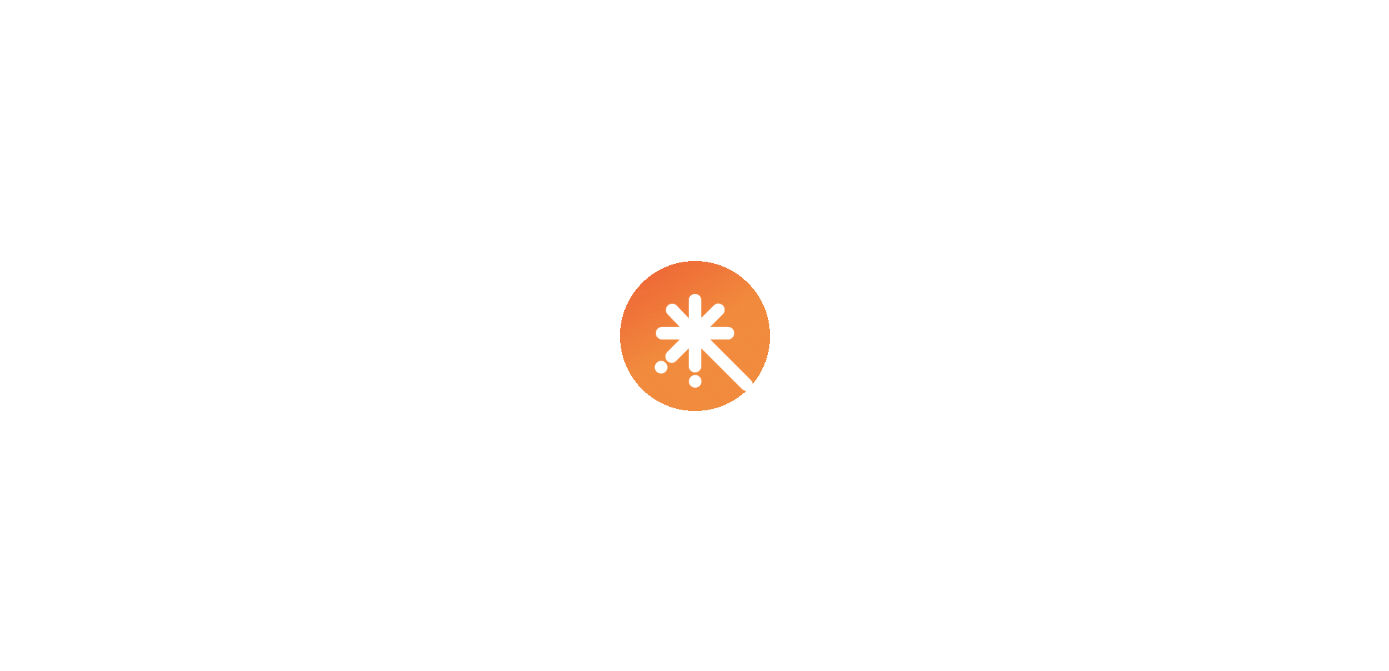 scroll, scrollTop: 0, scrollLeft: 0, axis: both 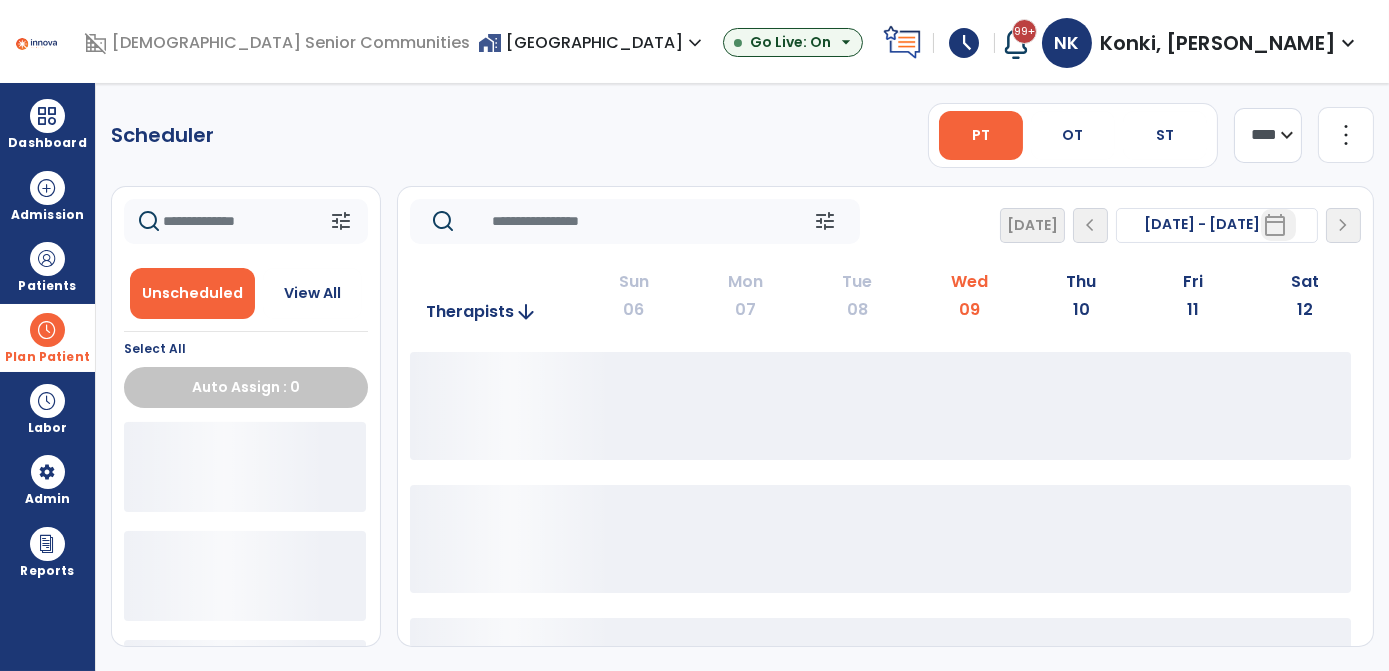 click on "Plan Patient" at bounding box center [47, 337] 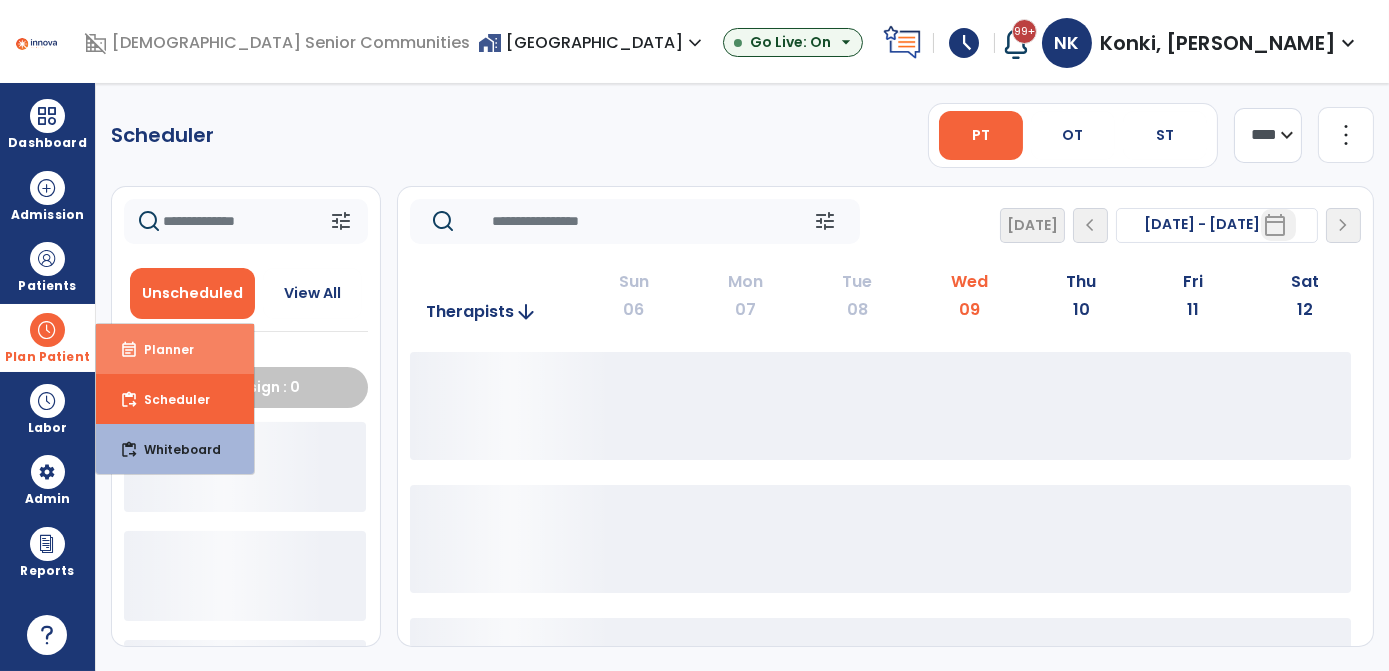 click on "event_note  Planner" at bounding box center [175, 349] 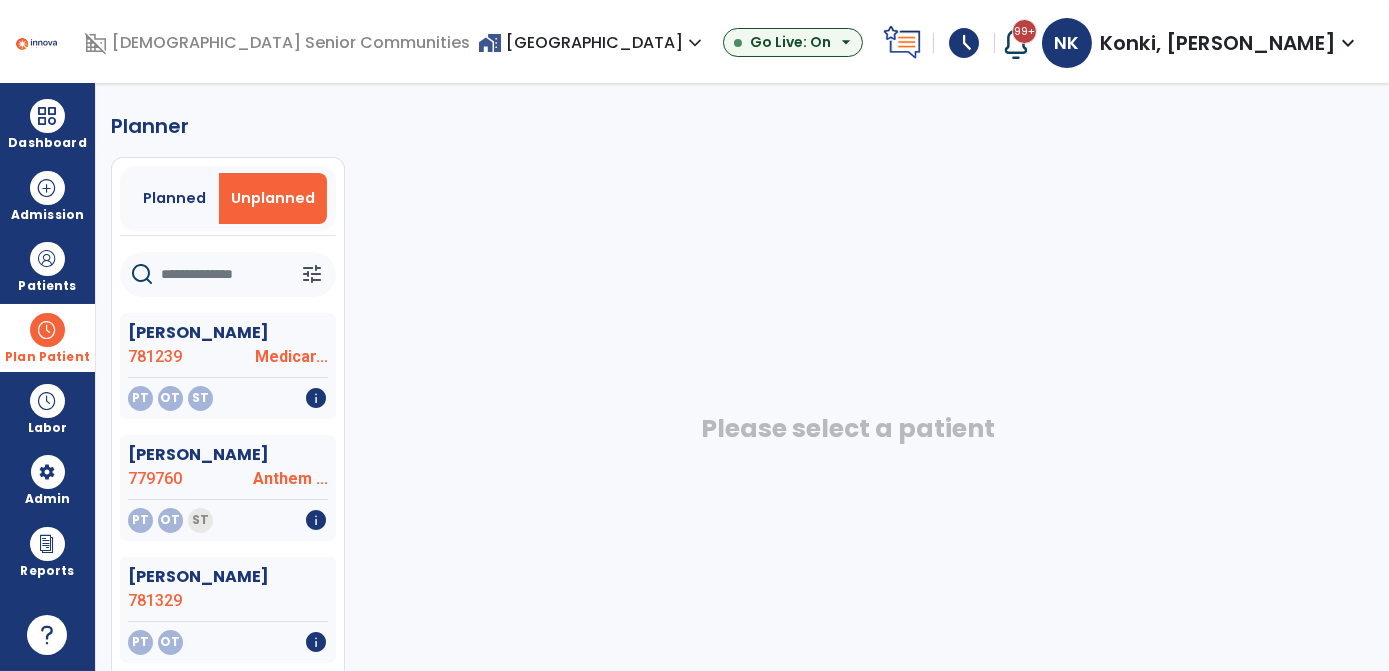 click on "Unplanned" at bounding box center [273, 198] 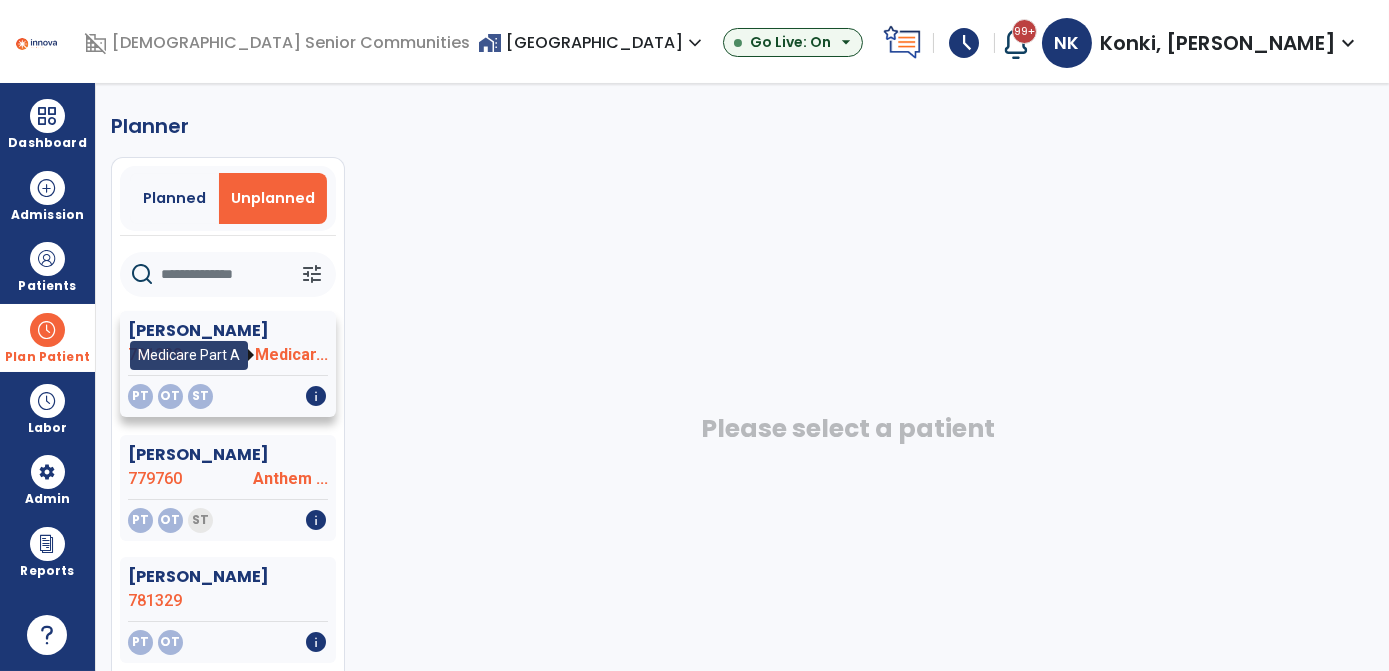 click on "Medicar..." 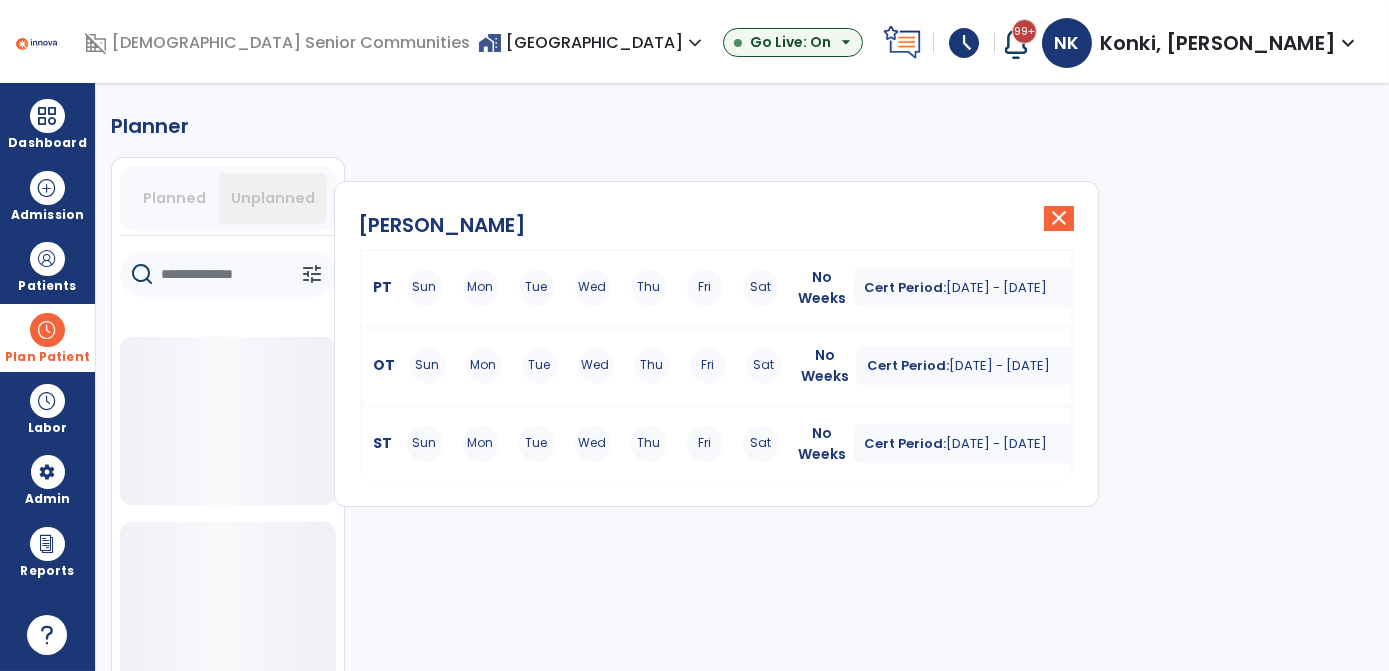 click on "Jul 9, 2025 - Aug 12, 2025" at bounding box center (997, 287) 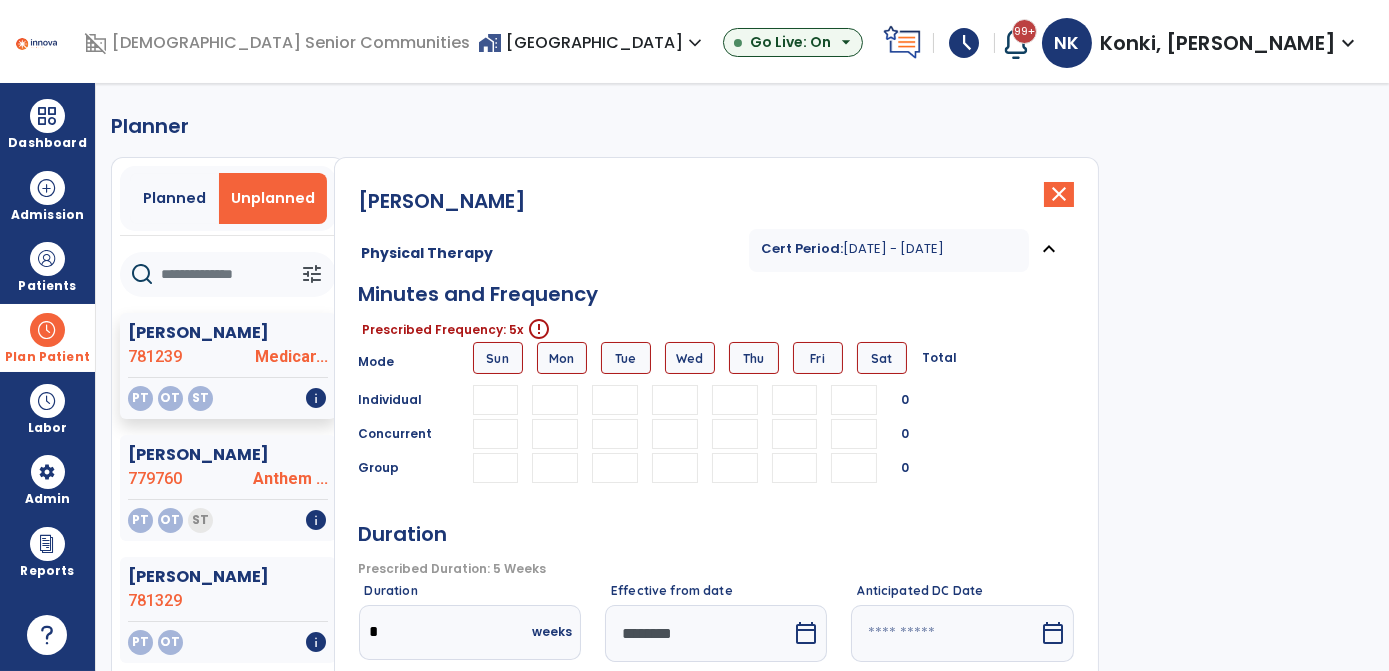 click at bounding box center (555, 434) 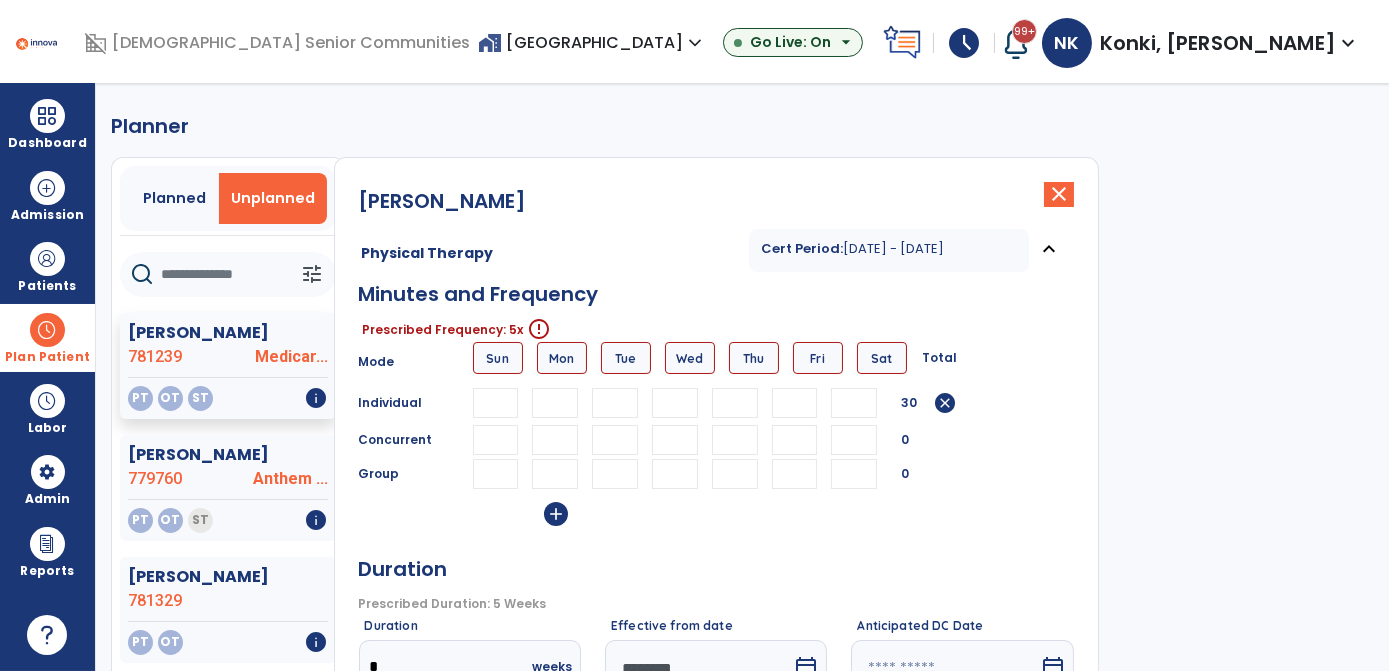 type on "**" 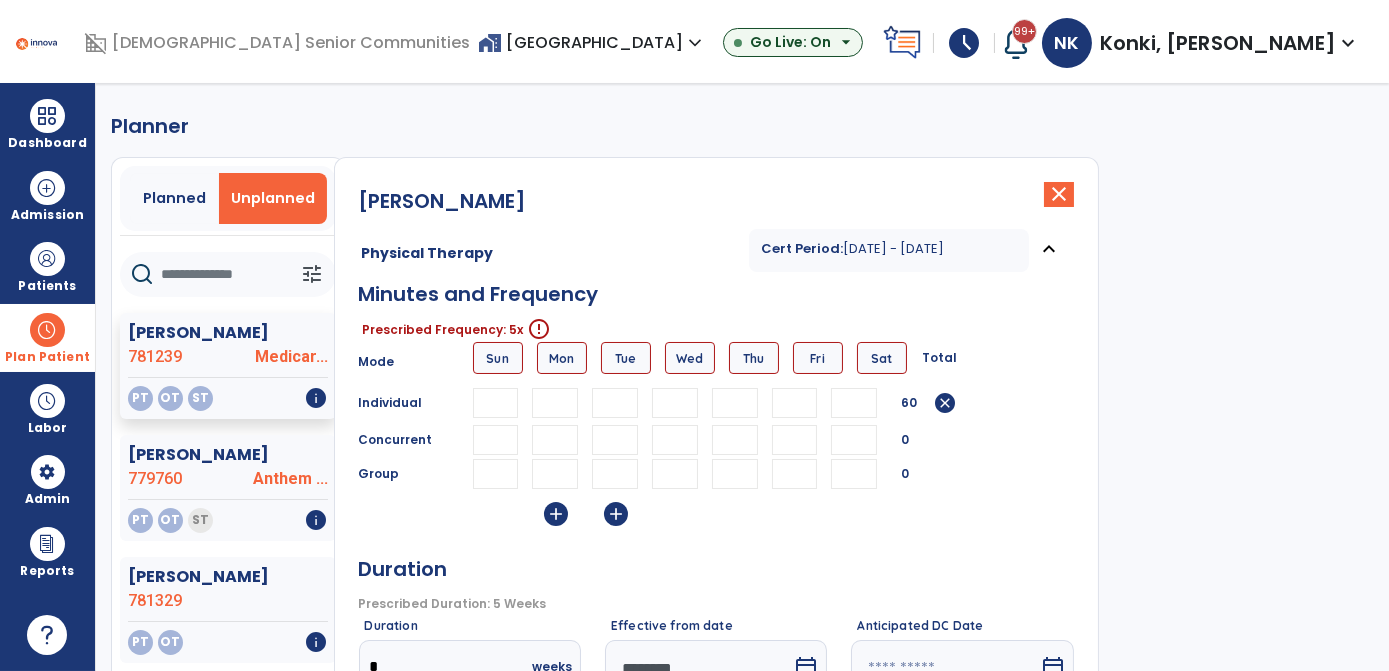 type on "**" 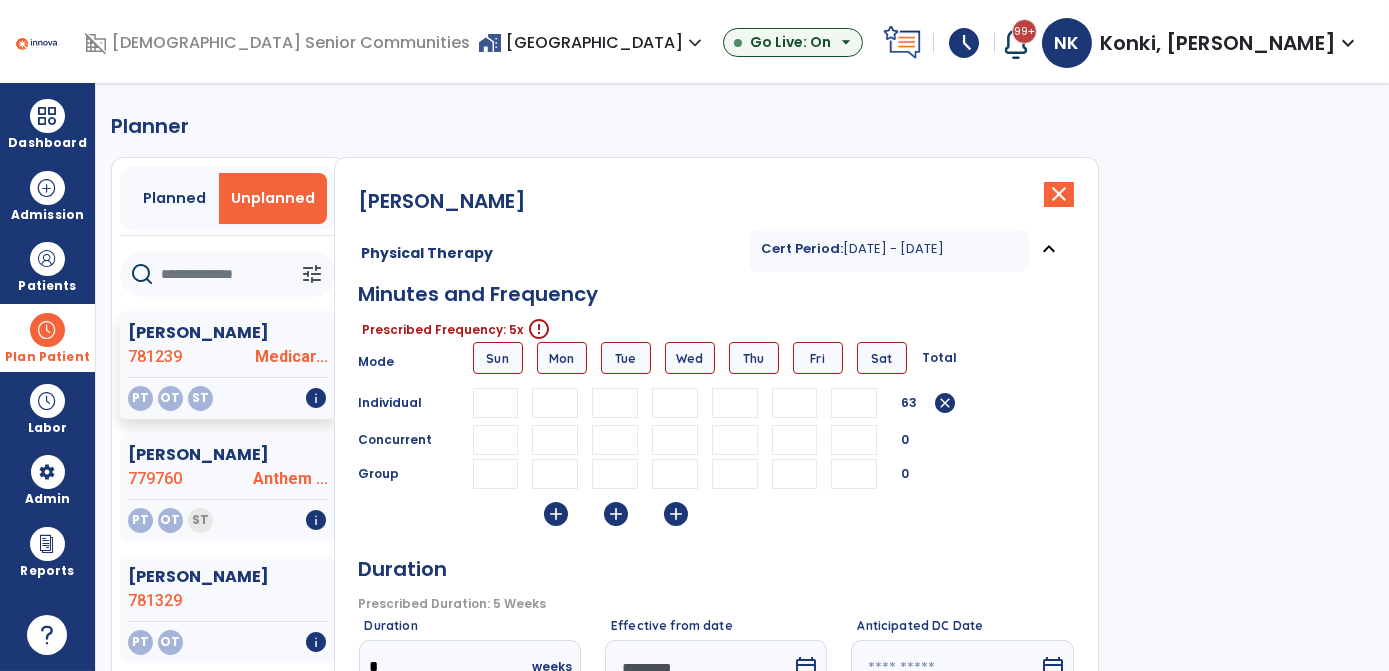 click on "*" at bounding box center [675, 403] 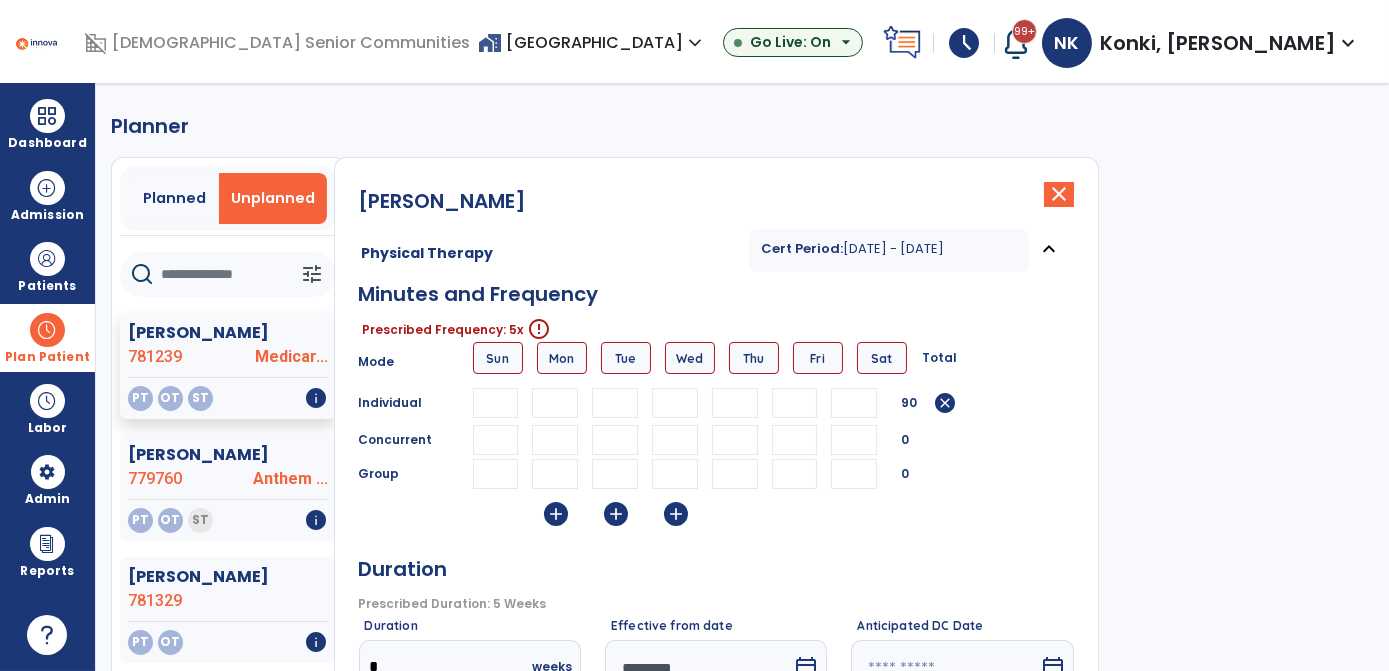 type on "**" 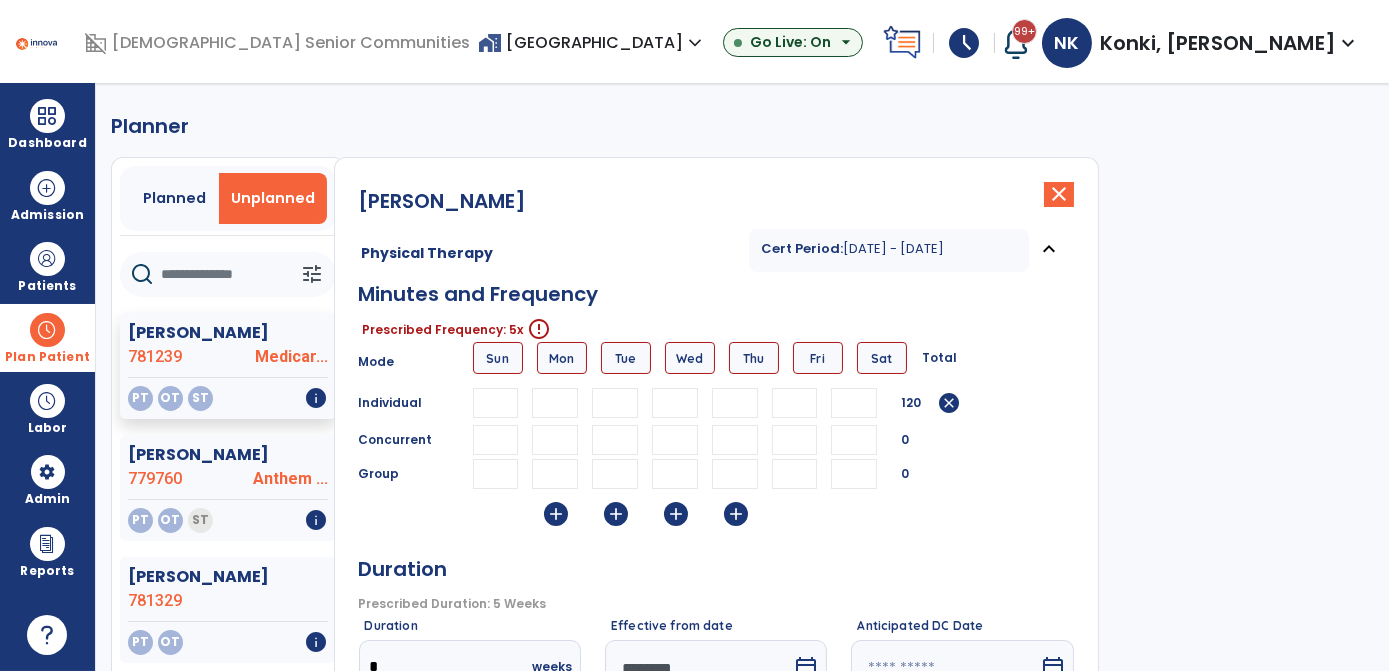 type on "**" 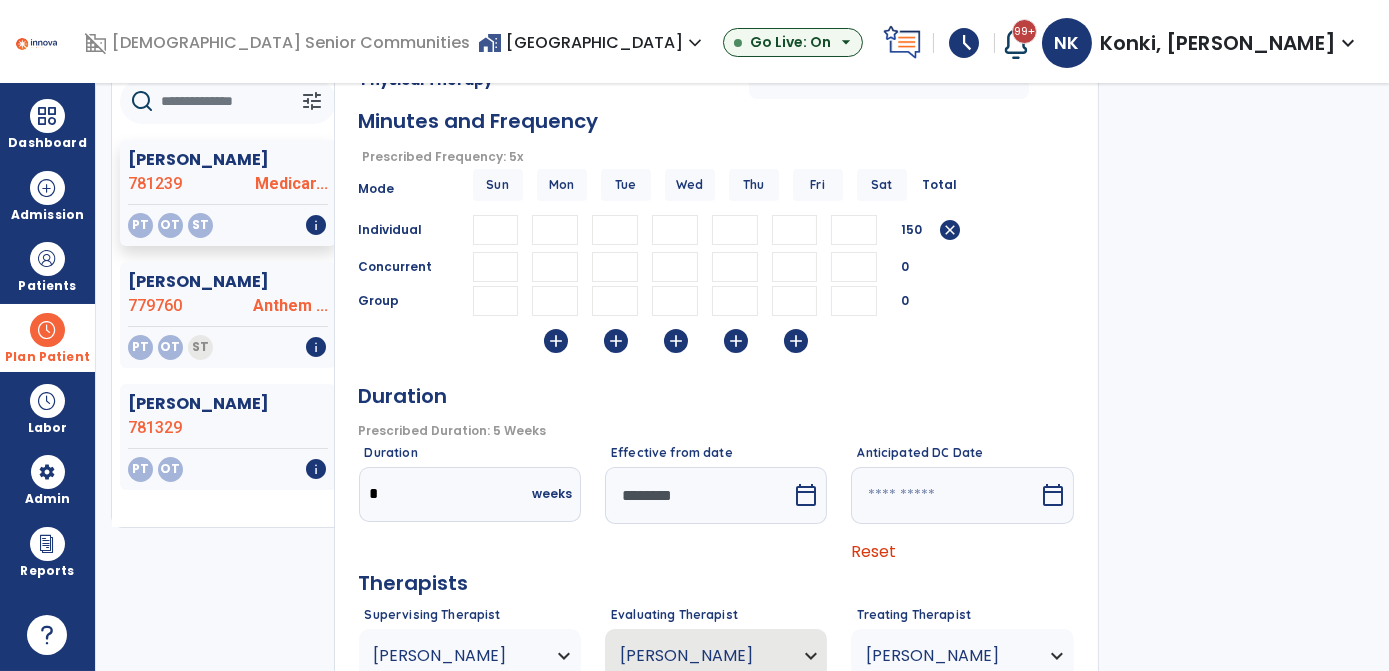scroll, scrollTop: 475, scrollLeft: 0, axis: vertical 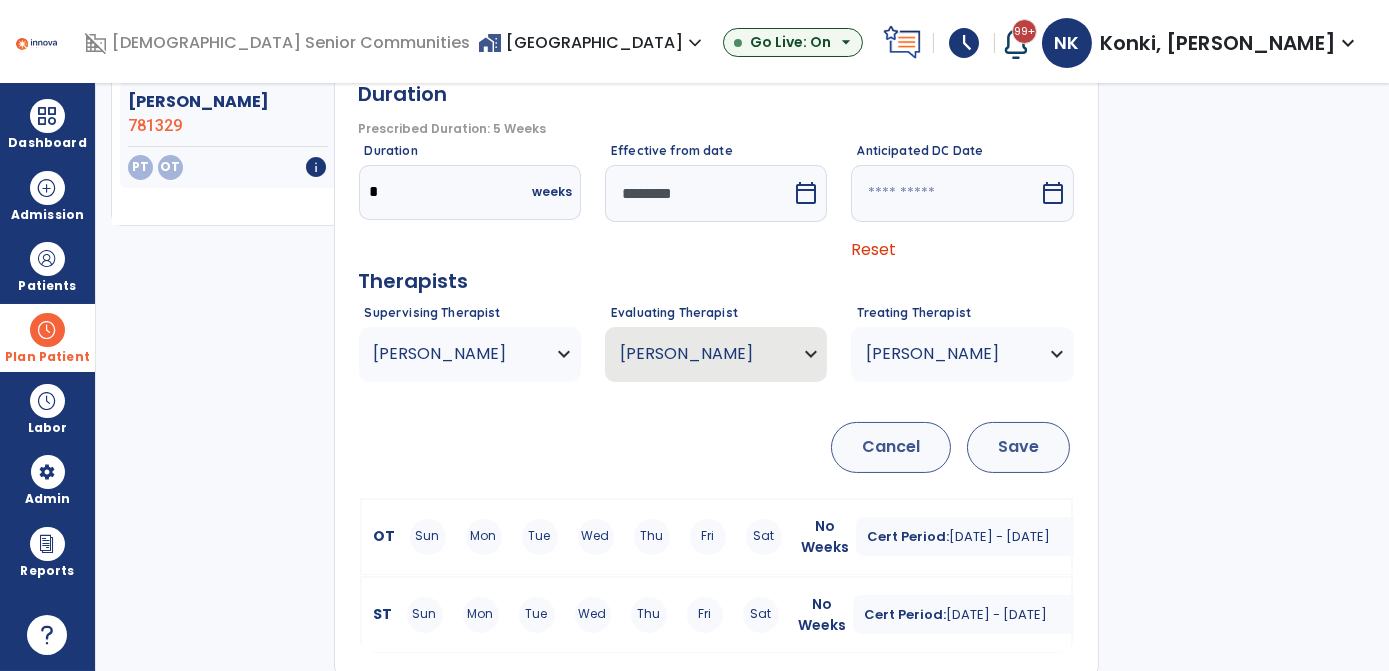 type on "**" 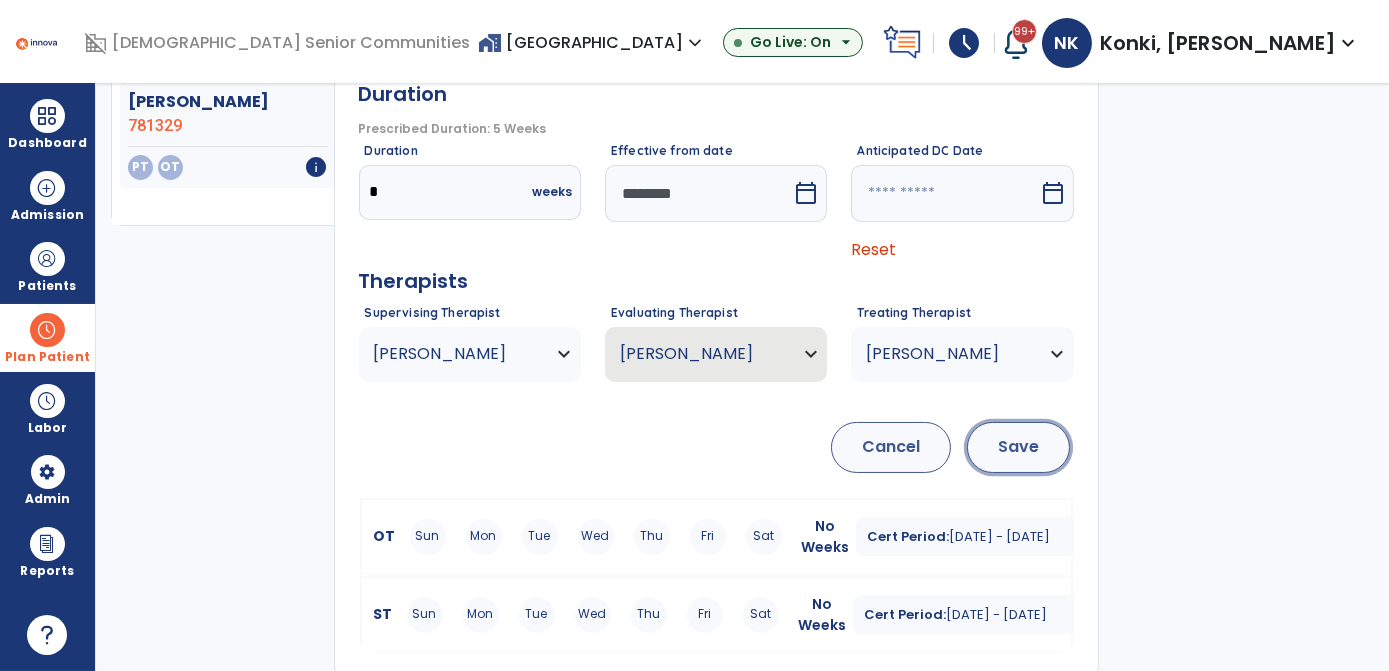 click on "Save" at bounding box center (1018, 447) 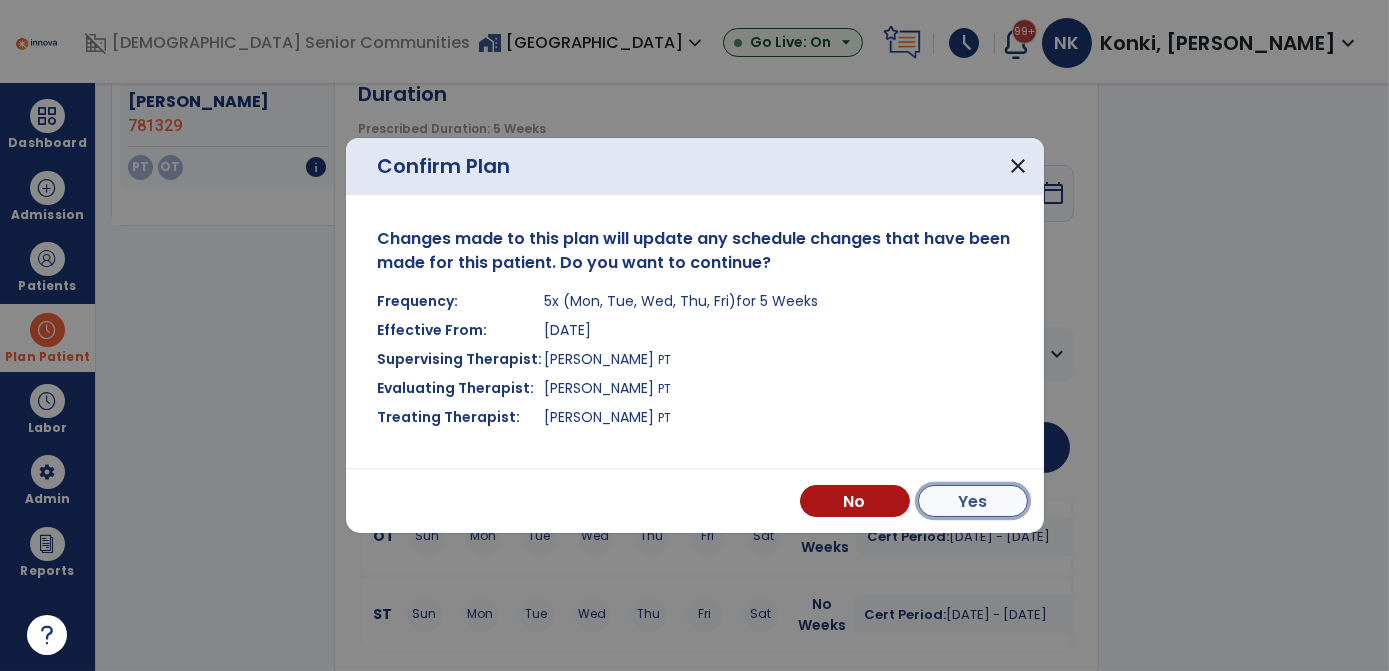 click on "Yes" at bounding box center [973, 501] 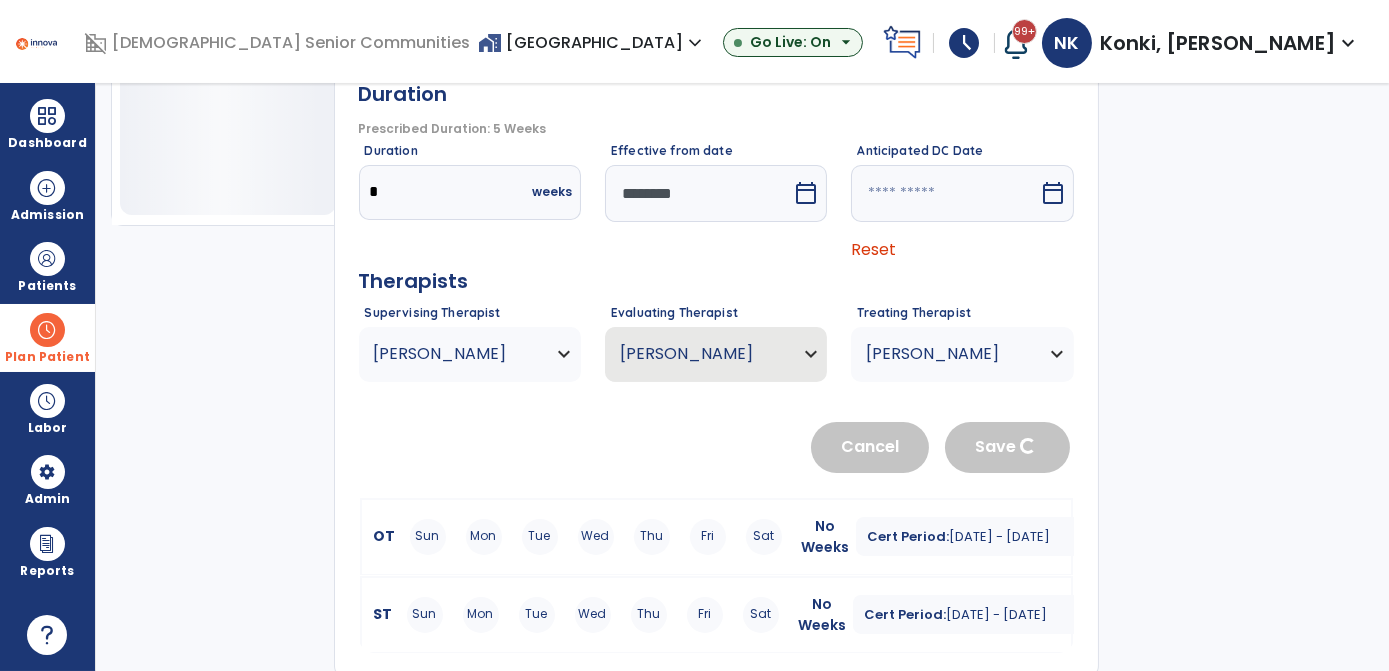 type 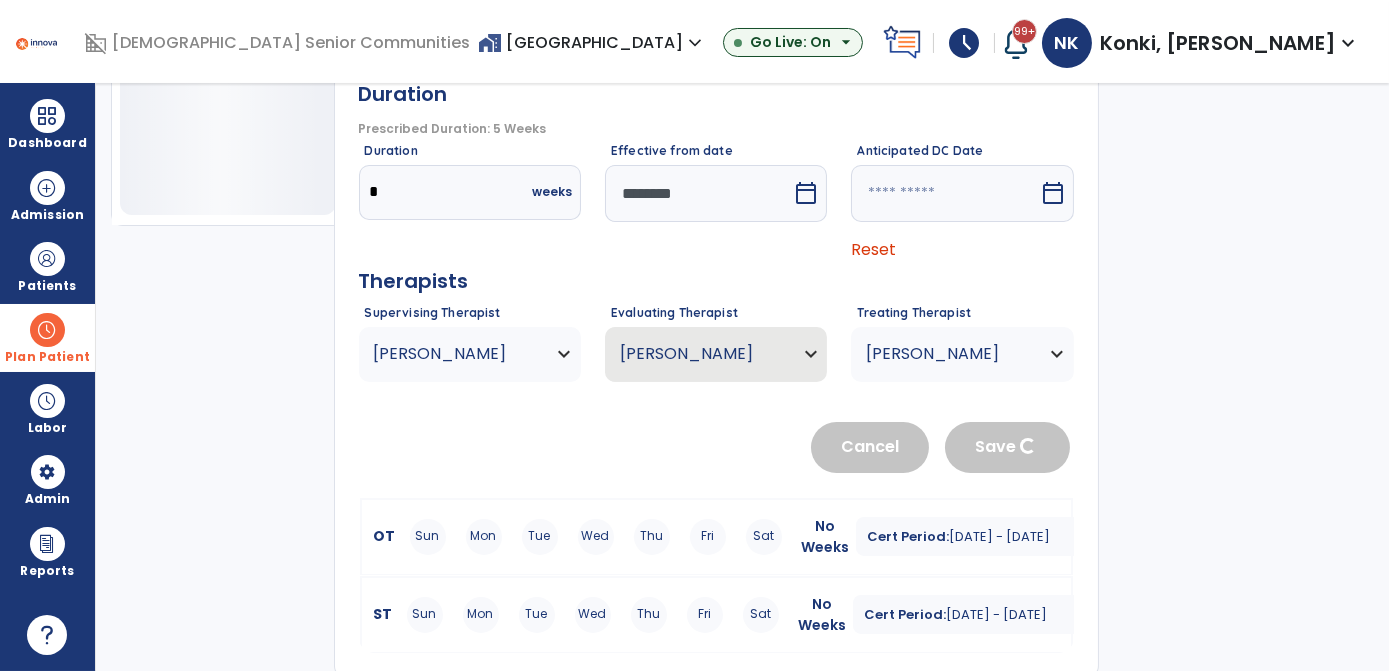 type 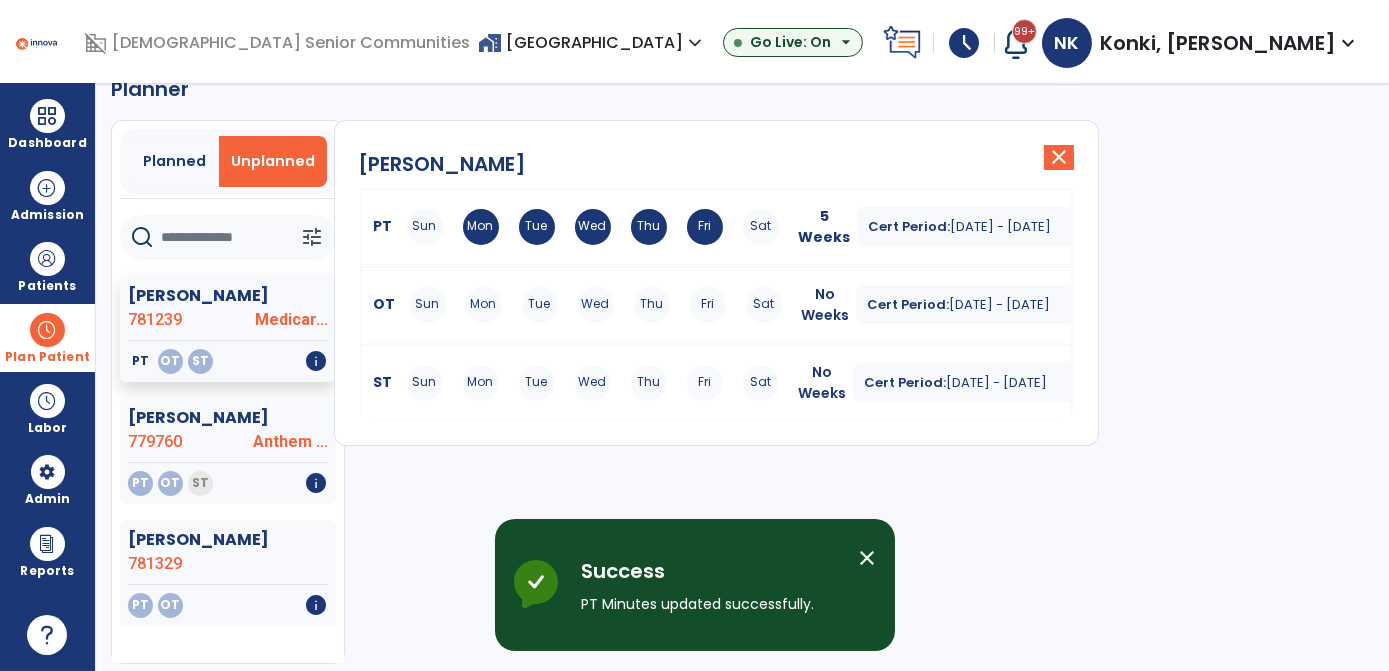 scroll, scrollTop: 37, scrollLeft: 0, axis: vertical 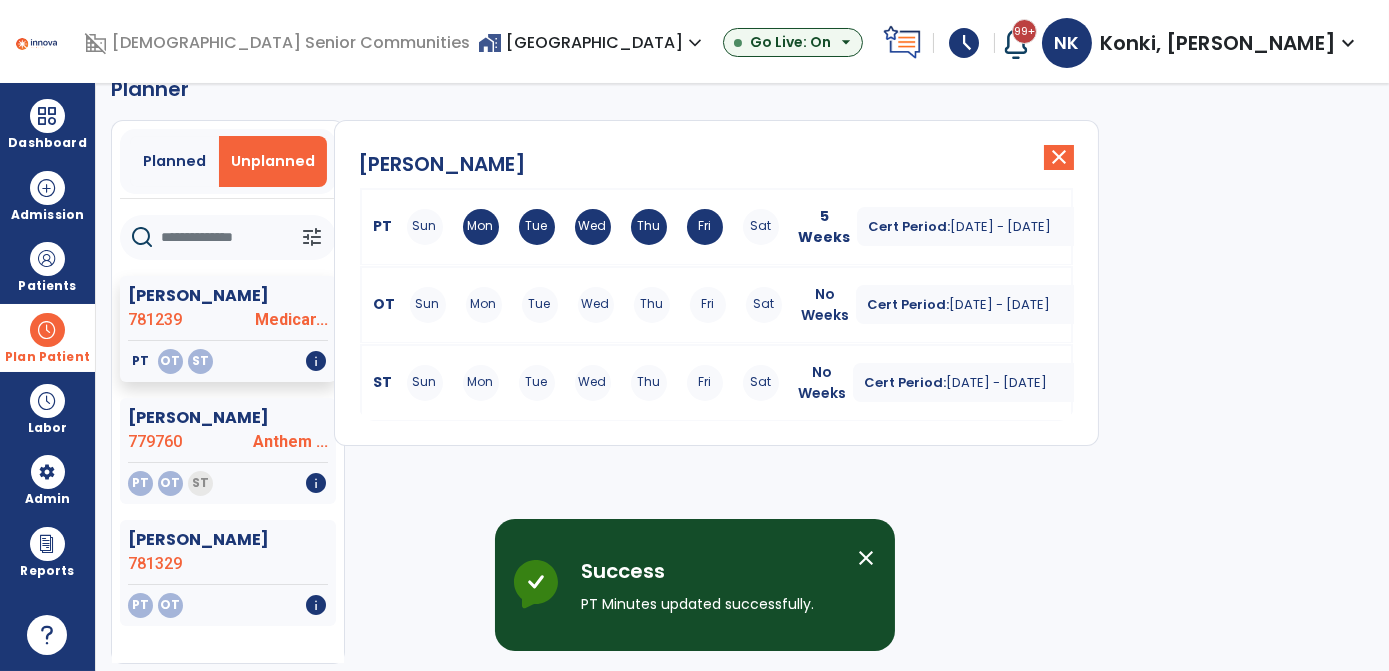 click on "Jul 9, 2025 - Aug 5, 2025" at bounding box center (1000, 304) 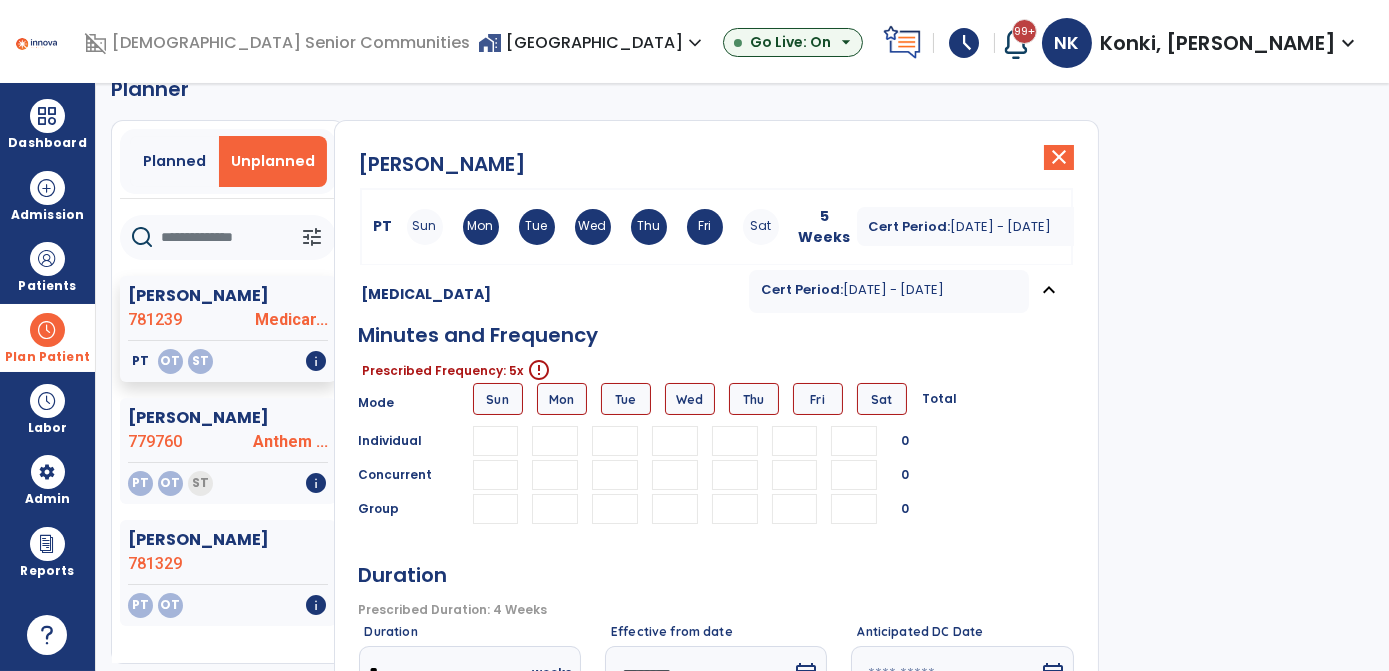 click at bounding box center (555, 441) 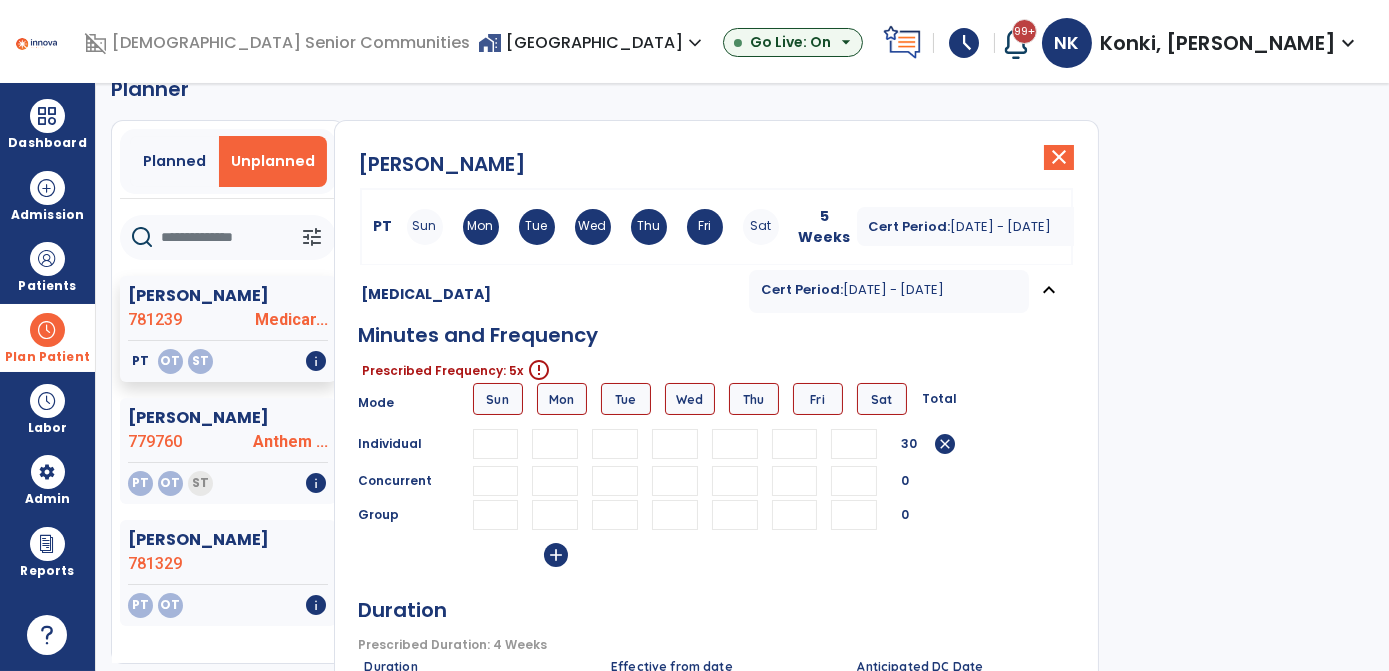 type on "**" 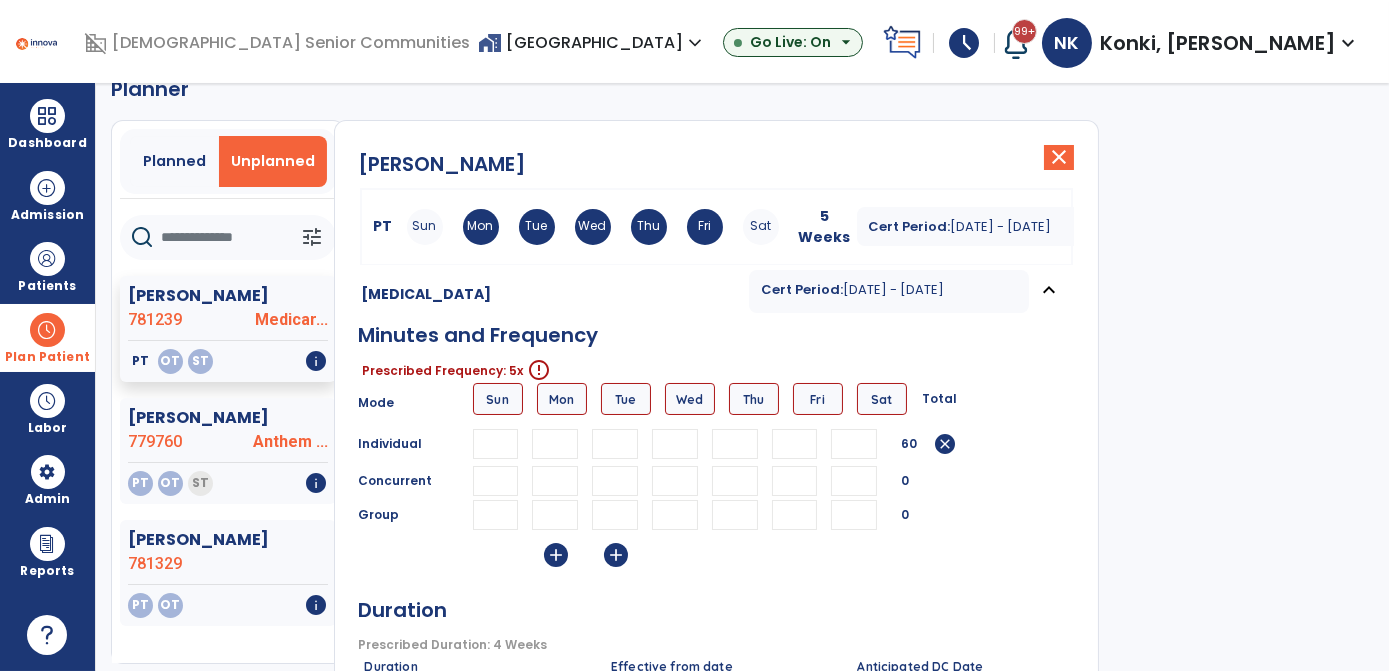 type on "**" 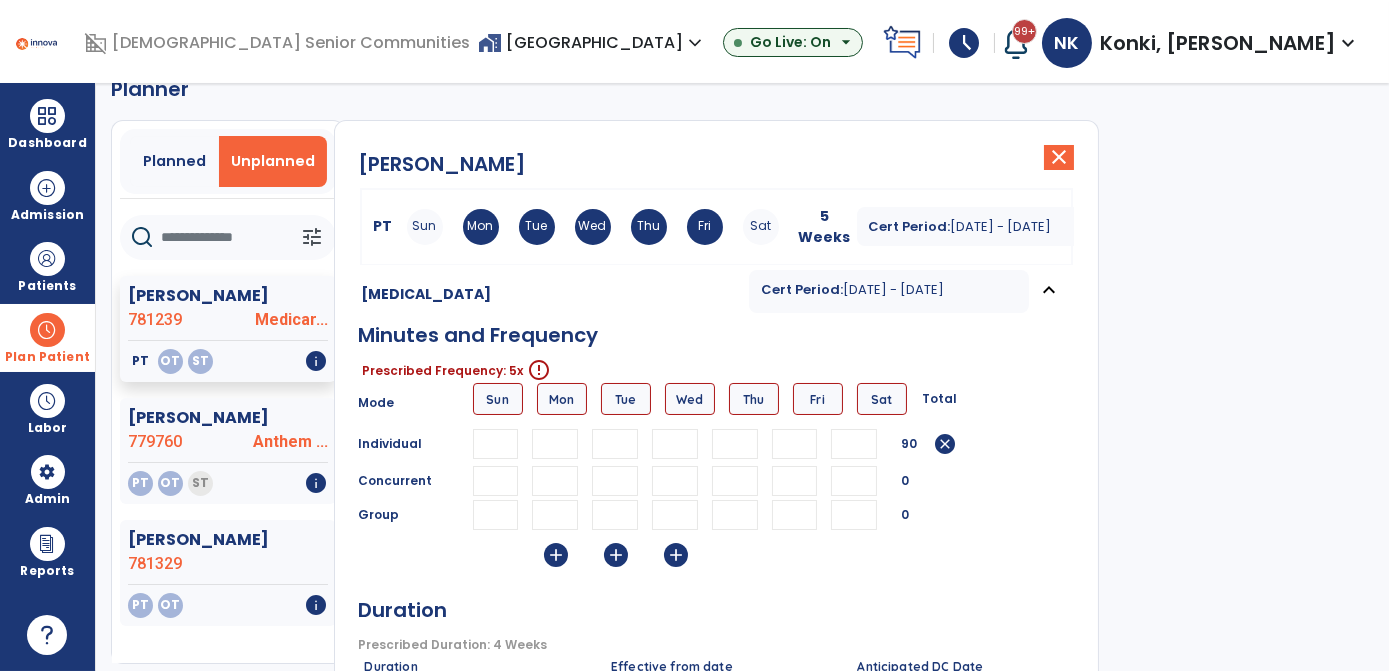 type on "**" 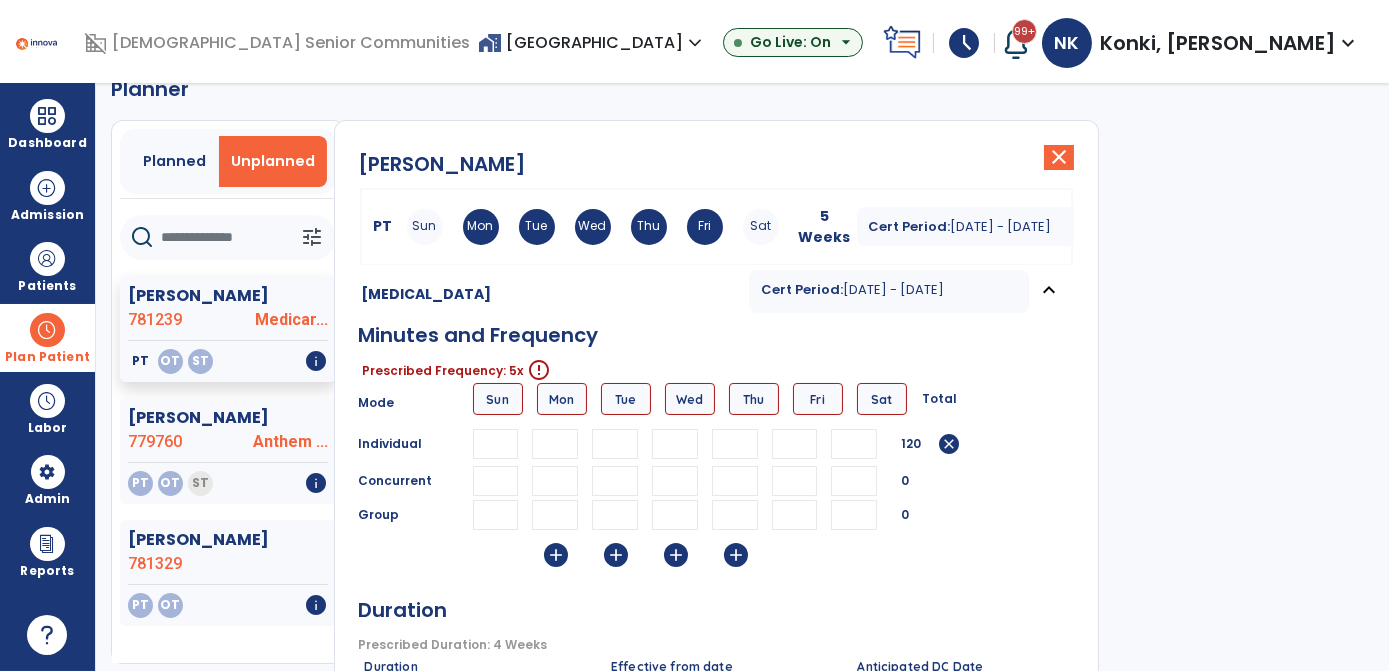 type on "**" 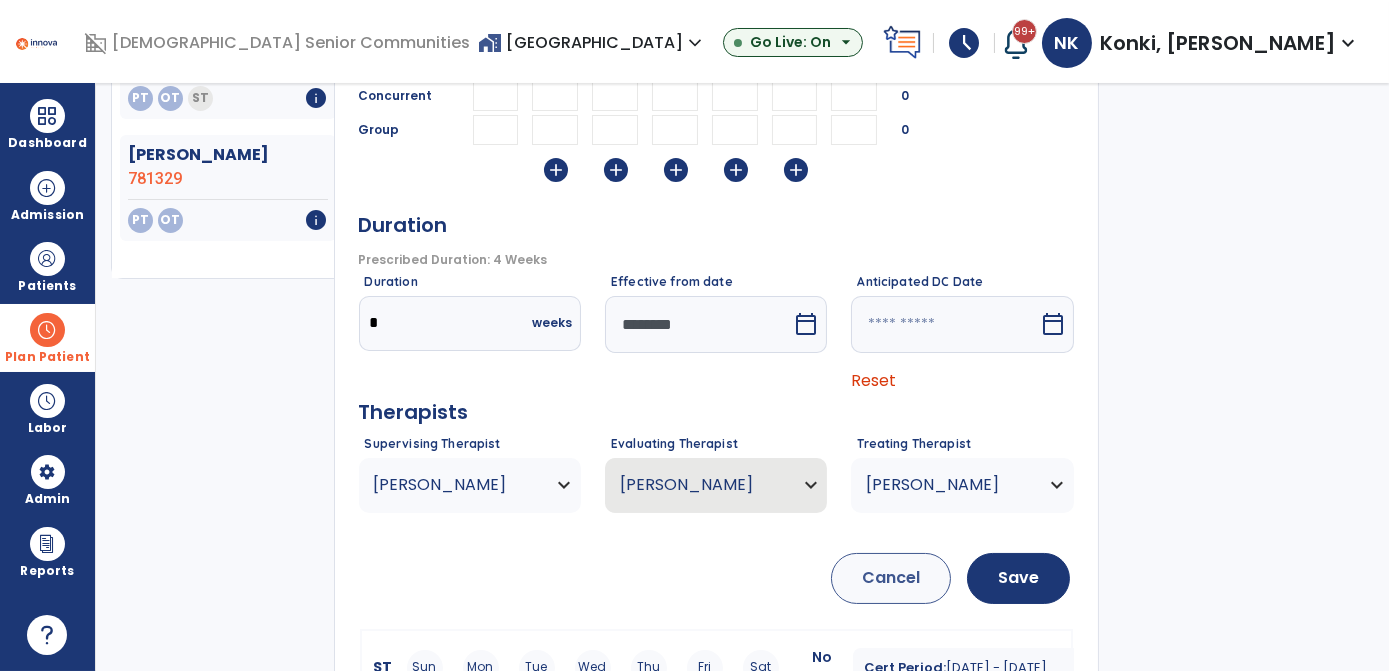 scroll, scrollTop: 475, scrollLeft: 0, axis: vertical 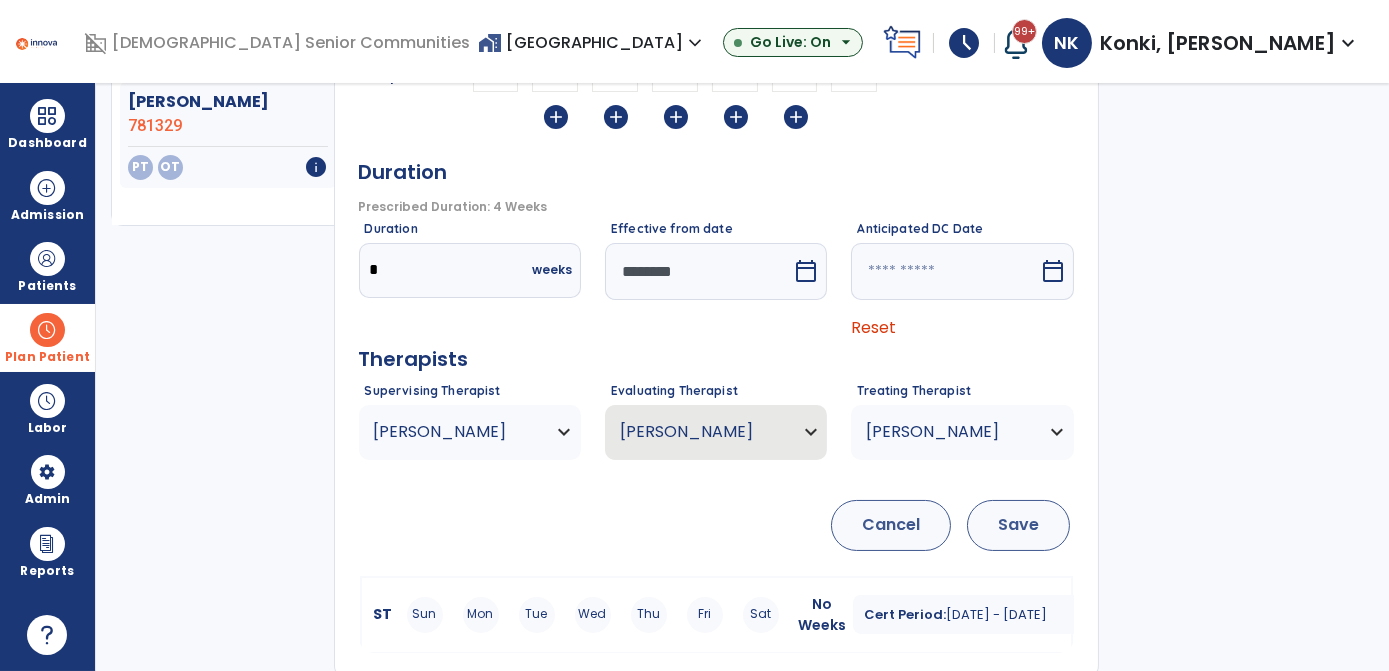 type on "**" 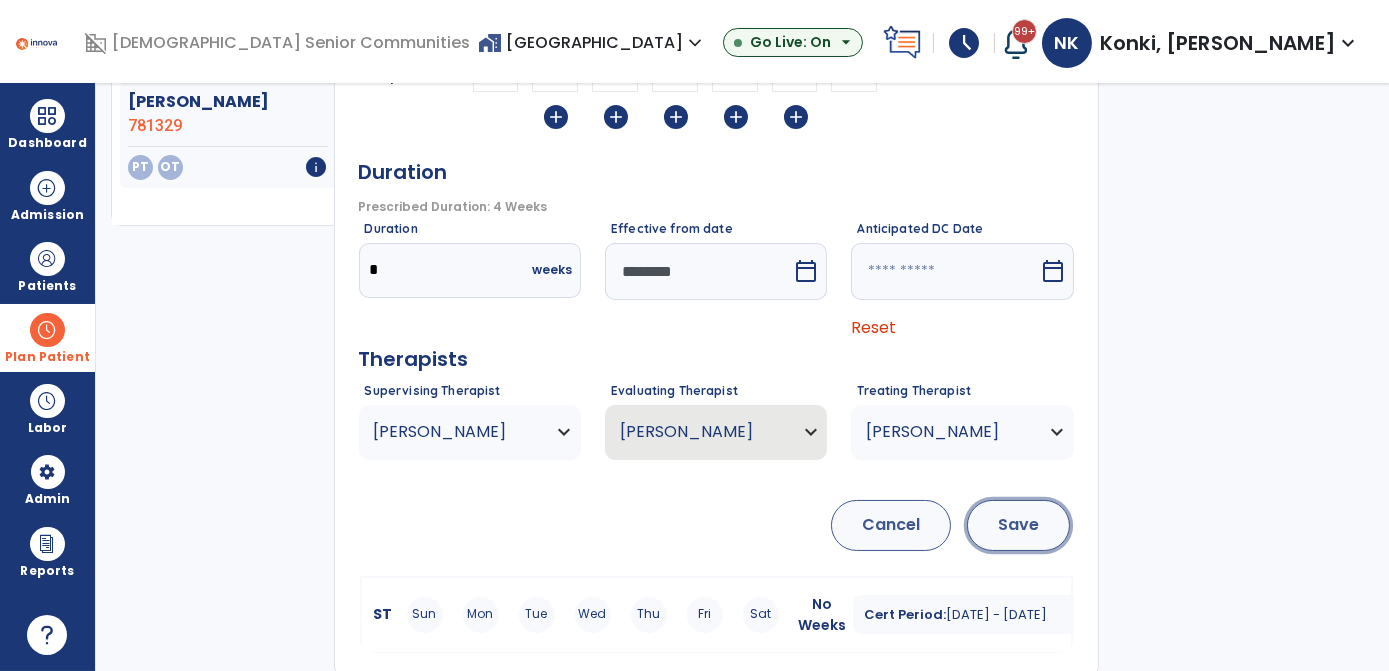 click on "Save" at bounding box center [1018, 525] 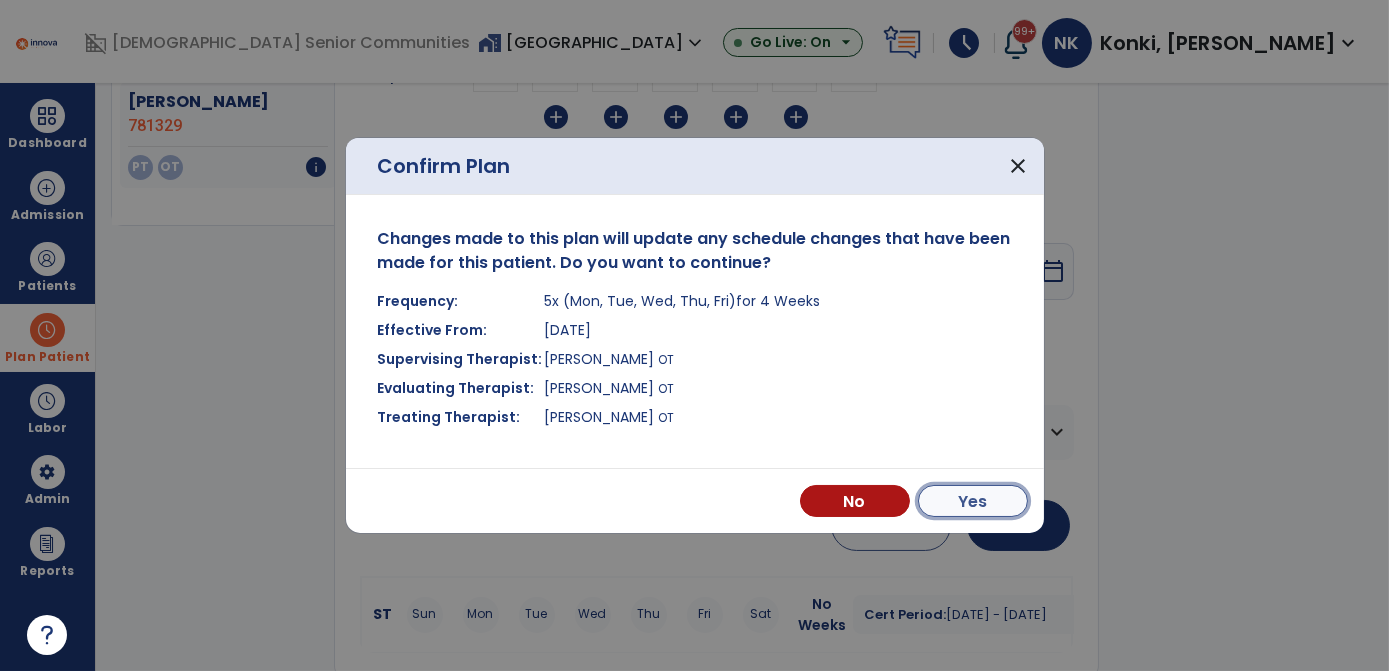 click on "Yes" at bounding box center (973, 501) 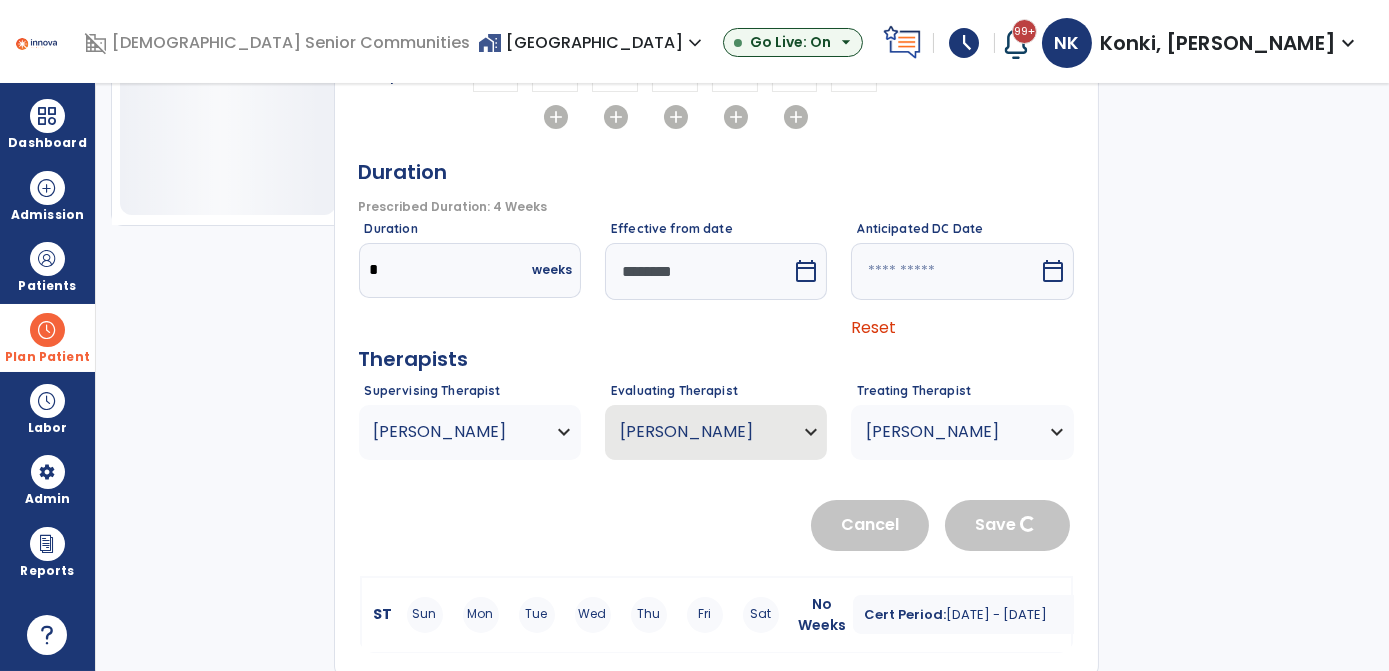 type 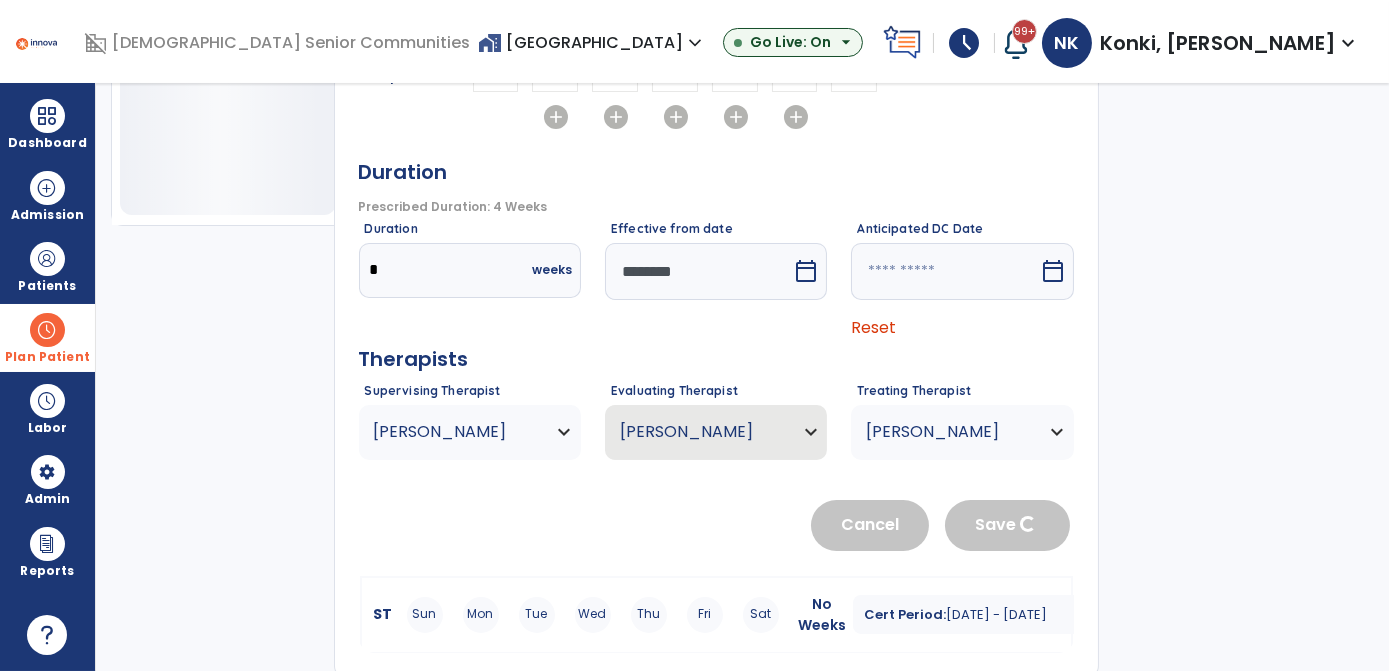 type 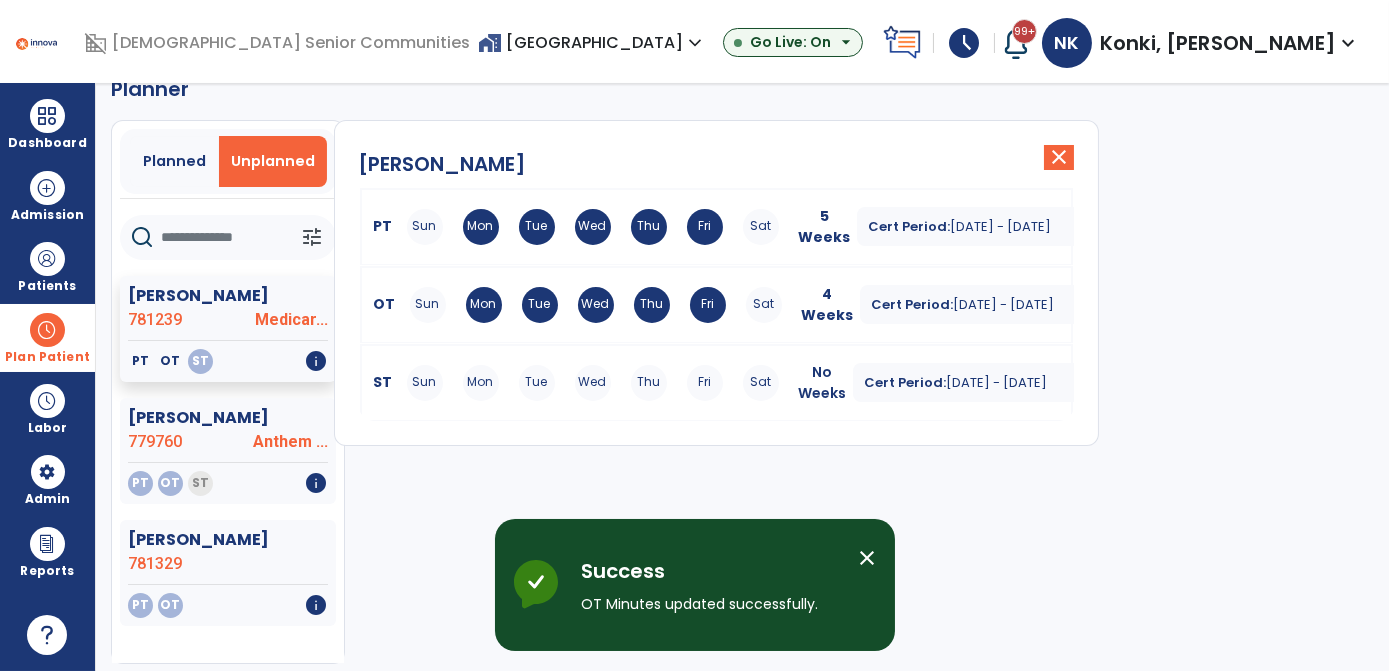 scroll, scrollTop: 37, scrollLeft: 0, axis: vertical 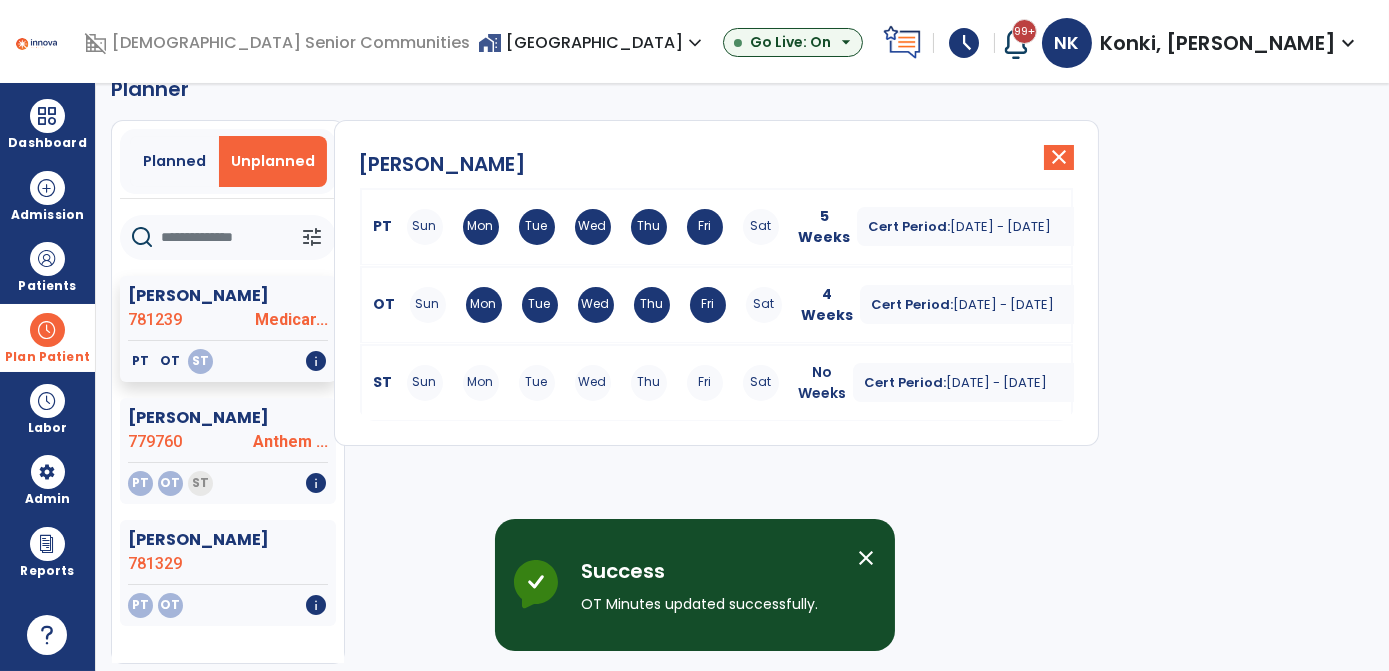 click on "Jul 9, 2025 - Aug 5, 2025" at bounding box center (997, 382) 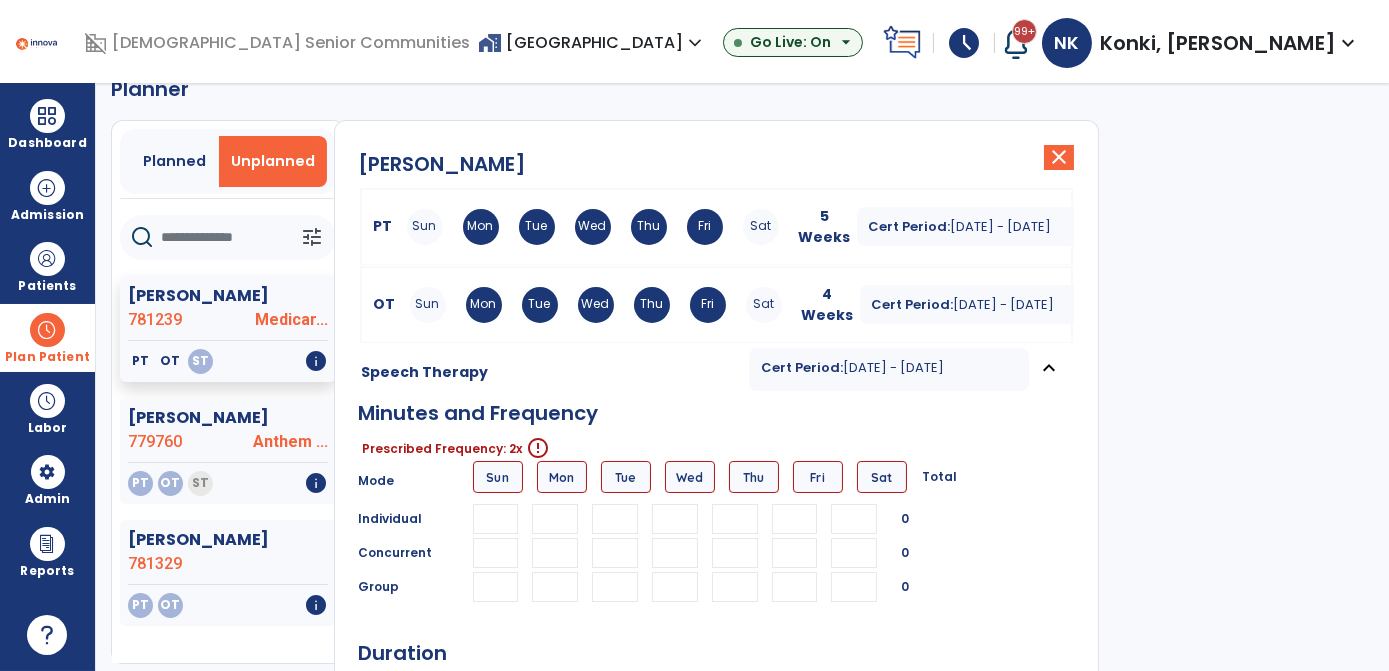 click at bounding box center (555, 519) 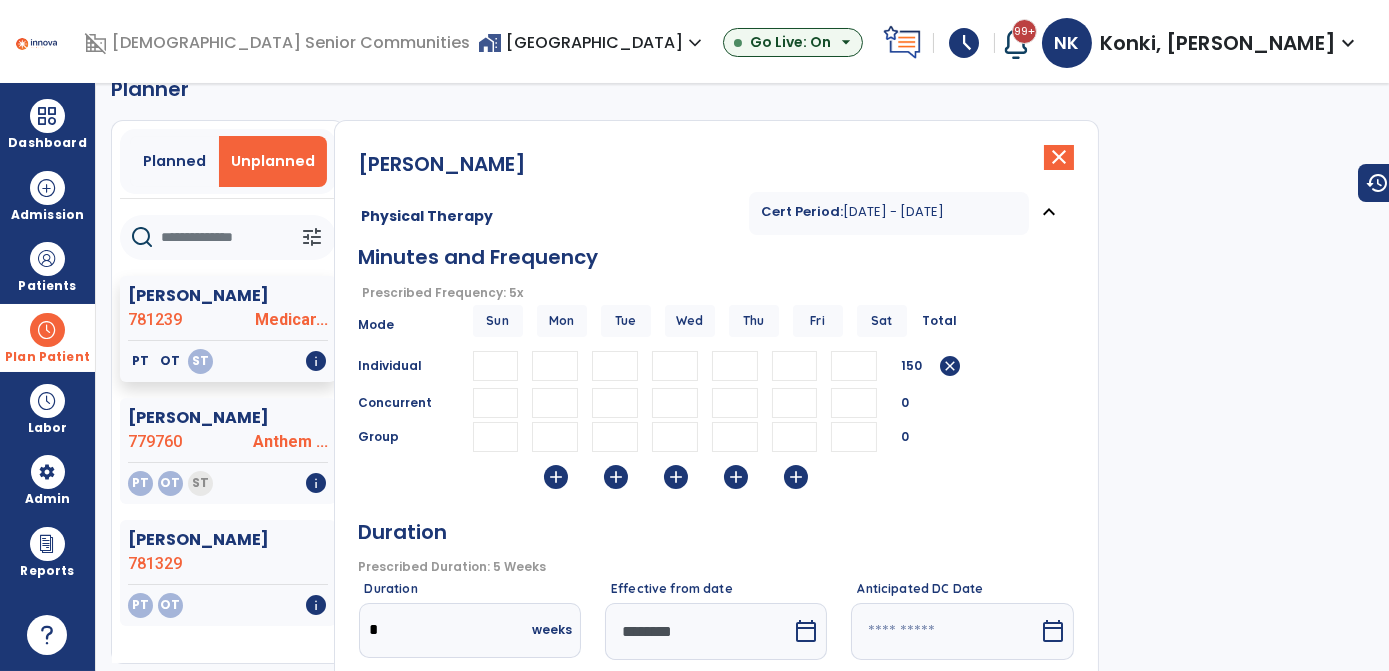 click on "**" at bounding box center (555, 366) 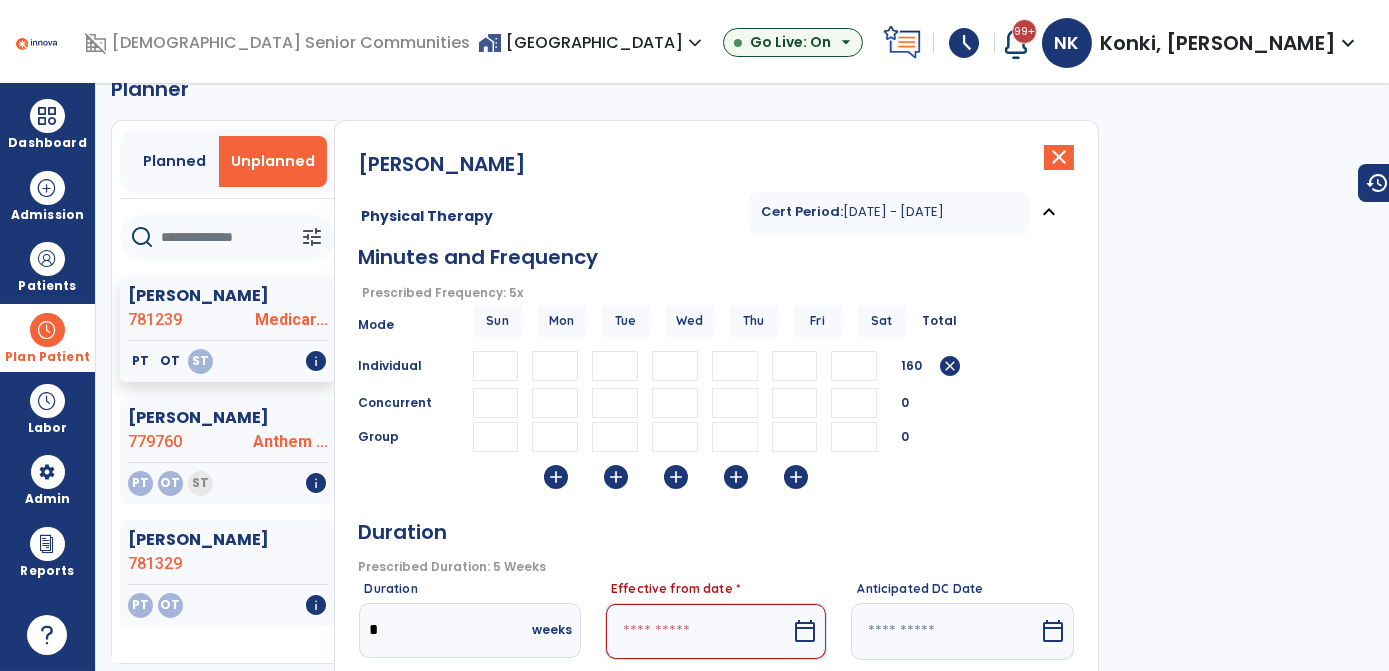 type on "**" 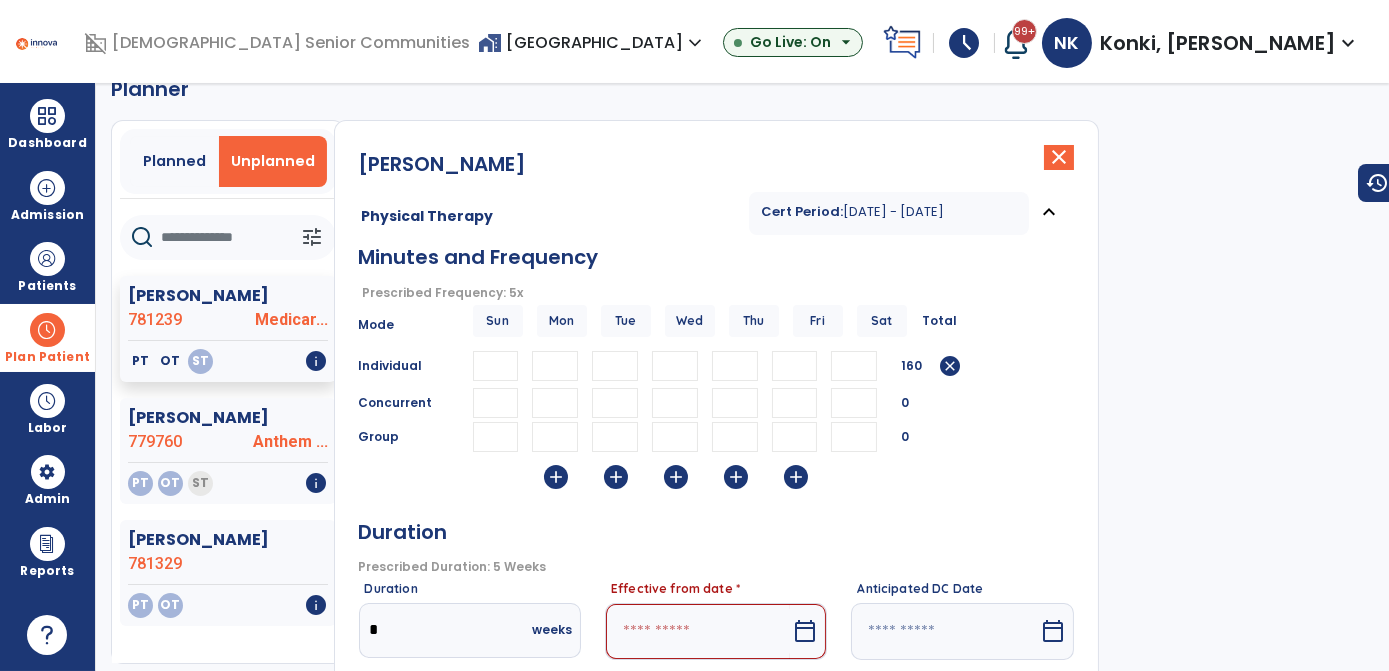click on "**" at bounding box center [615, 366] 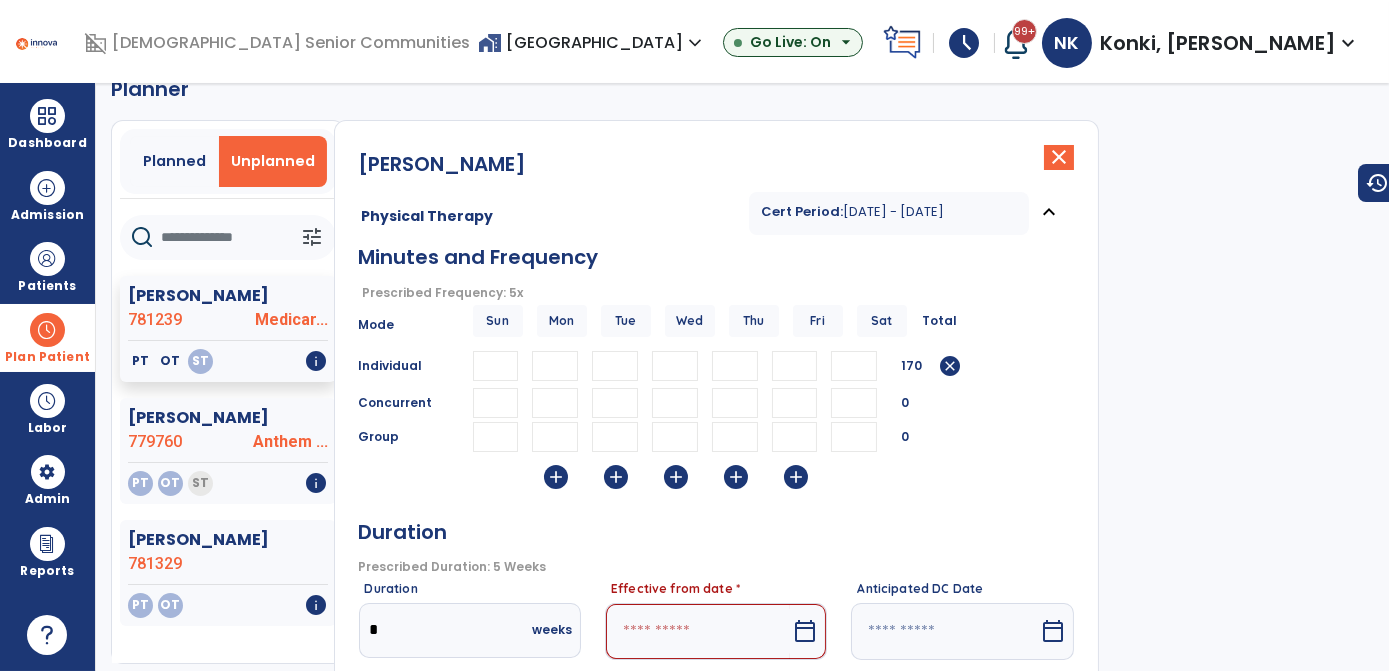 type on "**" 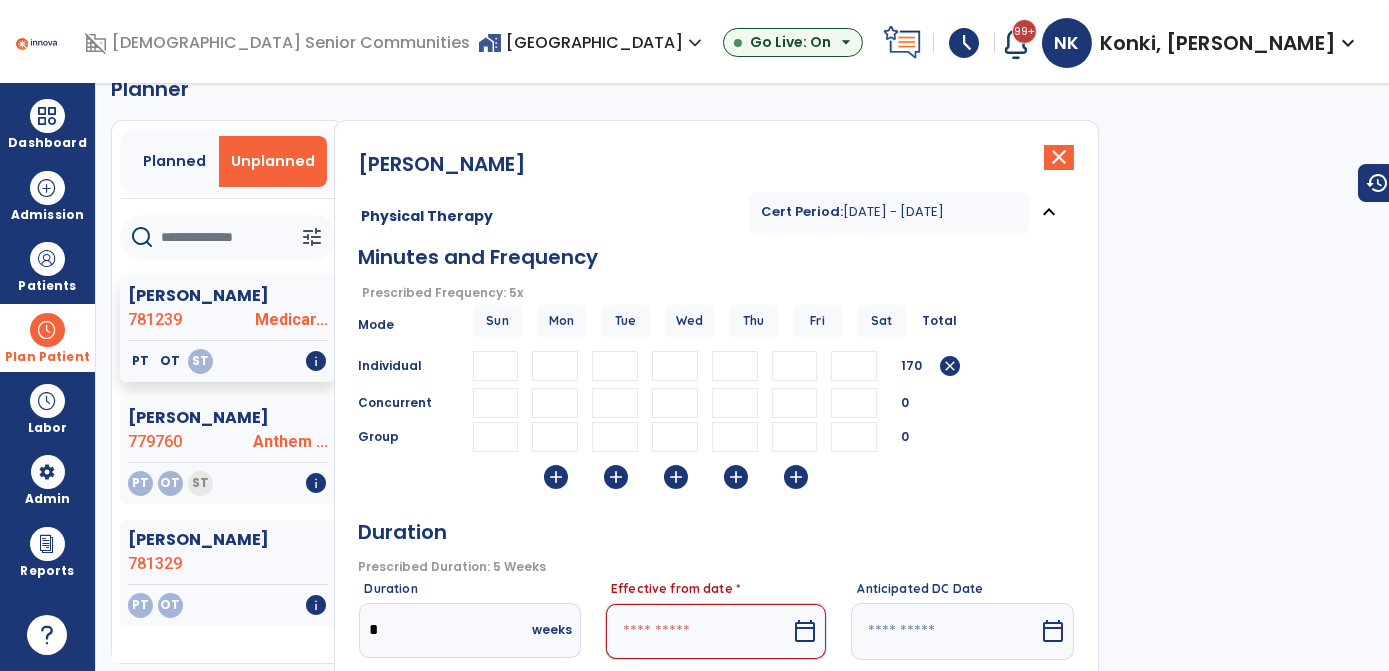 click on "**" at bounding box center [675, 366] 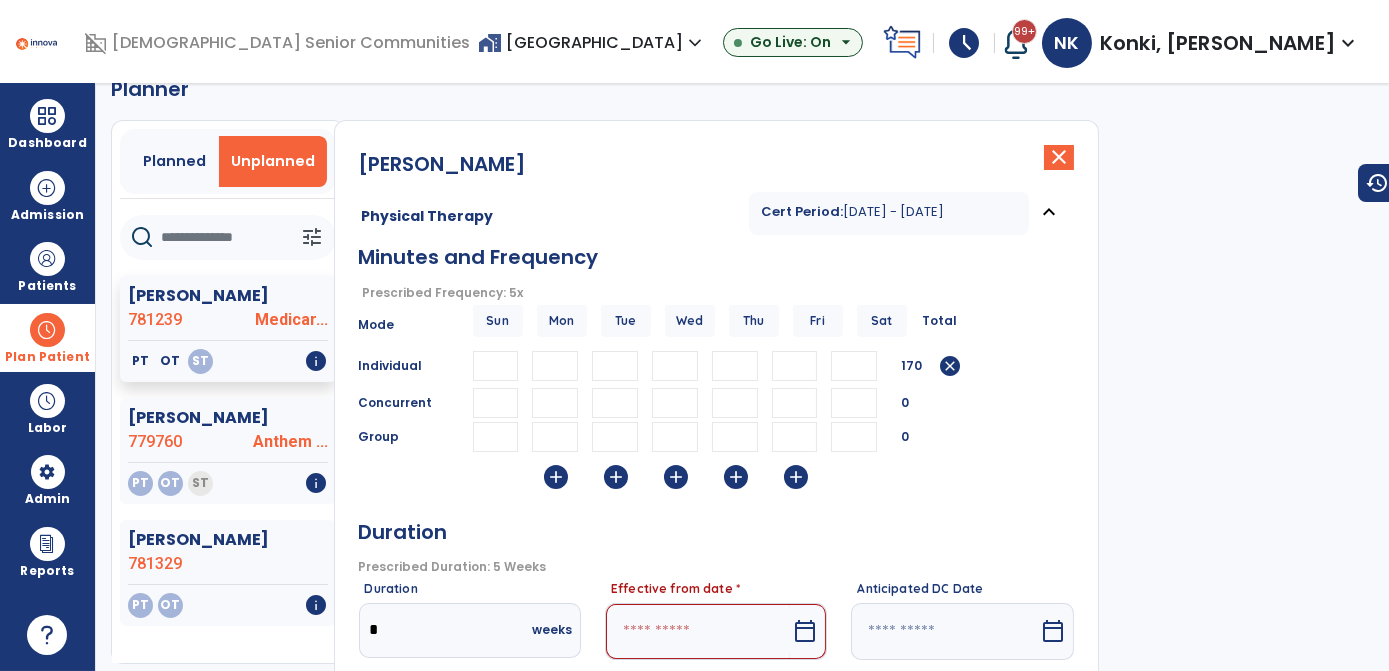 type on "*" 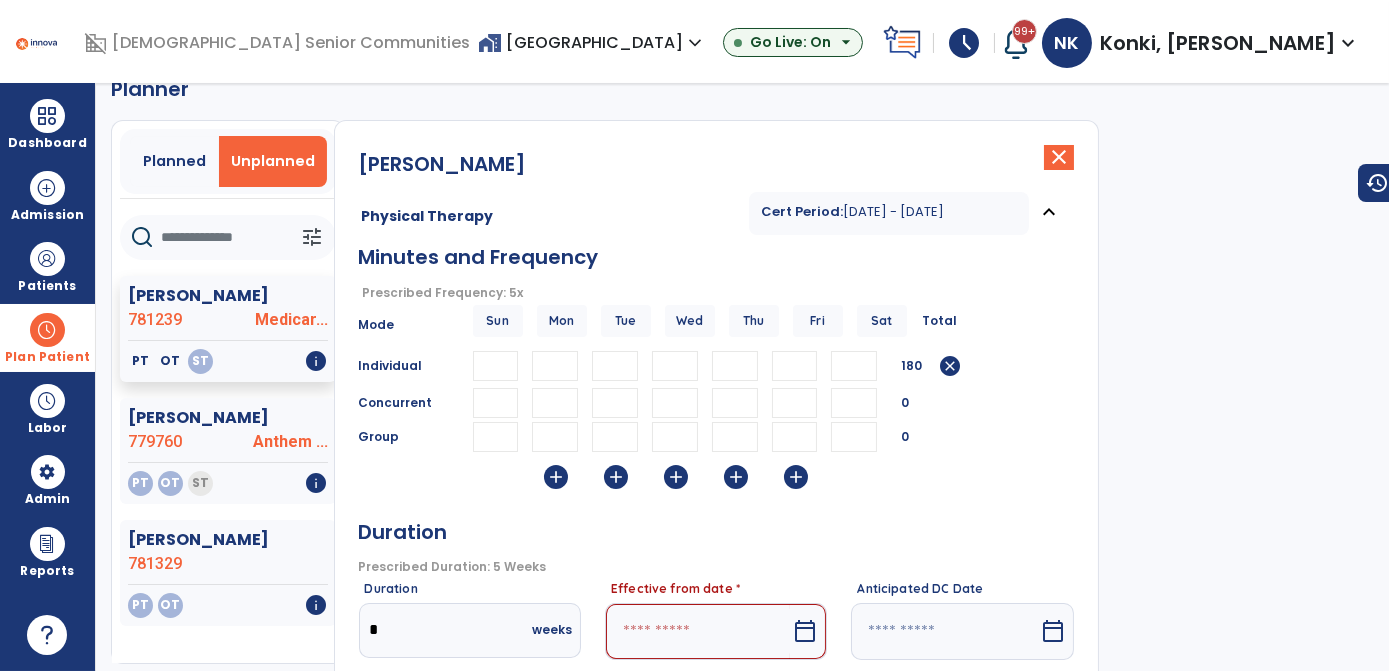 type on "**" 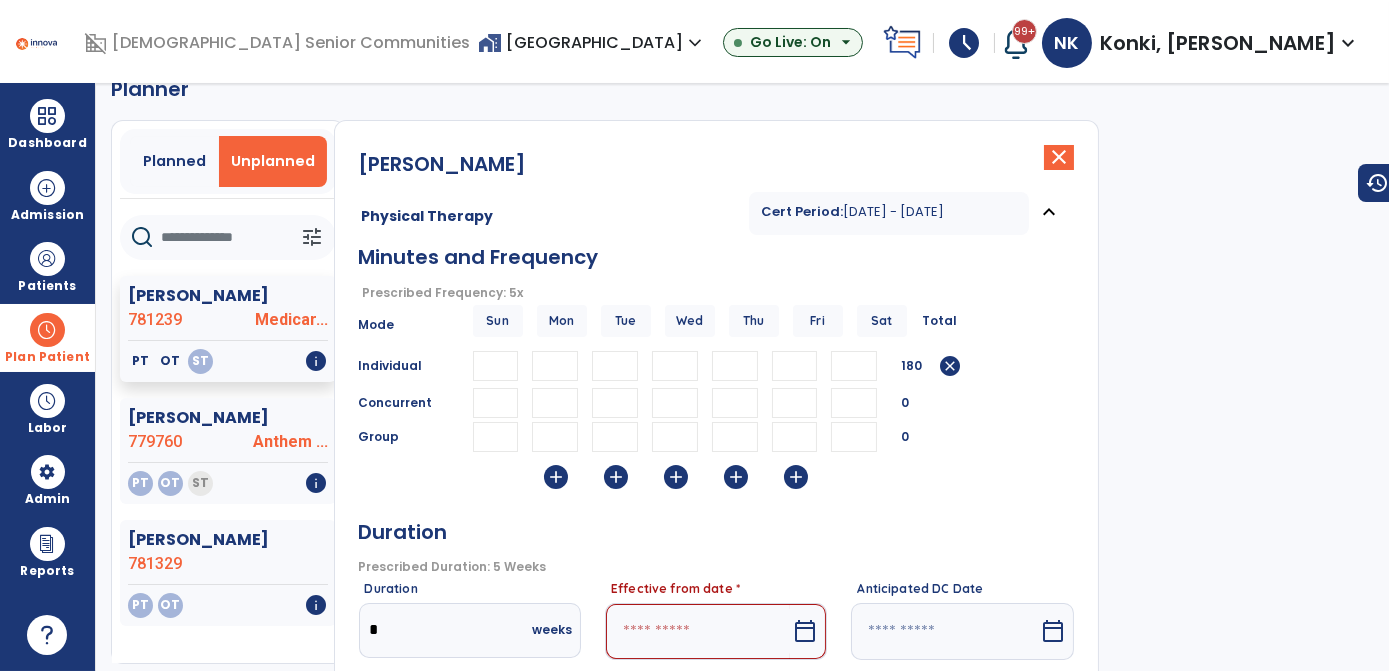 click on "**" at bounding box center [735, 366] 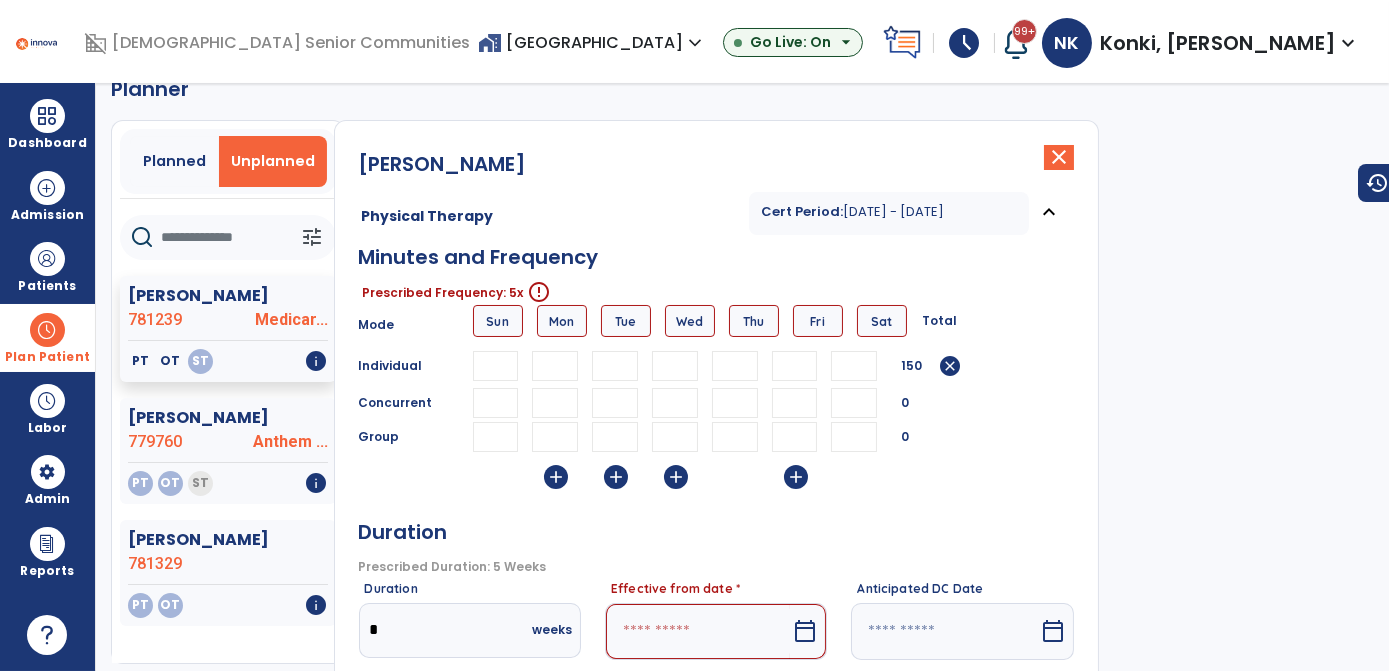 type on "*" 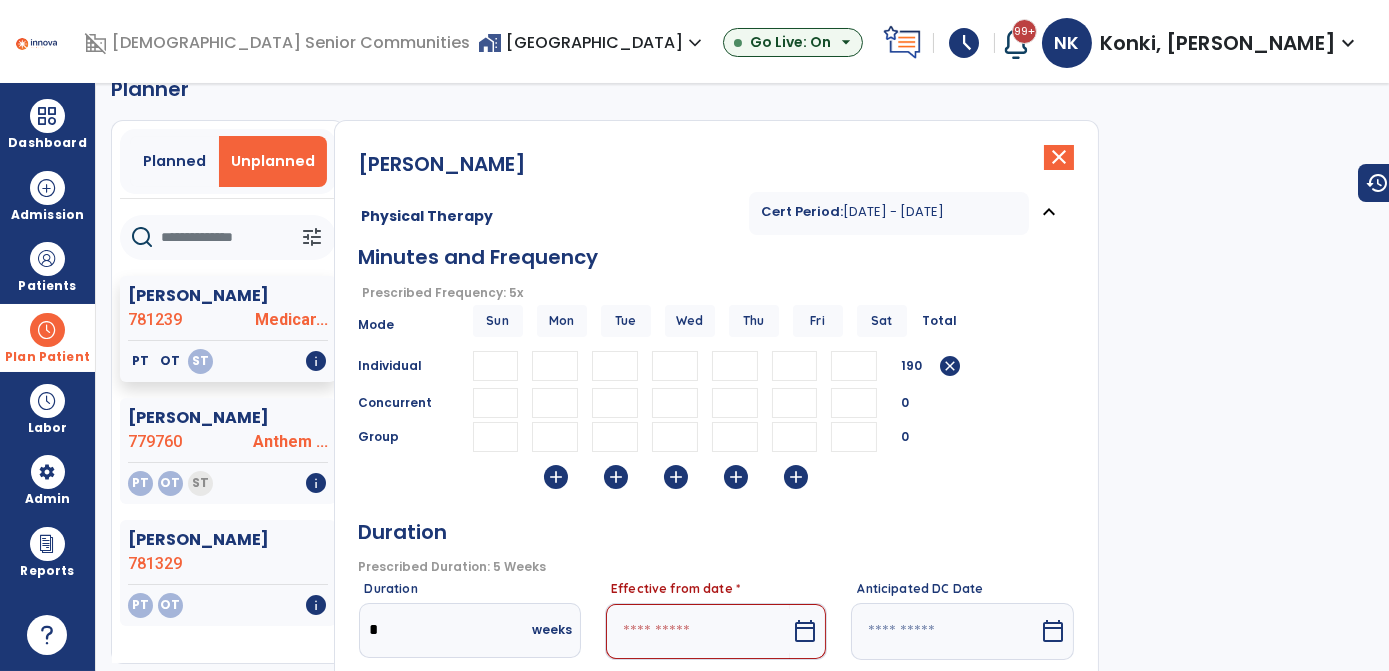 type on "**" 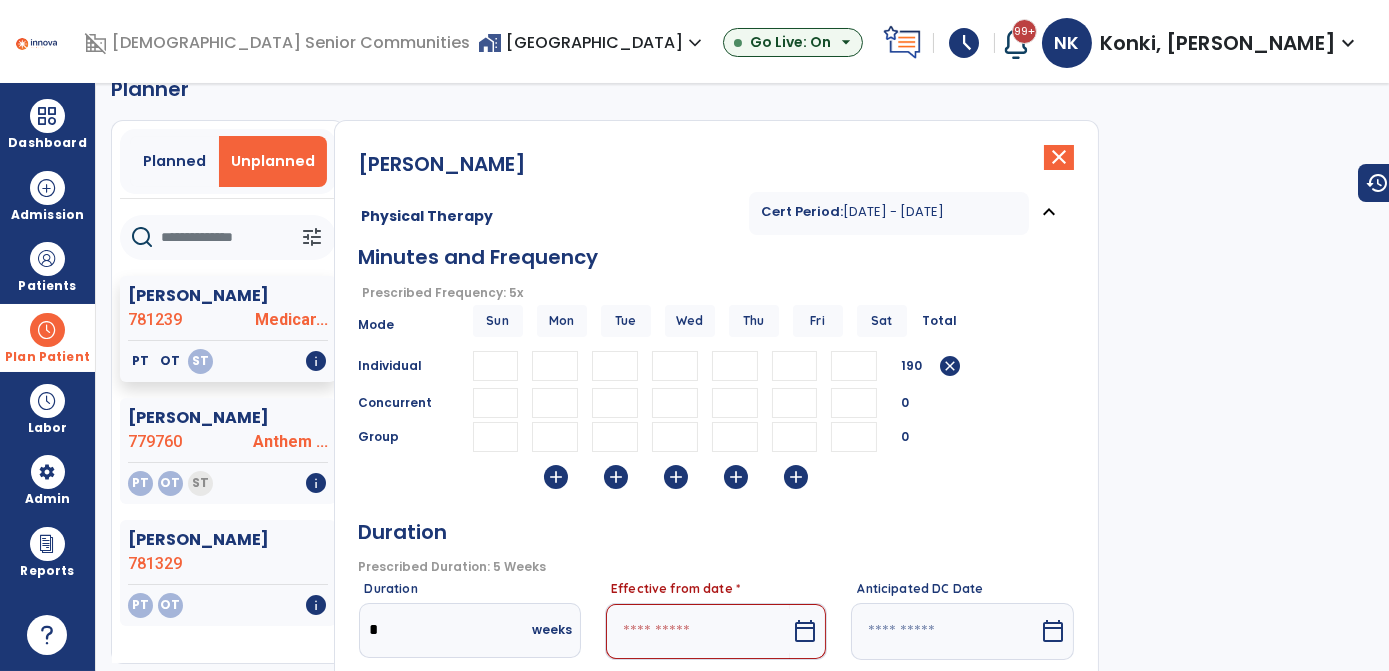 click on "**" at bounding box center [795, 366] 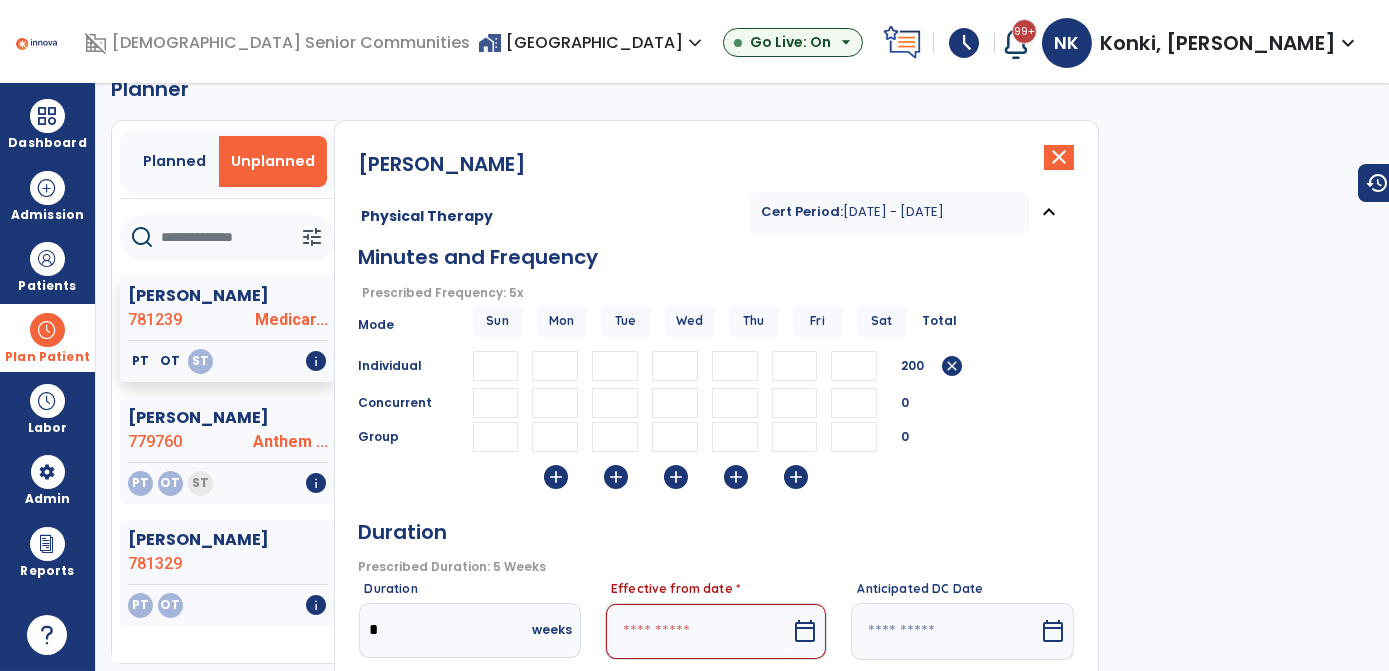 scroll, scrollTop: 235, scrollLeft: 0, axis: vertical 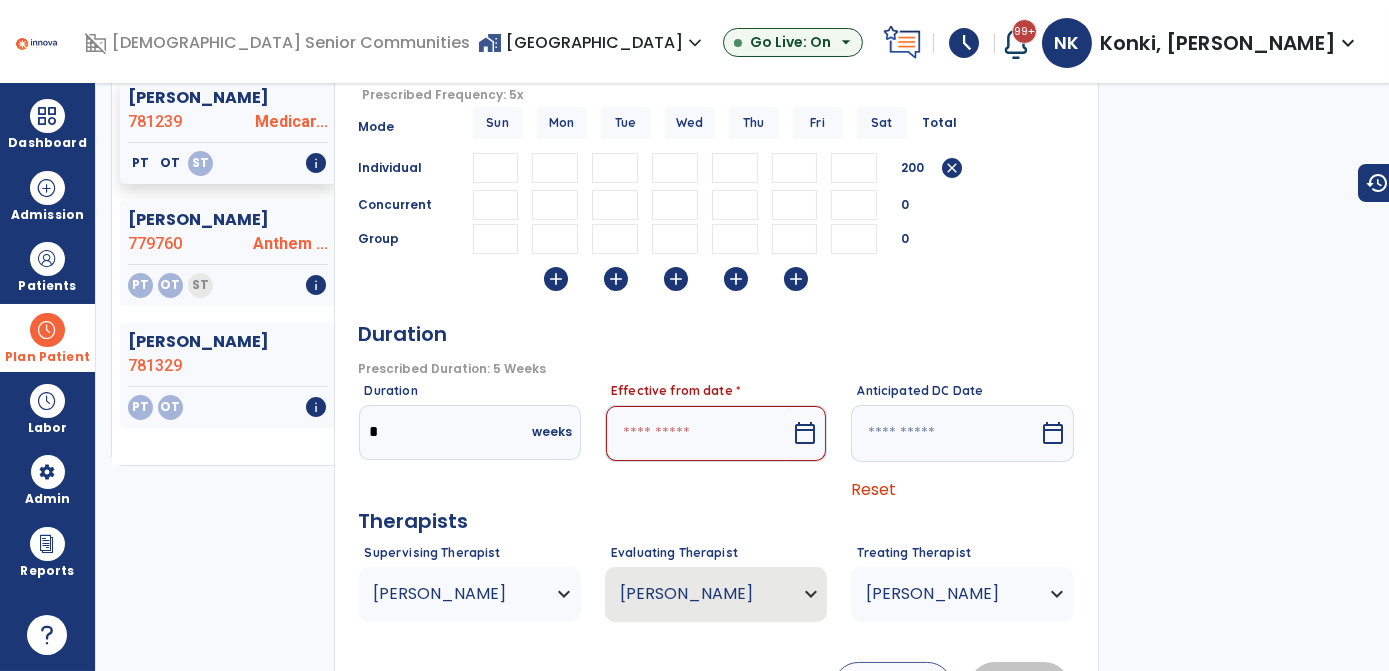 type on "**" 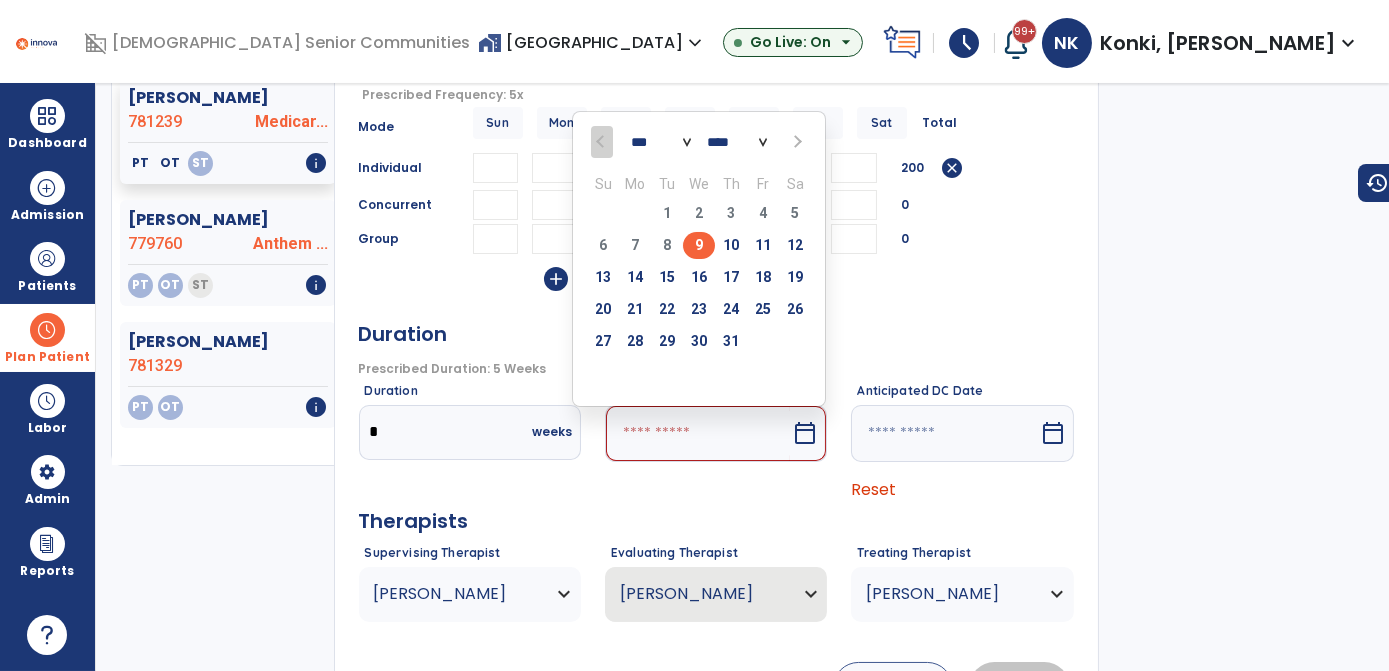 click on "9" at bounding box center [699, 245] 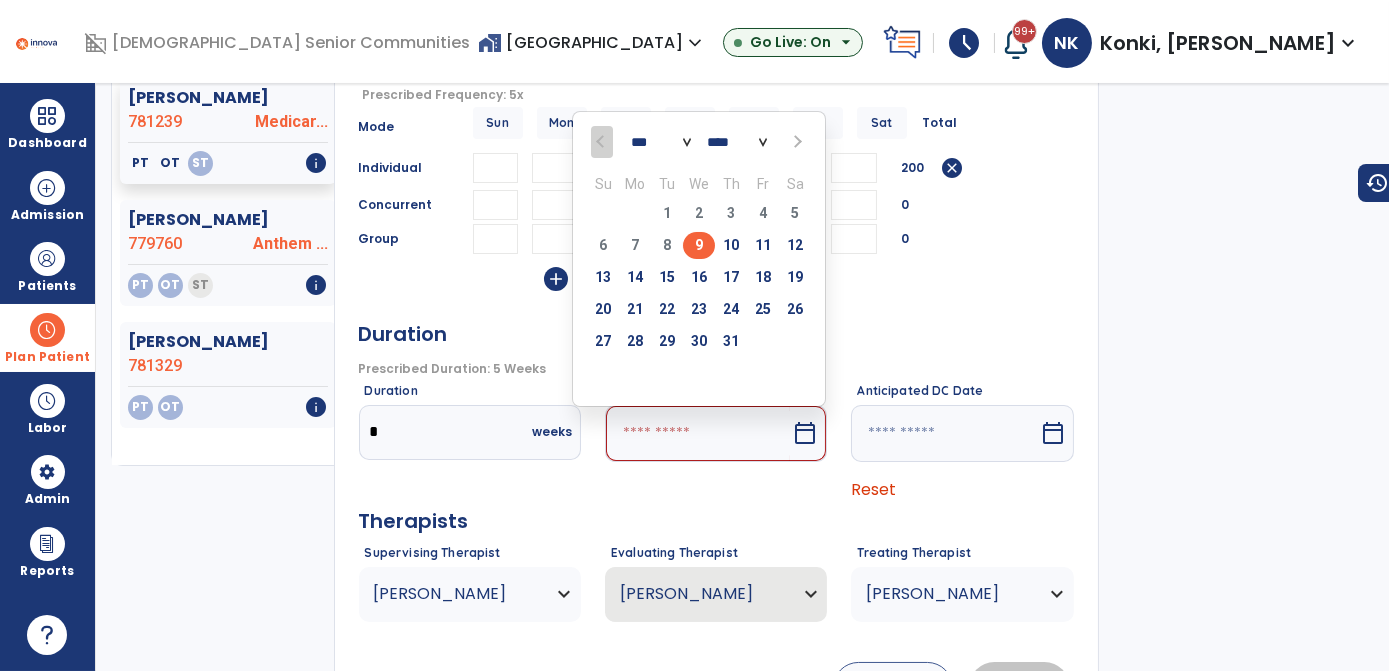 type on "********" 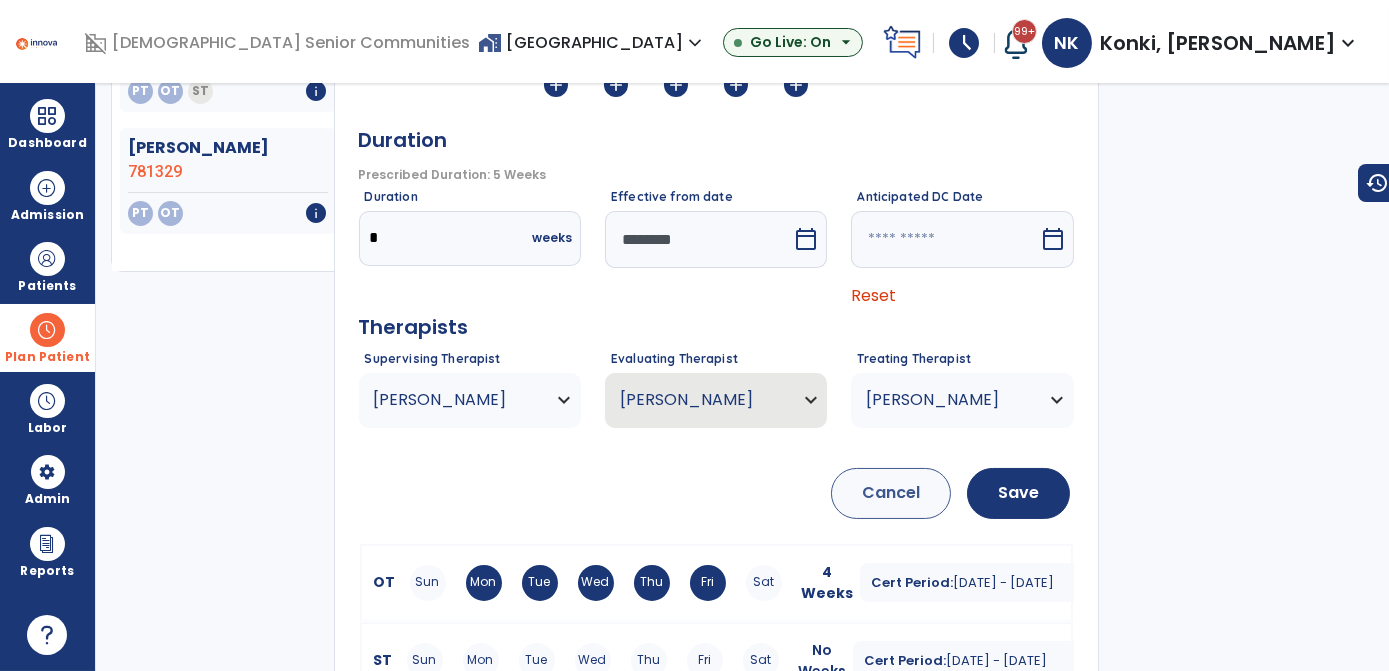 scroll, scrollTop: 451, scrollLeft: 0, axis: vertical 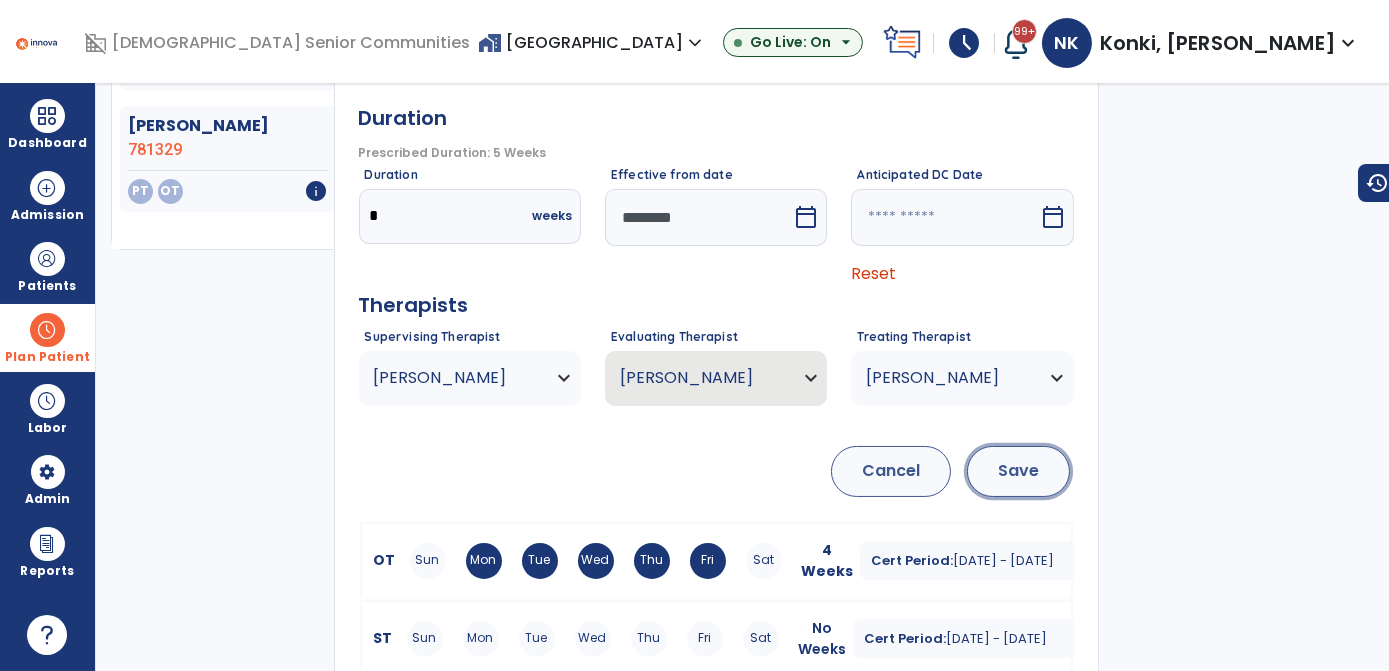 click on "Save" at bounding box center (1018, 471) 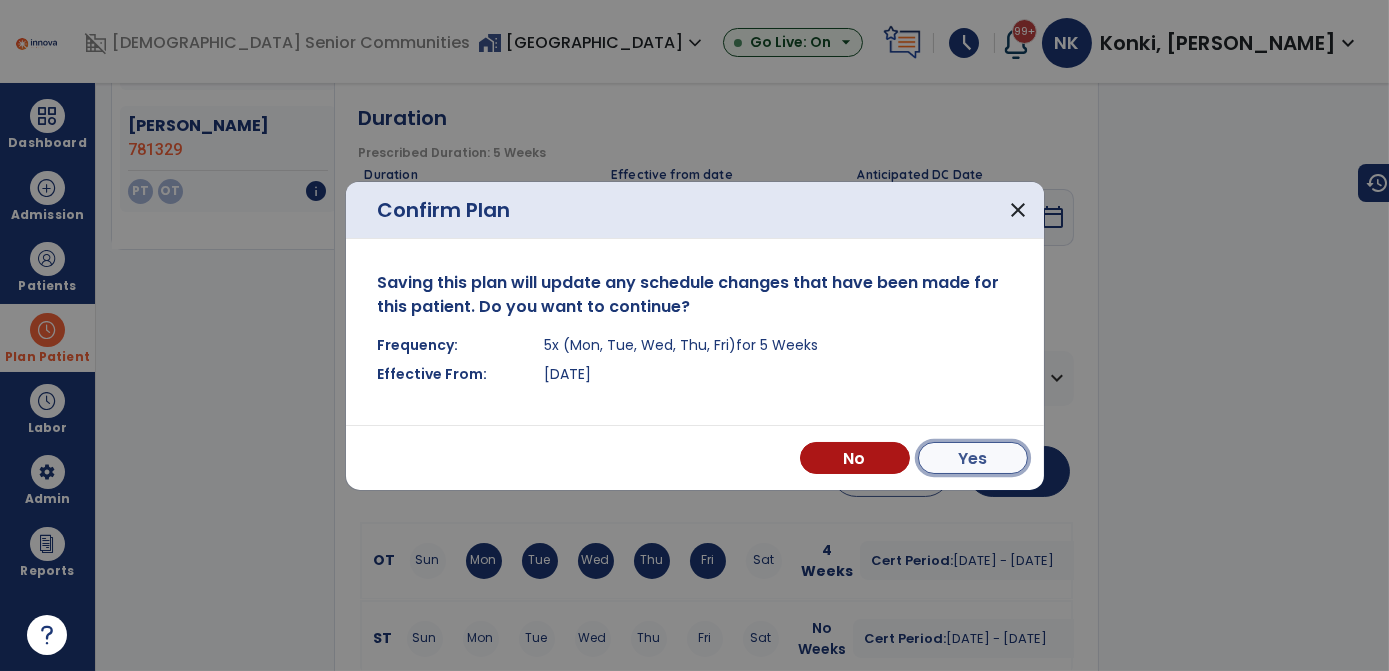 click on "Yes" at bounding box center (973, 458) 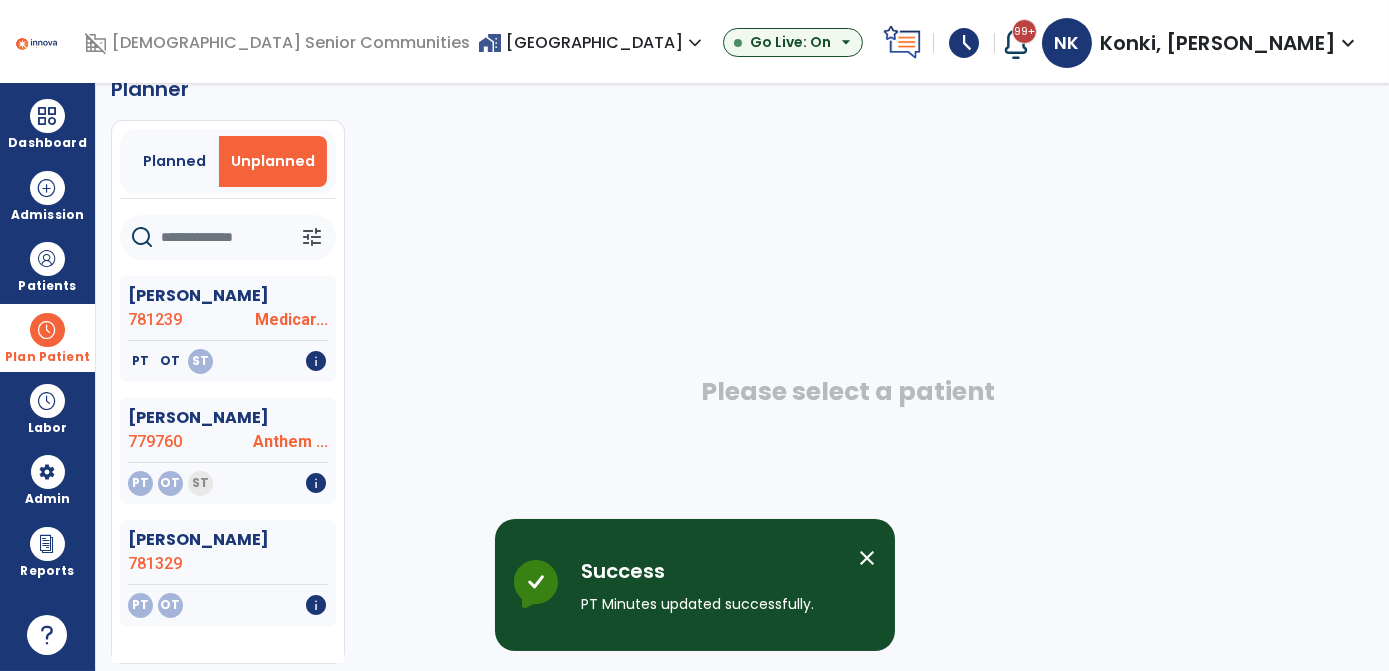 scroll, scrollTop: 37, scrollLeft: 0, axis: vertical 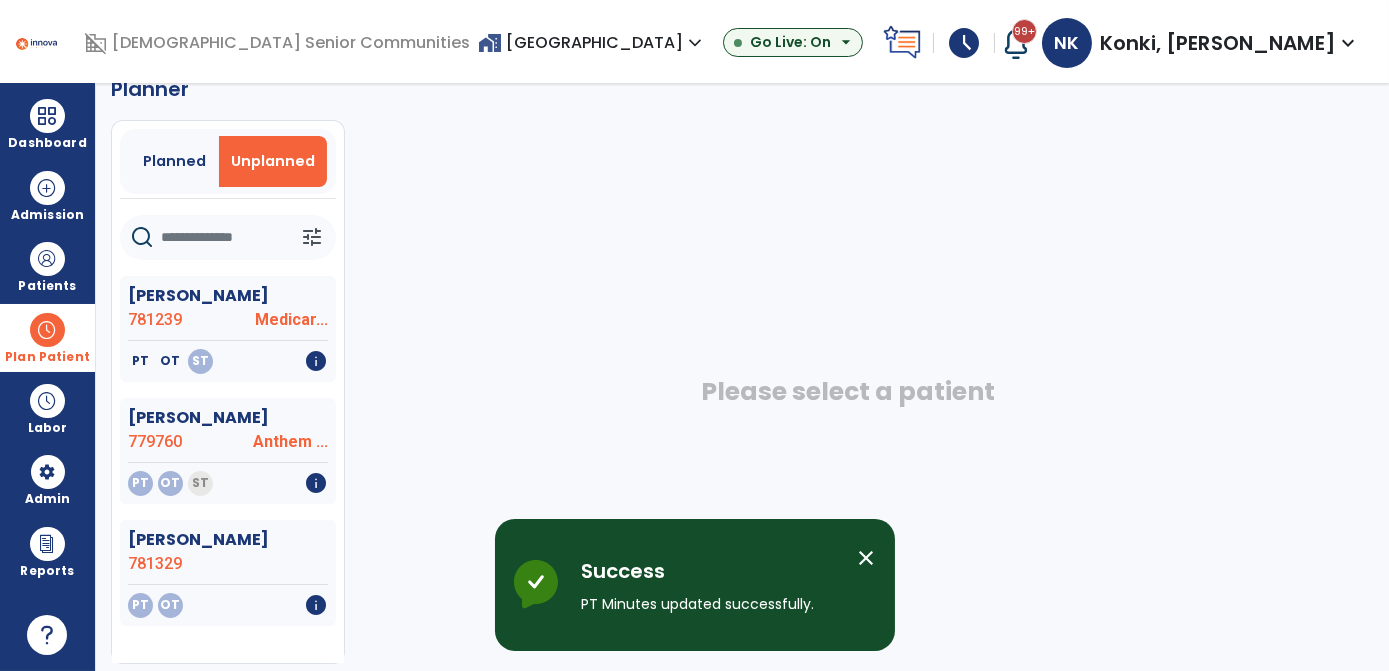 click on "close" at bounding box center [867, 558] 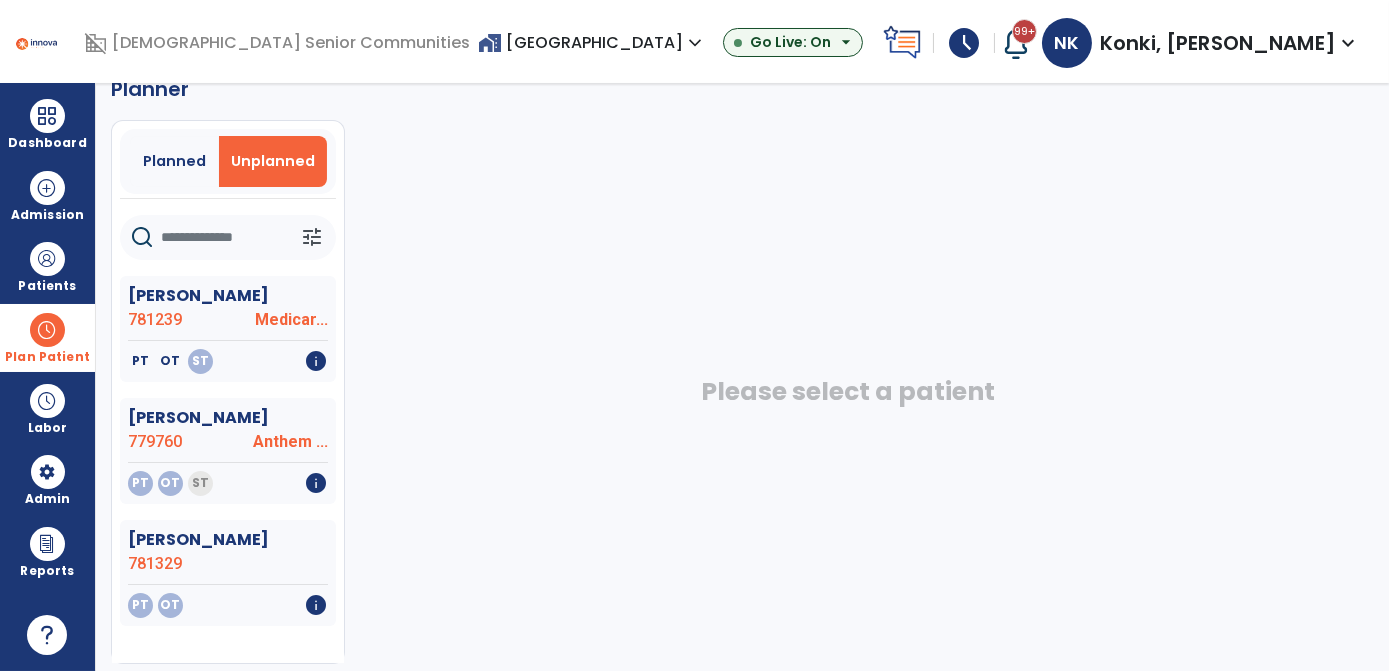 scroll, scrollTop: 0, scrollLeft: 0, axis: both 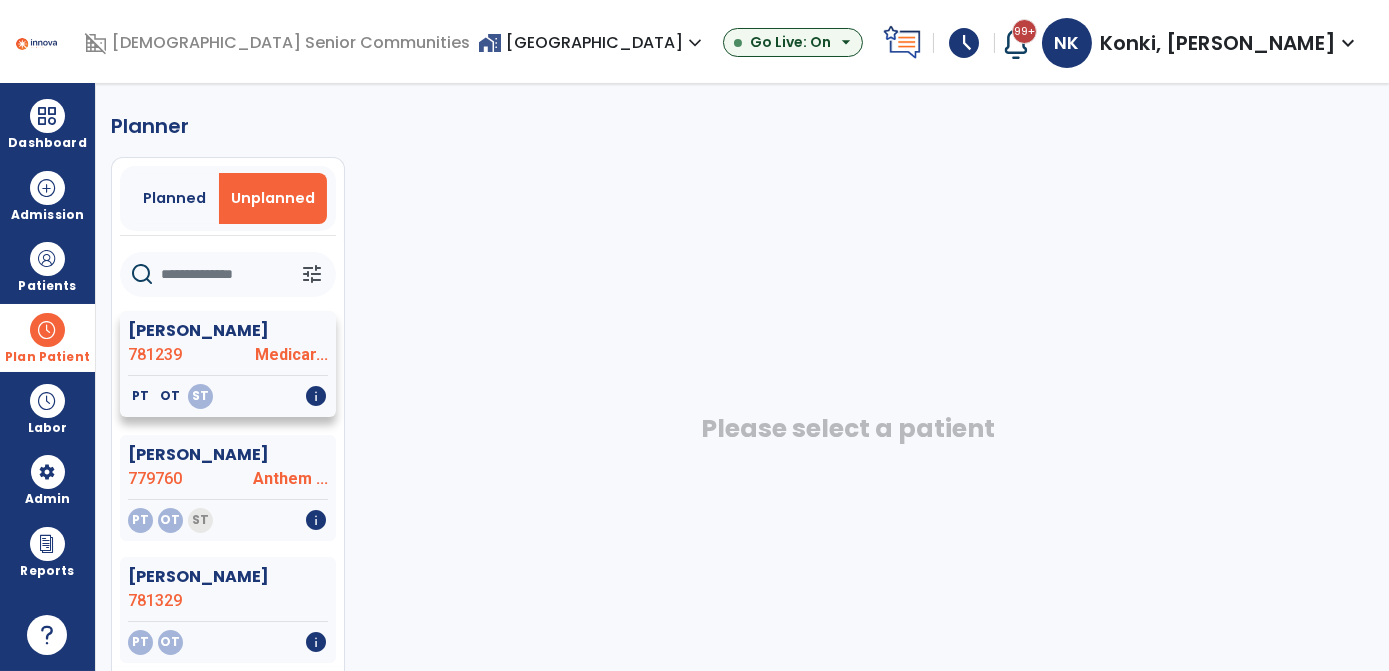click on "Banks, Leon" 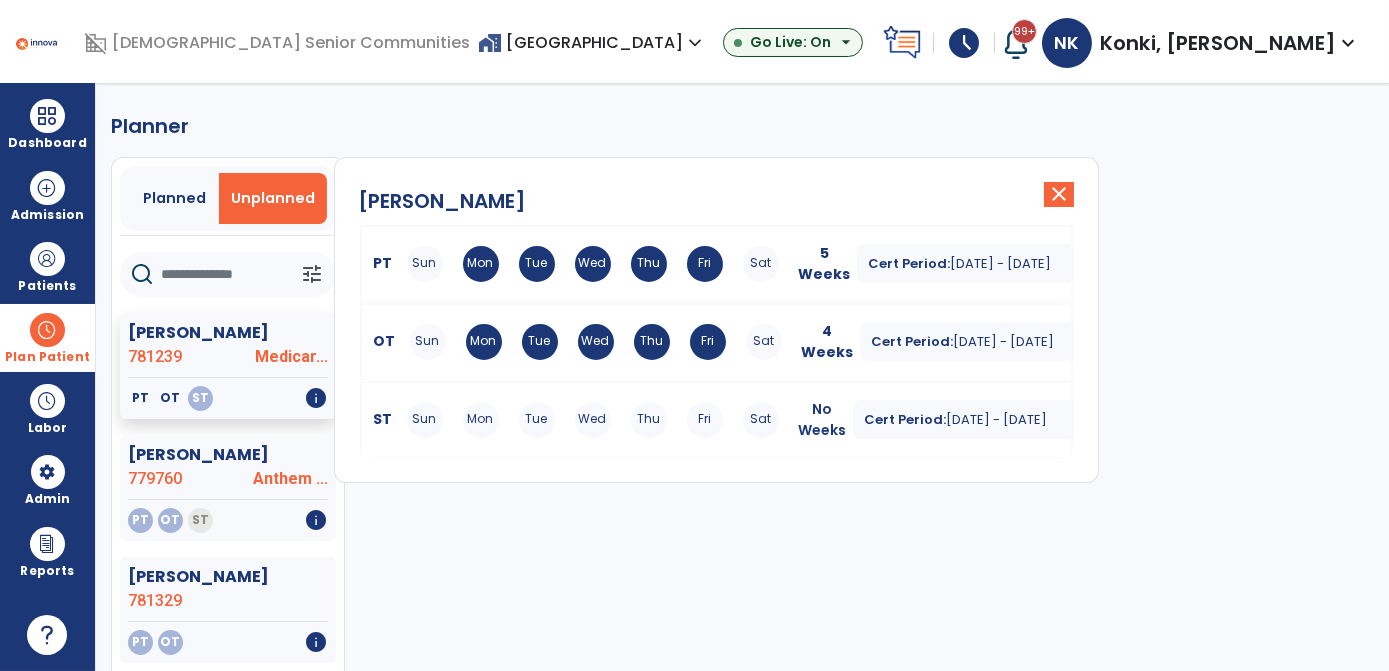 click on "4 Weeks" at bounding box center [828, 342] 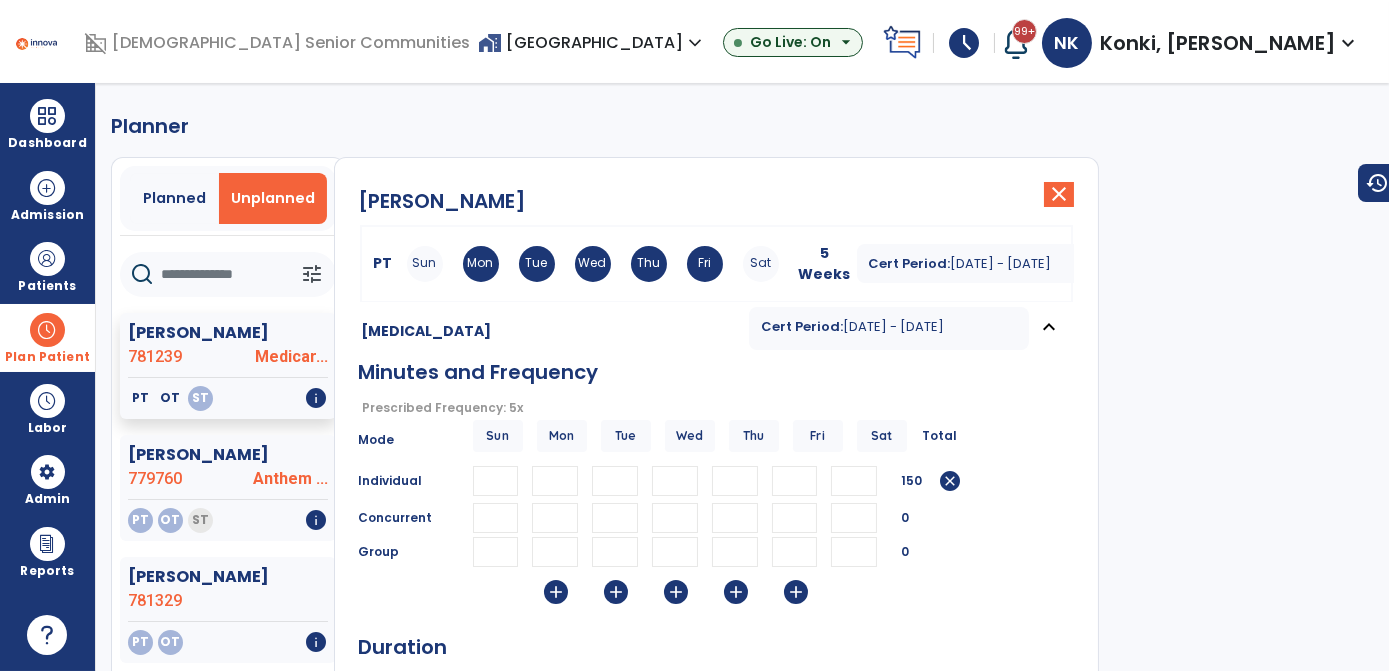 click on "**" at bounding box center (555, 481) 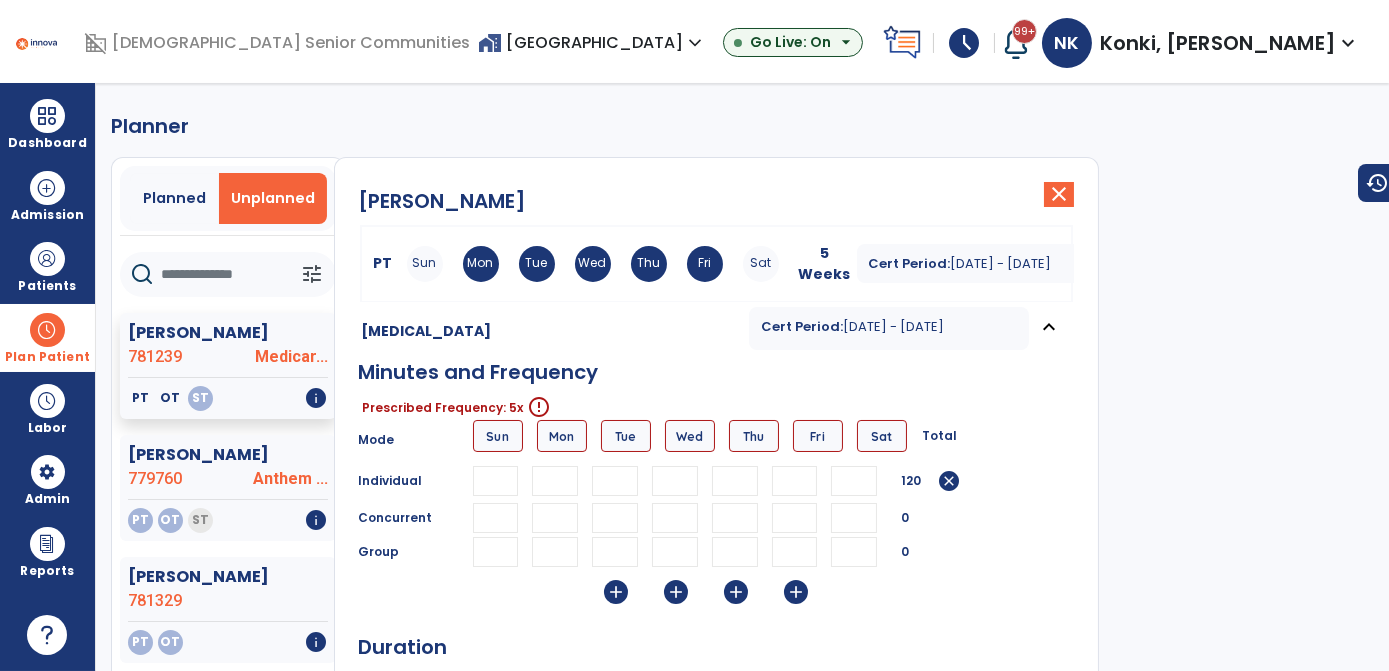 type on "*" 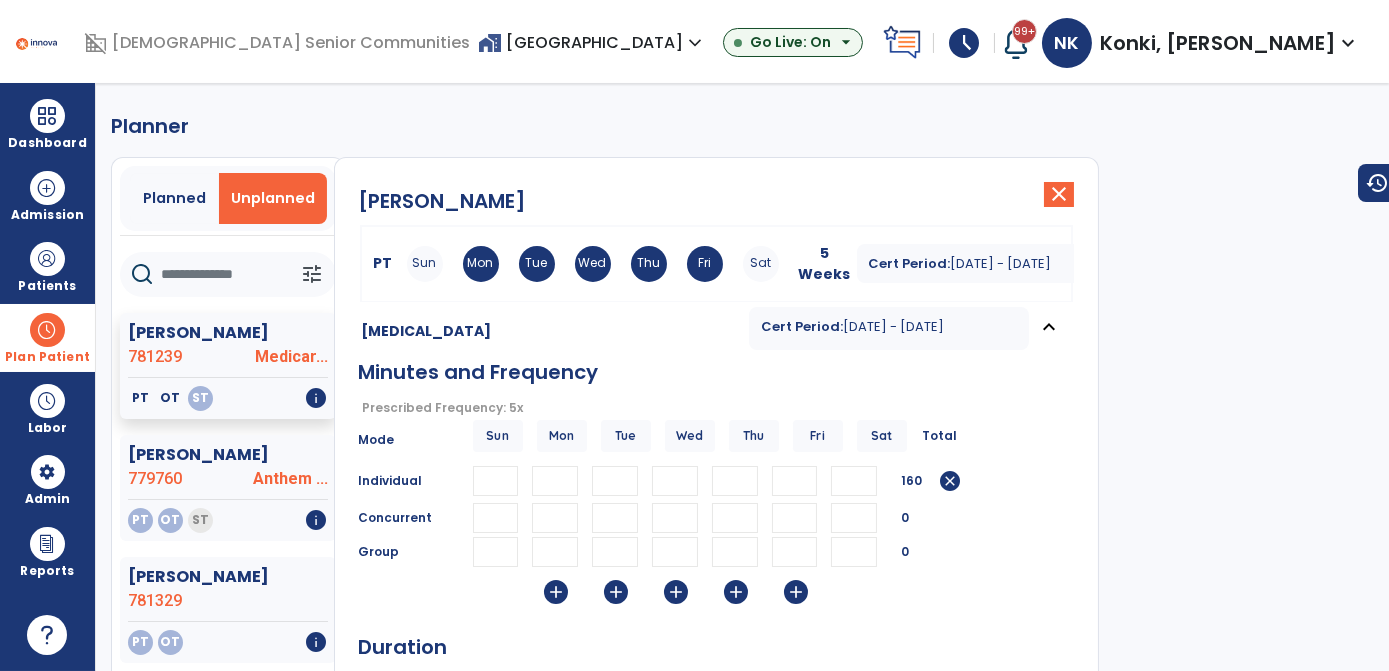 type on "**" 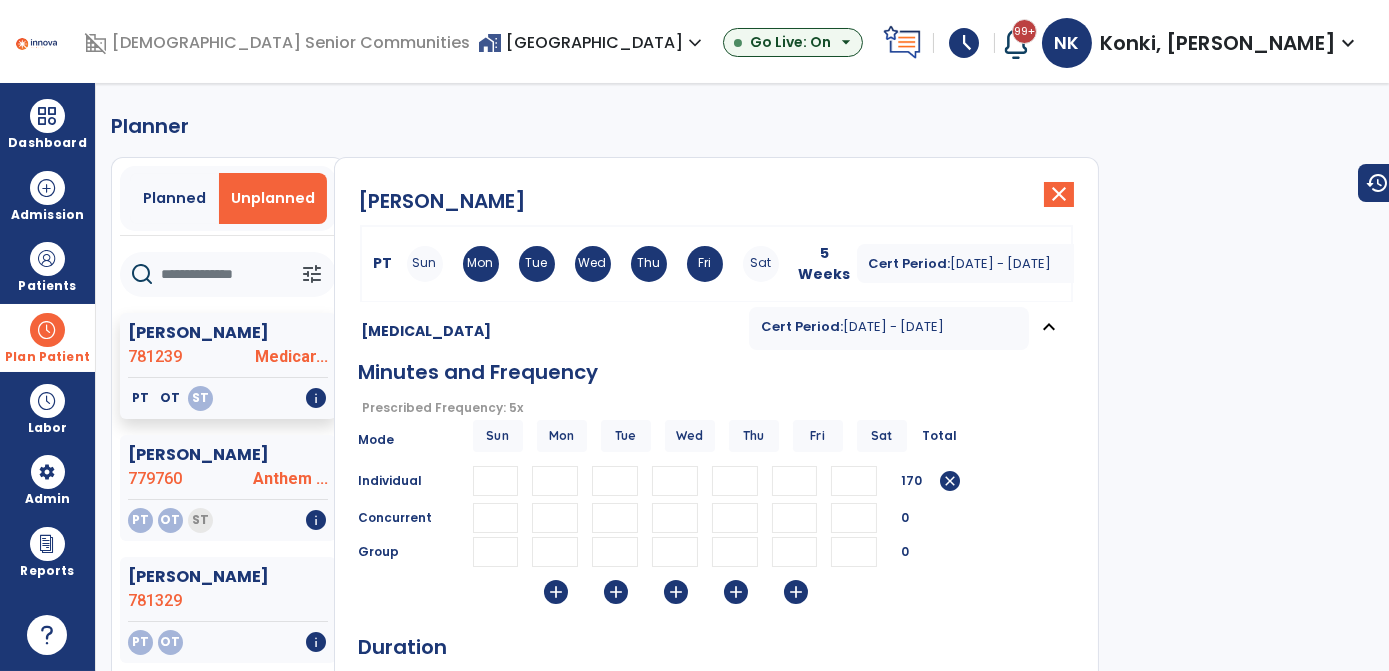 type on "**" 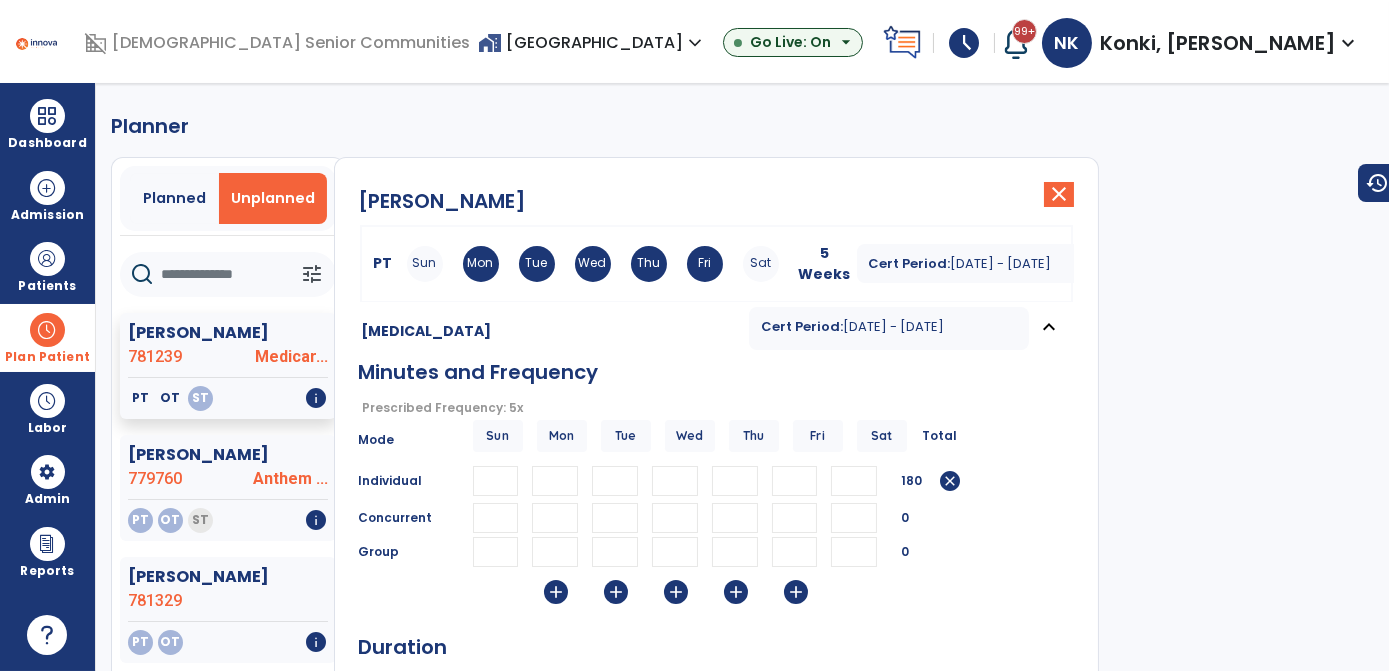 type on "**" 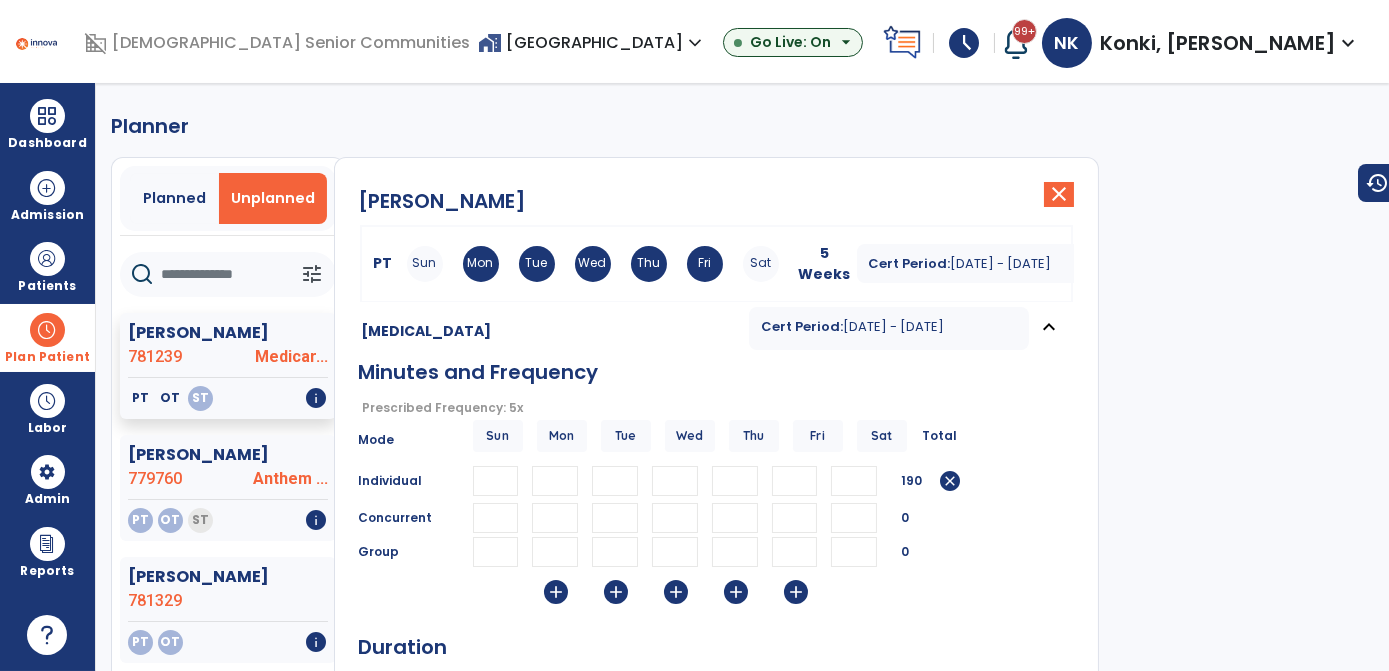 type on "**" 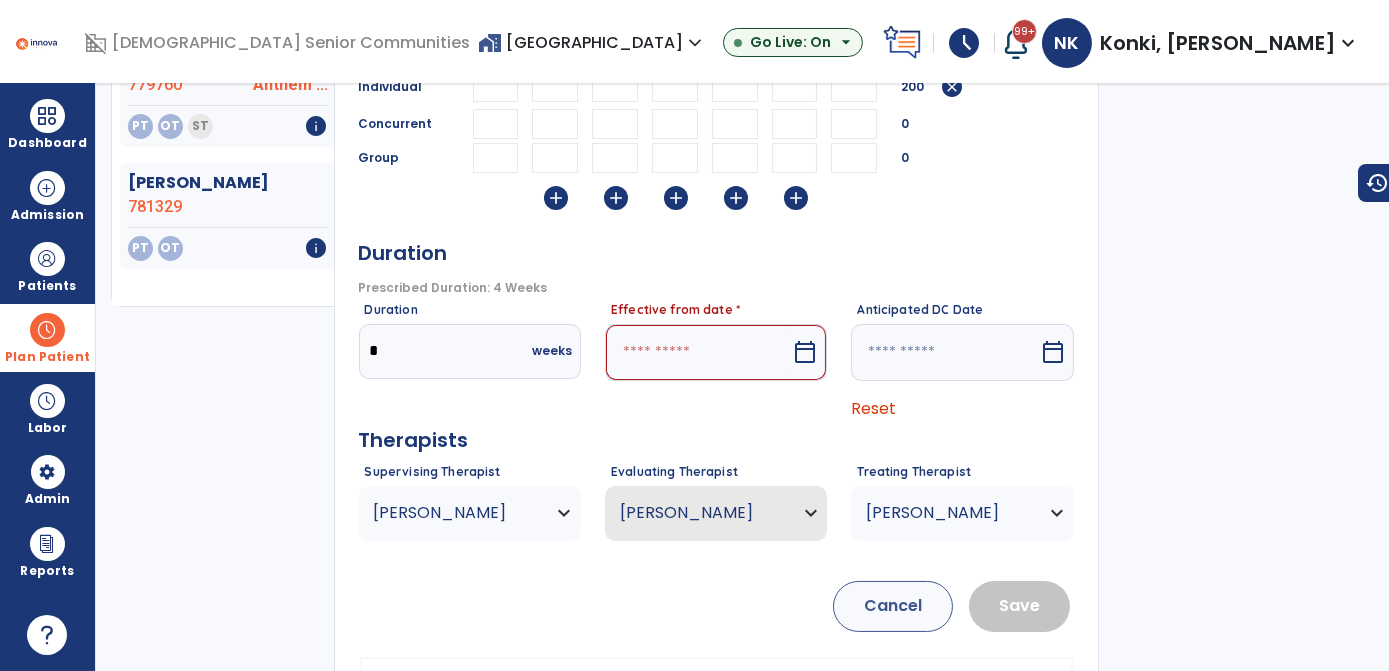scroll, scrollTop: 475, scrollLeft: 0, axis: vertical 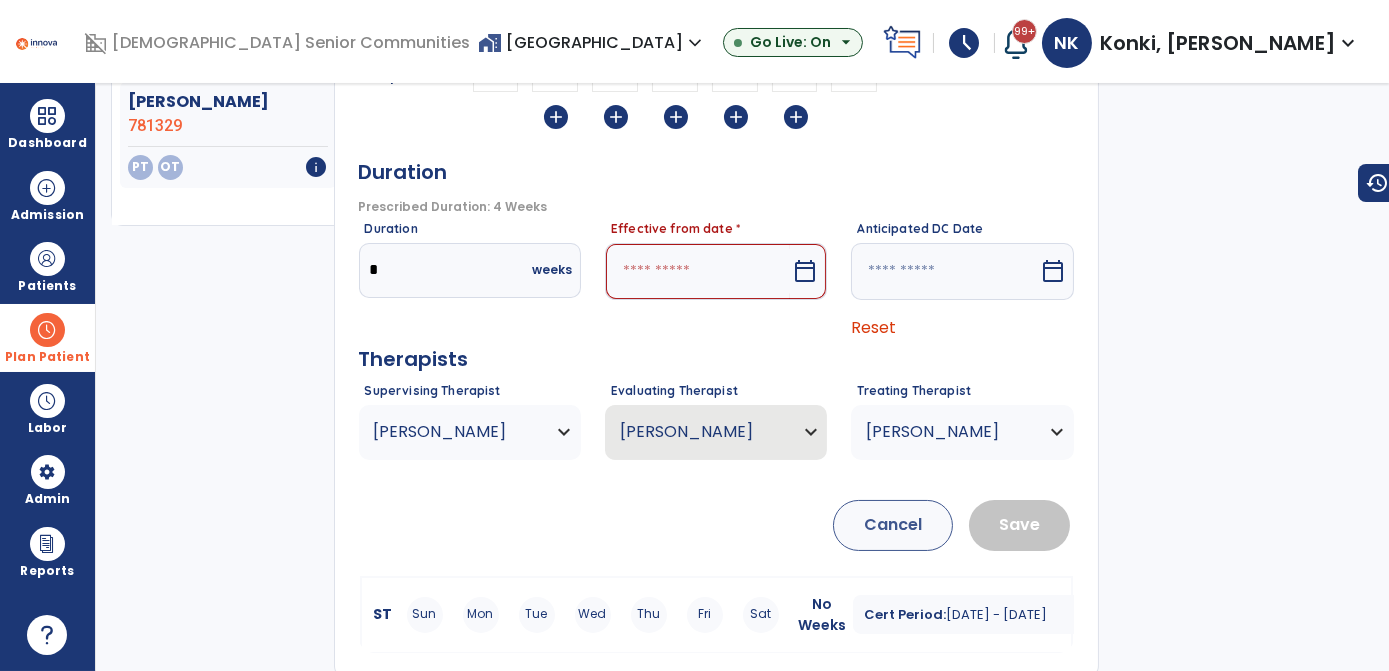type on "**" 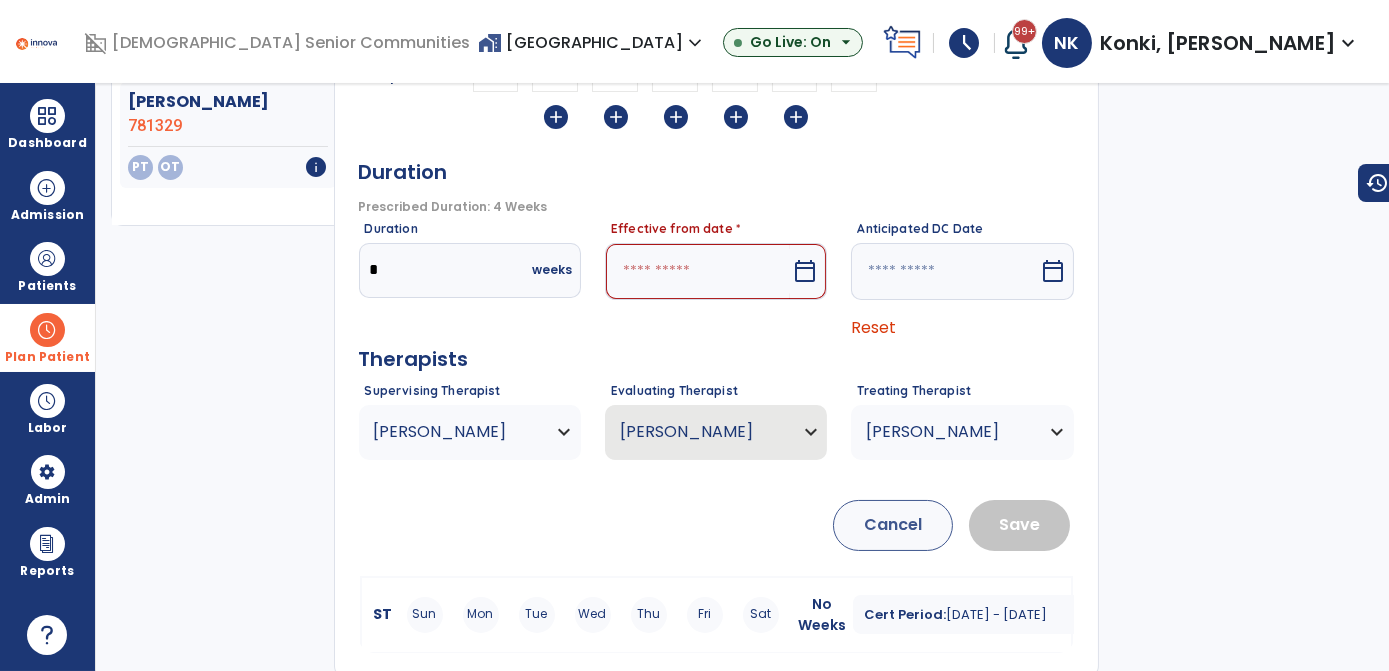 click on "calendar_today" at bounding box center [807, 271] 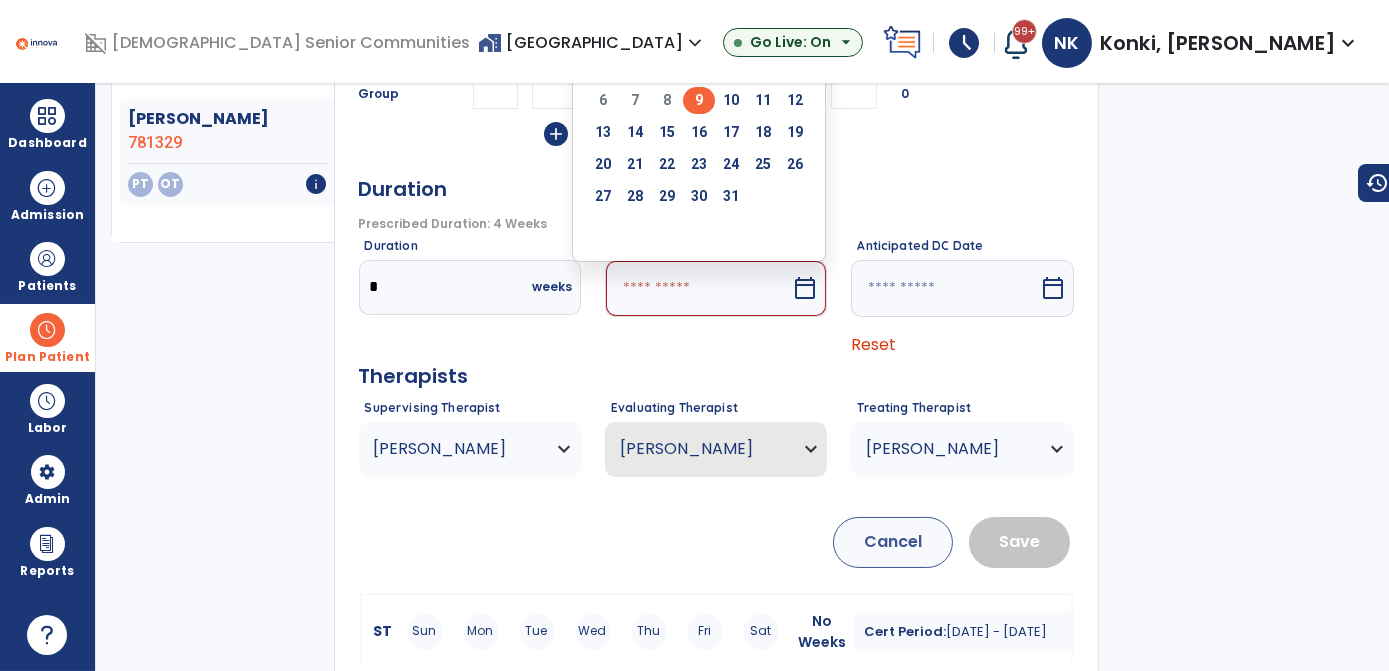 click on "9" at bounding box center [699, 100] 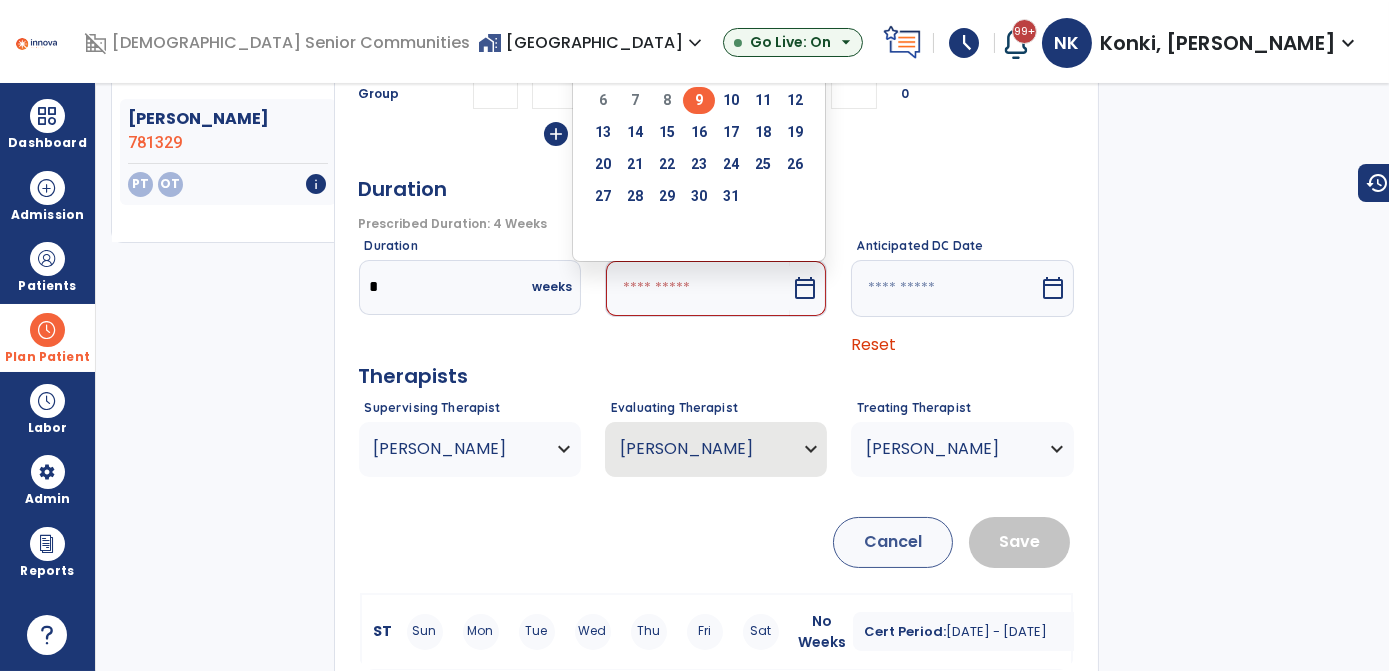 type on "********" 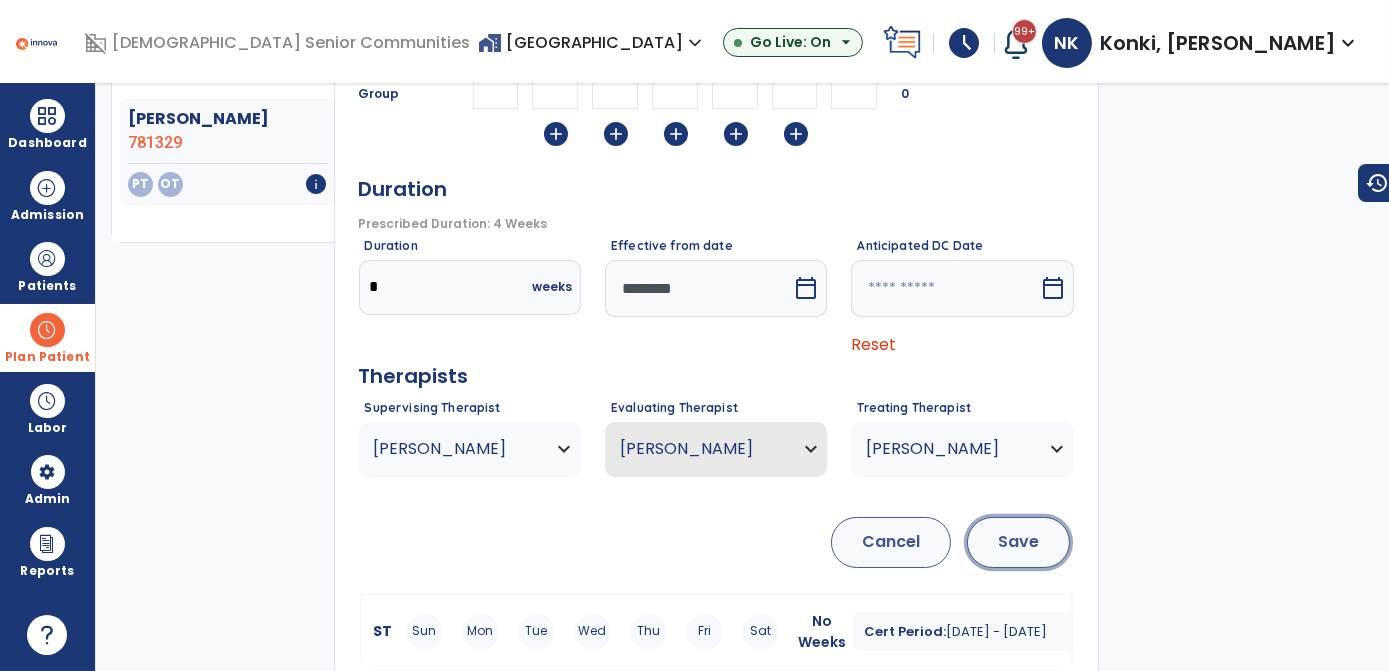 click on "Save" at bounding box center (1018, 542) 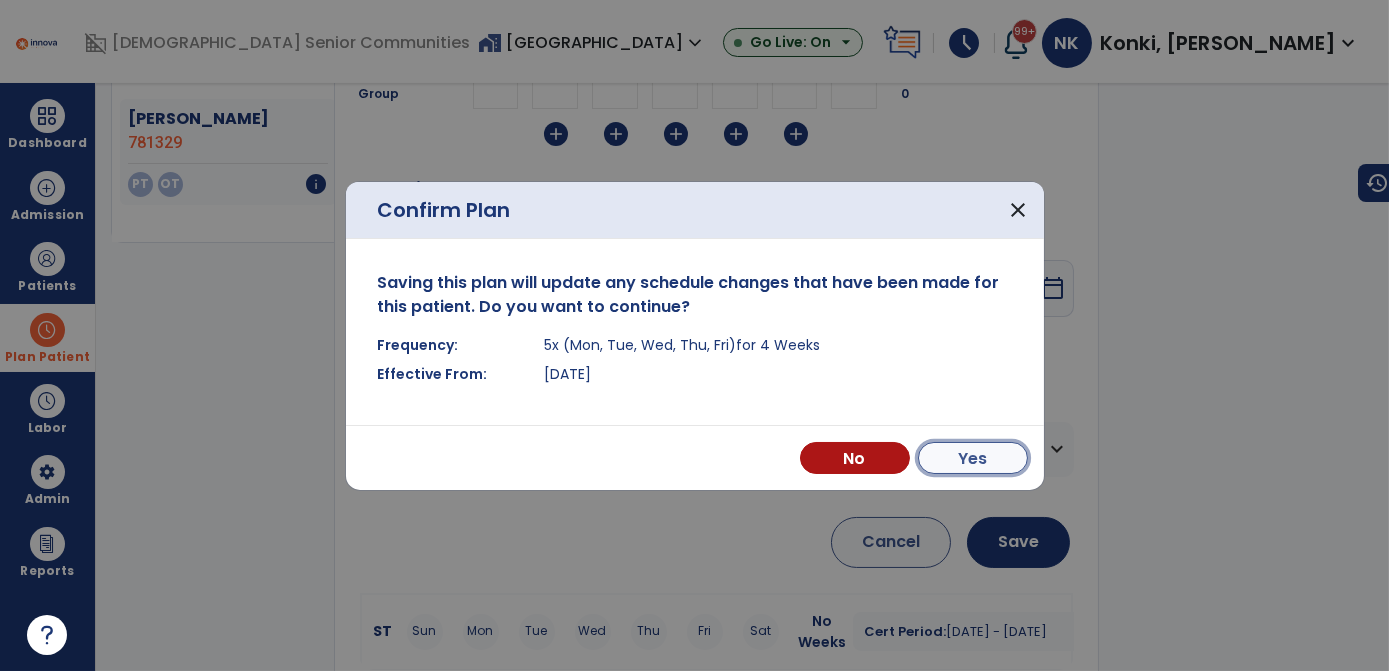 click on "Yes" at bounding box center [973, 458] 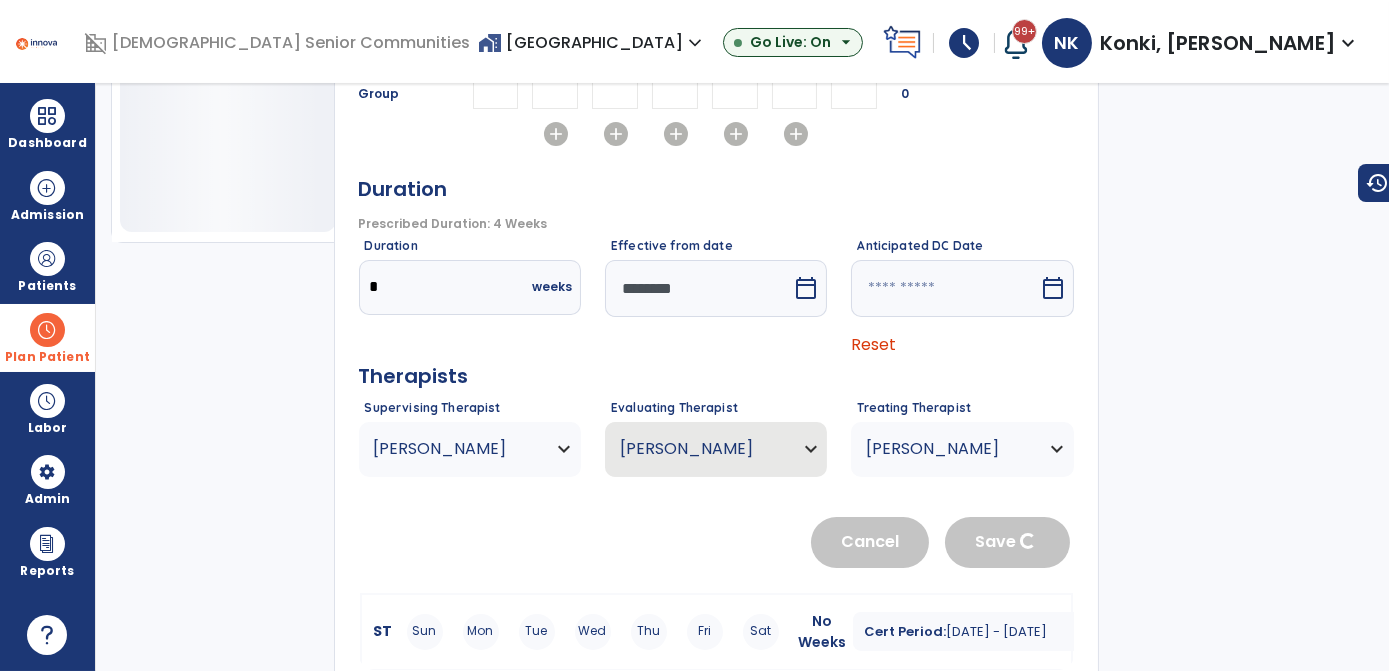 scroll, scrollTop: 37, scrollLeft: 0, axis: vertical 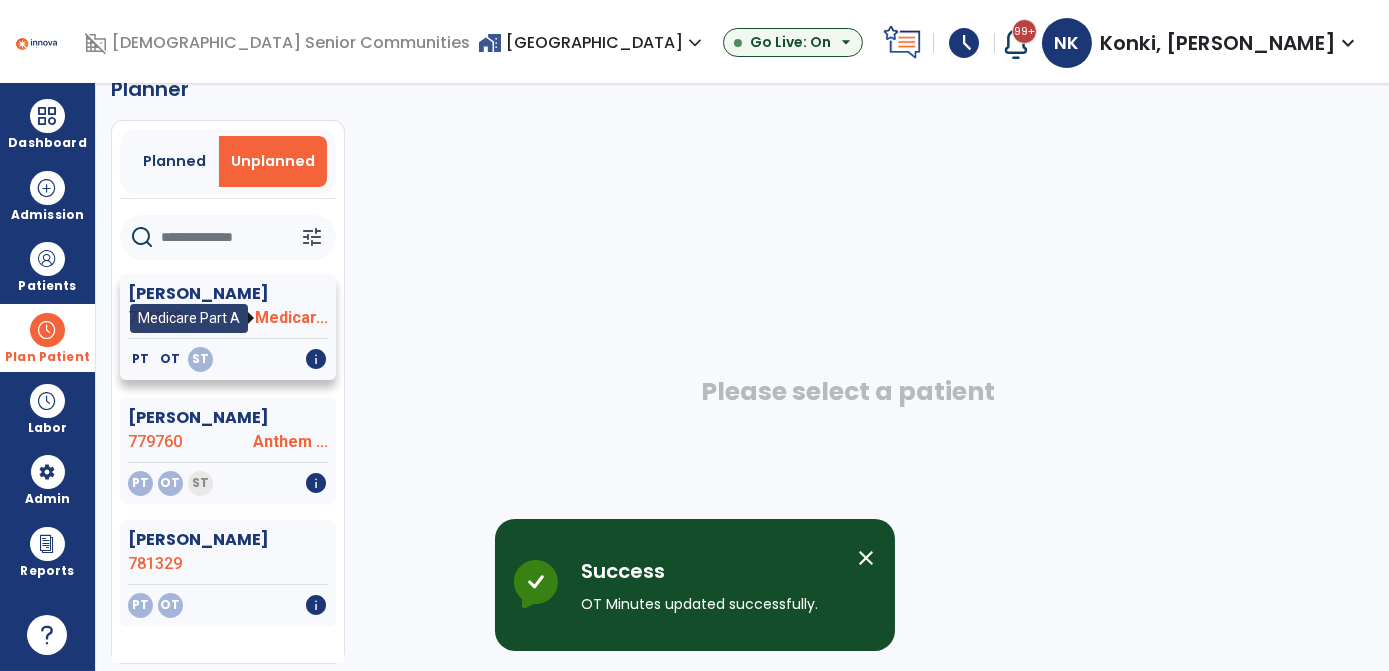 click on "Medicar..." 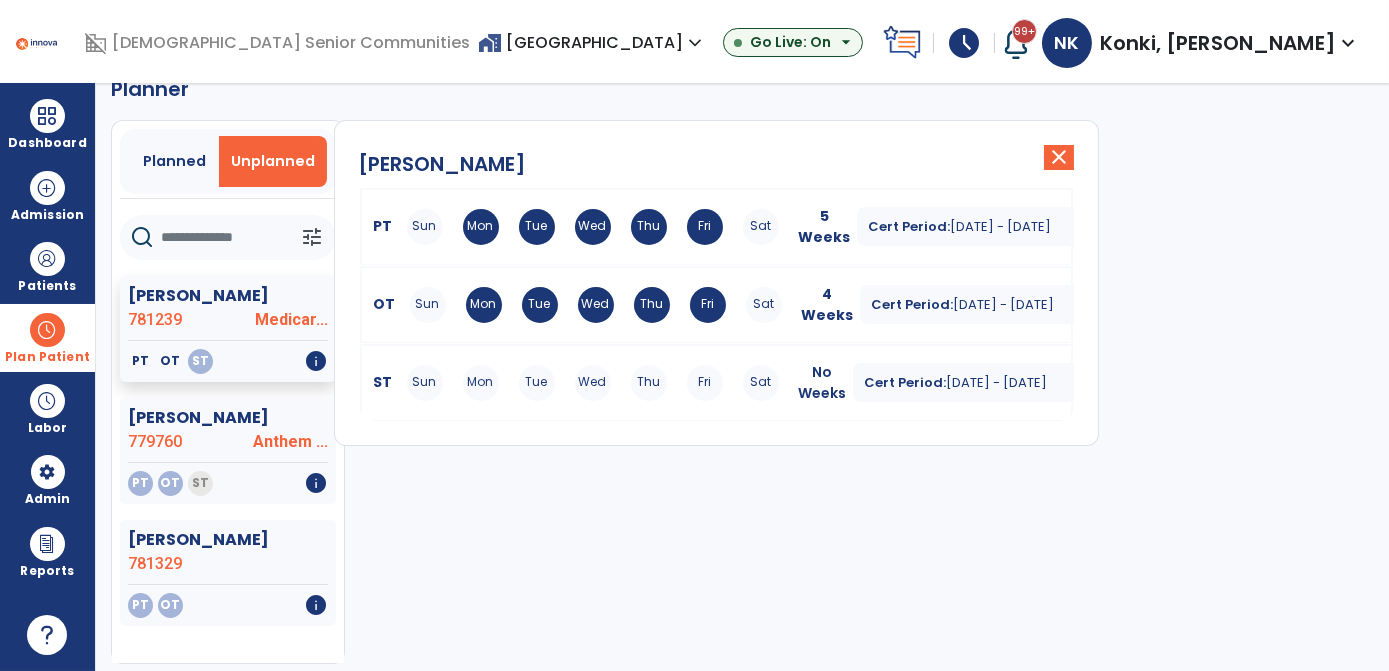 click on "No Weeks" at bounding box center (823, 383) 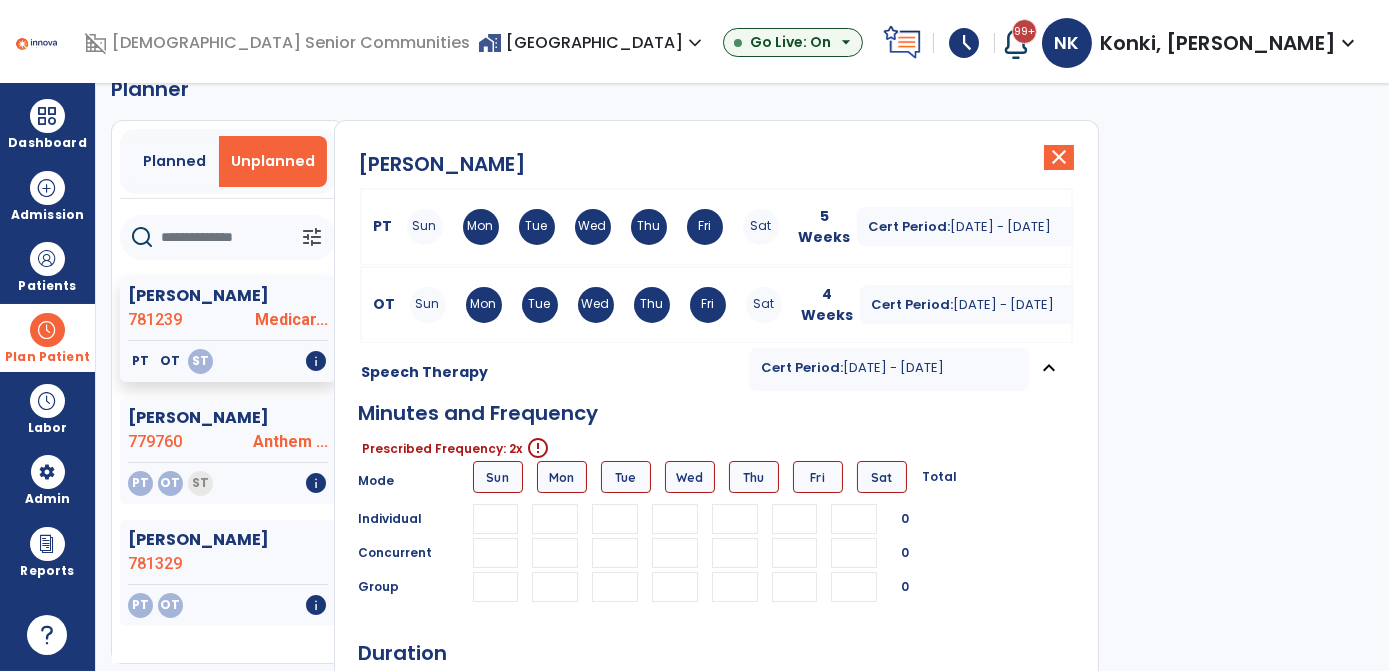 click at bounding box center [615, 519] 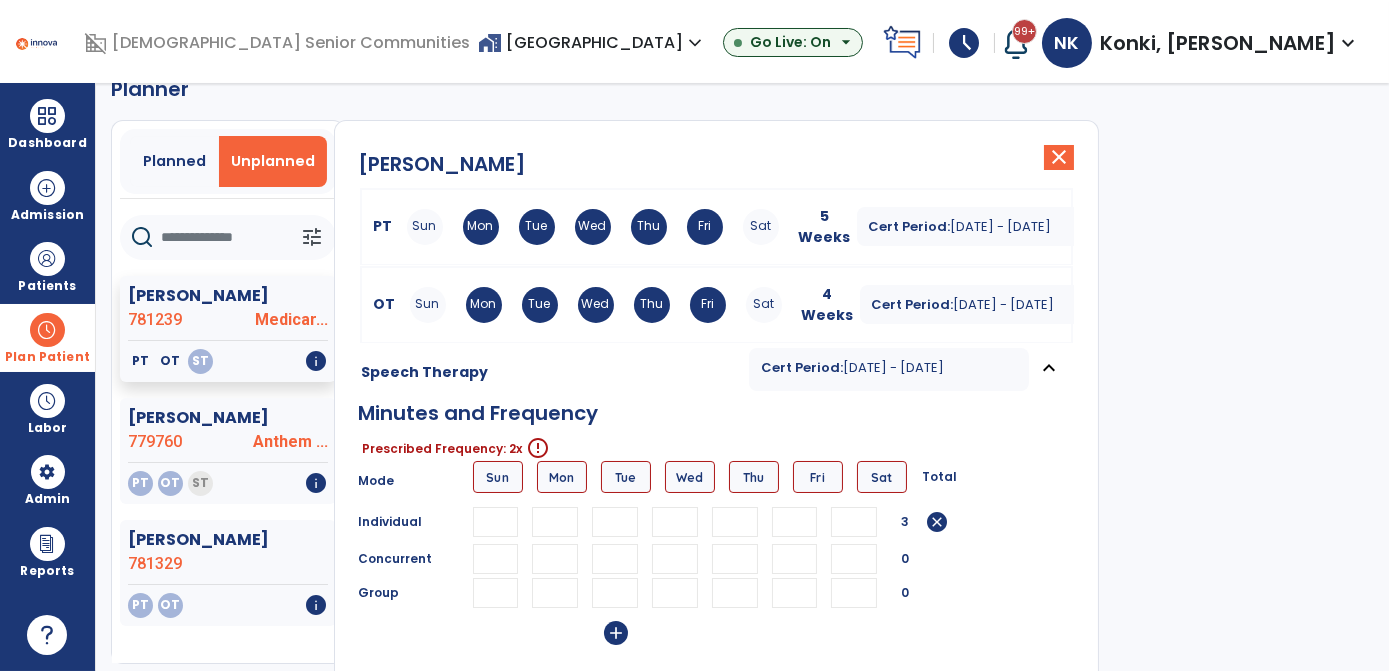 type 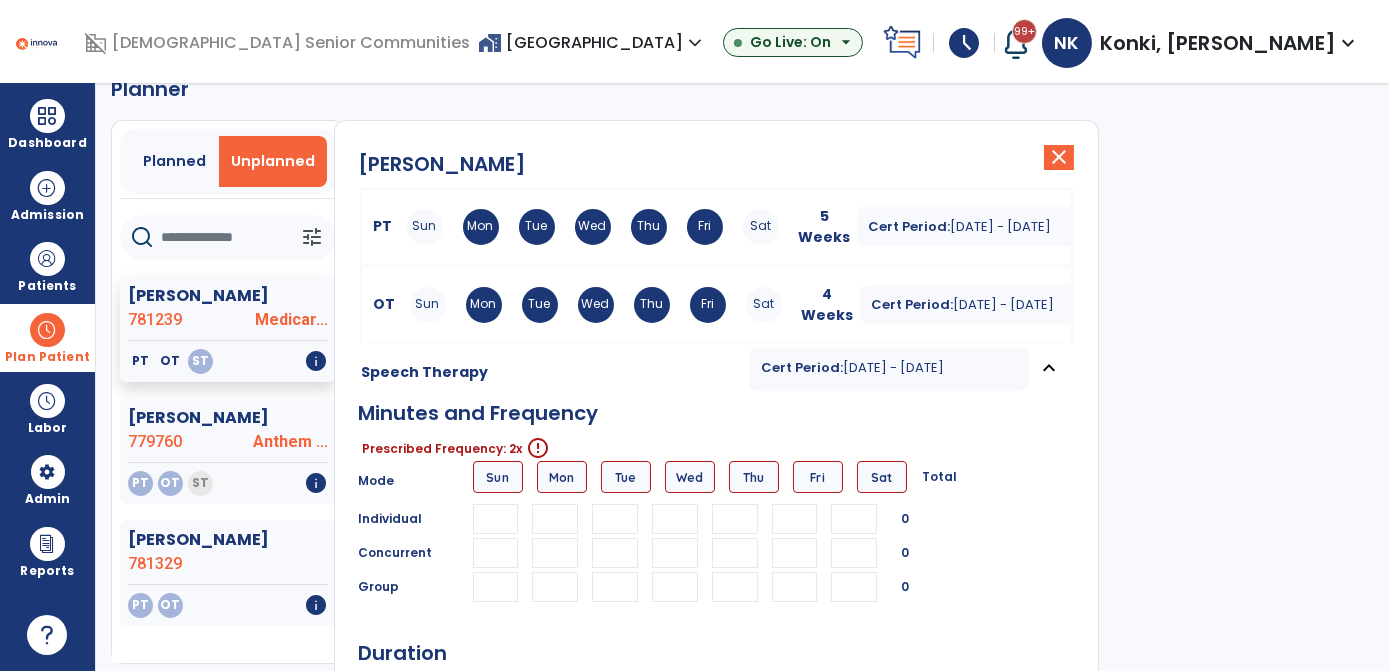 drag, startPoint x: 680, startPoint y: 497, endPoint x: 671, endPoint y: 521, distance: 25.632011 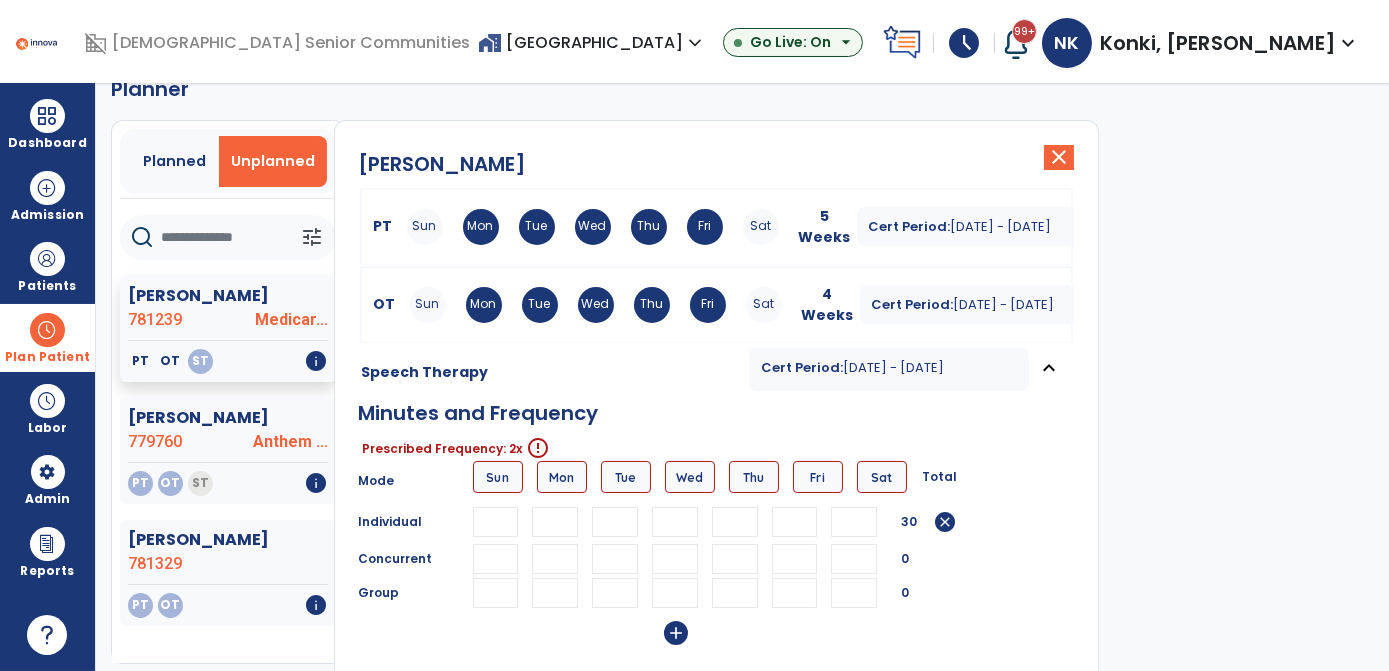 type on "**" 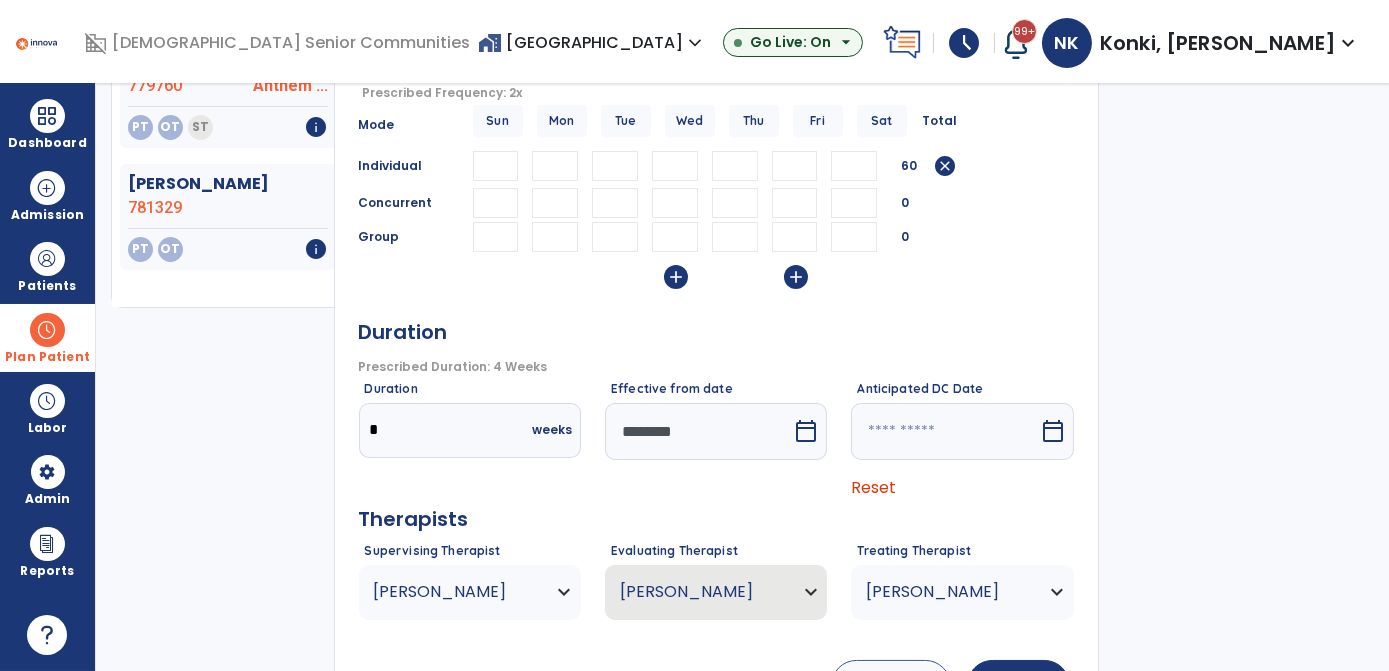 scroll, scrollTop: 432, scrollLeft: 0, axis: vertical 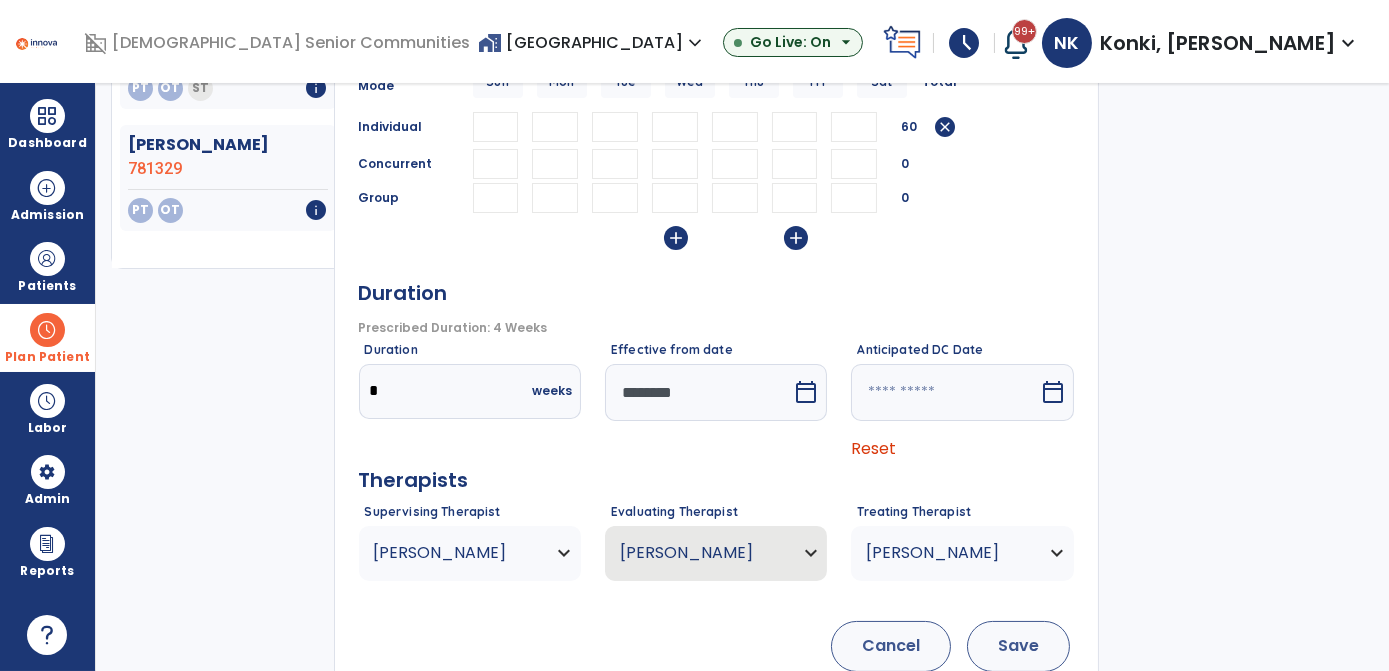 type on "**" 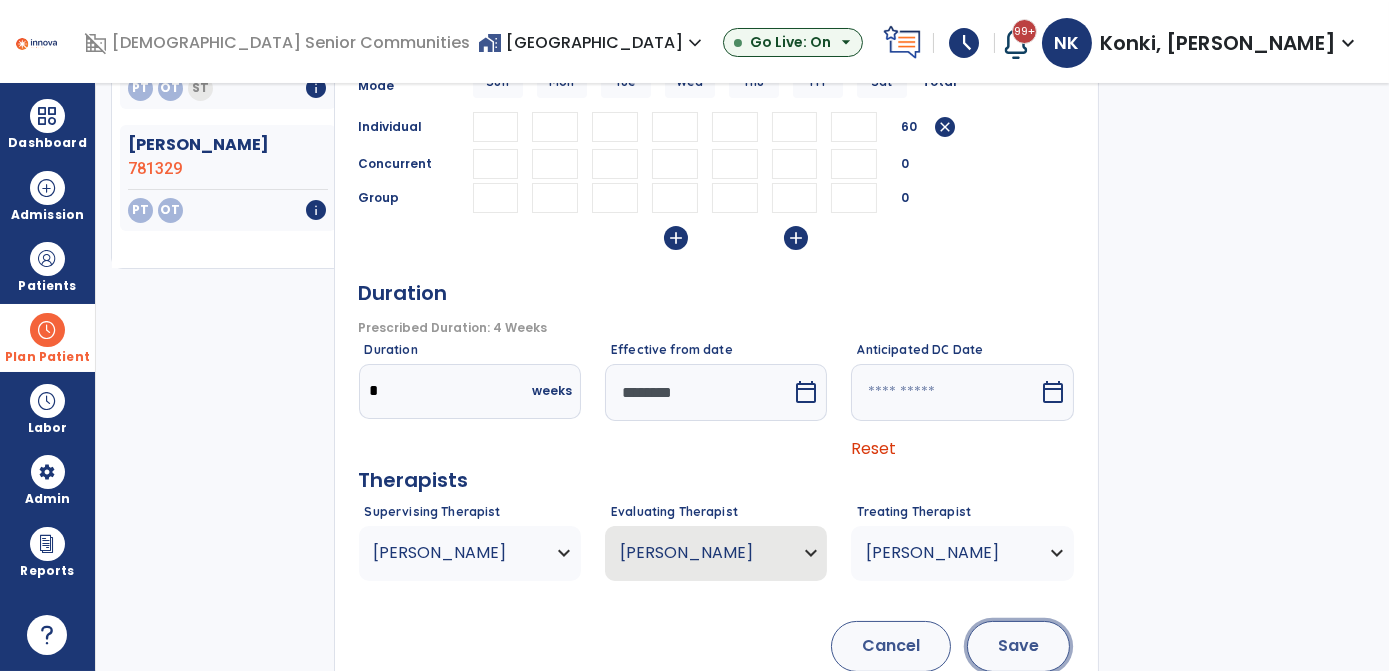 click on "Save" at bounding box center (1018, 646) 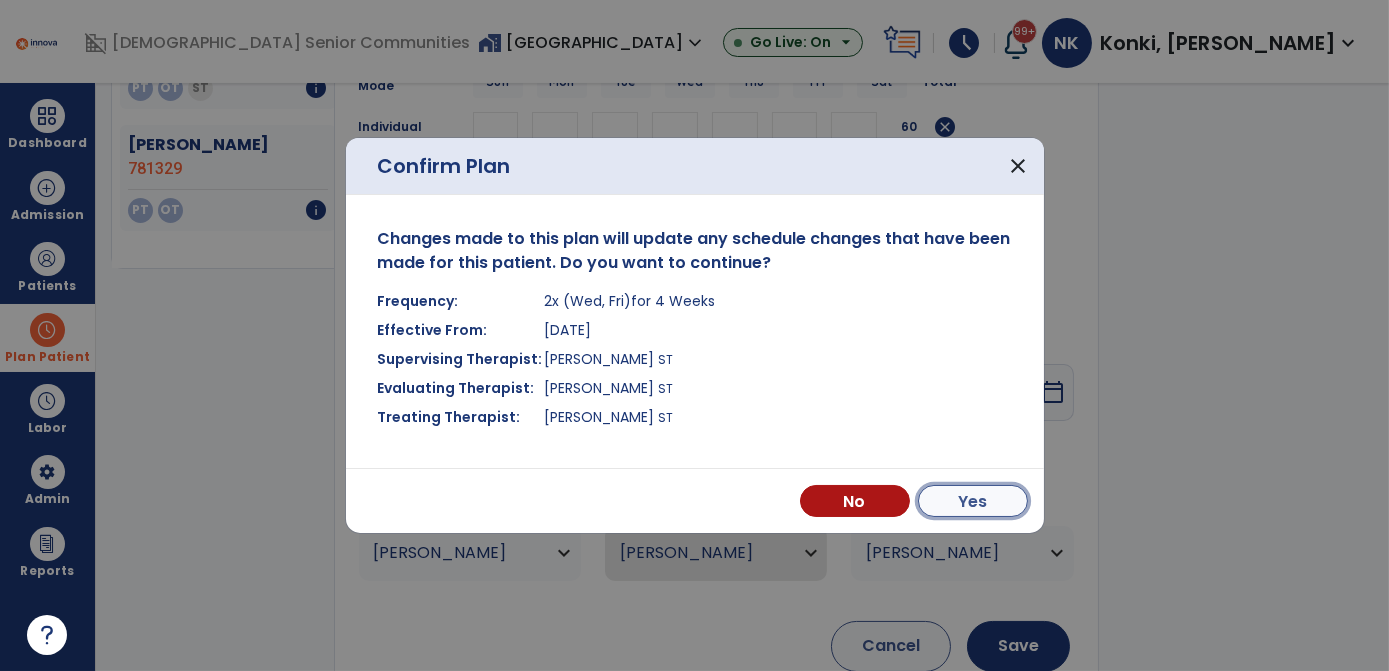 click on "Yes" at bounding box center [973, 501] 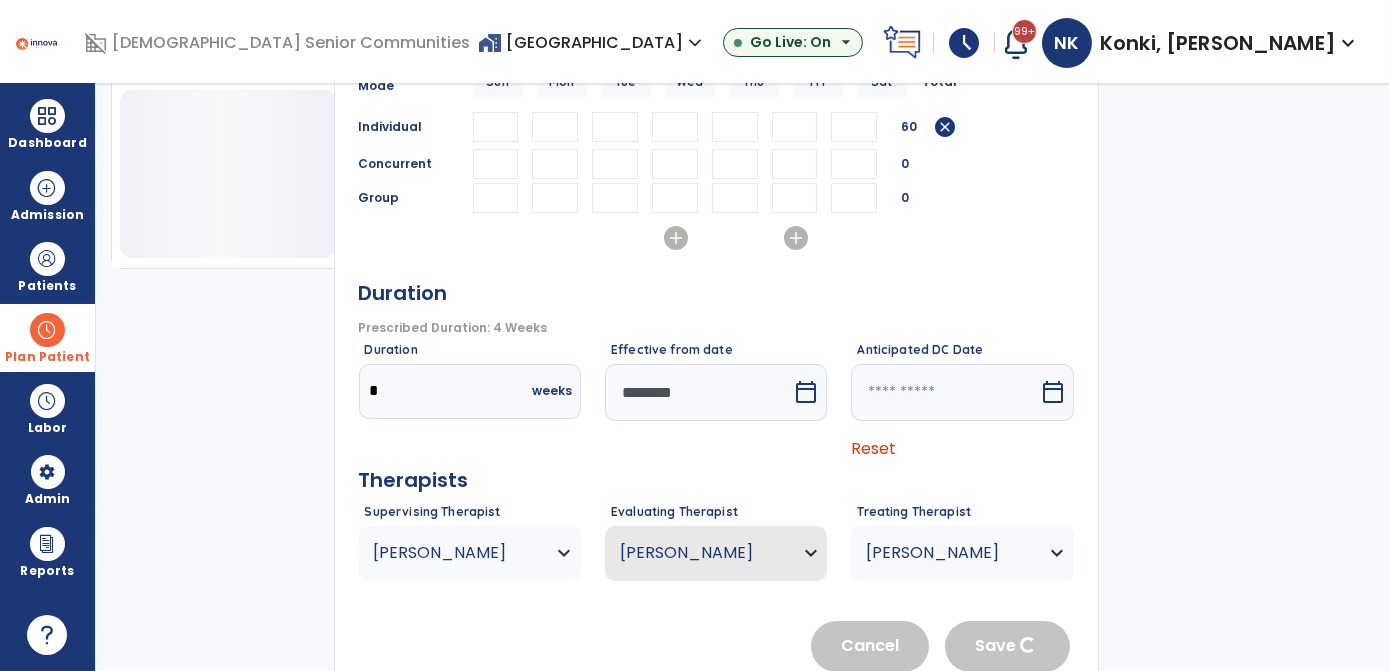 scroll, scrollTop: 405, scrollLeft: 0, axis: vertical 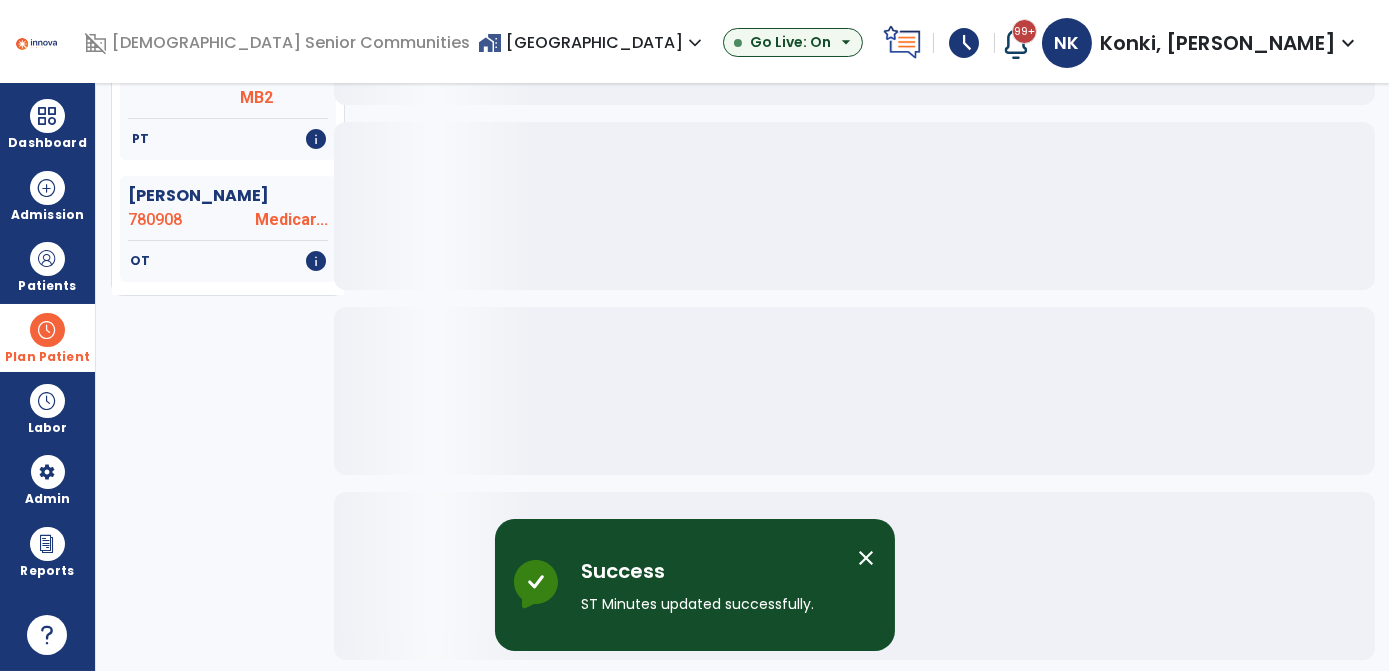 click on "close" at bounding box center (867, 558) 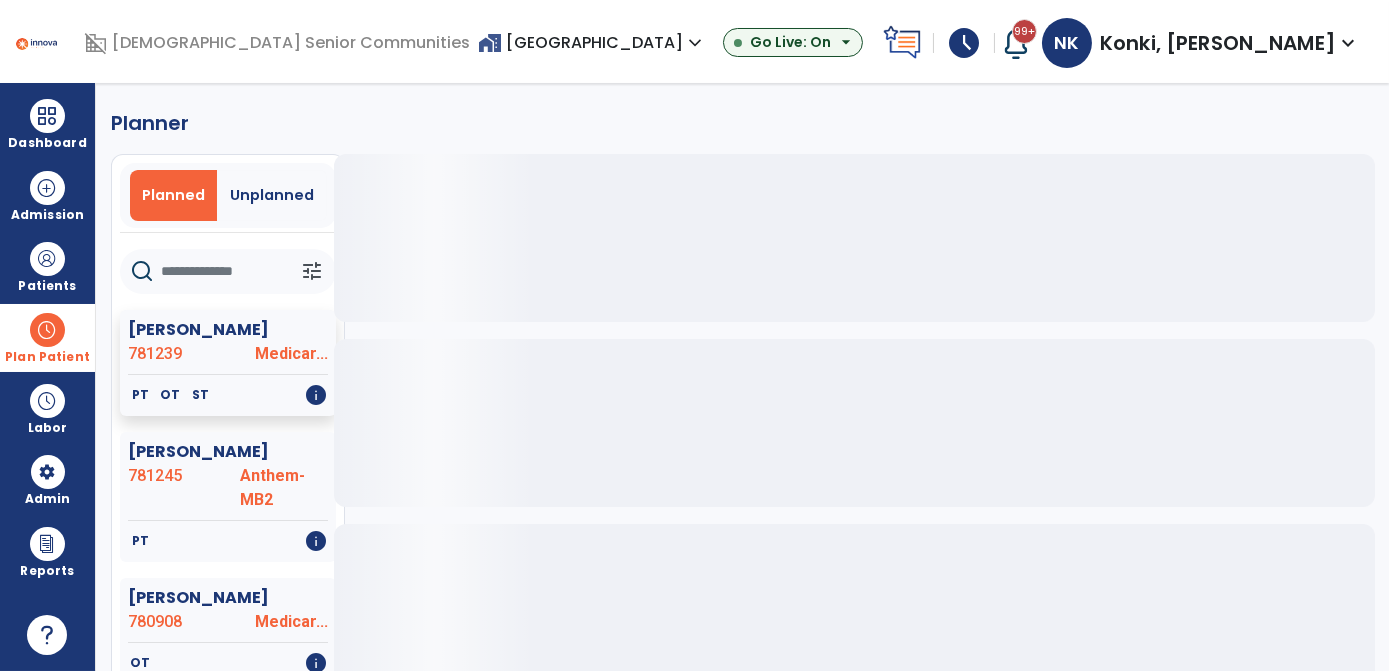 scroll, scrollTop: 0, scrollLeft: 0, axis: both 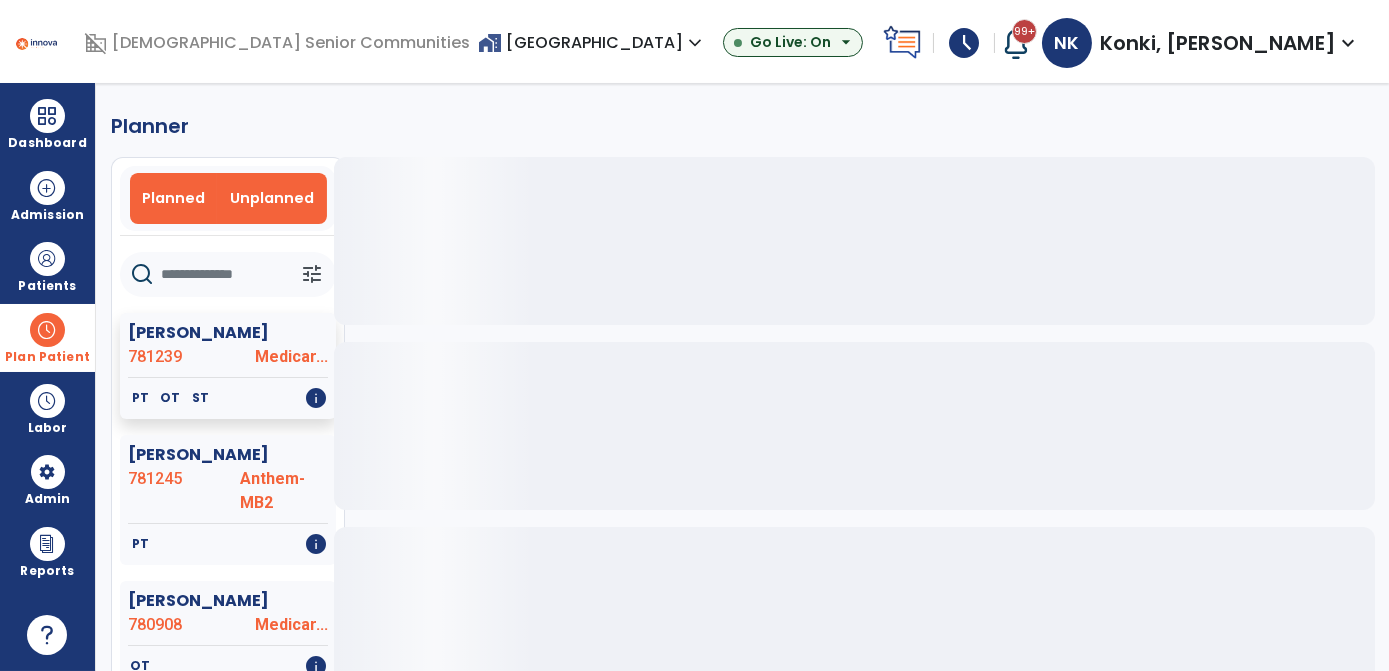 click on "Unplanned" at bounding box center (272, 198) 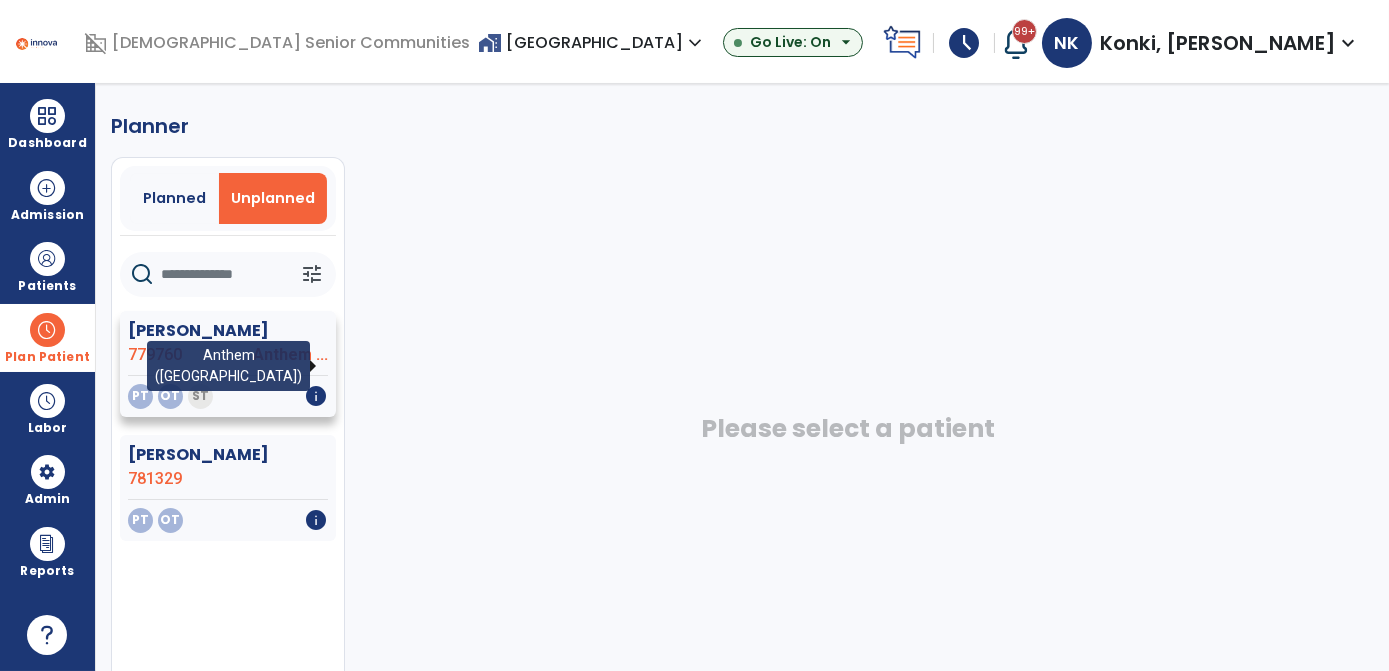 click on "Anthem ..." 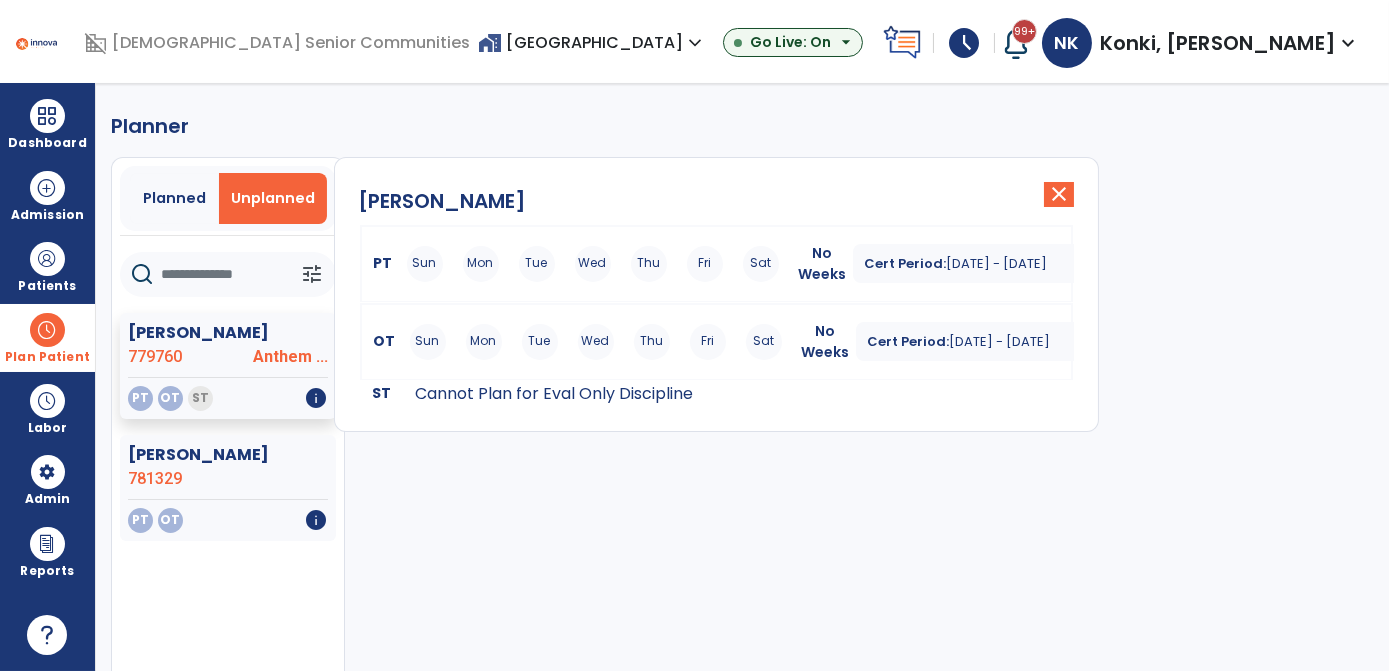 click on "PT Sun Mon Tue Wed Thu Fri Sat No Weeks Cert Period:  Jul 9, 2025 - Sep 2, 2025  expand_more" at bounding box center [716, 264] 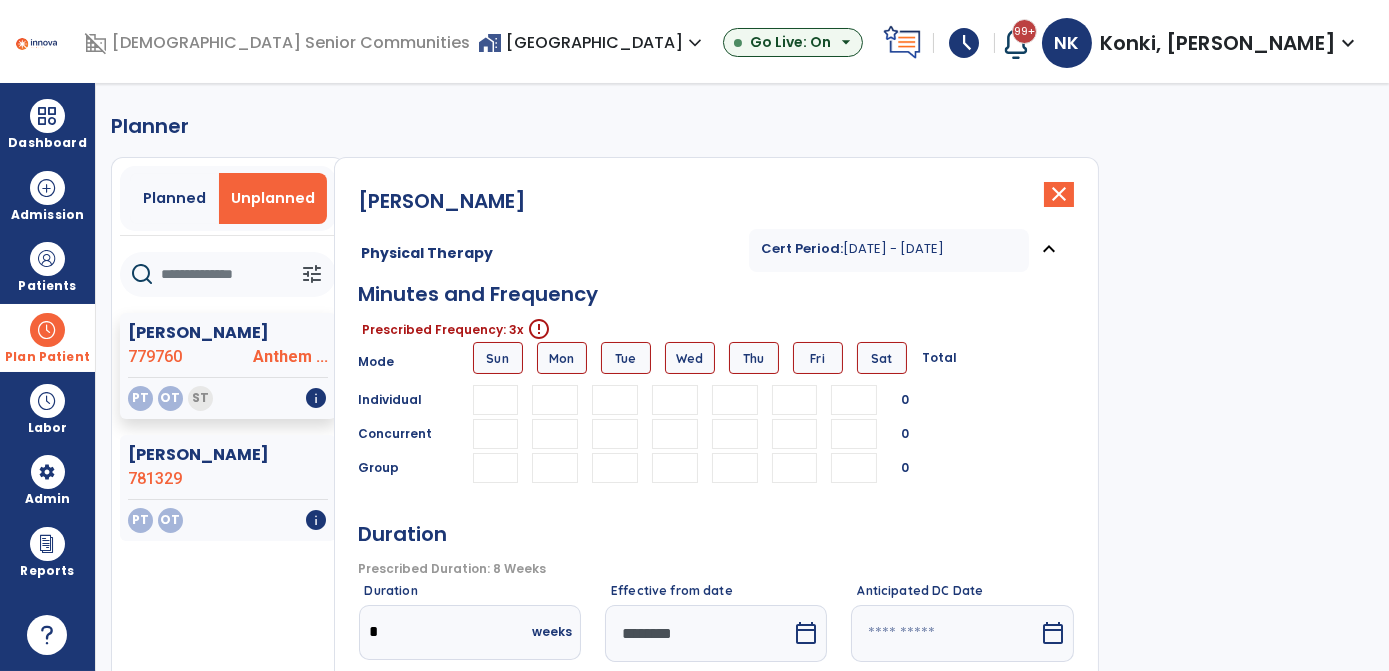 click at bounding box center [555, 400] 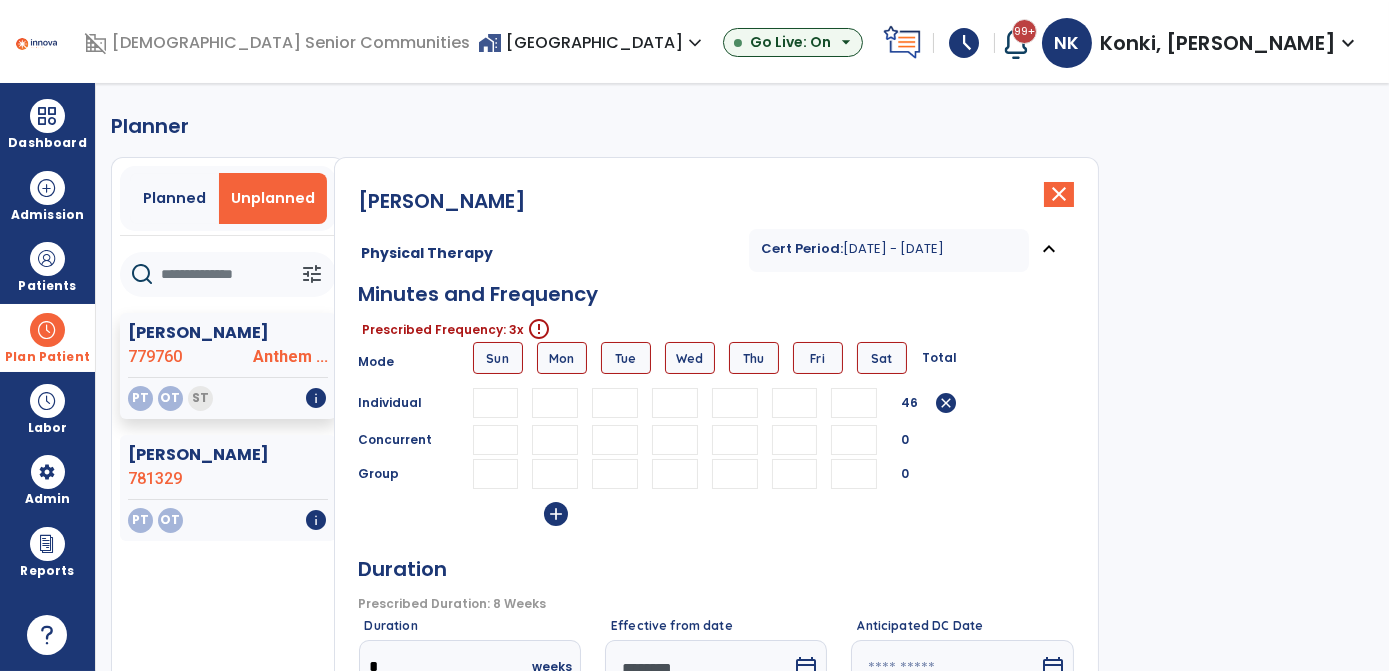 type on "**" 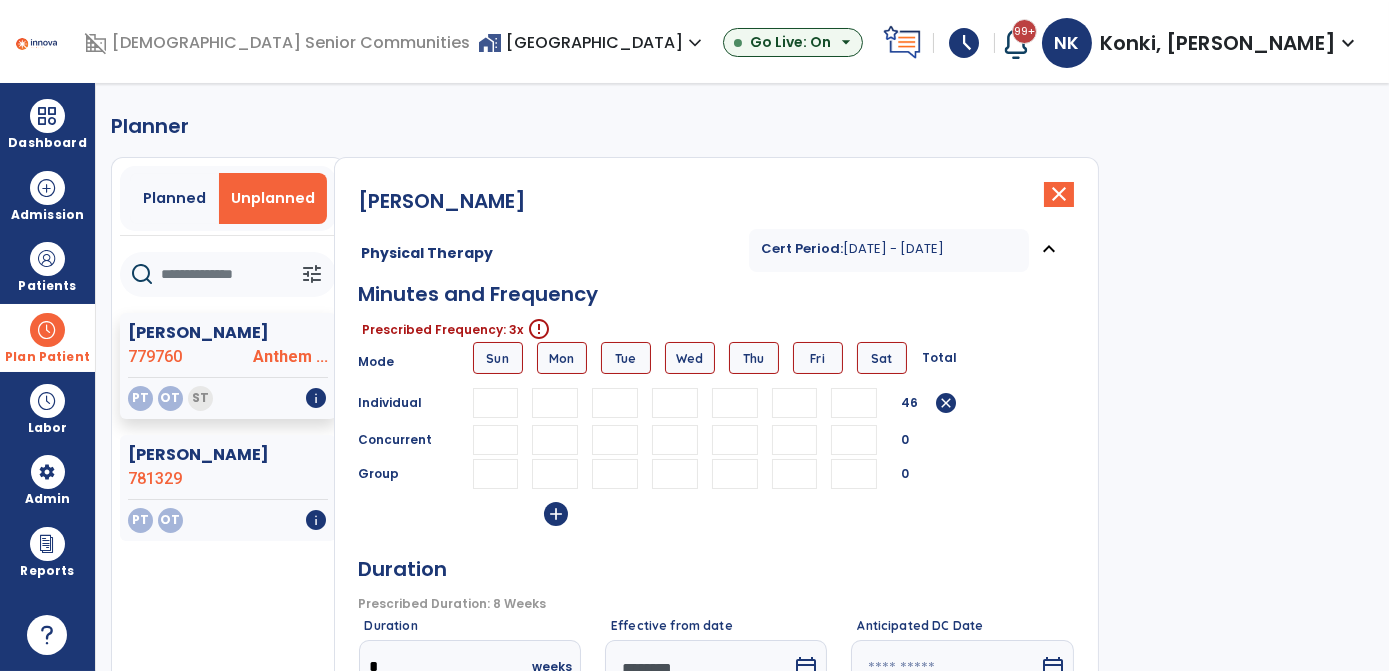 click at bounding box center [675, 403] 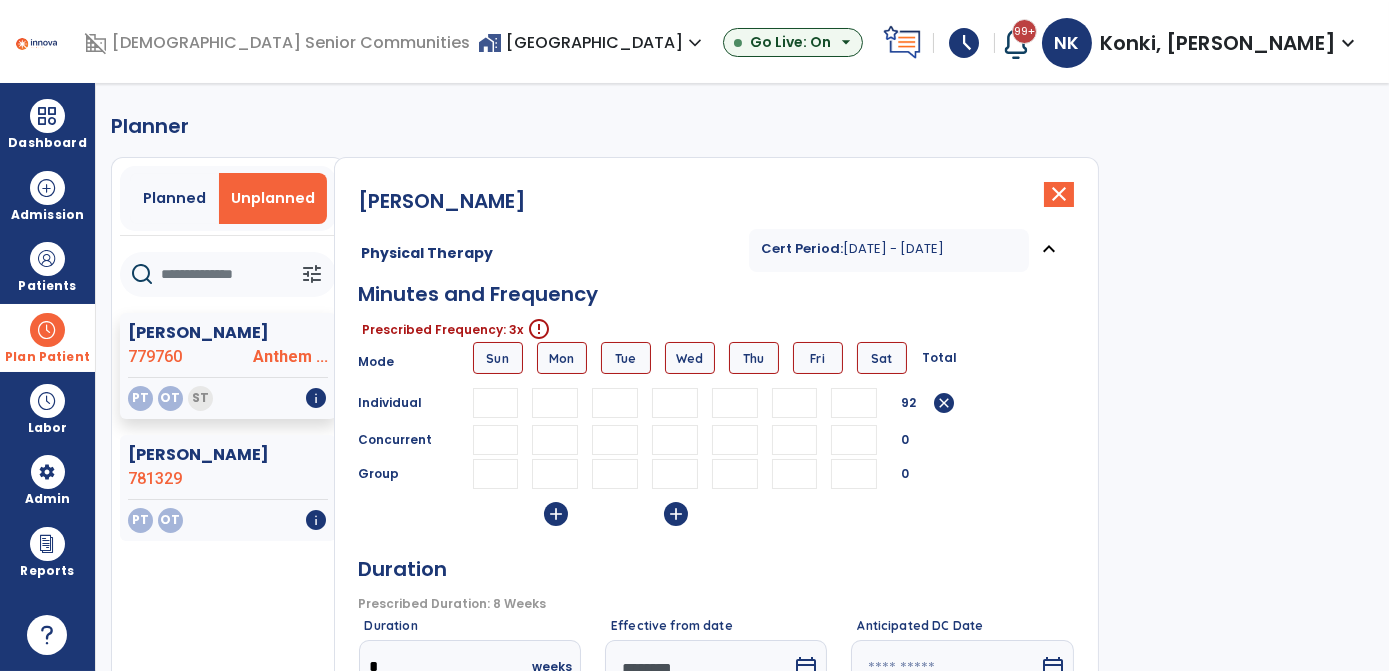 type on "**" 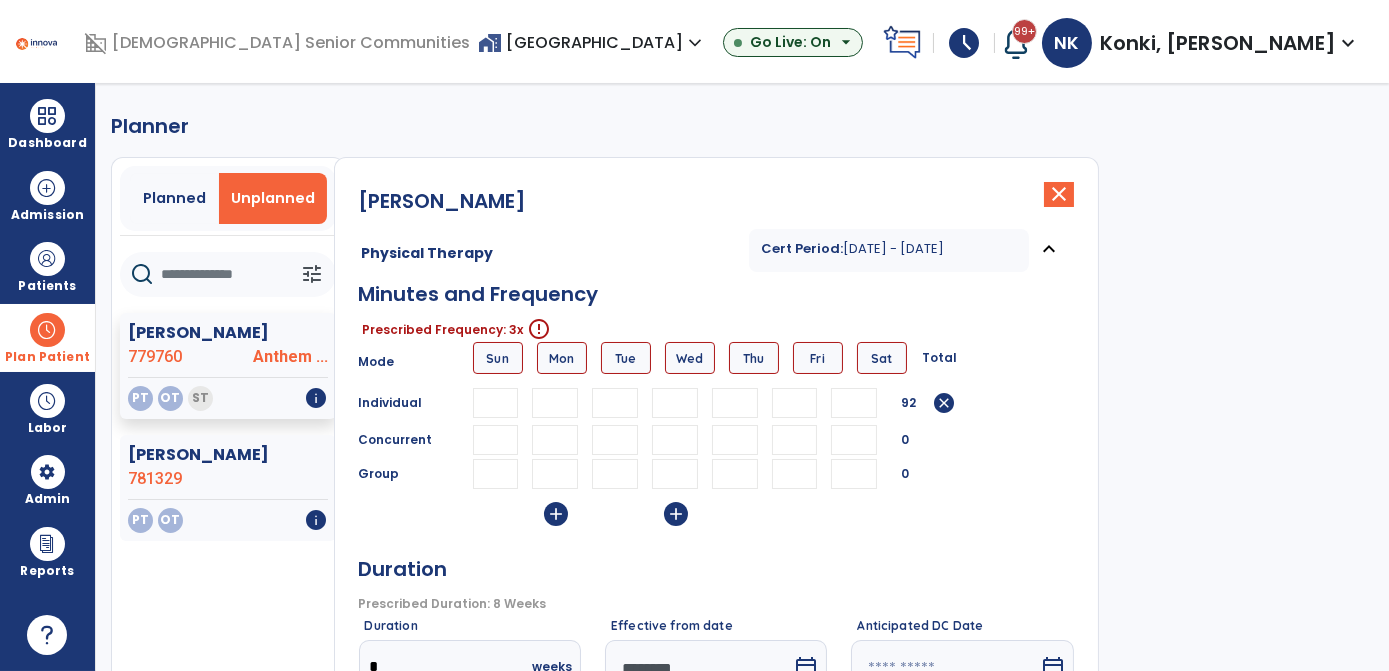 click at bounding box center [735, 403] 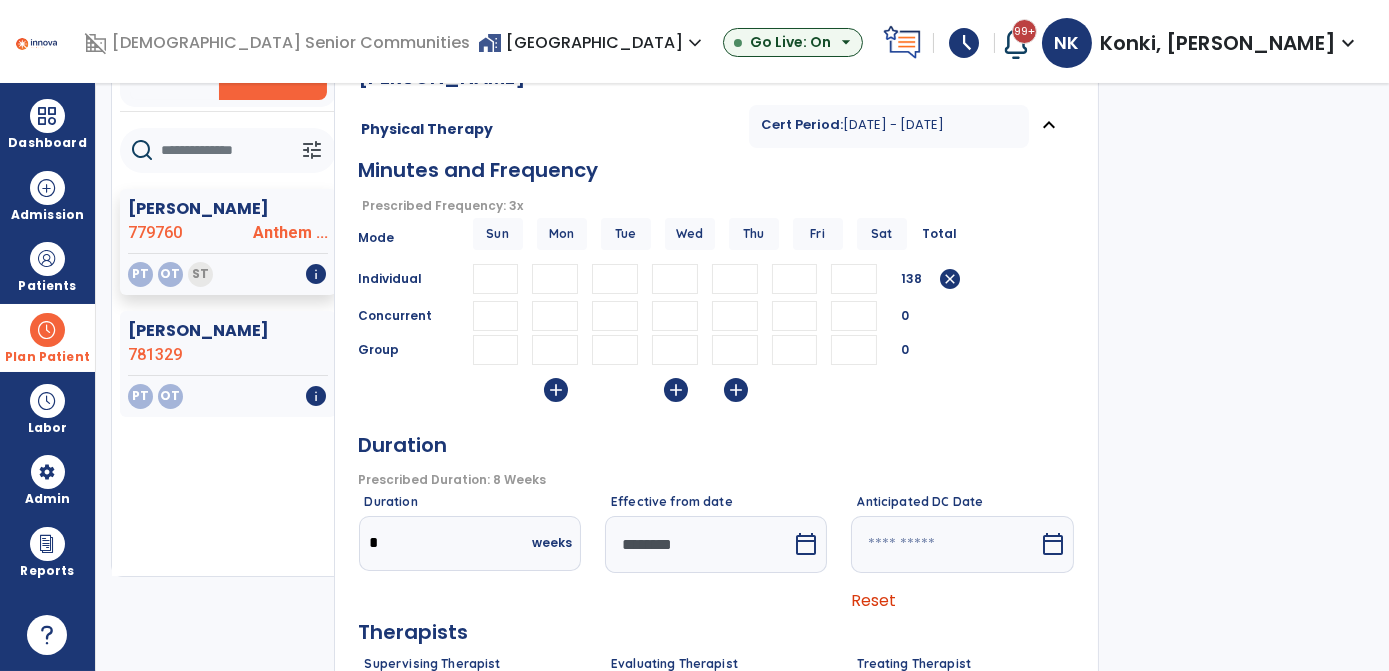 scroll, scrollTop: 125, scrollLeft: 0, axis: vertical 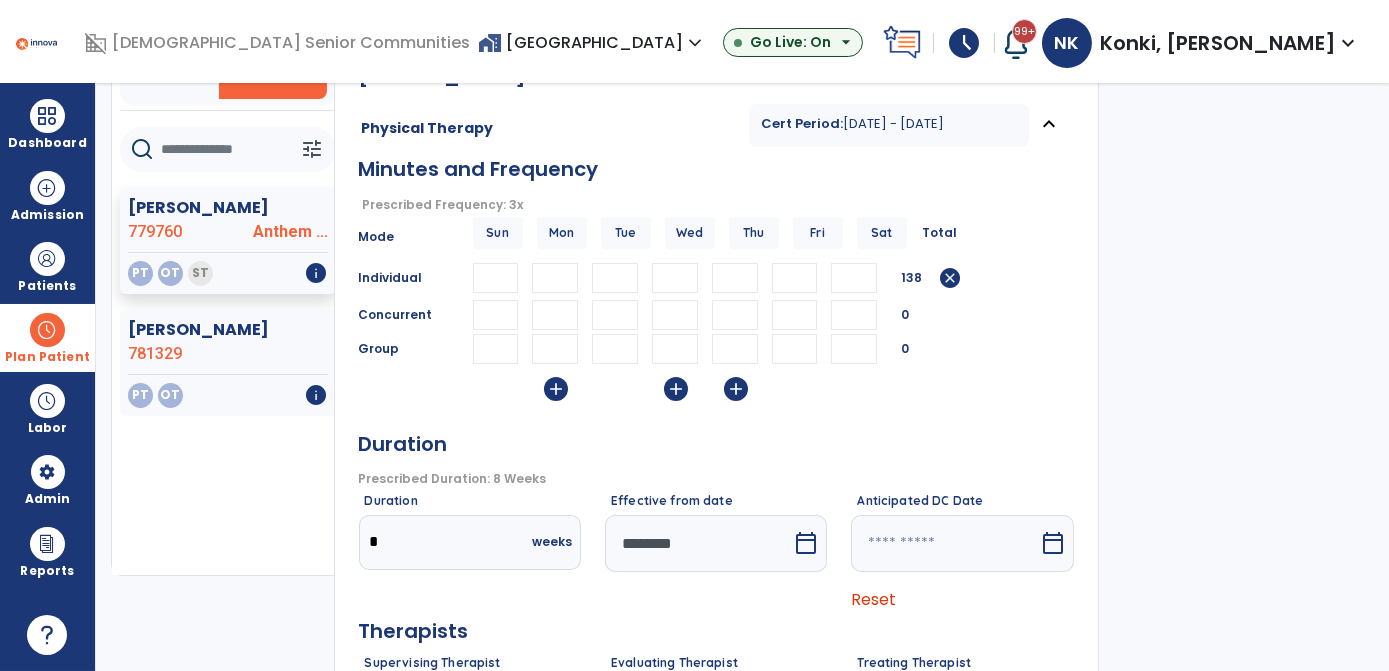 type on "*" 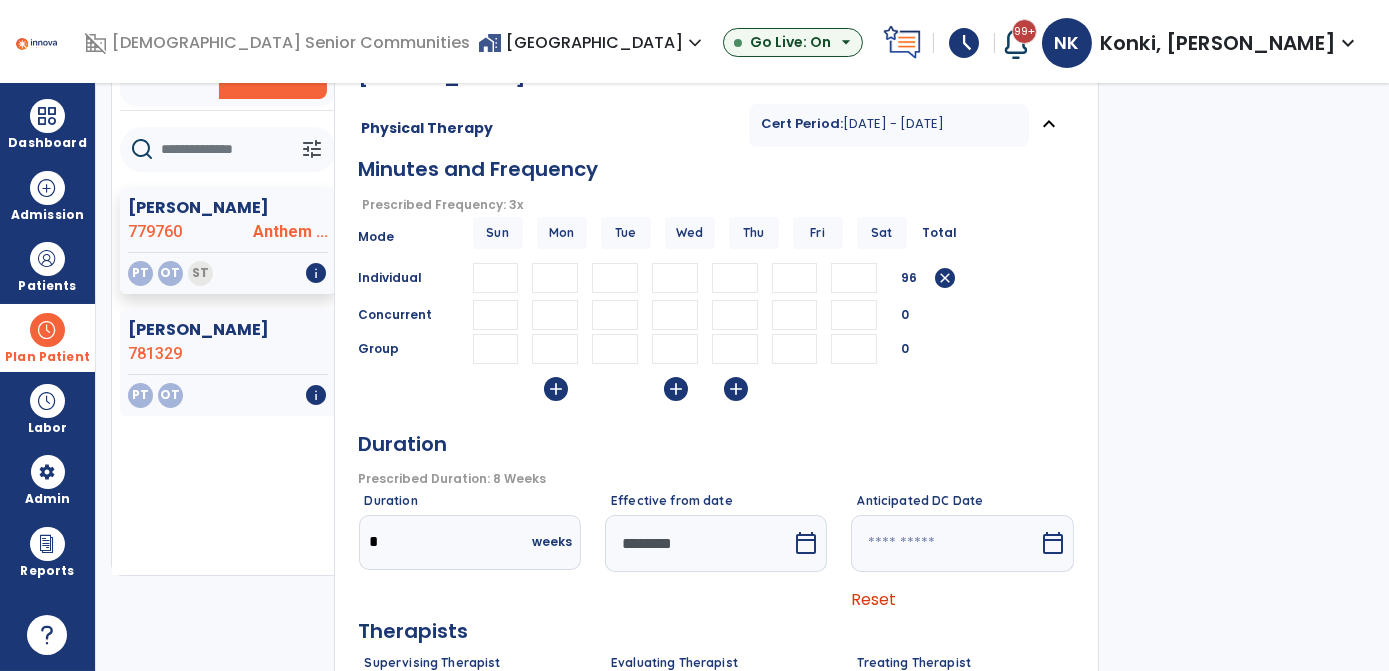type 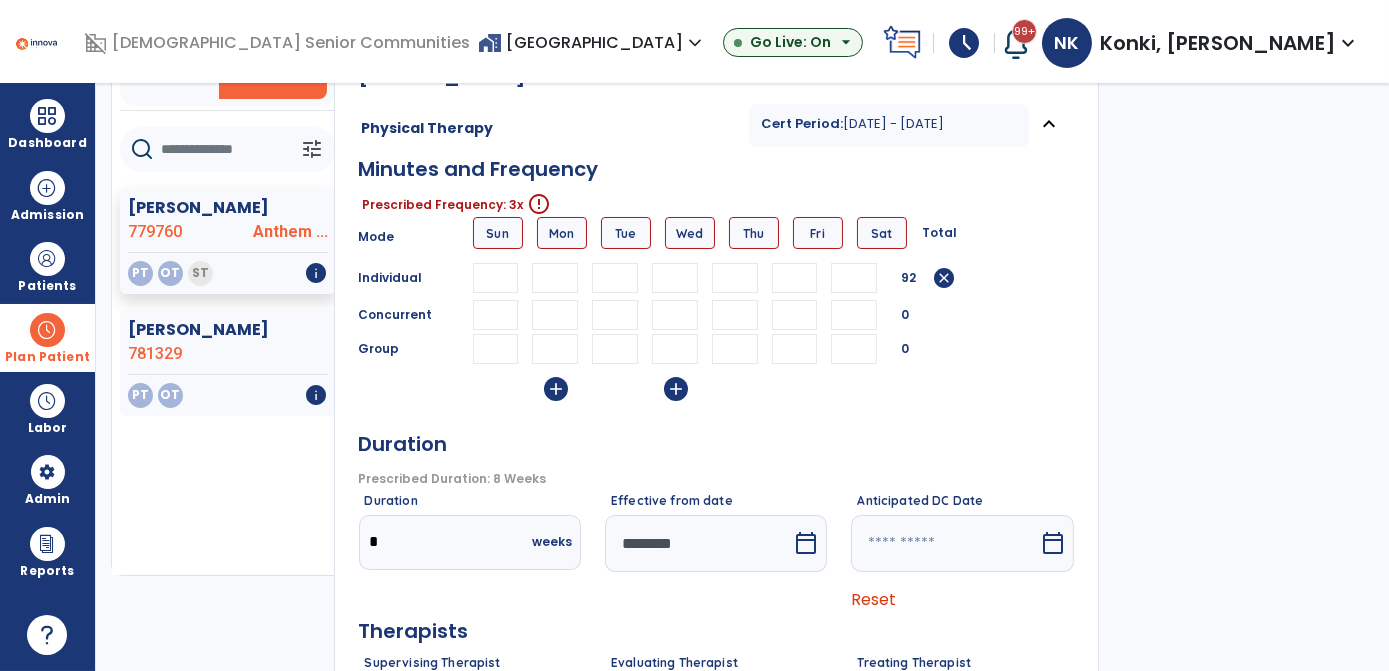 drag, startPoint x: 690, startPoint y: 277, endPoint x: 617, endPoint y: 269, distance: 73.43705 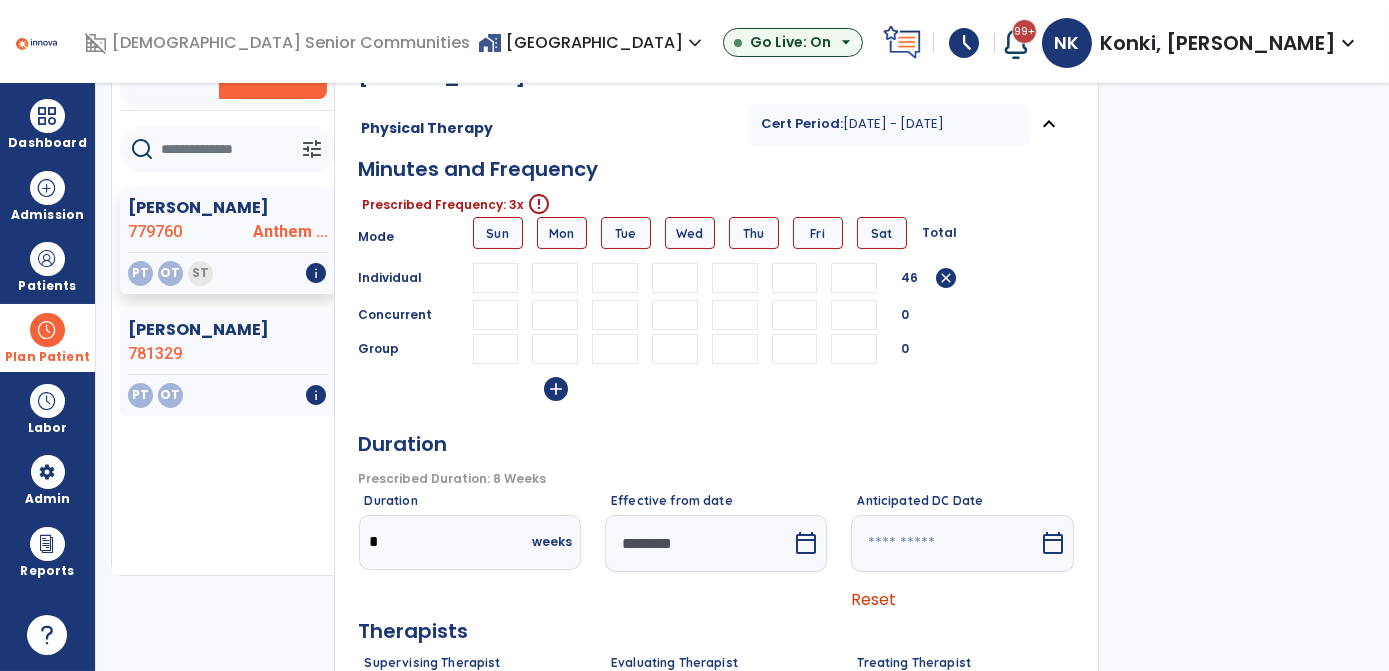 type 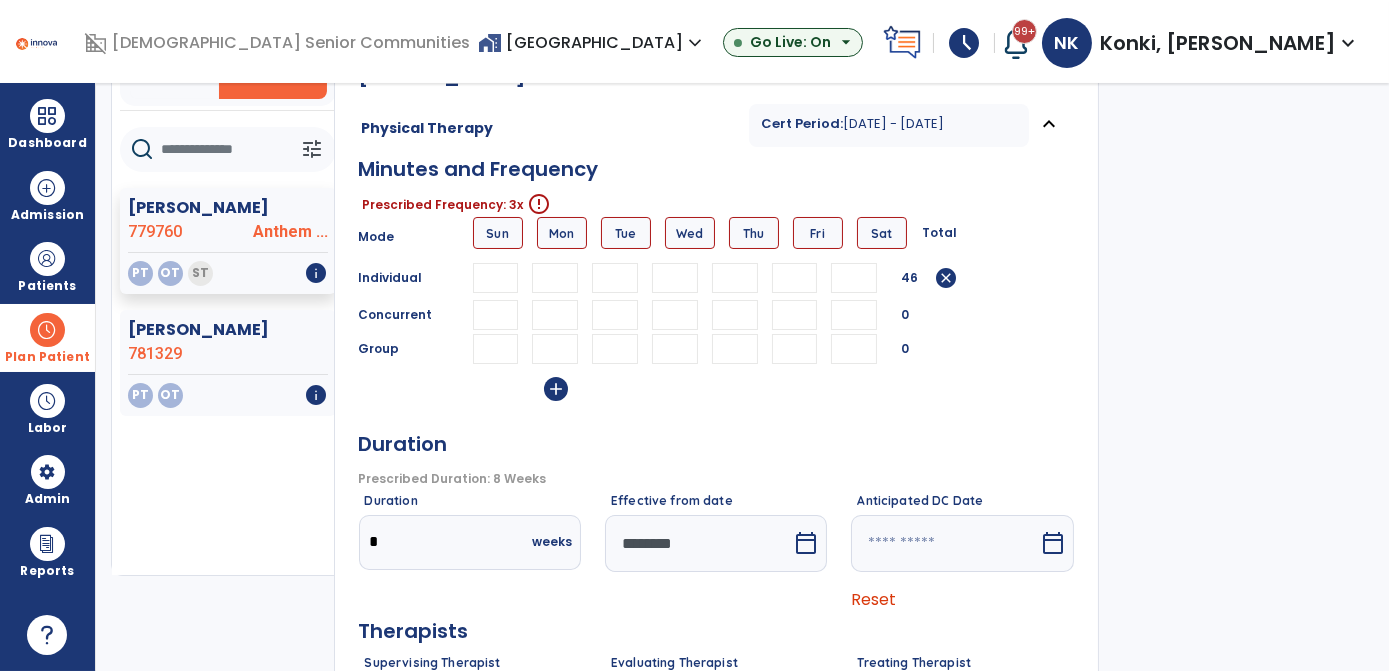 click on "**" at bounding box center [555, 278] 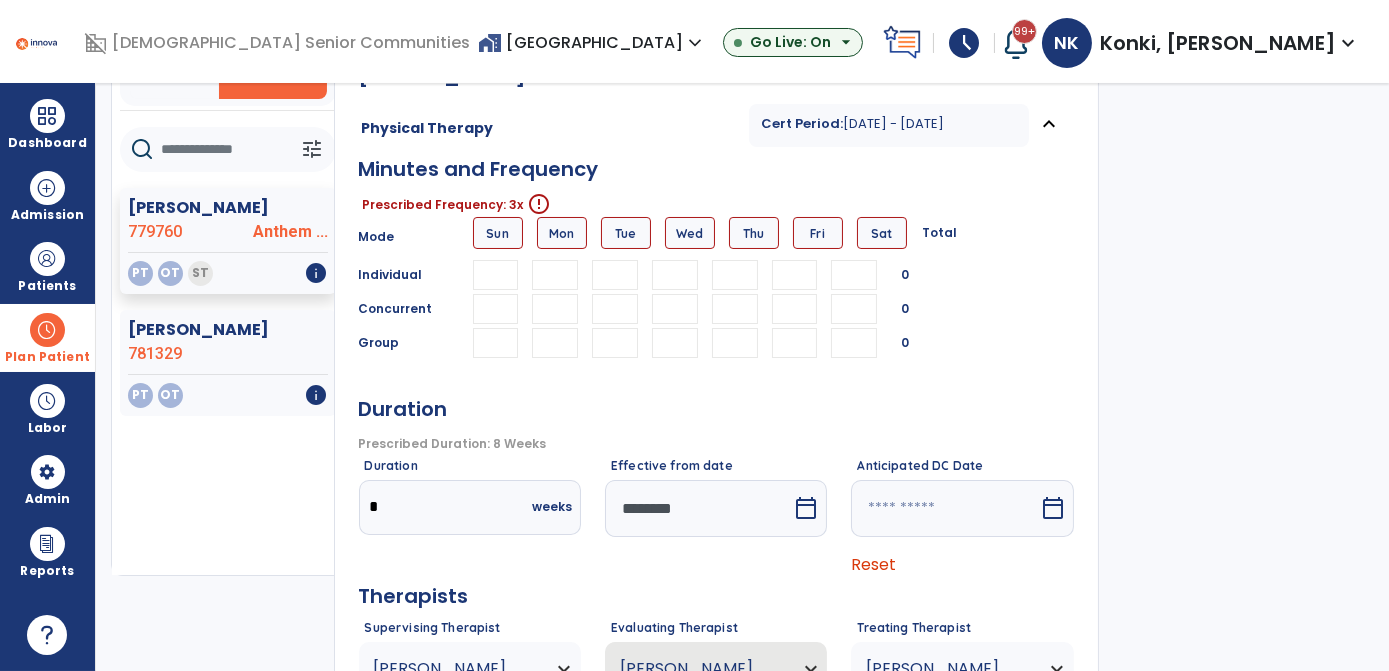 type 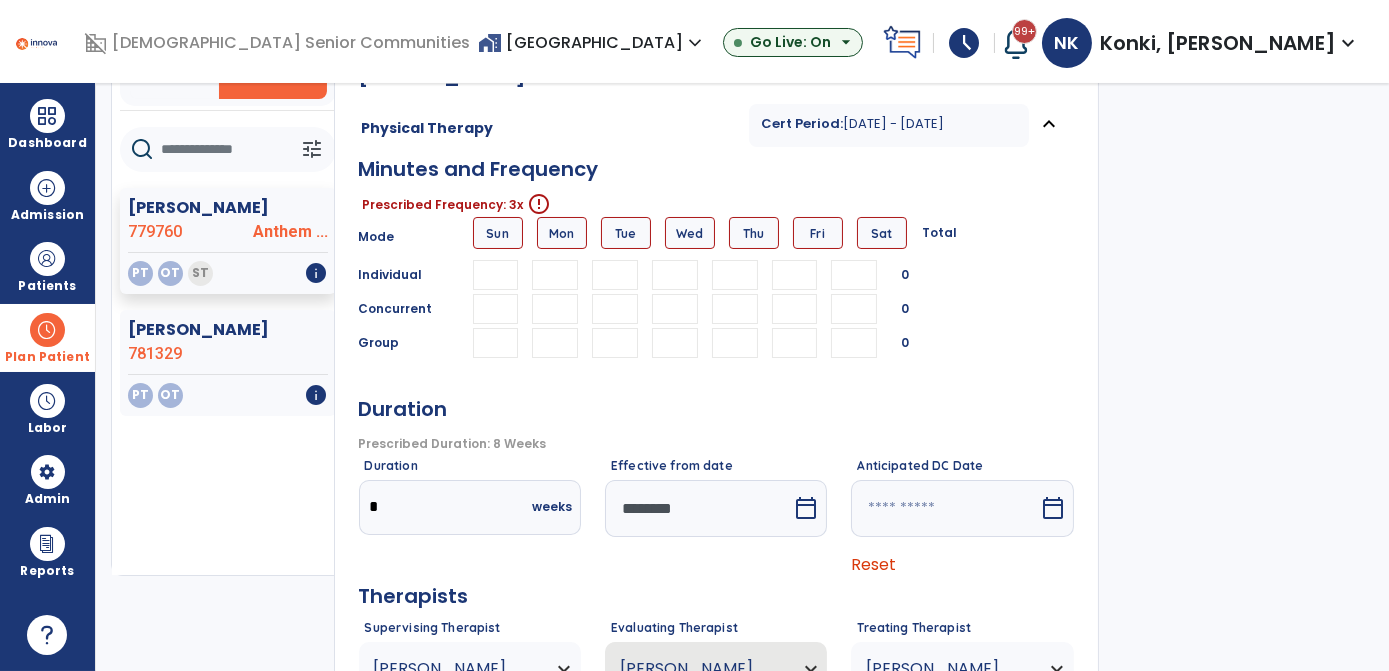 click at bounding box center [555, 309] 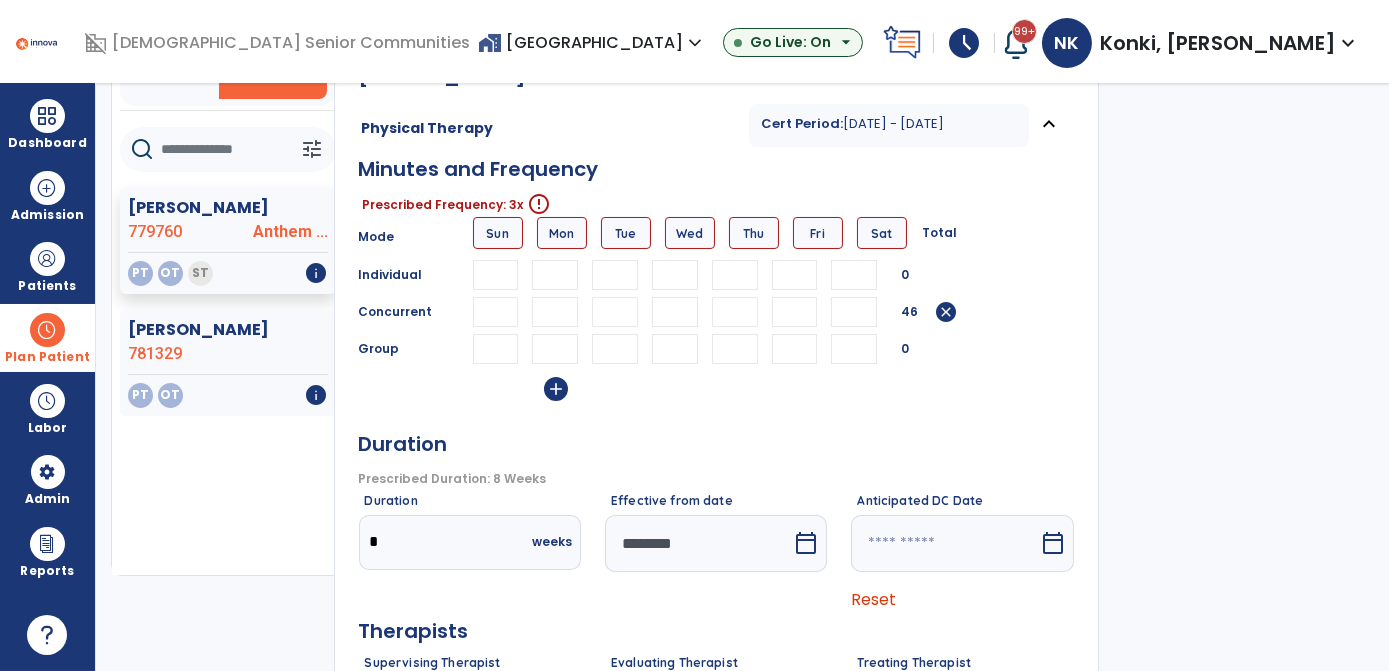 type on "**" 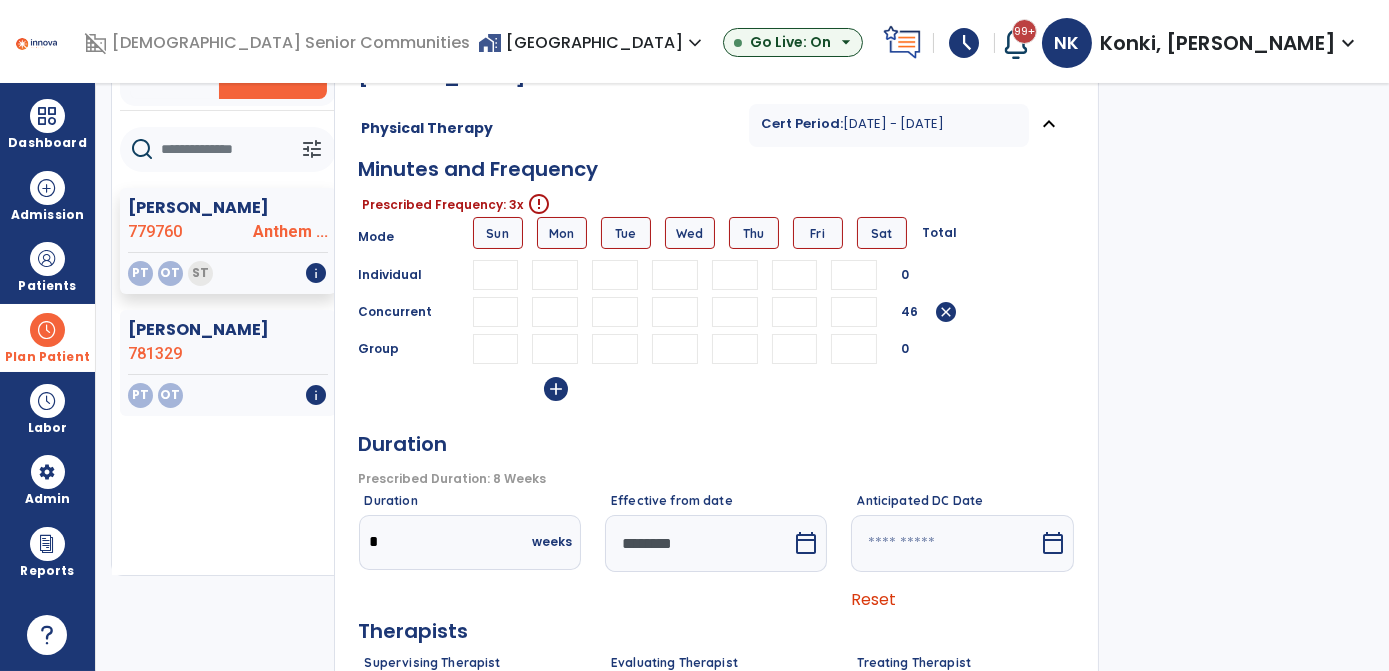 click at bounding box center (675, 312) 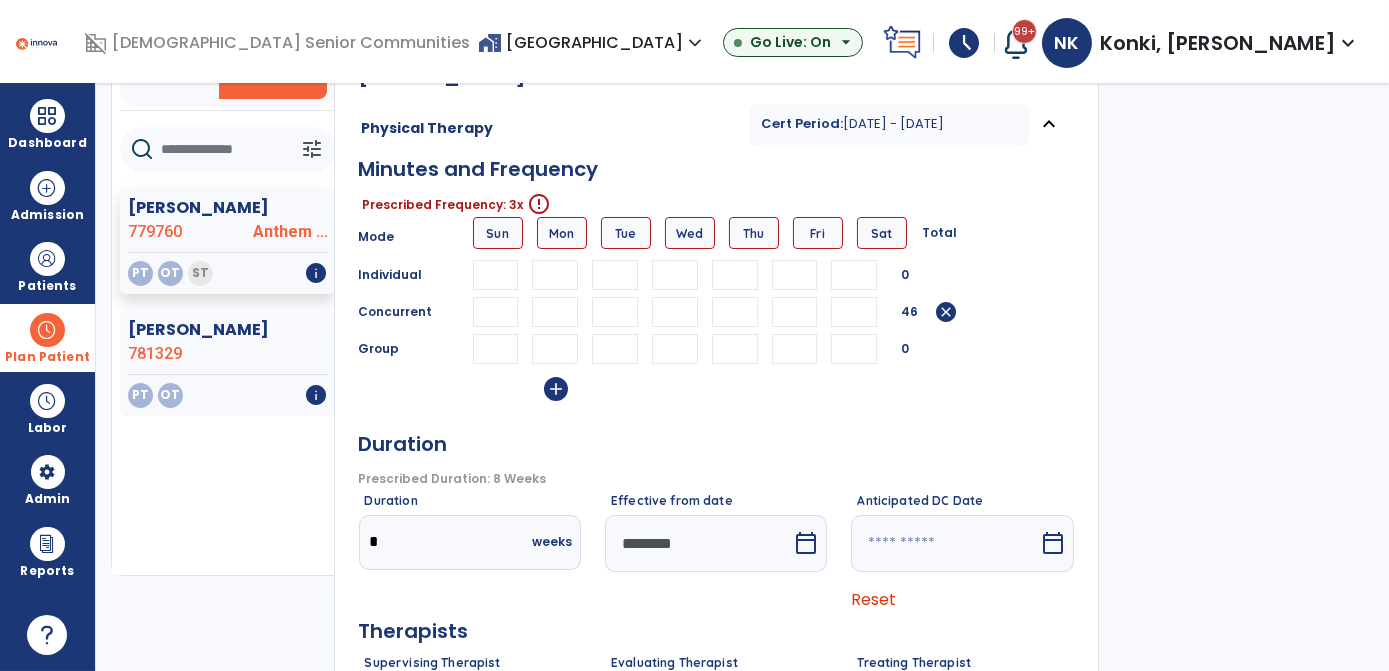 drag, startPoint x: 648, startPoint y: 310, endPoint x: 666, endPoint y: 309, distance: 18.027756 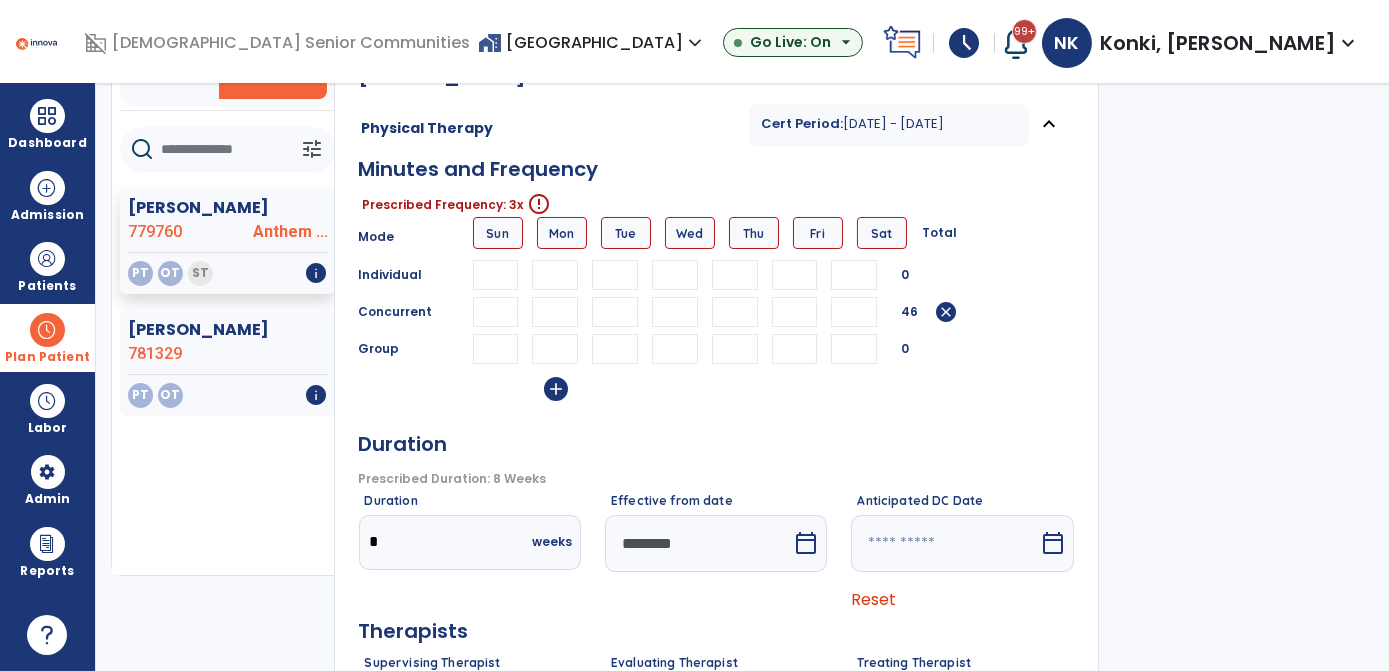 click on "**" at bounding box center (676, 312) 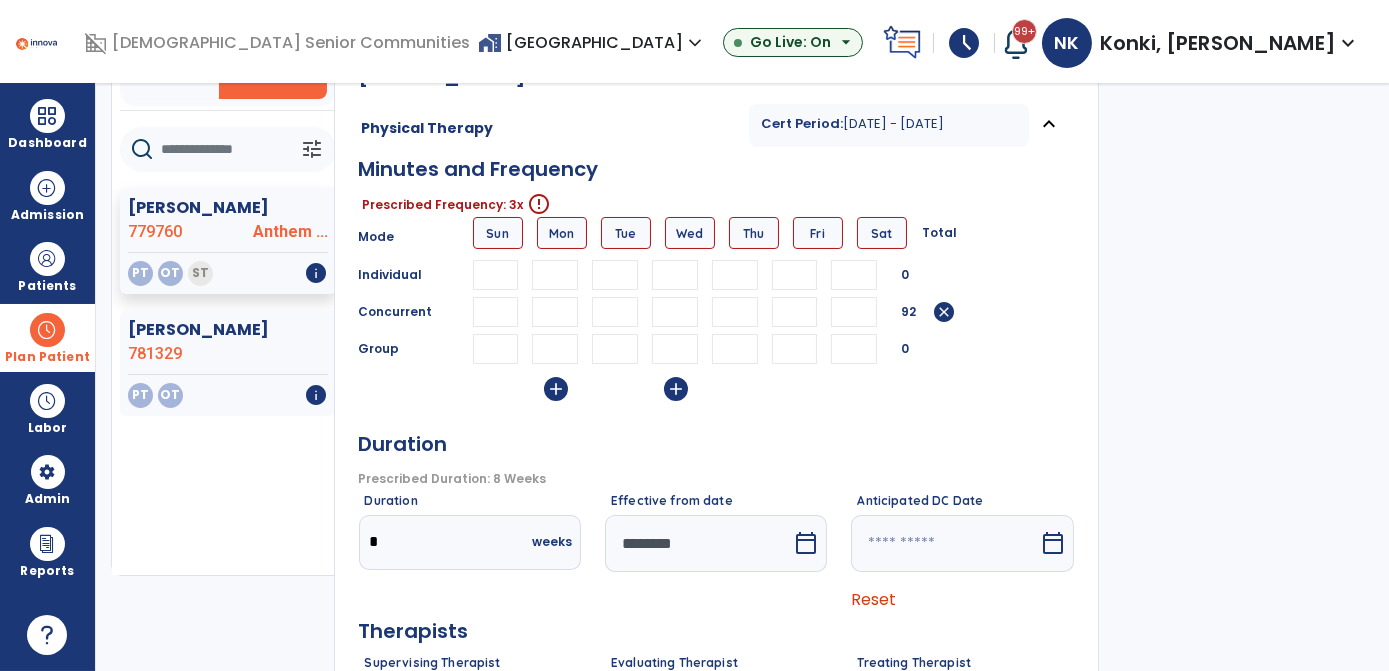 type on "**" 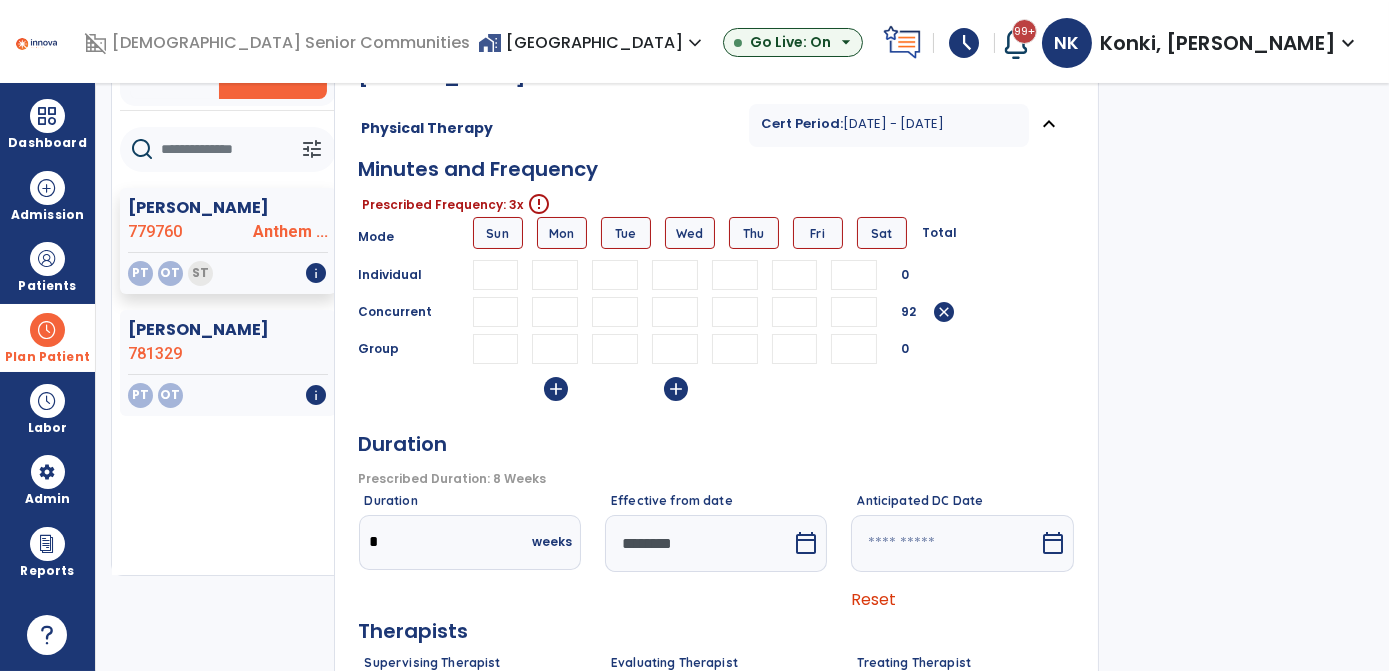 drag, startPoint x: 819, startPoint y: 301, endPoint x: 751, endPoint y: 298, distance: 68.06615 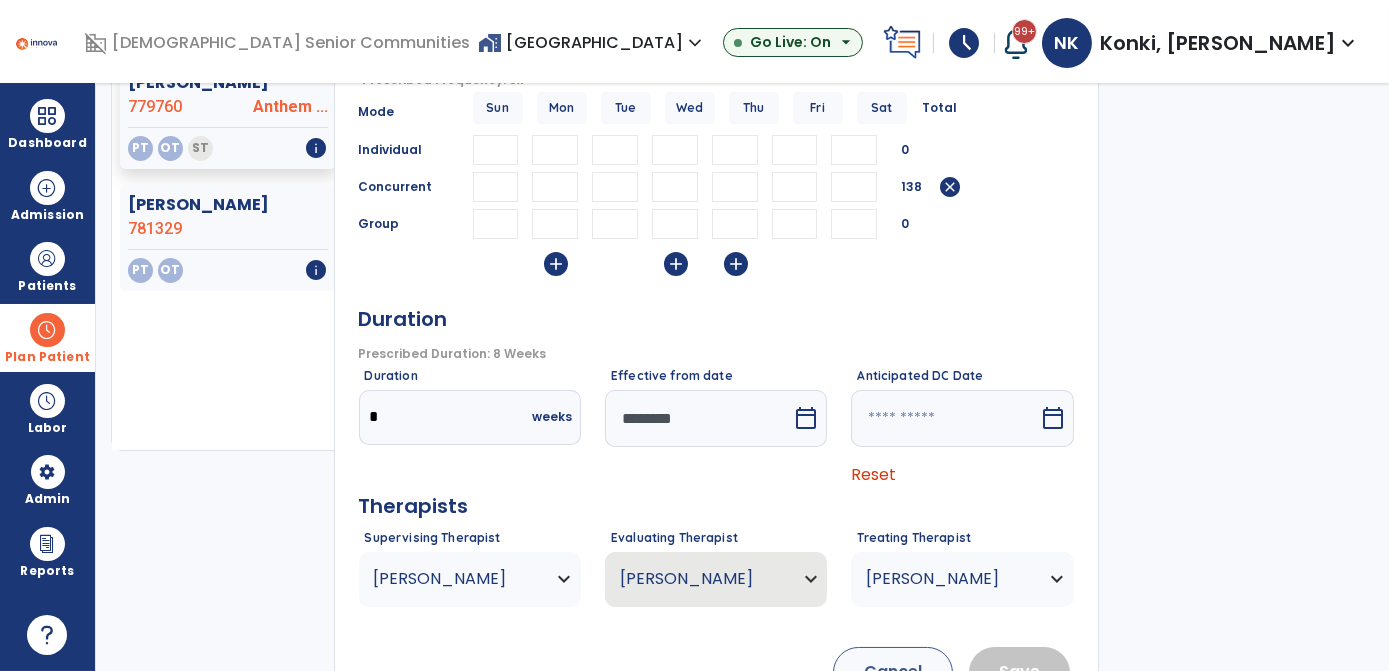 scroll, scrollTop: 248, scrollLeft: 0, axis: vertical 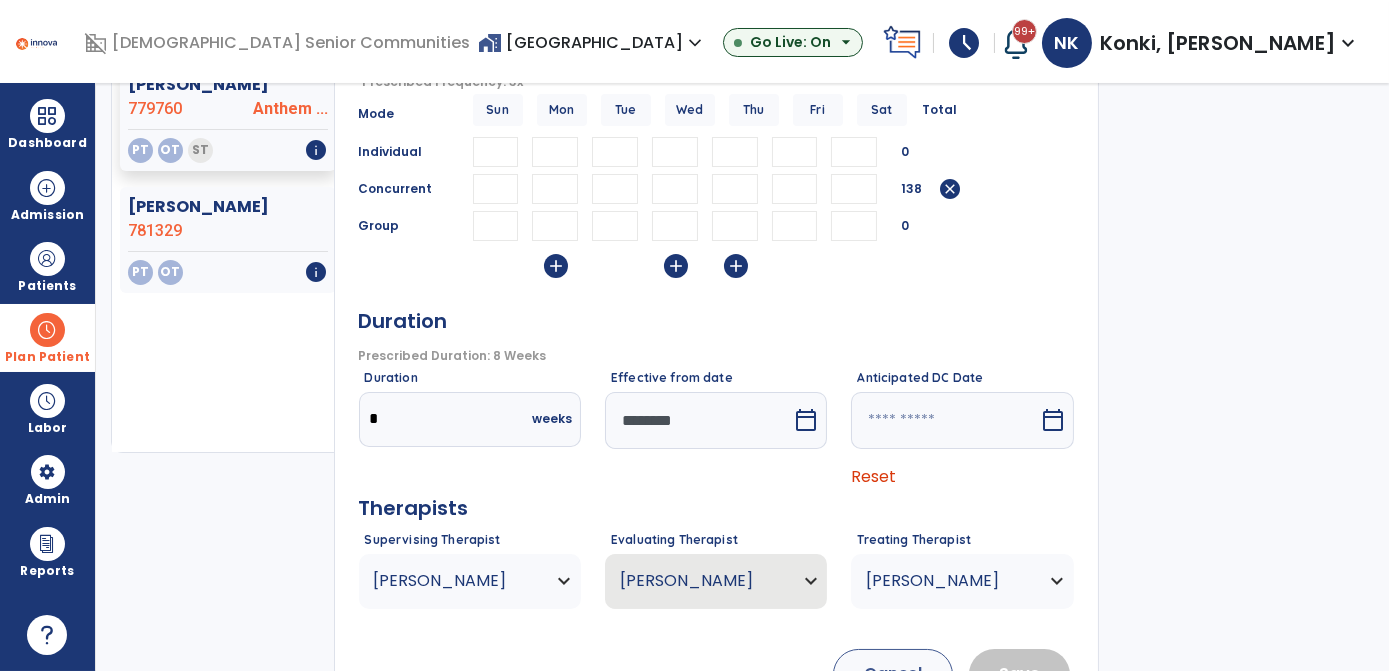type on "**" 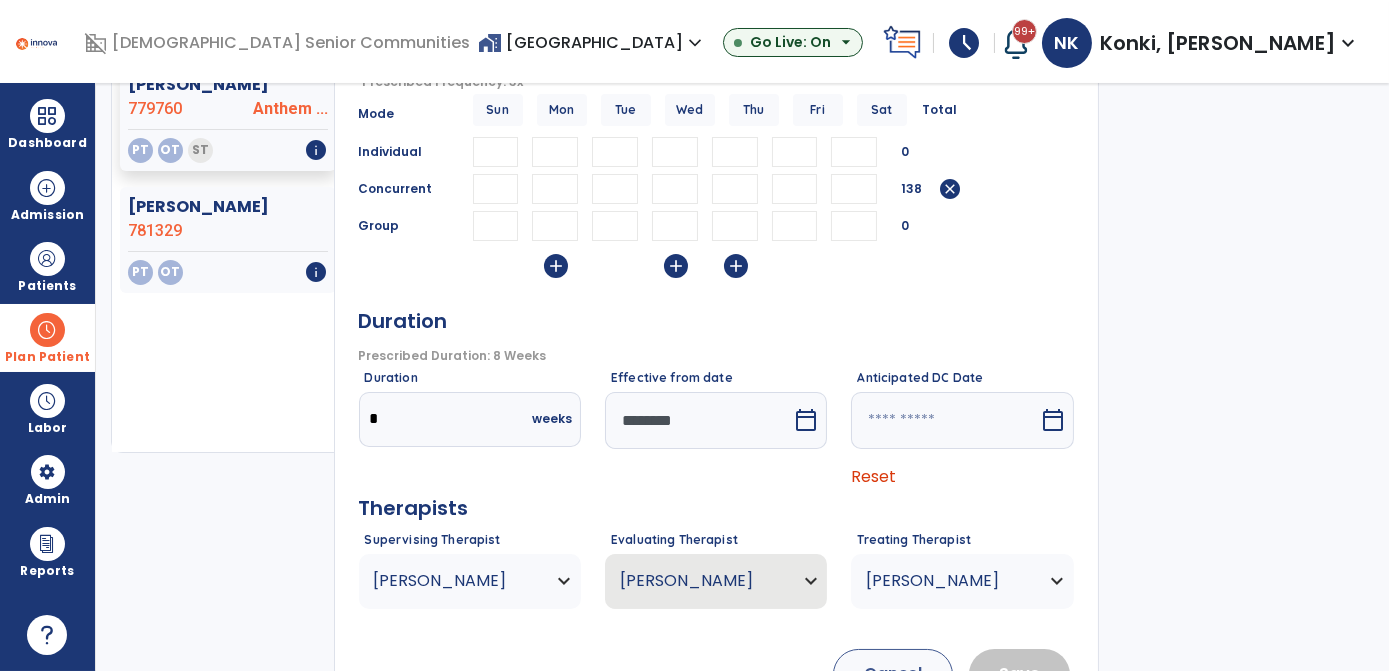 click at bounding box center [735, 152] 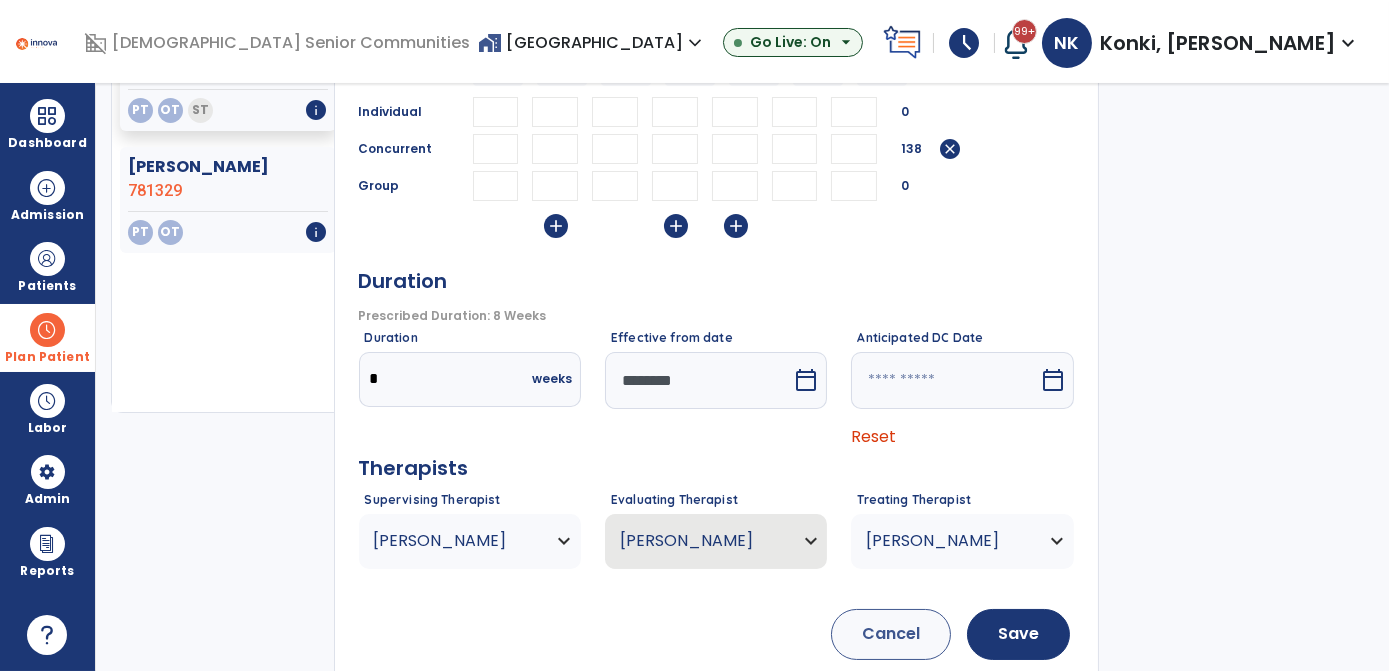 scroll, scrollTop: 290, scrollLeft: 0, axis: vertical 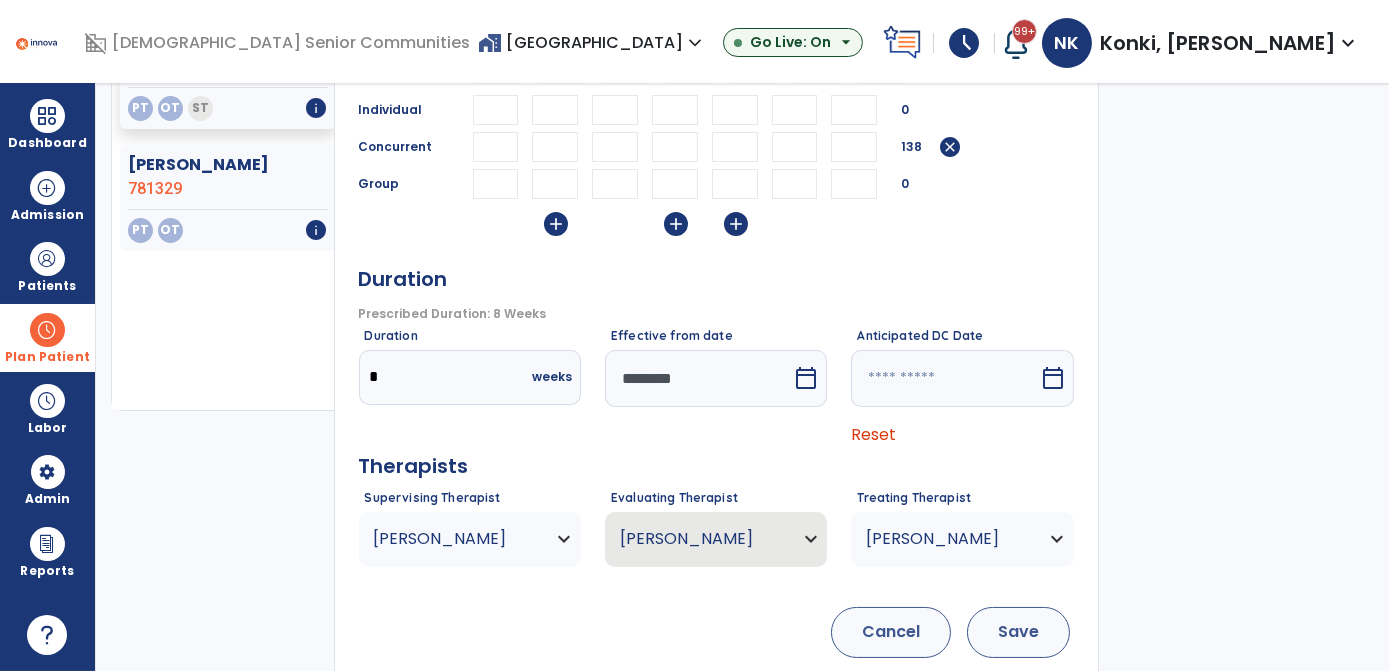 type on "*" 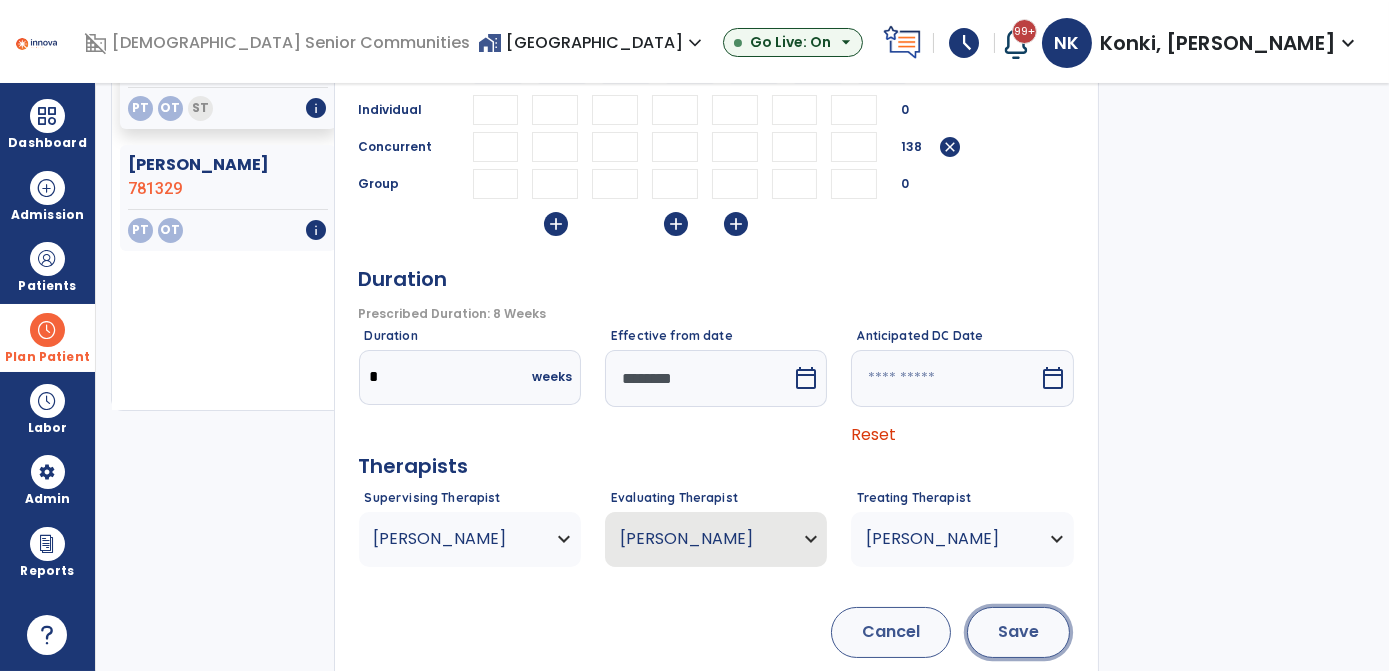 click on "Save" at bounding box center (1018, 632) 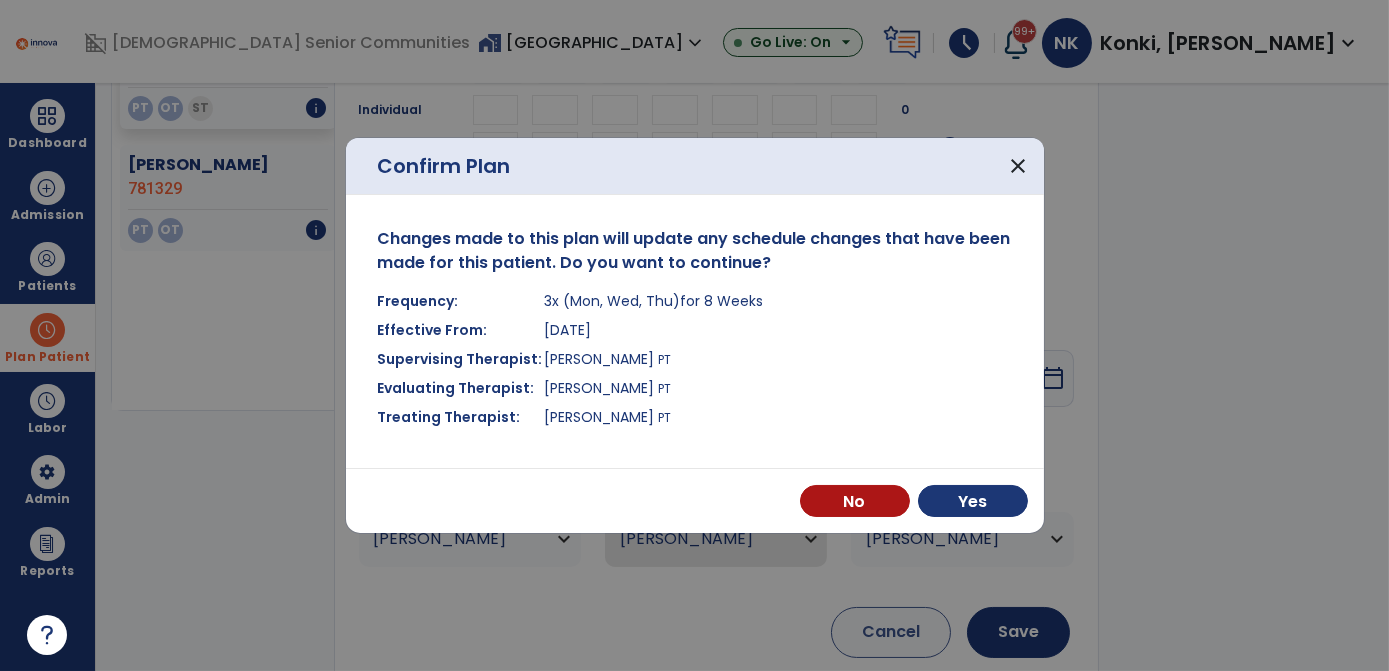 click on "No   Yes" at bounding box center (695, 500) 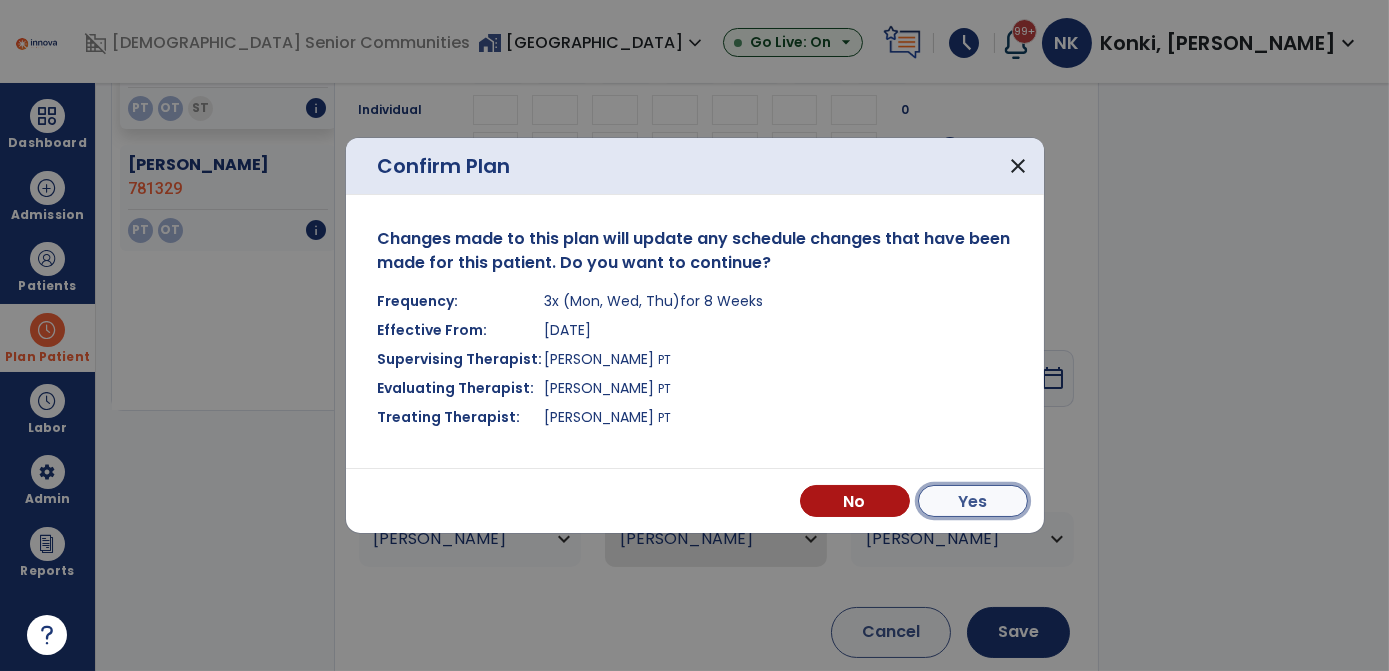 click on "Yes" at bounding box center [973, 501] 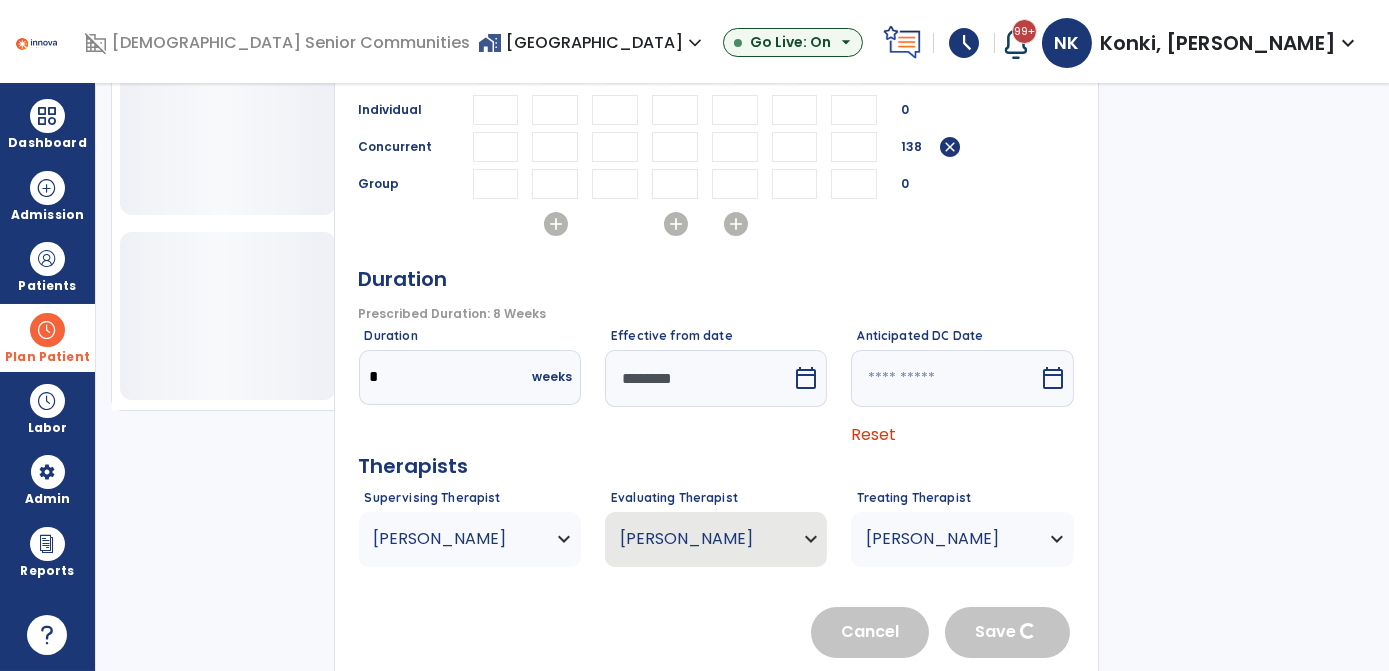 type 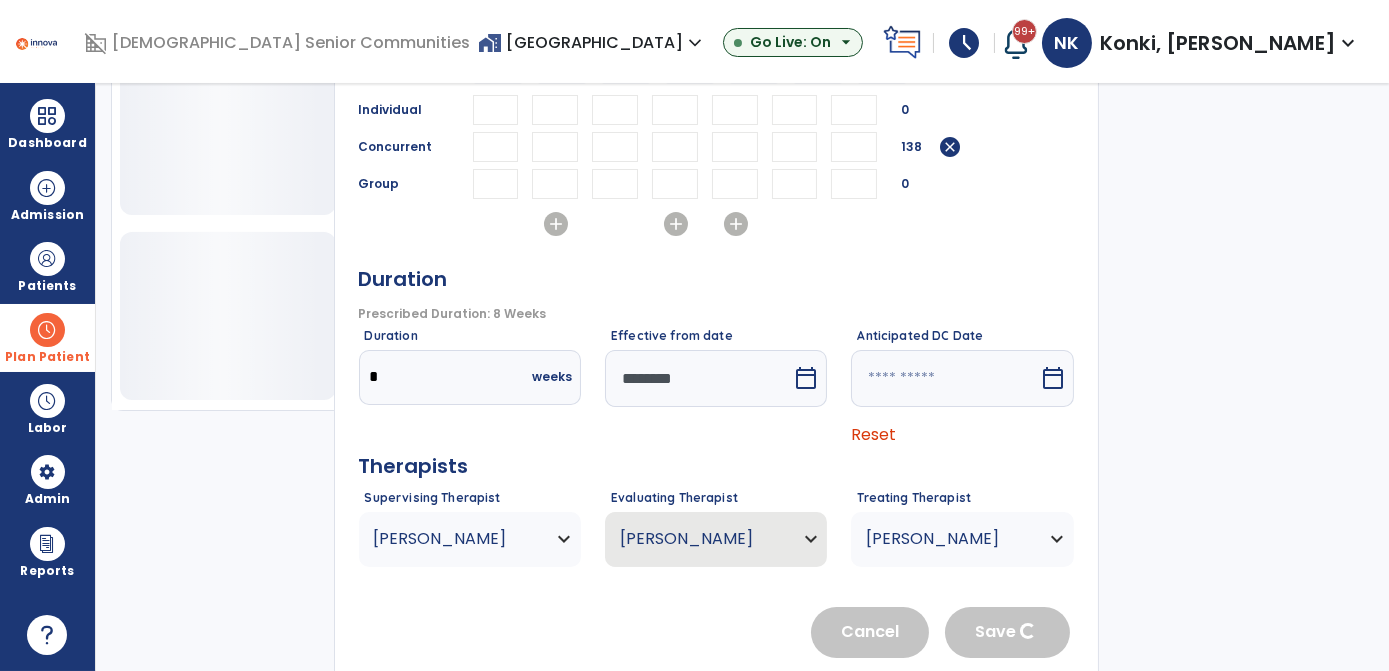 type 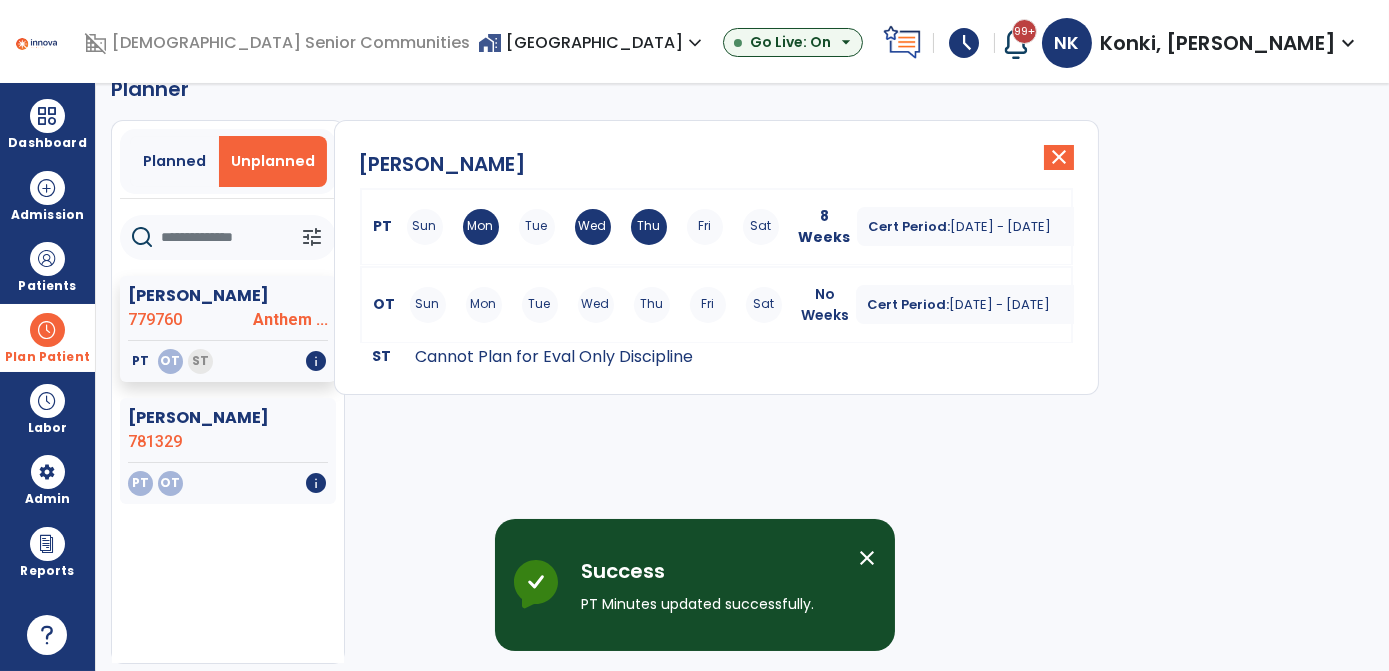 scroll, scrollTop: 37, scrollLeft: 0, axis: vertical 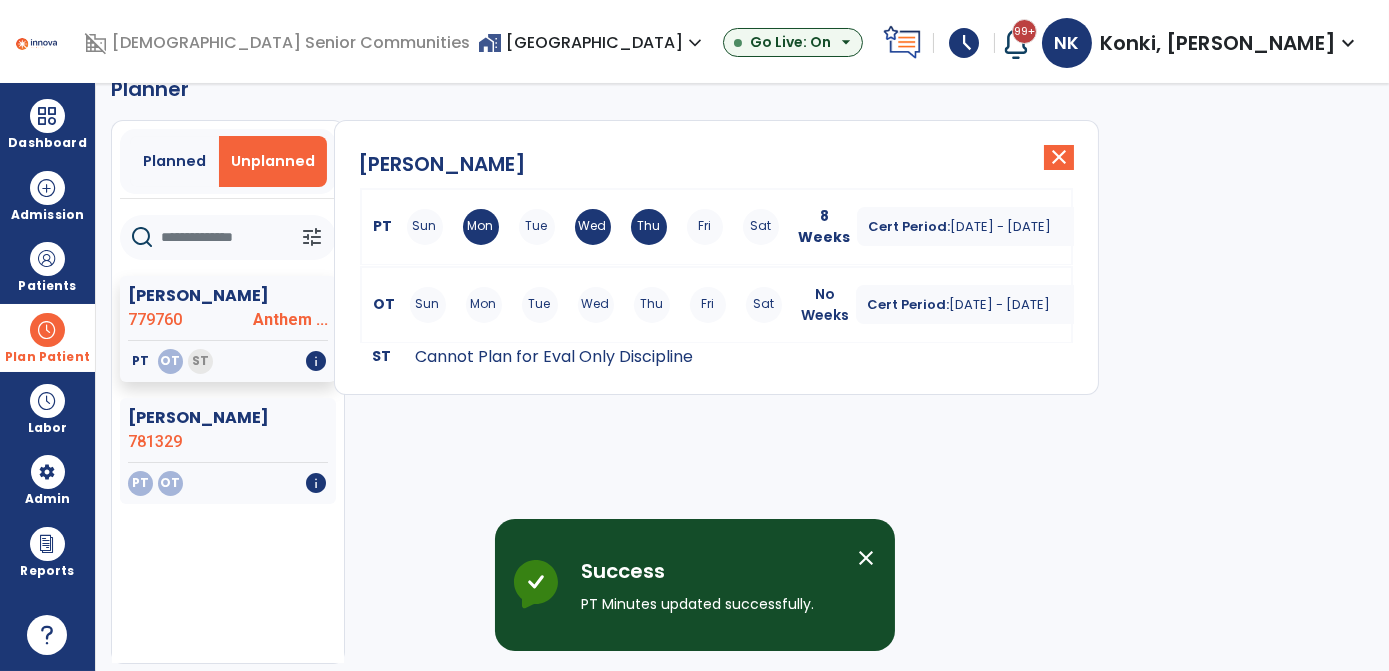 click on "Cert Period:  Jul 9, 2025 - Sep 2, 2025" at bounding box center (996, 304) 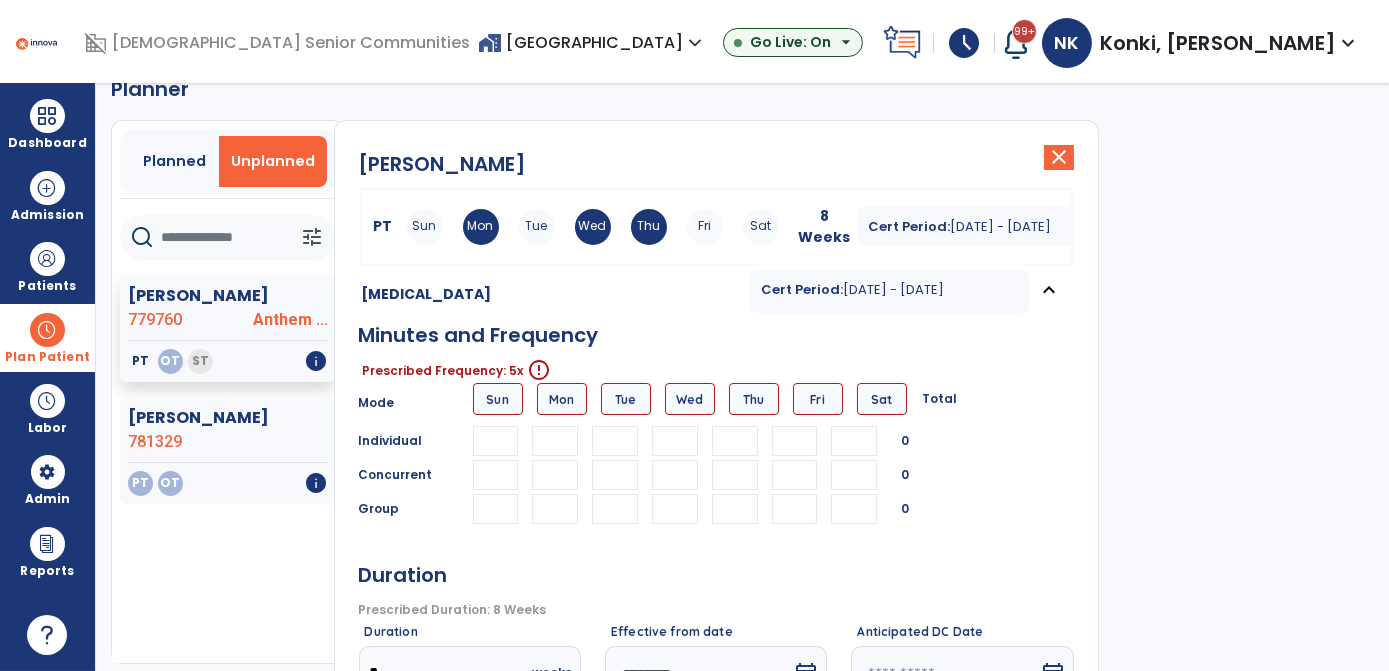 click at bounding box center [555, 475] 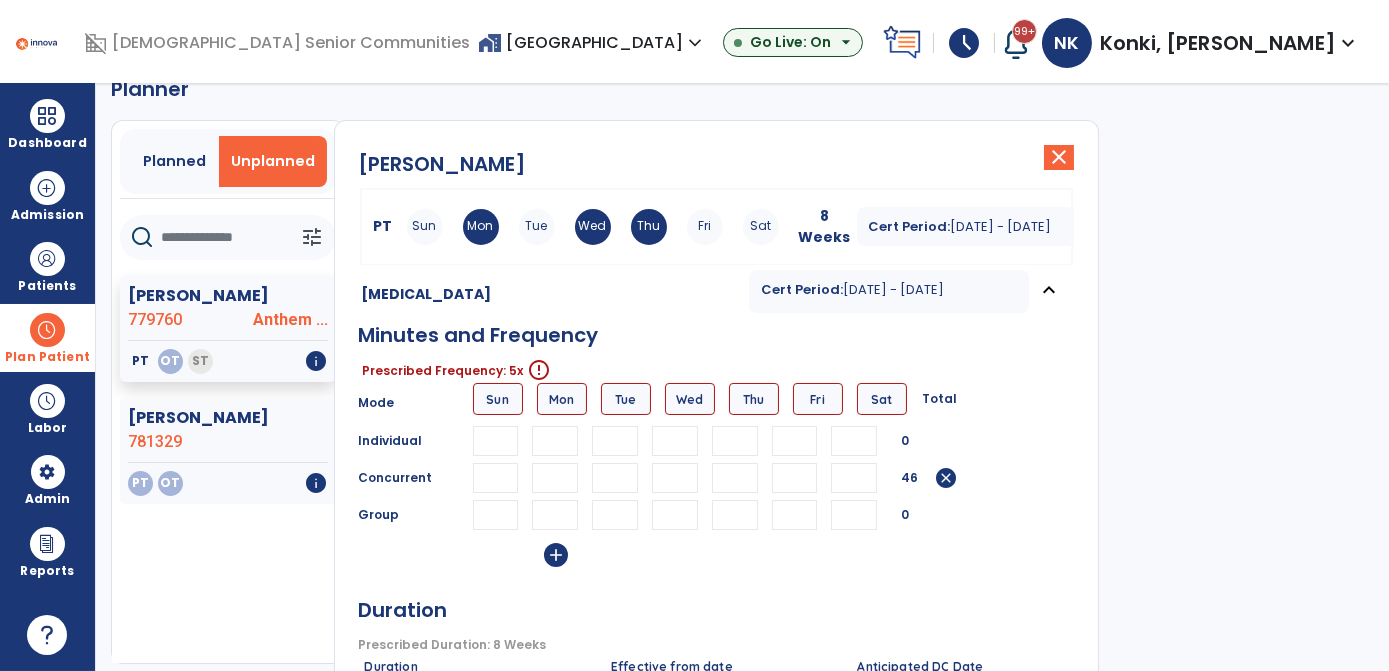 type on "**" 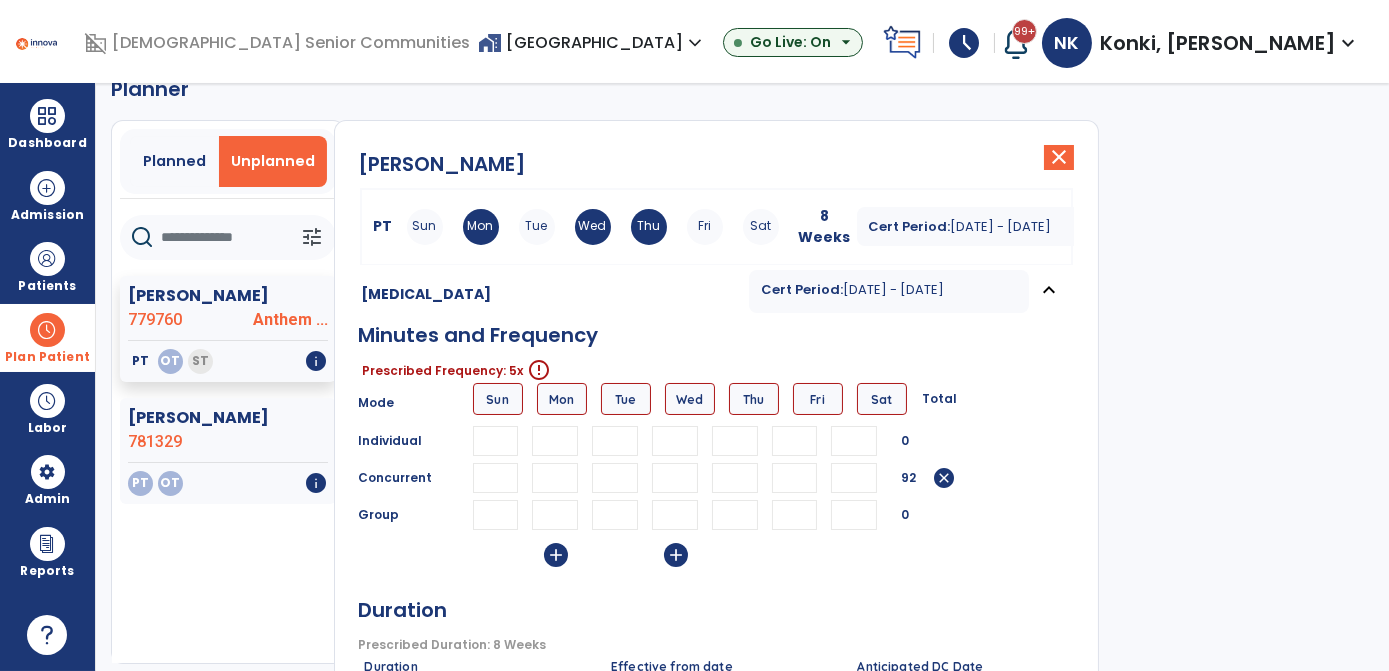 type on "**" 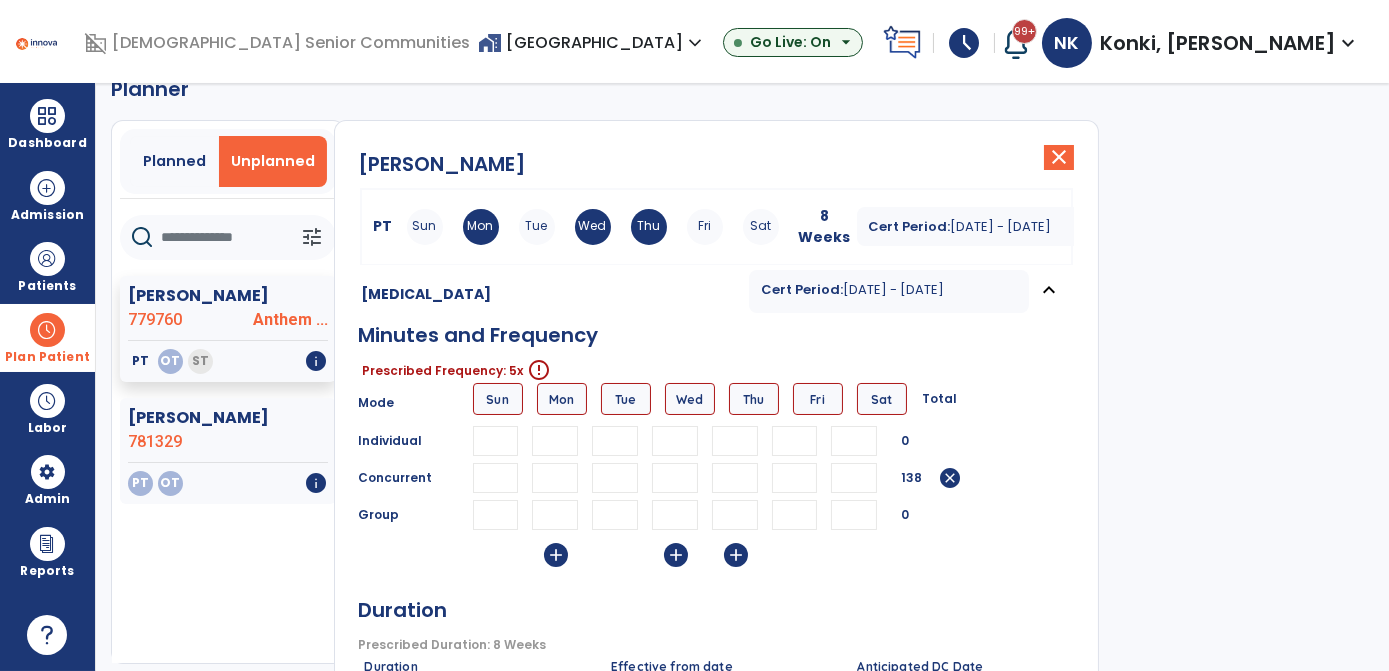 type on "**" 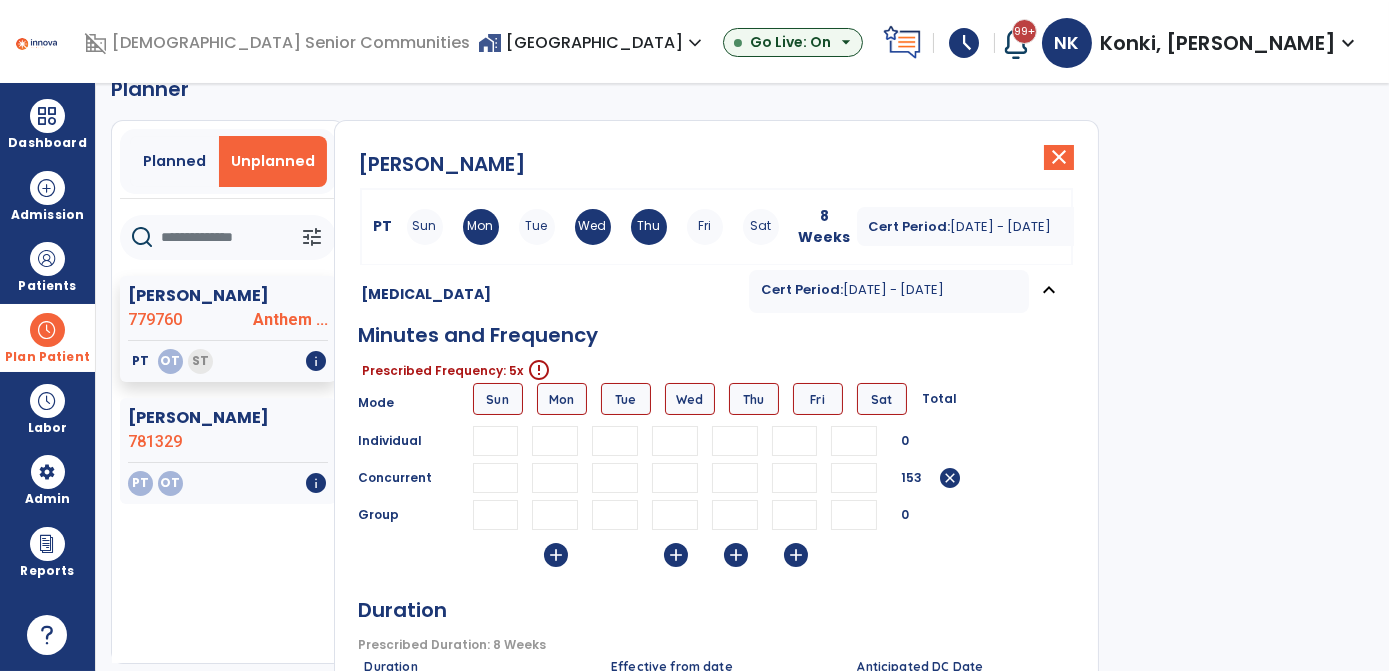 type on "**" 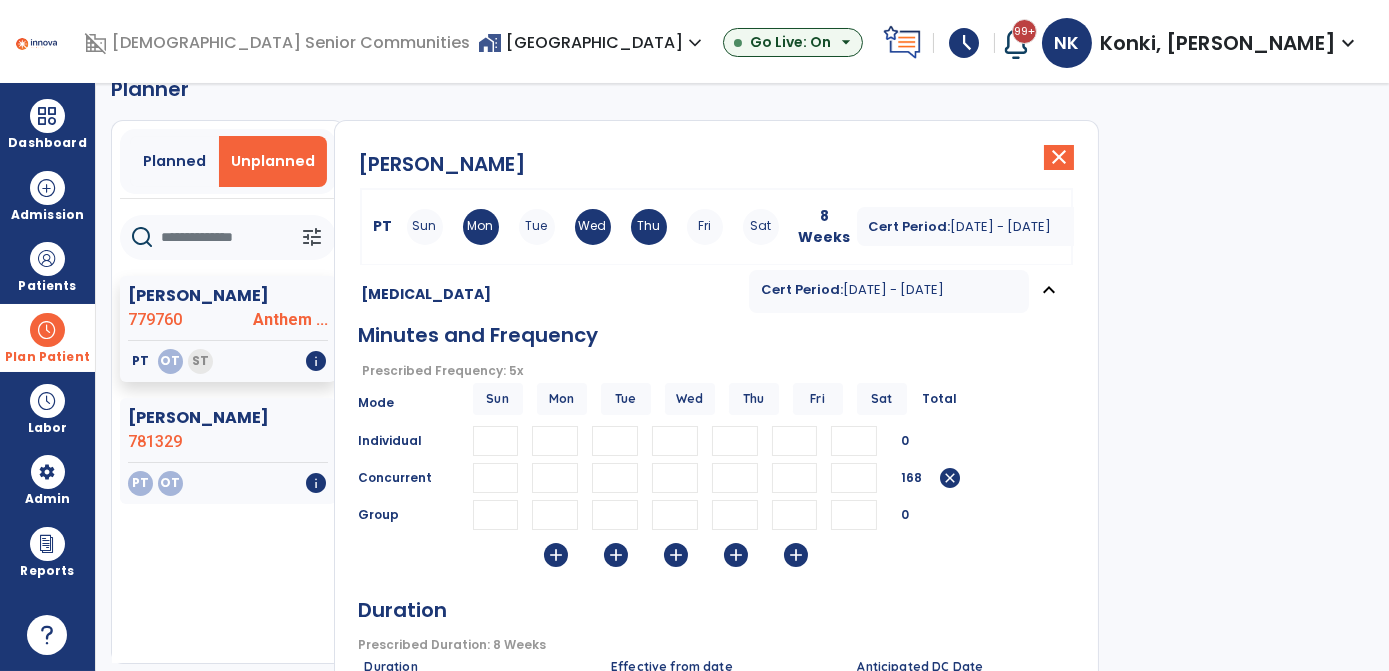 type on "**" 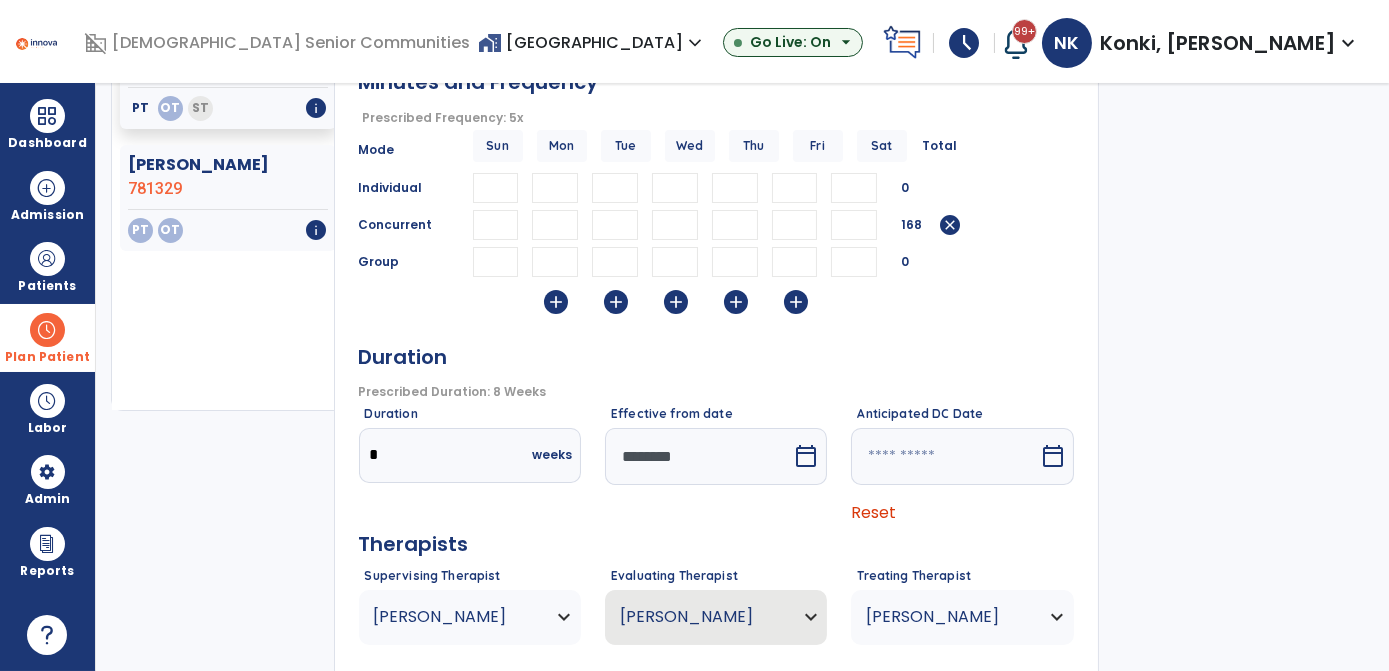 scroll, scrollTop: 426, scrollLeft: 0, axis: vertical 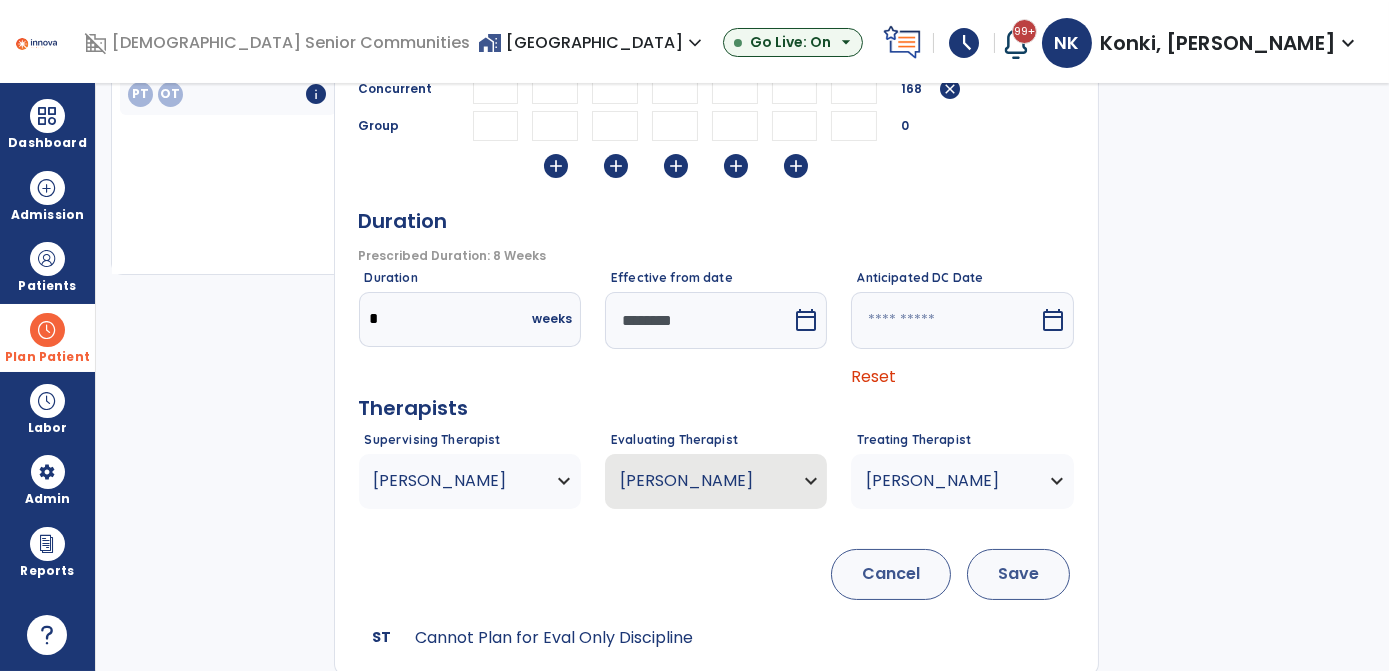 type on "*" 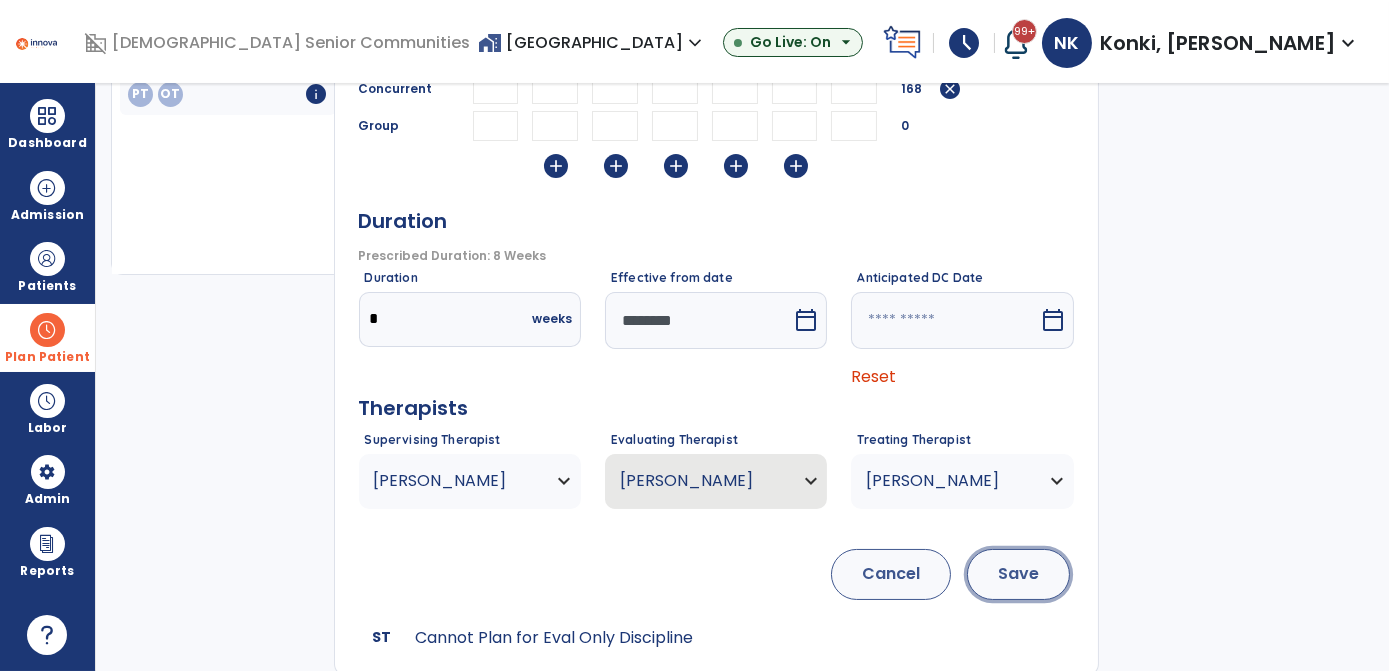 click on "Save" at bounding box center (1018, 574) 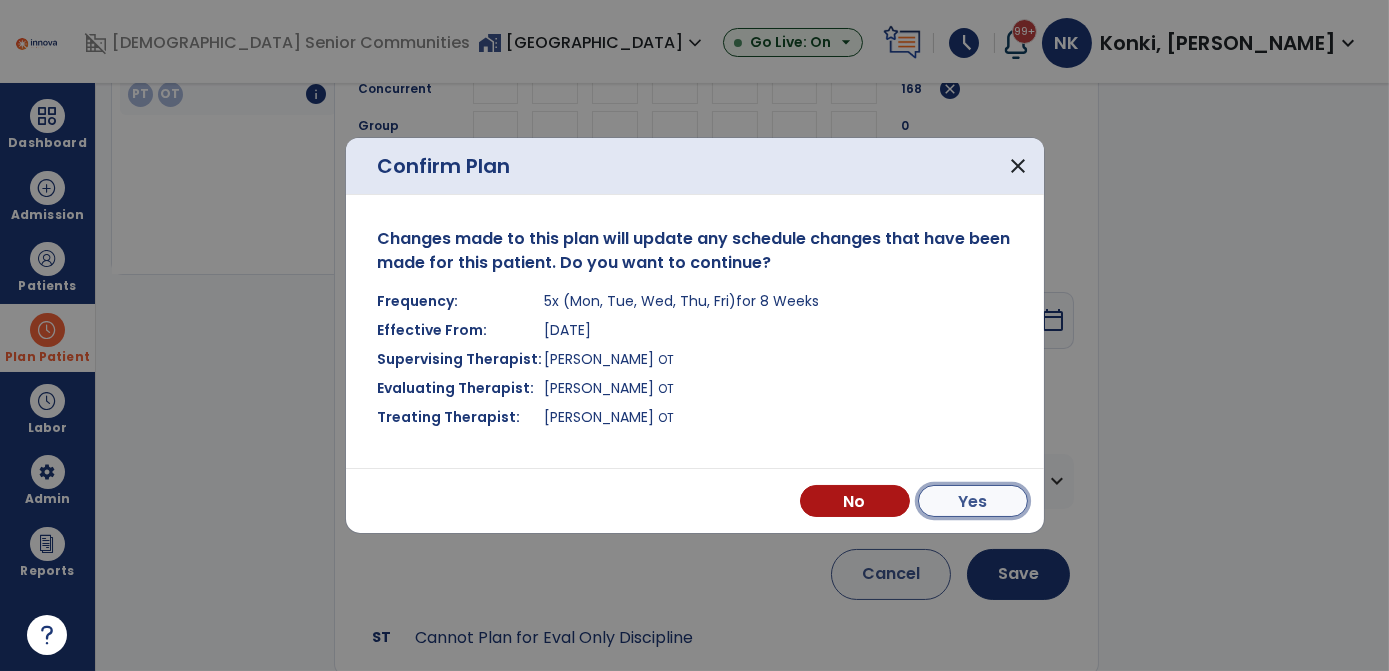 click on "Yes" at bounding box center (973, 501) 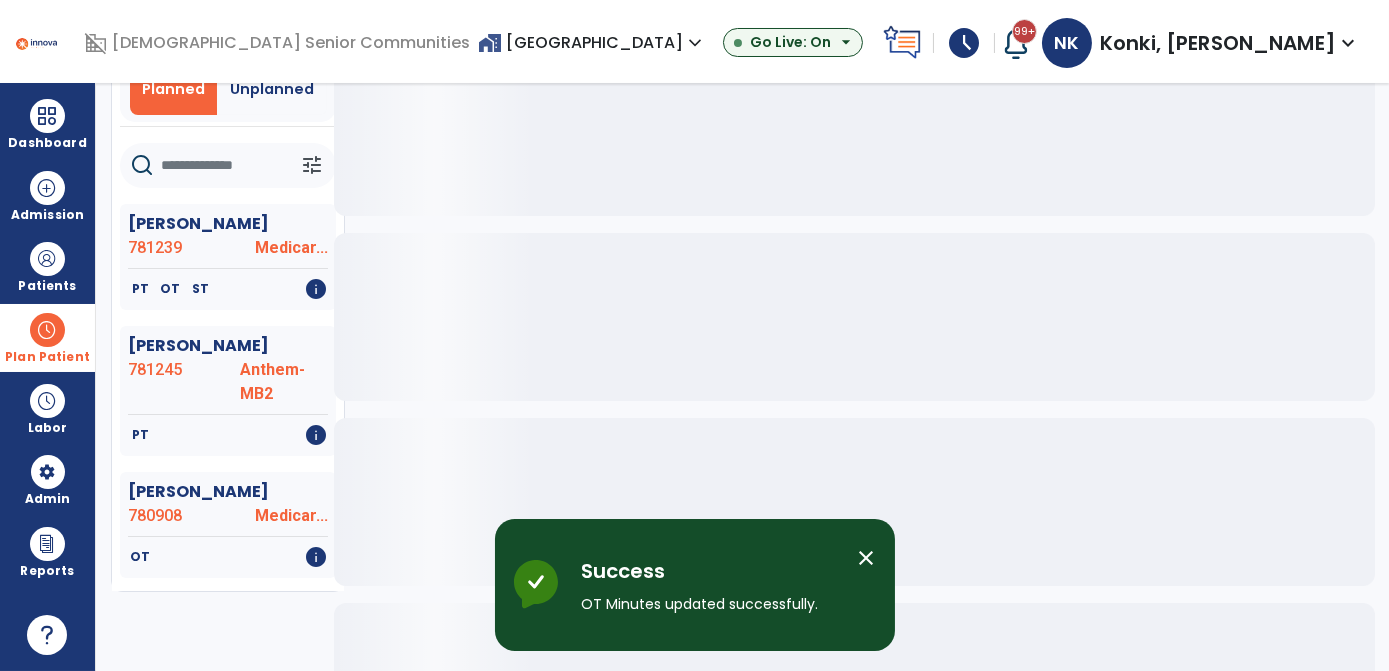scroll, scrollTop: 0, scrollLeft: 0, axis: both 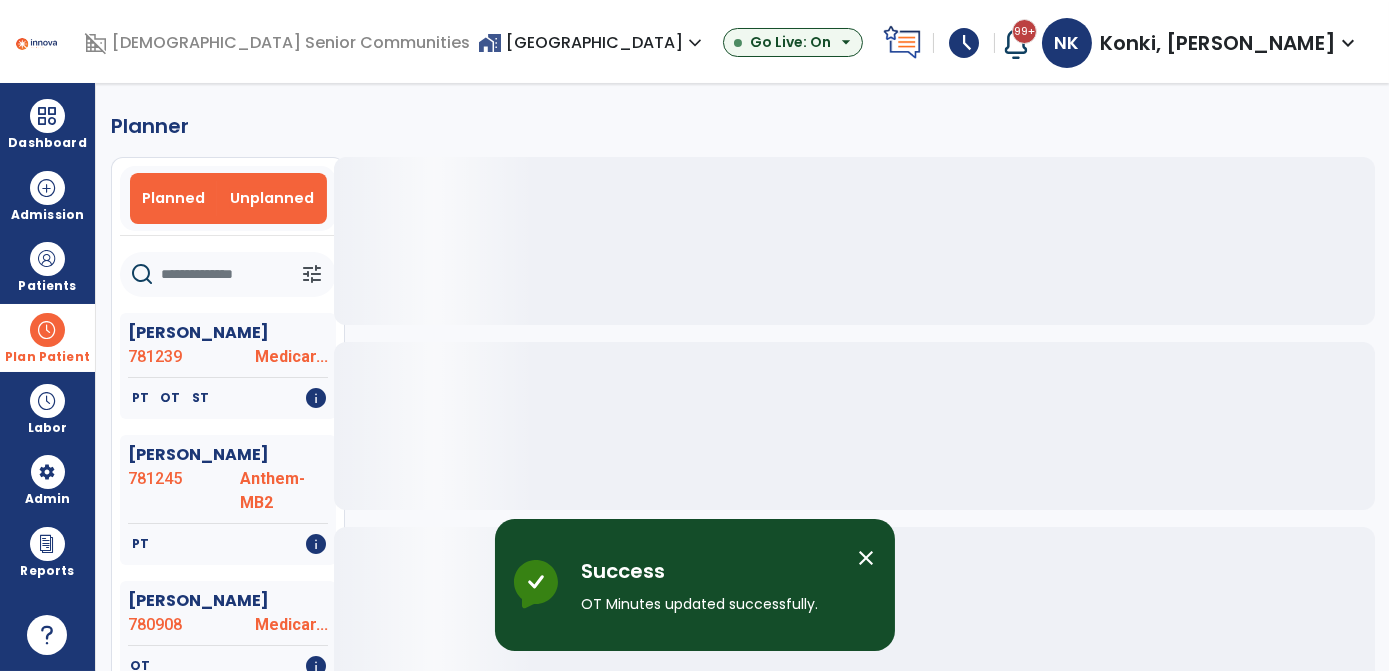 click on "Unplanned" at bounding box center (272, 198) 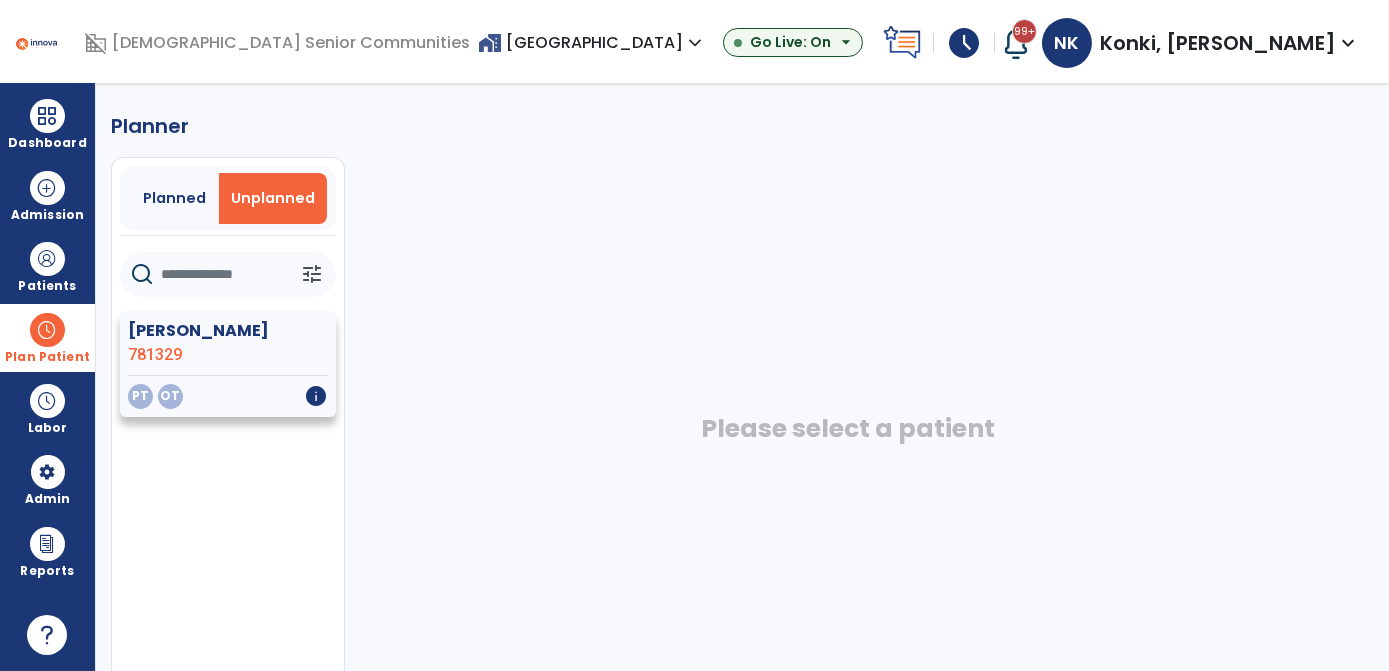 click on "[PERSON_NAME]" 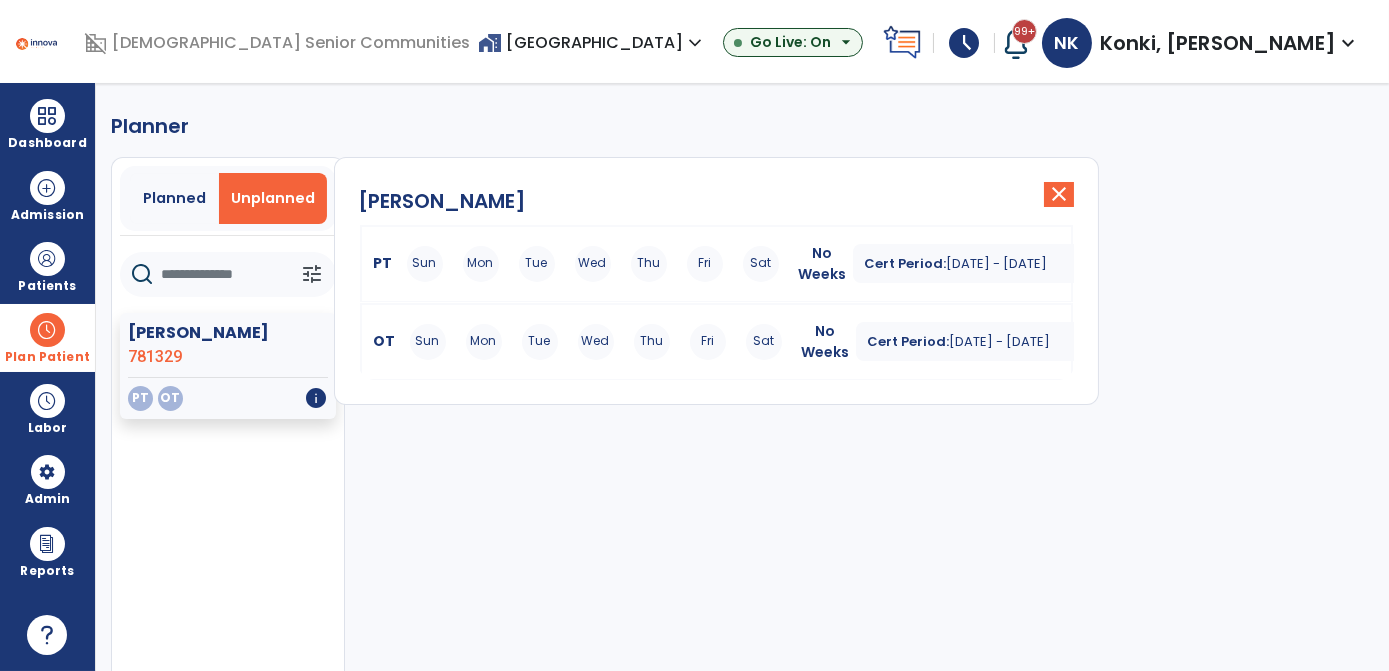 click on "No Weeks" at bounding box center (823, 264) 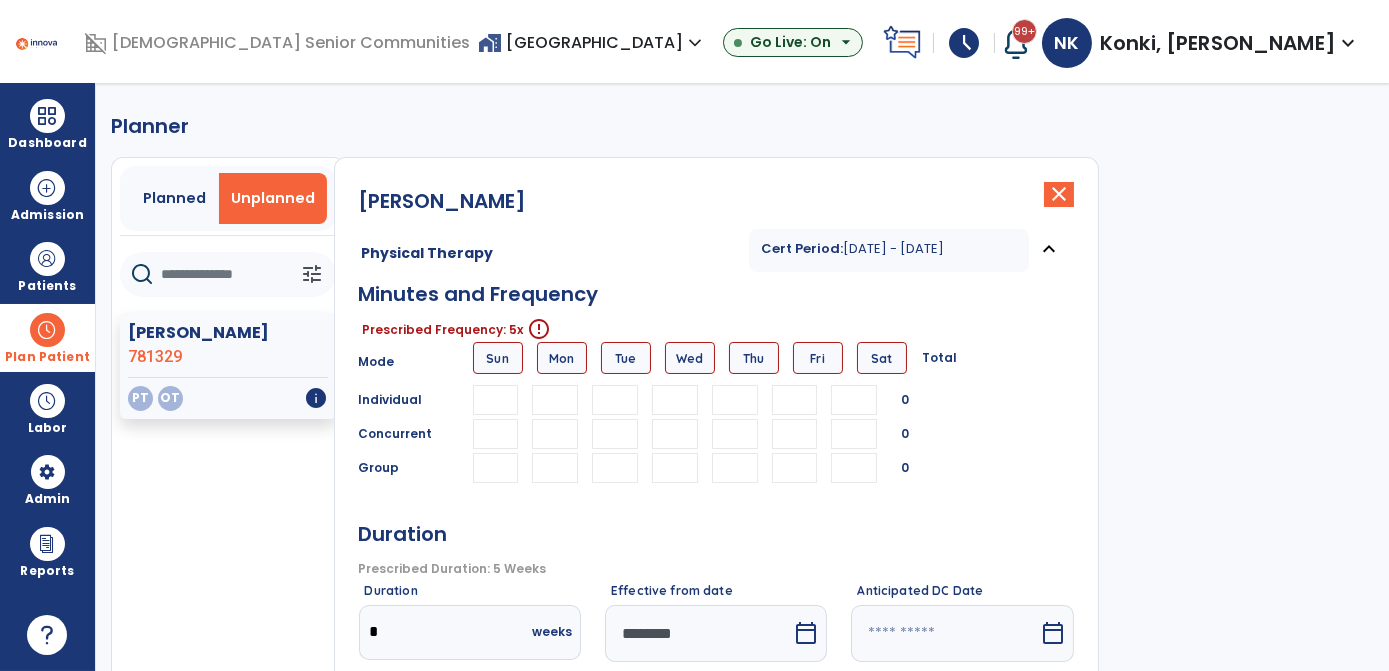 click at bounding box center (555, 400) 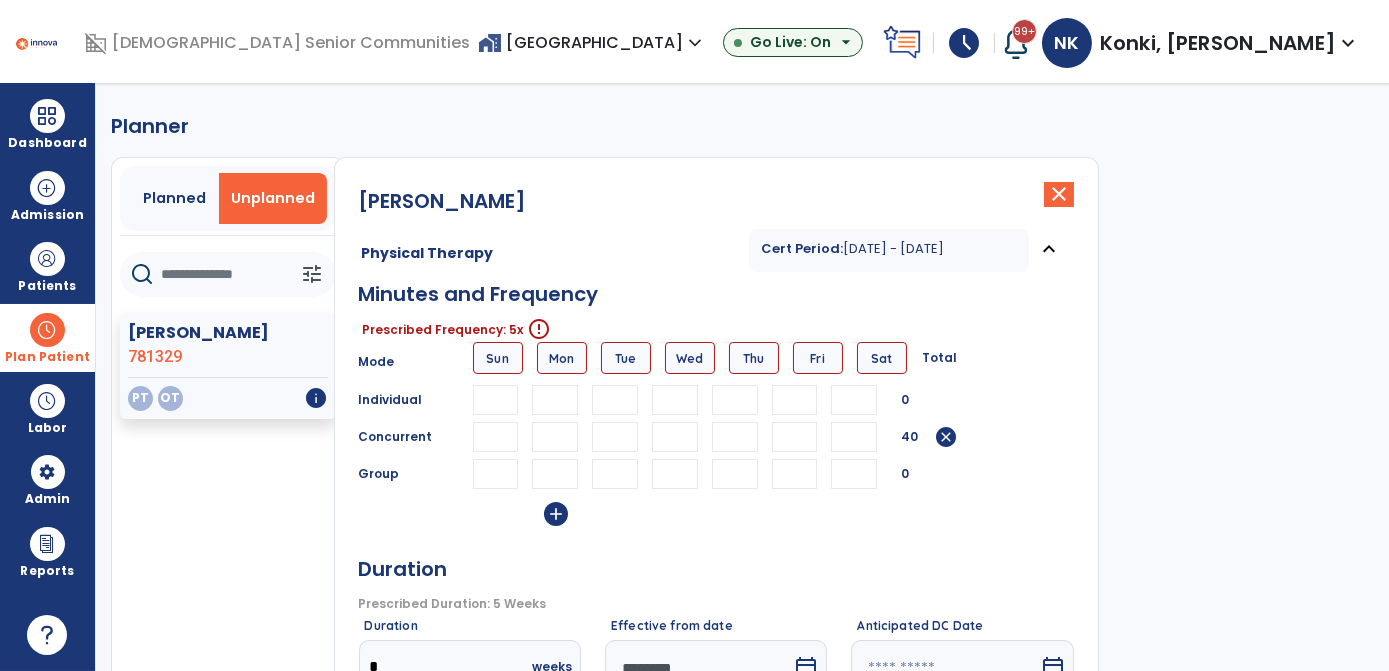 type on "**" 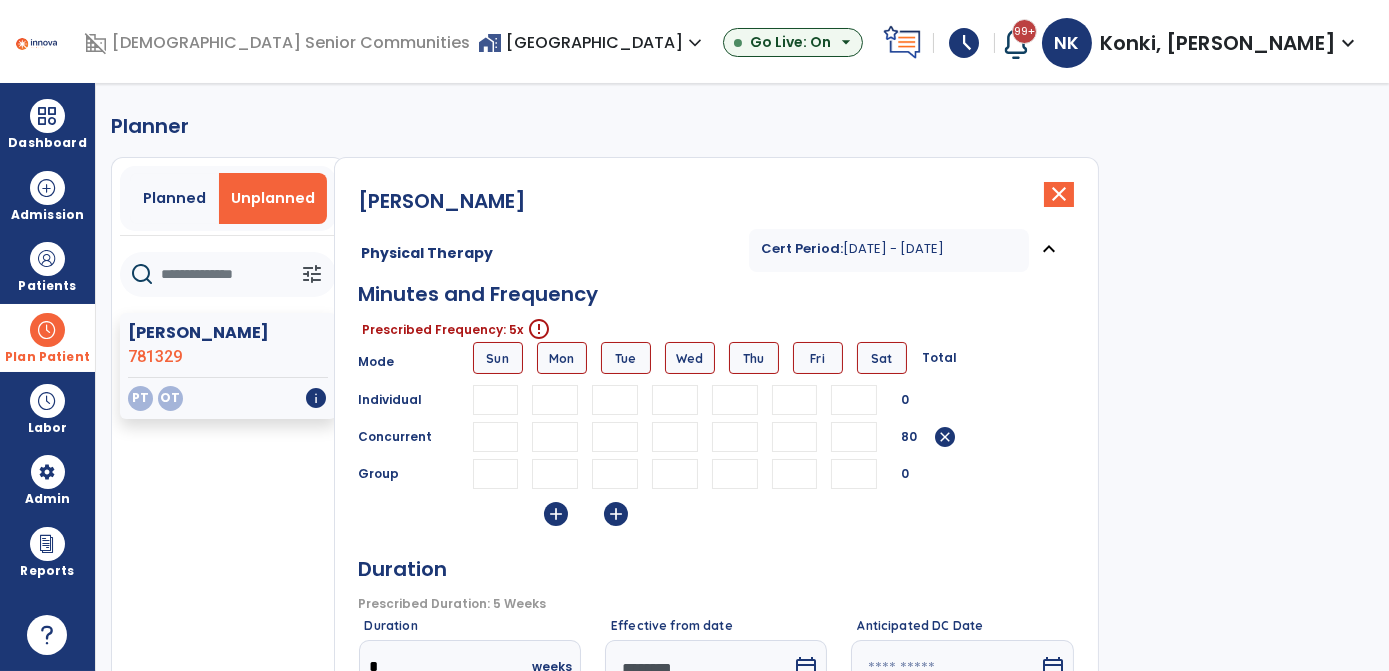 type on "**" 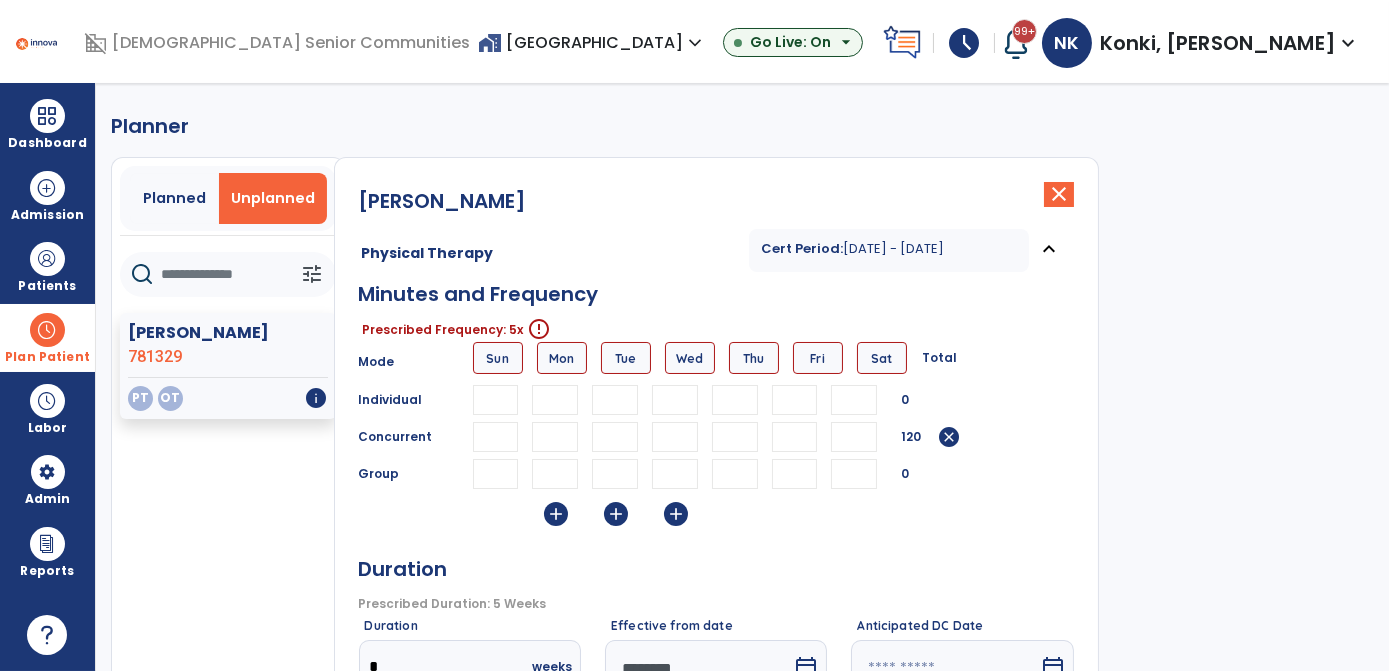 type on "**" 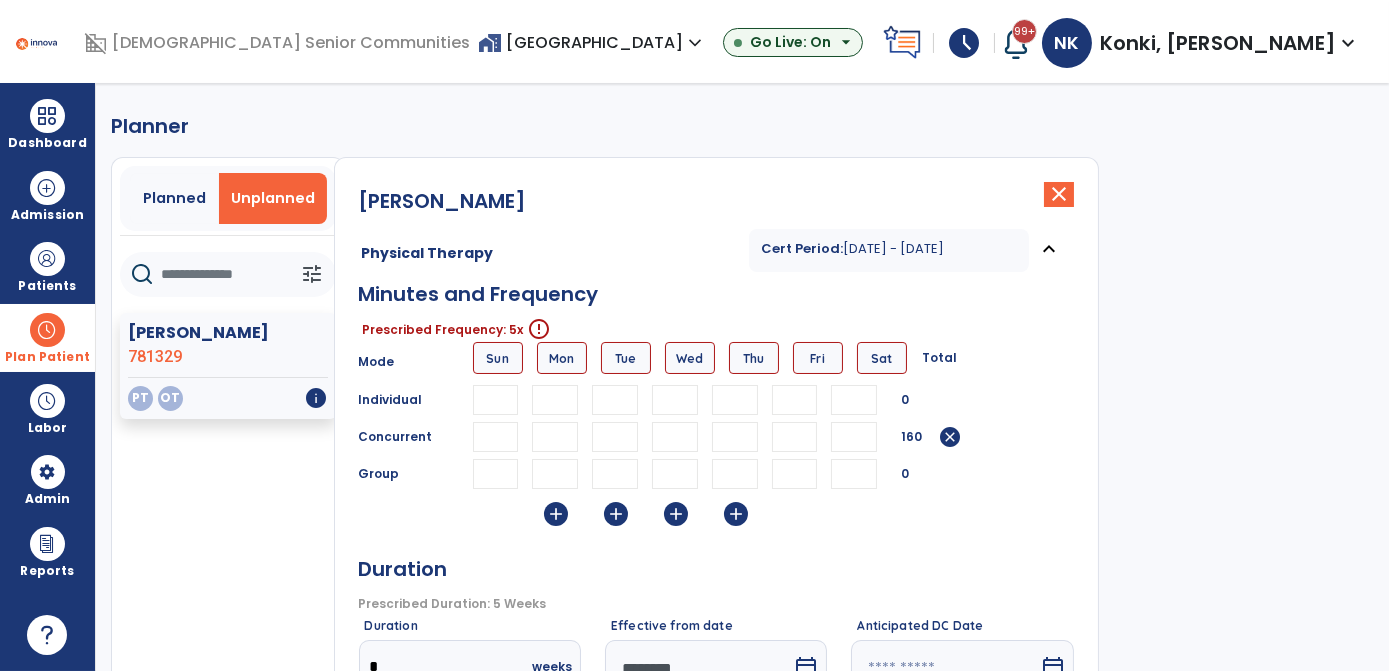 type on "**" 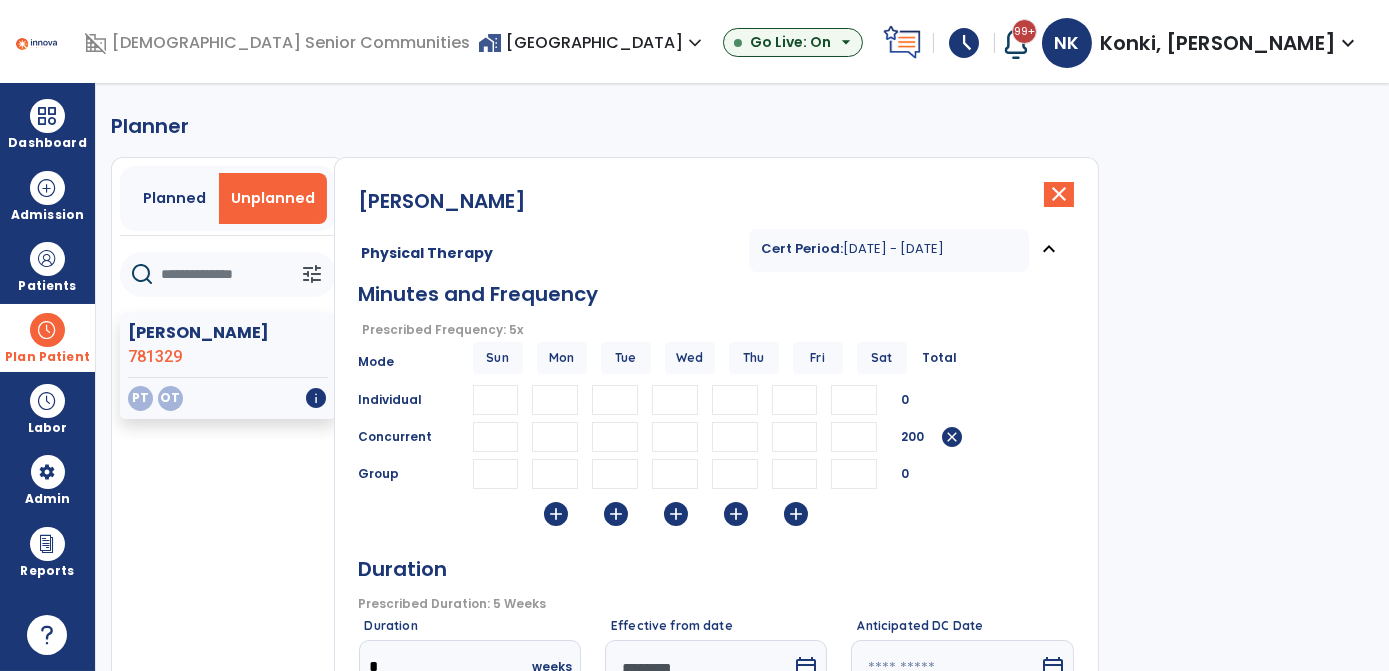 type on "**" 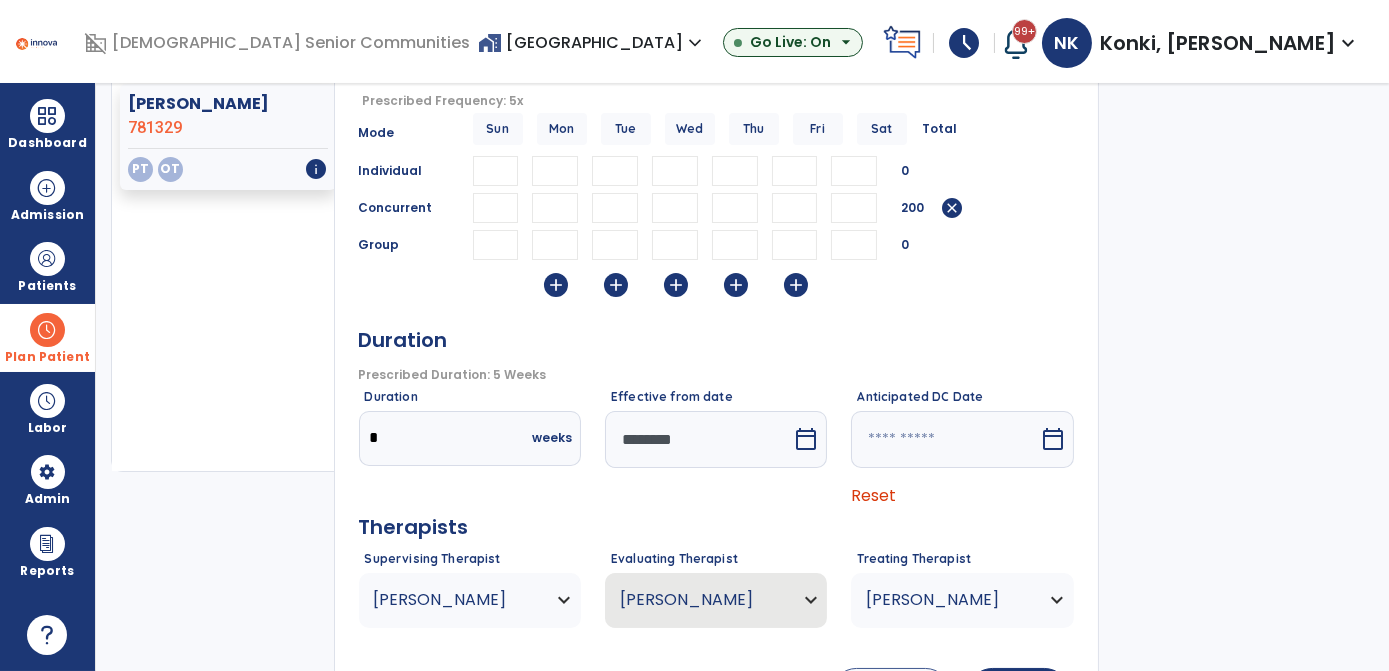 scroll, scrollTop: 327, scrollLeft: 0, axis: vertical 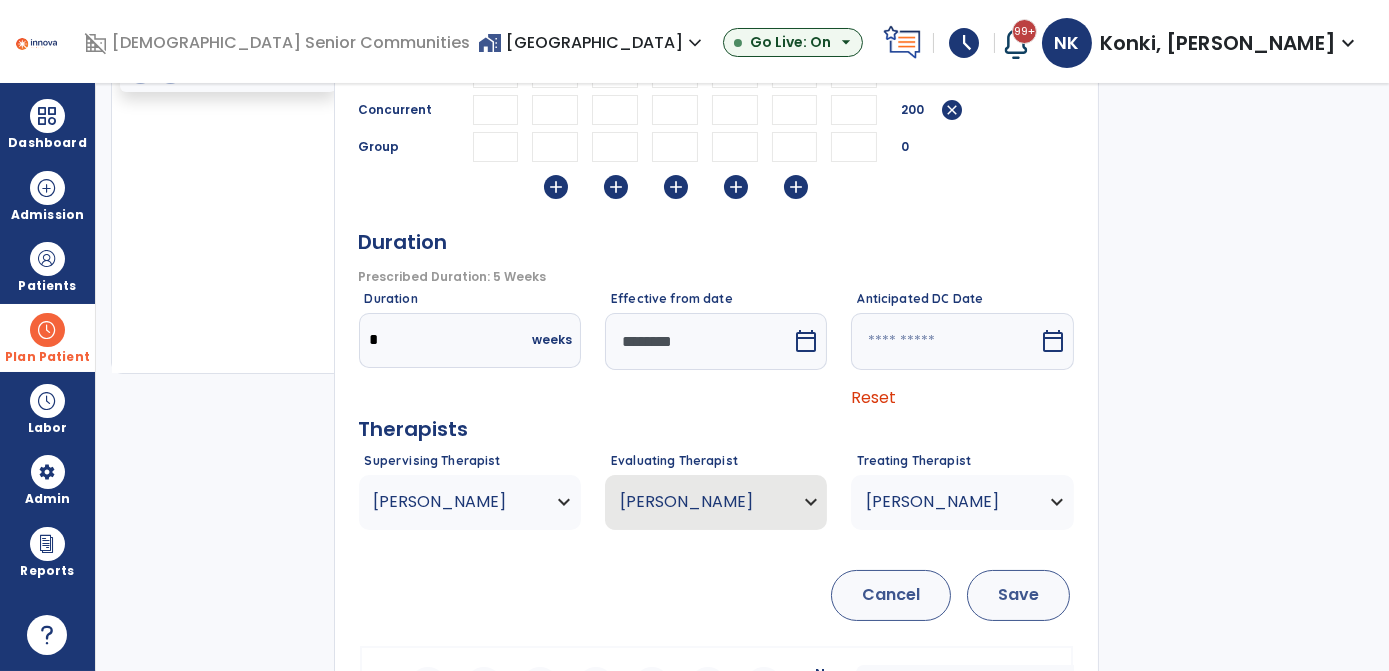 type on "*" 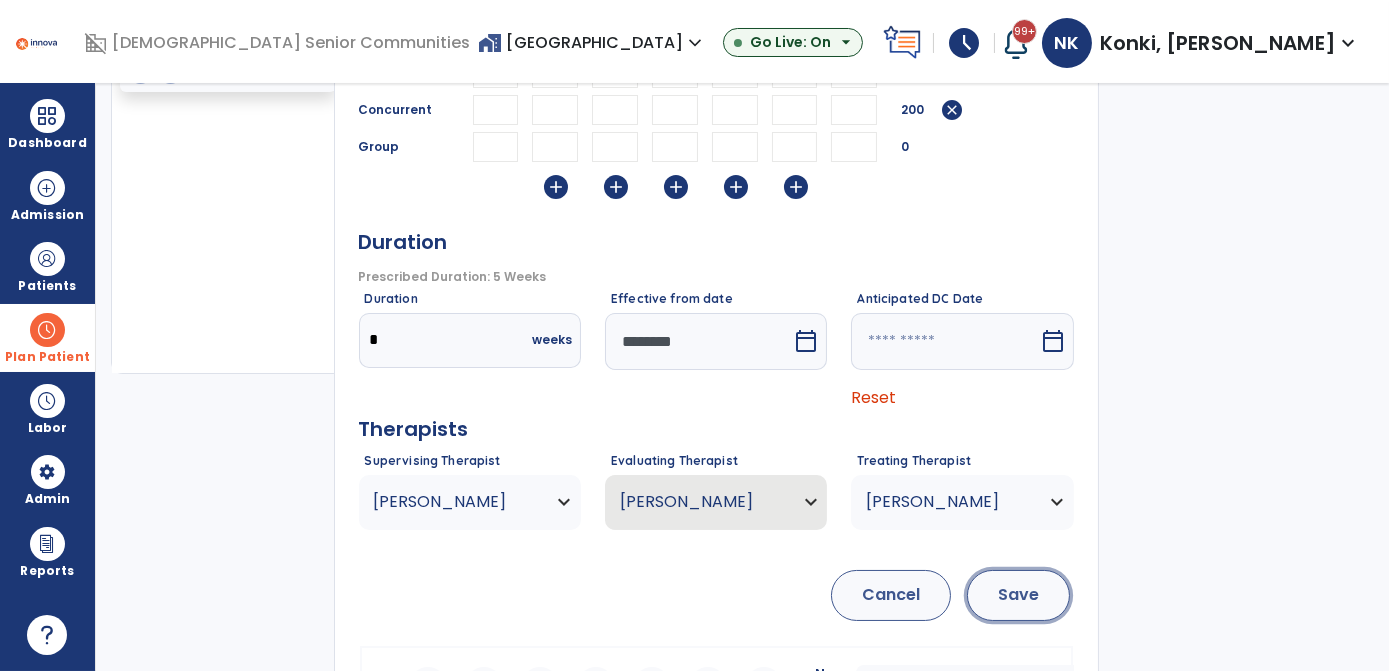 click on "Save" at bounding box center (1018, 595) 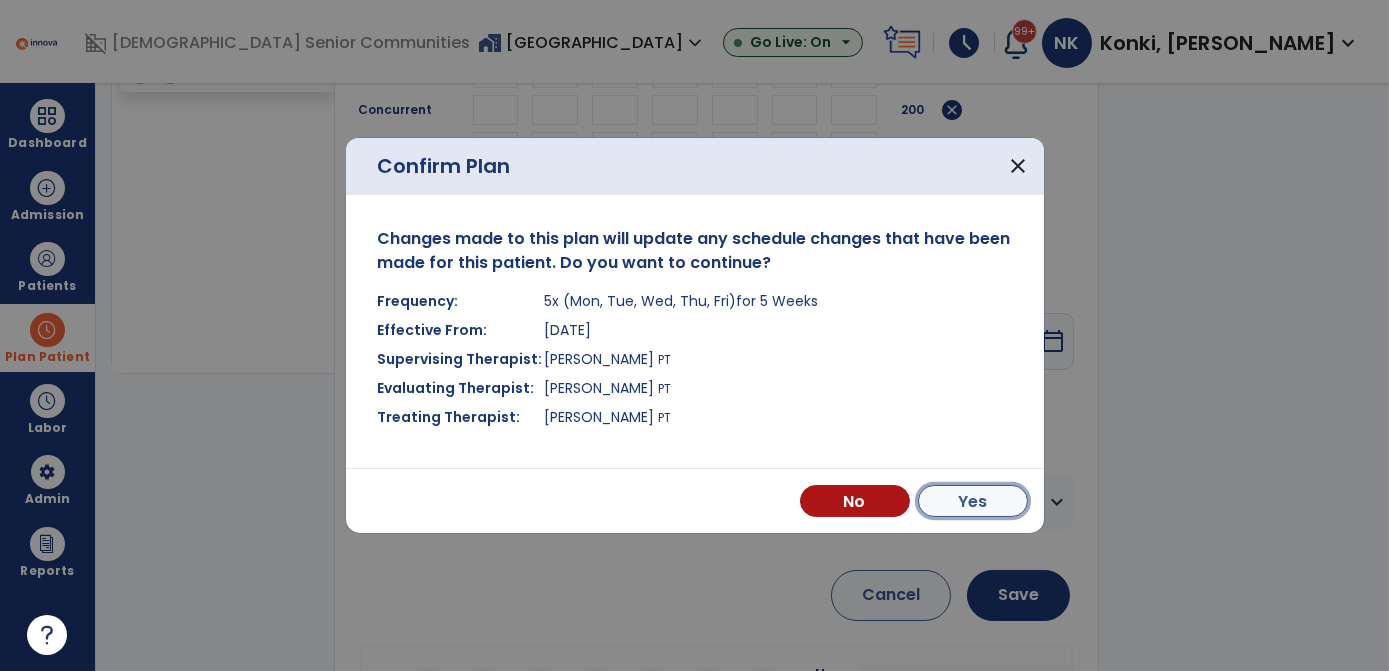 click on "Yes" at bounding box center [973, 501] 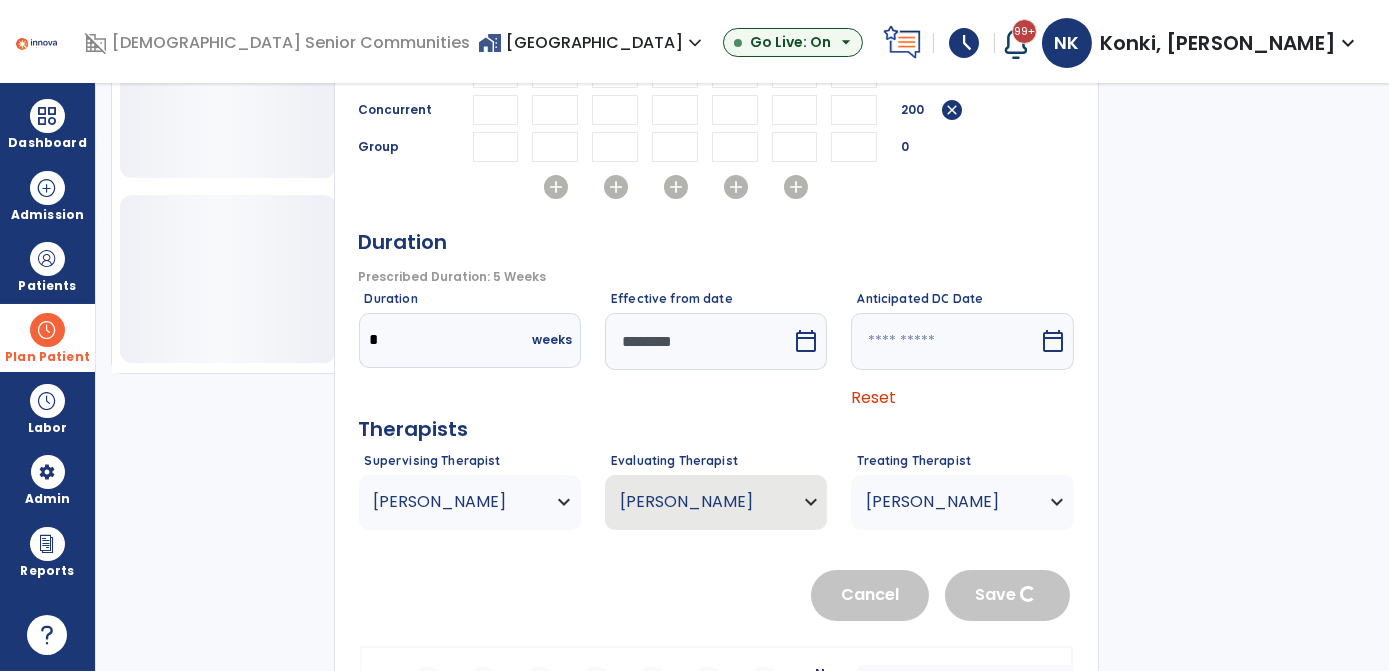 type 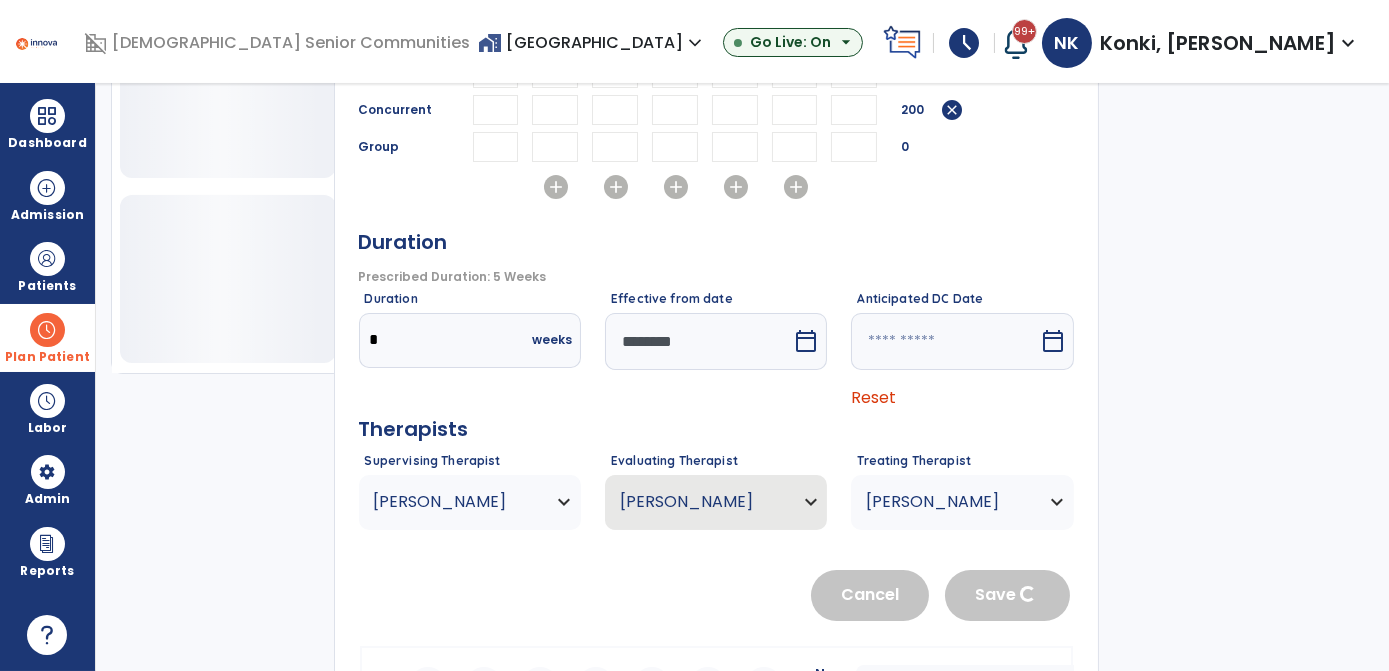 type 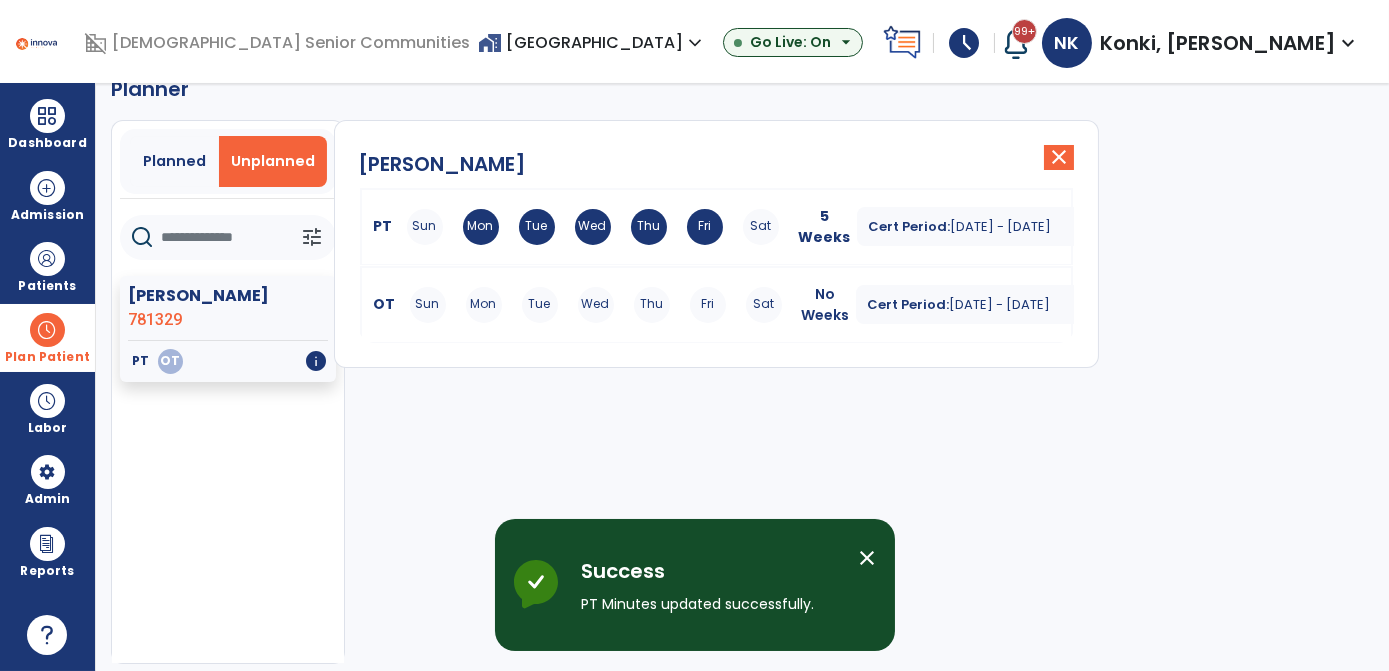 scroll, scrollTop: 37, scrollLeft: 0, axis: vertical 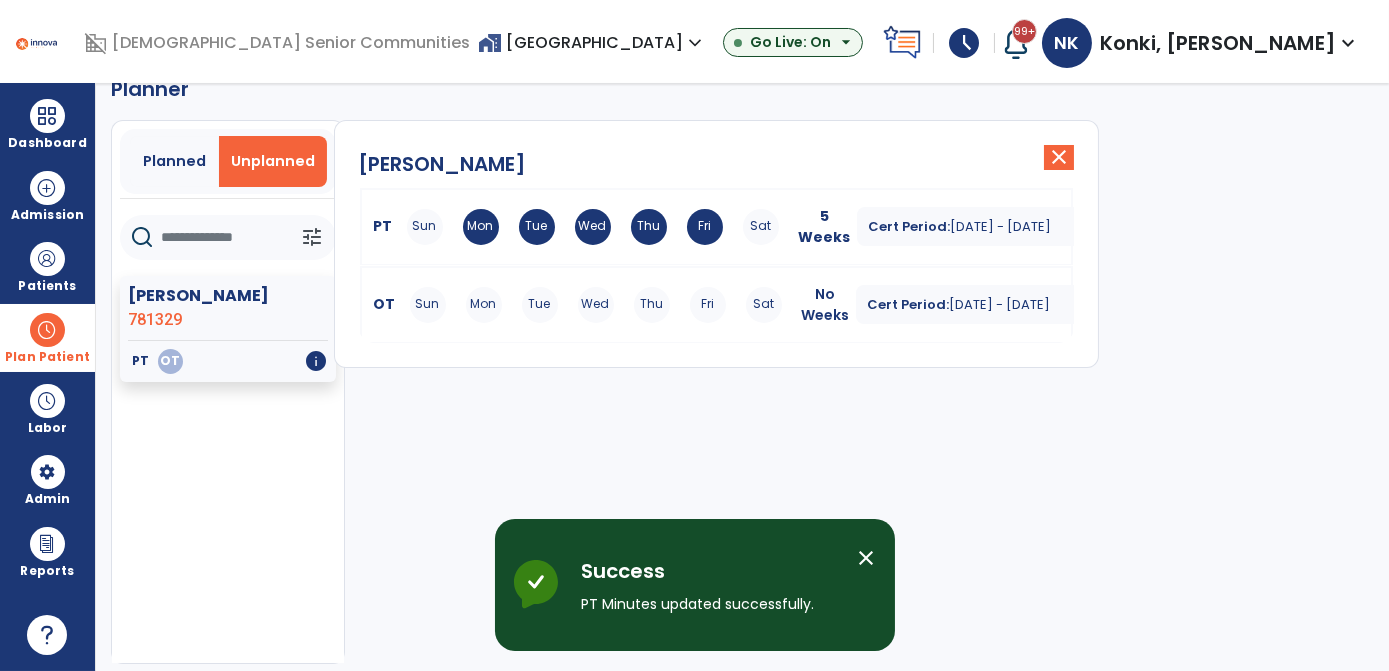 click on "Jul 9, 2025 - Aug 19, 2025" at bounding box center (1000, 304) 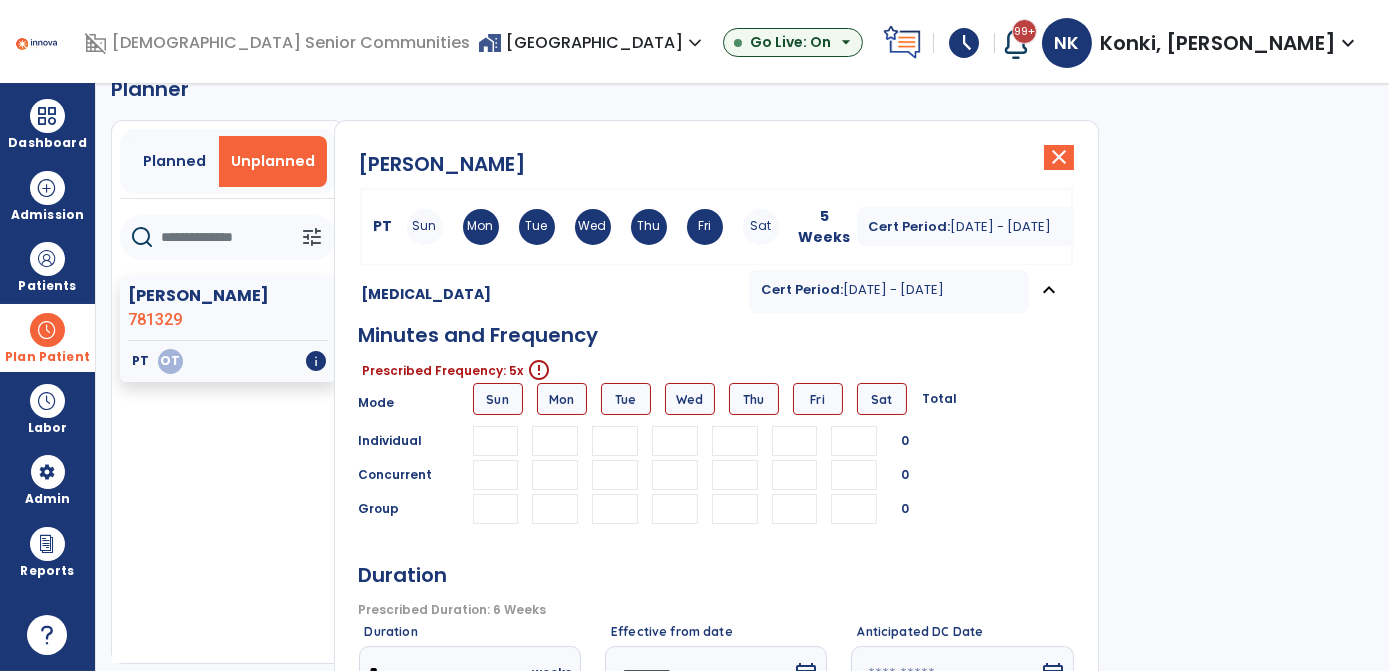 click at bounding box center (555, 475) 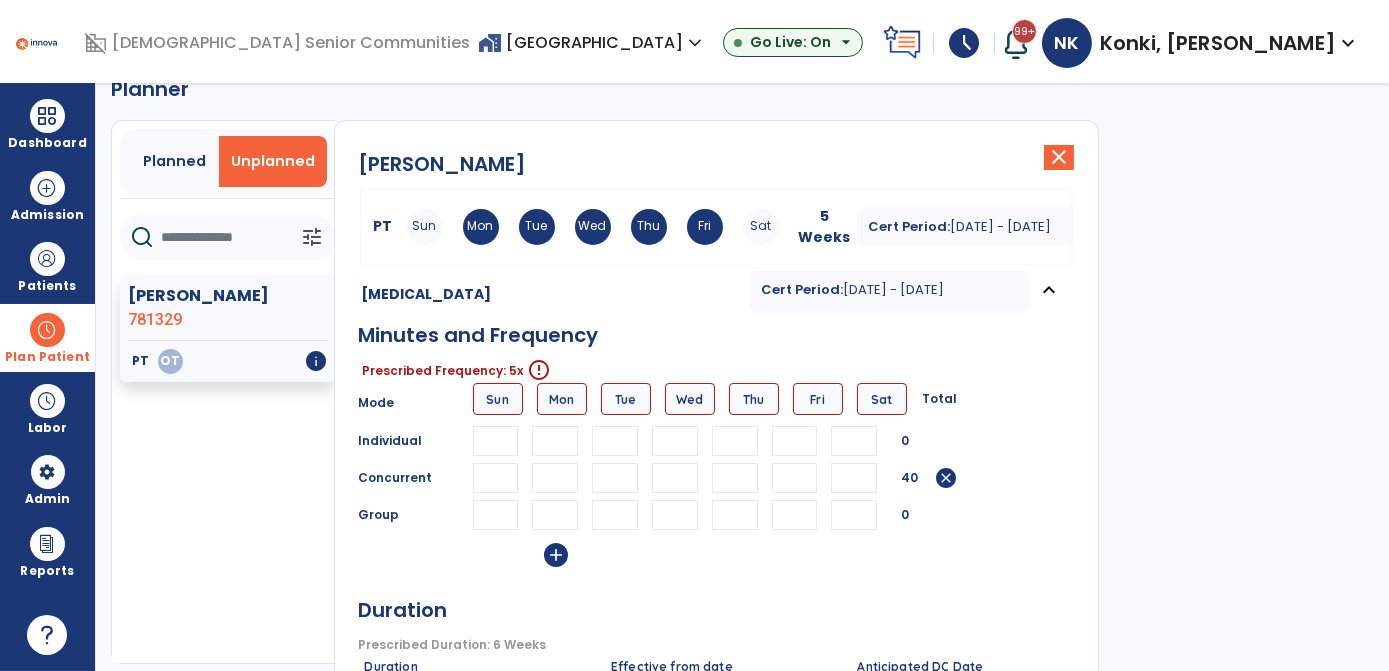 type on "**" 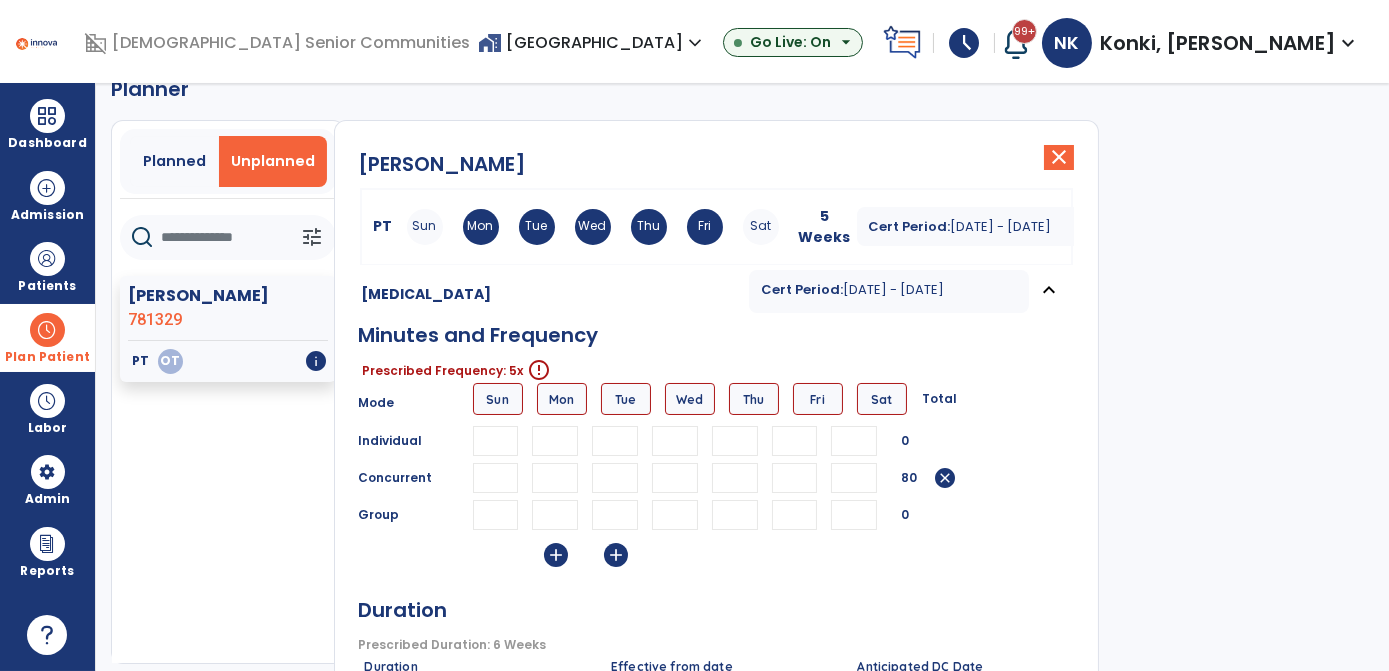type on "**" 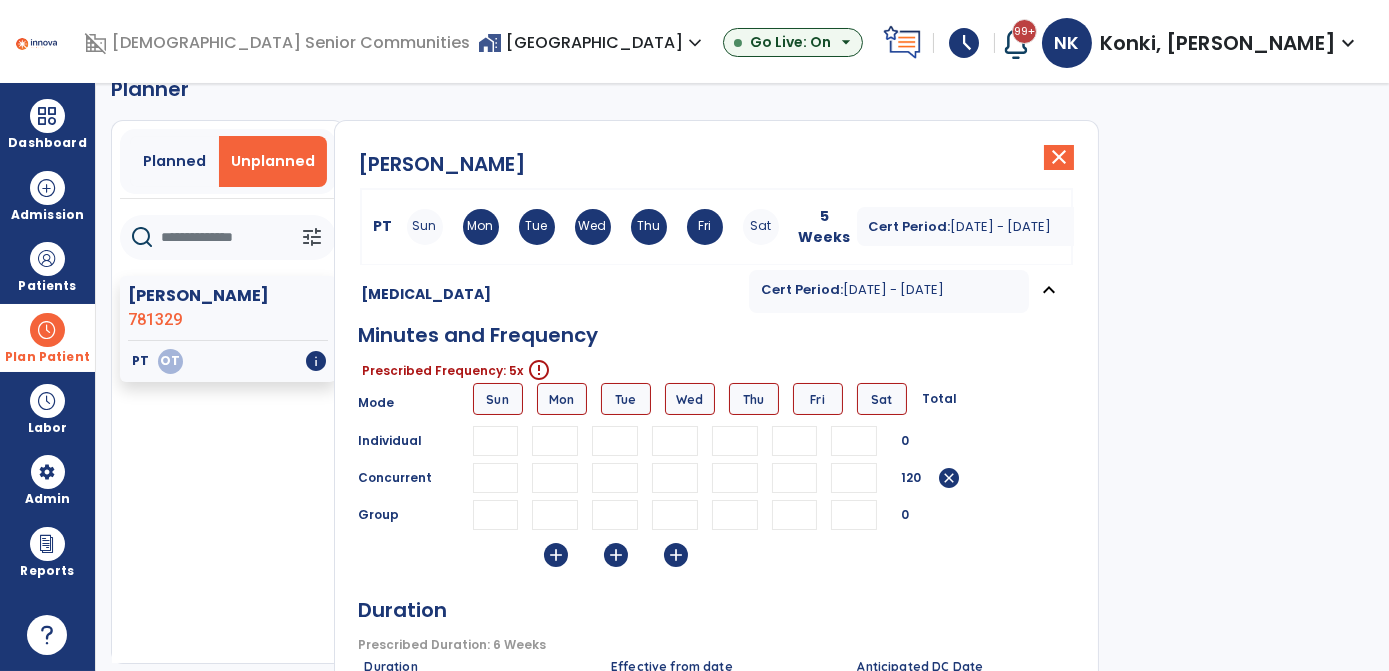 type on "**" 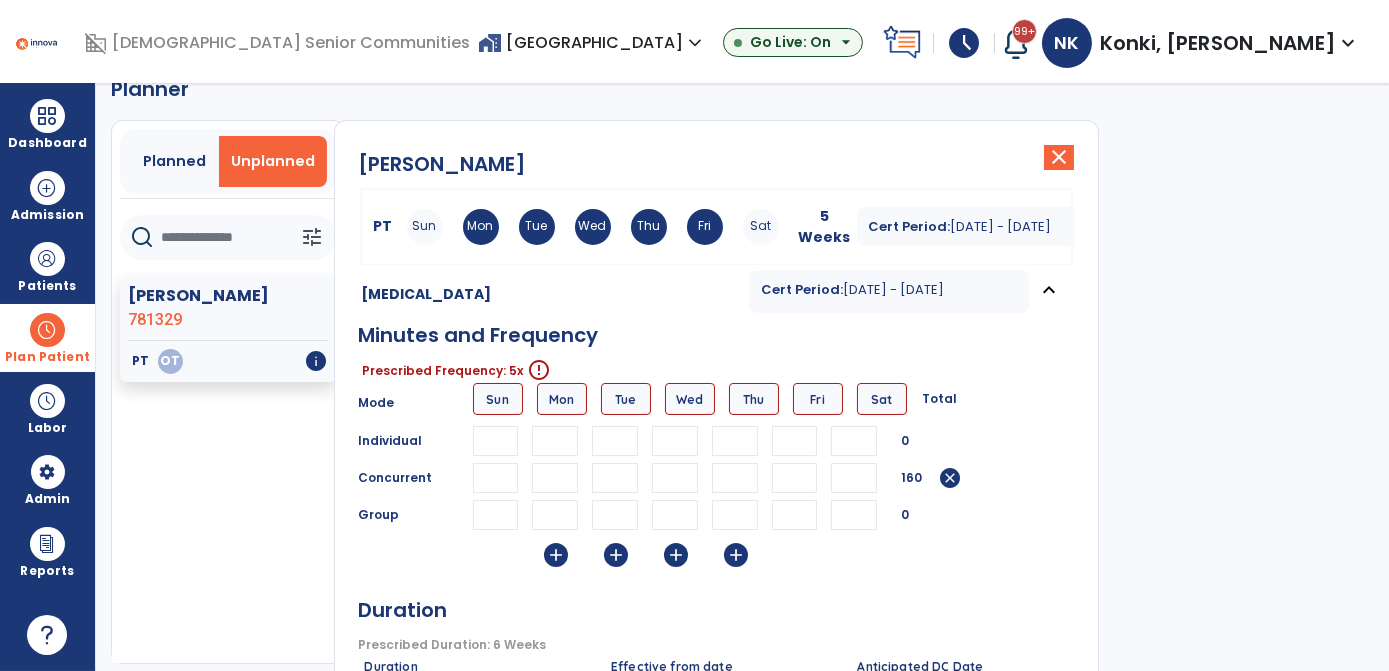 type on "**" 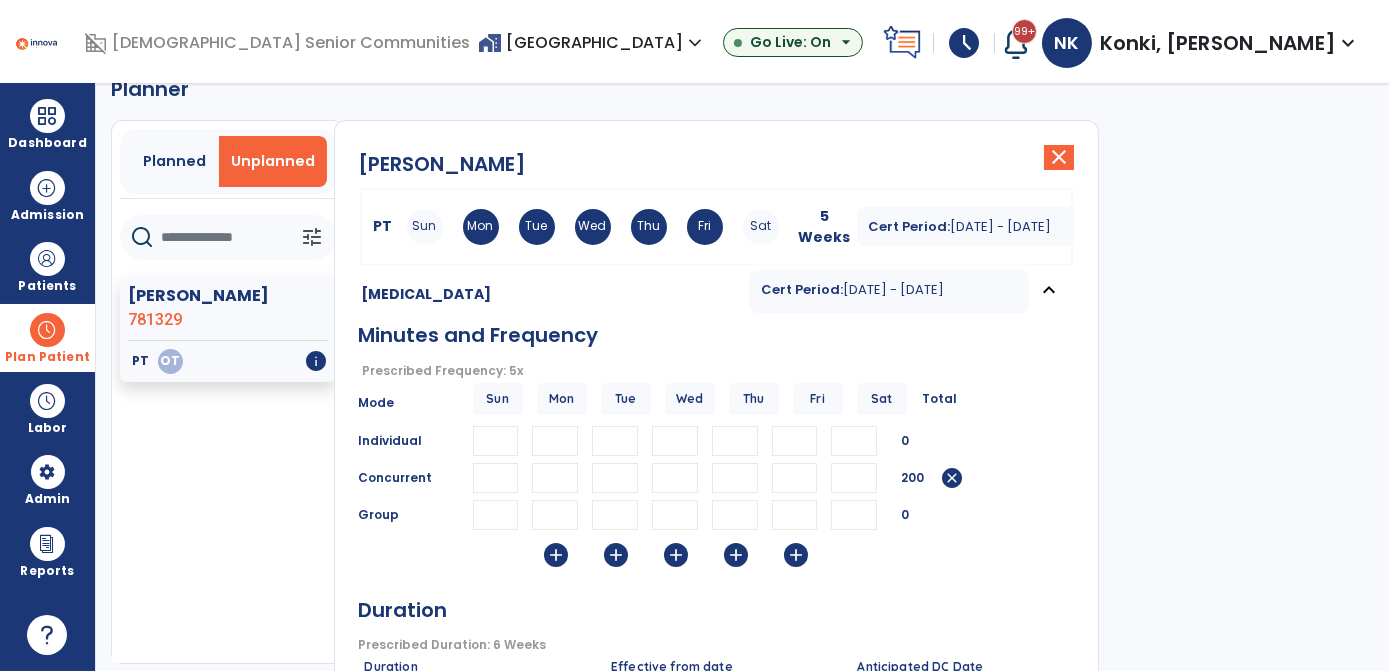 type on "**" 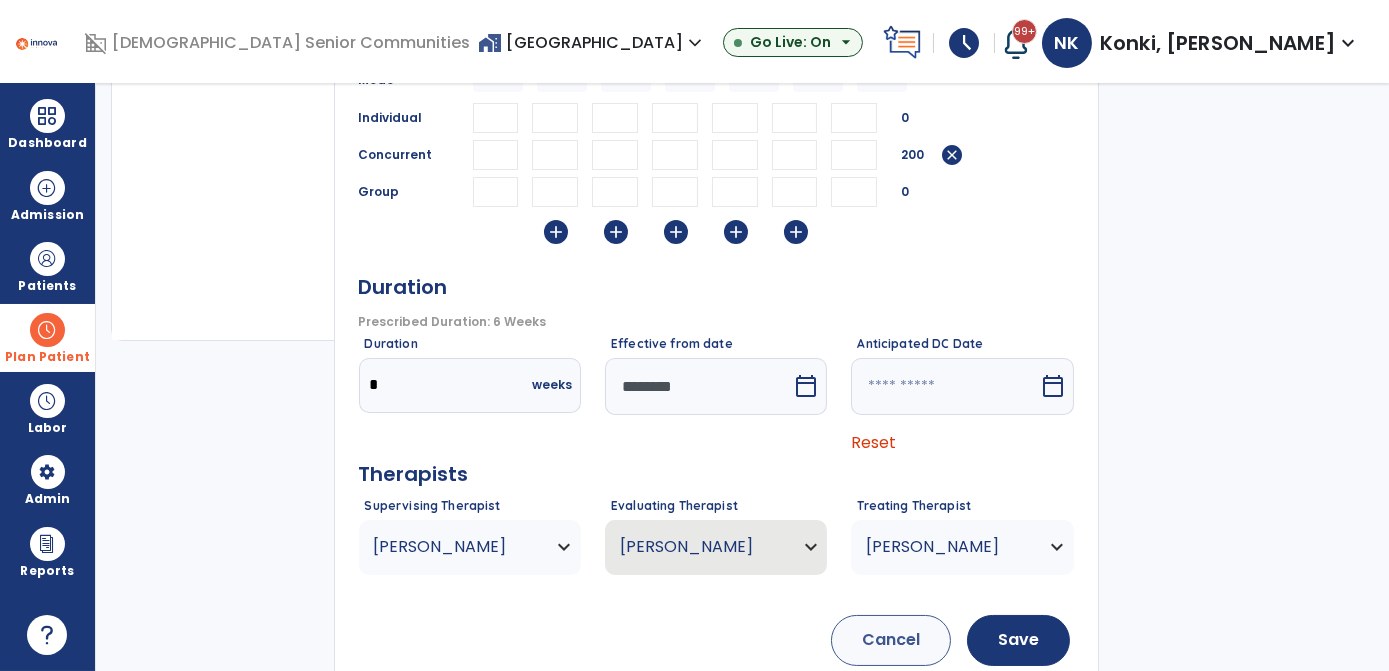 scroll, scrollTop: 370, scrollLeft: 0, axis: vertical 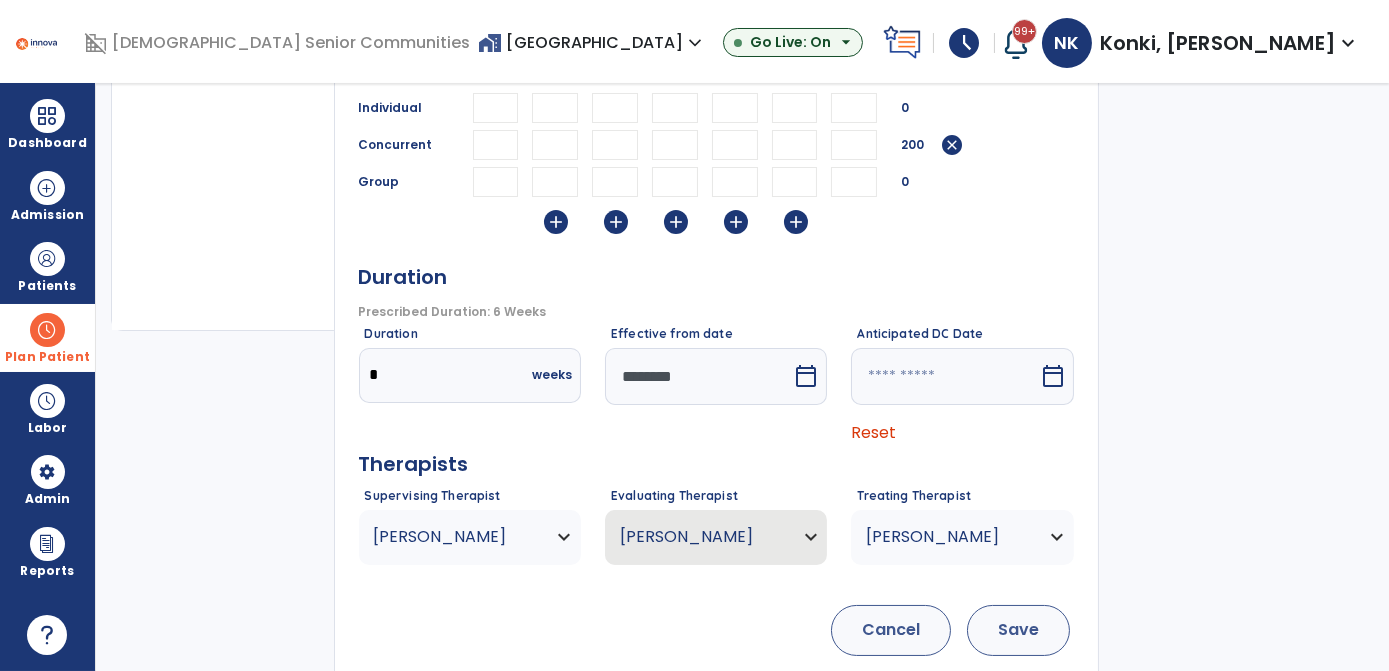 type on "*" 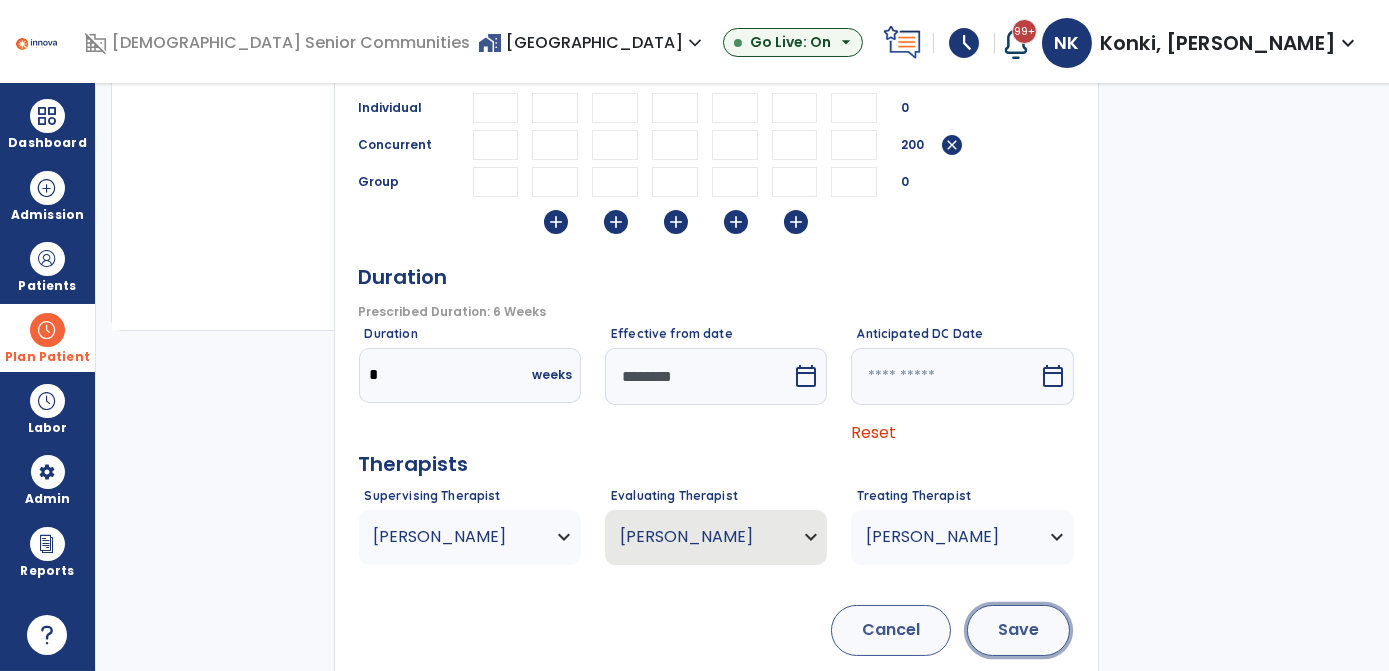 click on "Save" at bounding box center [1018, 630] 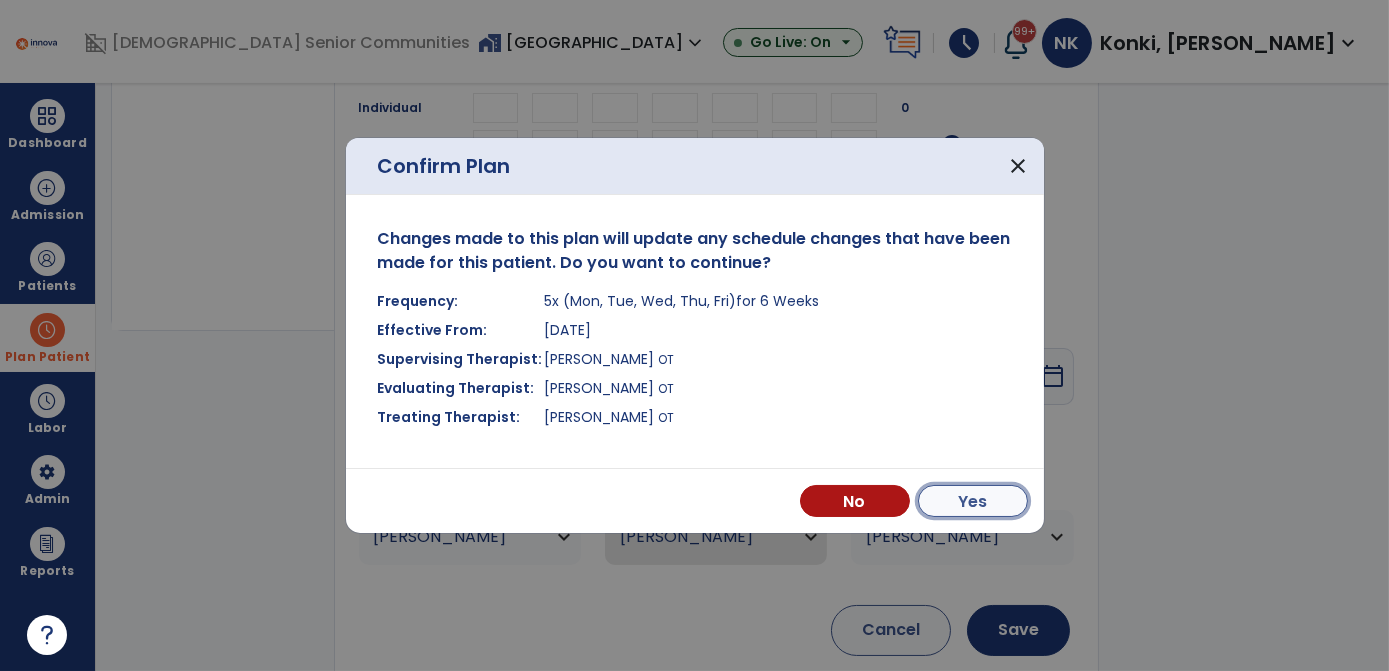 click on "Yes" at bounding box center [973, 501] 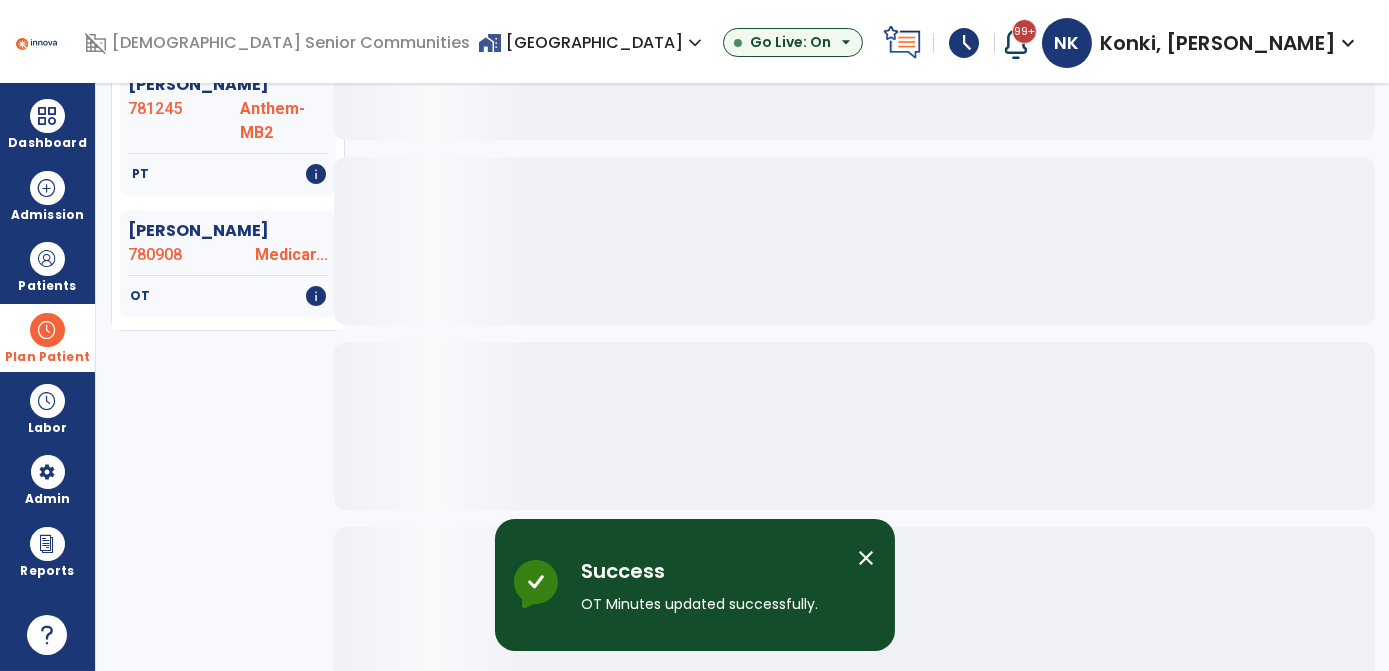 scroll, scrollTop: 0, scrollLeft: 0, axis: both 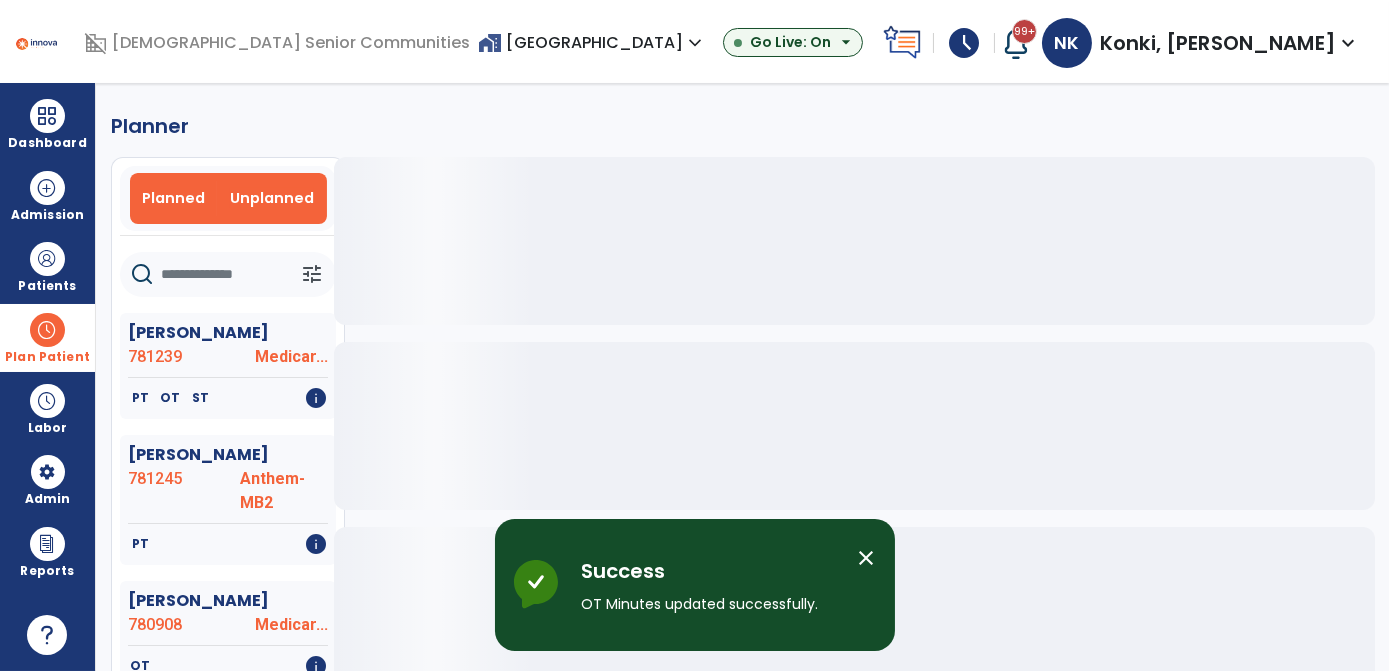 click on "Unplanned" at bounding box center [272, 198] 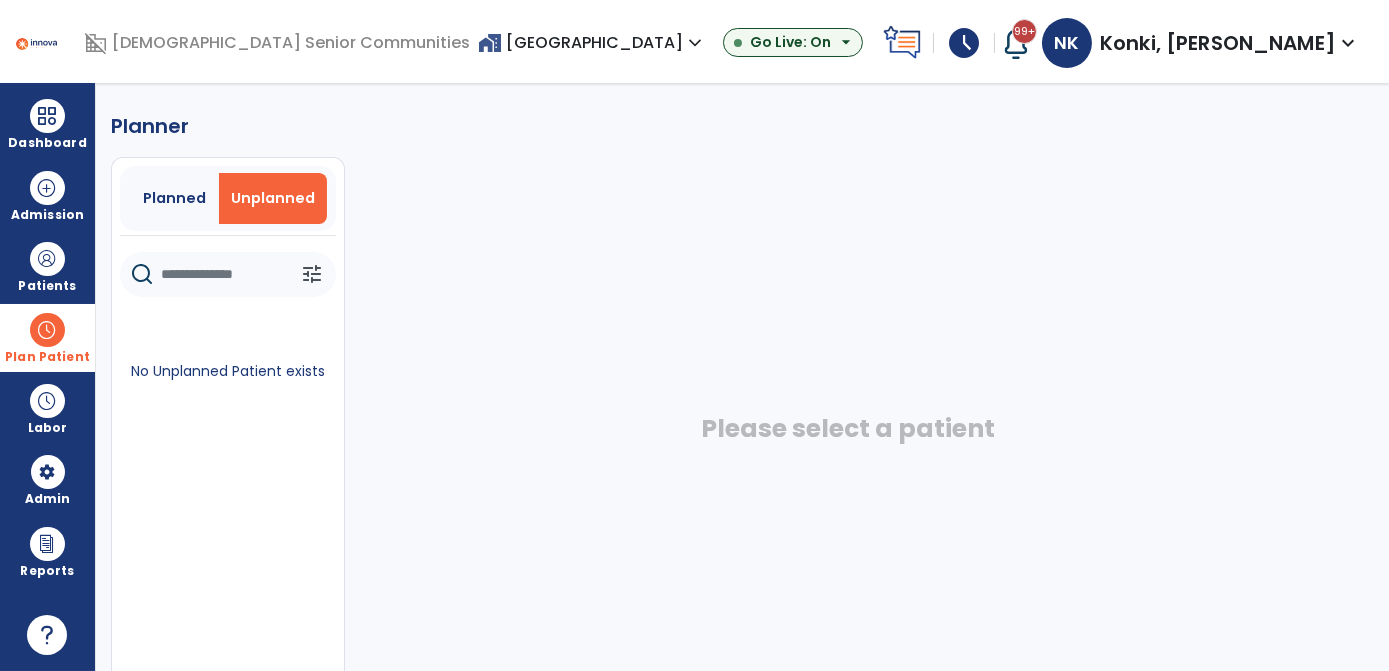 click on "Plan Patient" at bounding box center [47, 337] 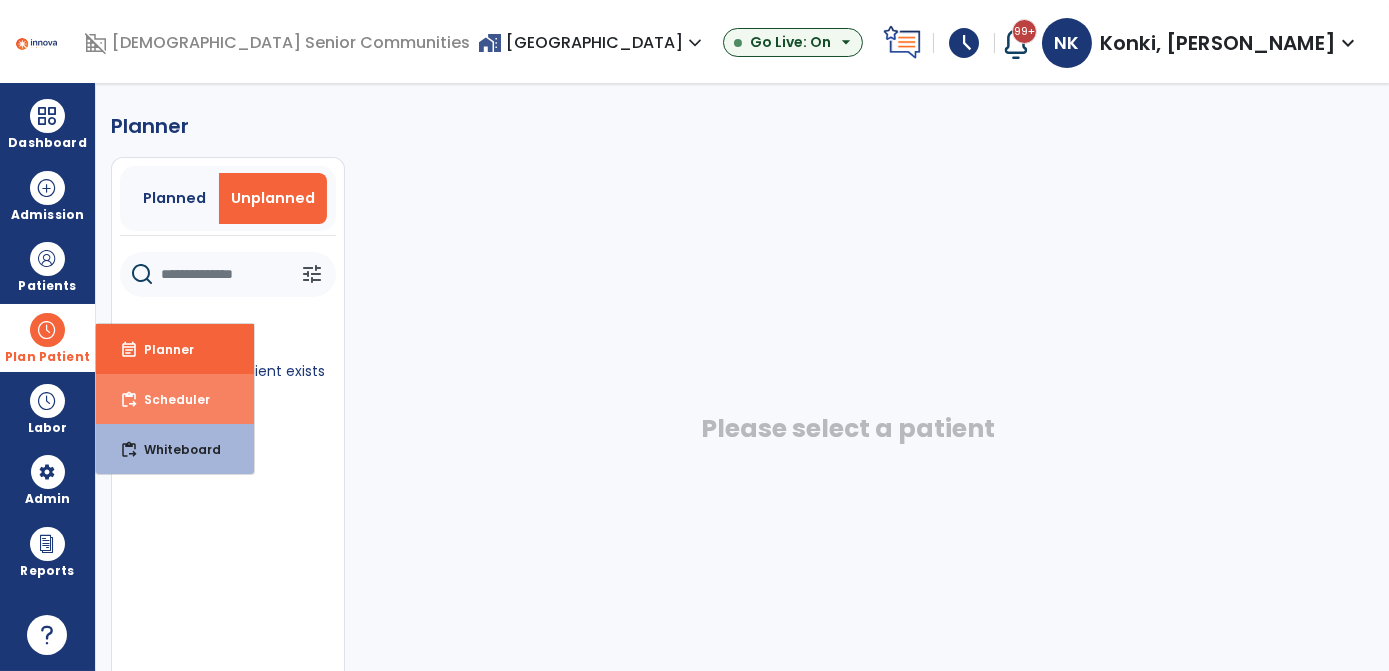 click on "content_paste_go  Scheduler" at bounding box center (175, 399) 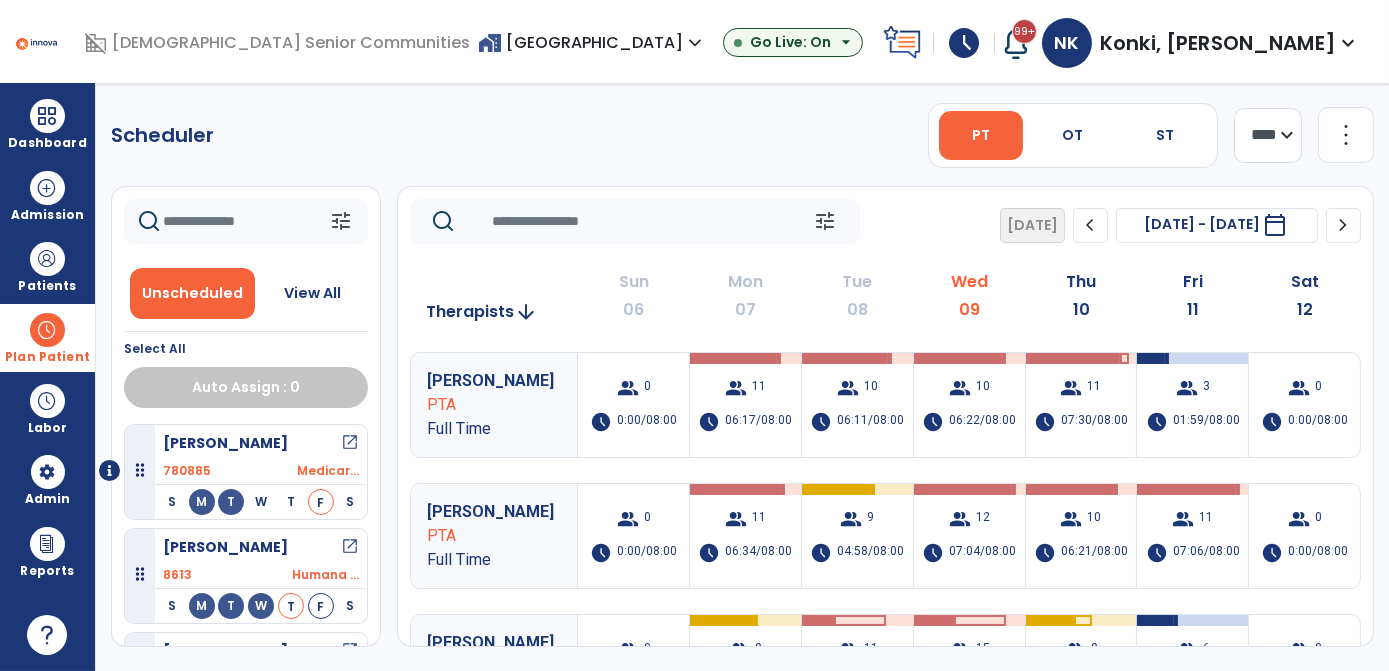 click on "Scheduler   PT   OT   ST  **** *** more_vert  Manage Labor   View All Therapists   Print   tune   Unscheduled   View All  Select All  Auto Assign : 0   Cooper, George   open_in_new  780885 Medicar...  S M T W T F S  Craig, Dorothy   open_in_new  8613 Humana ...  S M T W T F S  Gasper, Juanita   open_in_new  781303 Humana ...  S M T W T F S  Hollister, James   open_in_new  781313 United ...  S M T W T F S  Ket, Kyaw   open_in_new  781321 Medicar...  S M T W T F S  Williams, Linda   open_in_new  781317 Humana ...  S M T W T F S  tune   Today  chevron_left Jul 6, 2025 - Jul 12, 2025  ********  calendar_today  chevron_right   Therapists  arrow_downward Sun  06  Mon  07  Tue  08  Wed  09  Thu  10  Fri  11  Sat  12  Freiburger, Adrienne PTA Full Time  group  0  schedule  0:00/08:00  group  11  schedule  06:17/08:00   group  10  schedule  06:11/08:00   group  10  schedule  06:22/08:00   group  11  schedule  07:30/08:00   group  3  schedule  01:59/08:00   group  0  schedule  0:00/08:00 Arroyo, Delia PTA Full Time 0" at bounding box center (742, 377) 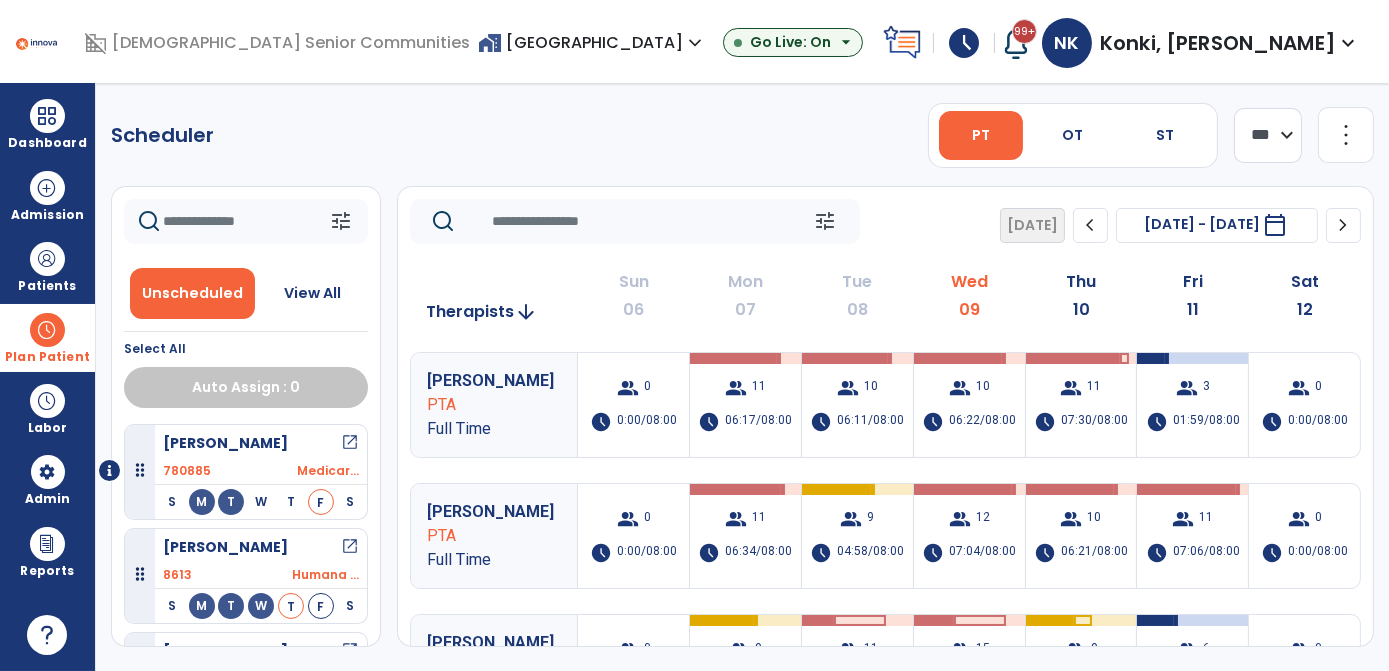 click on "**** ***" 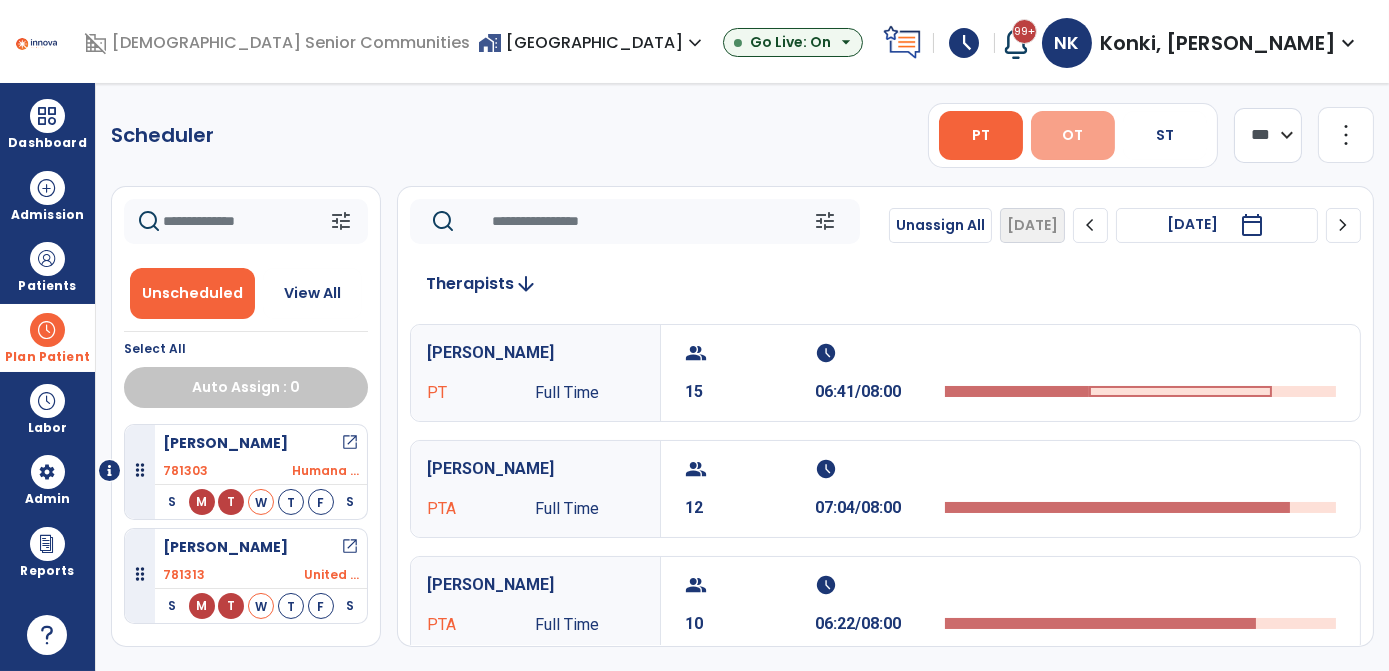 click on "OT" at bounding box center (1073, 135) 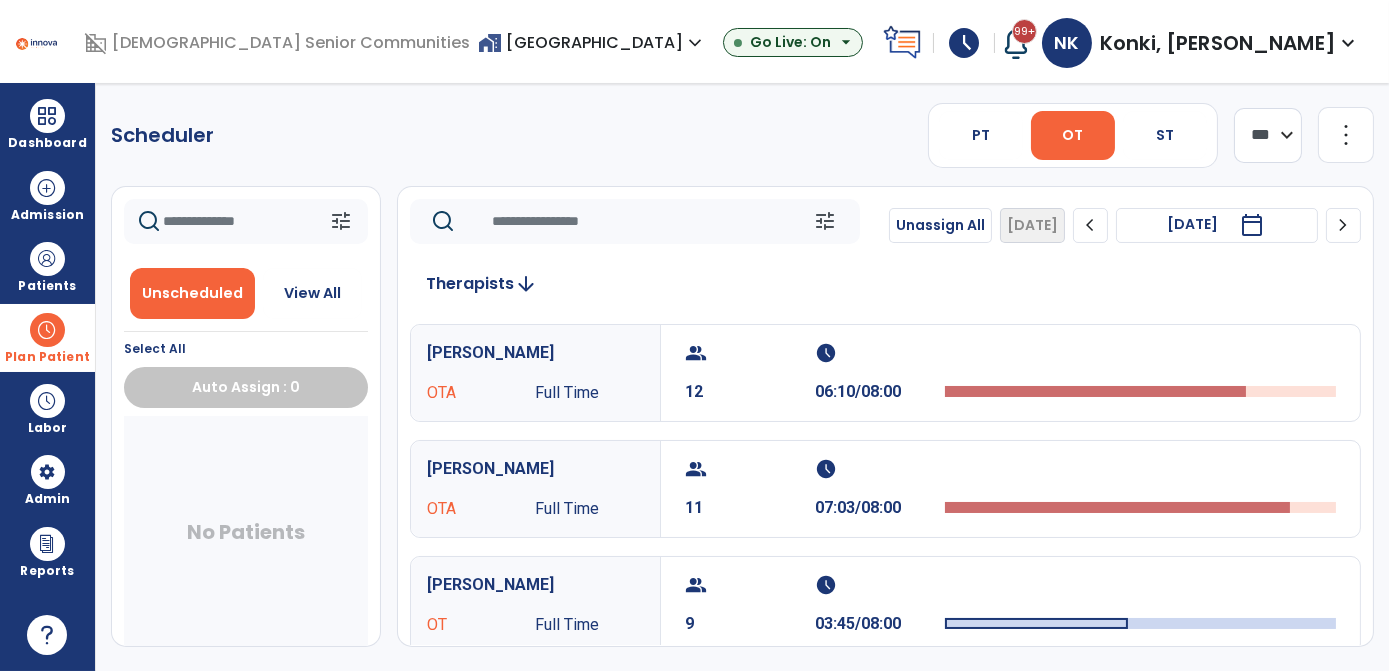 click on "chevron_right" 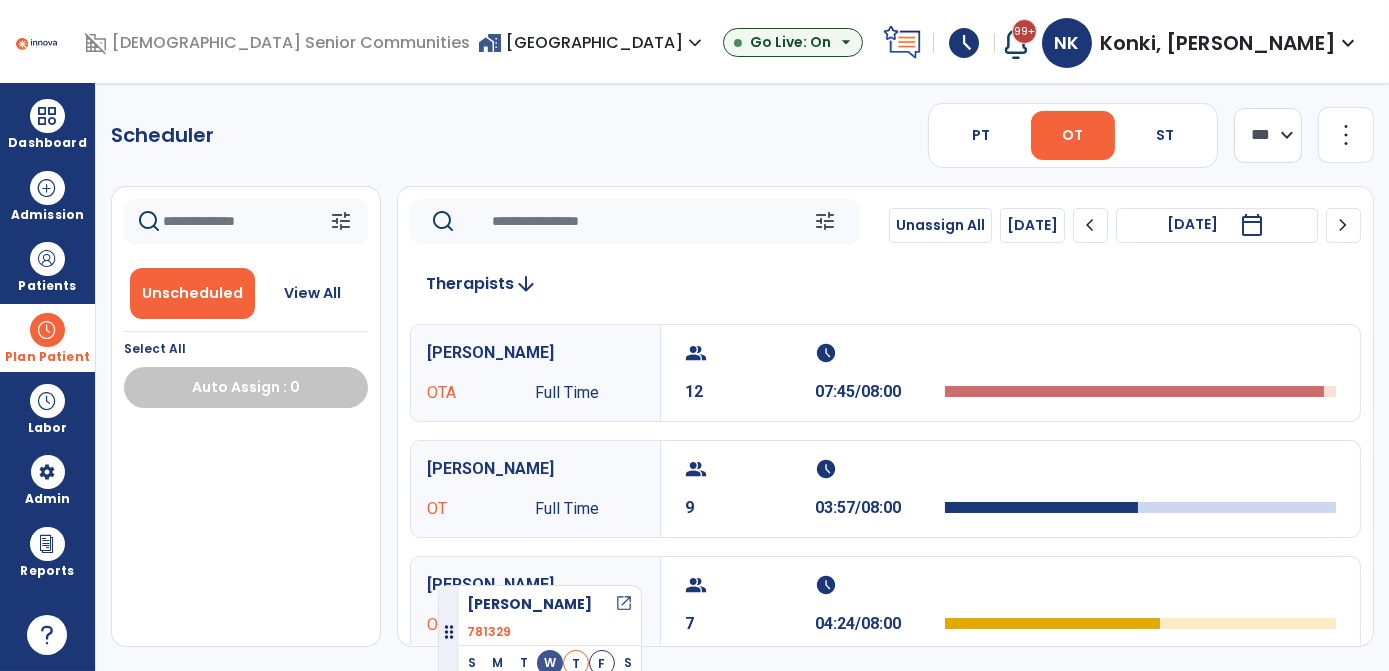 drag, startPoint x: 248, startPoint y: 479, endPoint x: 426, endPoint y: 556, distance: 193.94072 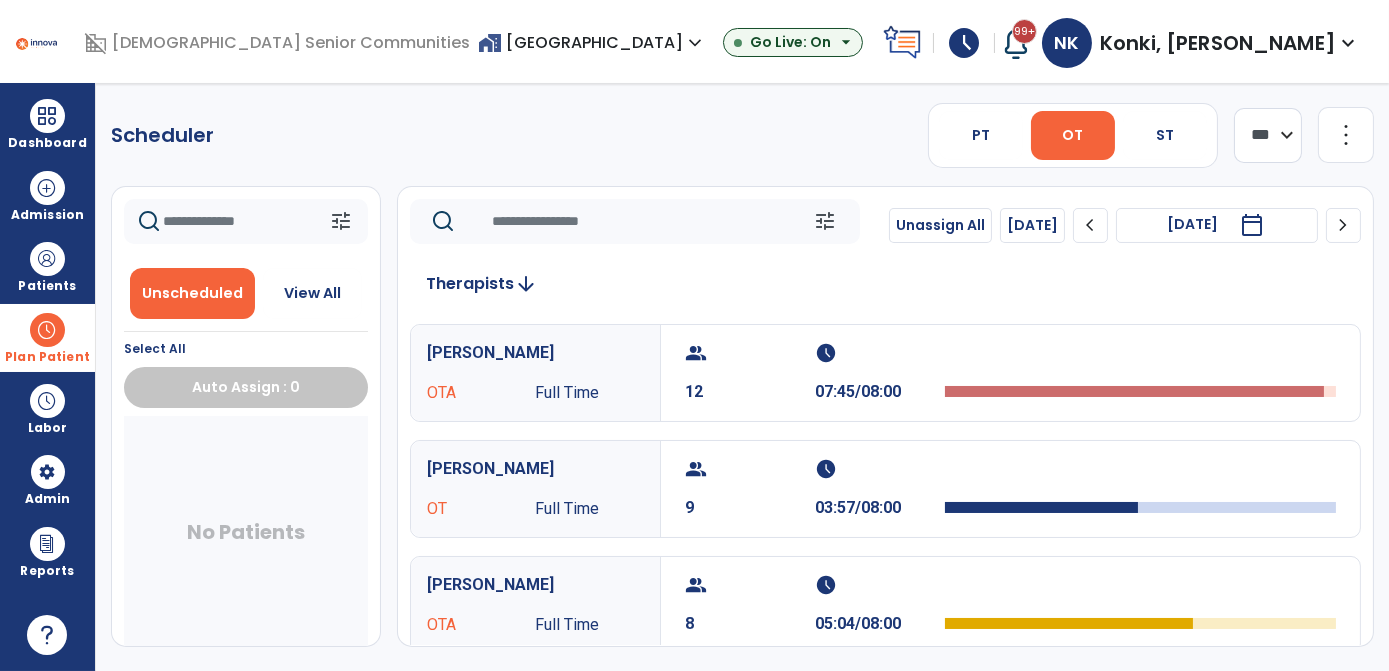 click on "Leist, Ashlee OT Full Time" at bounding box center (535, 489) 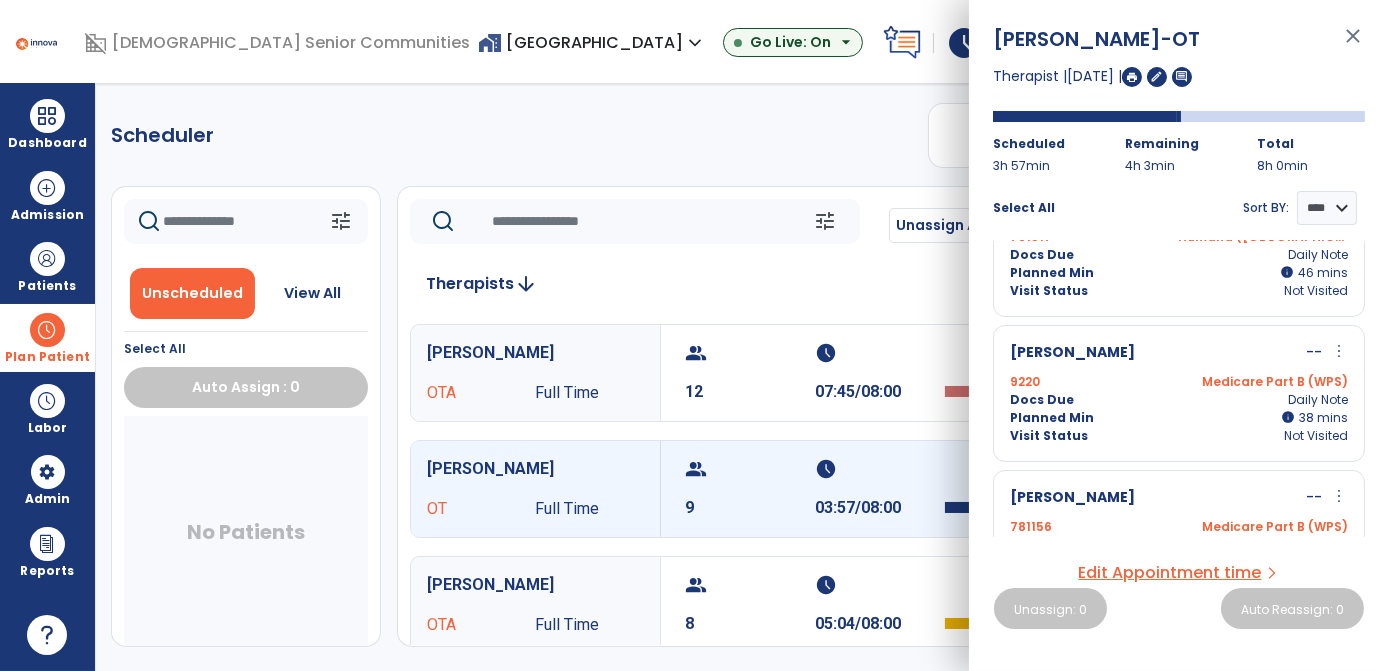 scroll, scrollTop: 175, scrollLeft: 0, axis: vertical 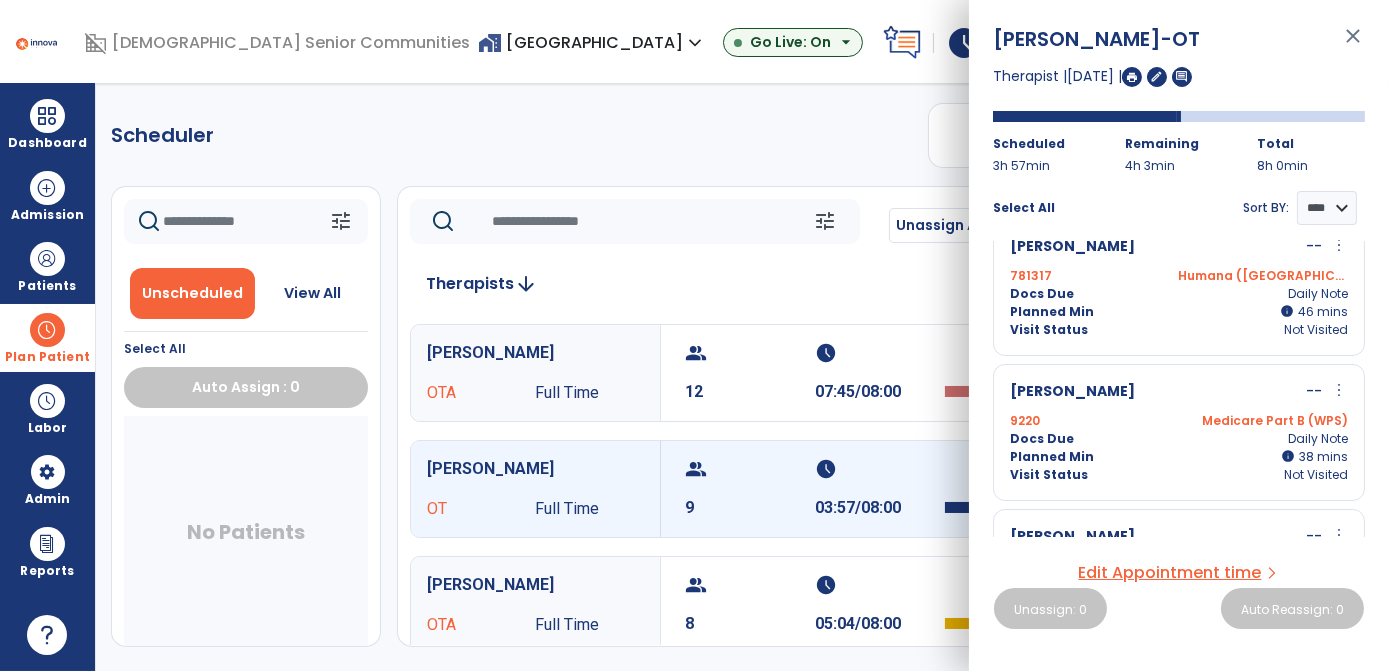click on "Medicare Part B (WPS)" at bounding box center (1263, 421) 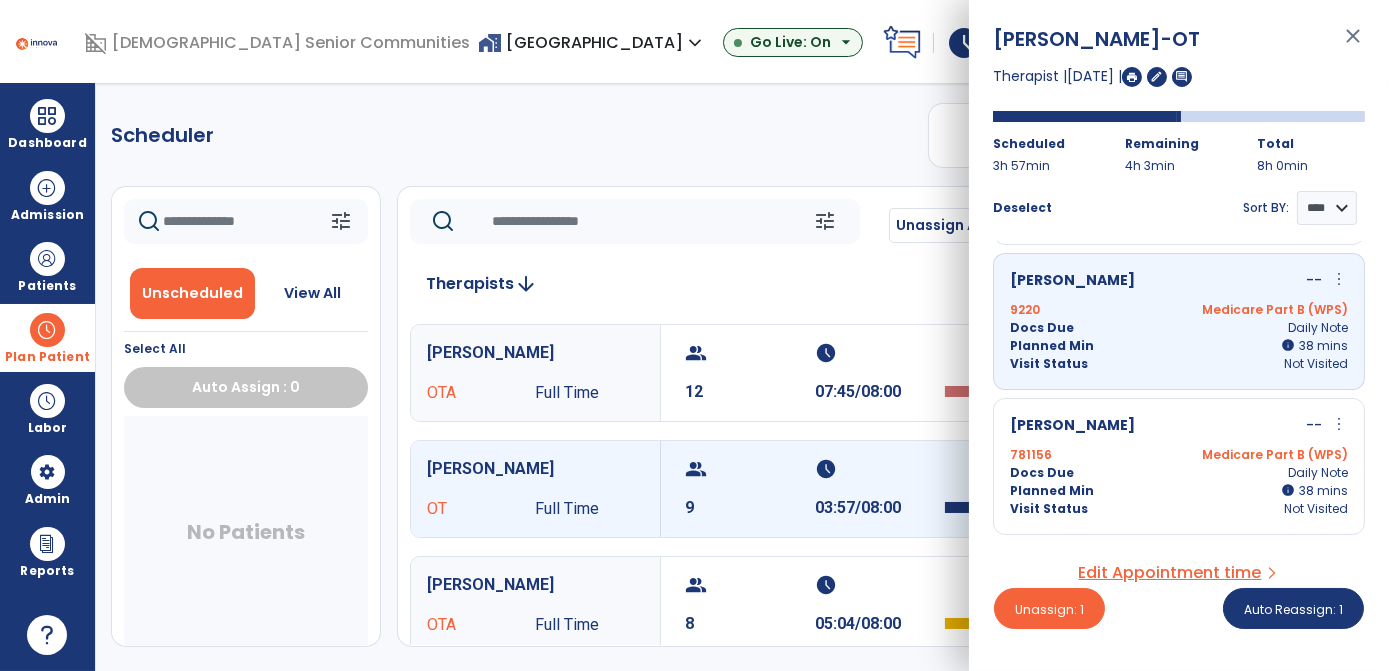 scroll, scrollTop: 290, scrollLeft: 0, axis: vertical 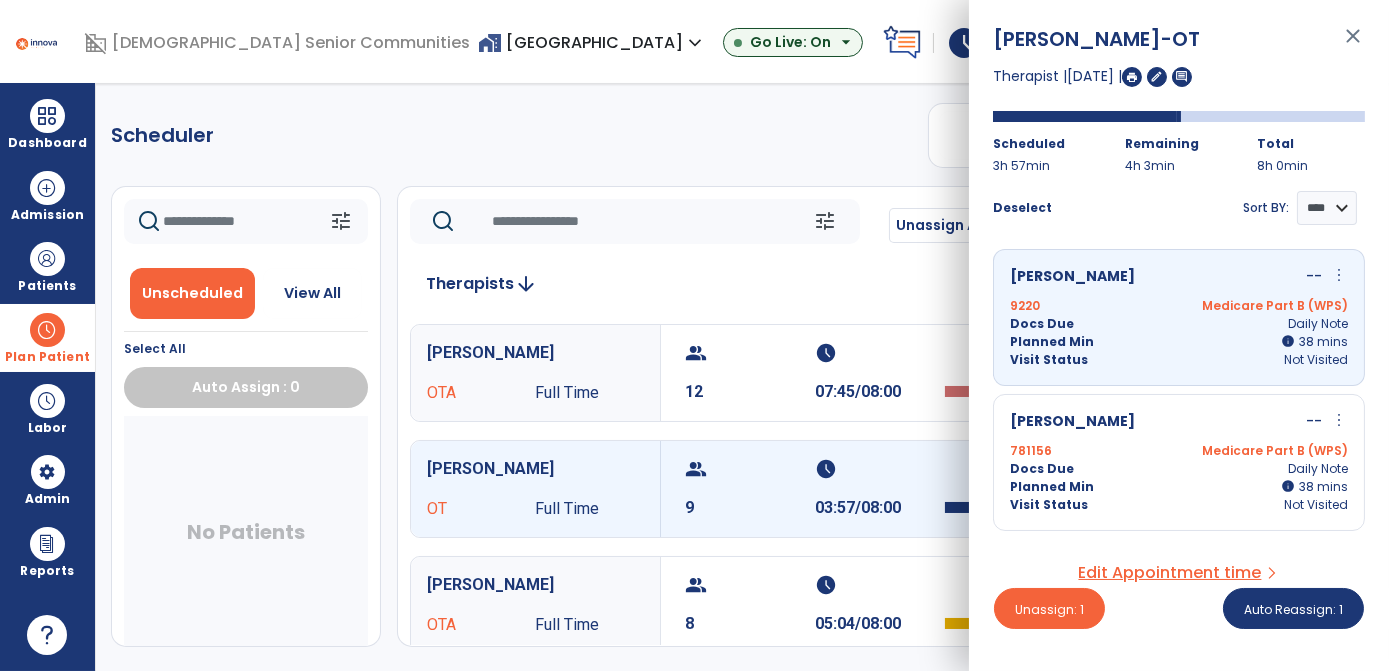click on "Wall, Charles   --  more_vert  edit   Edit Session   alt_route   Split Minutes" at bounding box center [1179, 422] 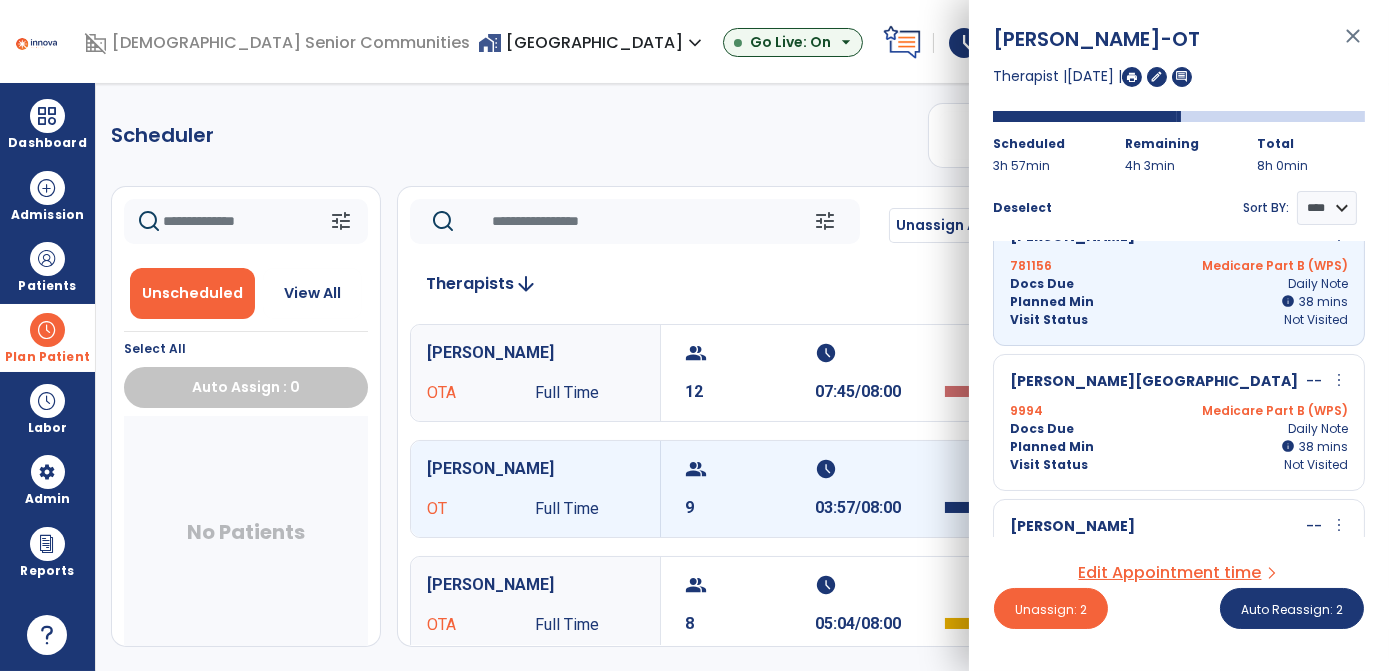 scroll, scrollTop: 480, scrollLeft: 0, axis: vertical 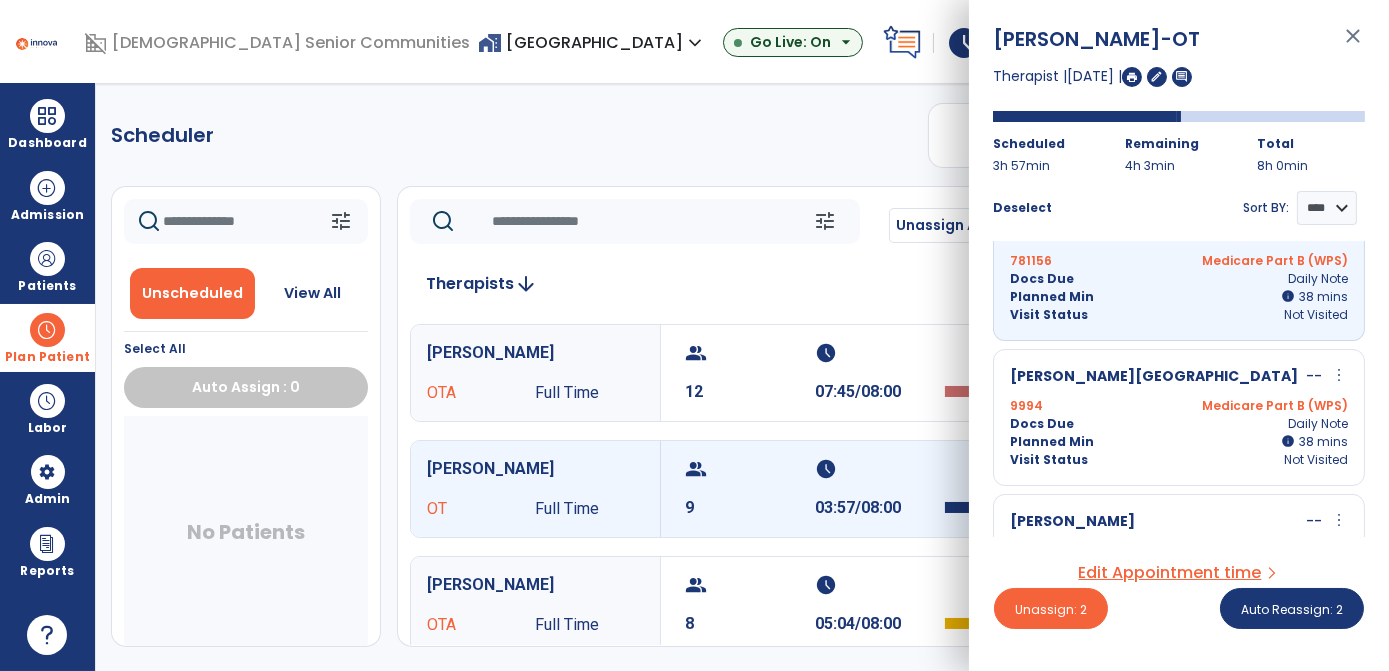 click on "Docs Due Daily Note" at bounding box center [1179, 424] 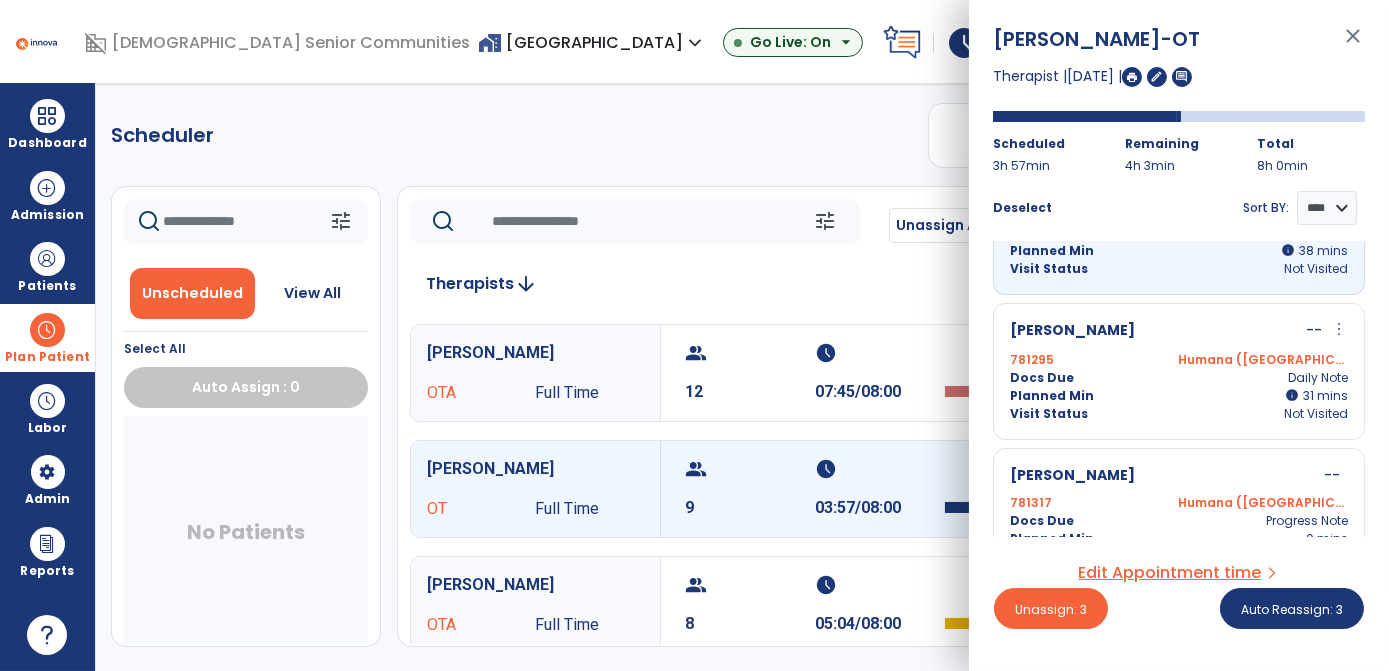 scroll, scrollTop: 674, scrollLeft: 0, axis: vertical 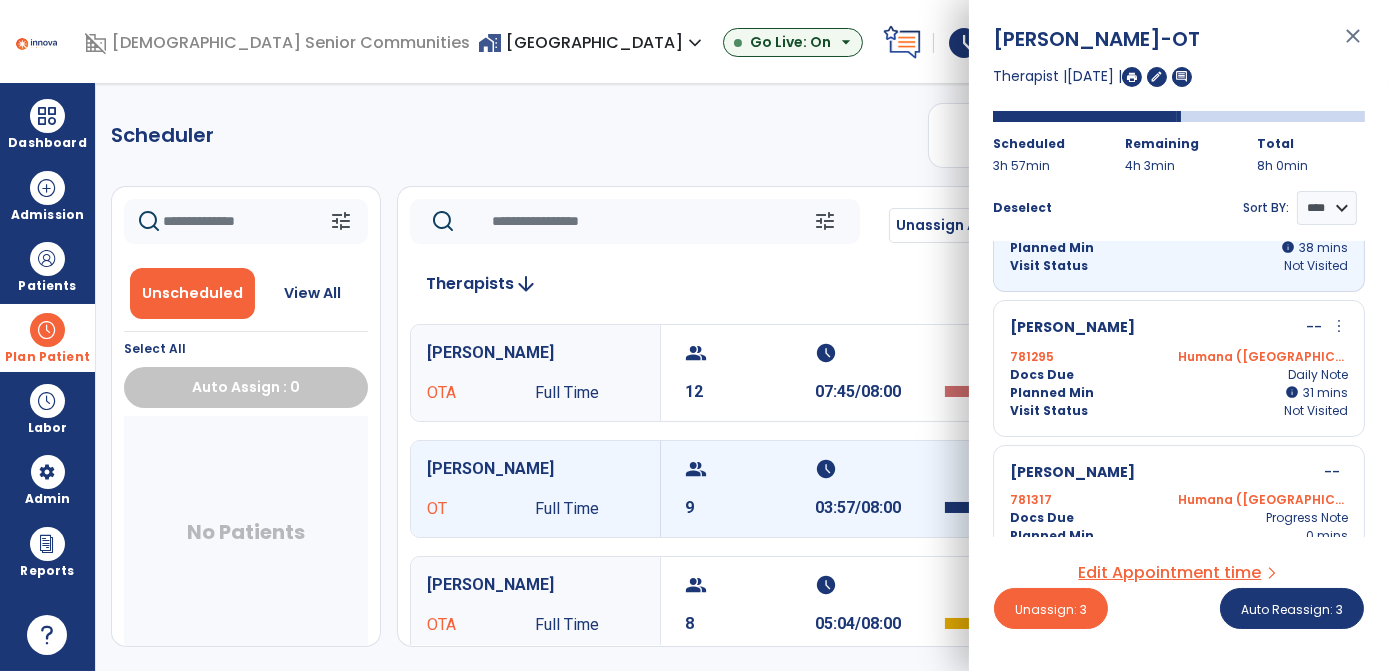 click on "Planned Min  info   31 C 31 mins" at bounding box center [1179, 393] 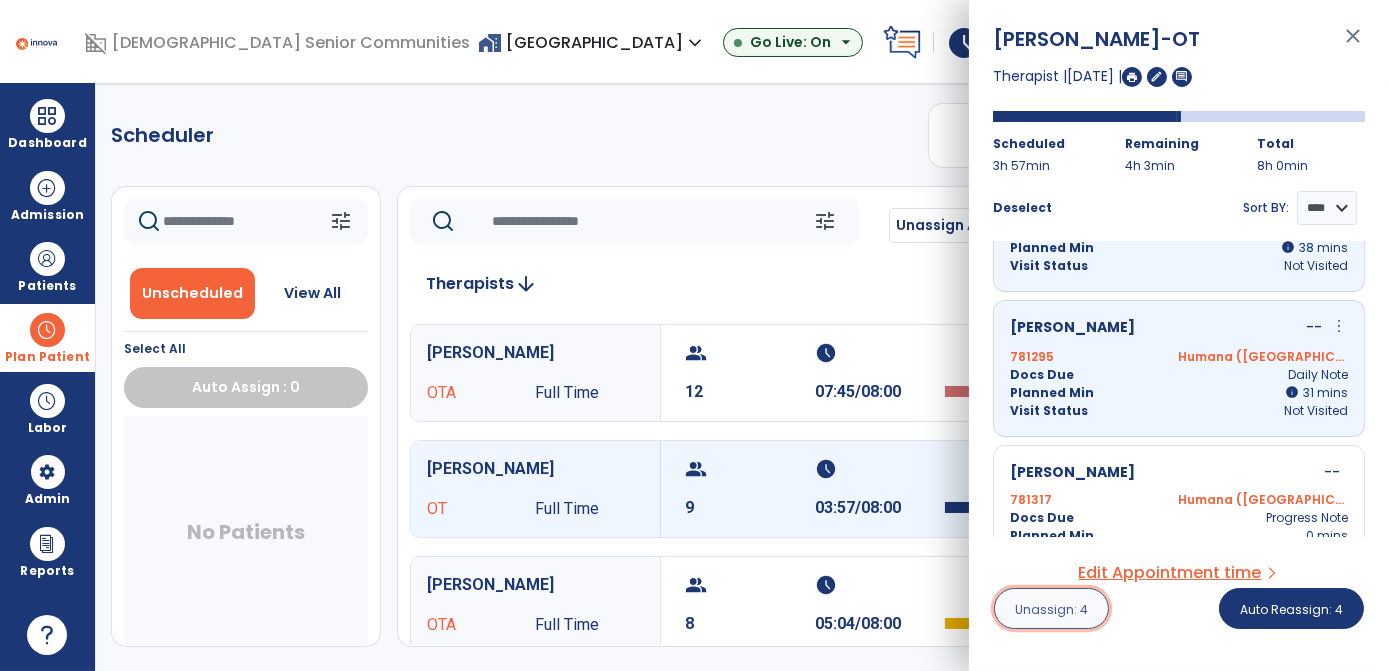 click on "Unassign: 4" at bounding box center (1051, 609) 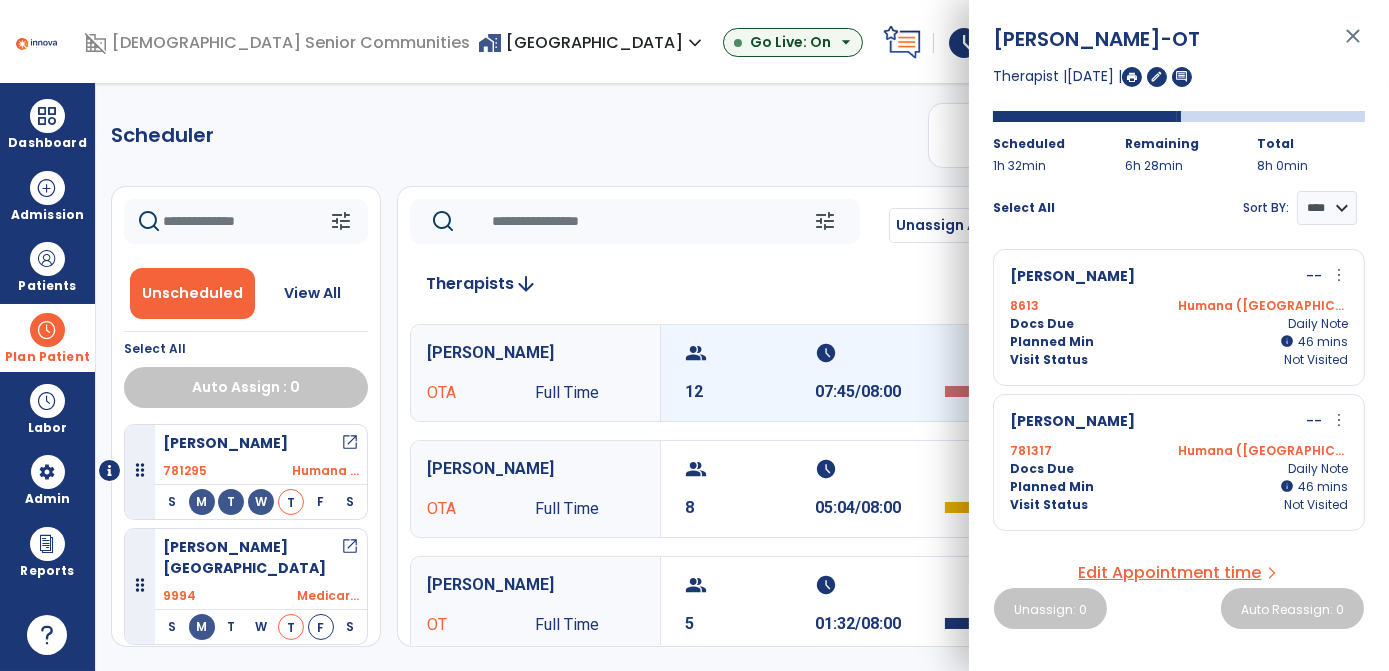 click on "schedule  07:45/08:00" at bounding box center [880, 373] 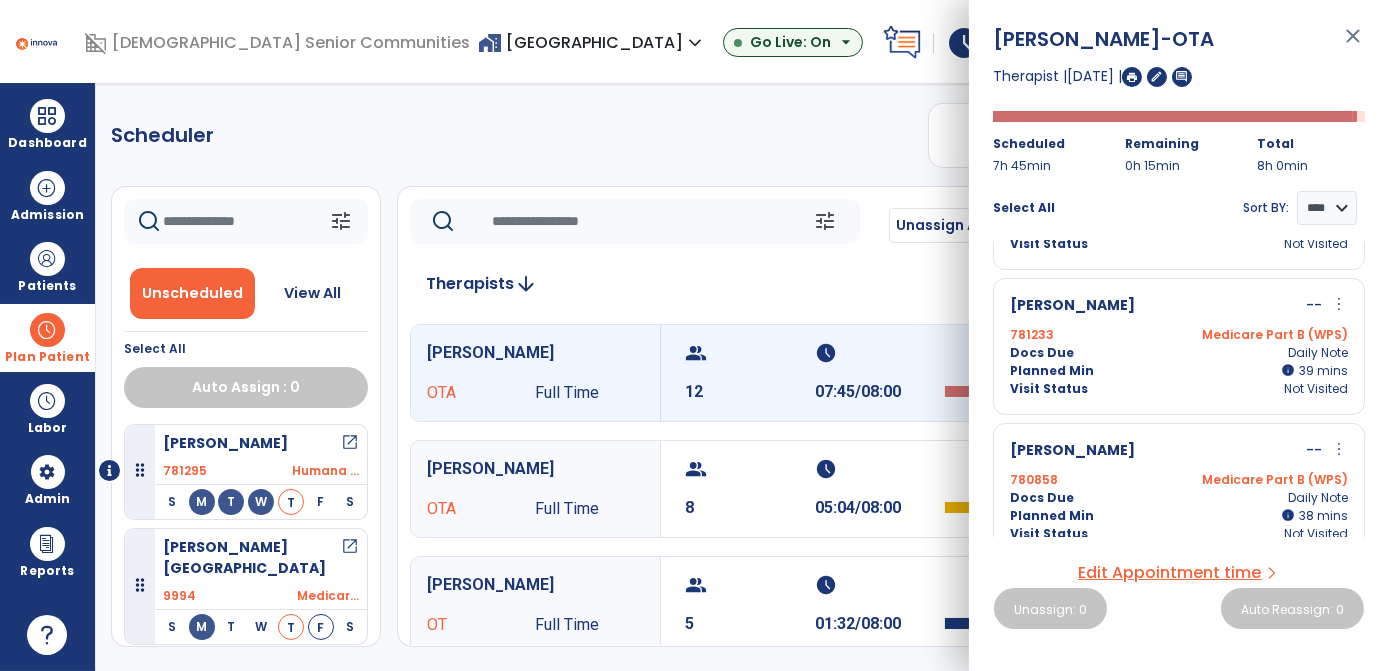 scroll, scrollTop: 556, scrollLeft: 0, axis: vertical 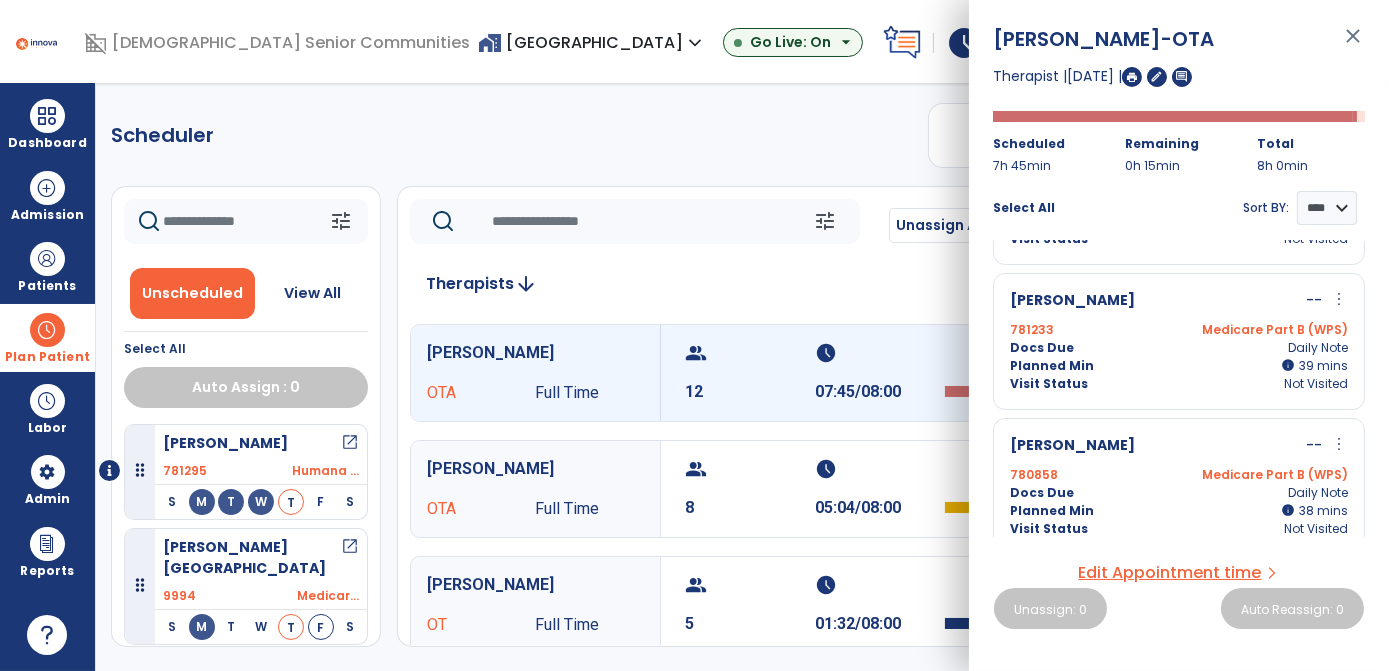 click on "Docs Due Daily Note" at bounding box center (1179, 493) 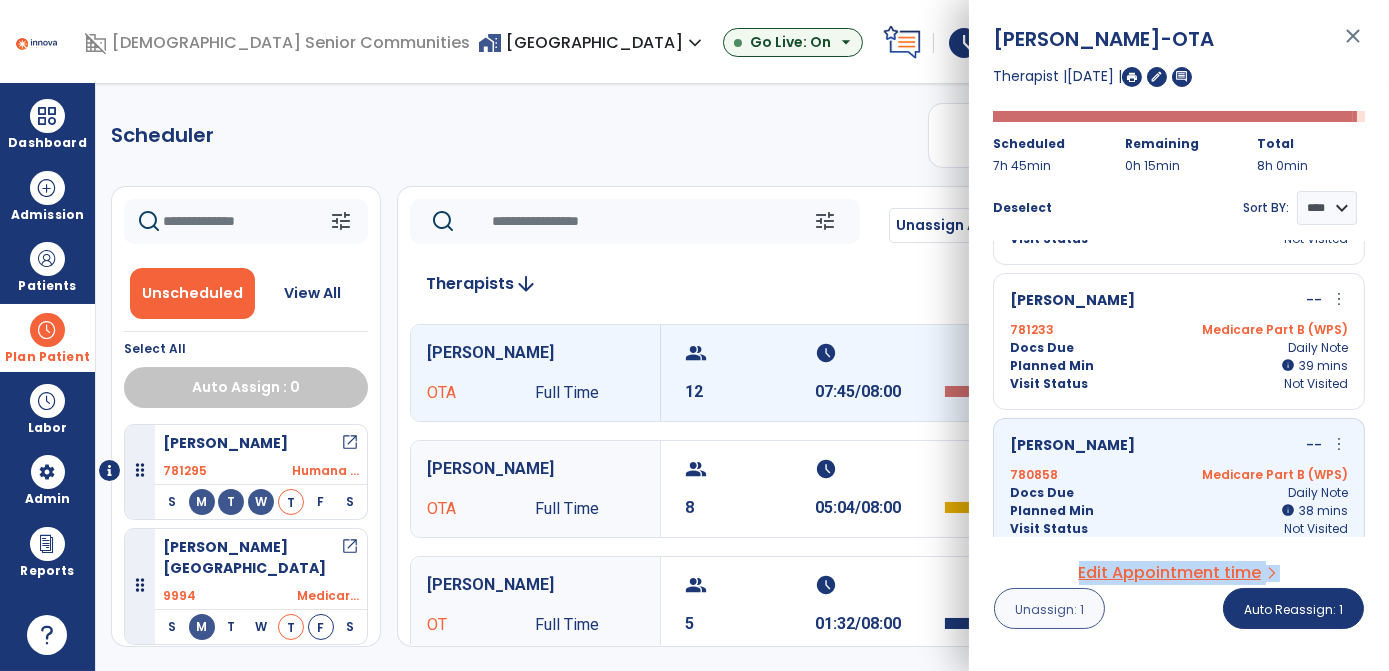 drag, startPoint x: 1072, startPoint y: 586, endPoint x: 1072, endPoint y: 603, distance: 17 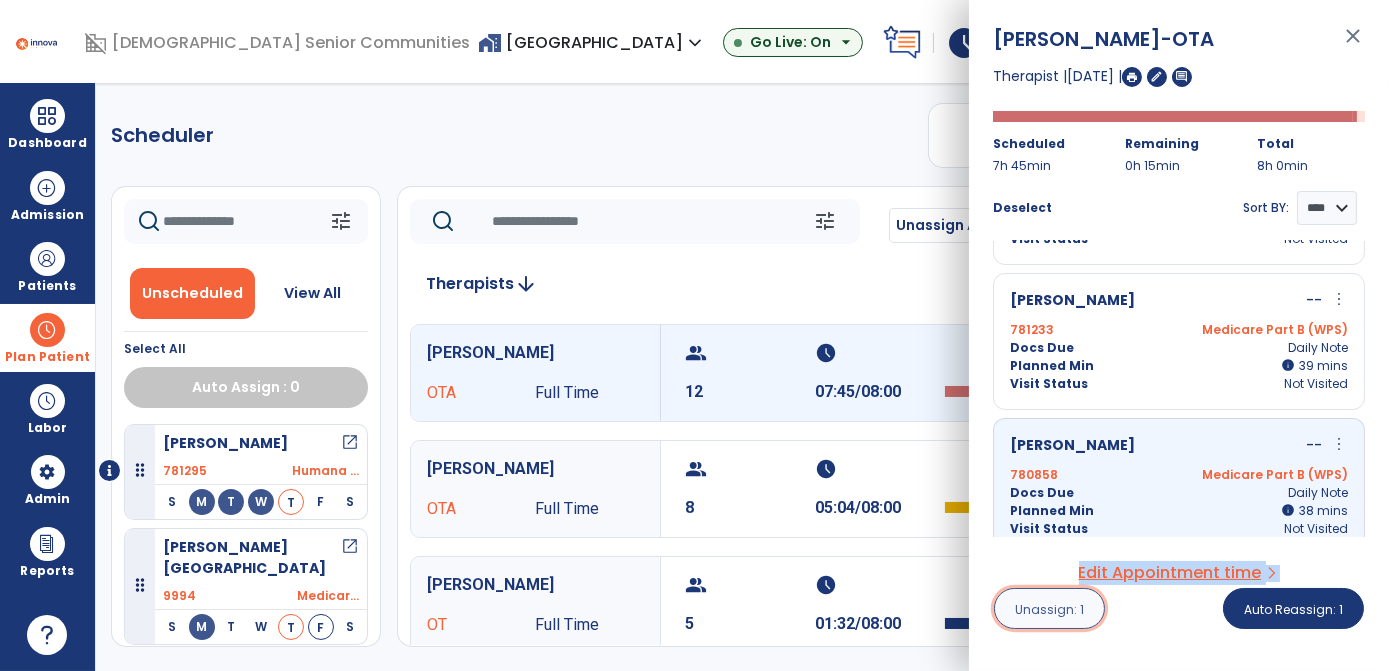 click on "Unassign: 1" at bounding box center [1049, 609] 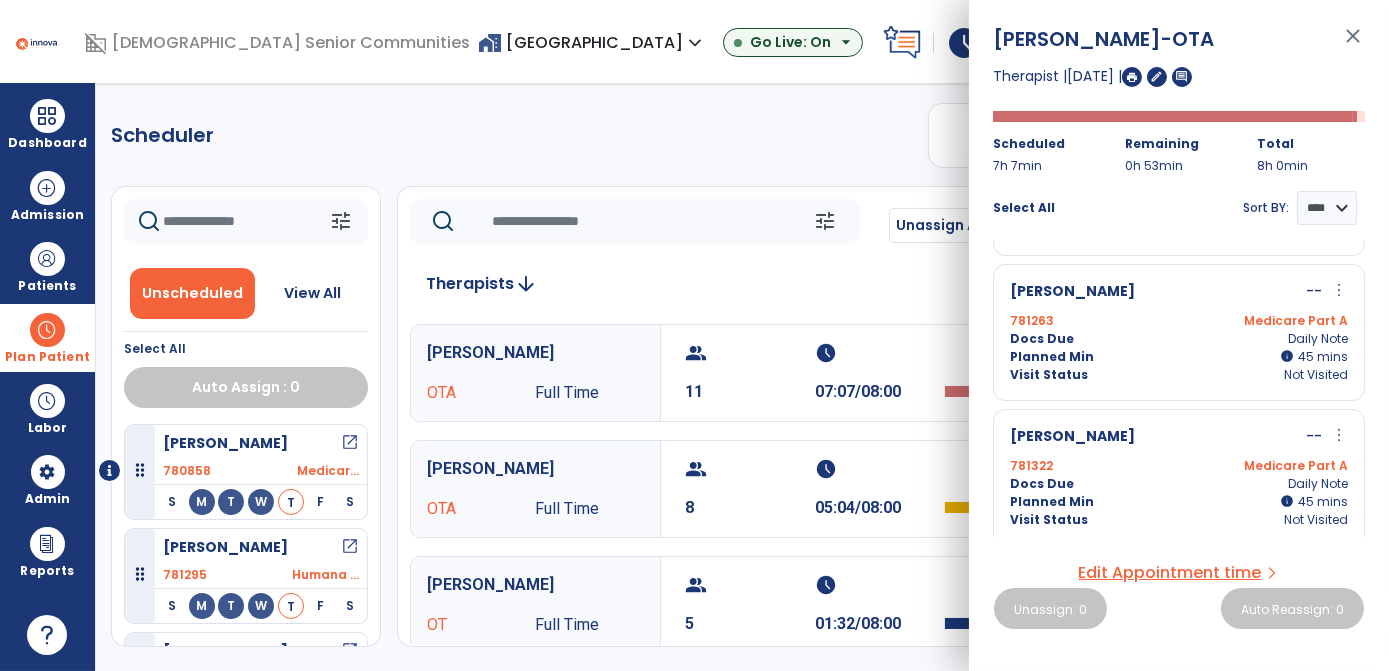 scroll, scrollTop: 137, scrollLeft: 0, axis: vertical 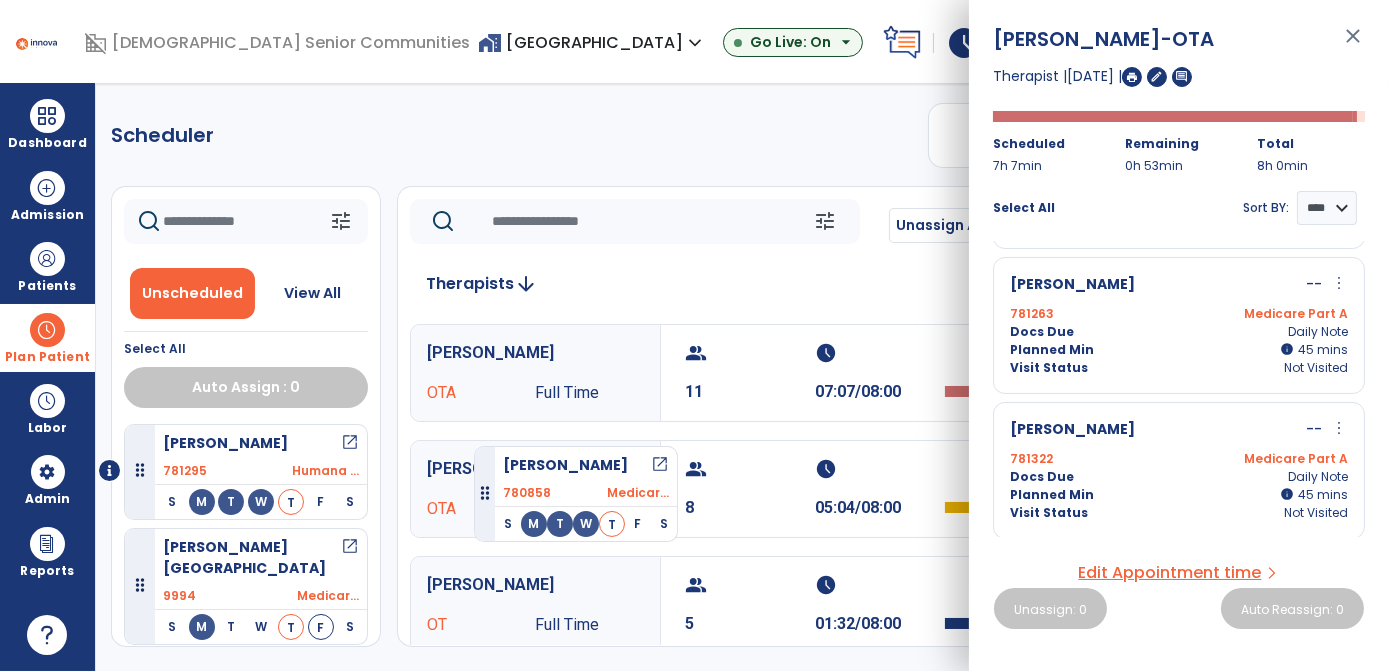drag, startPoint x: 298, startPoint y: 432, endPoint x: 437, endPoint y: 440, distance: 139.23003 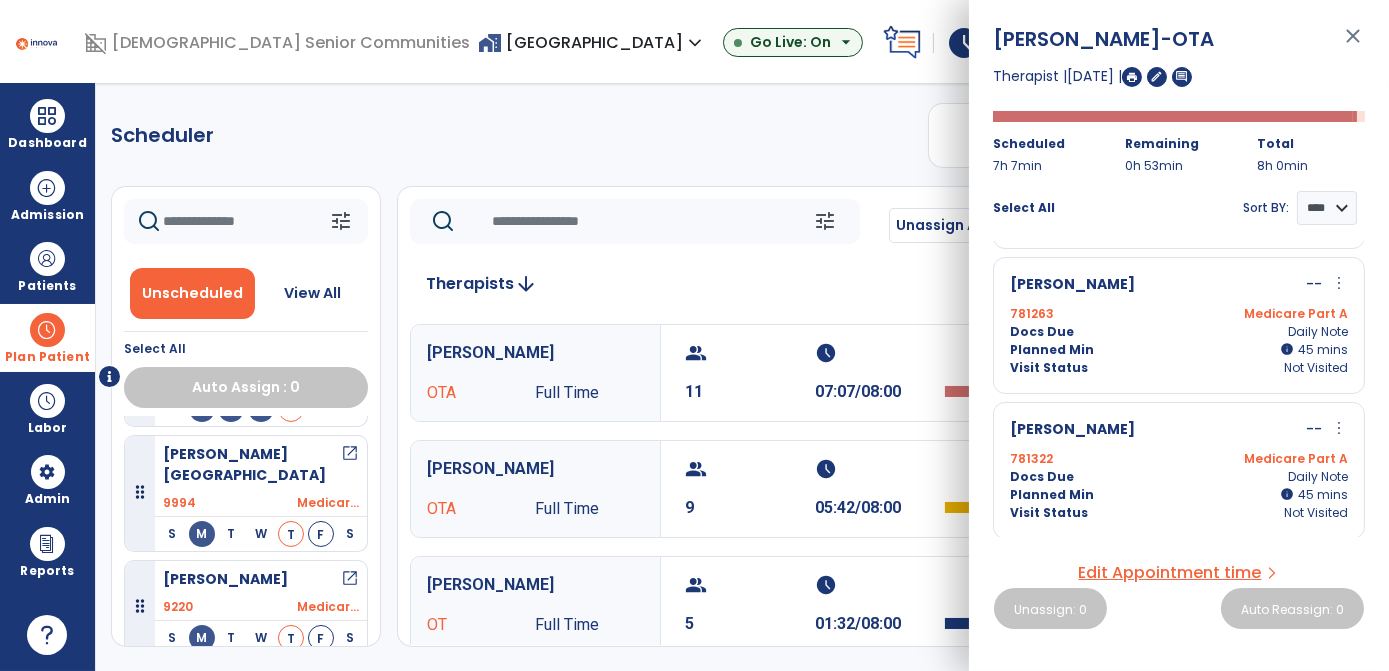 scroll, scrollTop: 94, scrollLeft: 0, axis: vertical 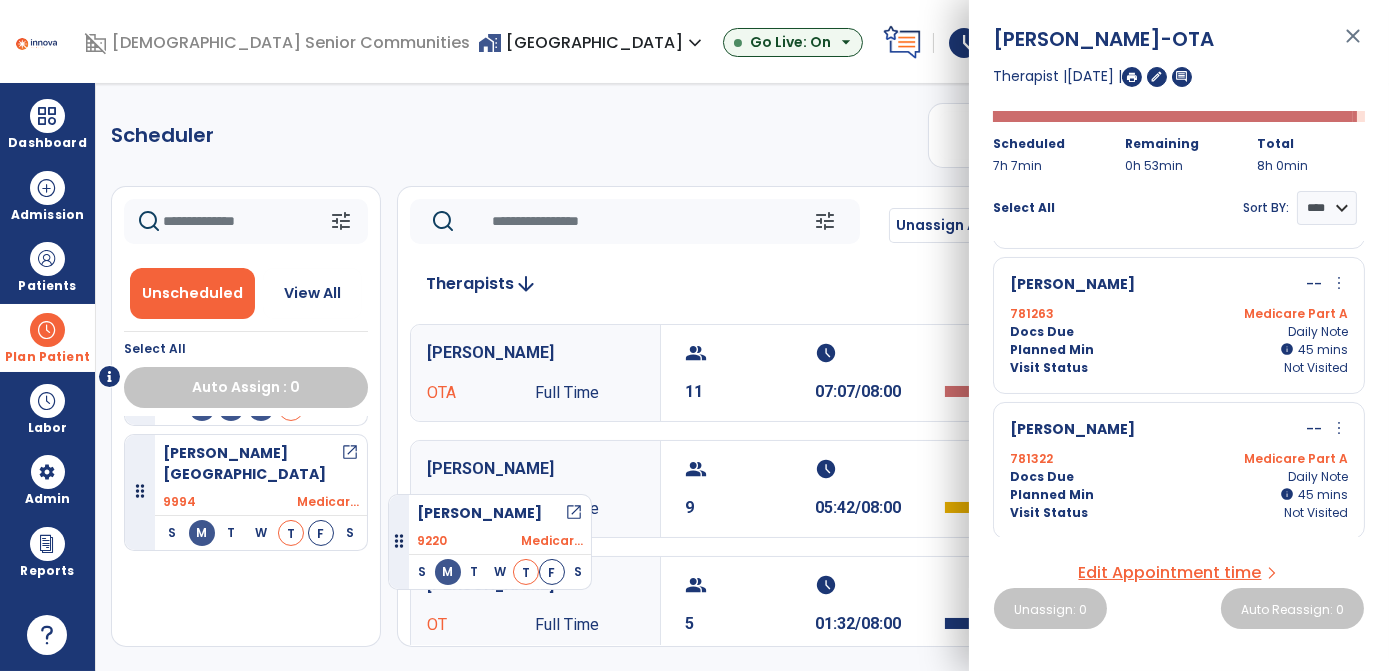 drag, startPoint x: 282, startPoint y: 548, endPoint x: 396, endPoint y: 463, distance: 142.20056 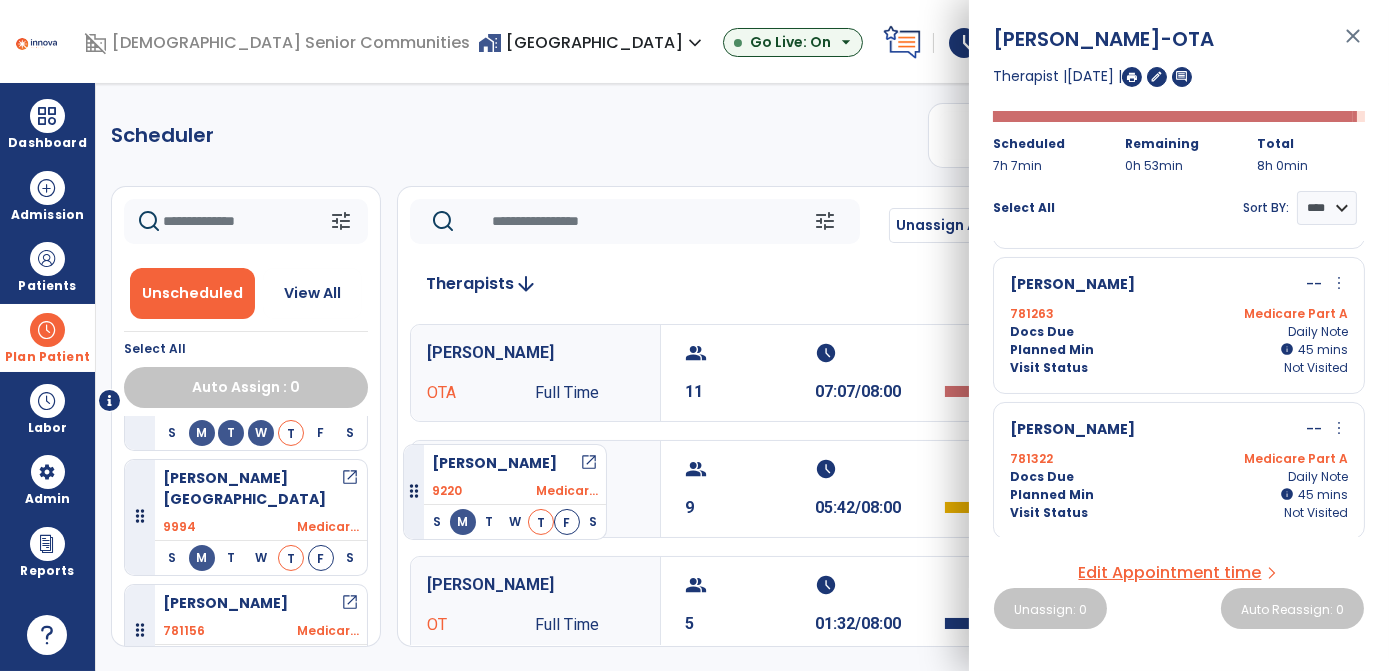 drag, startPoint x: 188, startPoint y: 564, endPoint x: 408, endPoint y: 433, distance: 256.04883 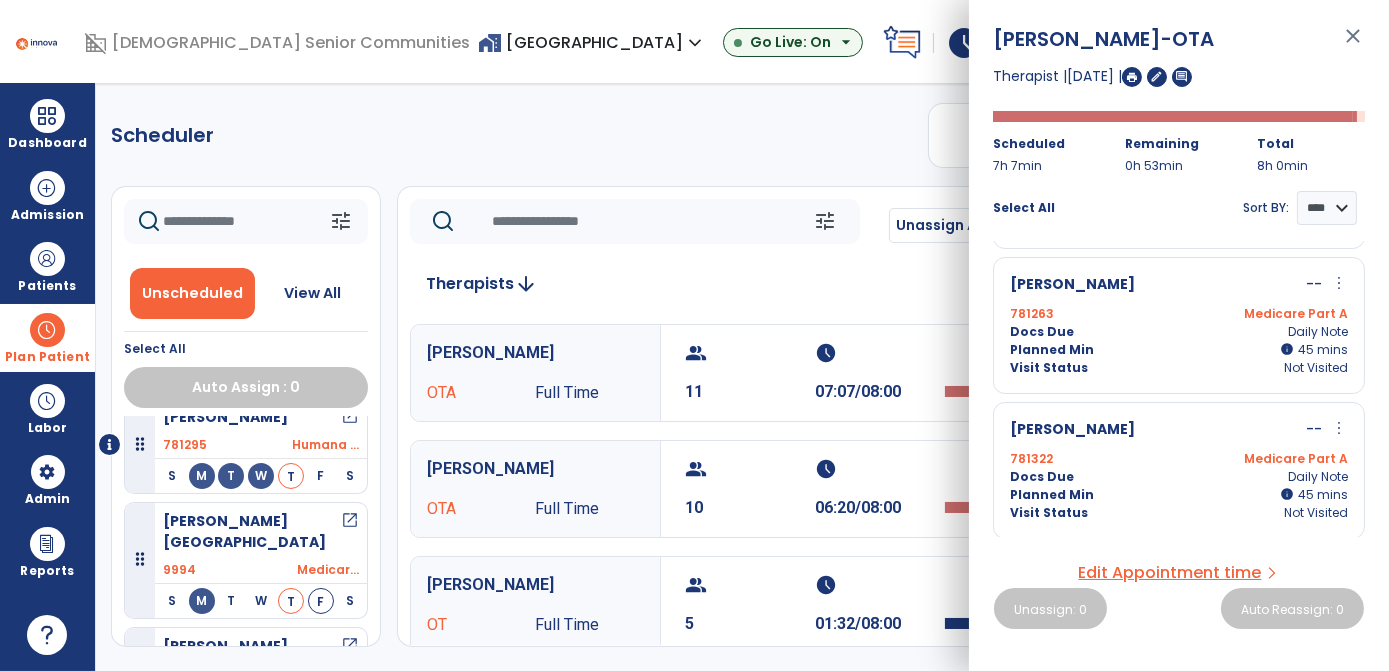 scroll, scrollTop: 27, scrollLeft: 0, axis: vertical 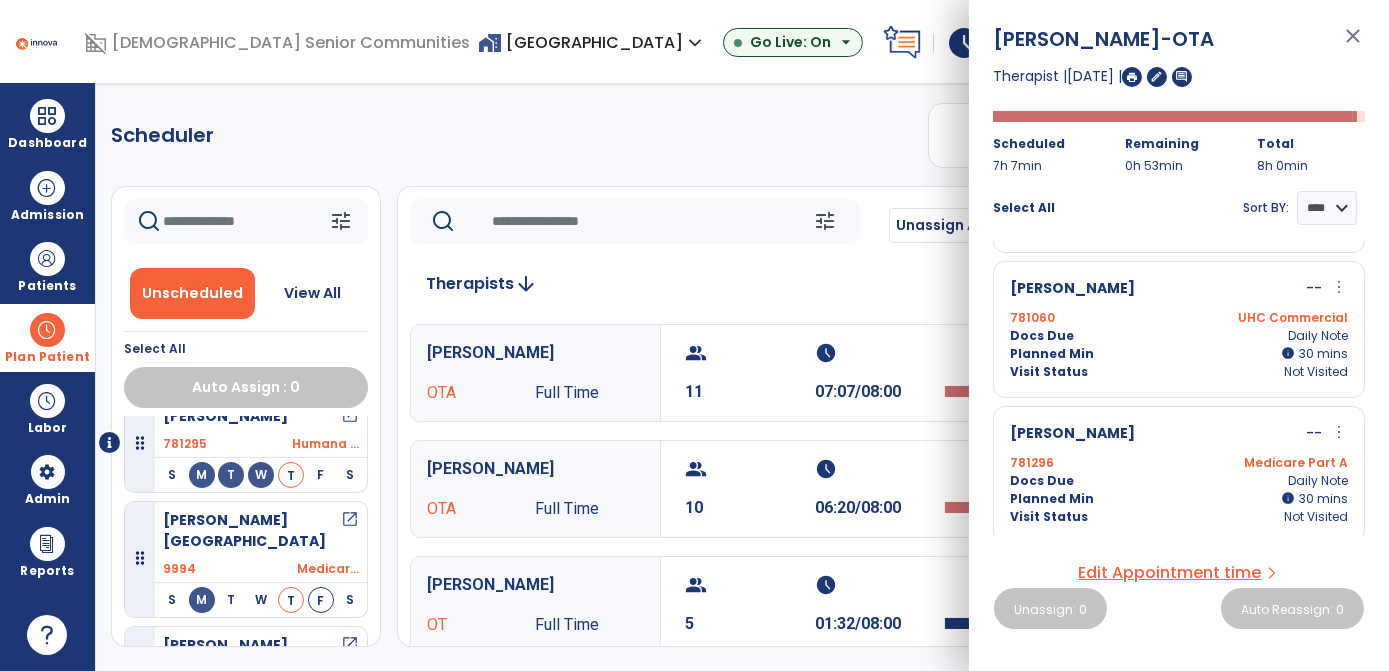 click on "Scheduler   PT   OT   ST  **** *** more_vert  Manage Labor   View All Therapists   Print" 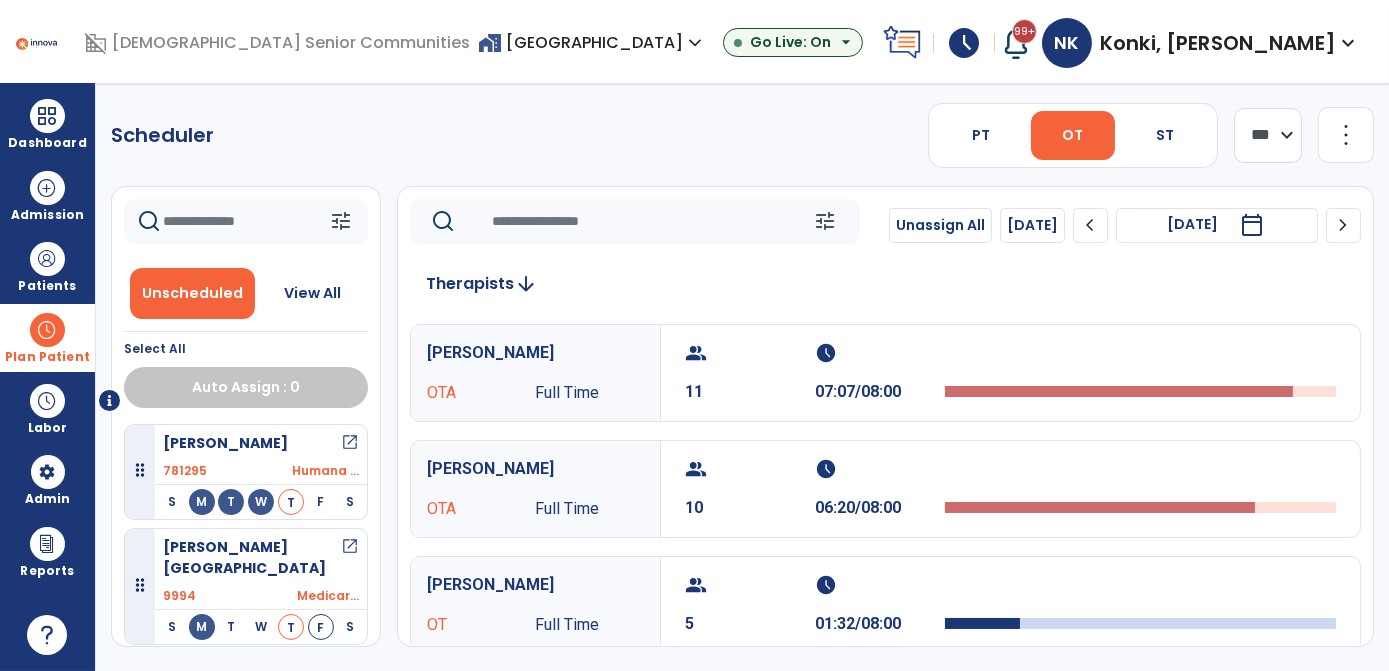 scroll, scrollTop: 69, scrollLeft: 0, axis: vertical 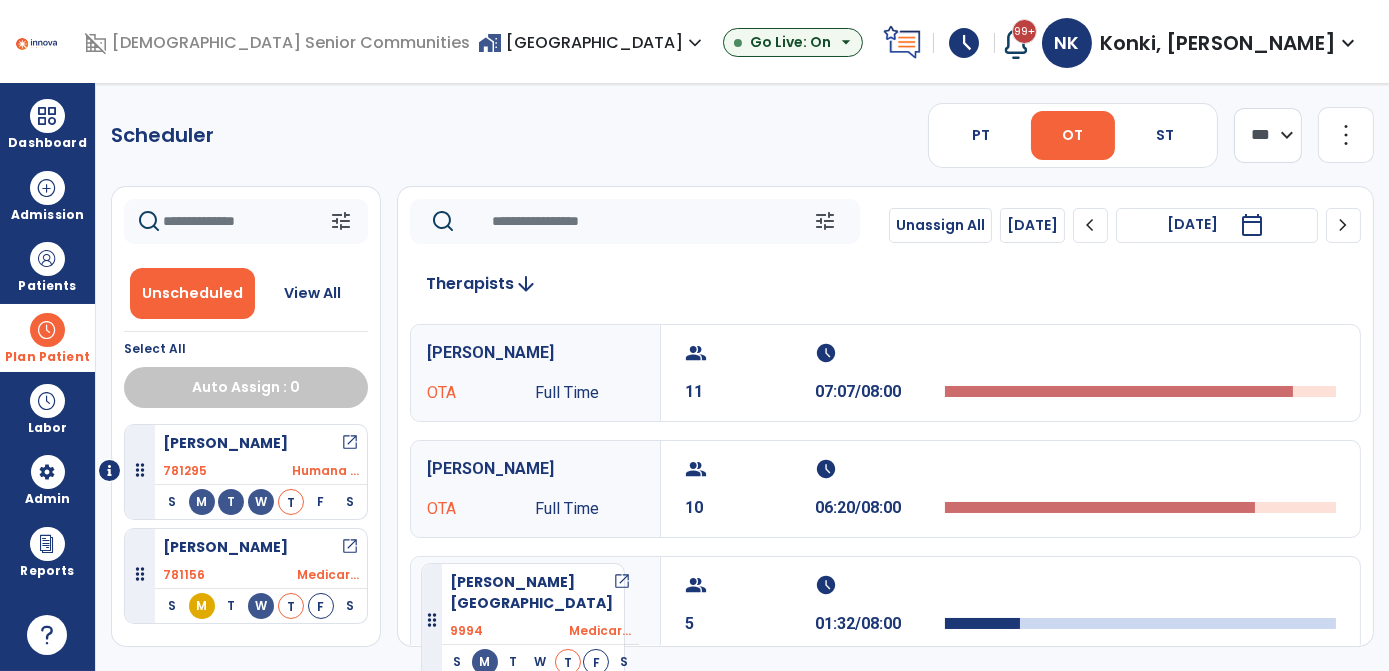 drag, startPoint x: 317, startPoint y: 488, endPoint x: 421, endPoint y: 551, distance: 121.59358 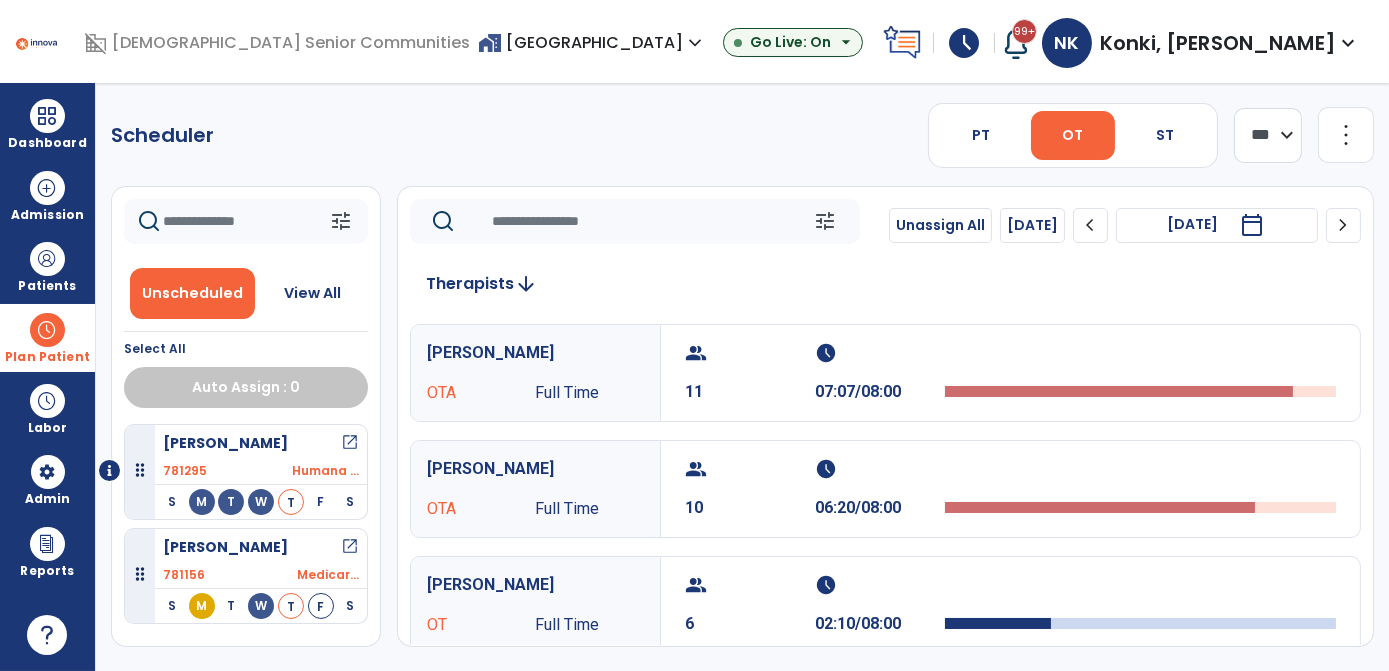 click on "Leist, Ashlee" at bounding box center [535, 585] 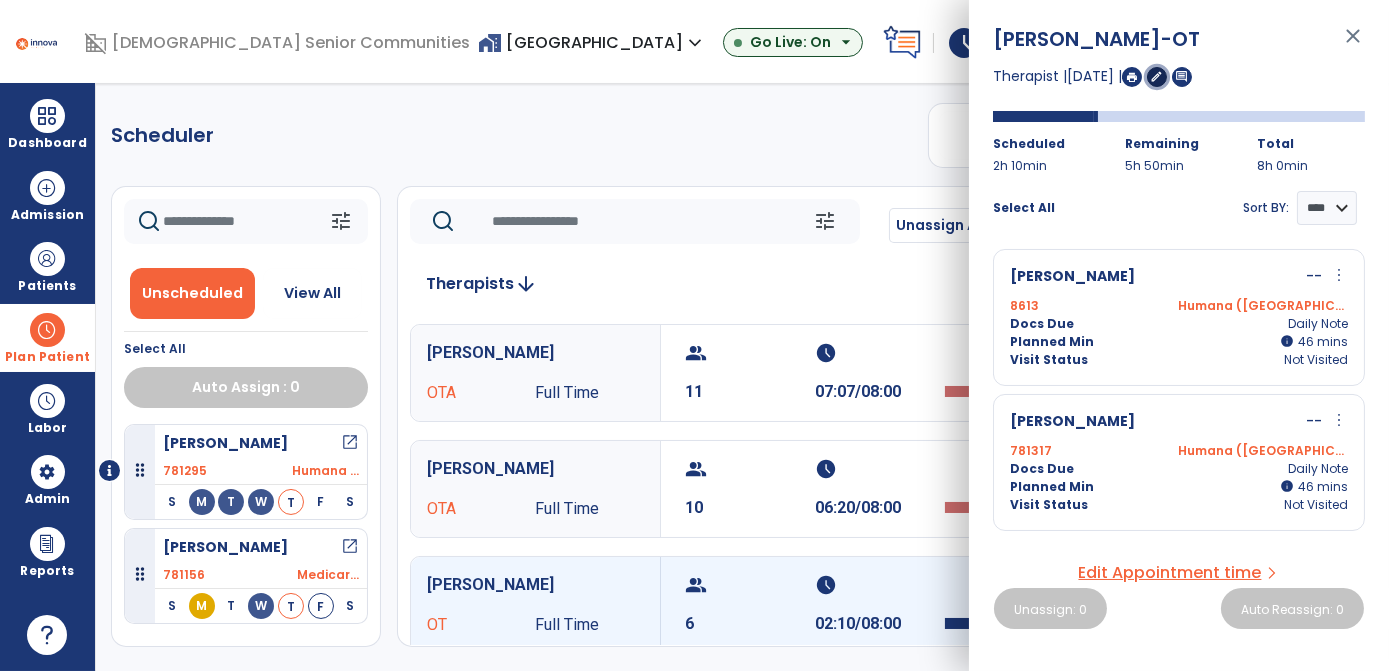 click on "edit" at bounding box center (1157, 77) 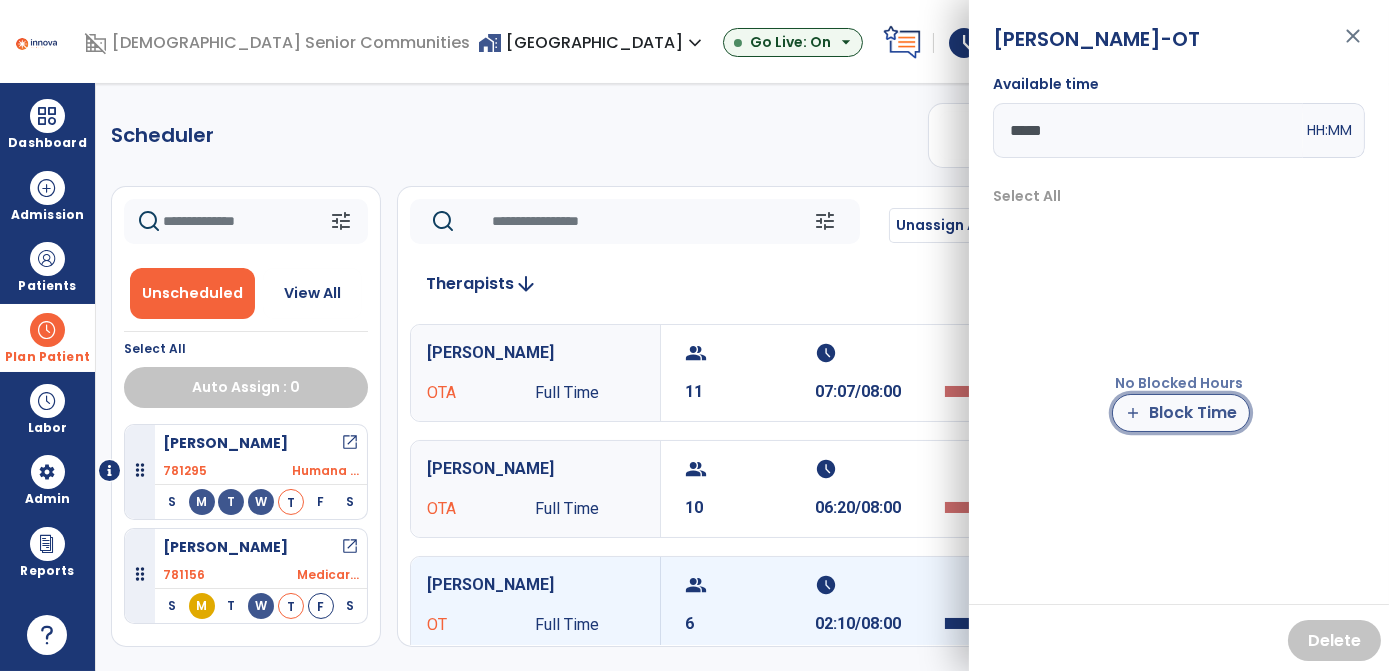 click on "add   Block Time" at bounding box center (1181, 413) 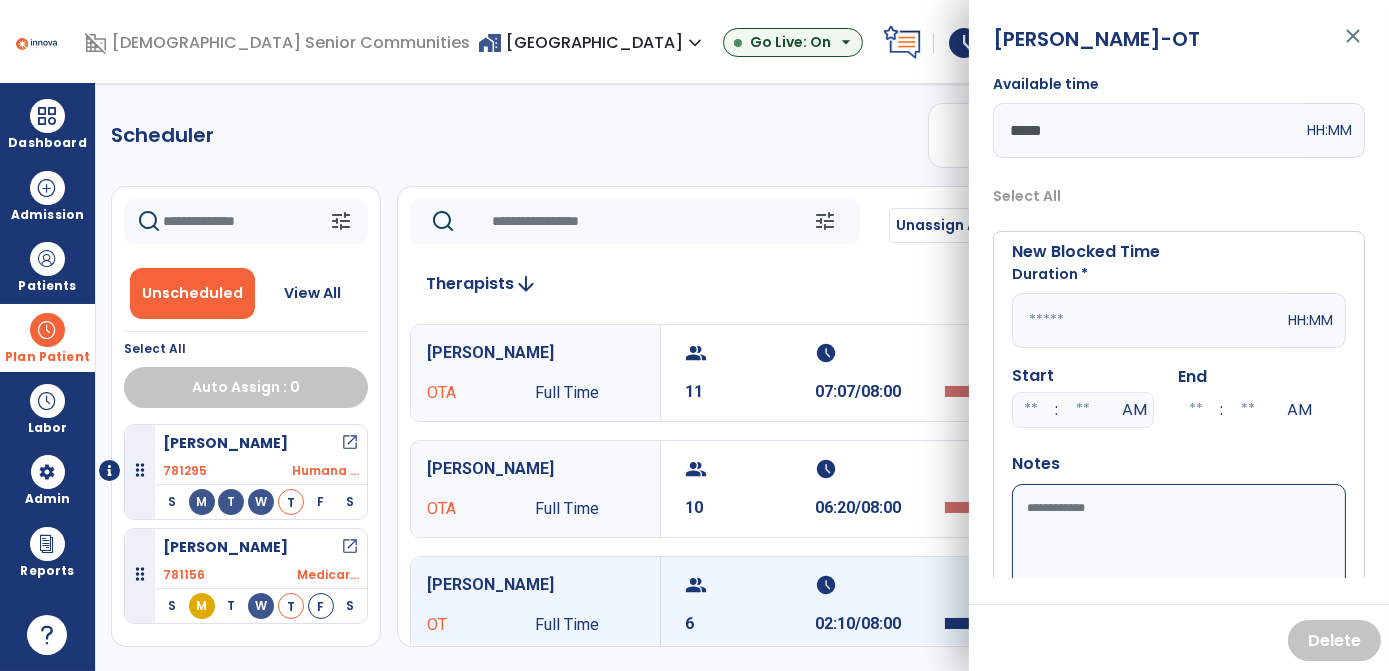 click at bounding box center [1148, 320] 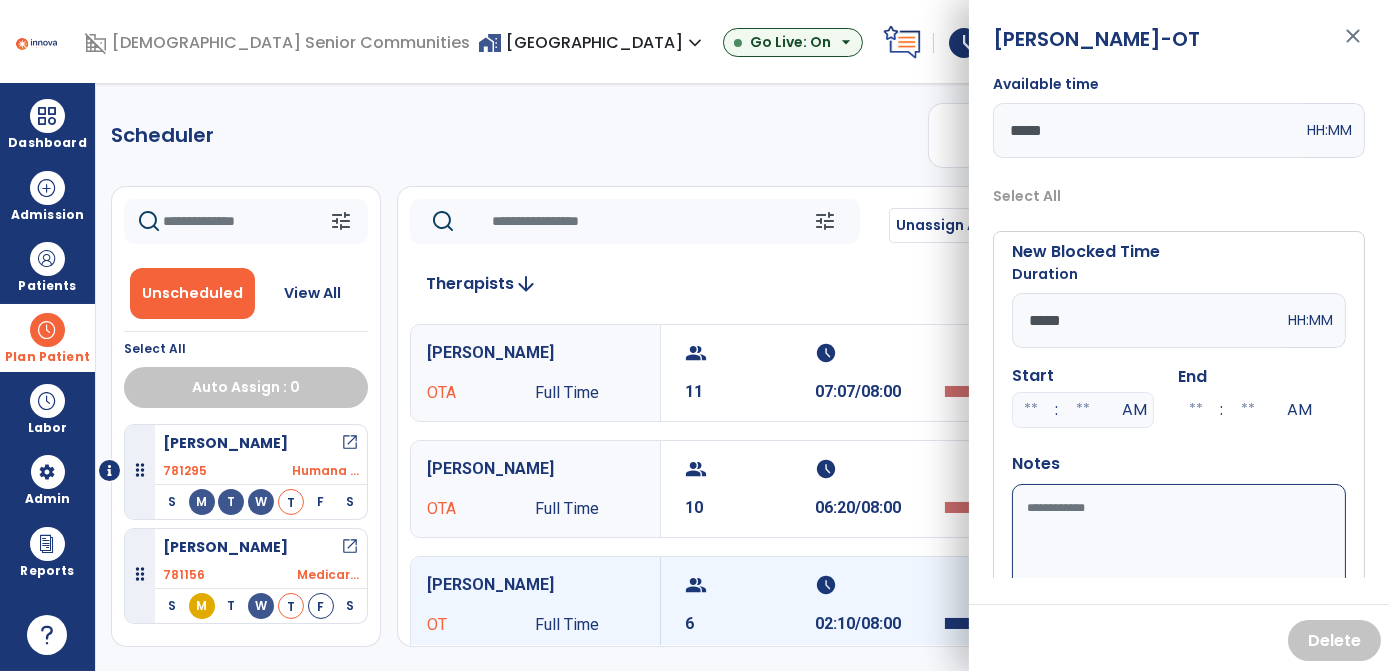 type on "*****" 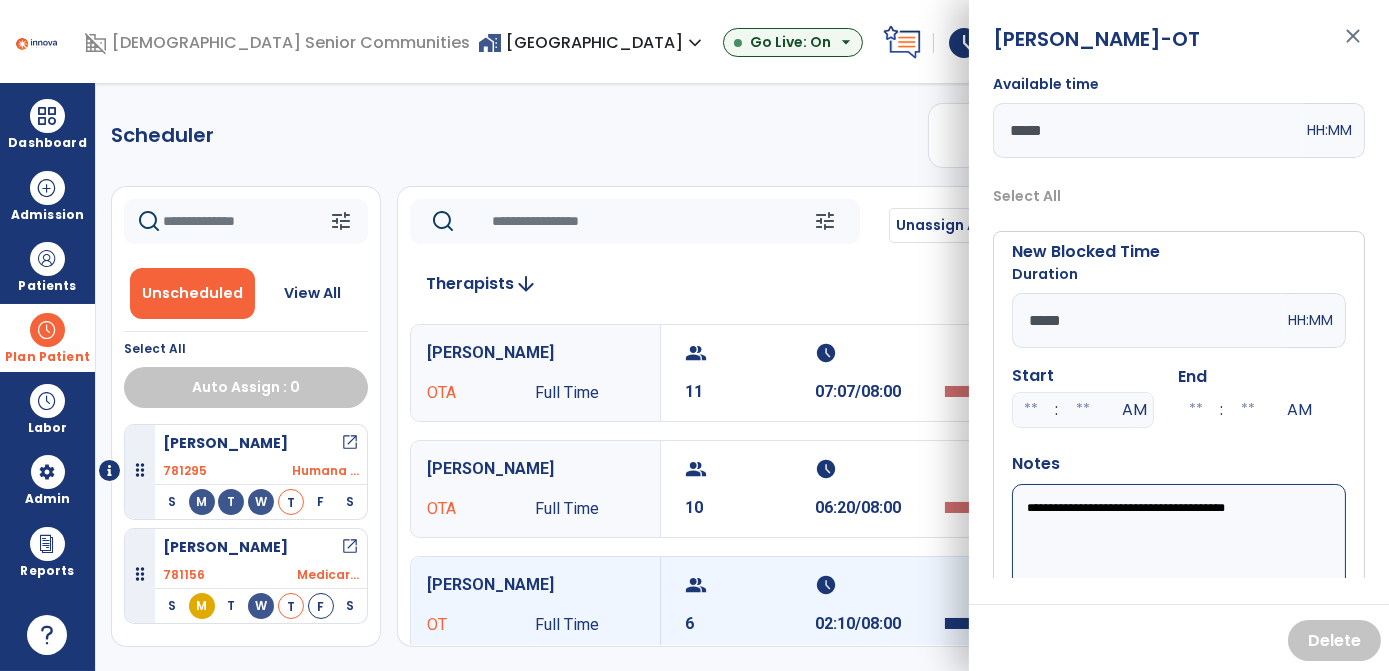 scroll, scrollTop: 80, scrollLeft: 0, axis: vertical 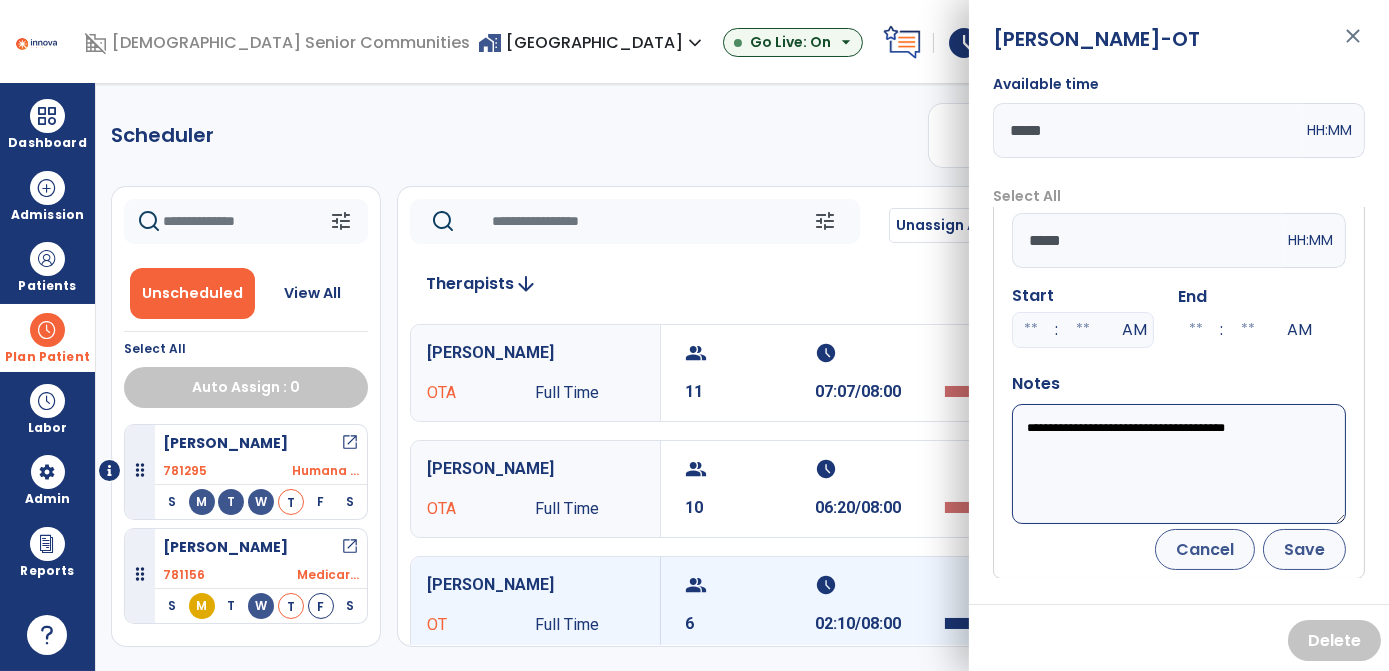type on "**********" 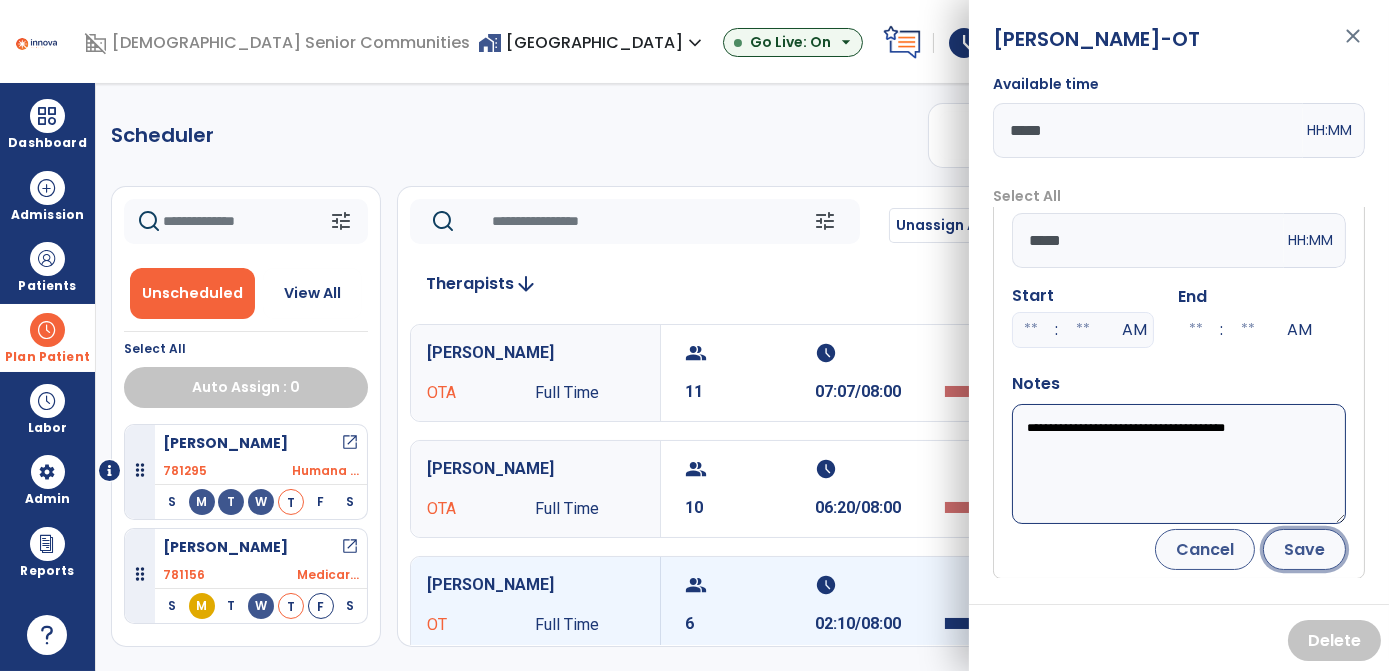 click on "Save" at bounding box center (1304, 549) 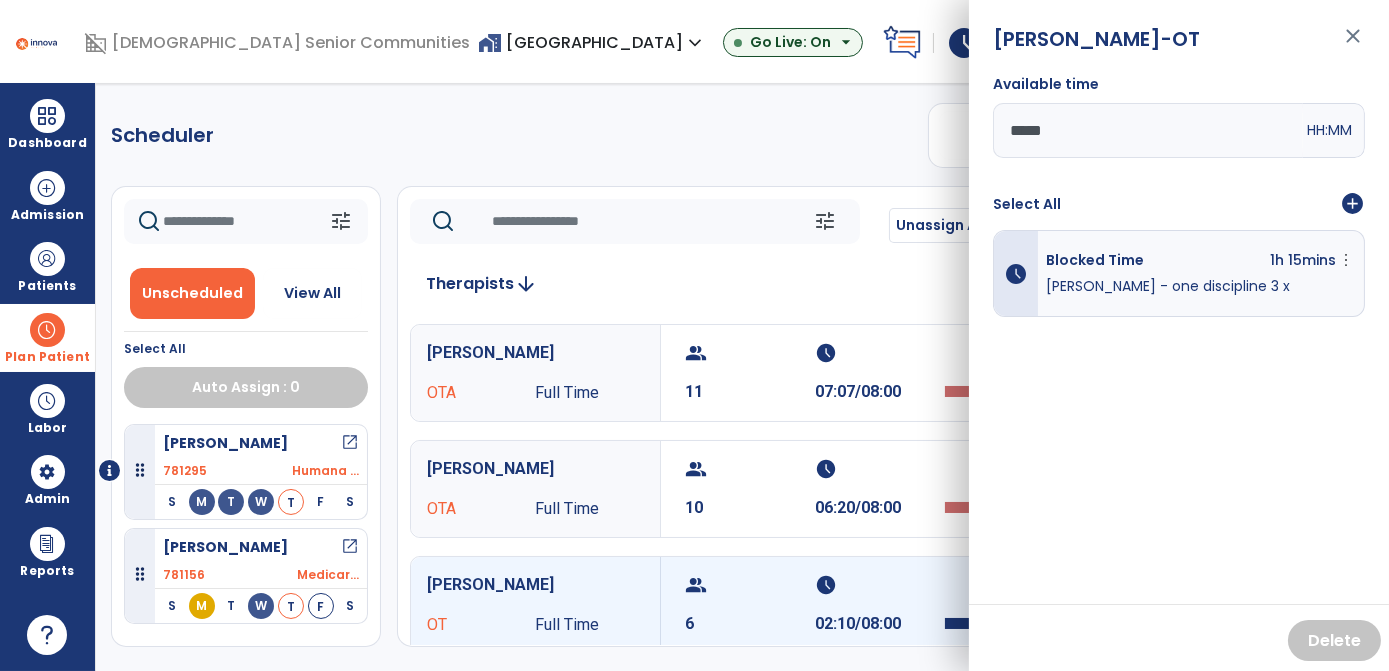 scroll, scrollTop: 0, scrollLeft: 0, axis: both 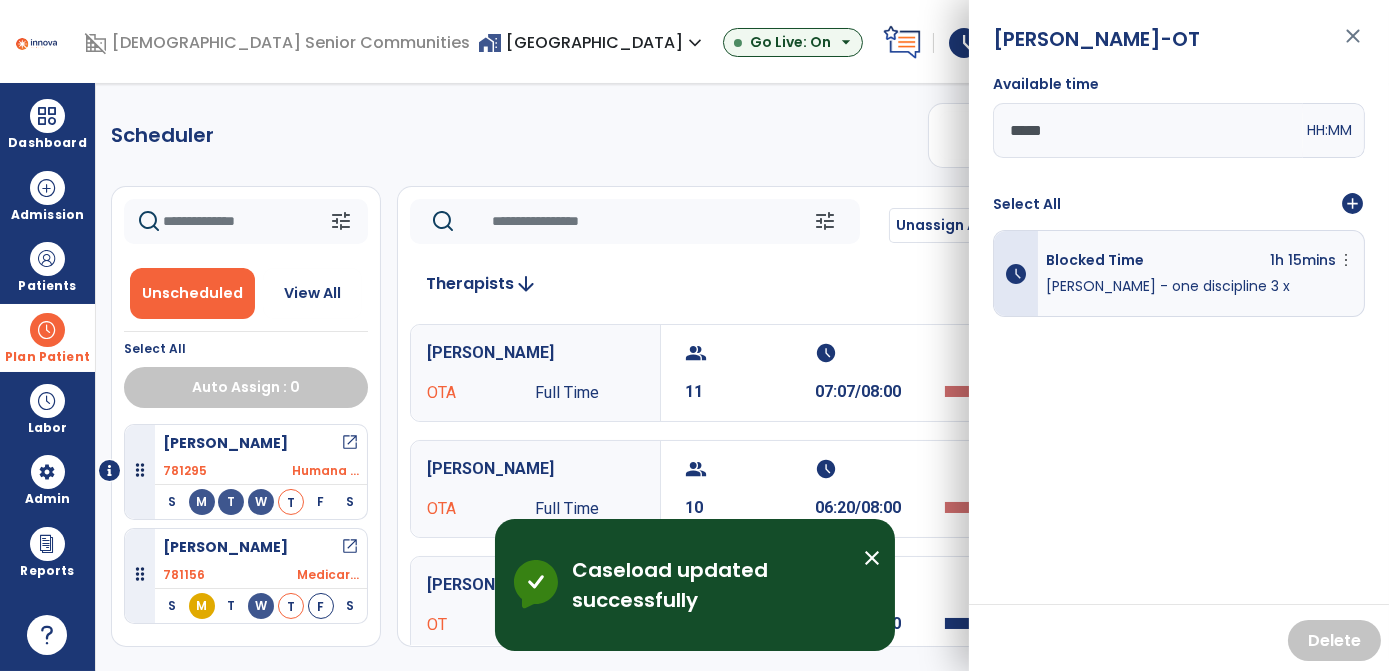 click on "close" at bounding box center (872, 558) 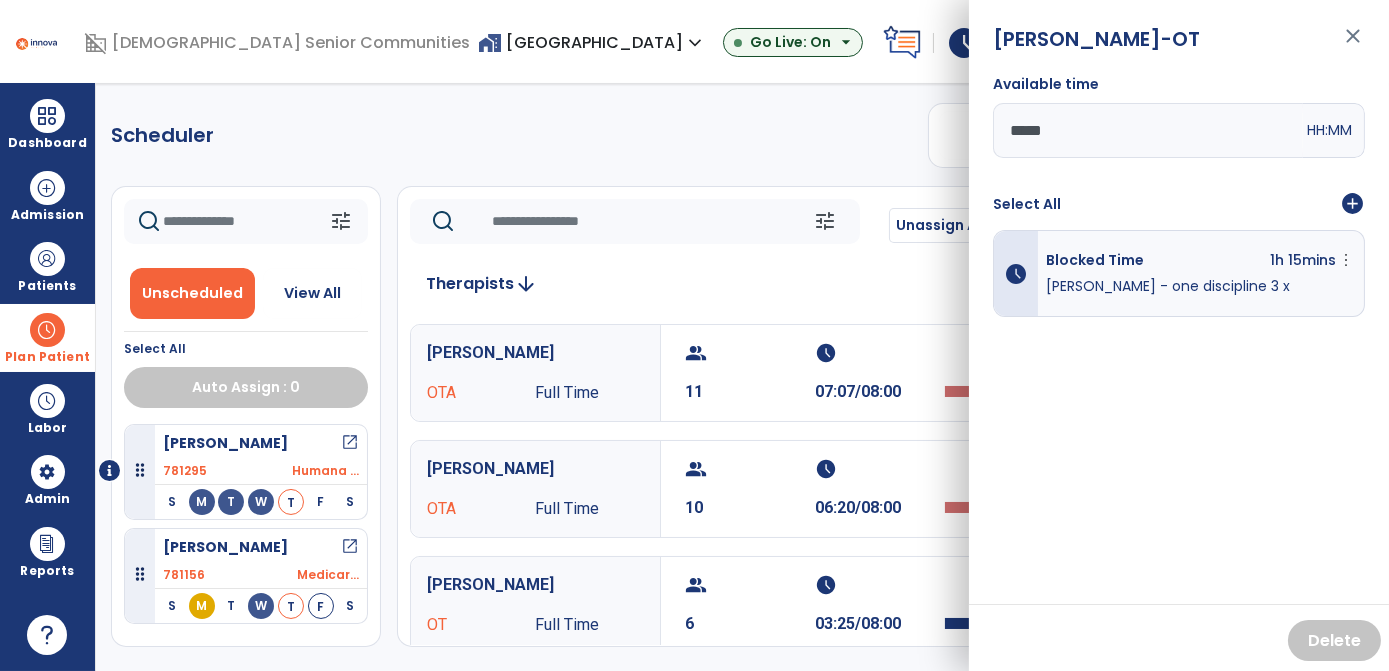 click on "Scheduler   PT   OT   ST  **** *** more_vert  Manage Labor   View All Therapists   Print   tune   Unscheduled   View All  Select All  Auto Assign : 0   Mossbarger, Rose   open_in_new  781295 Humana ...  S M T W T F S  Wall, Charles   open_in_new  781156 Medicar...  S M T W T F S  tune   Unassign All   Today  chevron_left Thu, Jul 10 2025  *********  calendar_today  chevron_right Therapists  arrow_downward   Graf, Carrie OTA Full Time  group  11  schedule  07:07/08:00   Smithson, Amanda OTA Full Time  group  10  schedule  06:20/08:00   Leist, Ashlee OT Full Time  group  6  schedule  03:25/08:00   Burde, Joel OT Full Time  group  0  schedule  0:00/08:00   Collins, Sheena OTA PRN  group  0  schedule  0:00/08:00   Dickerson, Brenda OTA Full Time  group  0  schedule  0:00/08:00   Elijah, Michaela OT PRN  group  0  schedule  0:00/08:00   Fleckenstein, Brittany OT Full Time  group  0  schedule  0:00/08:00   Gleason, Matilde OTA Full Time  group  0  schedule  0:00/08:00   Helm, Matthew OT PRN  group  0" at bounding box center [742, 377] 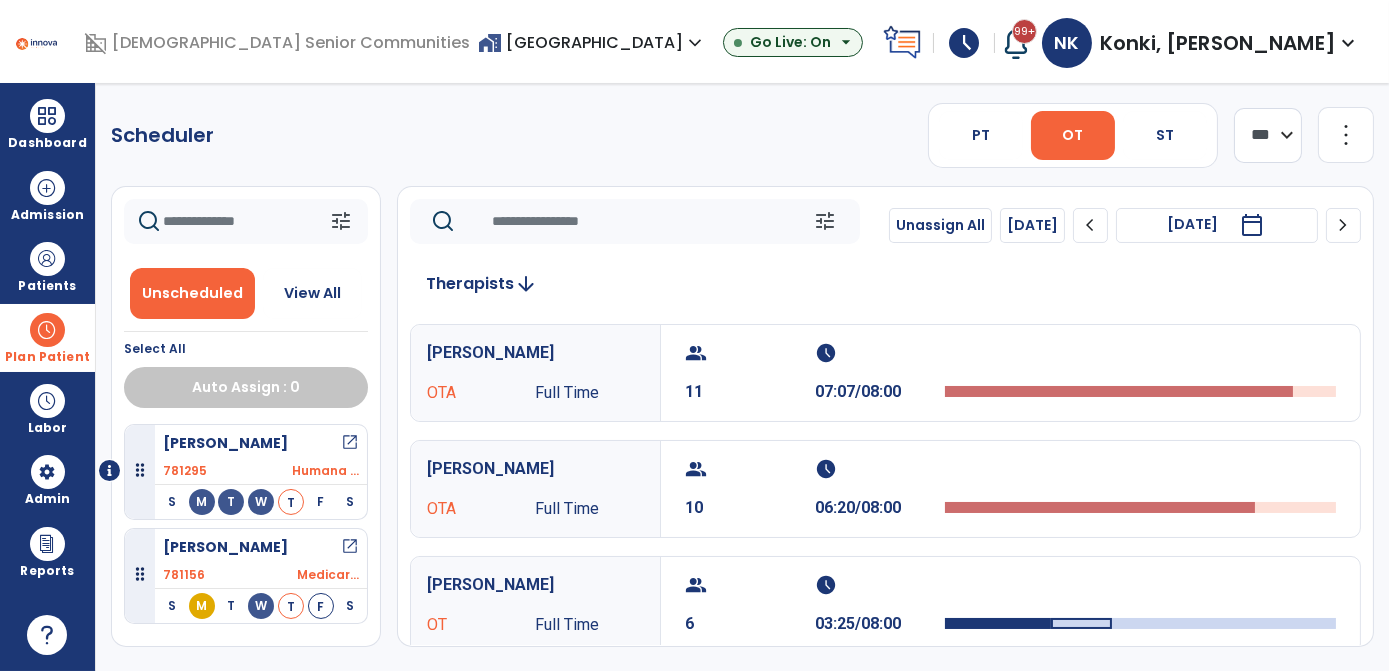 click on "Leist, Ashlee OT Full Time" at bounding box center [535, 605] 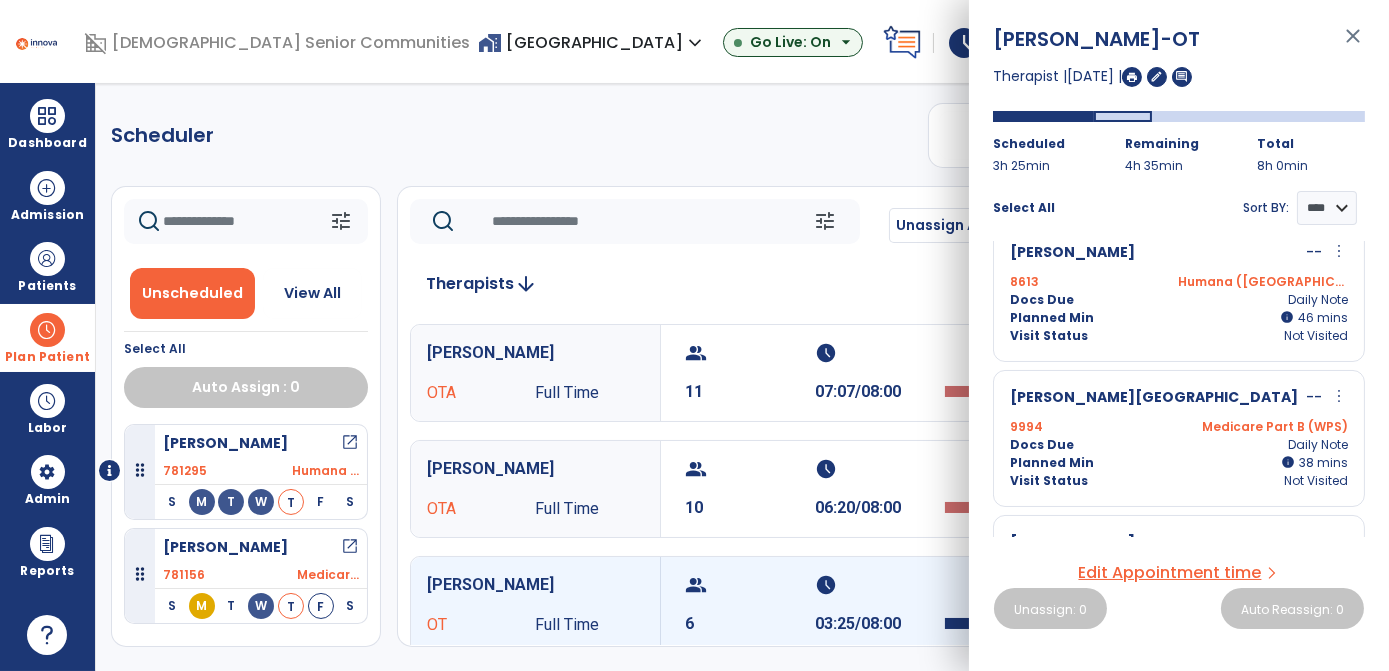 scroll, scrollTop: 262, scrollLeft: 0, axis: vertical 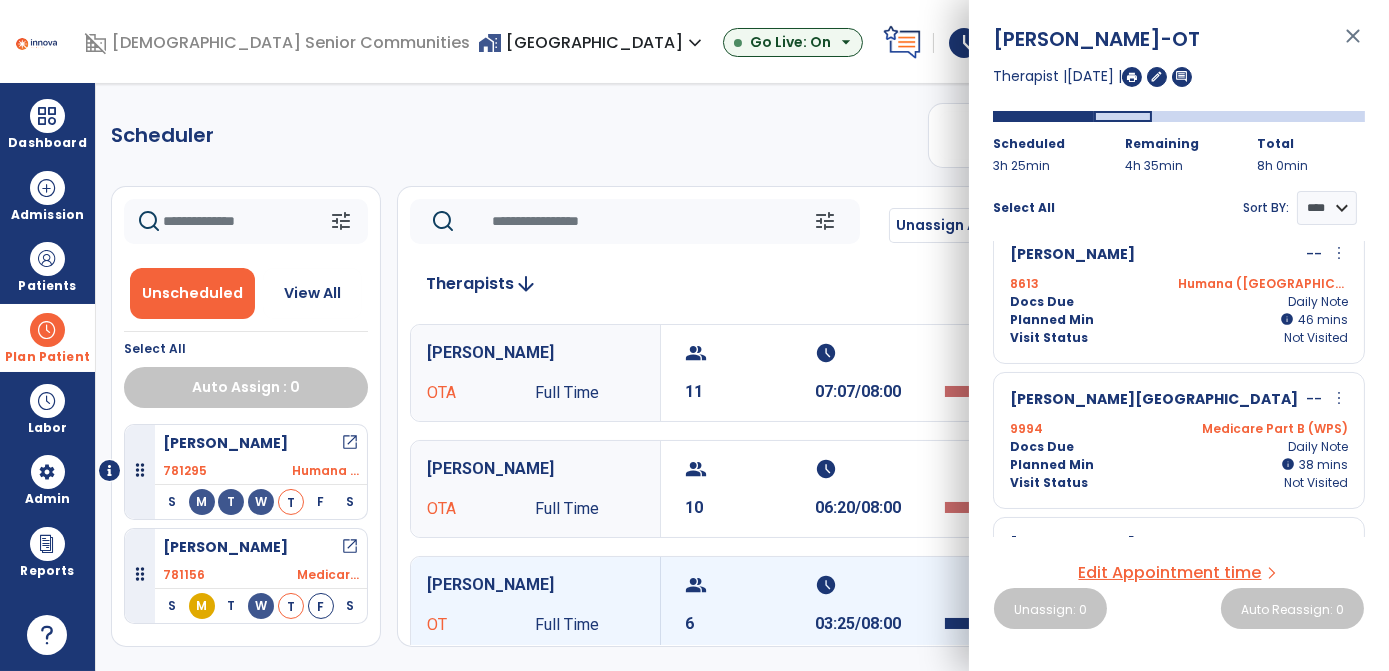 click on "more_vert" at bounding box center [1339, 253] 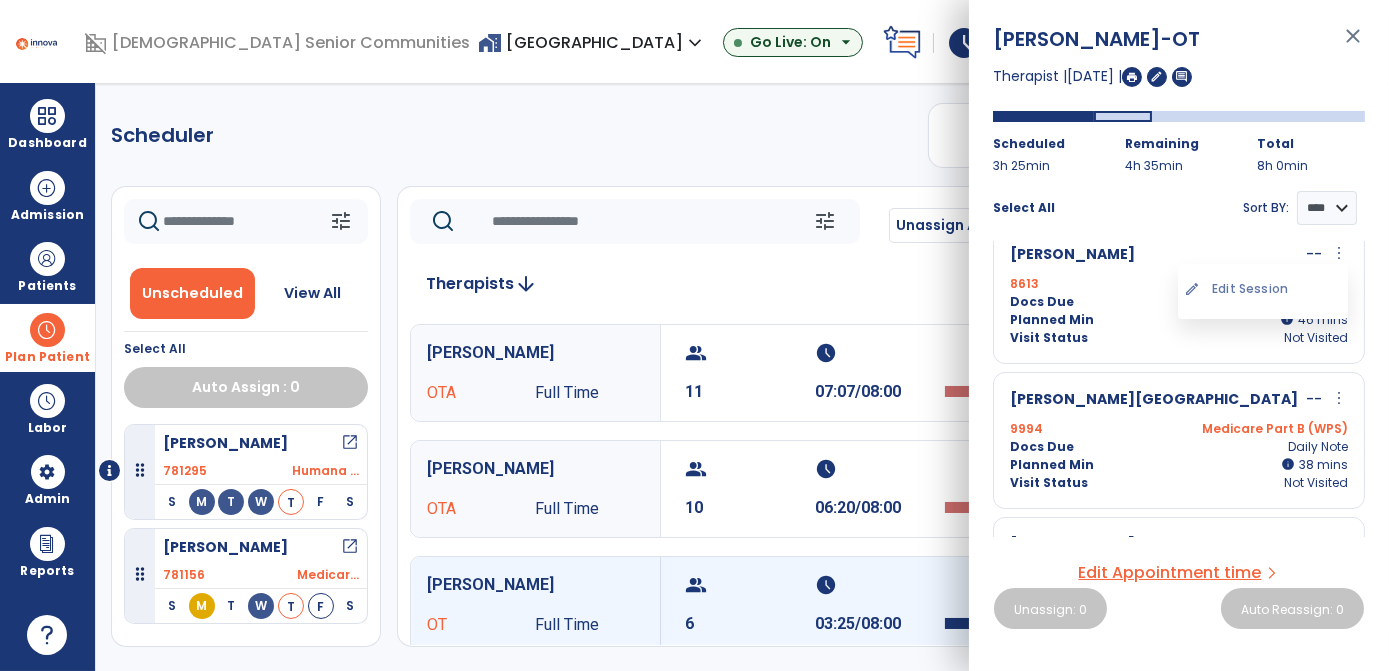 click on "tune   Unassign All   Today  chevron_left Thu, Jul 10 2025  *********  calendar_today  chevron_right Therapists  arrow_downward   Graf, Carrie OTA Full Time  group  11  schedule  07:07/08:00   Smithson, Amanda OTA Full Time  group  10  schedule  06:20/08:00   Leist, Ashlee OT Full Time  group  6  schedule  03:25/08:00   Burde, Joel OT Full Time  group  0  schedule  0:00/08:00   Collins, Sheena OTA PRN  group  0  schedule  0:00/08:00   Dickerson, Brenda OTA Full Time  group  0  schedule  0:00/08:00   Elijah, Michaela OT PRN  group  0  schedule  0:00/08:00   Fleckenstein, Brittany OT Full Time  group  0  schedule  0:00/08:00   Gleason, Matilde OTA Full Time  group  0  schedule  0:00/08:00   Helm, Matthew OT PRN  group  0  schedule  00:00/08:00   Jackson, Tywanna OTA Full Time  group  0  schedule  0:00/08:00   Johnson, Jennifer OT  group  0  schedule  0:00/08:00   Martin, Charlotte OT PRN  group  0  schedule  0:00/08:00   Olson, Nicole OT Full Time  group  0  schedule  0:00/08:00   OT PRN  group" 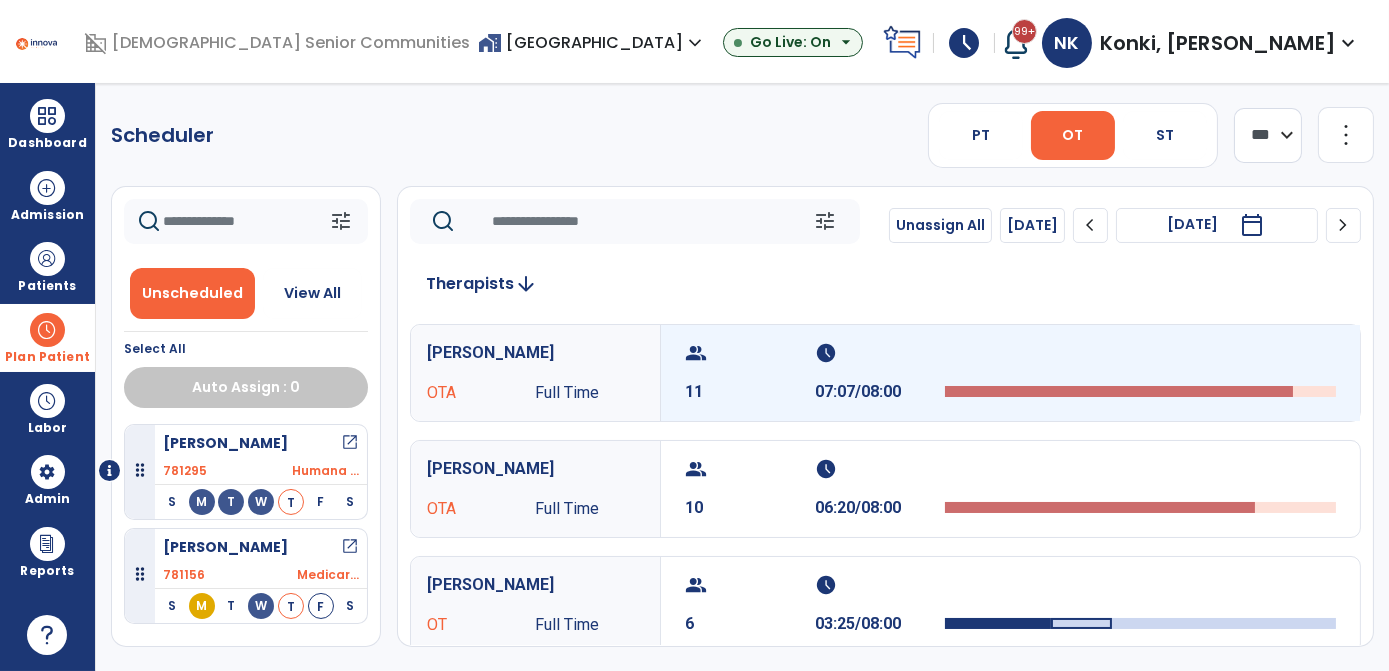 click at bounding box center (1118, 391) 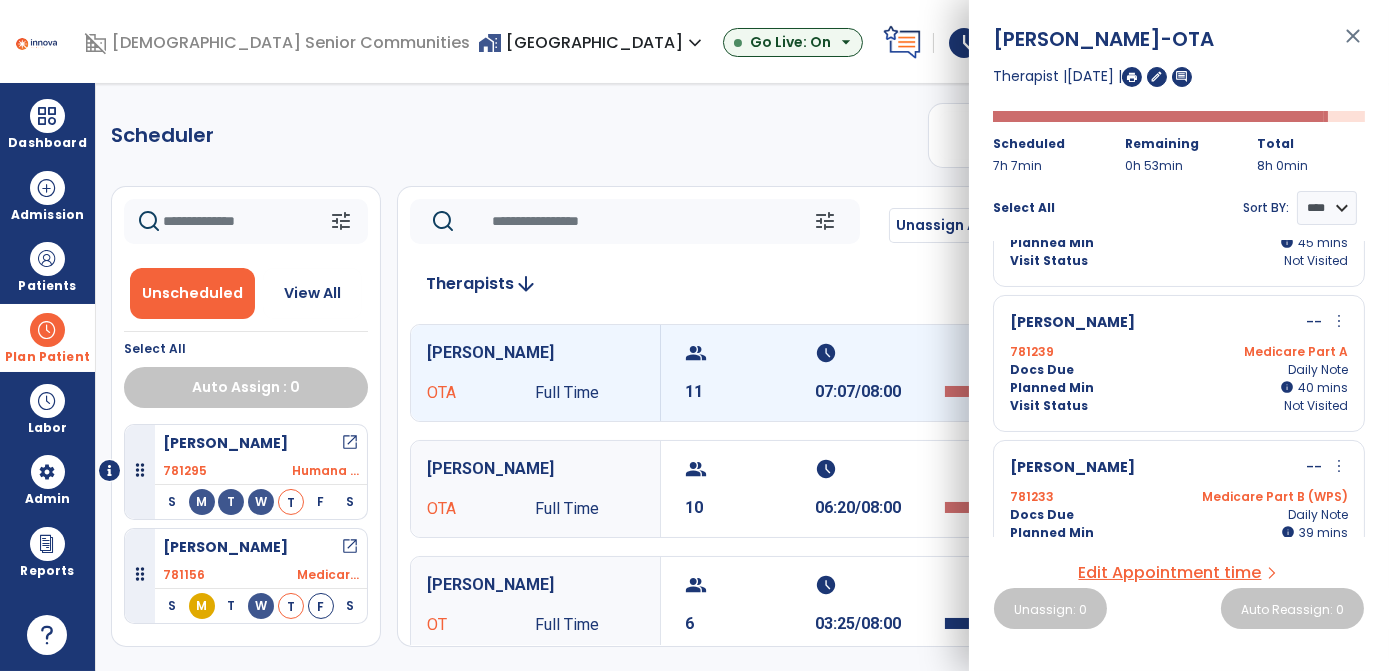 scroll, scrollTop: 392, scrollLeft: 0, axis: vertical 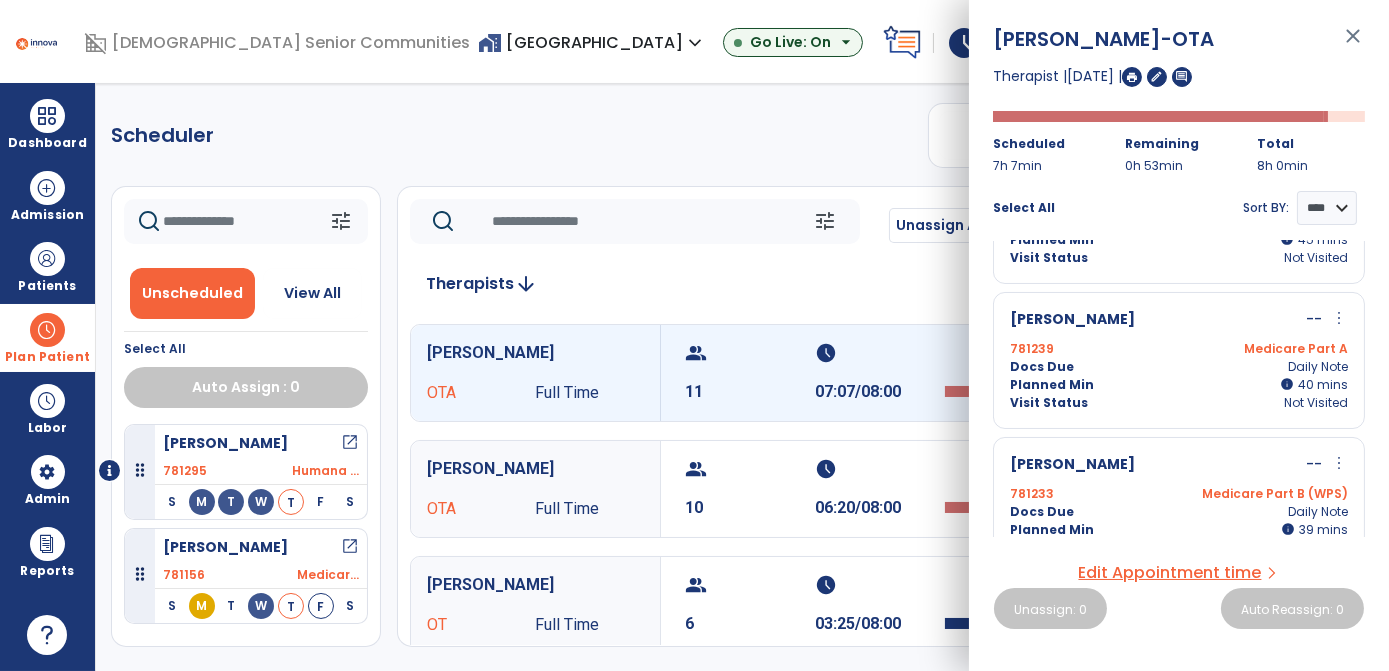 click on "Plan Patient" at bounding box center (47, 337) 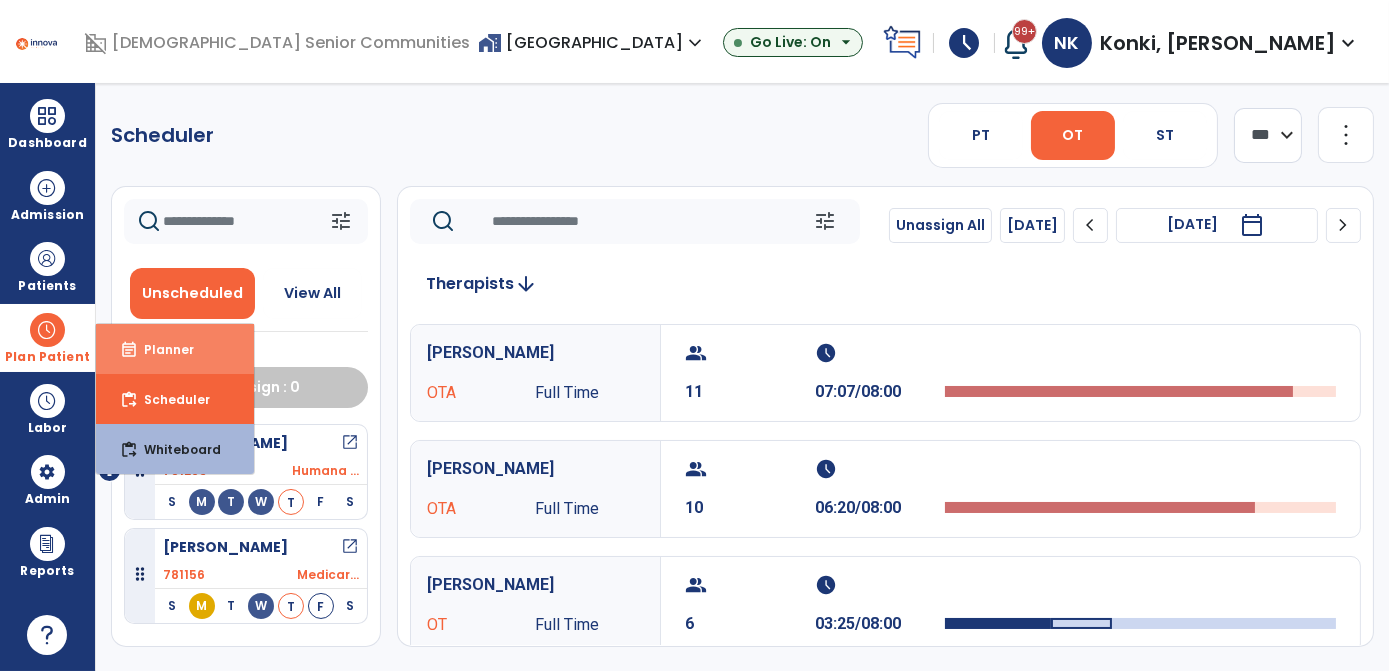 click on "event_note  Planner" at bounding box center [175, 349] 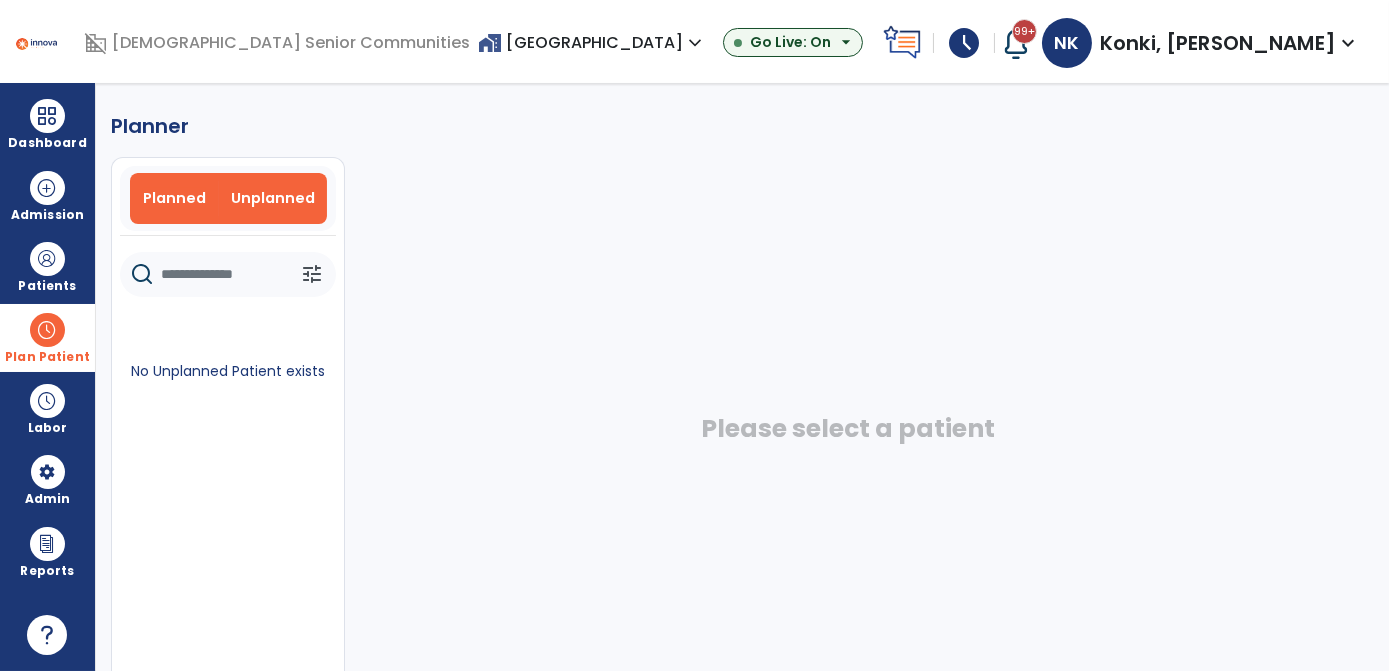 click on "Planned" at bounding box center (174, 198) 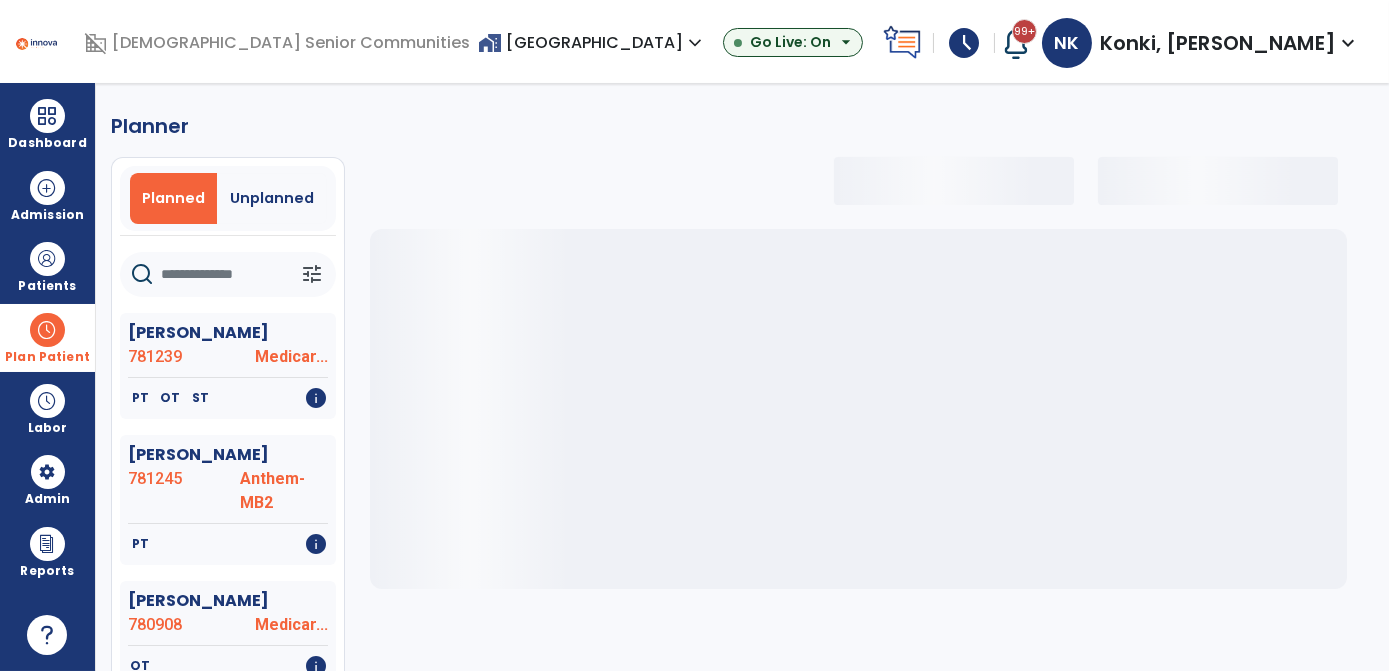 click 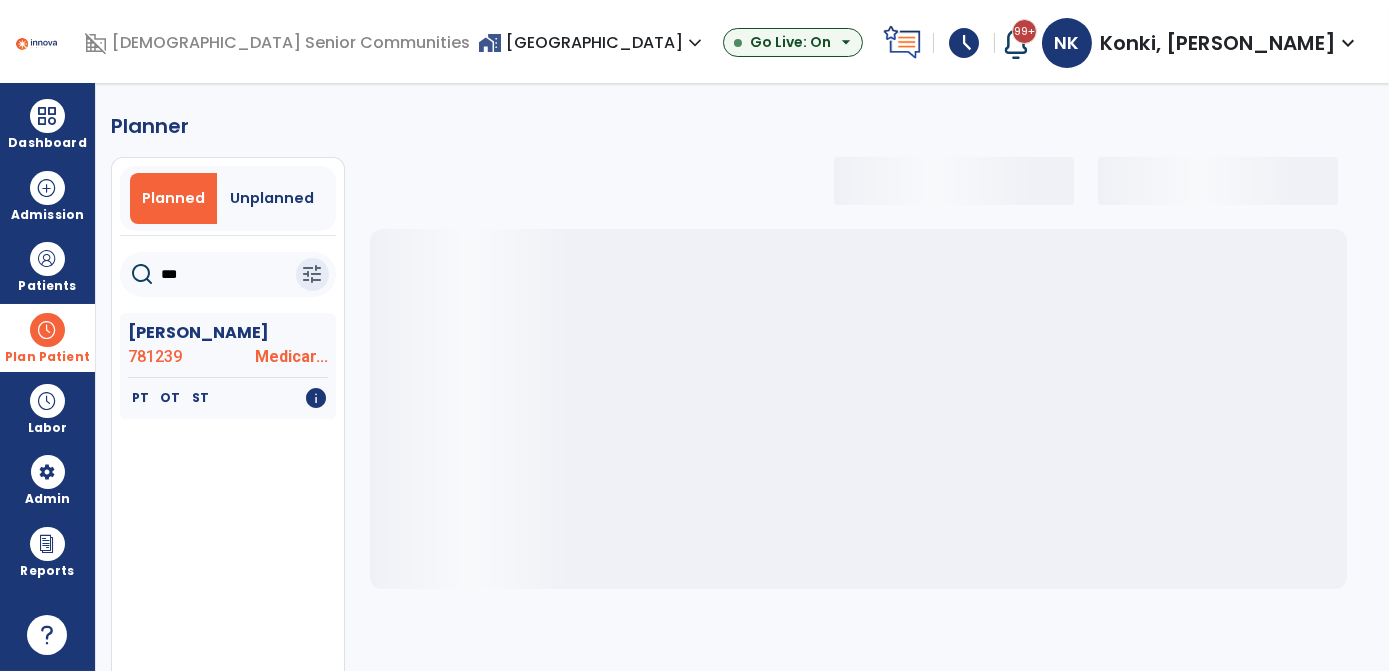 type on "****" 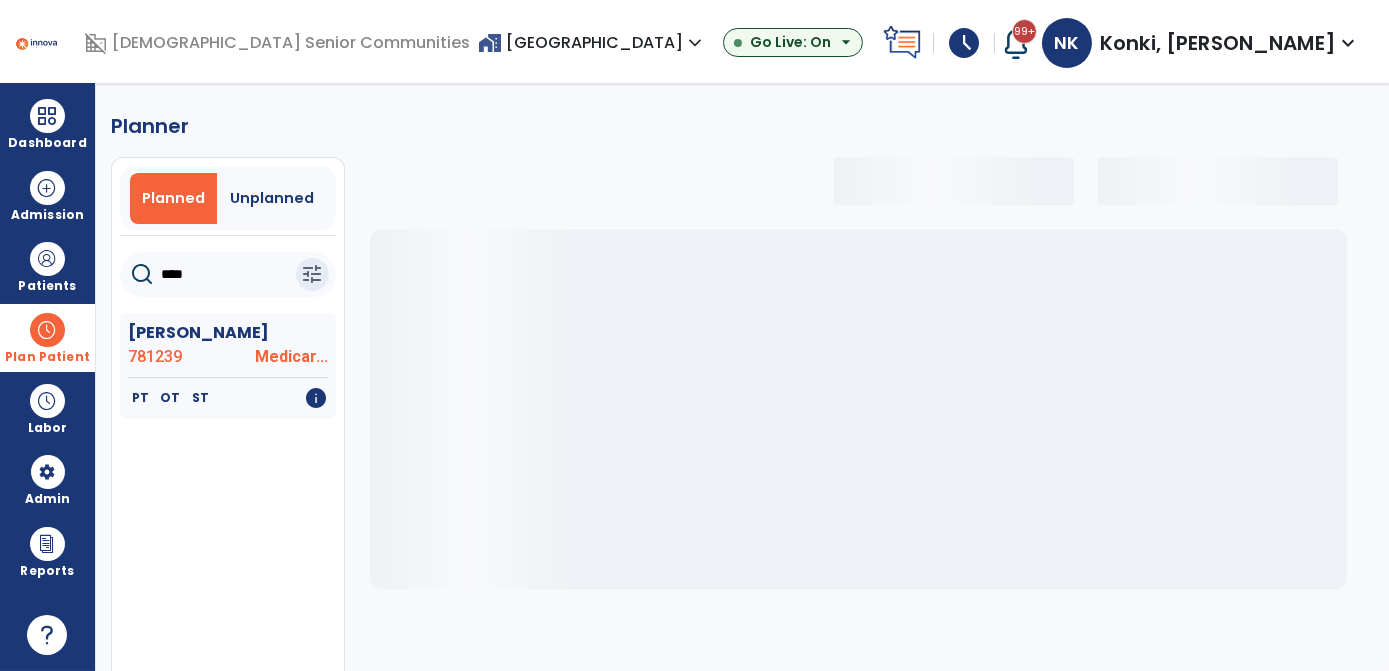 select on "***" 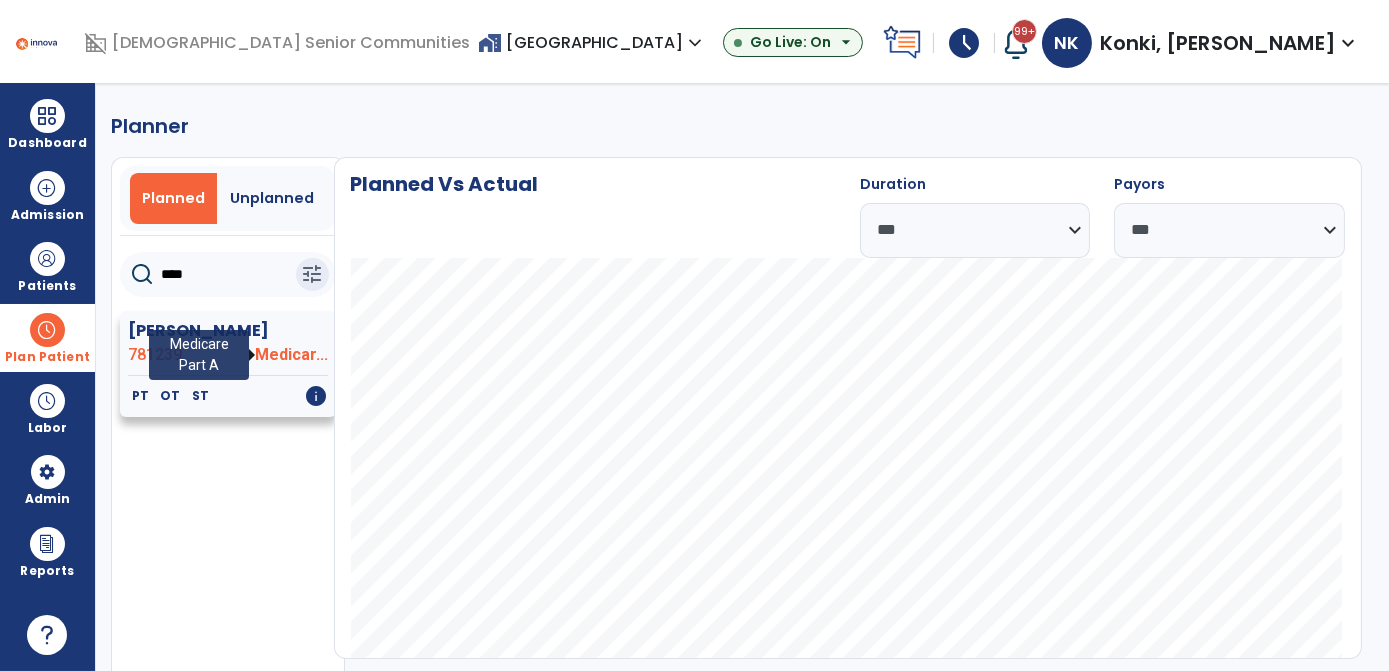 type on "****" 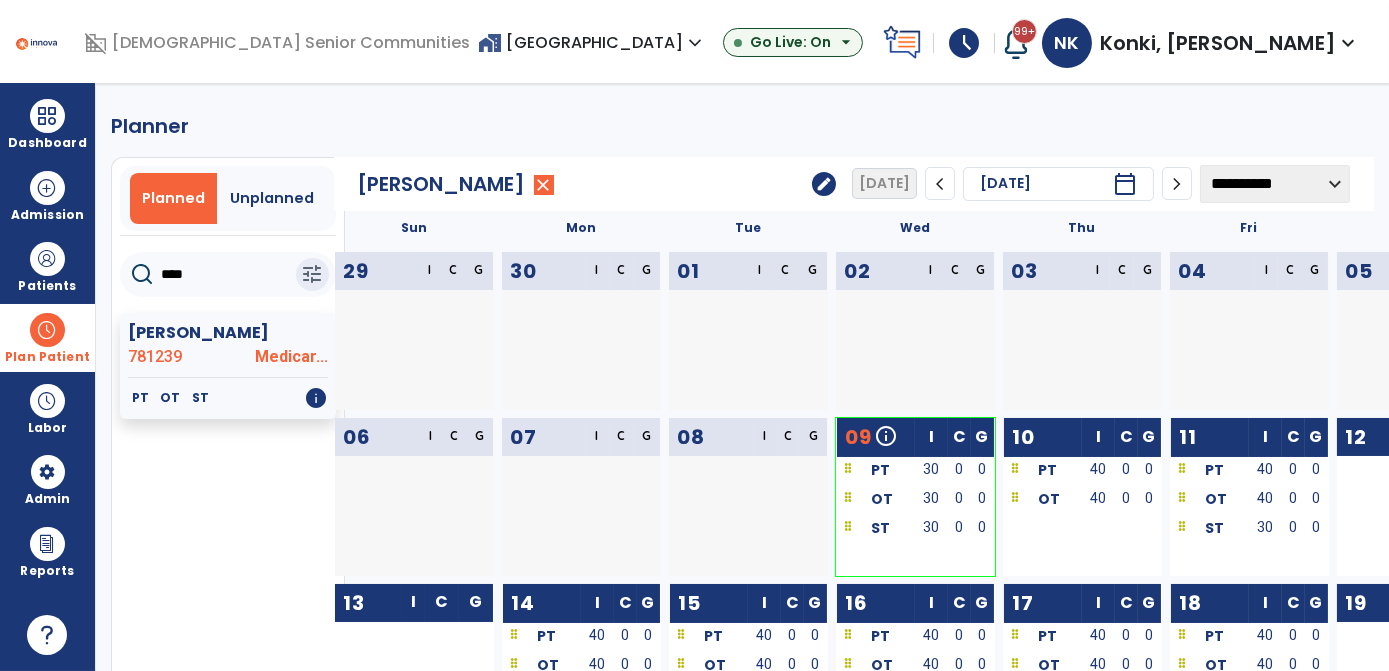 click on "**********" 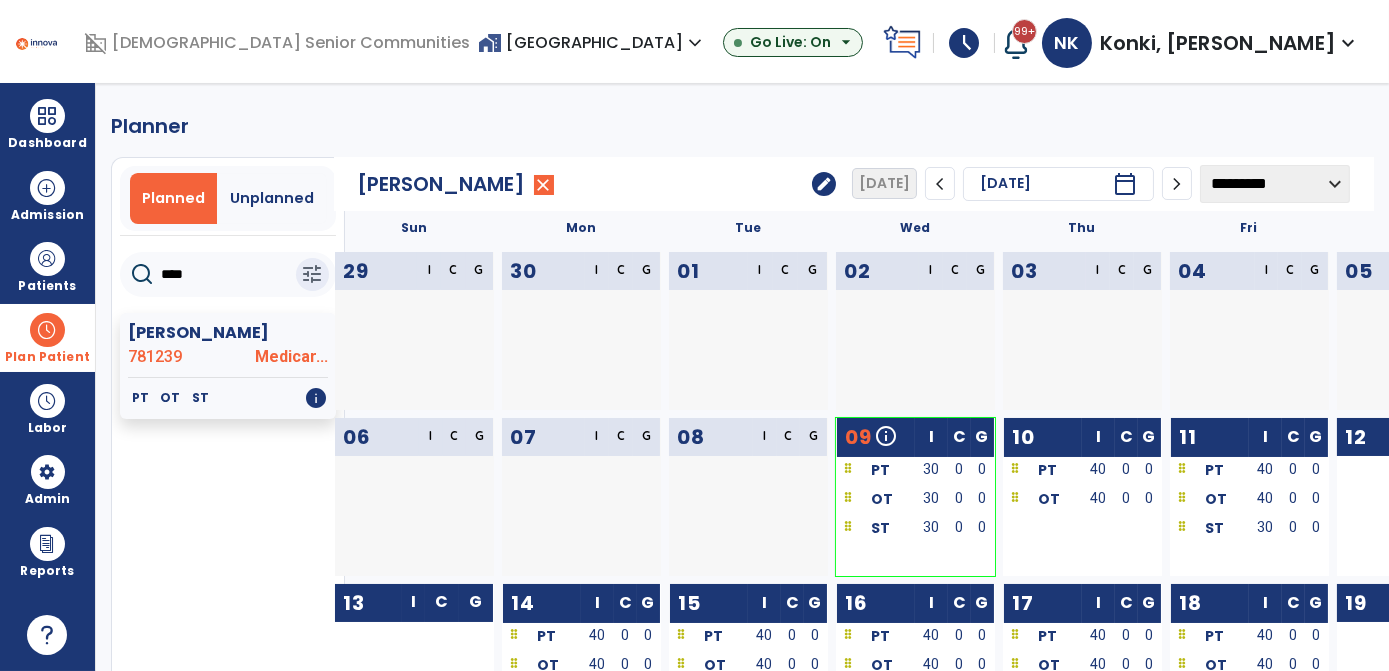 click on "**********" 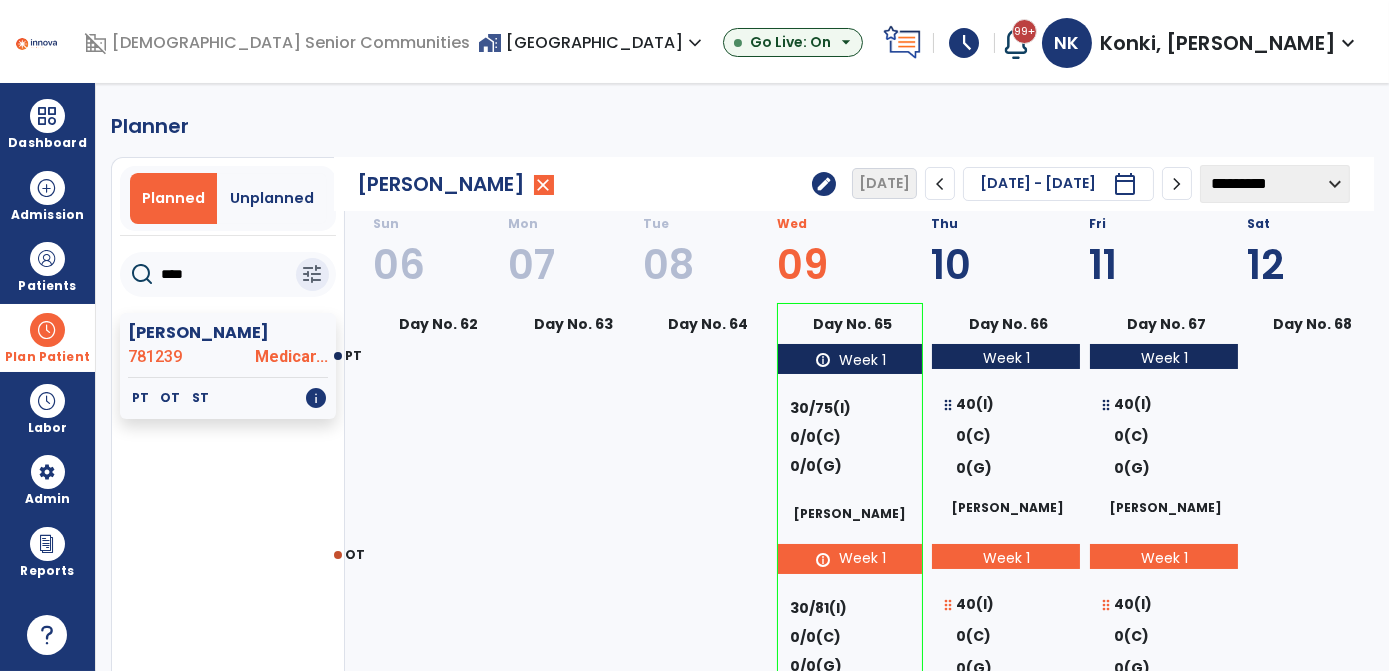 drag, startPoint x: 792, startPoint y: 189, endPoint x: 778, endPoint y: 179, distance: 17.20465 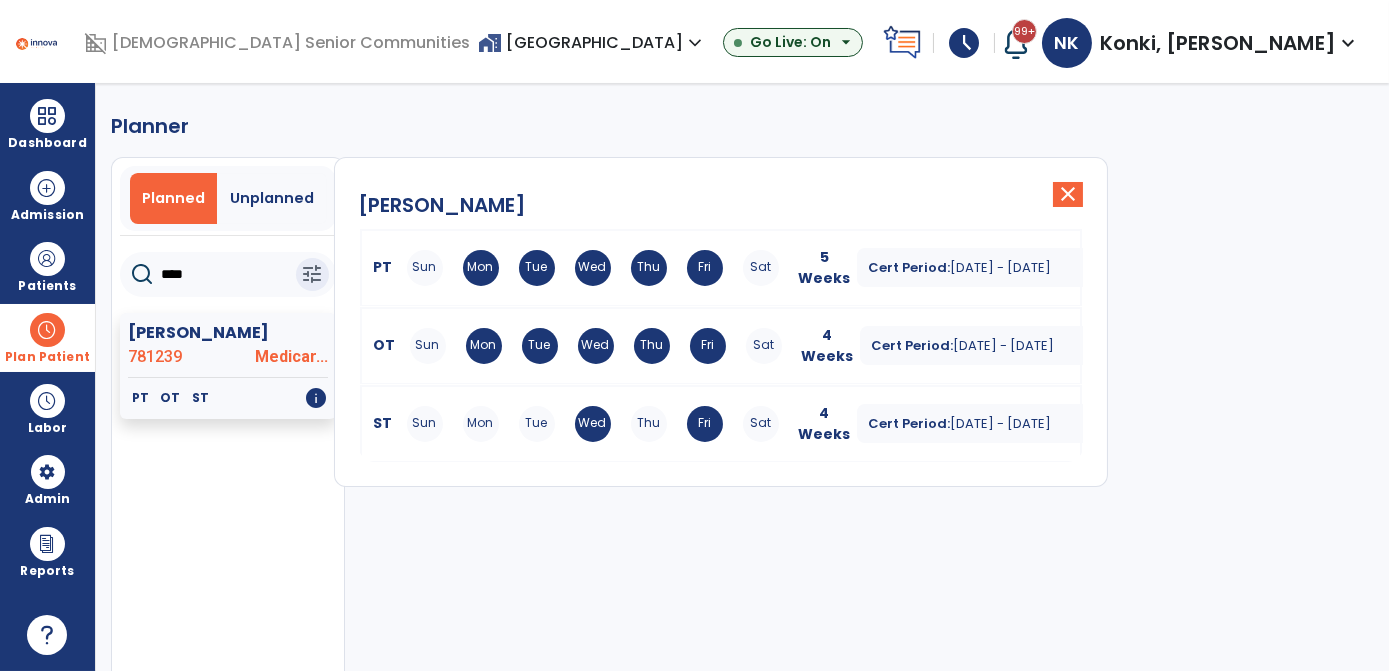 click on "Cert Period:  Jul 9, 2025 - Aug 5, 2025" at bounding box center [1000, 345] 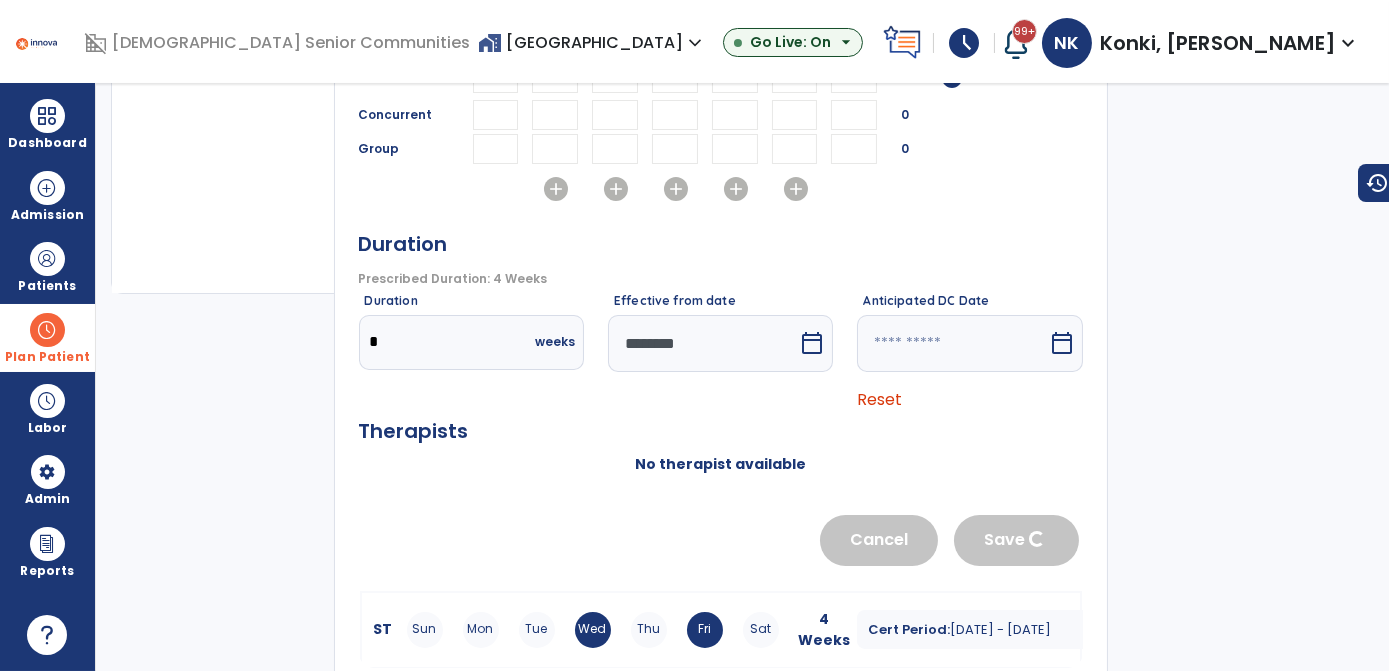 scroll, scrollTop: 411, scrollLeft: 0, axis: vertical 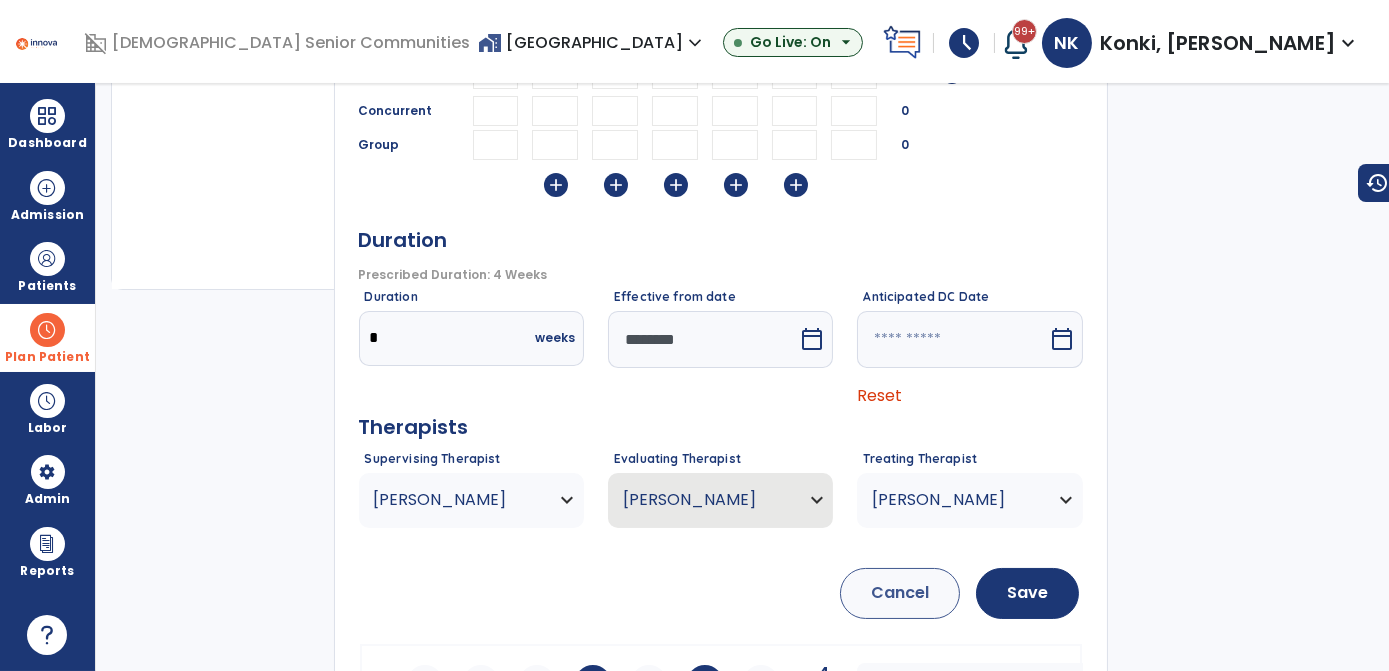 click on "Graf, Carrie" at bounding box center [459, 500] 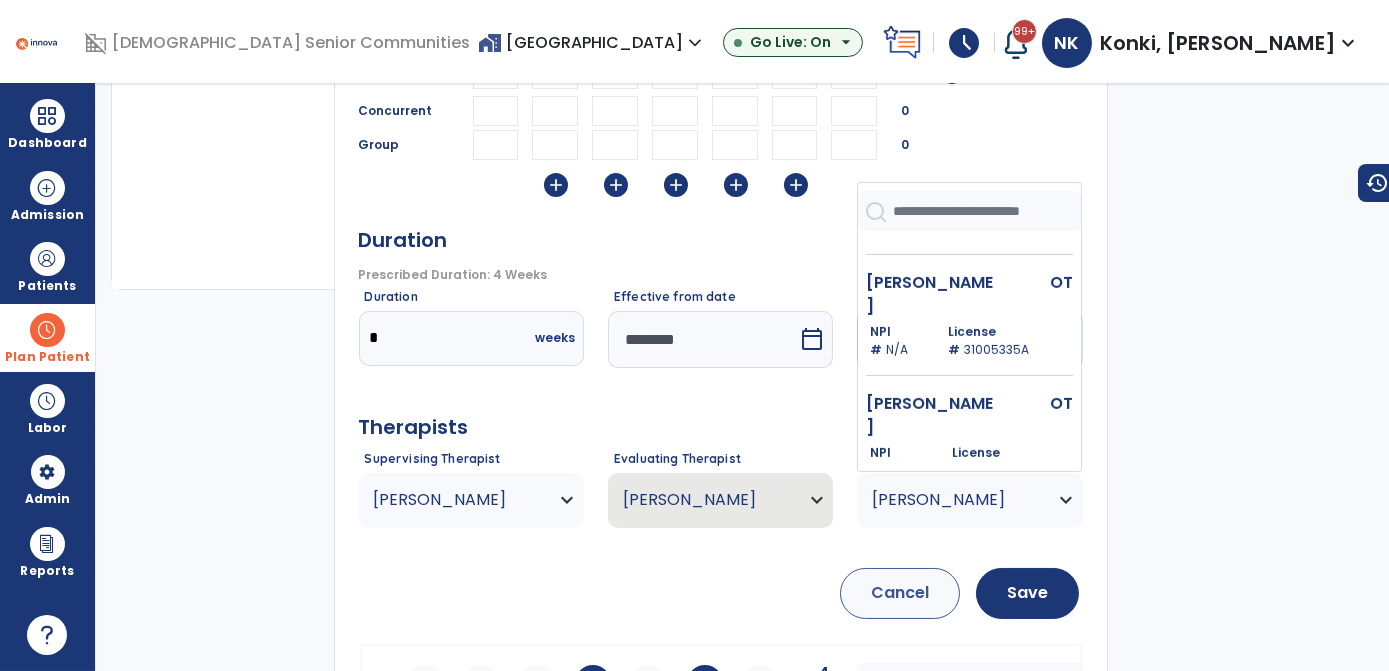 scroll, scrollTop: 1554, scrollLeft: 0, axis: vertical 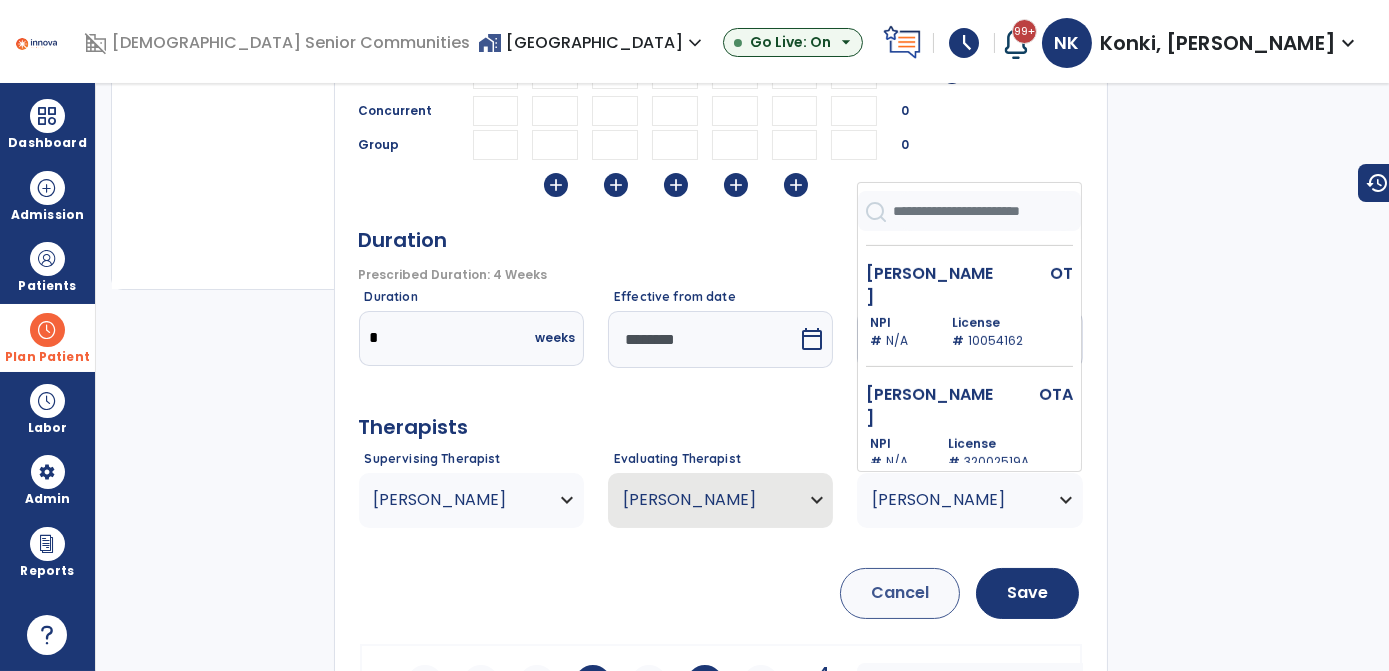 click on "Smithson Amanda  OTA   NPI #  N/A   License #  32001232A" at bounding box center [969, 560] 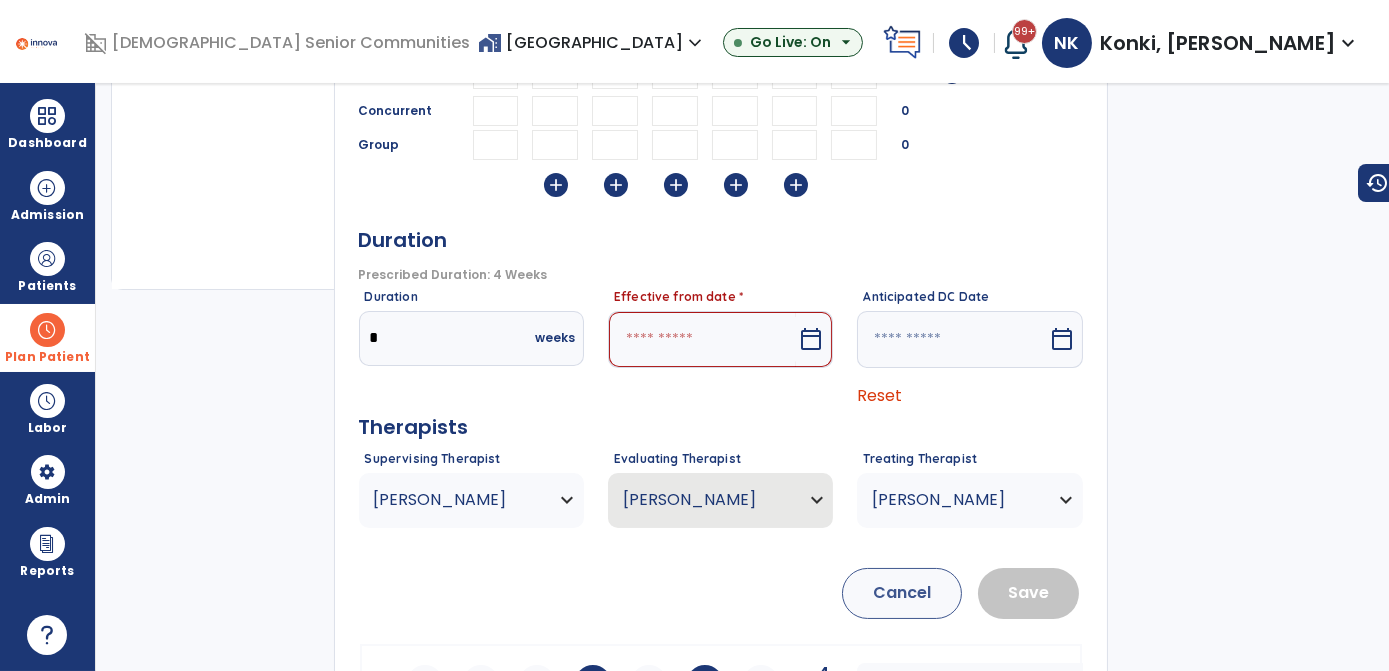 click on "calendar_today" at bounding box center (813, 339) 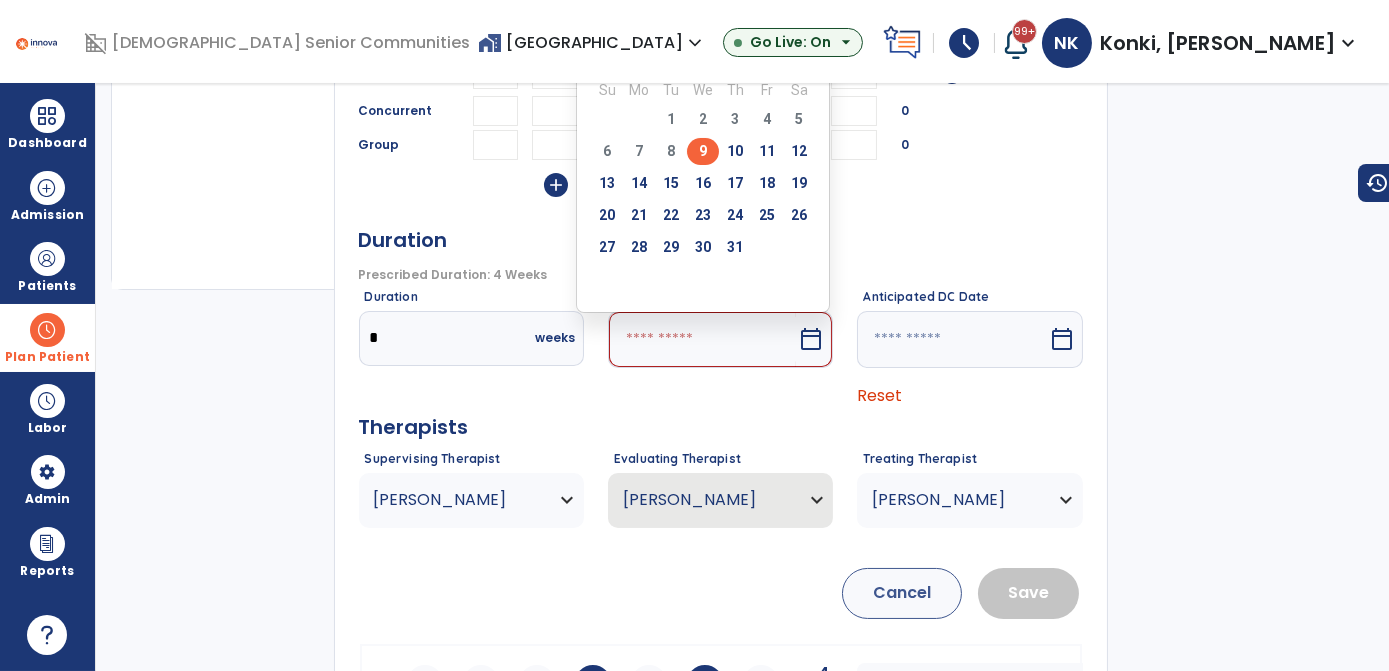 click on "9" at bounding box center [703, 151] 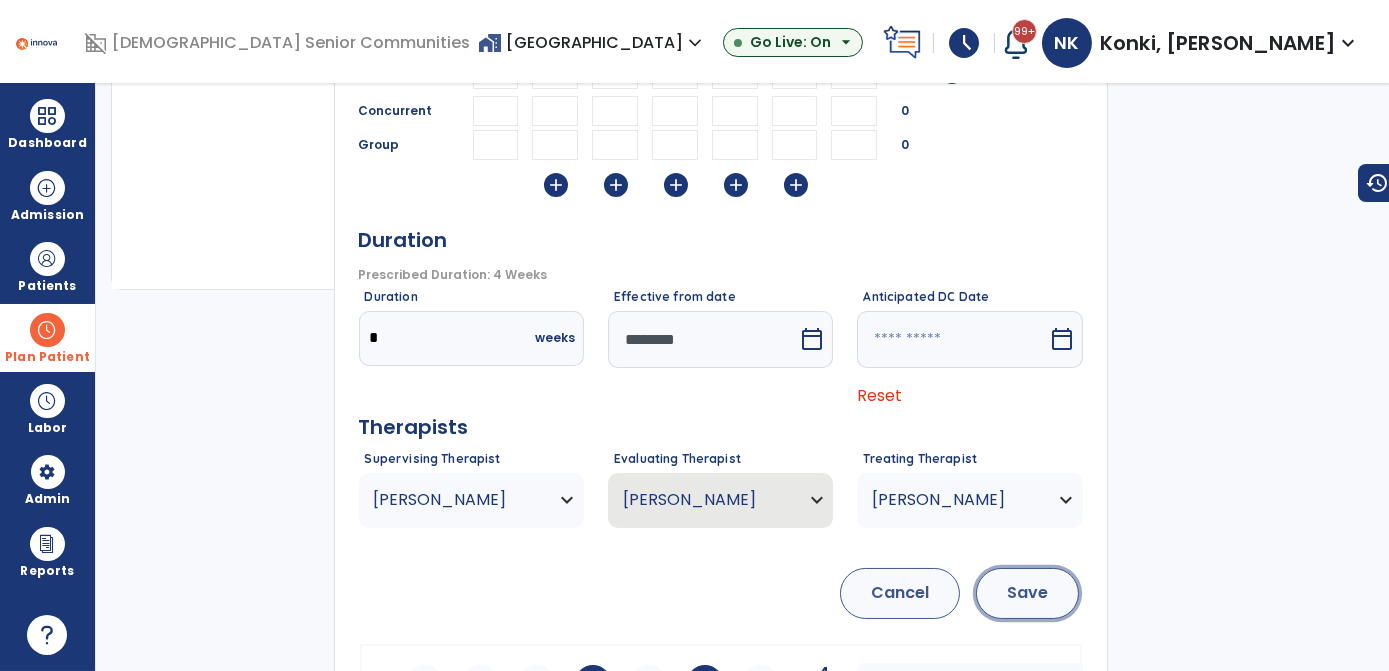 click on "Save" at bounding box center [1027, 593] 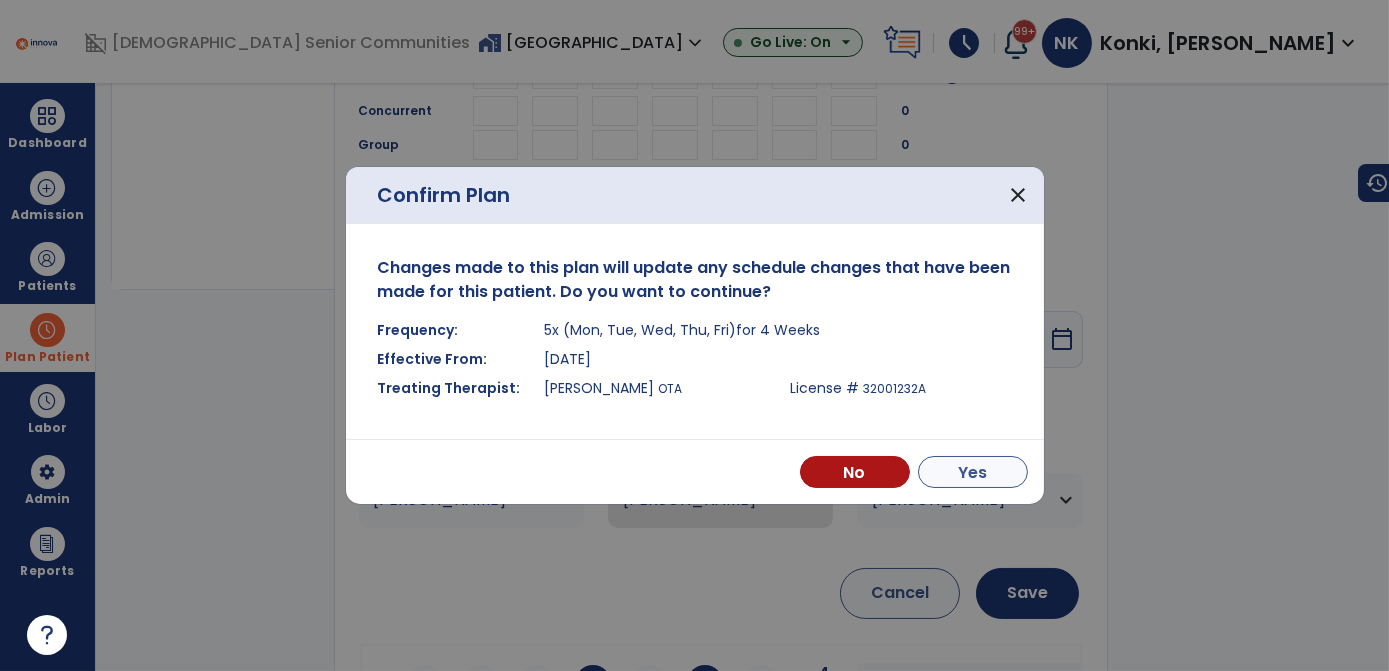drag, startPoint x: 992, startPoint y: 489, endPoint x: 1000, endPoint y: 462, distance: 28.160255 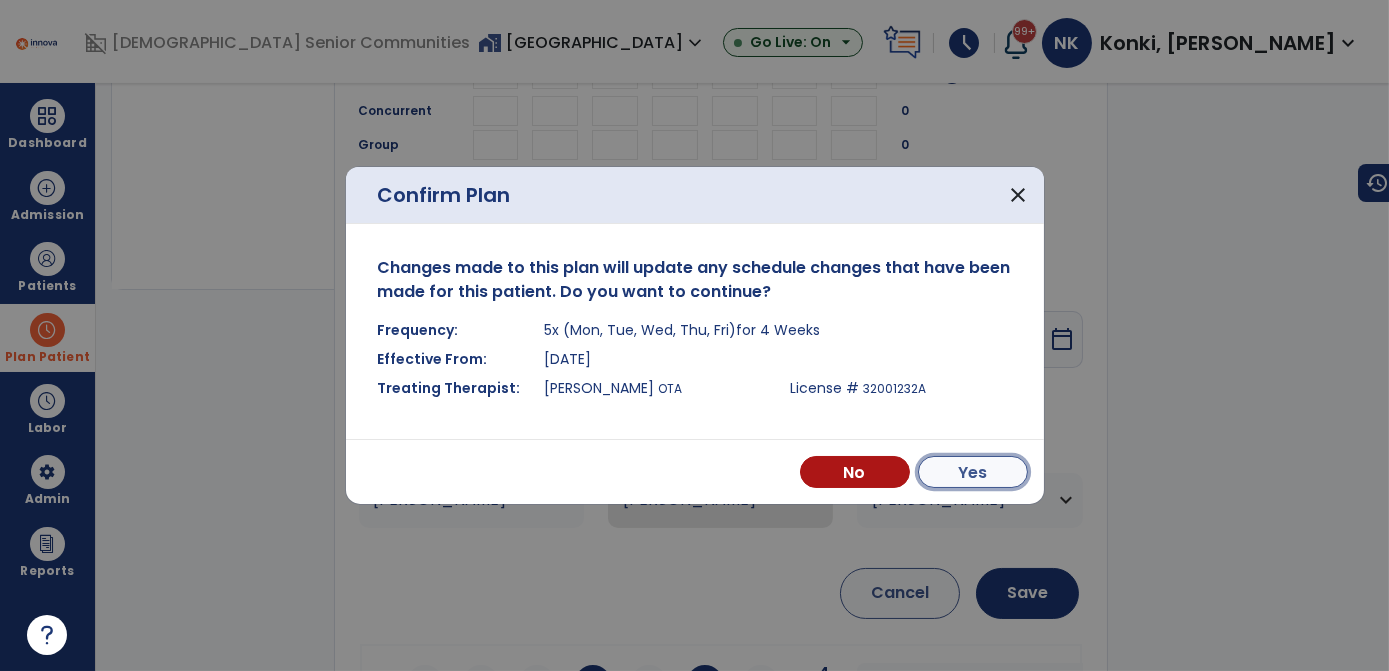 click on "Yes" at bounding box center [973, 472] 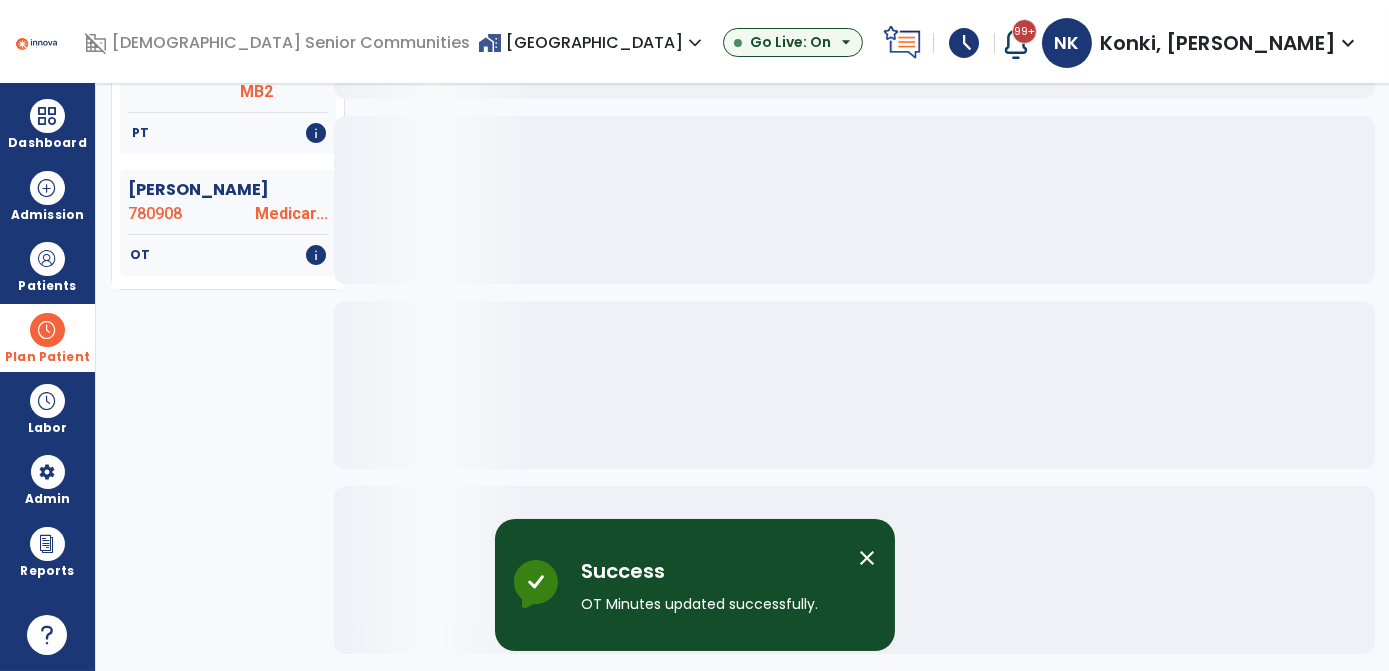 scroll, scrollTop: 405, scrollLeft: 0, axis: vertical 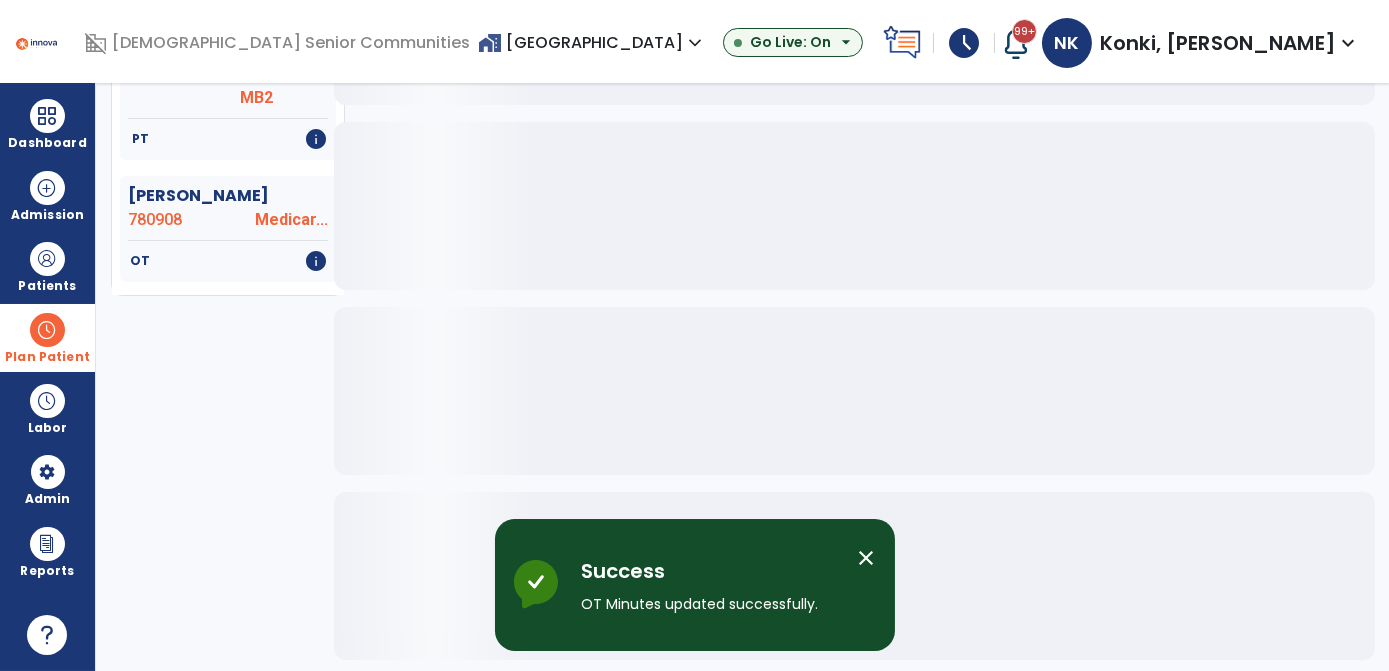 click on "close" at bounding box center [867, 558] 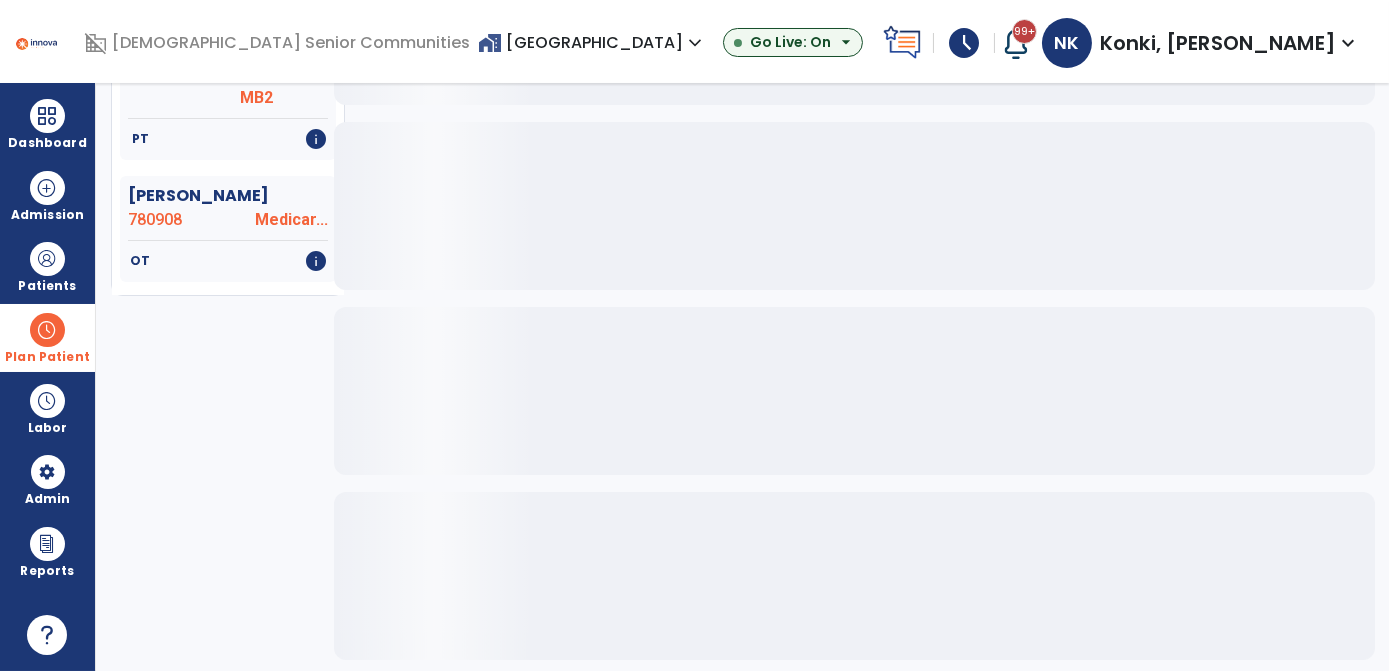 scroll, scrollTop: 0, scrollLeft: 0, axis: both 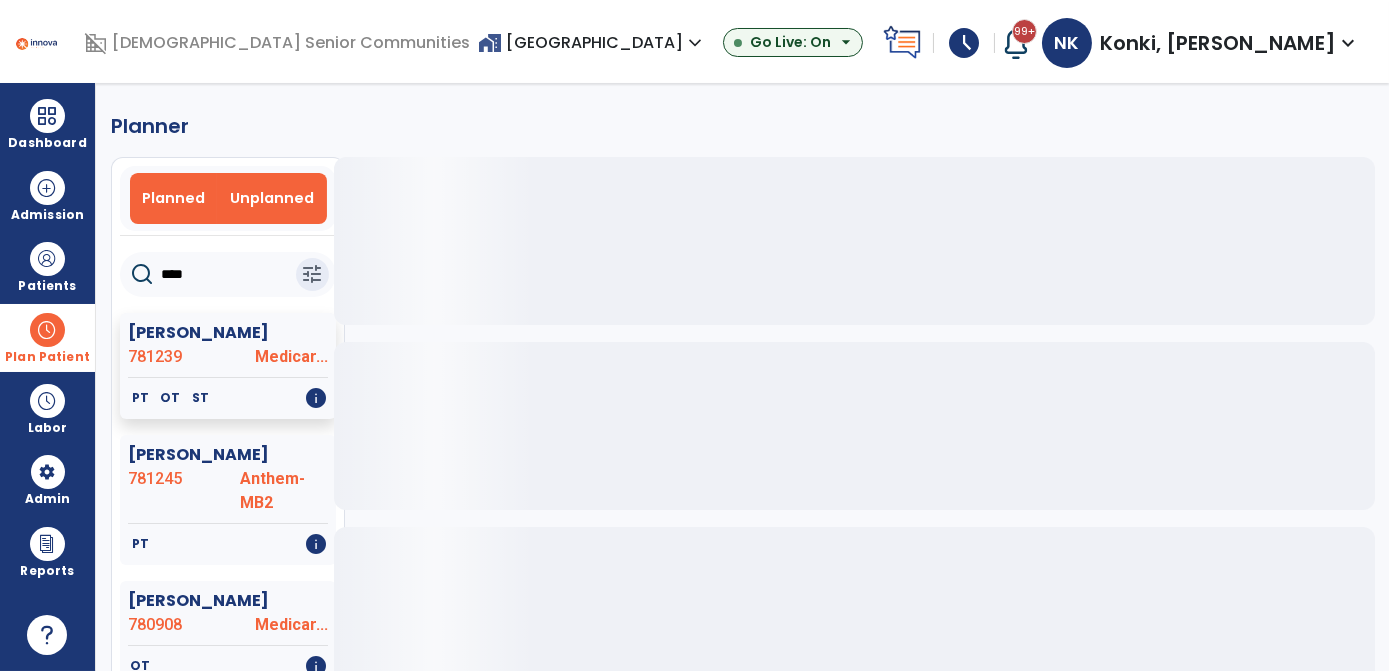 click on "Unplanned" at bounding box center [272, 198] 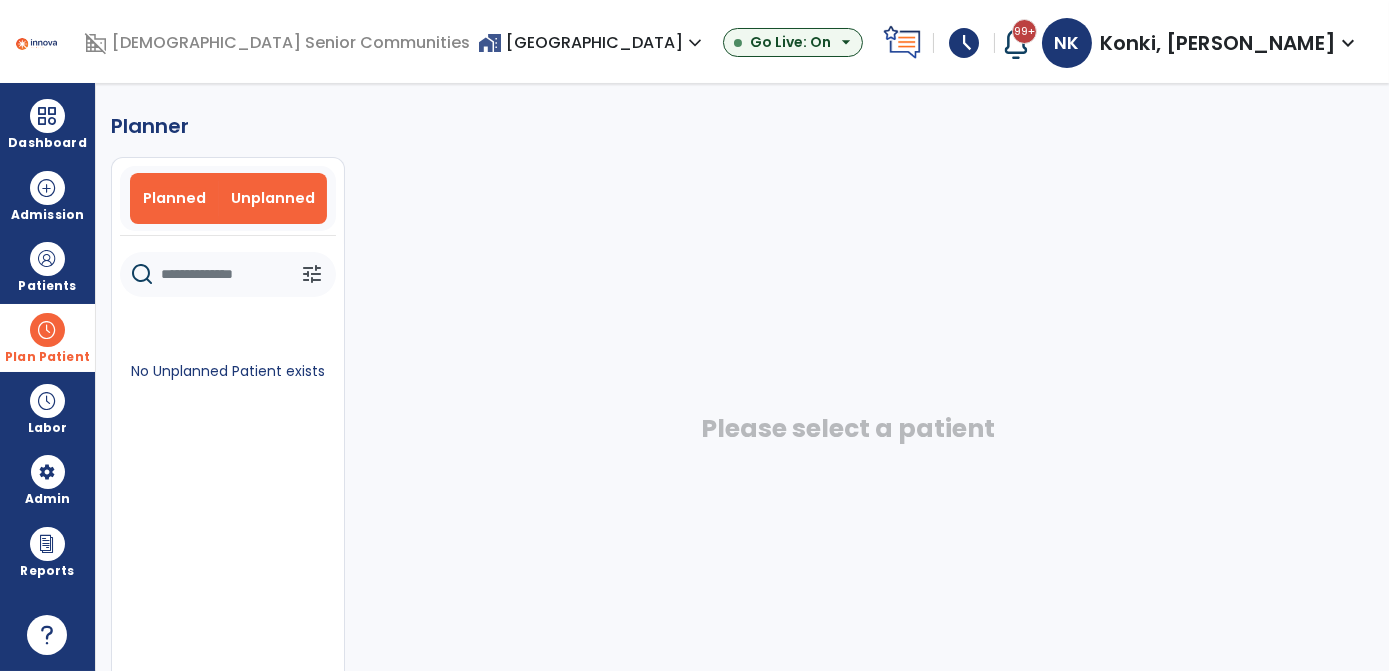 click on "Planned" at bounding box center [174, 198] 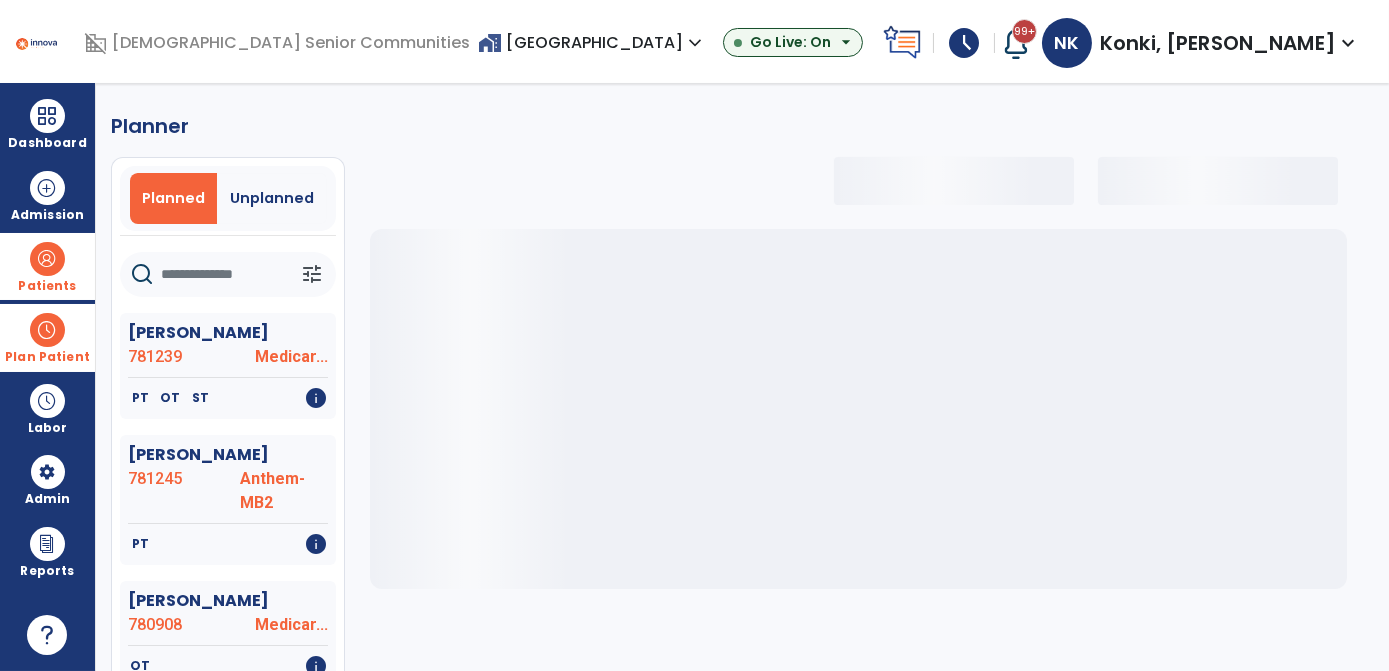 select on "***" 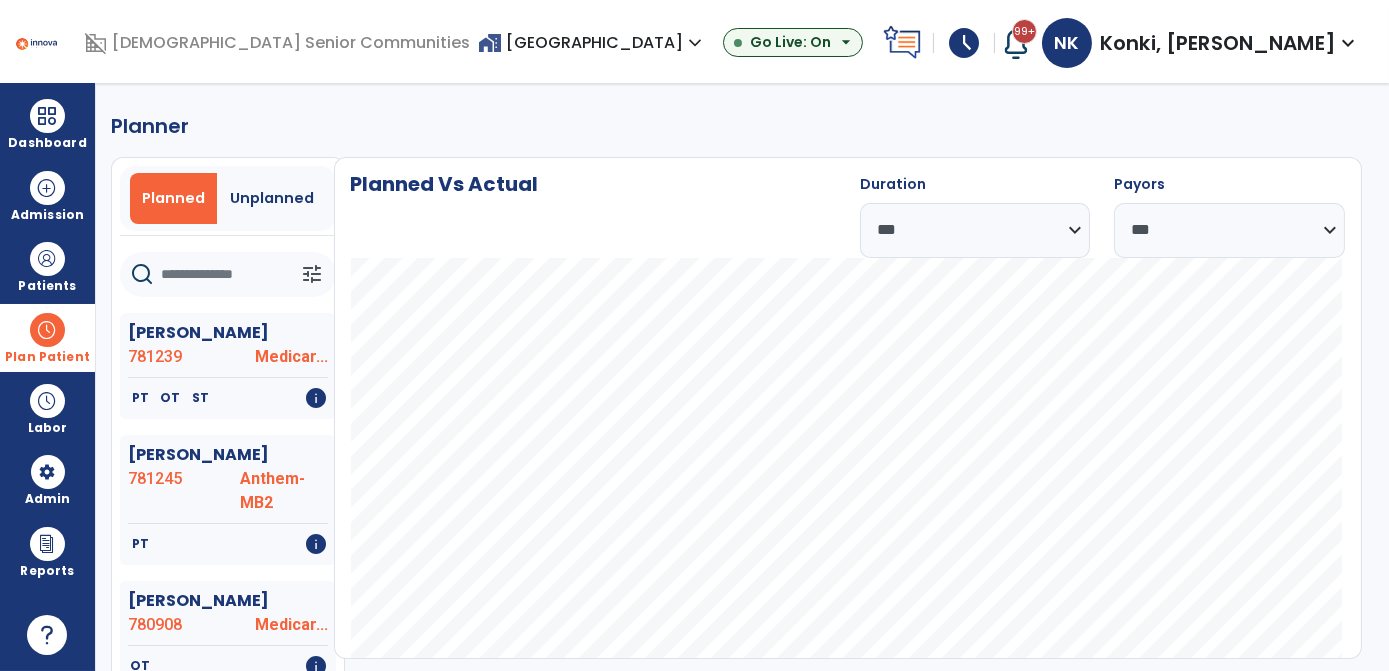click on "Plan Patient" at bounding box center (47, 357) 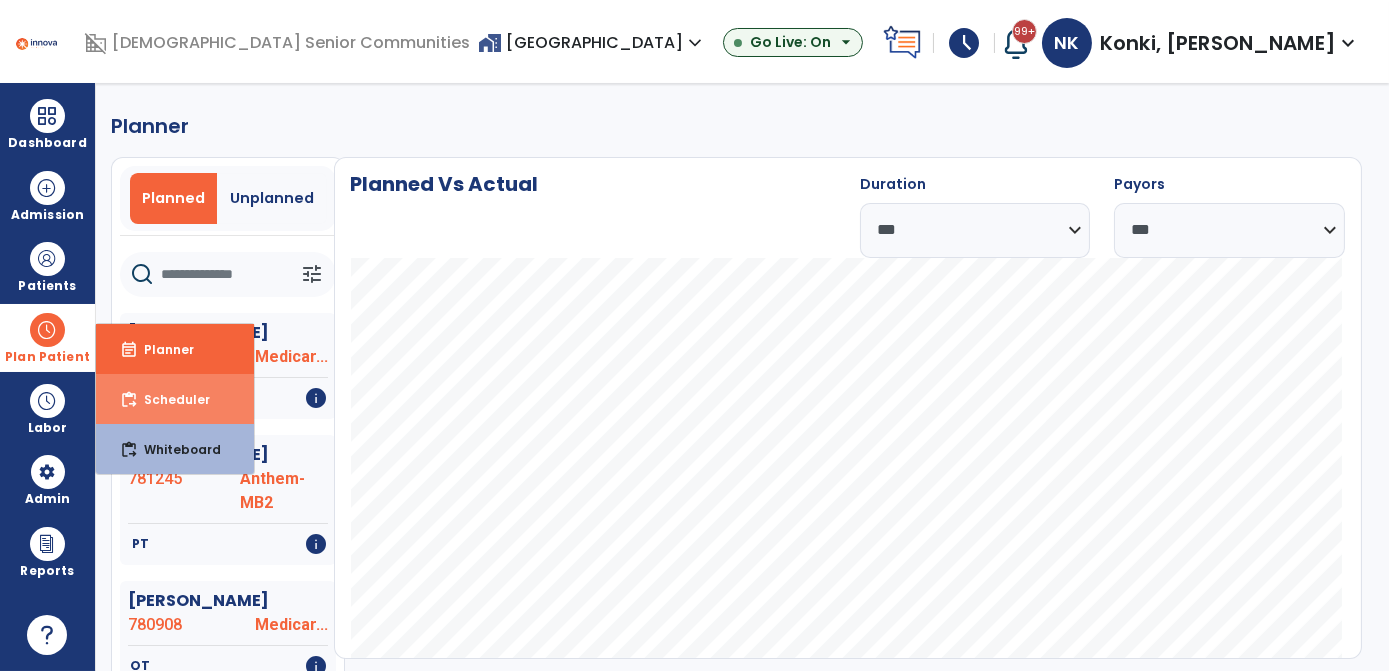 click on "content_paste_go" at bounding box center [129, 400] 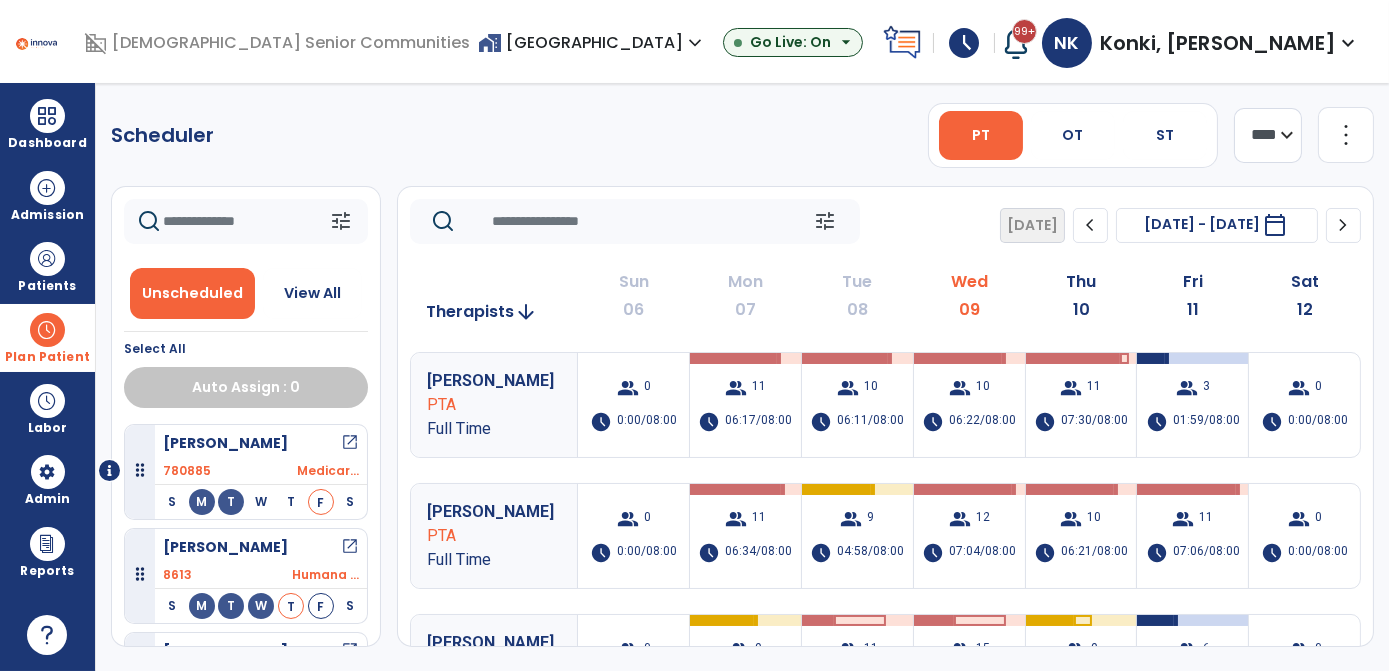 click on "**** ***" 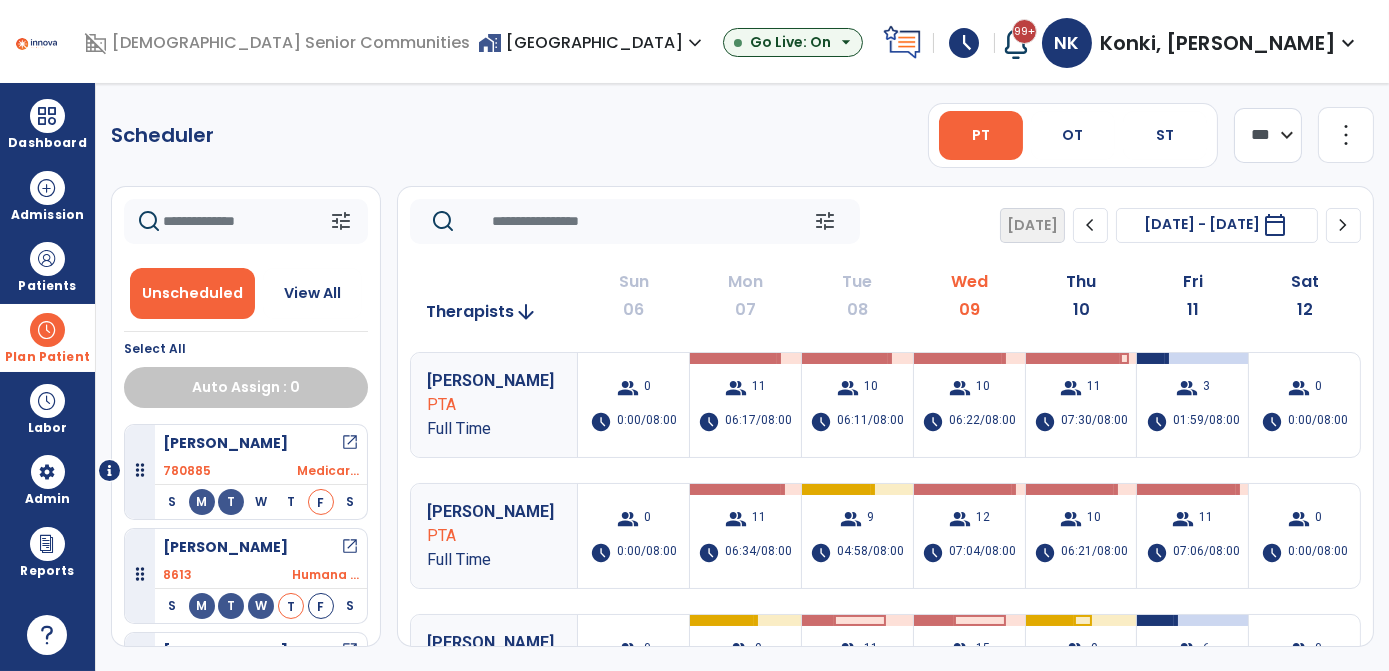 click on "**** ***" 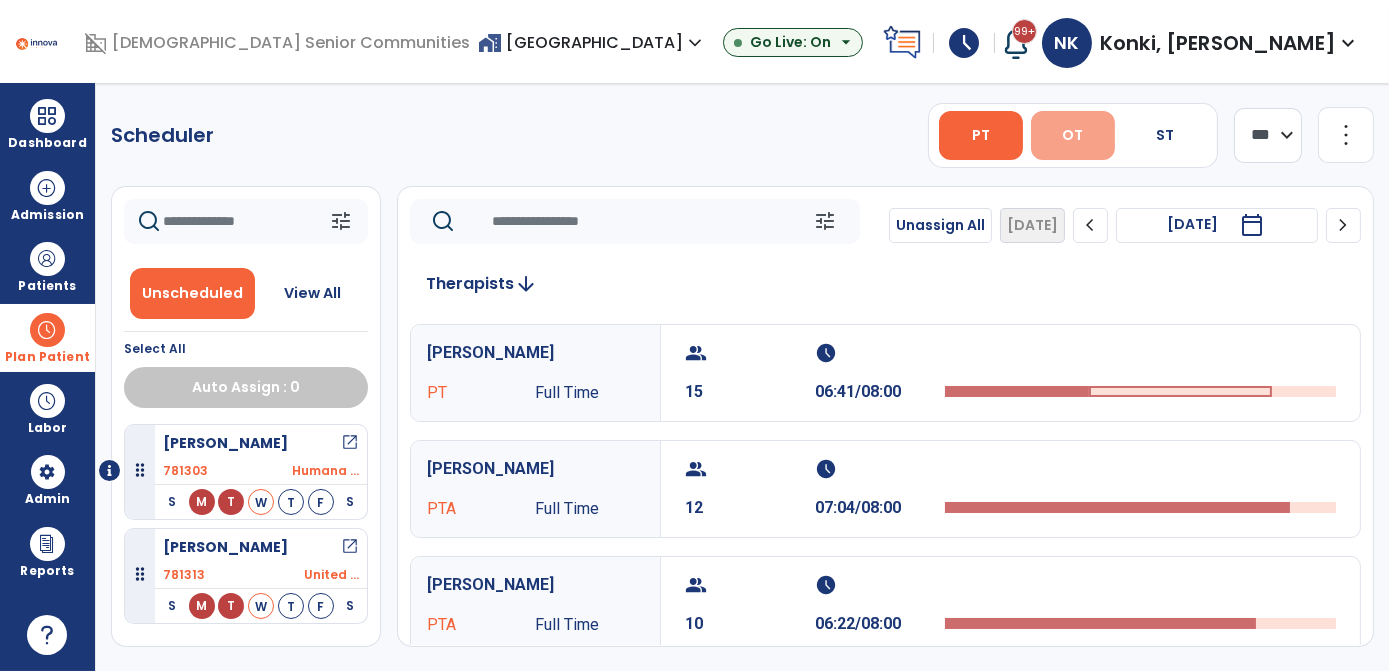 click on "OT" at bounding box center [1072, 135] 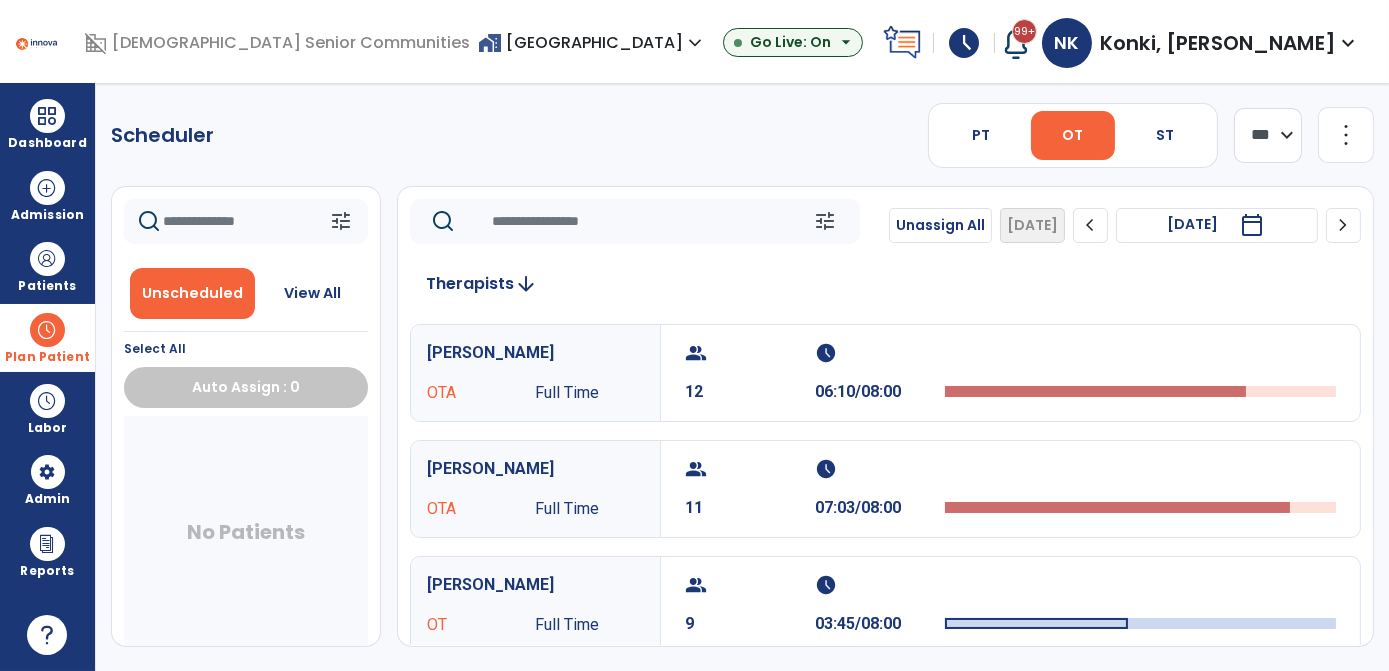 click on "chevron_right" 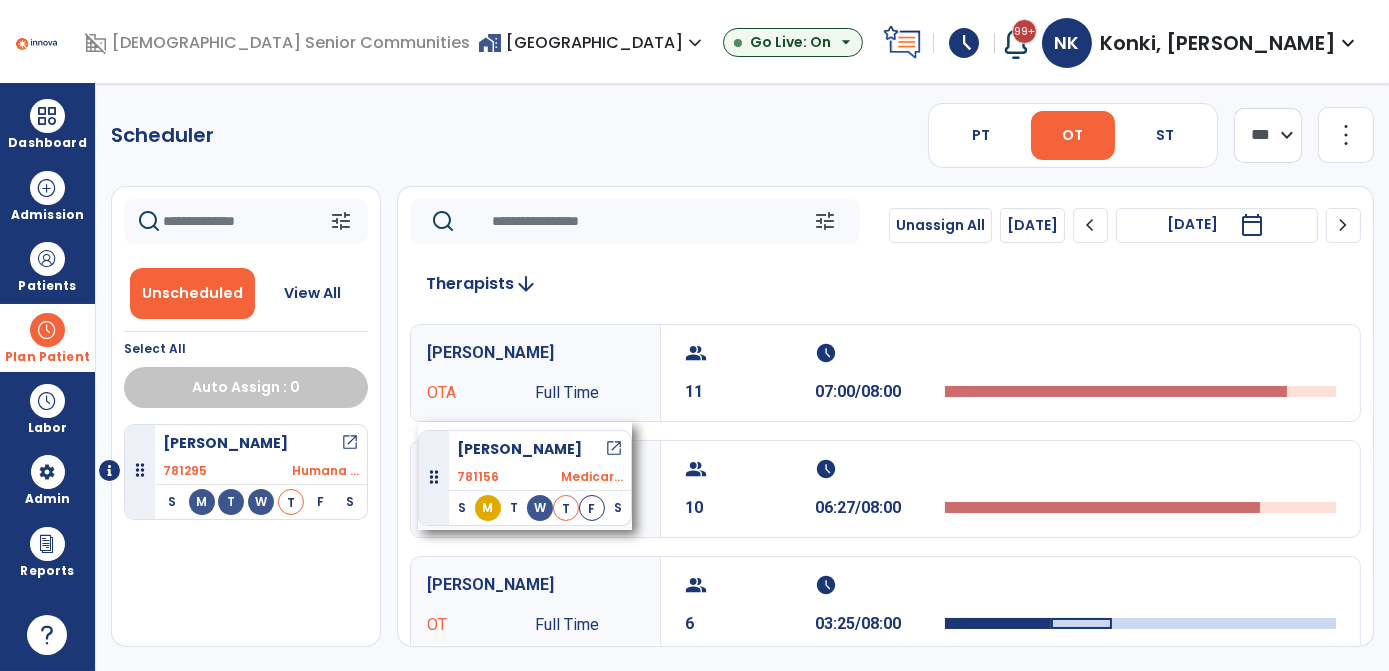 drag, startPoint x: 274, startPoint y: 580, endPoint x: 418, endPoint y: 418, distance: 216.7487 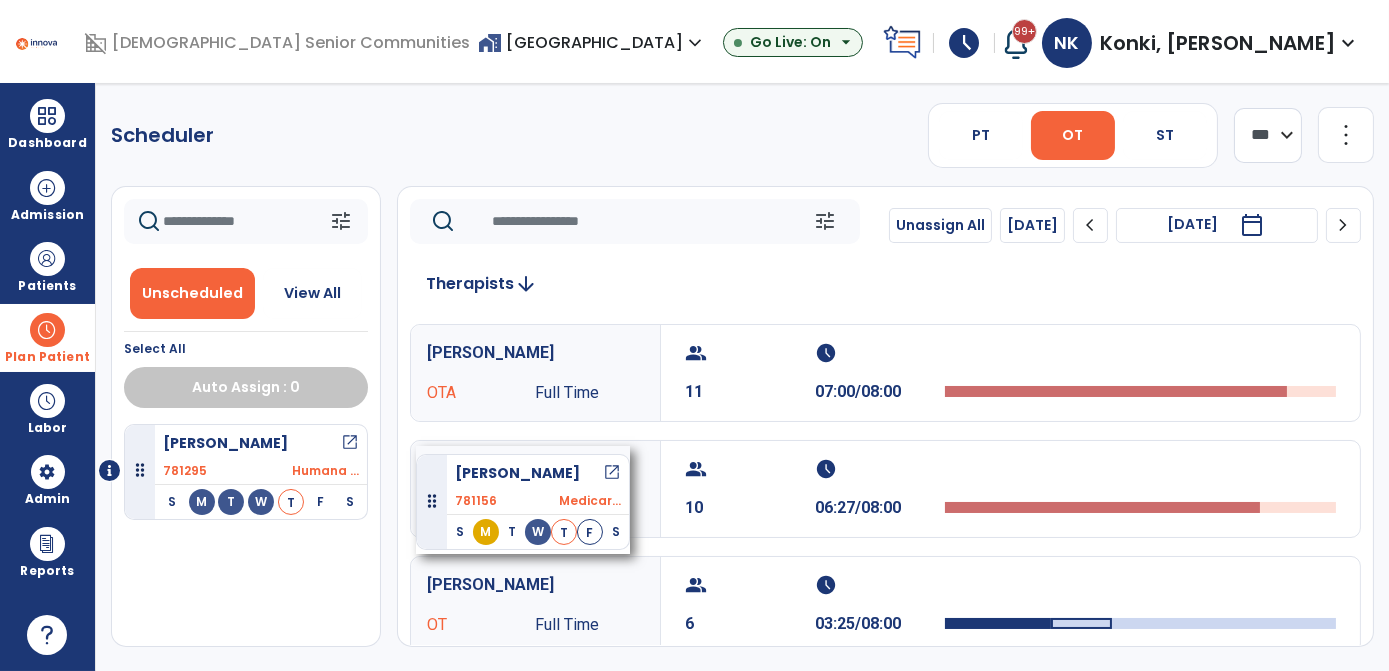 drag, startPoint x: 278, startPoint y: 560, endPoint x: 416, endPoint y: 435, distance: 186.19614 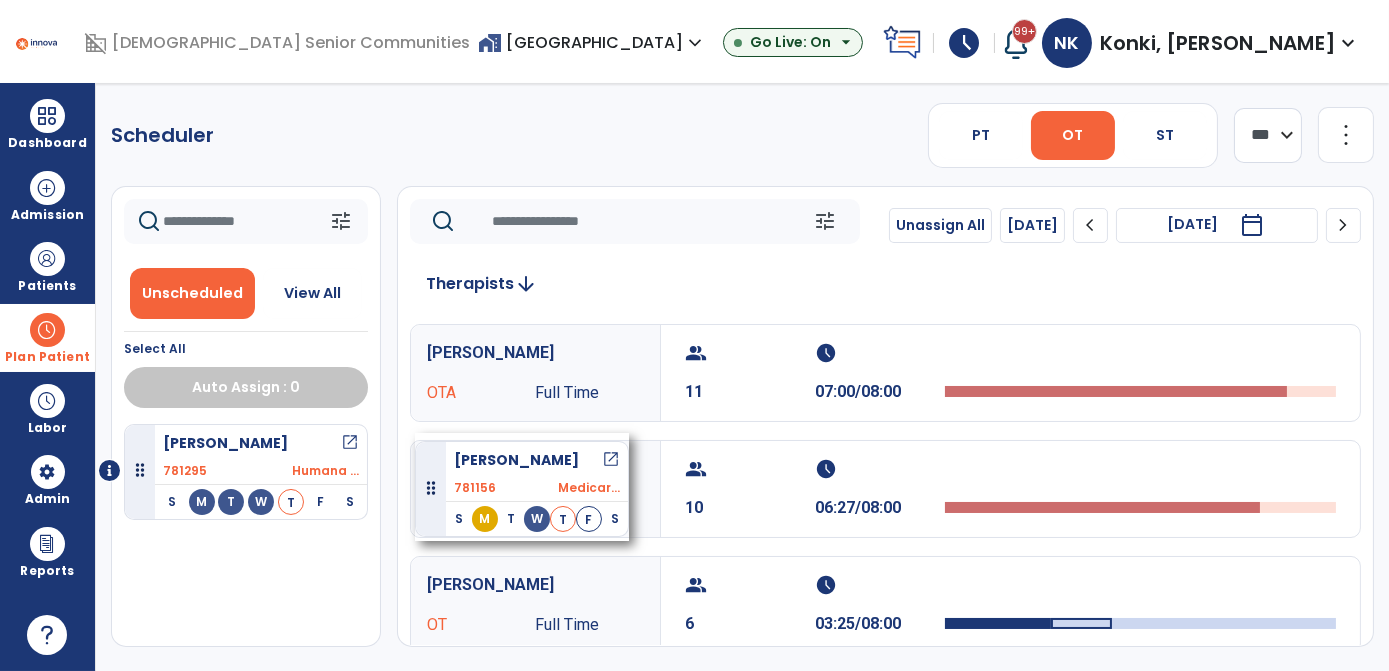 drag, startPoint x: 304, startPoint y: 559, endPoint x: 406, endPoint y: 429, distance: 165.23923 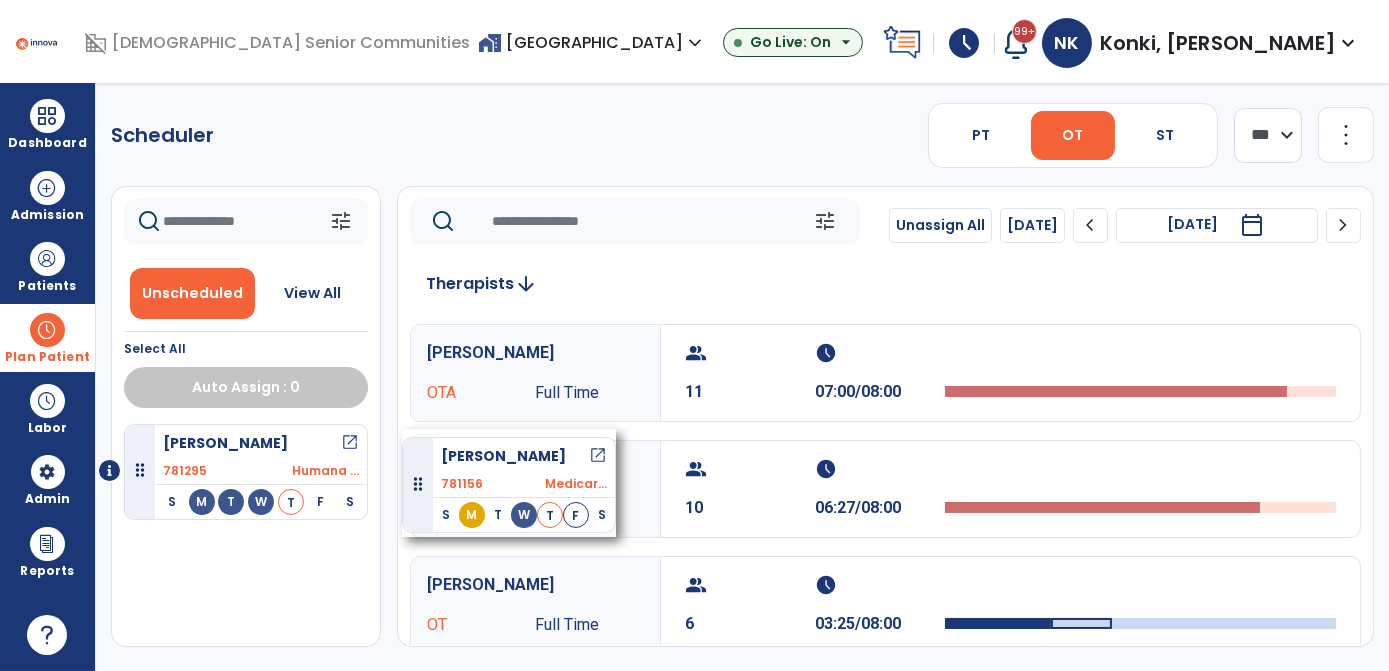 drag, startPoint x: 289, startPoint y: 566, endPoint x: 405, endPoint y: 428, distance: 180.27756 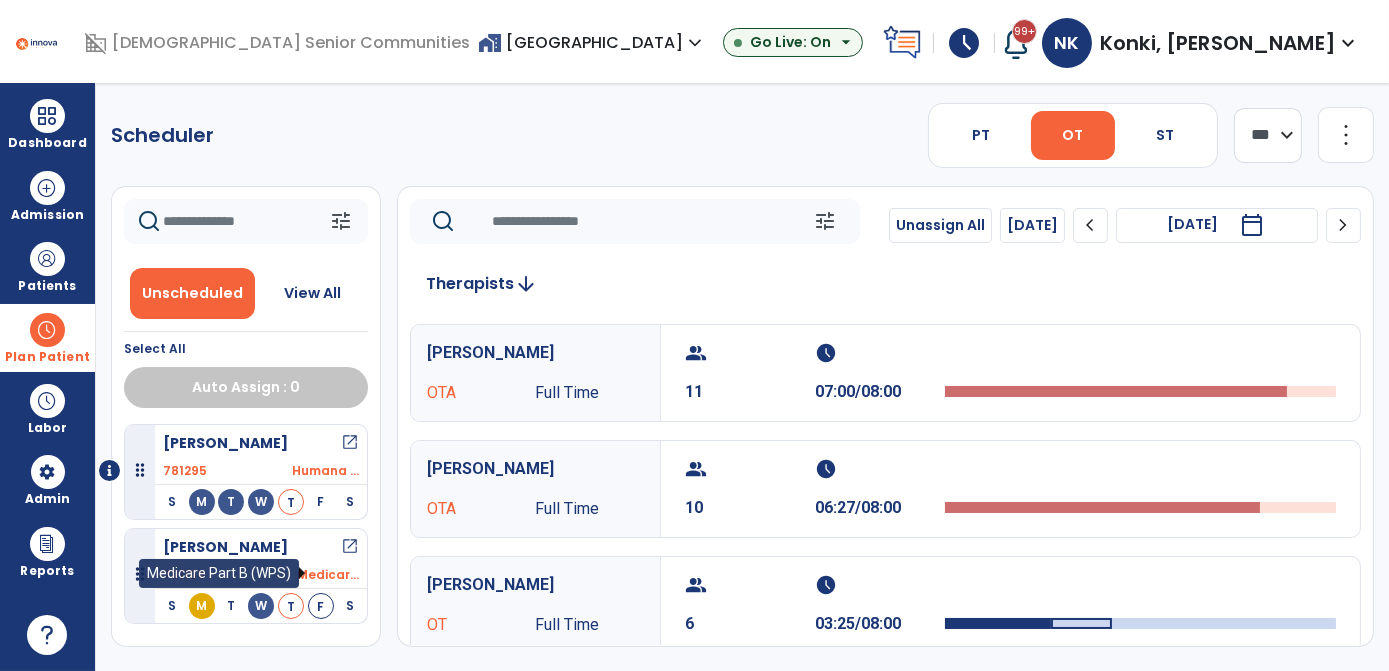 click on "Medicar..." at bounding box center (328, 575) 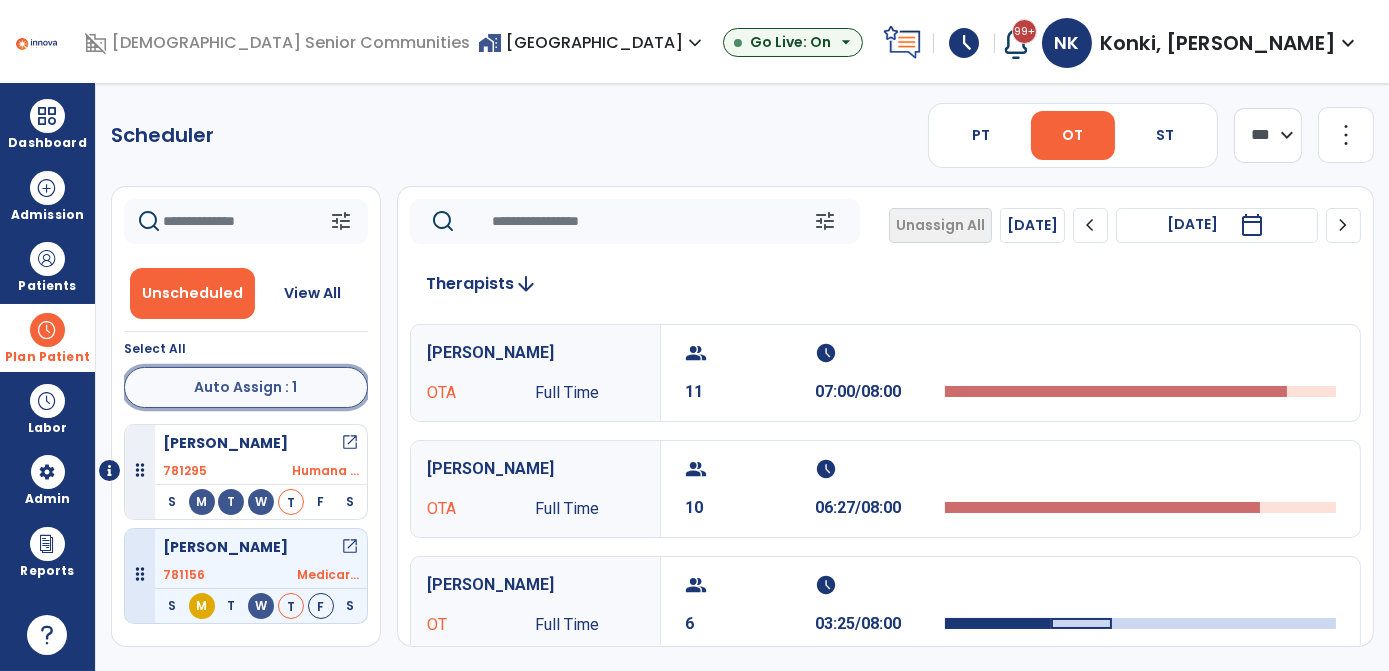 click on "Auto Assign : 1" 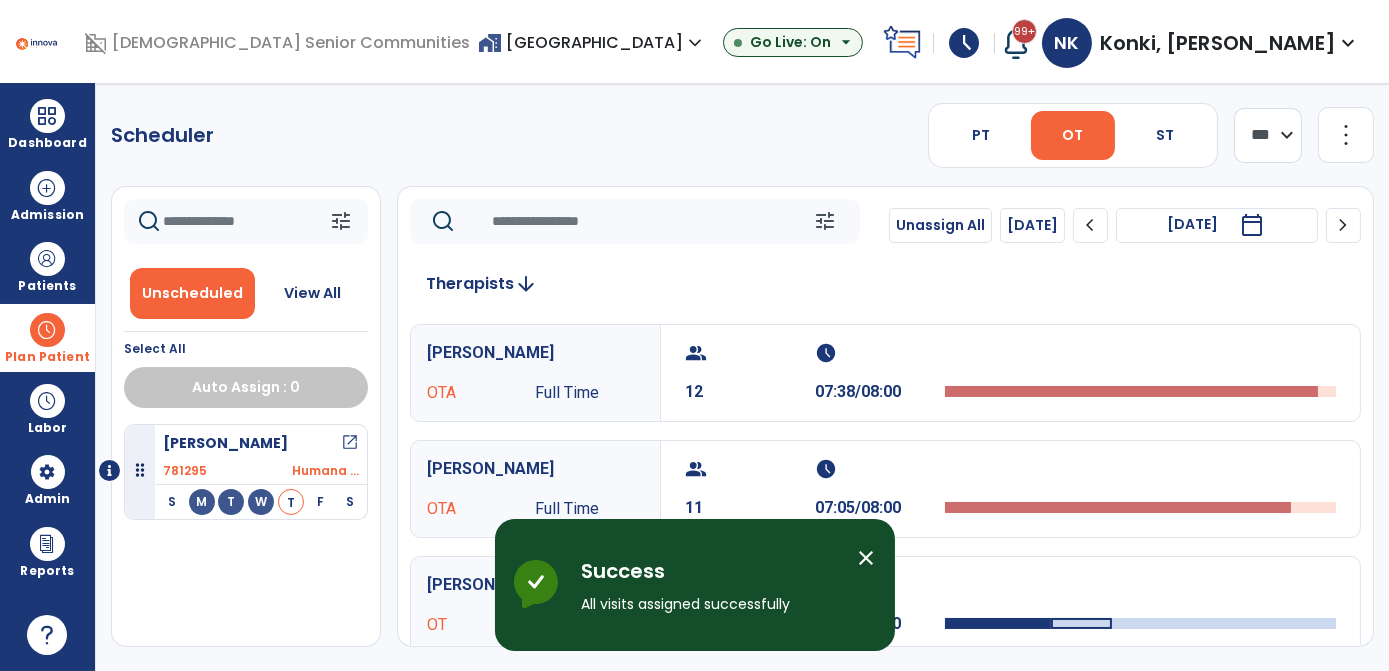 click on "close" at bounding box center [867, 558] 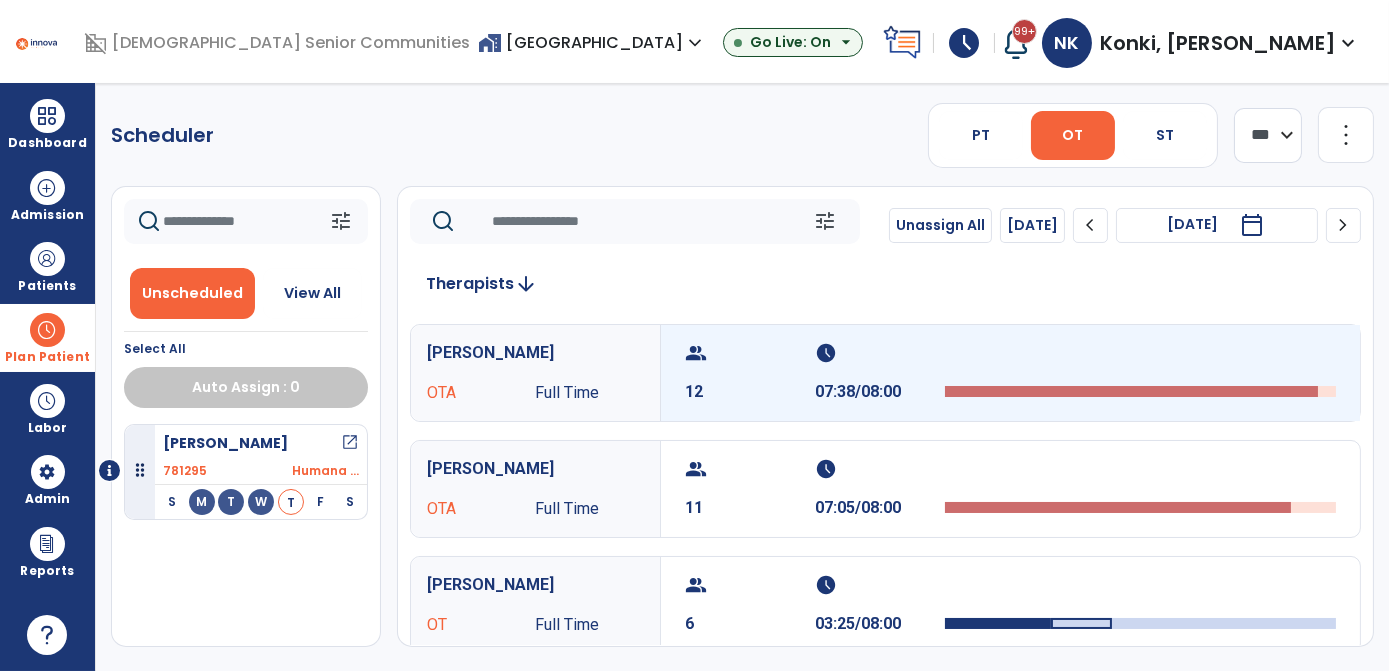 click on "schedule  07:38/08:00" at bounding box center [880, 373] 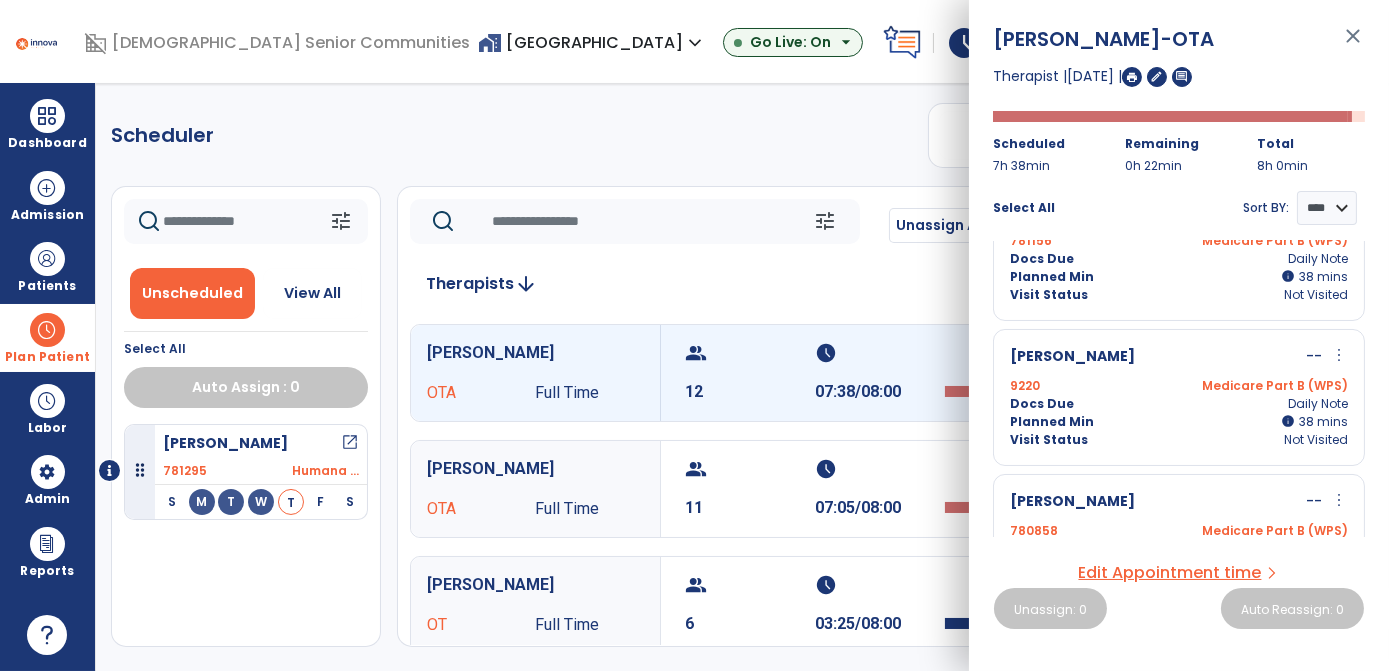 scroll, scrollTop: 1004, scrollLeft: 0, axis: vertical 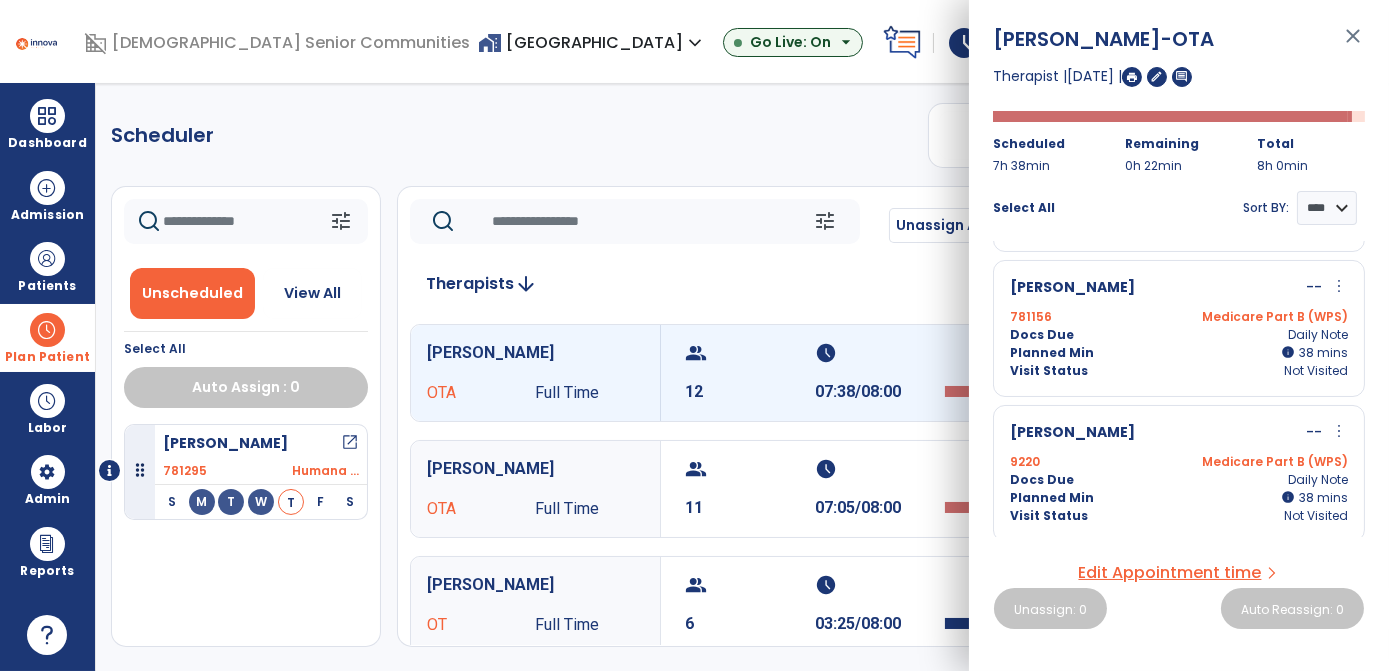 click on "Baumgartner, Sally   --  more_vert  edit   Edit Session  8315 United Health Care (MI)  Docs Due Daily Note   Planned Min  info   40 C 40 mins  Visit Status  Not Visited   Ket, Kyaw   --  more_vert  edit   Edit Session   alt_route   Split Minutes  781321 Medicare Part A  Docs Due Daily Note   Planned Min  info   40 I 40 mins  Visit Status  Not Visited   Trocchio, Ronald   --  more_vert  edit   Edit Session  781329  Docs Due Daily Note   Planned Min  info   40 C 40 mins  Visit Status  Not Visited   Bonner, Bertha   --  more_vert  edit   Edit Session  781270 United Health Care (MI)  Docs Due Daily Note   Planned Min  info   40 C 40 mins  Visit Status  Not Visited   Banks, Leon   --  more_vert  edit   Edit Session   alt_route   Split Minutes  781239 Medicare Part A  Docs Due Daily Note   Planned Min  info   40 I 40 mins  Visit Status  Not Visited   Ketchem, Roger   --  more_vert  edit   Edit Session   alt_route   Split Minutes  779790 Medicare Part B (WPS)  Docs Due Daily Note   Planned Min  info   38 I 38 mins" at bounding box center [1179, 389] 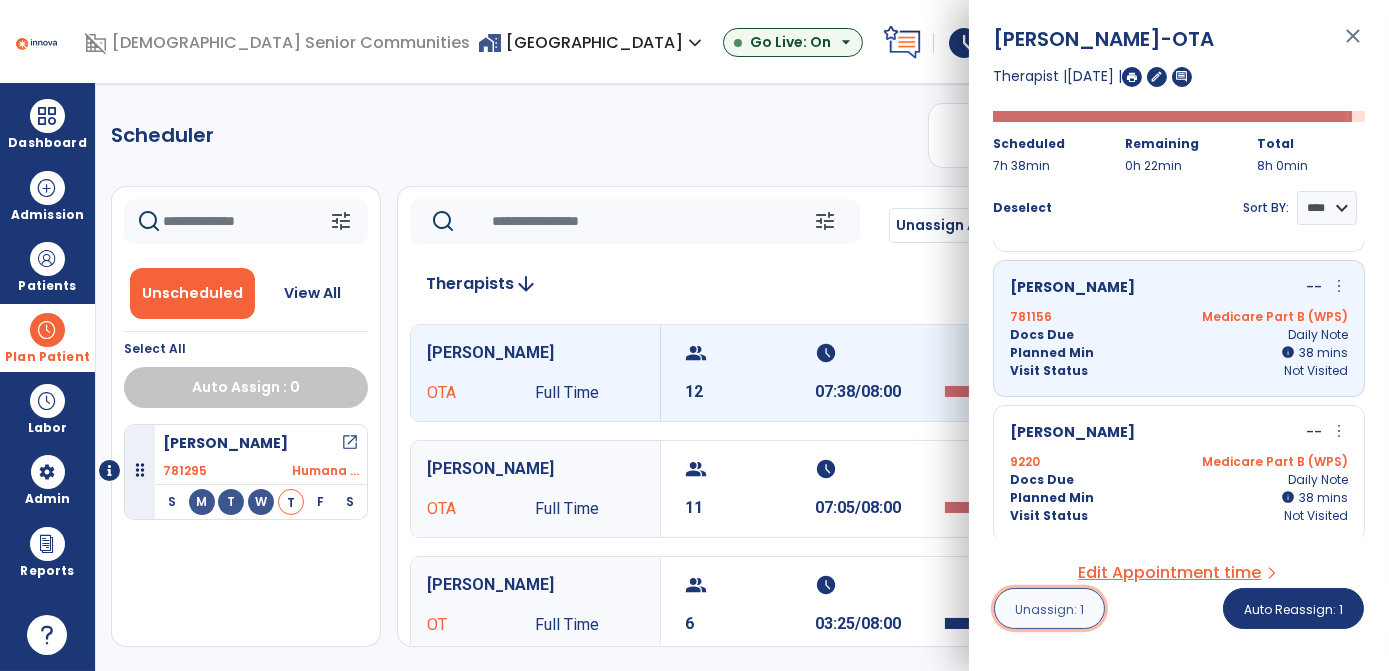 click on "Unassign: 1" at bounding box center (1049, 609) 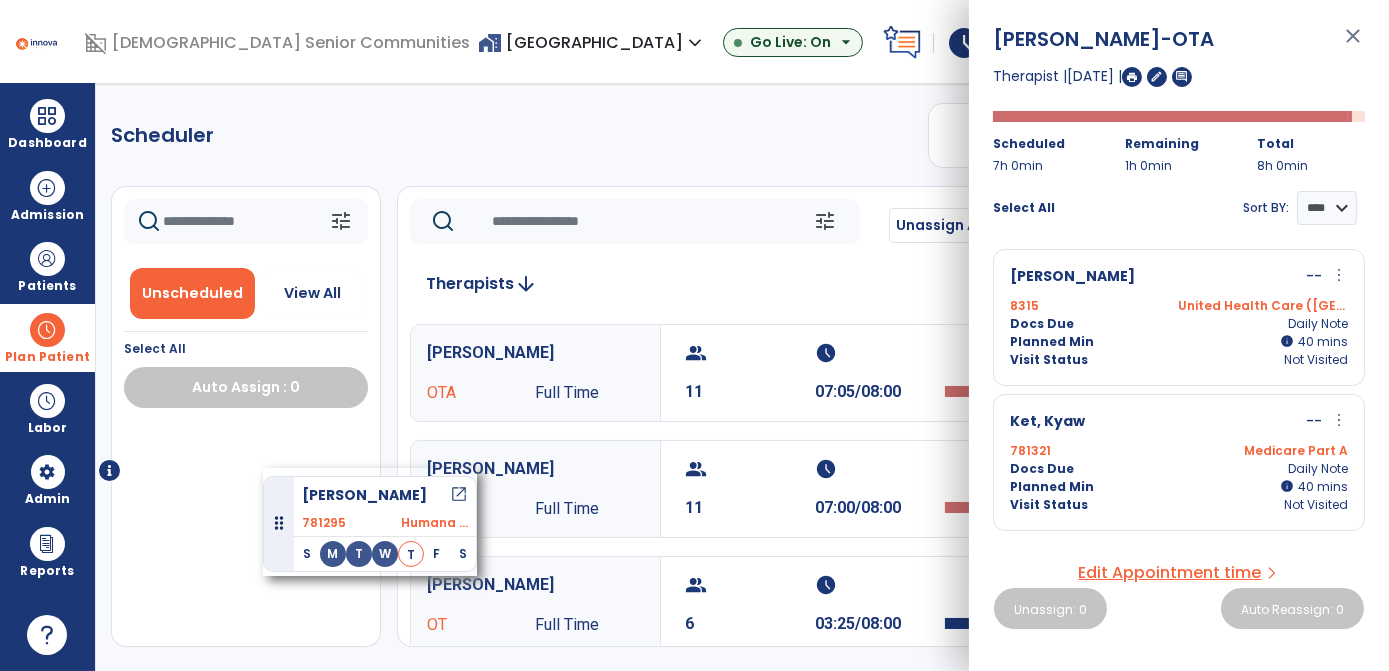 drag, startPoint x: 280, startPoint y: 474, endPoint x: 256, endPoint y: 449, distance: 34.655445 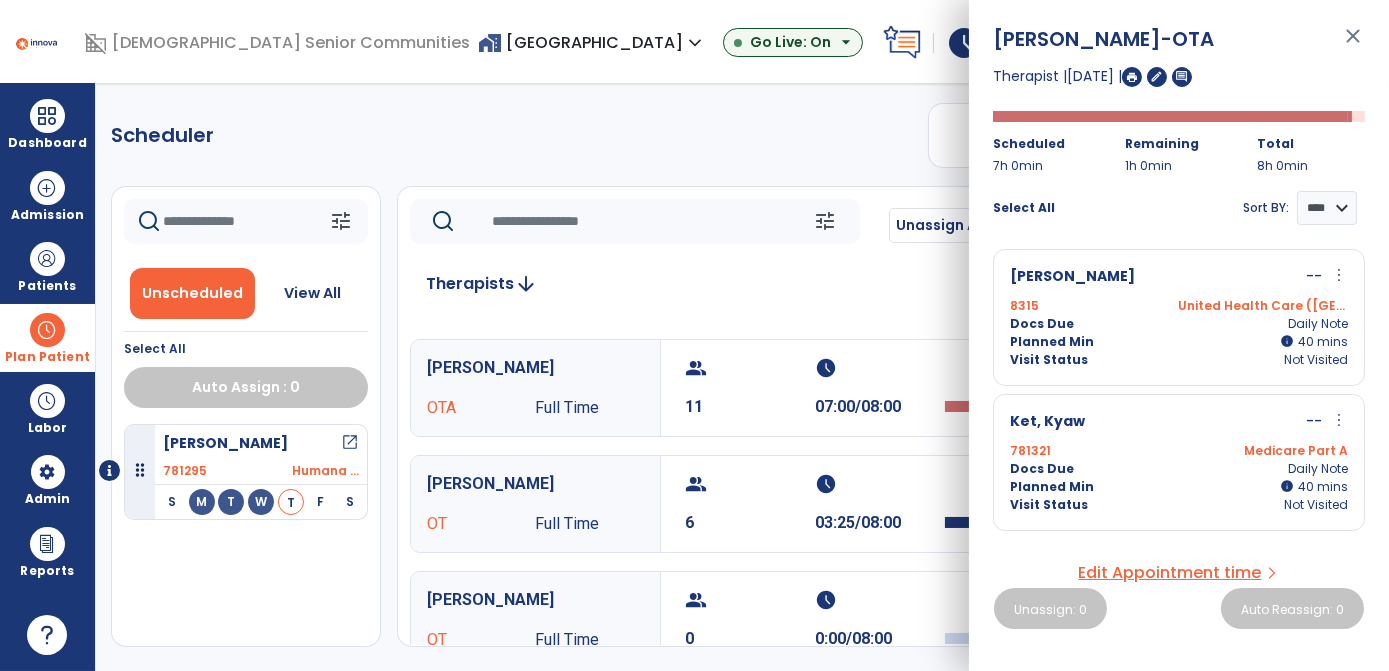 scroll, scrollTop: 101, scrollLeft: 0, axis: vertical 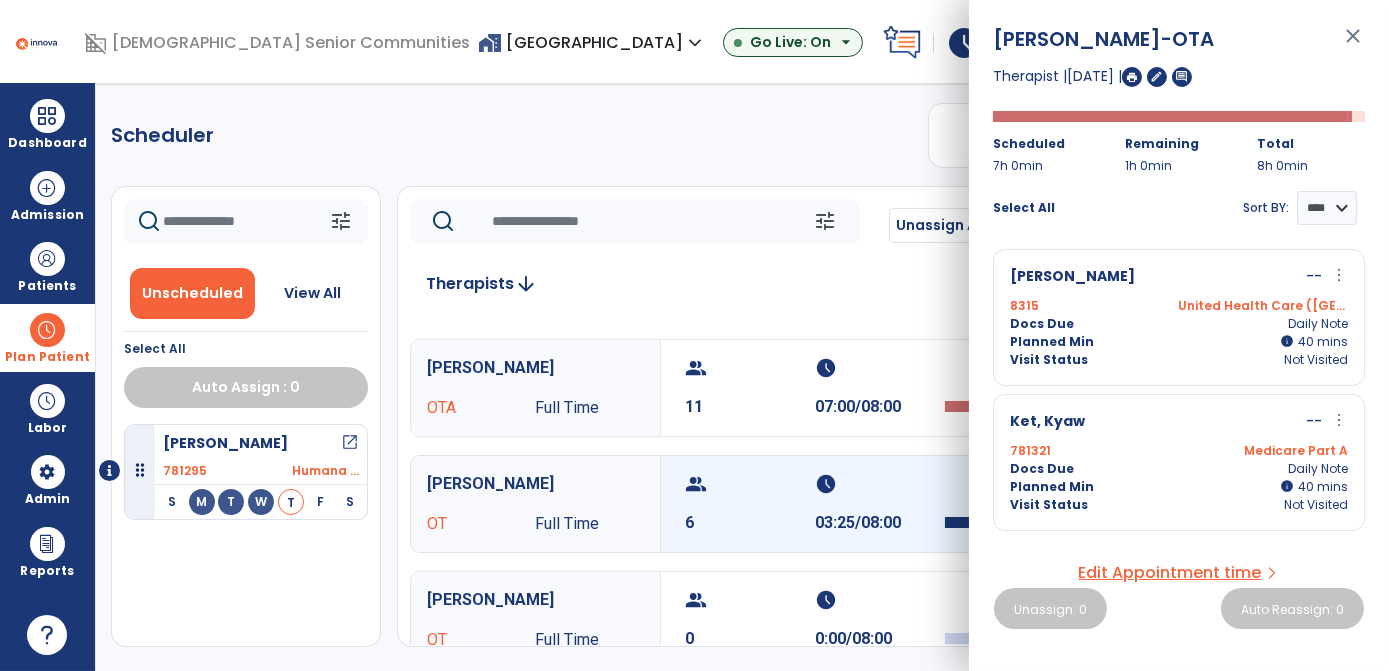 click on "group  6" at bounding box center [750, 504] 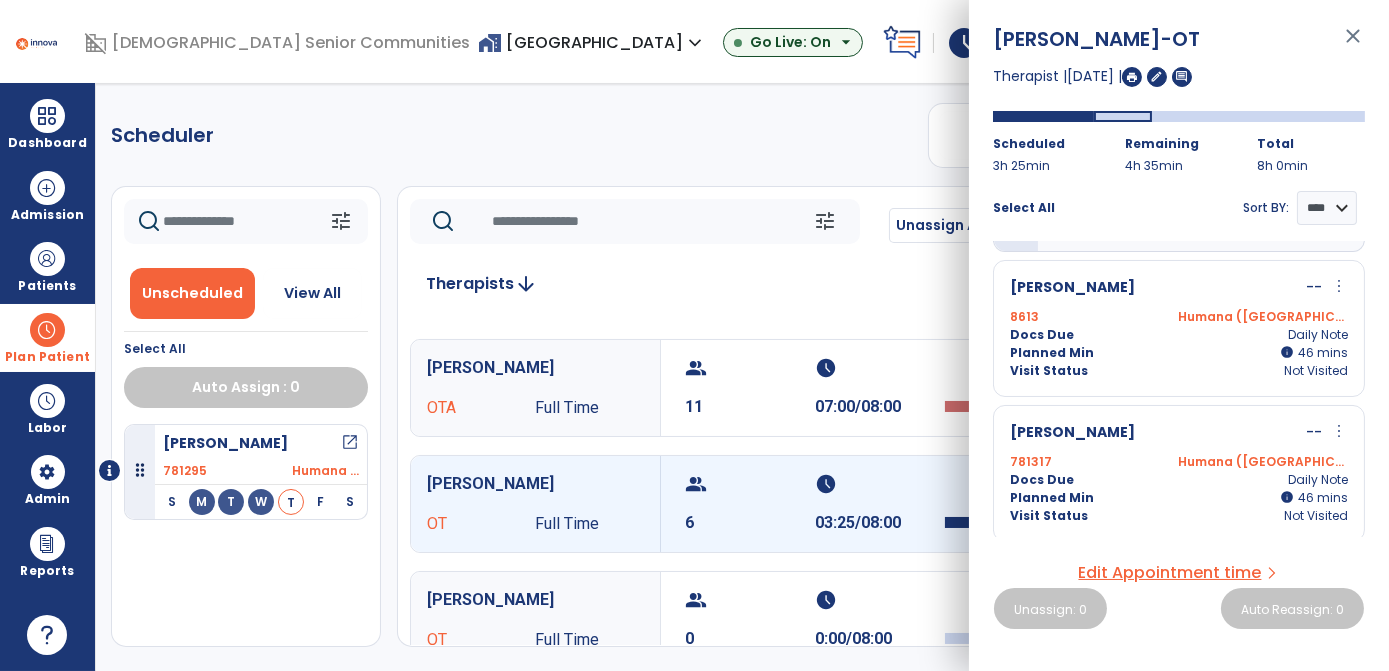 scroll, scrollTop: 0, scrollLeft: 0, axis: both 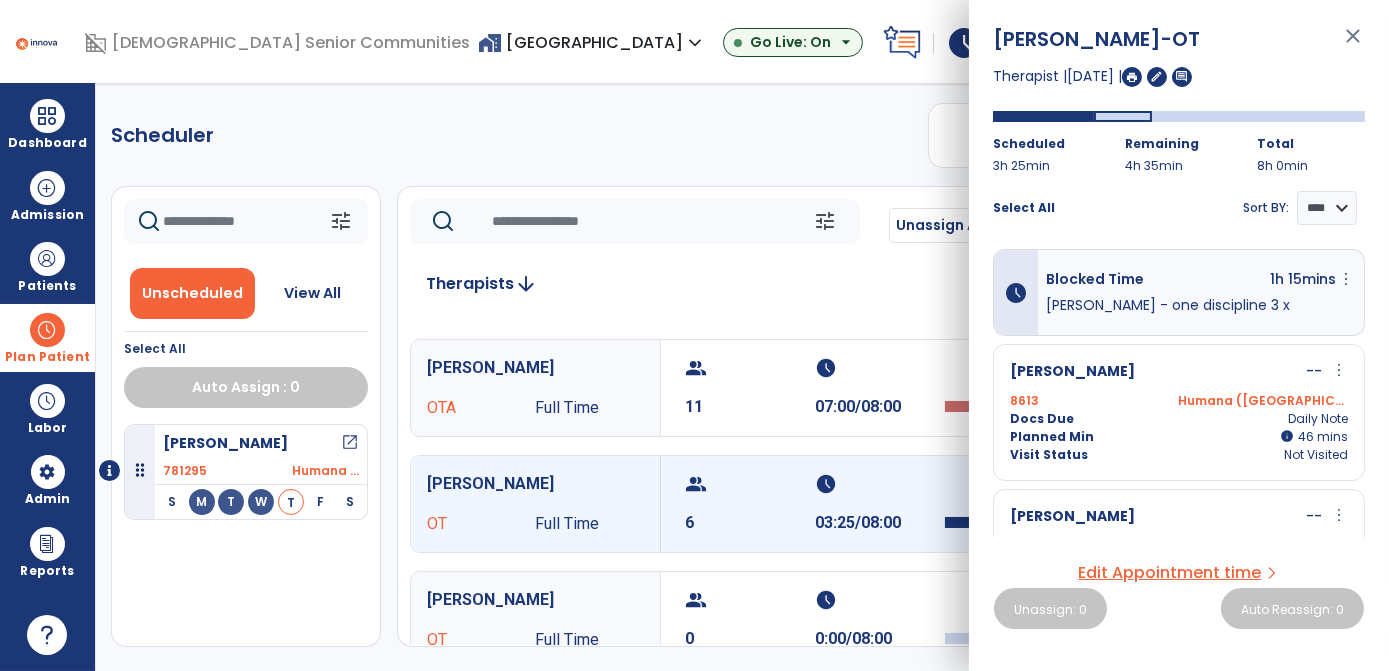 click on "Visit Status  Not Visited" at bounding box center [1179, 455] 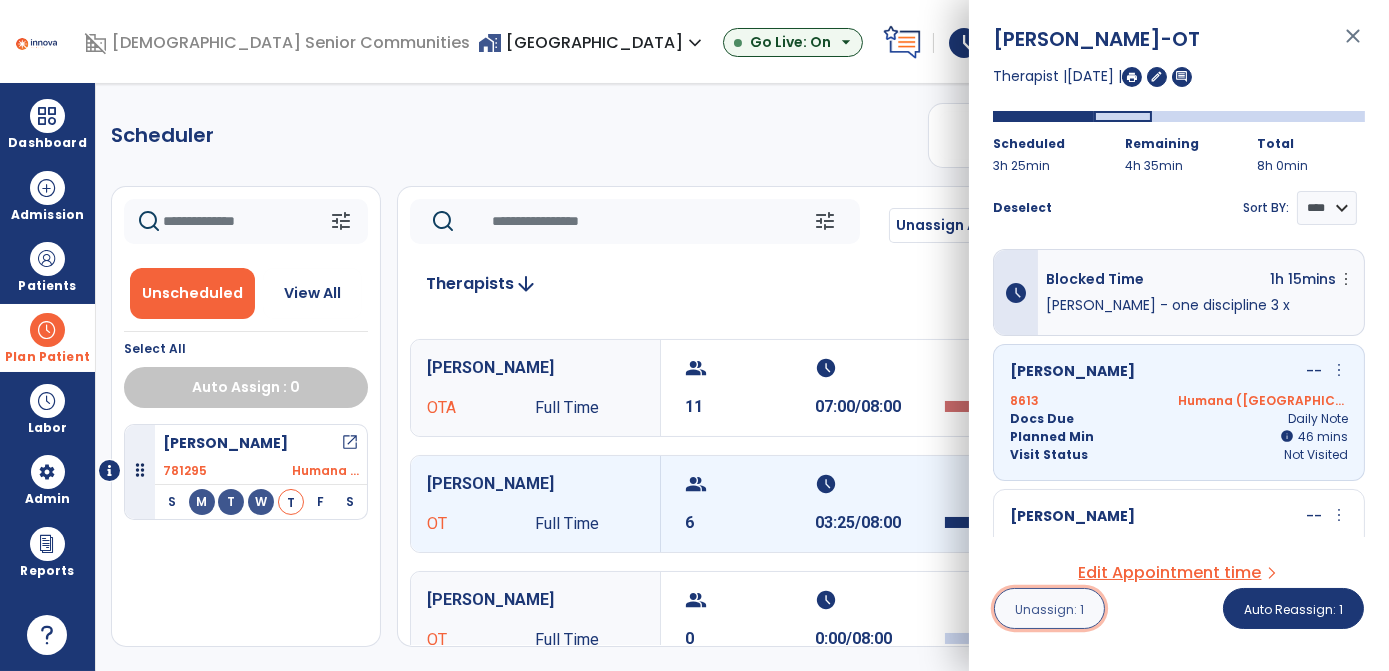 click on "Unassign: 1" at bounding box center [1049, 608] 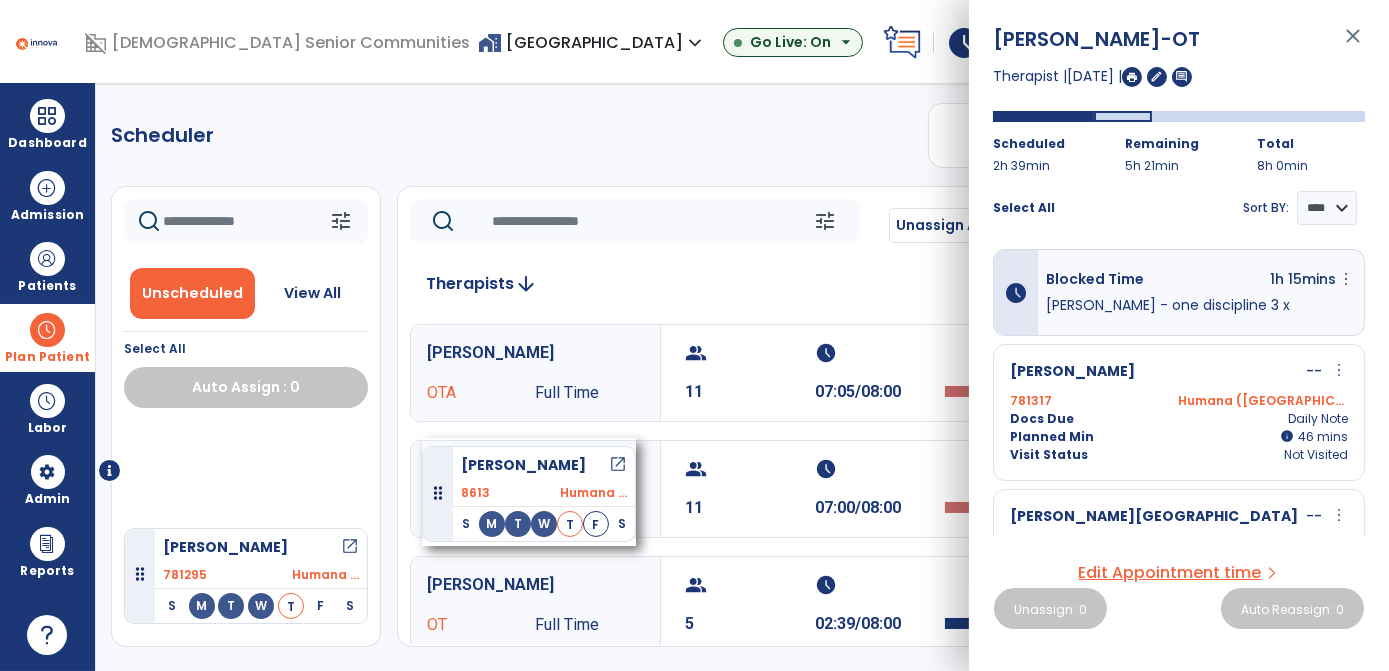 drag, startPoint x: 268, startPoint y: 463, endPoint x: 422, endPoint y: 438, distance: 156.01602 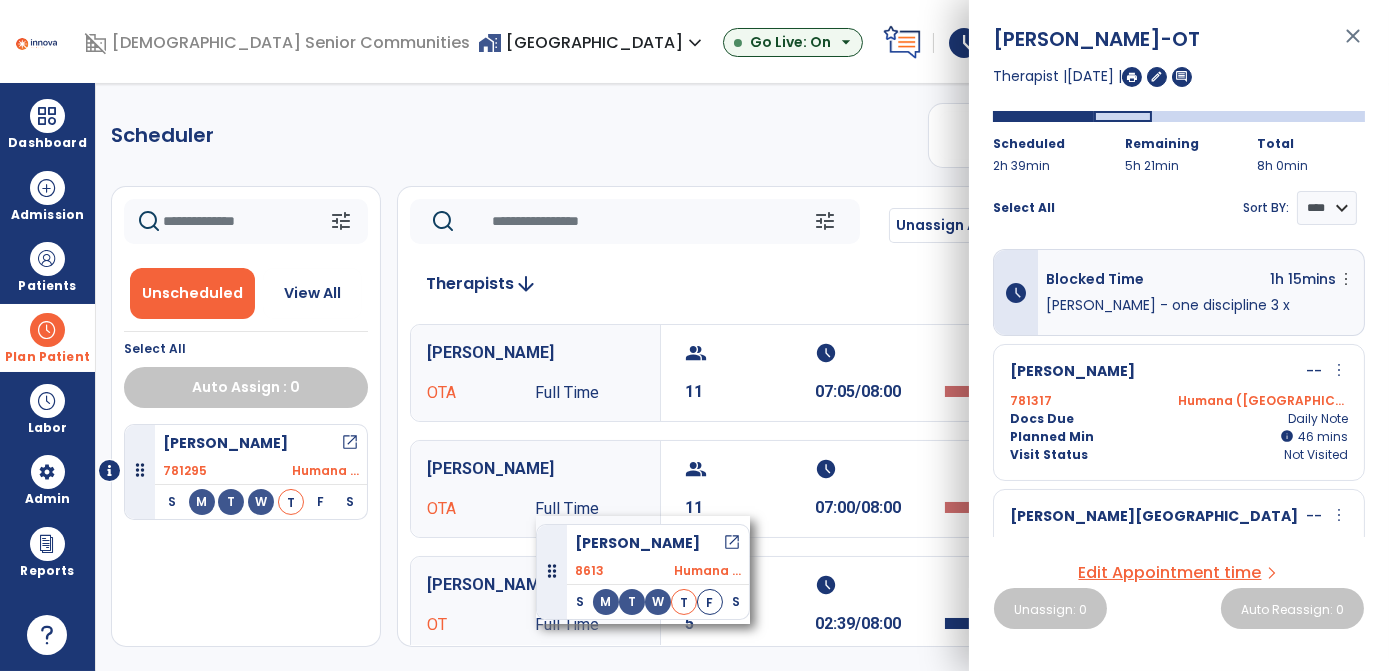 drag, startPoint x: 234, startPoint y: 493, endPoint x: 558, endPoint y: 516, distance: 324.81534 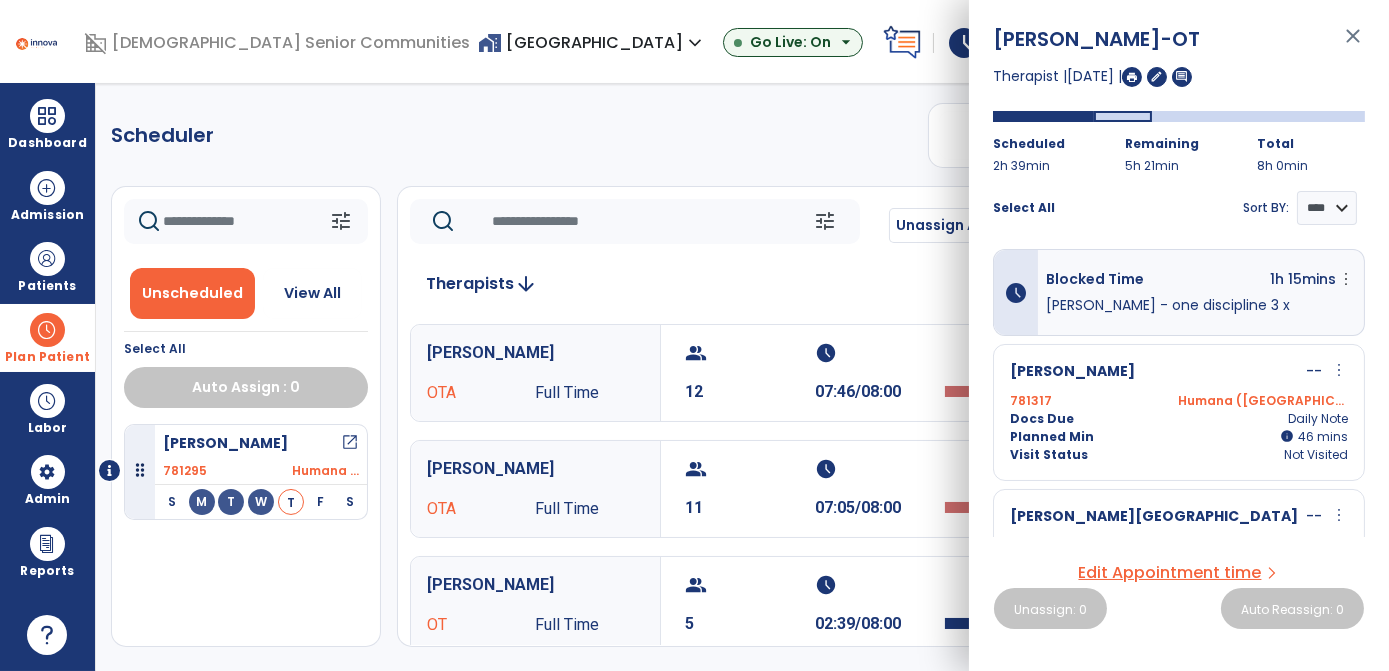 click on "Smithson, Amanda OTA Full Time" at bounding box center (535, 373) 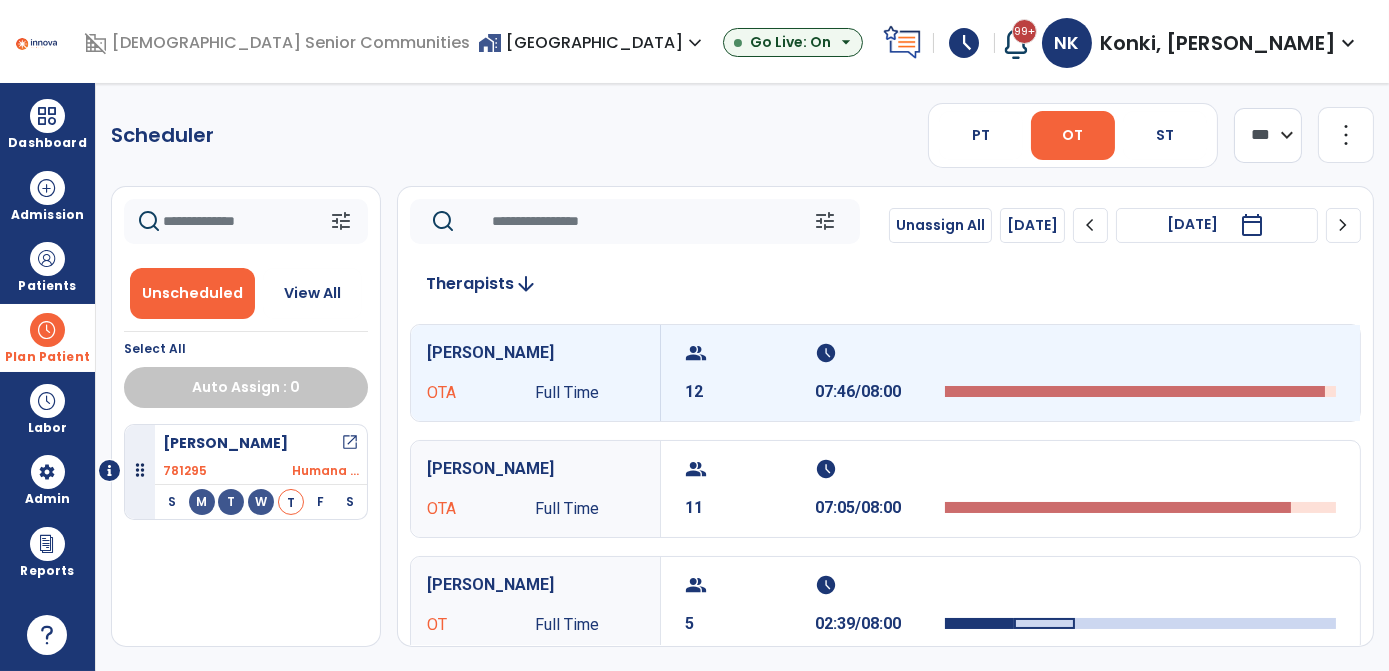 click on "group  12  schedule  07:46/08:00" at bounding box center [1010, 373] 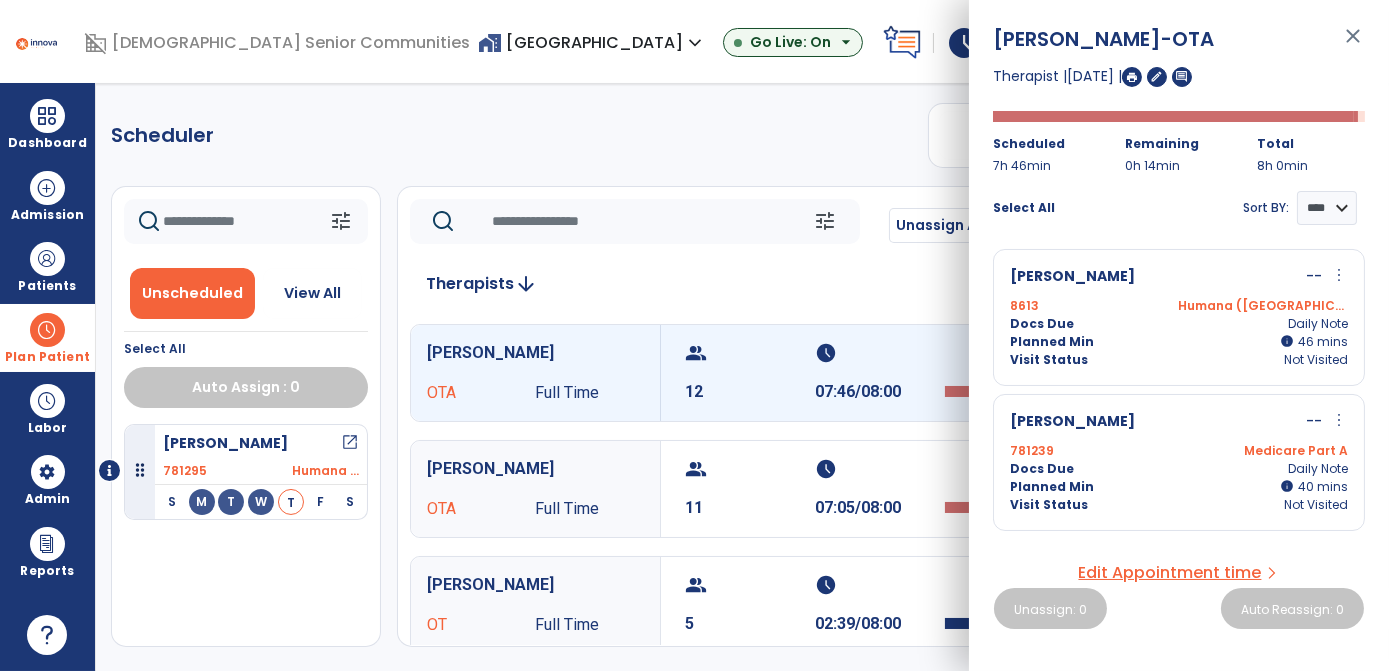 click on "more_vert" at bounding box center [1339, 275] 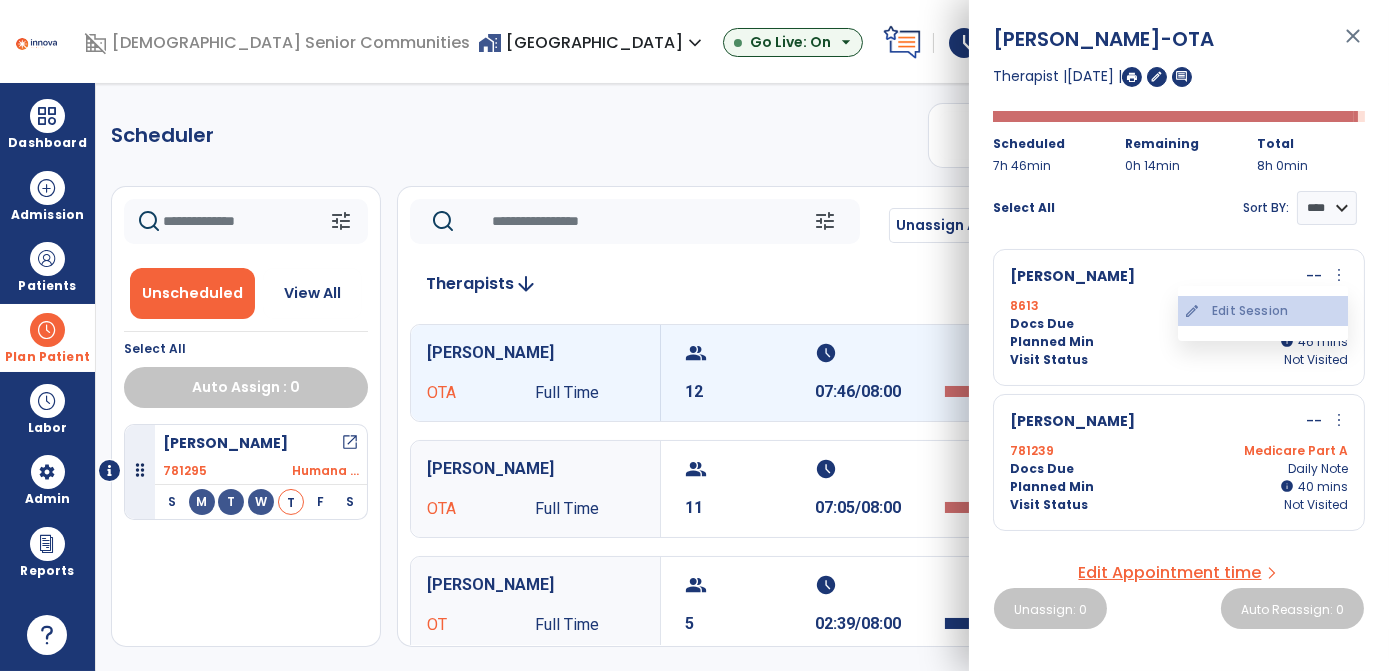 click on "edit   Edit Session" at bounding box center (1263, 311) 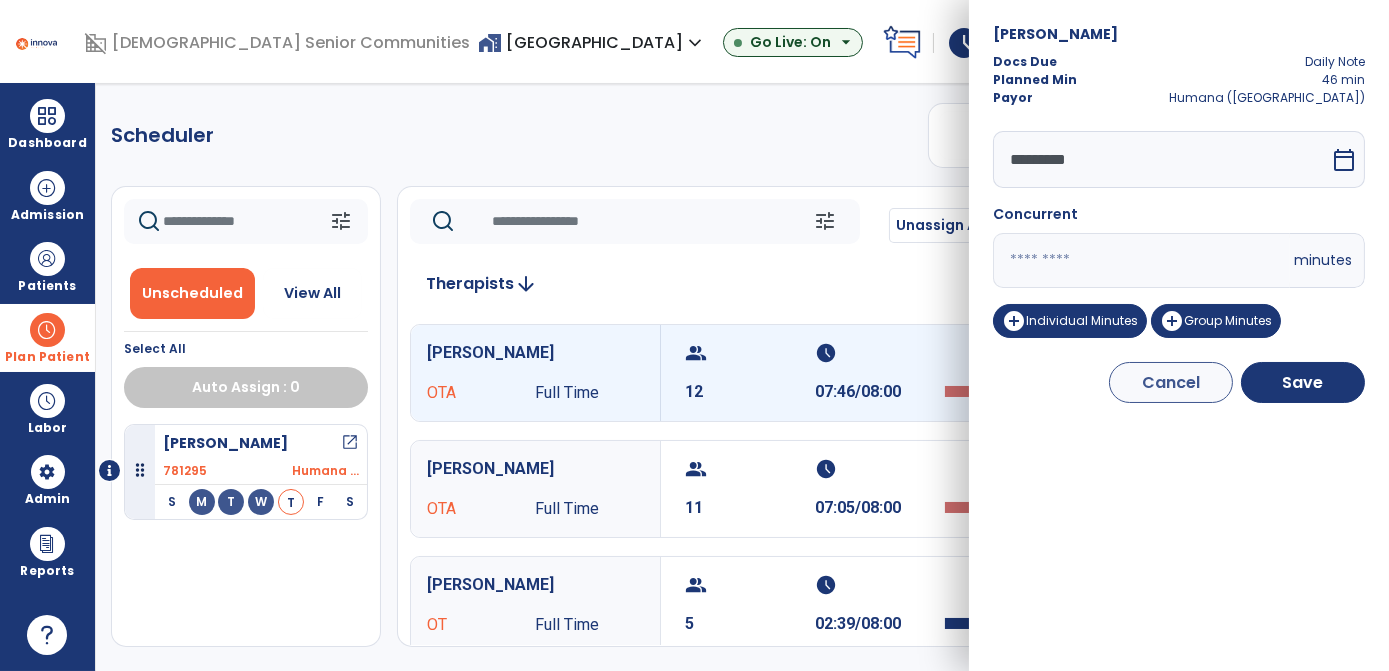 drag, startPoint x: 1028, startPoint y: 264, endPoint x: 904, endPoint y: 240, distance: 126.30122 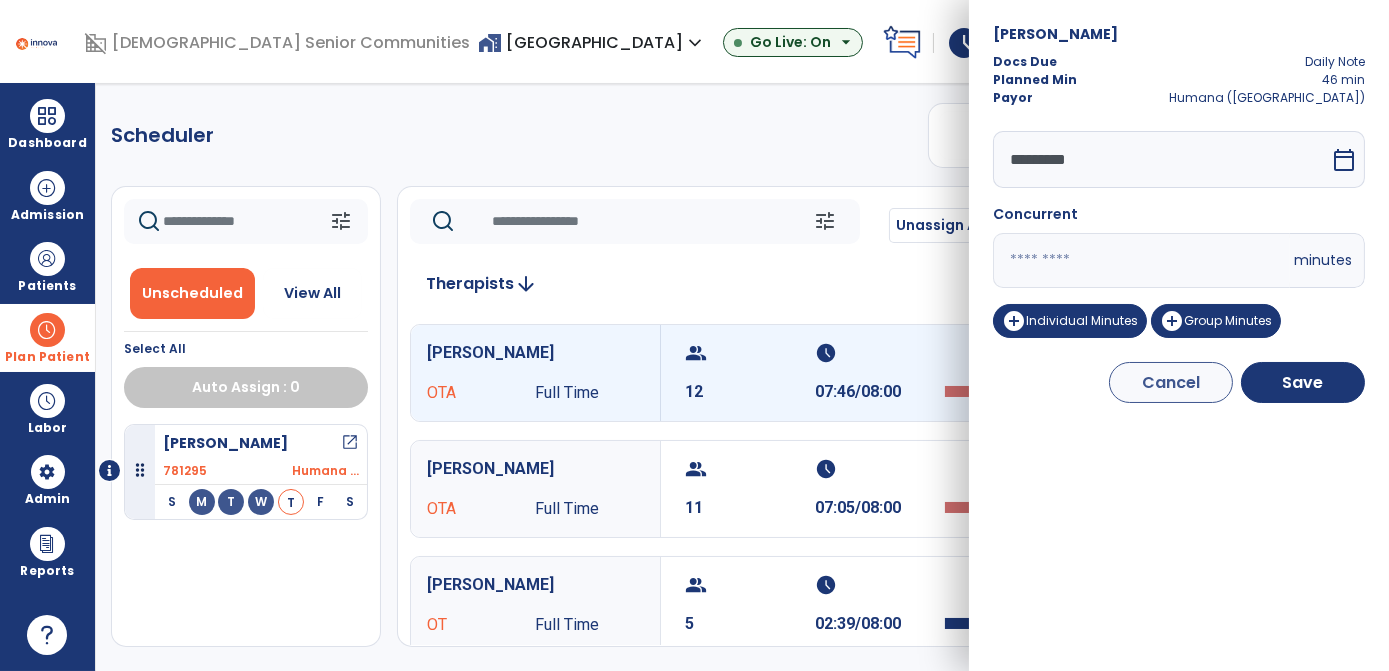 click on "domain_disabled   American Senior Communities   home_work   Heritage Park   expand_more   ASC-Sandbox   Canterbury Nursing and Rehab   Coventry Meadows   Heritage Park  Go Live: On  arrow_drop_down  schedule My Time:   Wednesday, Jul 9   Open your timecard  arrow_right 99+ Notifications Mark as read Census Alert - A02 Today at 6:57 PM | Coventry Meadows Census Alert - A21 Today at 6:57 PM | Coventry Meadows Census Alert - A22 Today at 5:12 PM | Canterbury Nursing and Rehab Planner Update Required due to UPOC for Patient: Steadman, Janet, in OT Discipline Today at 1:01 PM | Coventry Meadows Census Alert - A02 Today at 12:37 PM | Heritage Park See all Notifications  NK   Konki, Namitha   expand_more   home   Home   person   Profile   manage_accounts   Admin   help   Help   logout   Log out  Dashboard  dashboard  Therapist Dashboard  view_quilt  Operations Dashboard Admission Patients  format_list_bulleted  Patient List  space_dashboard  Patient Board  insert_chart  PDPM Board Plan Patient Planner ***" at bounding box center (694, 335) 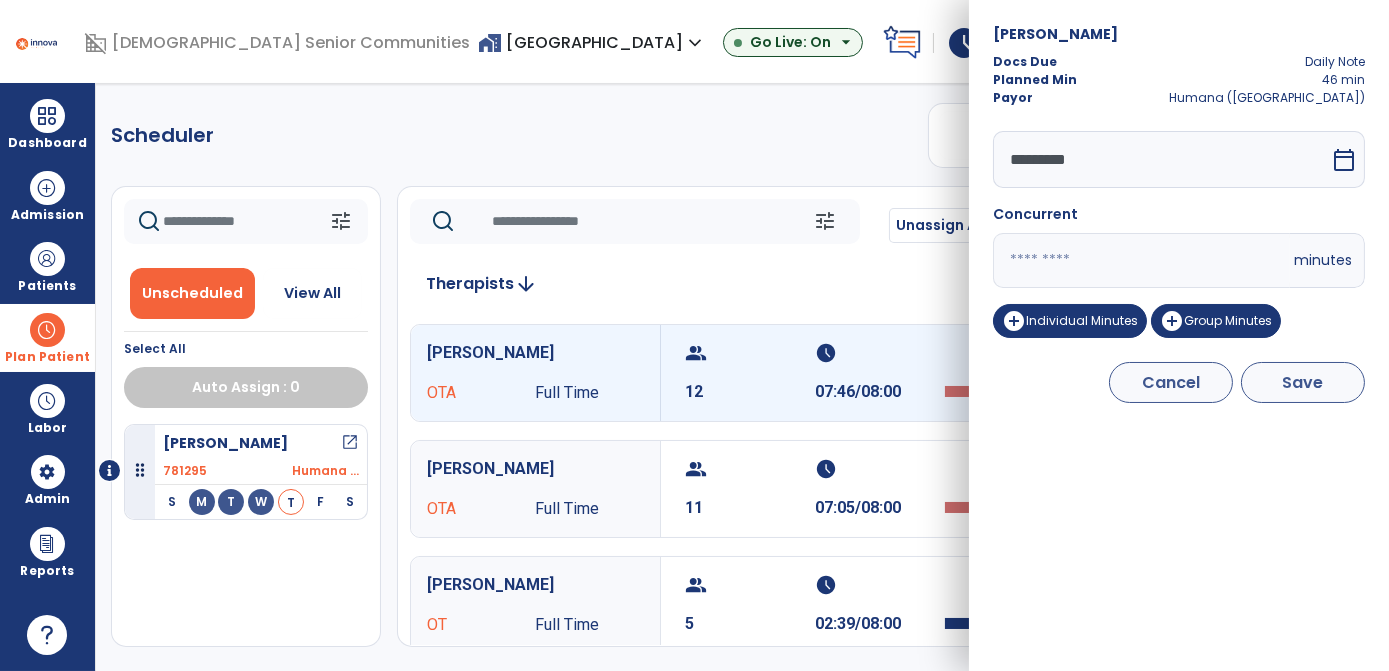 type on "**" 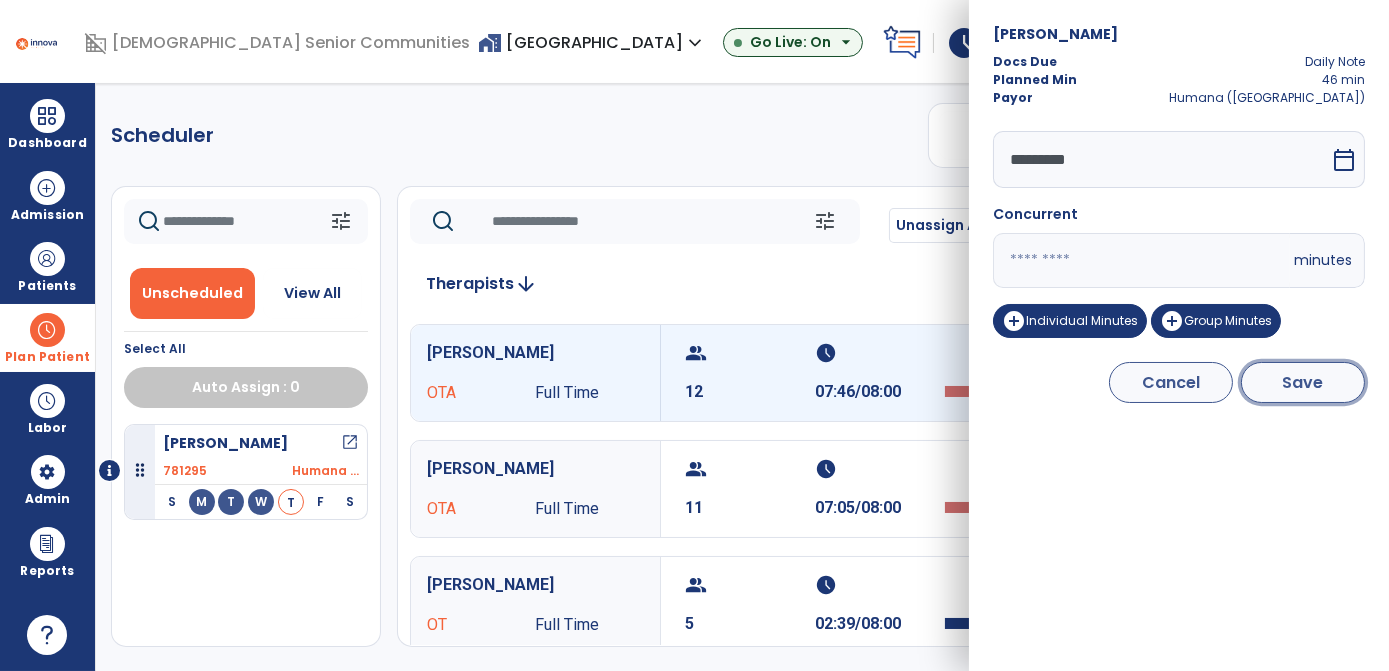 click on "Save" at bounding box center (1303, 382) 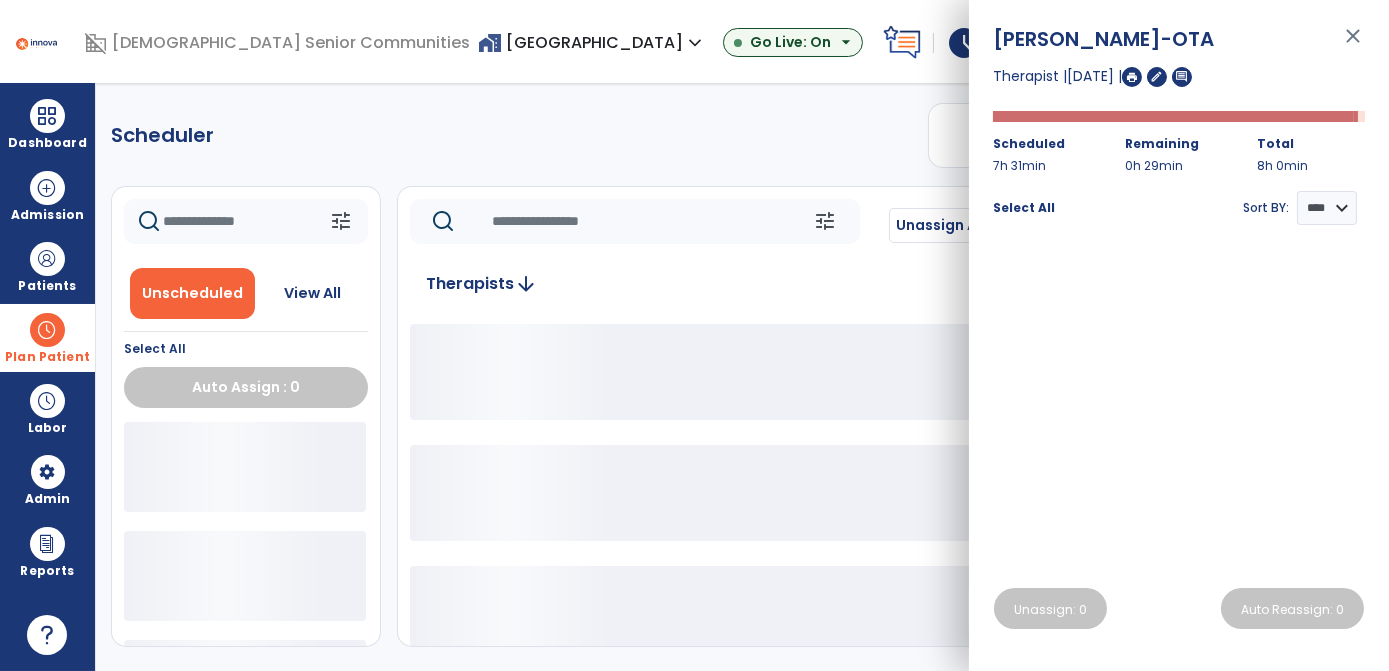 click 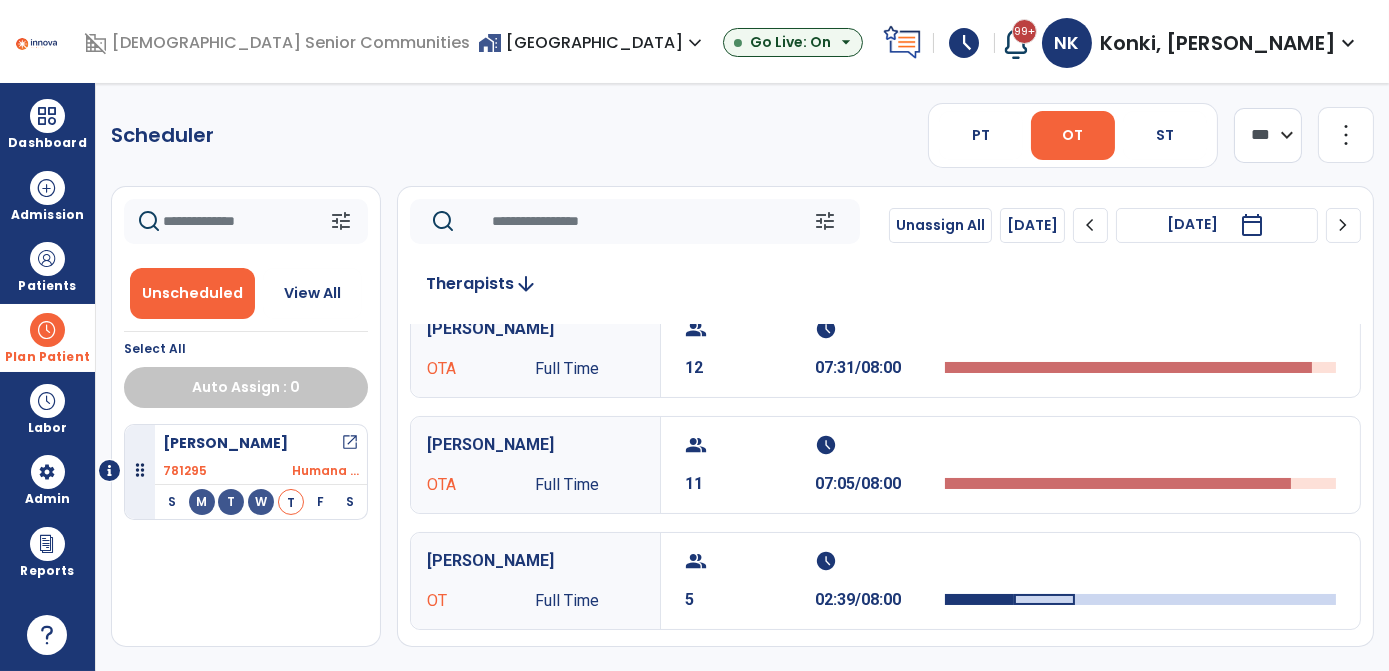 scroll, scrollTop: 46, scrollLeft: 0, axis: vertical 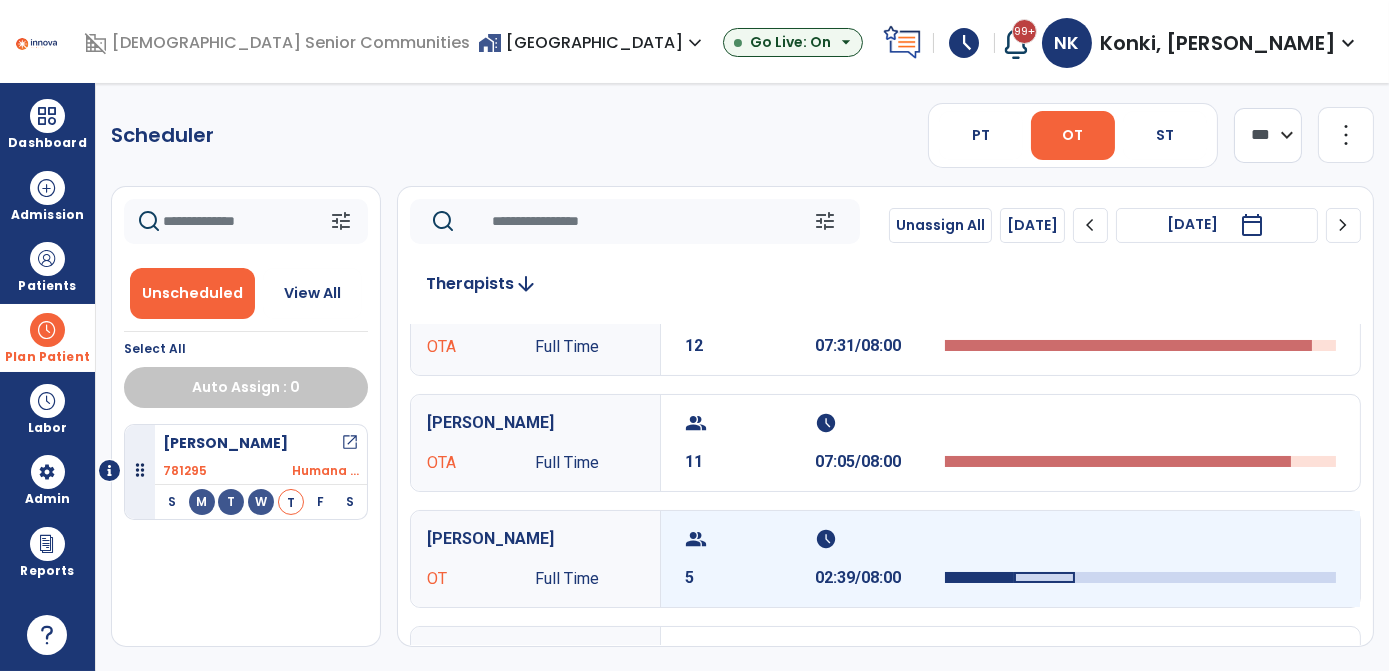 click at bounding box center (1140, 559) 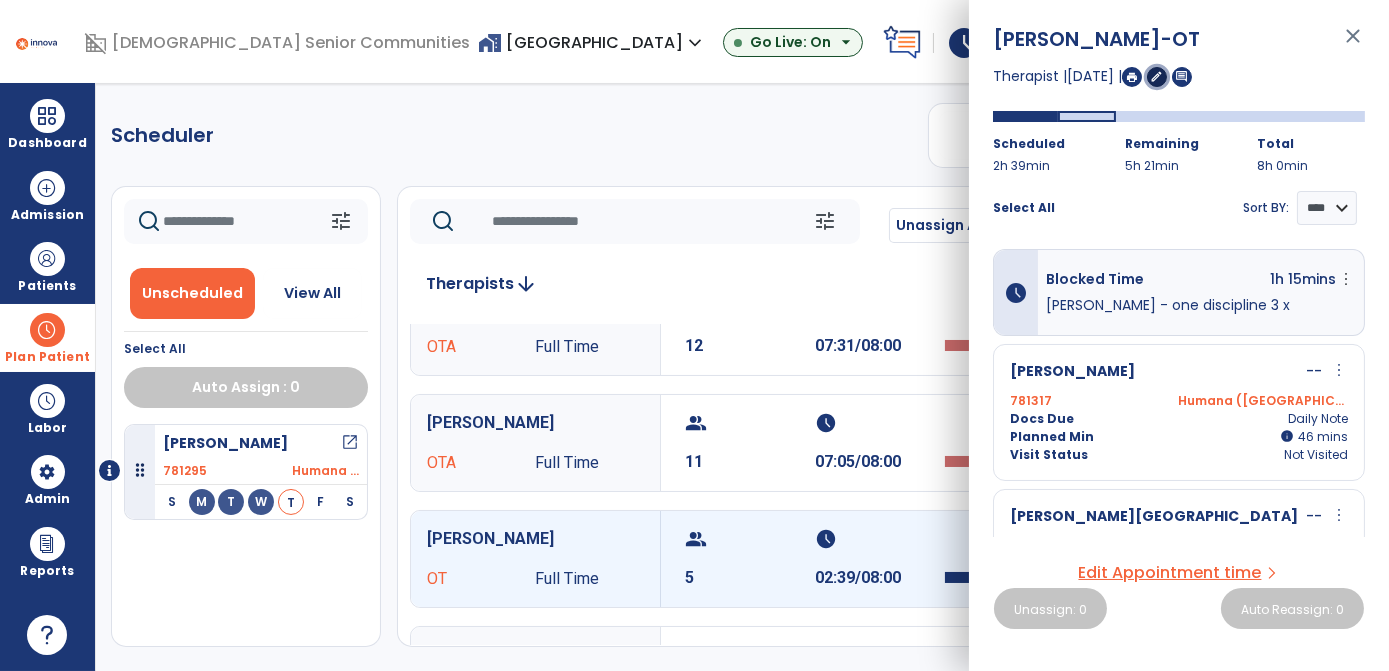 click on "edit" at bounding box center (1157, 76) 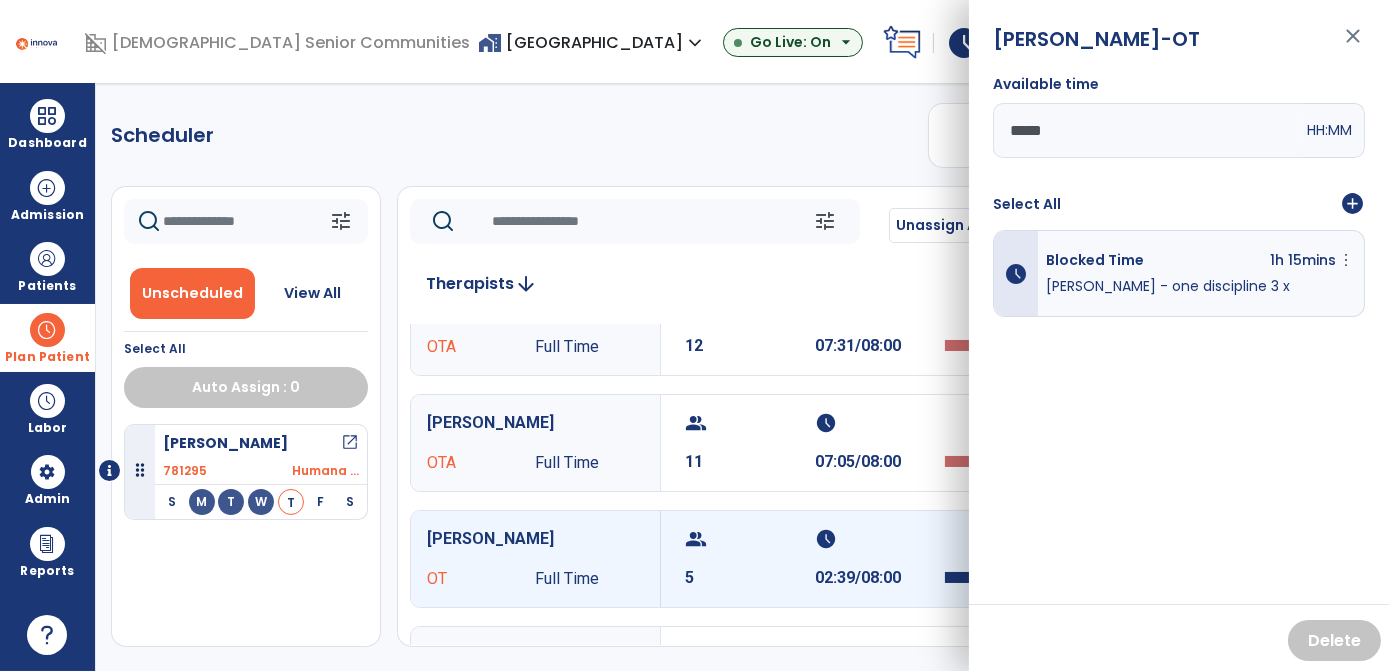 click on "add_circle" at bounding box center [1352, 204] 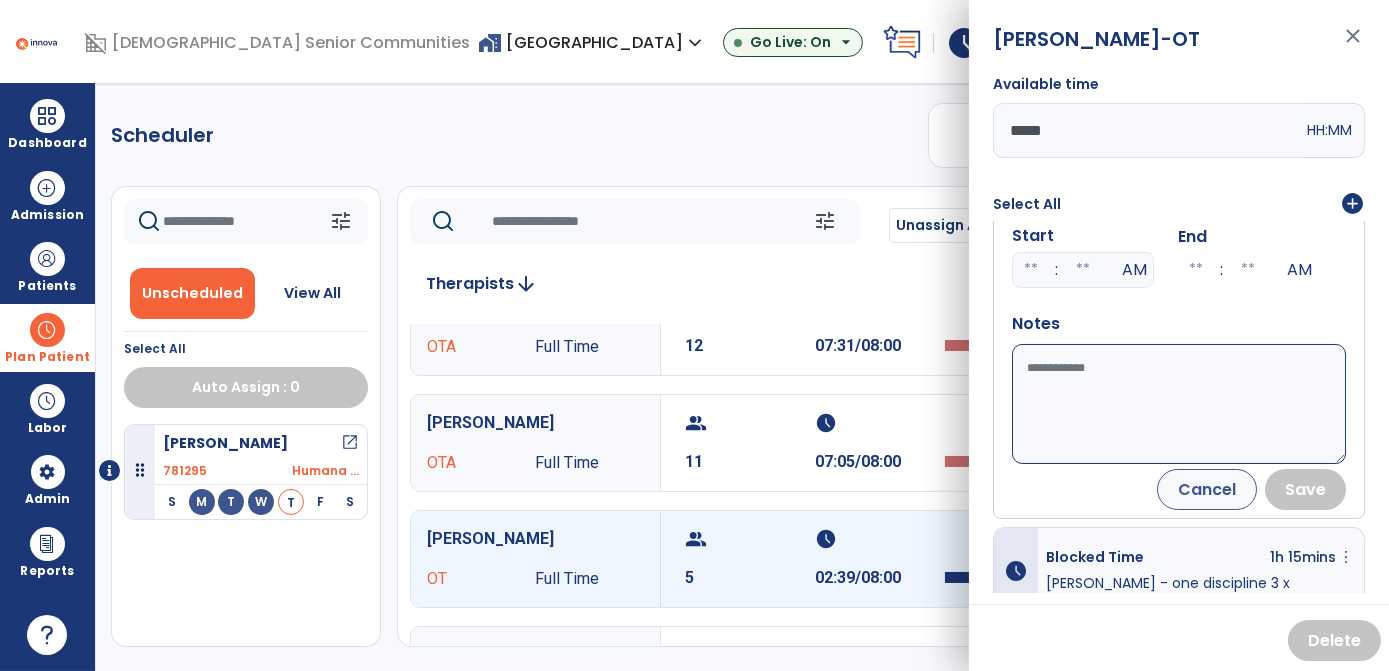 scroll, scrollTop: 174, scrollLeft: 0, axis: vertical 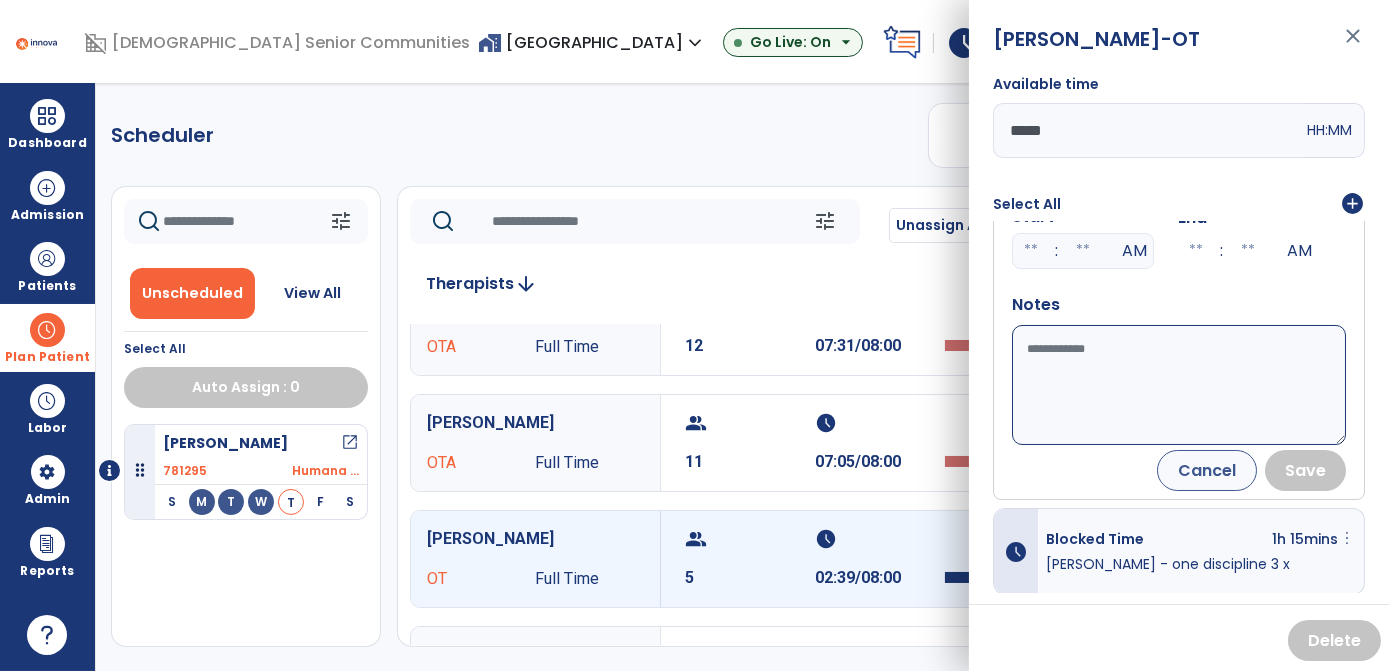 click on "more_vert" at bounding box center [1347, 538] 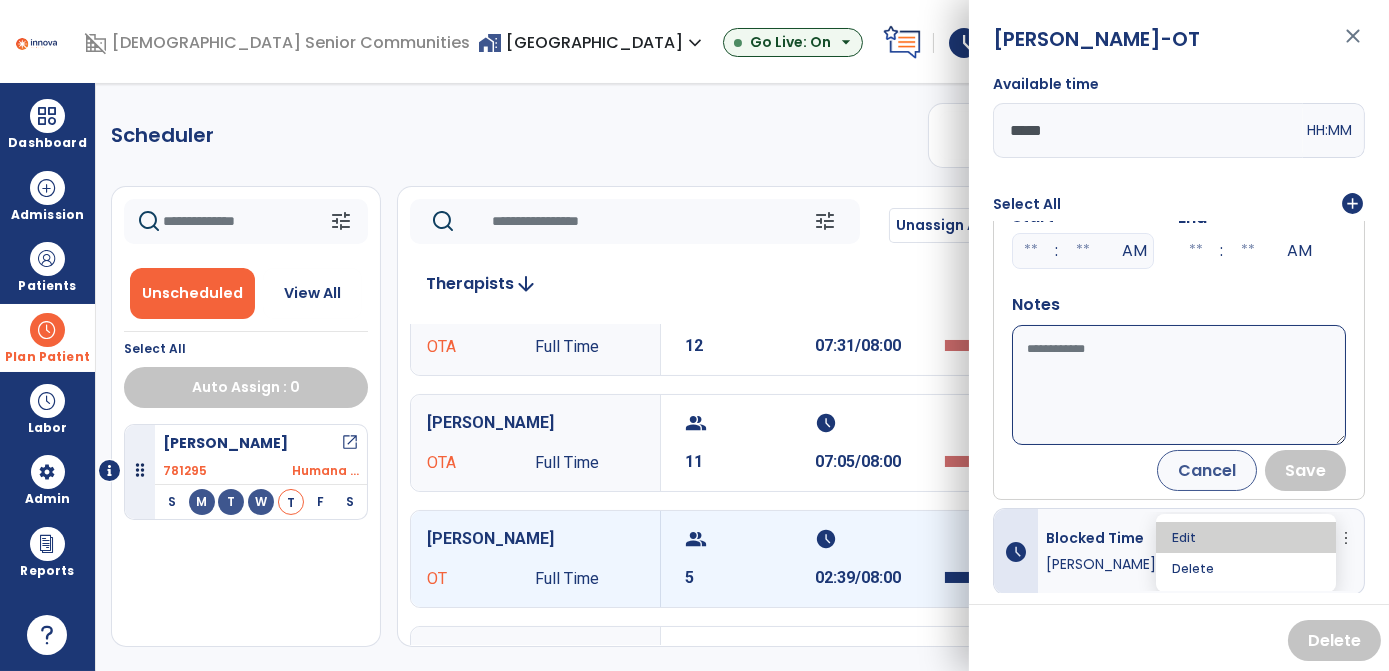 click on "Edit" at bounding box center (1246, 537) 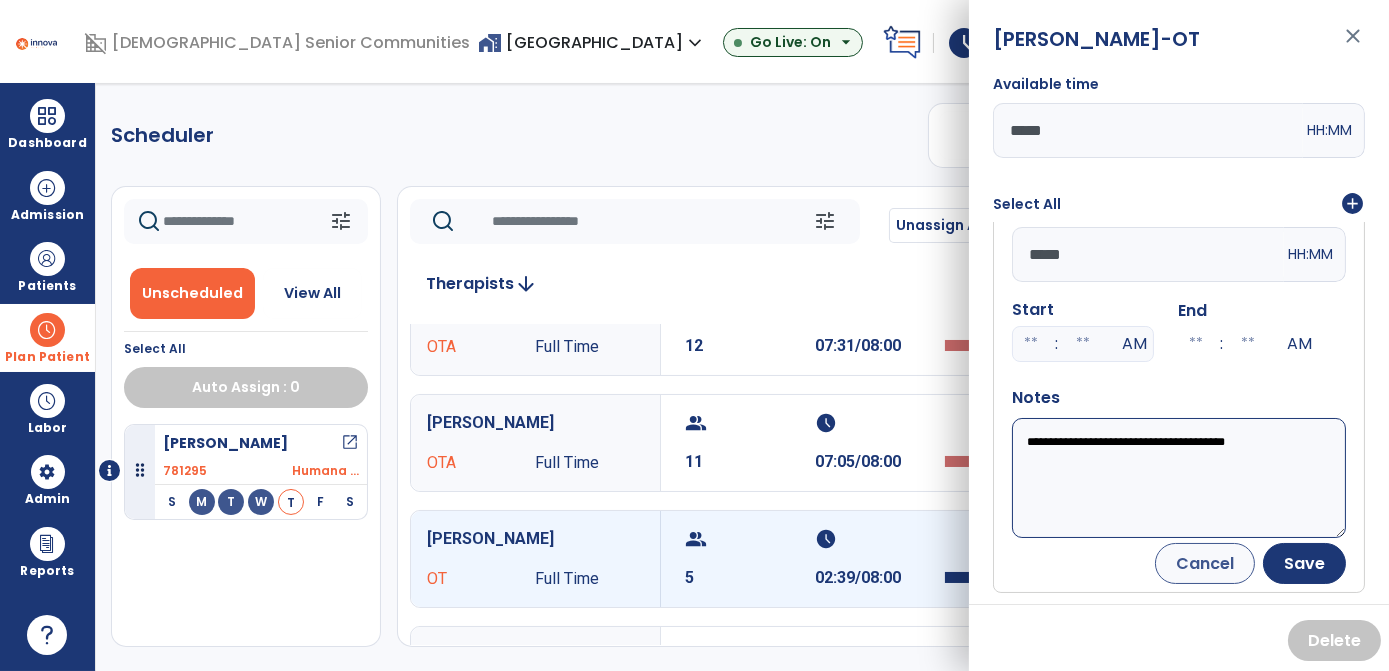 scroll, scrollTop: 0, scrollLeft: 0, axis: both 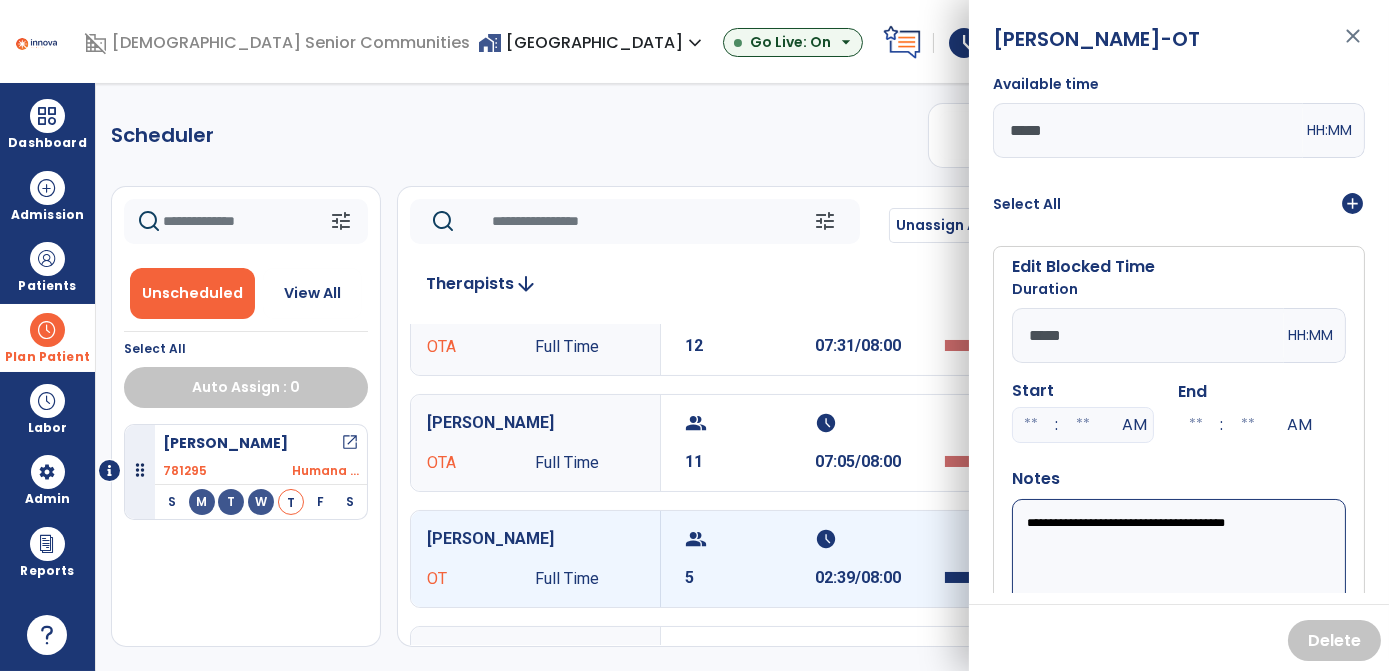 drag, startPoint x: 1058, startPoint y: 319, endPoint x: 1047, endPoint y: 340, distance: 23.70654 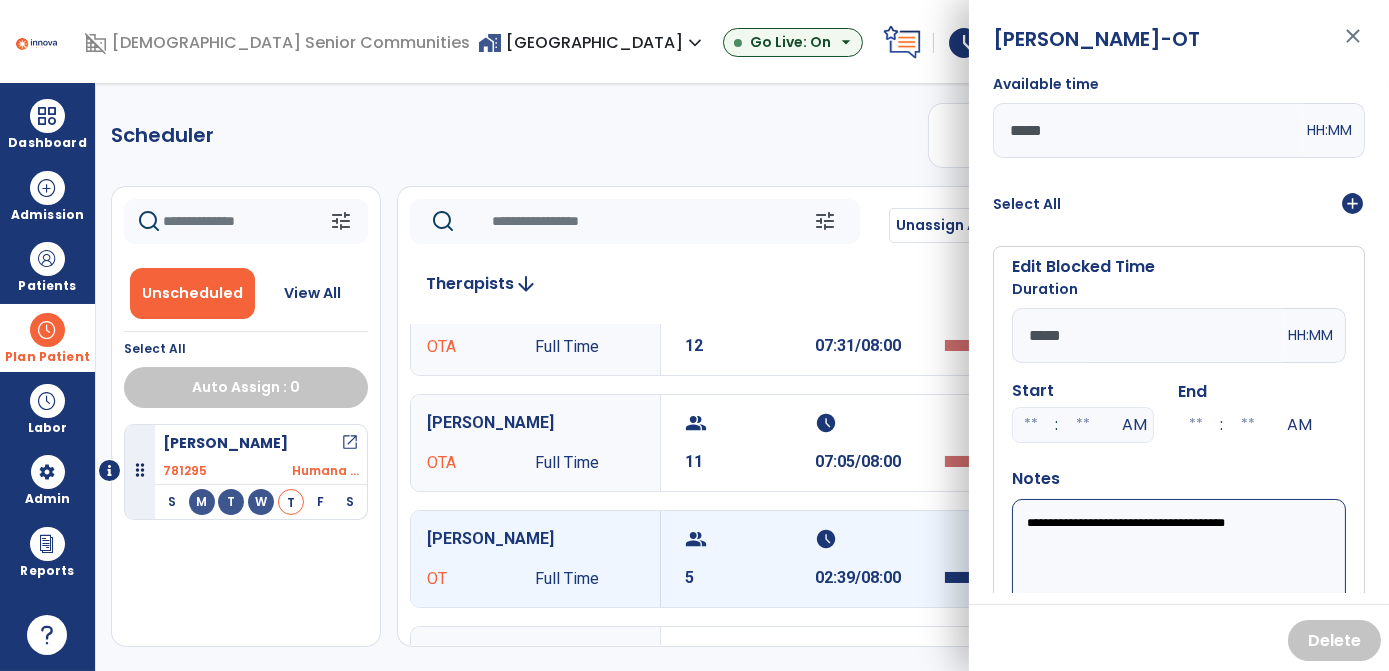 click on "*****" at bounding box center [1148, 335] 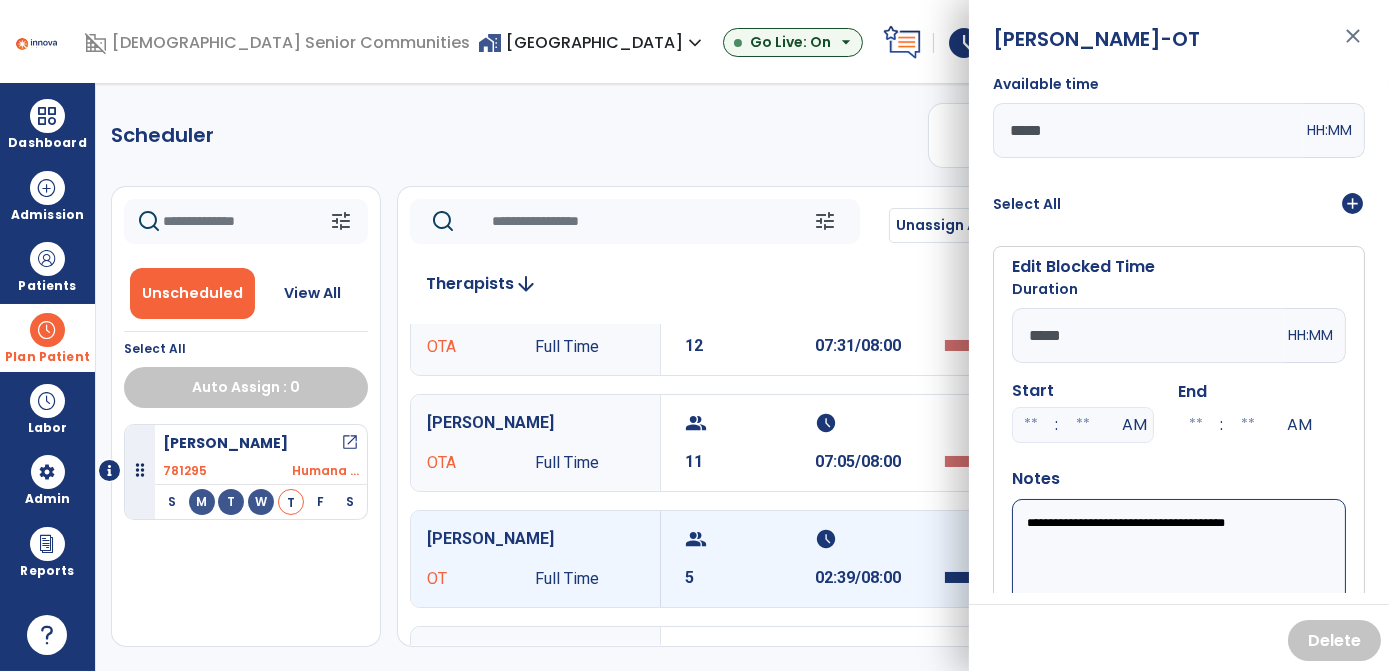 type on "*****" 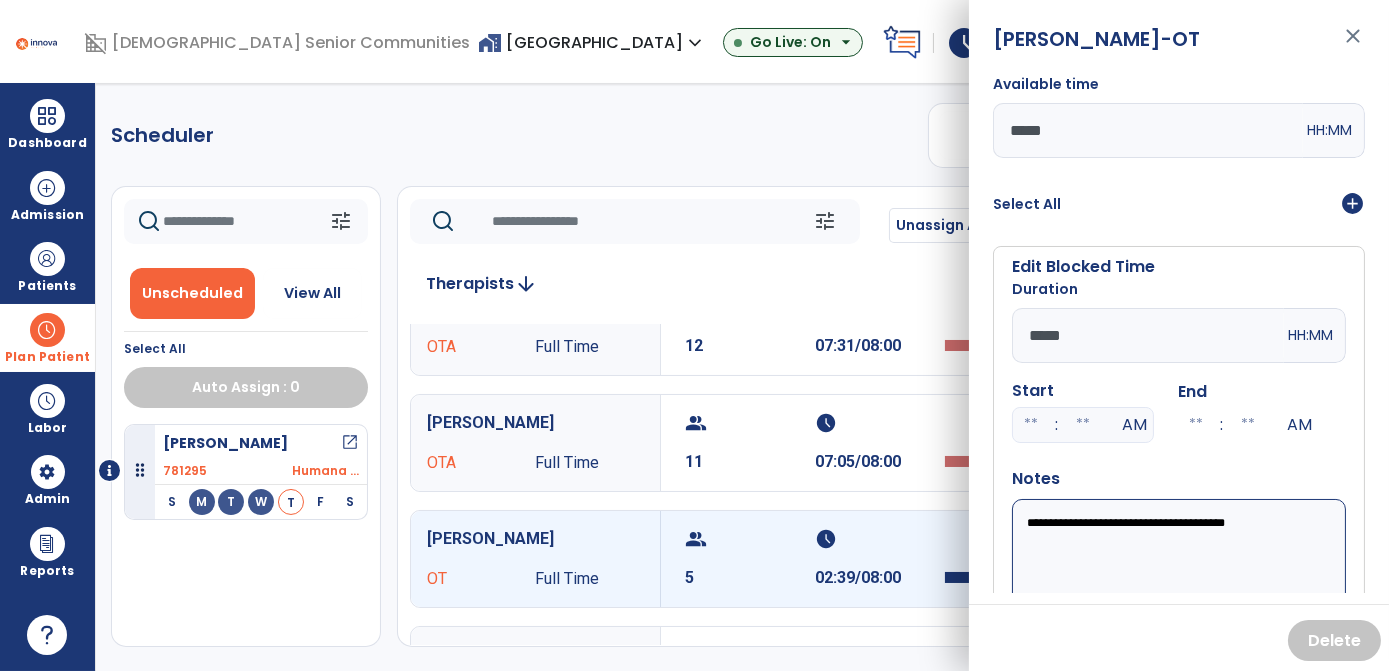 click on "**********" at bounding box center [1179, 559] 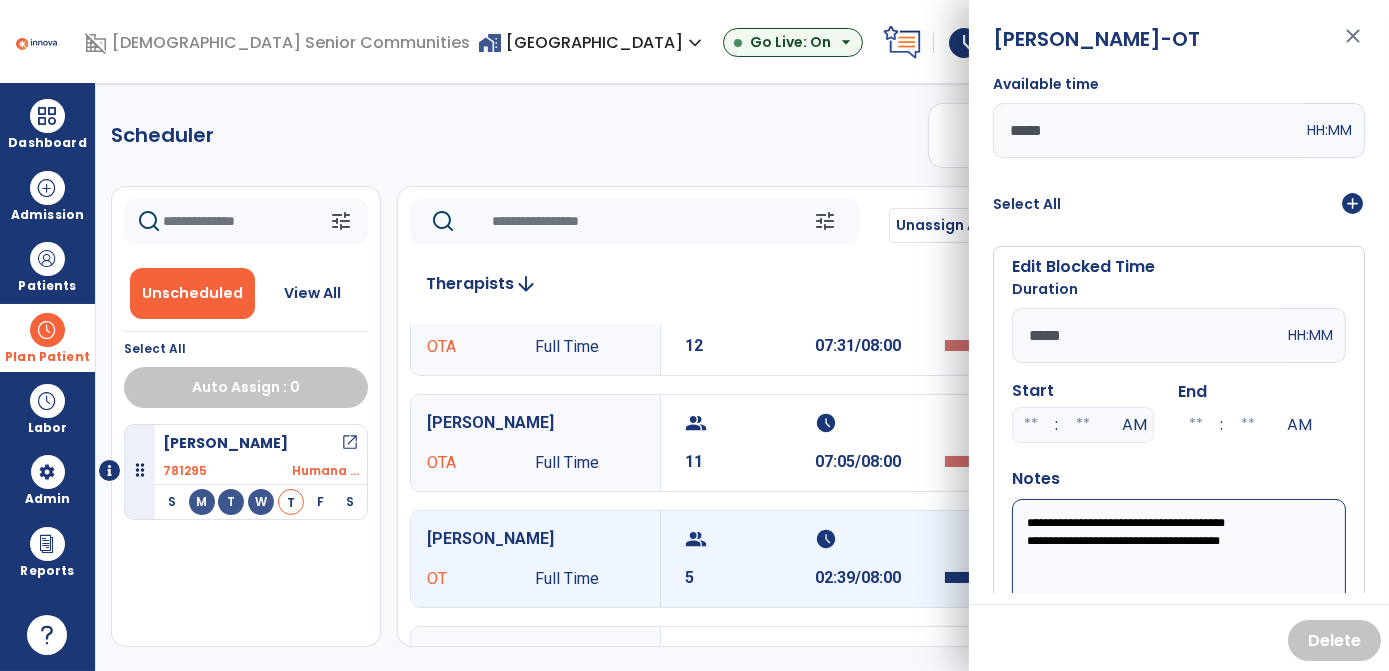 scroll, scrollTop: 80, scrollLeft: 0, axis: vertical 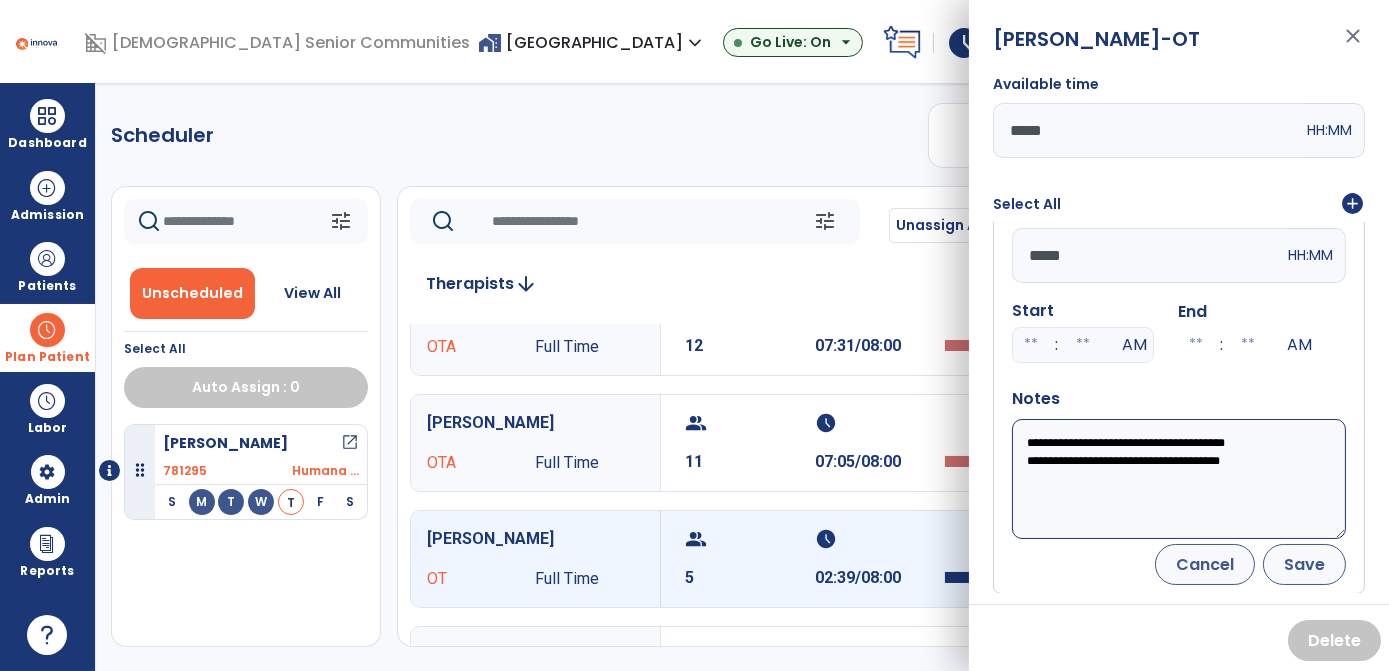 type on "**********" 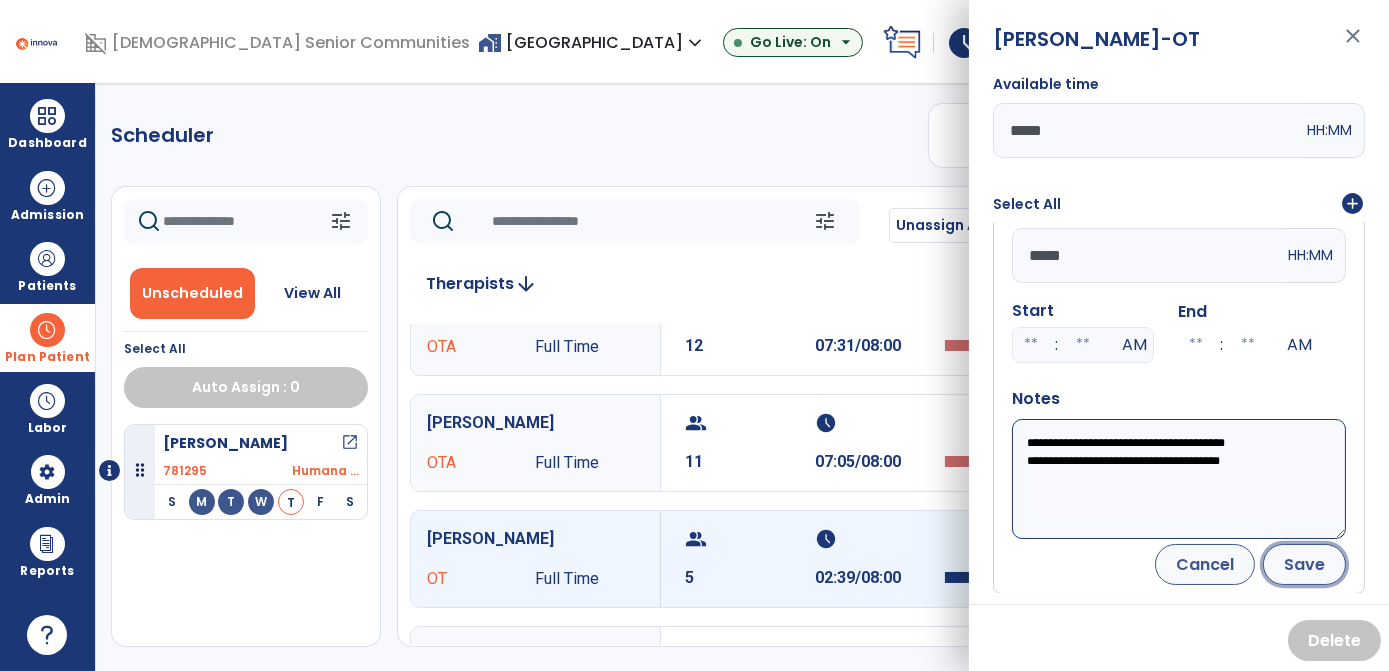click on "Save" at bounding box center (1304, 564) 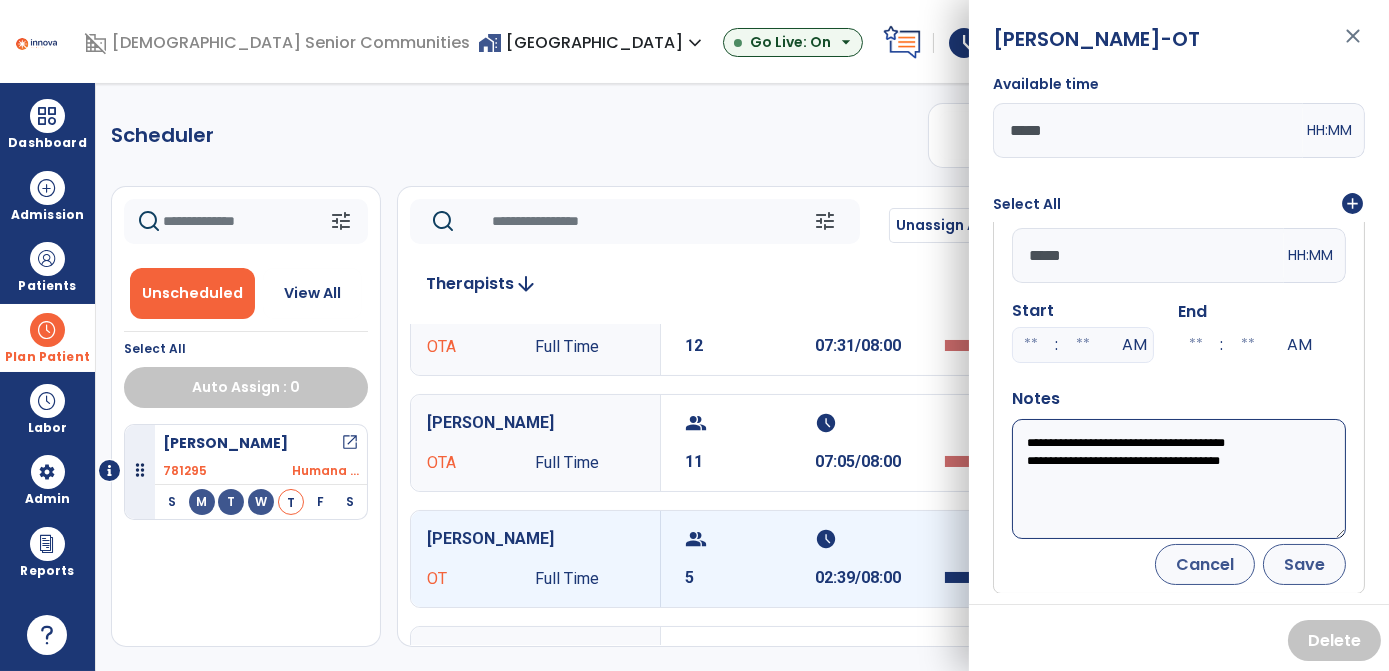 scroll, scrollTop: 0, scrollLeft: 0, axis: both 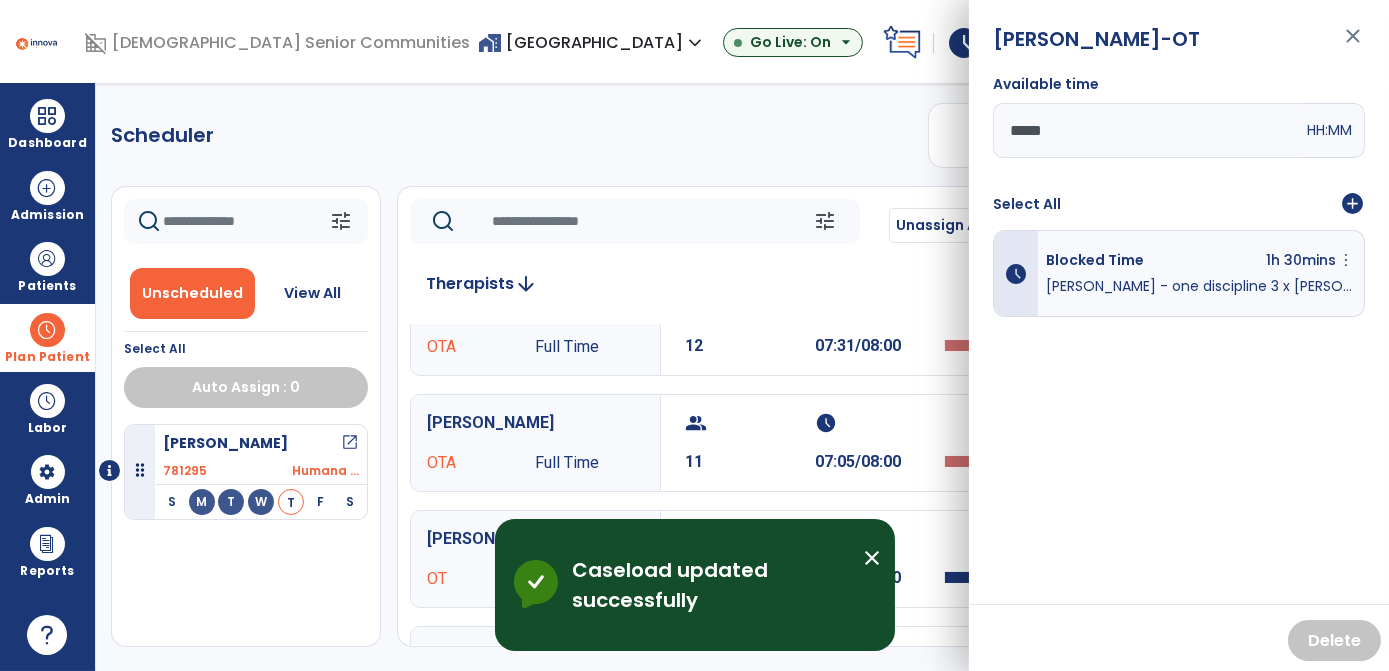 click on "close" at bounding box center [872, 558] 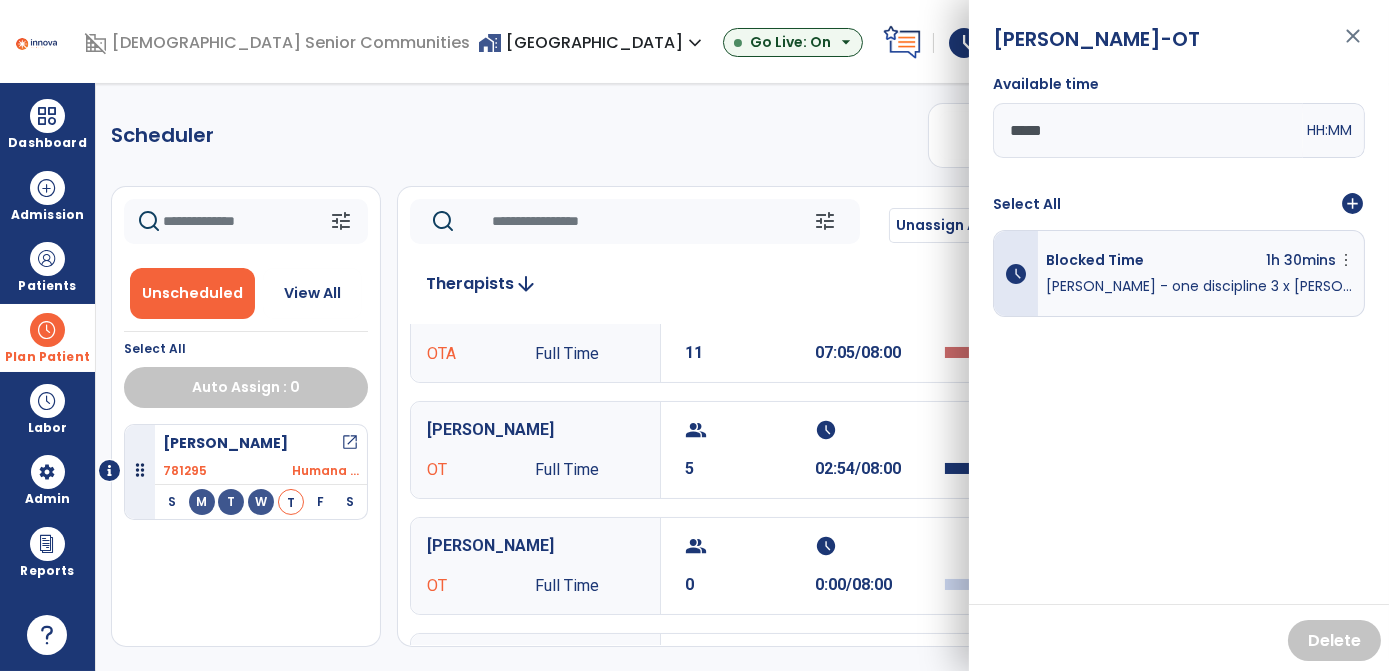 scroll, scrollTop: 0, scrollLeft: 0, axis: both 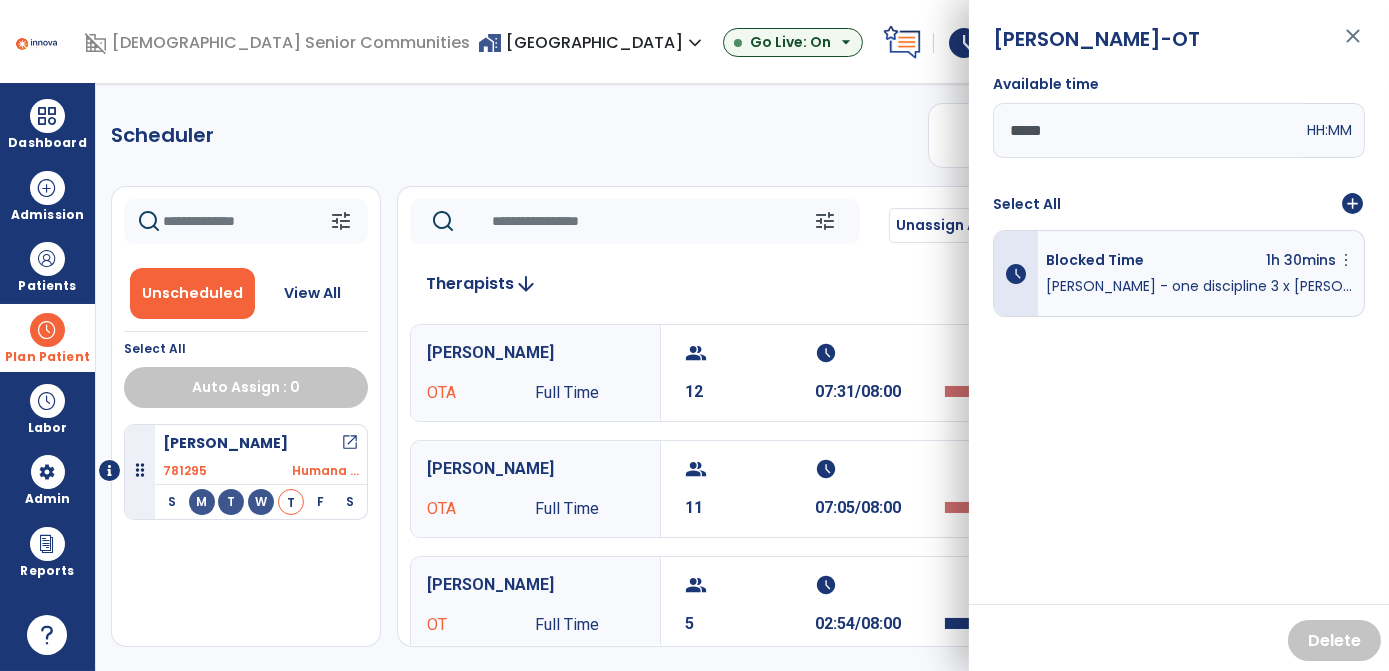 click on "schedule  07:31/08:00" at bounding box center (880, 373) 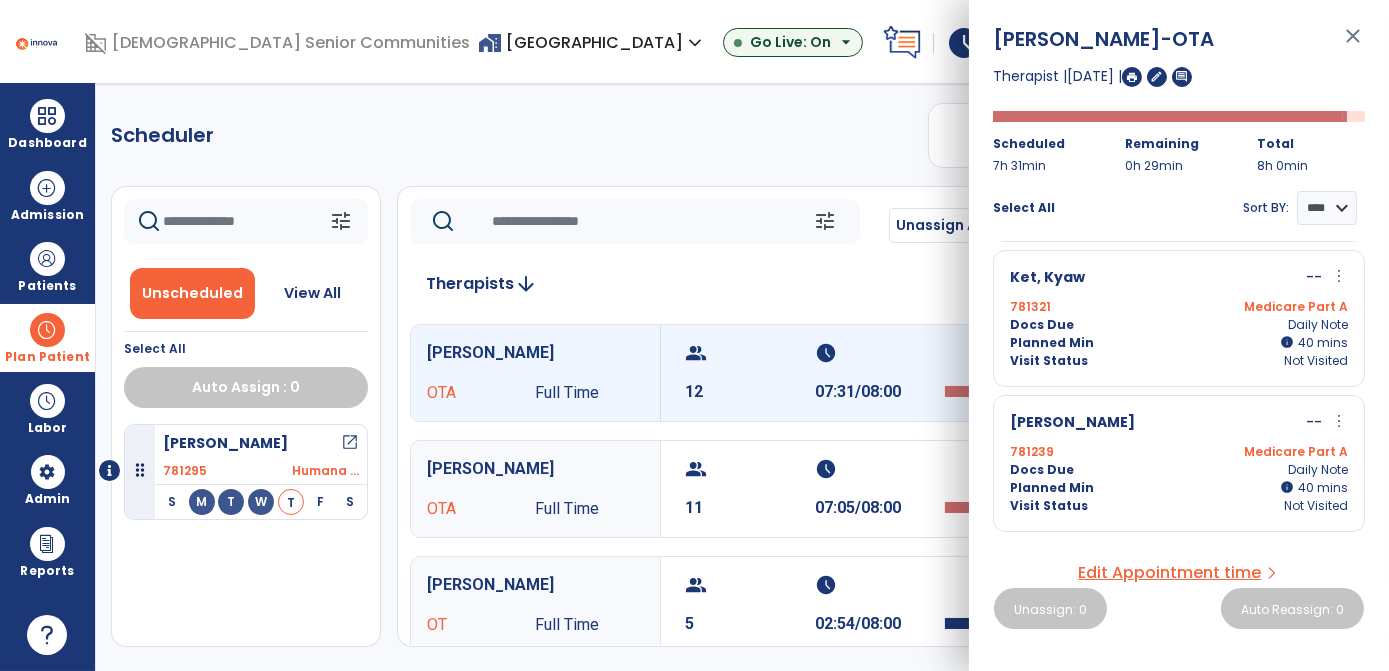 scroll, scrollTop: 1437, scrollLeft: 0, axis: vertical 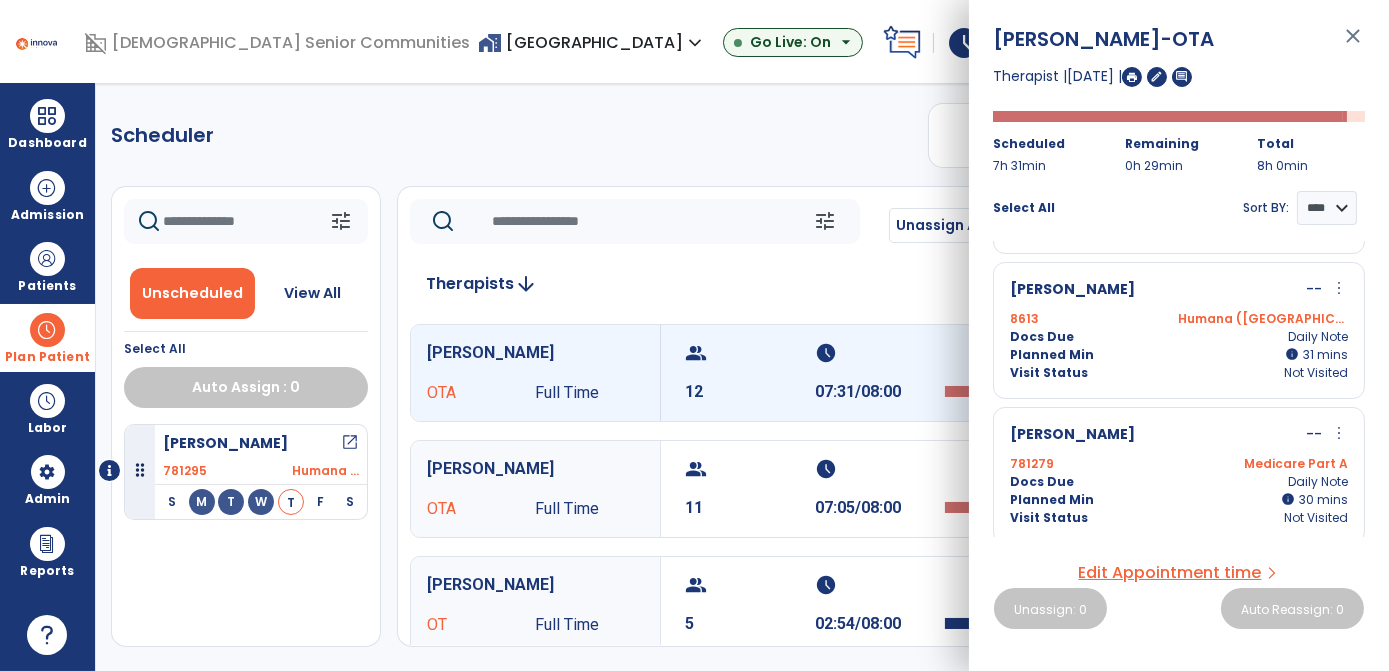 click on "Docs Due Daily Note" at bounding box center (1179, 482) 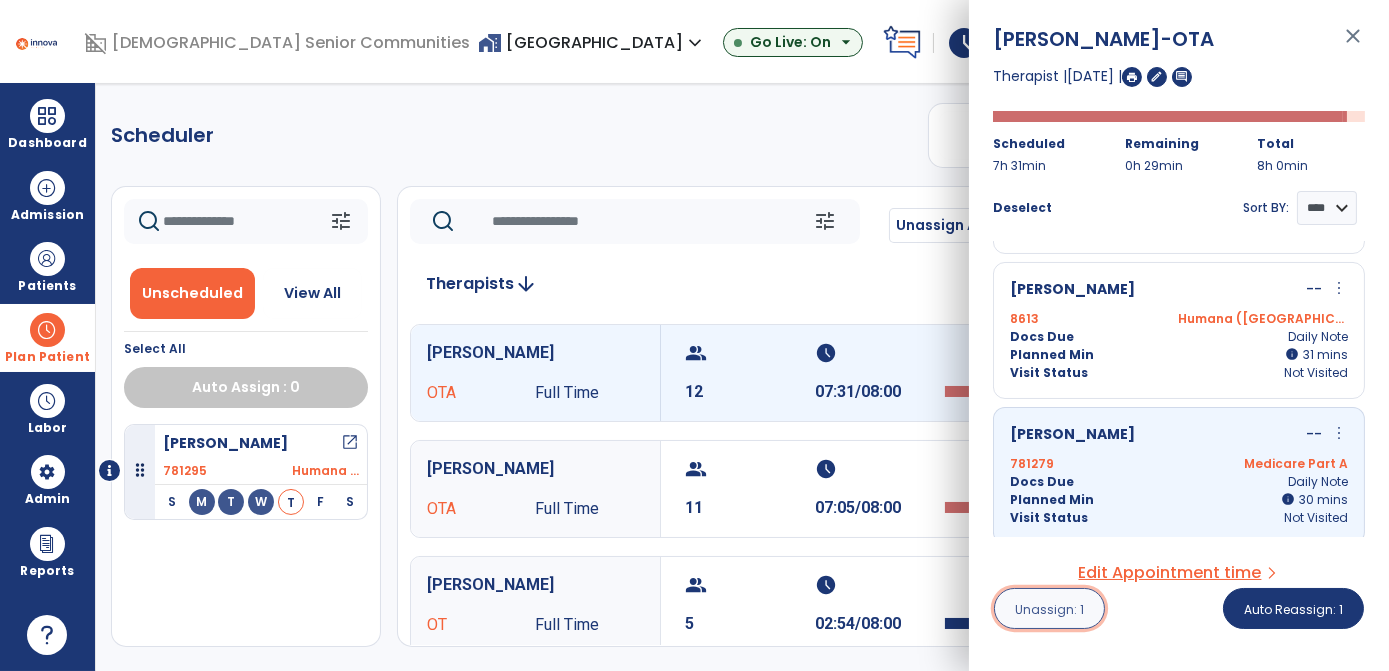 click on "Unassign: 1" at bounding box center (1049, 609) 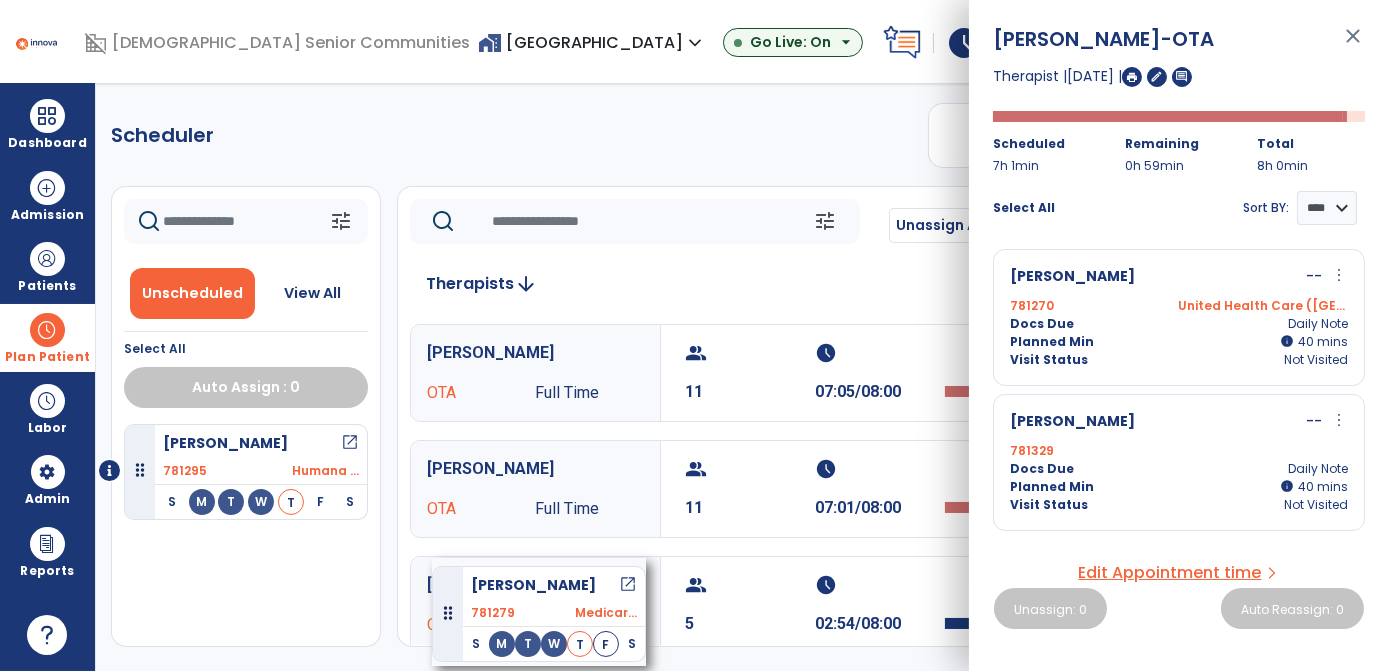 drag, startPoint x: 288, startPoint y: 556, endPoint x: 412, endPoint y: 548, distance: 124.2578 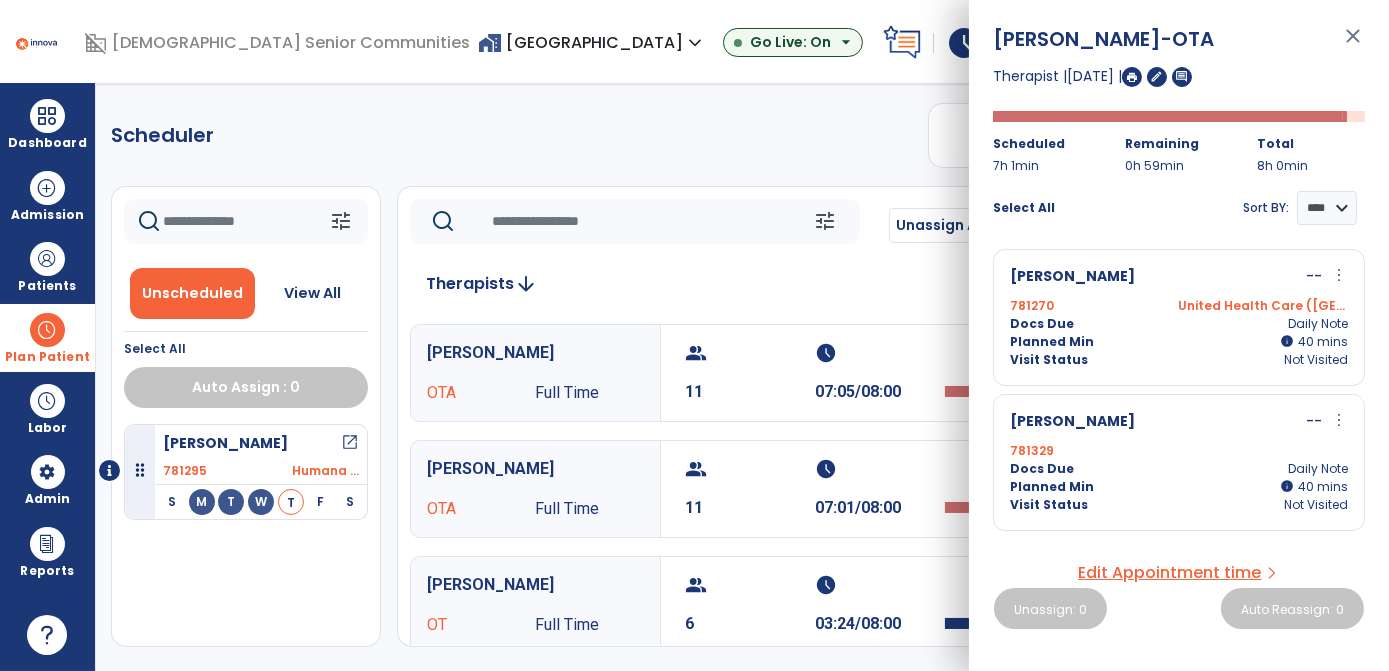 click on "Scheduler   PT   OT   ST  **** *** more_vert  Manage Labor   View All Therapists   Print" 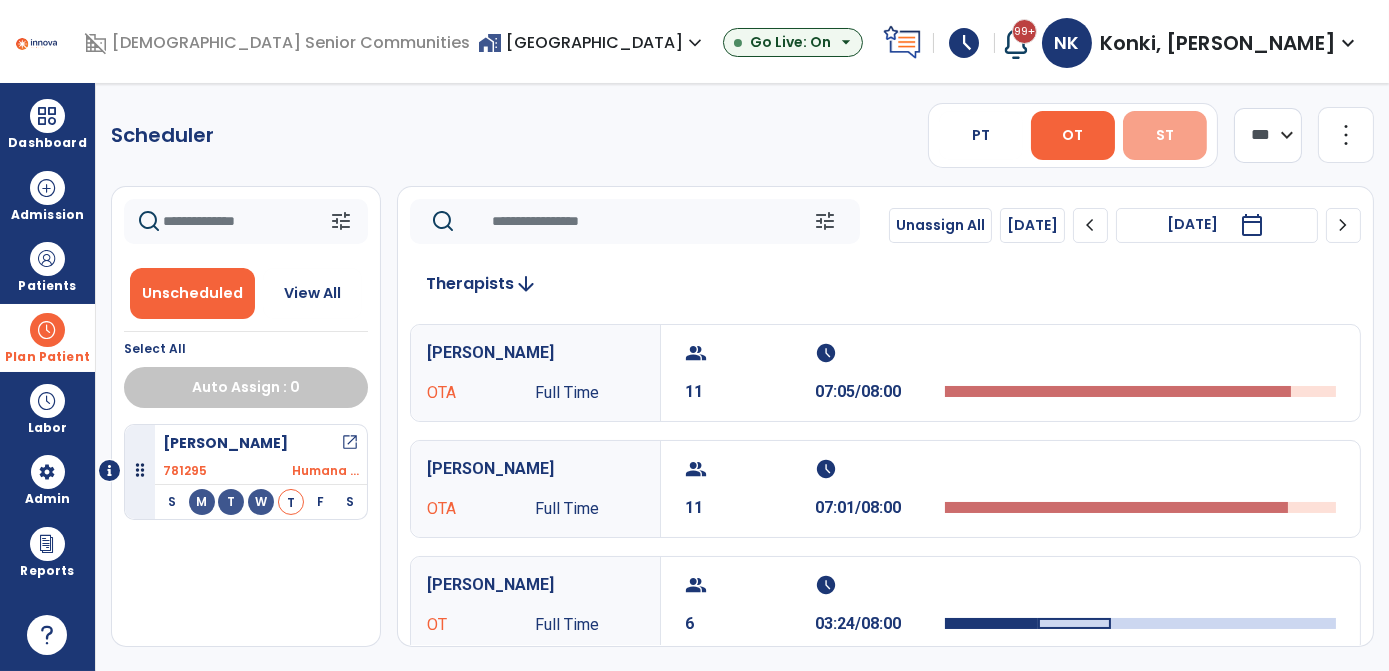click on "ST" at bounding box center (1165, 135) 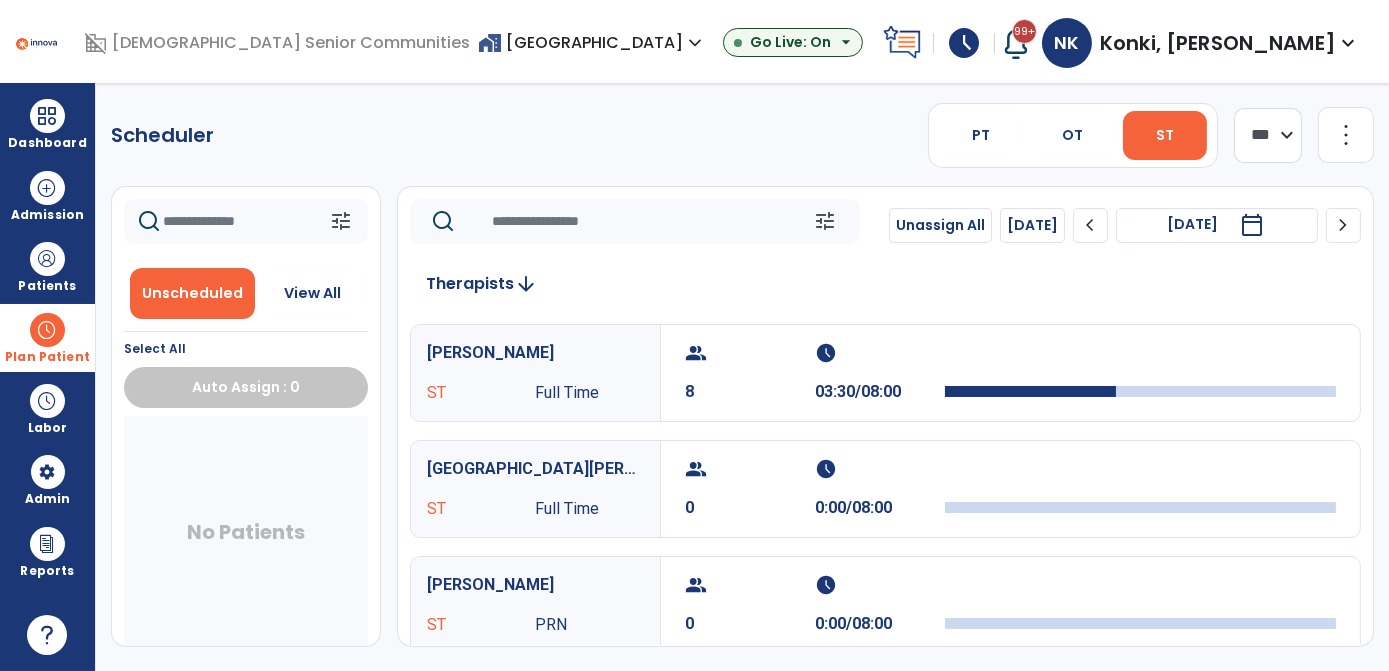 click on "chevron_right" 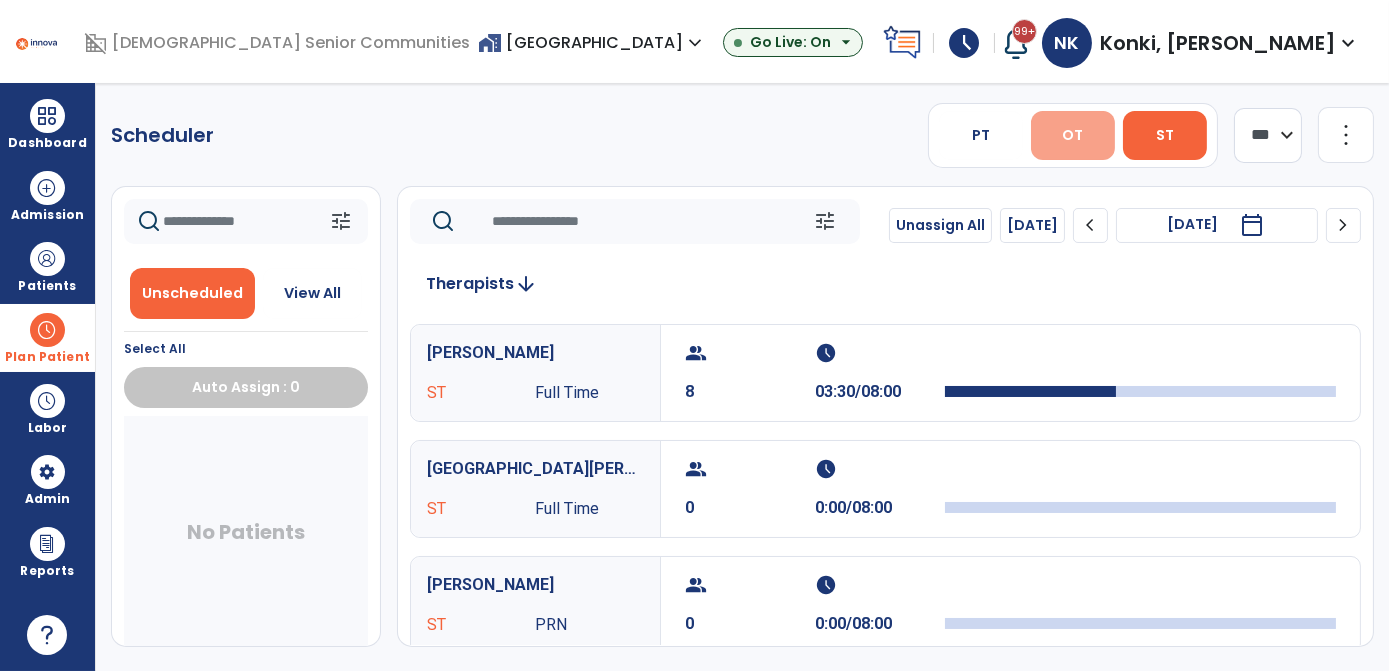 click on "OT" at bounding box center [1072, 135] 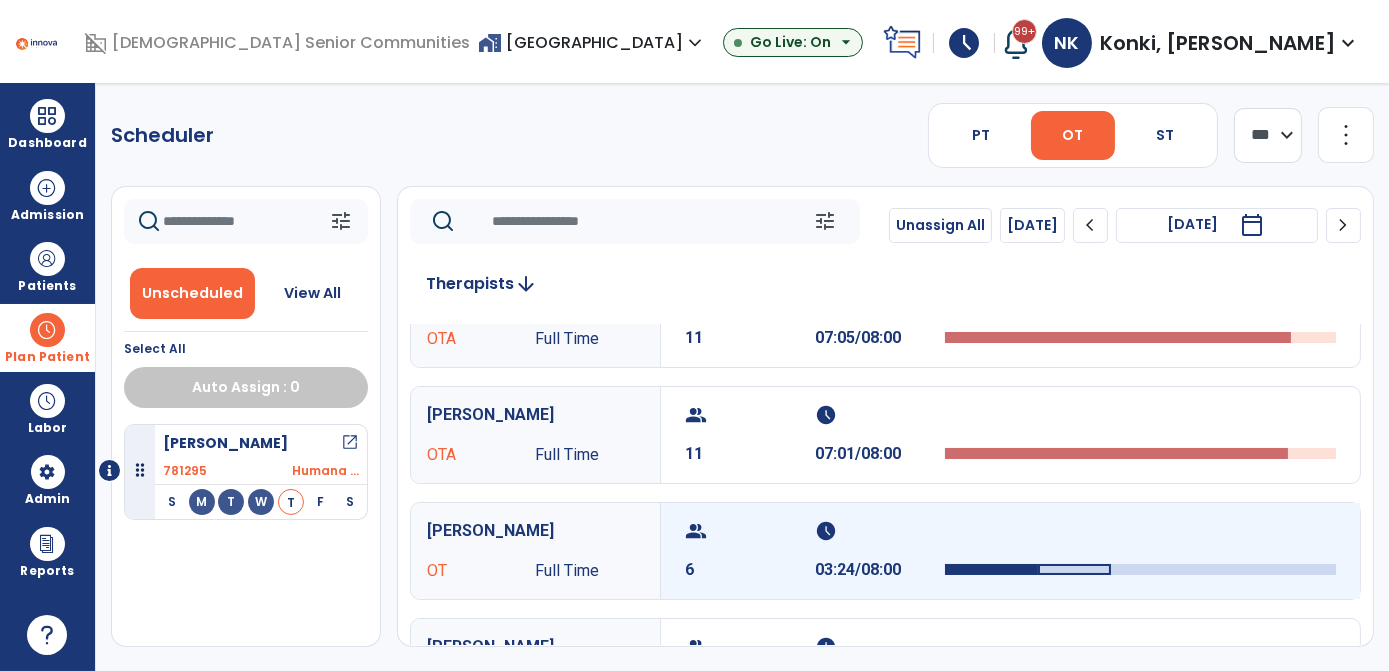 scroll, scrollTop: 0, scrollLeft: 0, axis: both 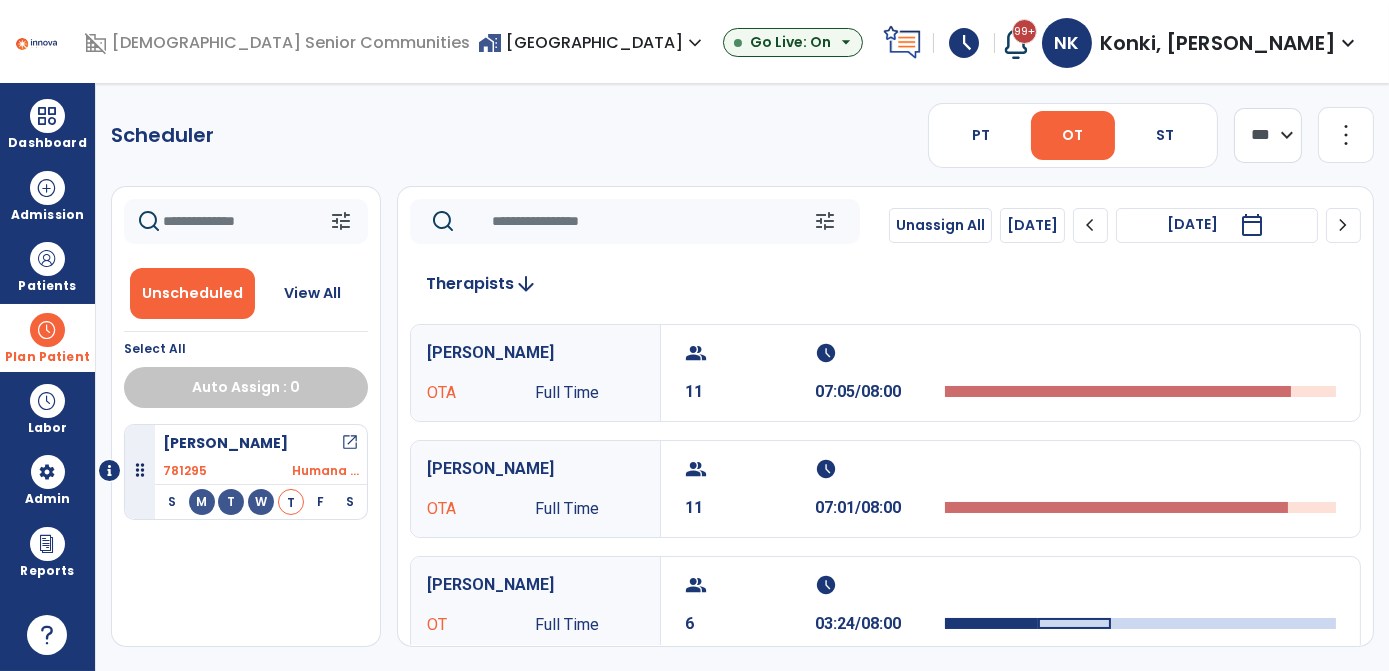 click on "chevron_left" 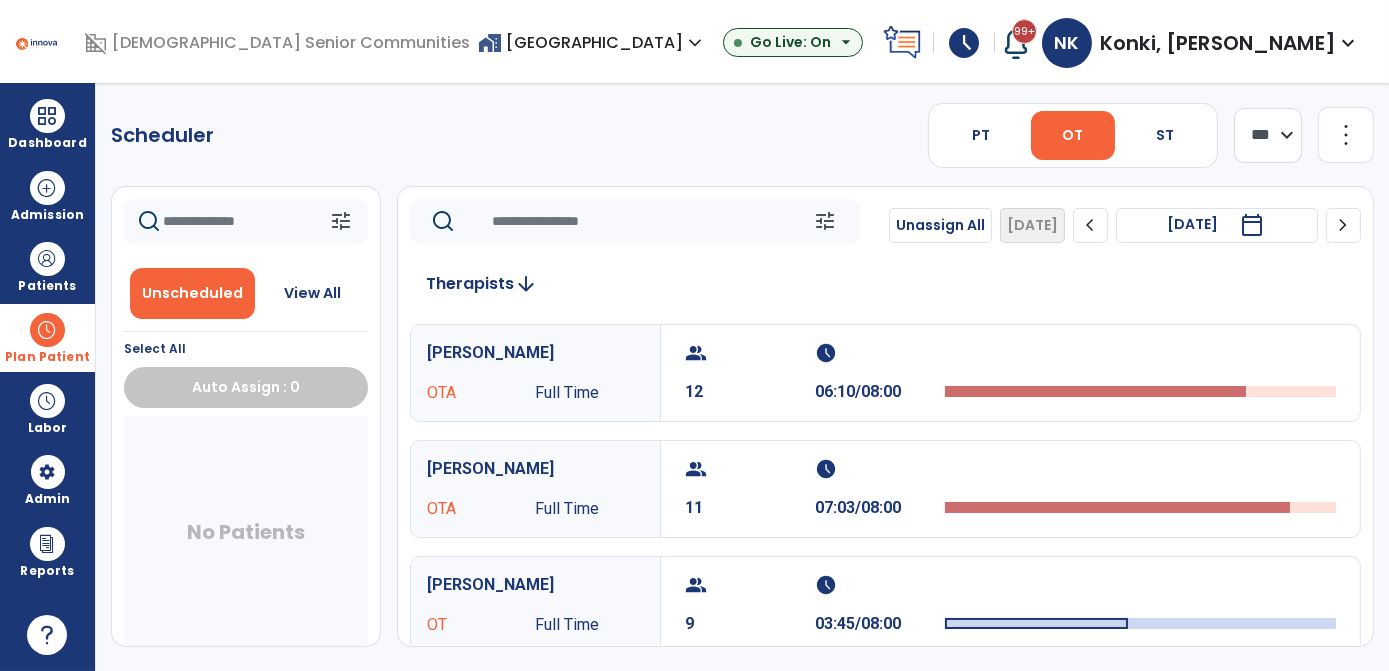 click on "chevron_right" 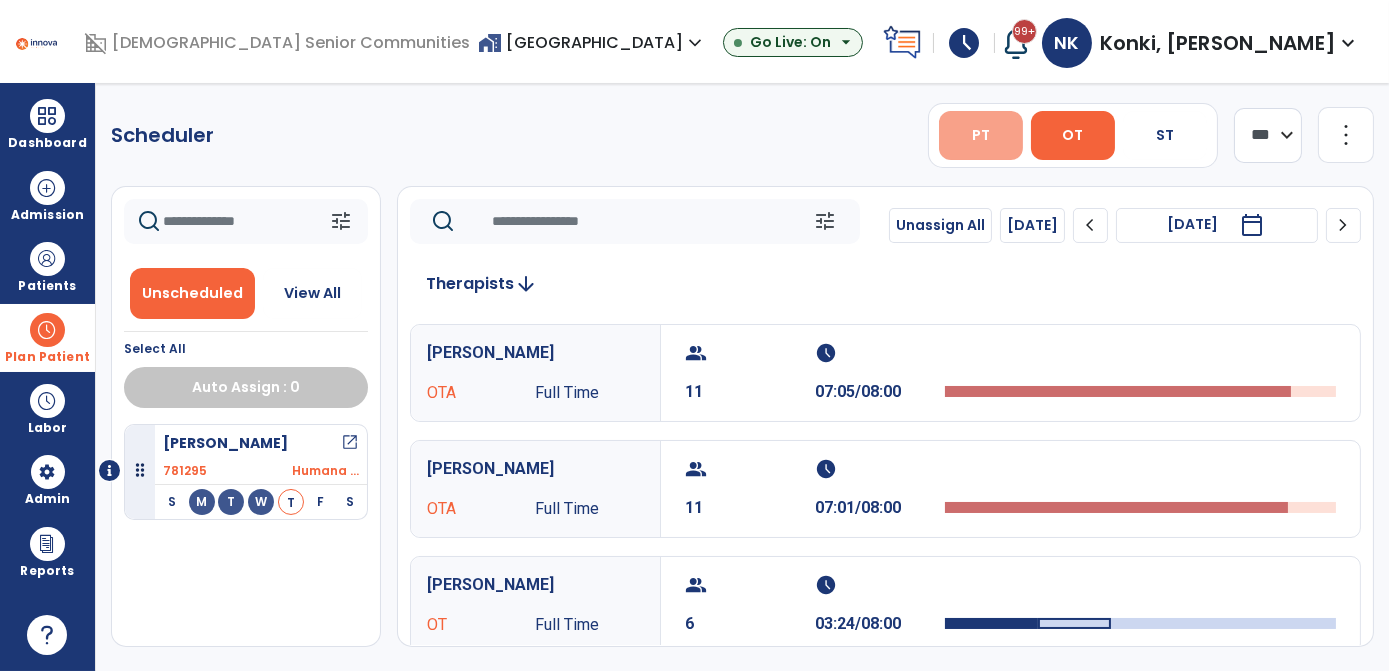 click on "PT" at bounding box center (981, 135) 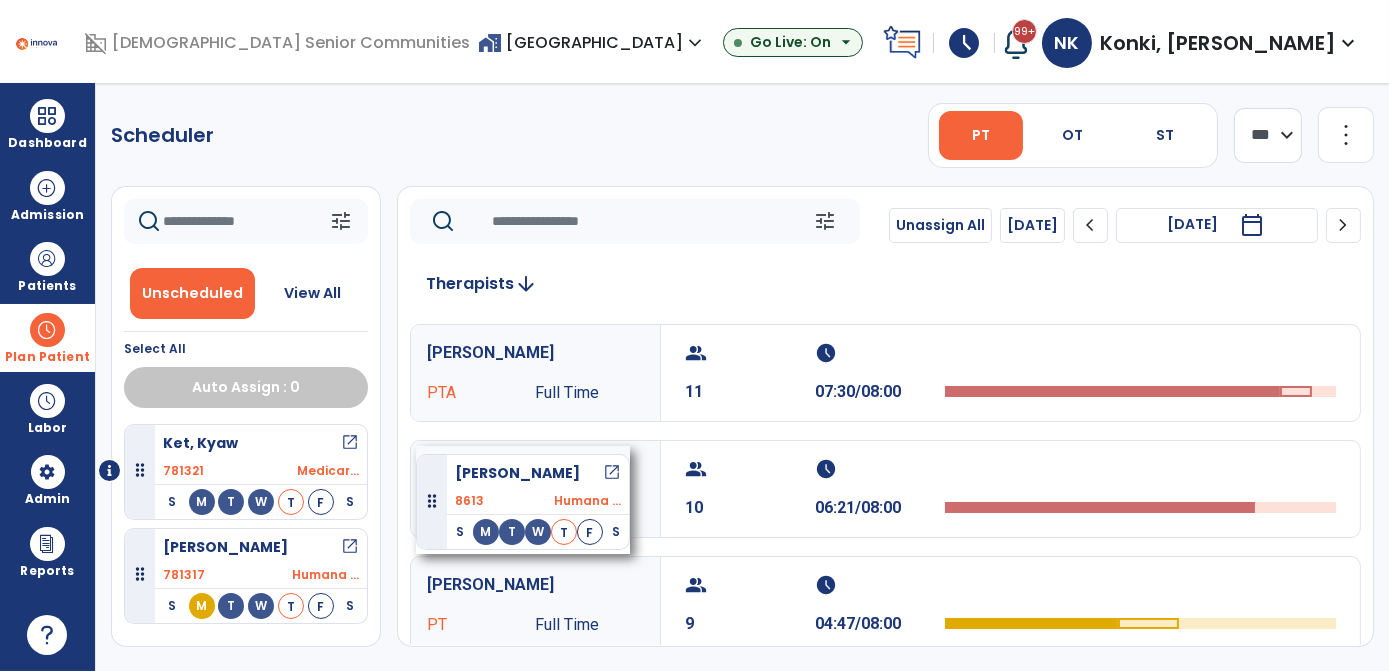 drag, startPoint x: 297, startPoint y: 457, endPoint x: 415, endPoint y: 443, distance: 118.82761 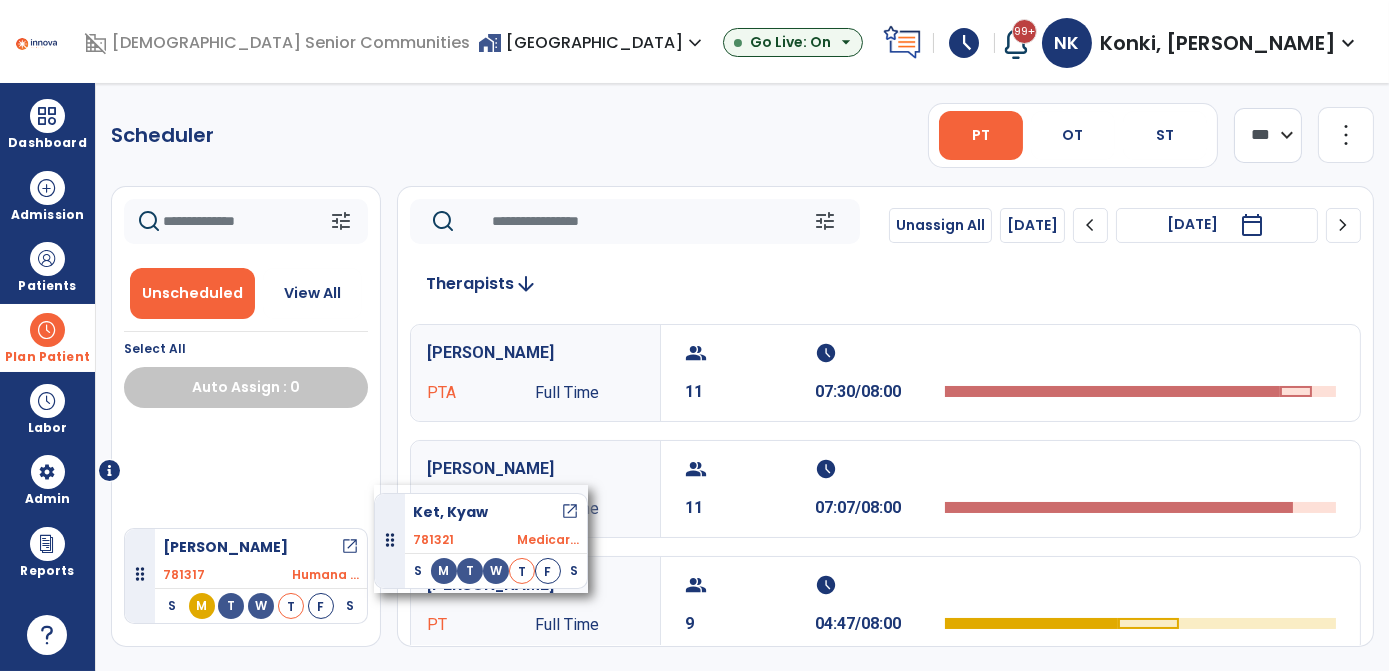 drag, startPoint x: 296, startPoint y: 454, endPoint x: 267, endPoint y: 420, distance: 44.687805 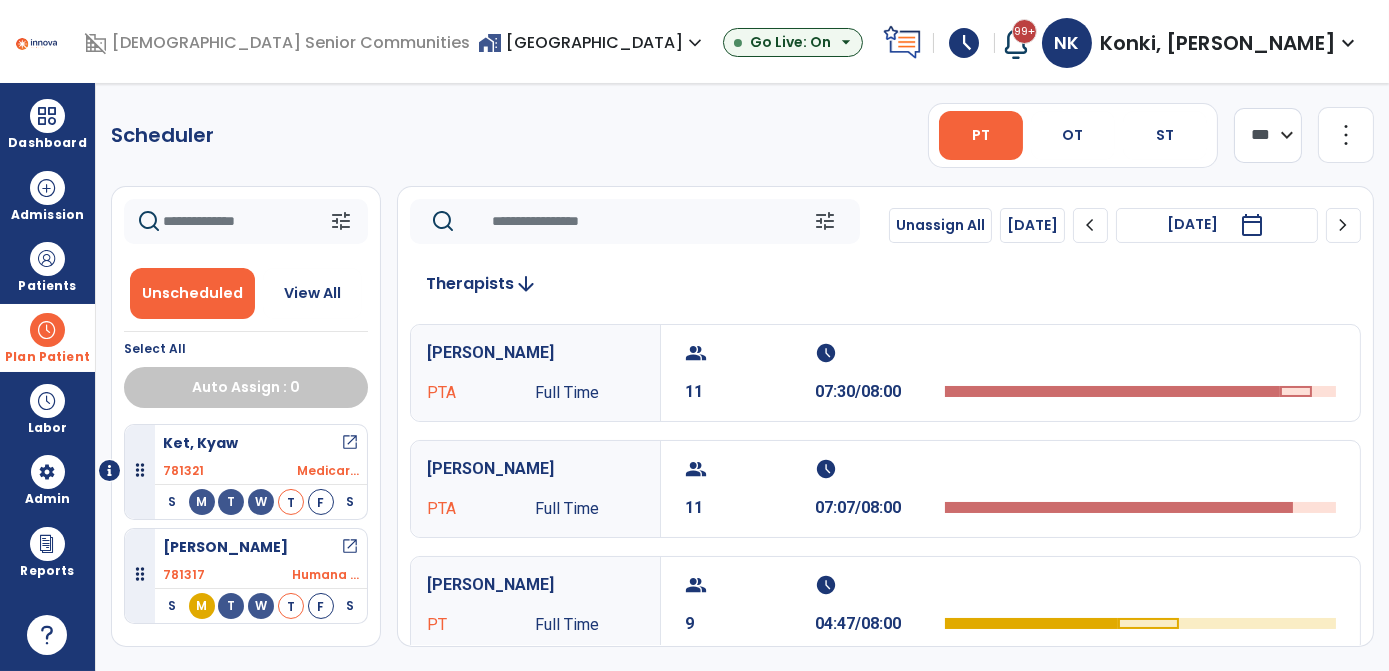 click on "Freiburger, Adrienne PTA Full Time" at bounding box center [535, 373] 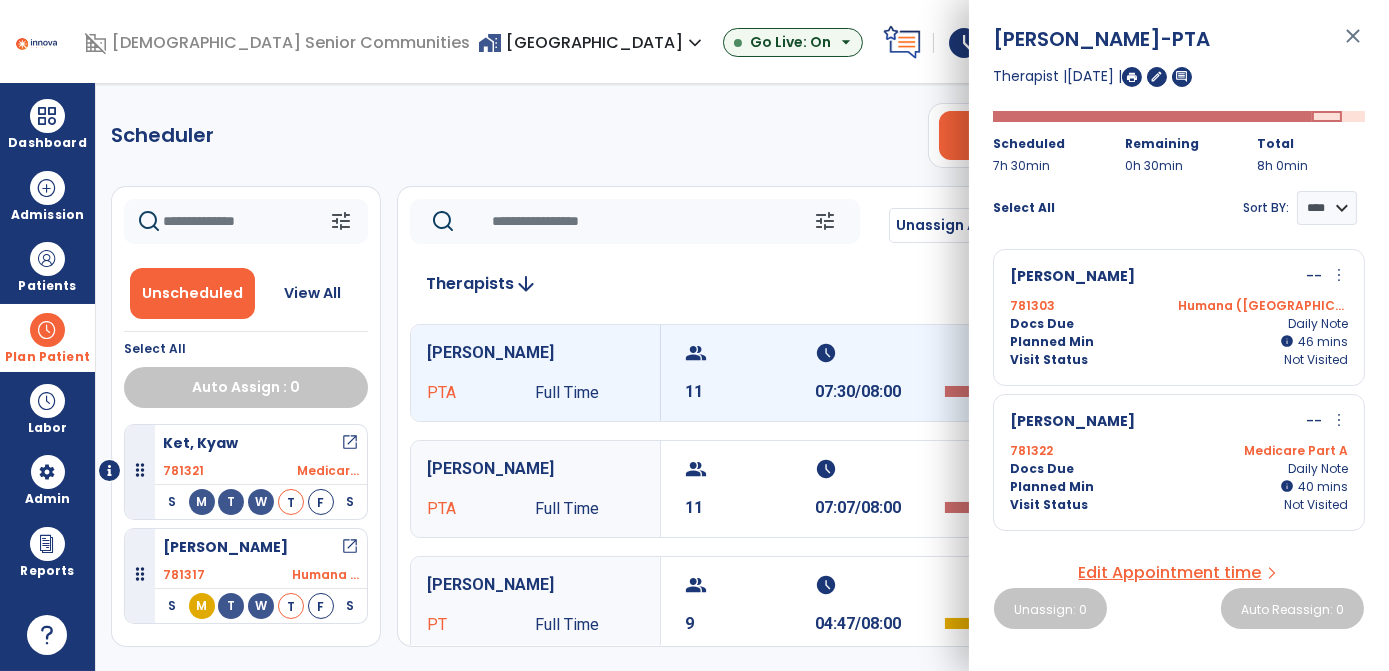 click on "Humana ([GEOGRAPHIC_DATA])" at bounding box center [1263, 306] 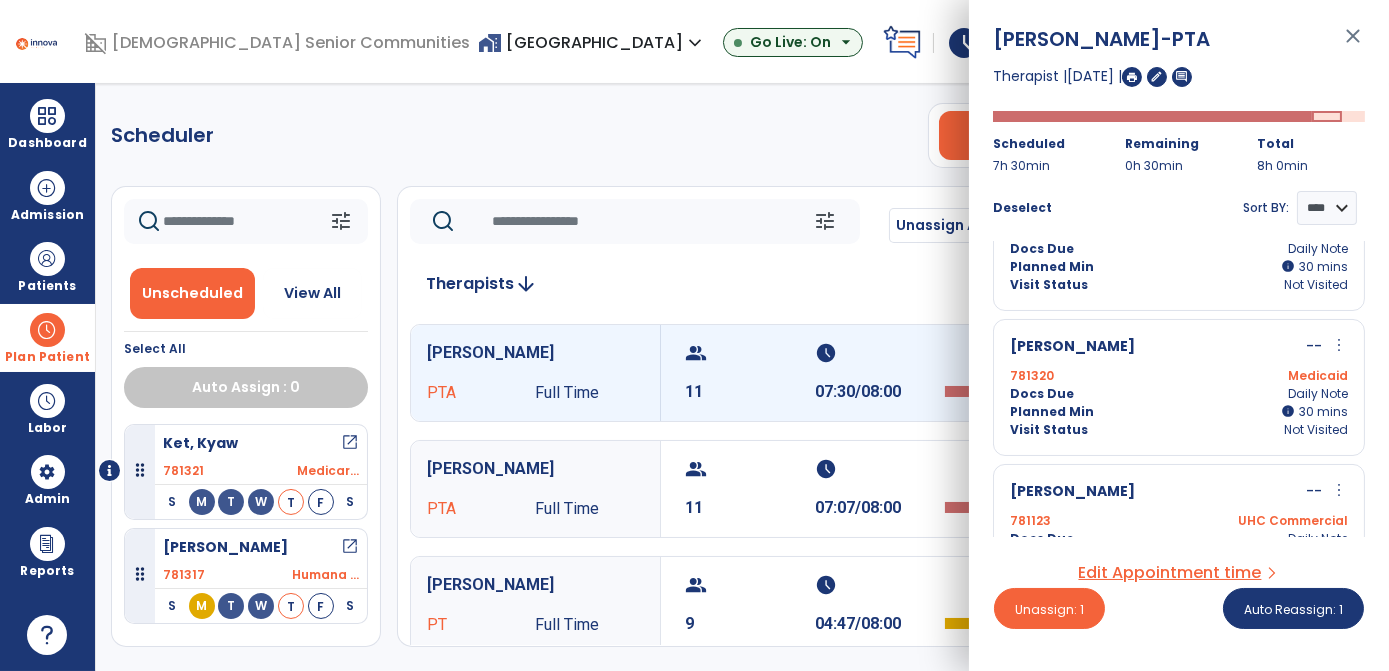 scroll, scrollTop: 1388, scrollLeft: 0, axis: vertical 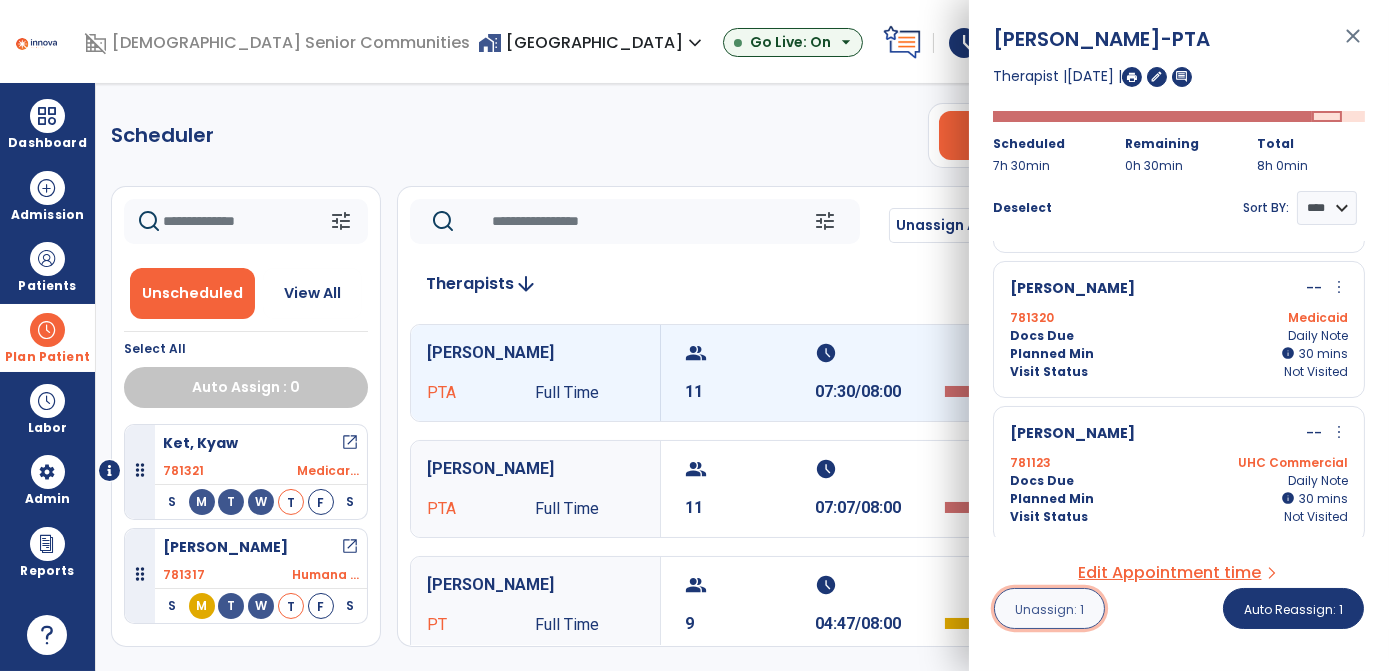 click on "Unassign: 1" at bounding box center [1049, 609] 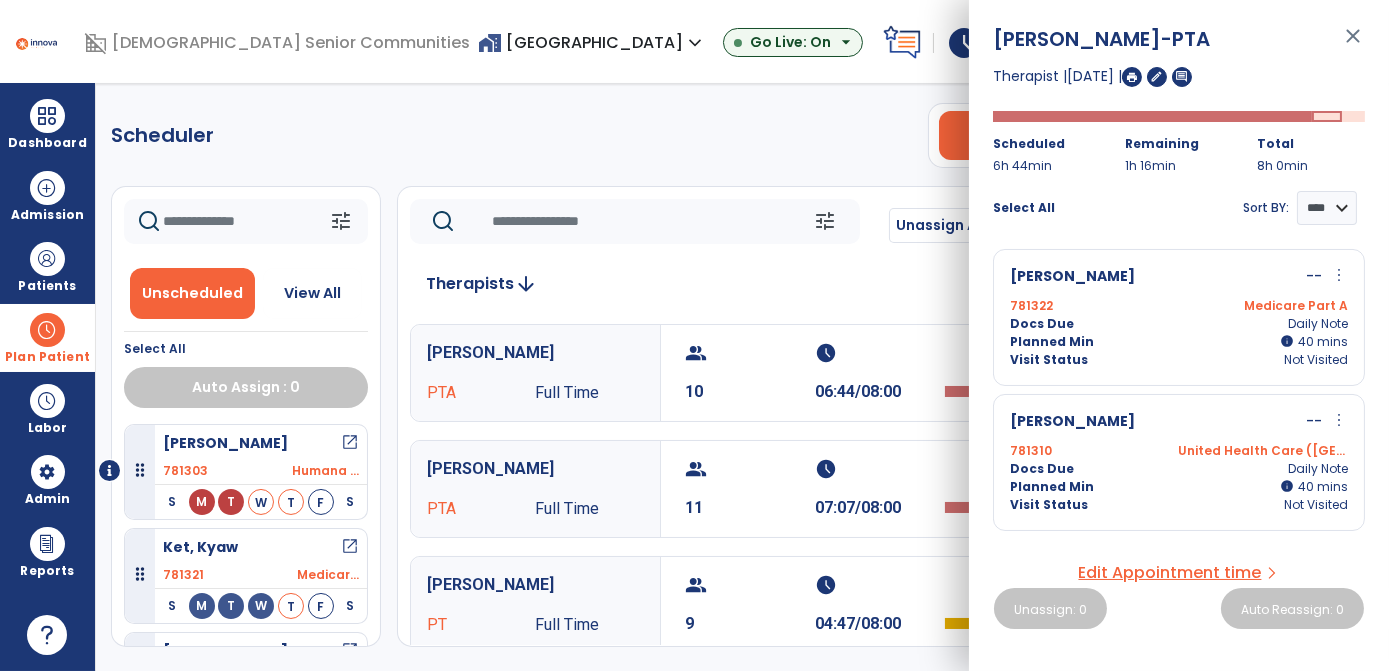 scroll, scrollTop: 69, scrollLeft: 0, axis: vertical 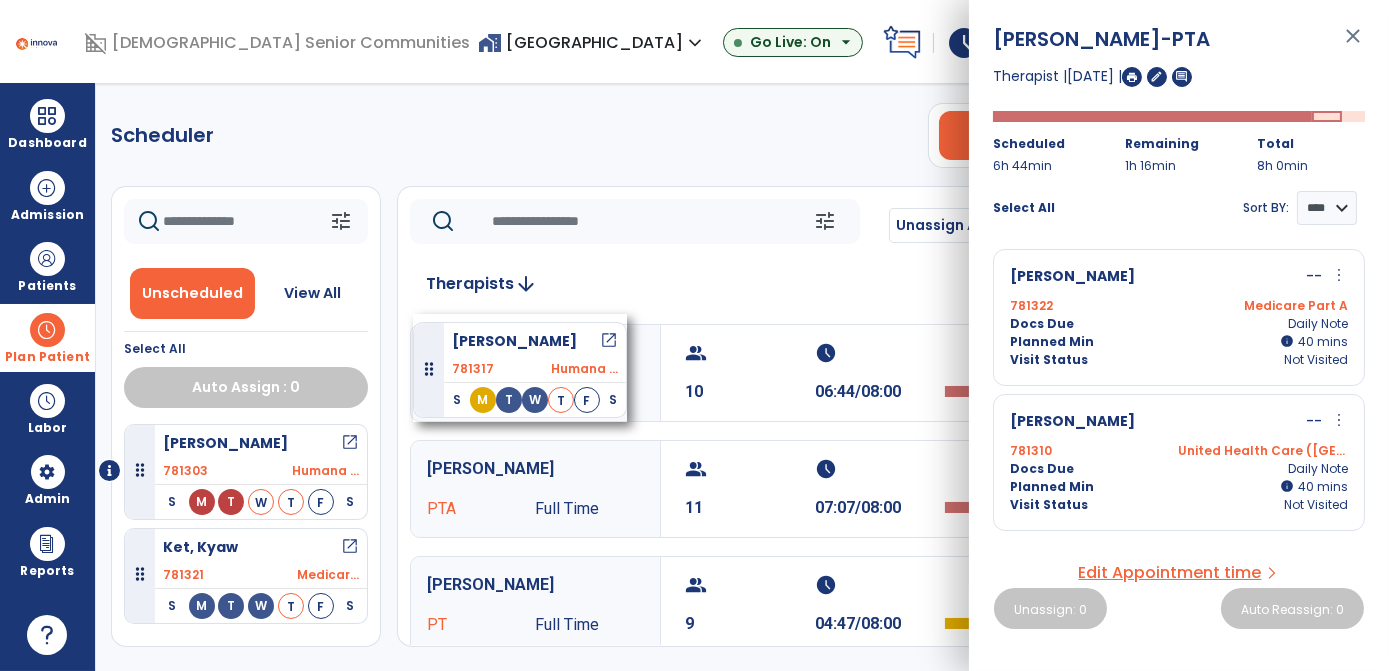 drag, startPoint x: 275, startPoint y: 605, endPoint x: 409, endPoint y: 314, distance: 320.3701 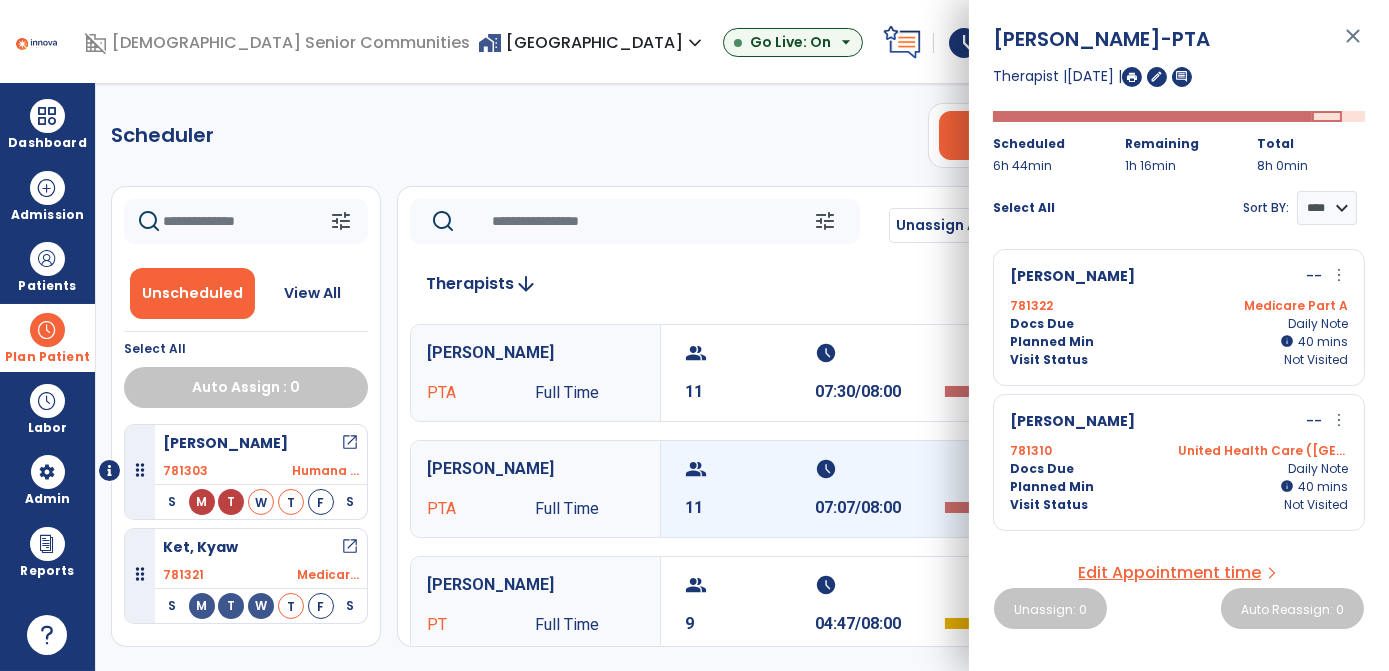 click on "11" at bounding box center (750, 508) 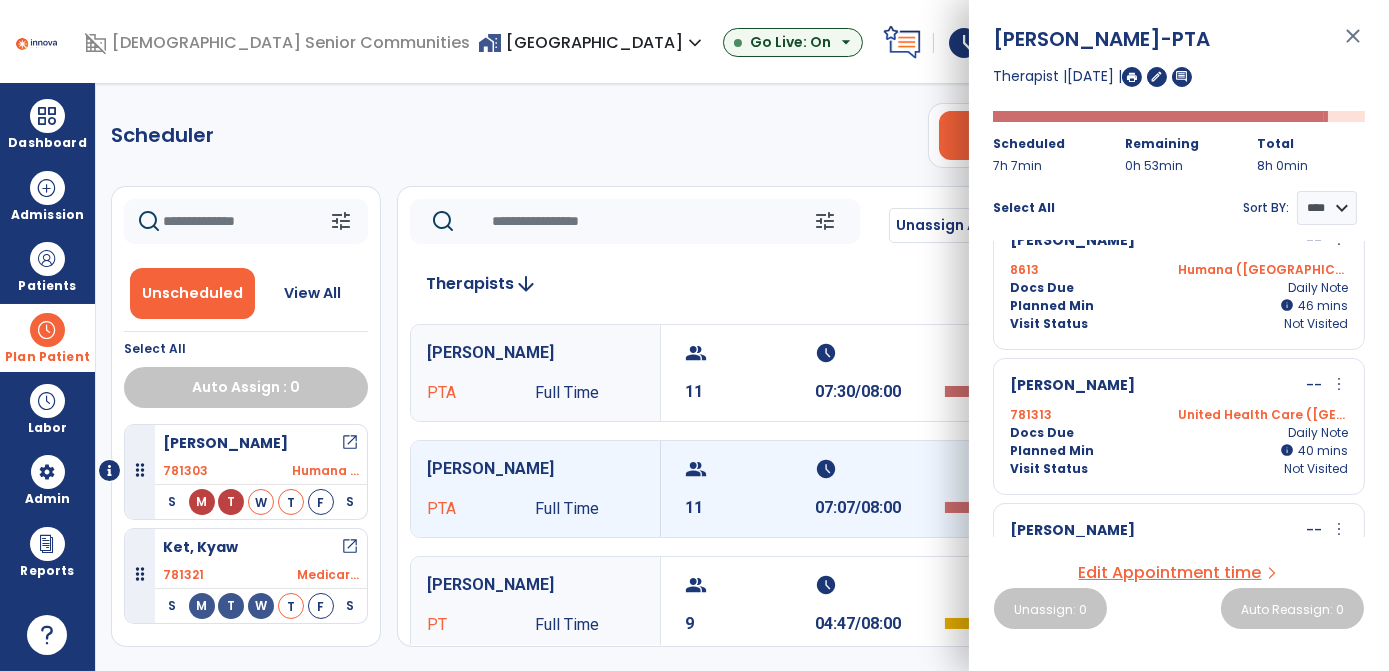 scroll, scrollTop: 187, scrollLeft: 0, axis: vertical 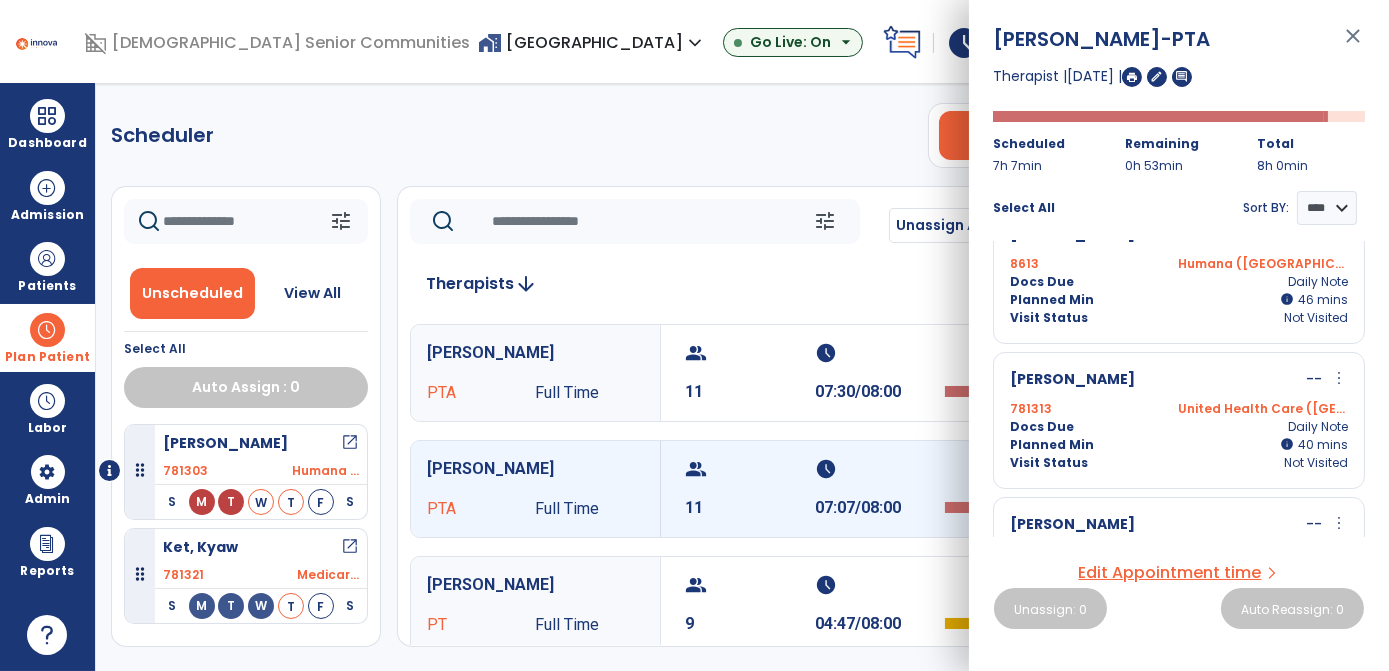 click on "Visit Status  Not Visited" at bounding box center [1179, 463] 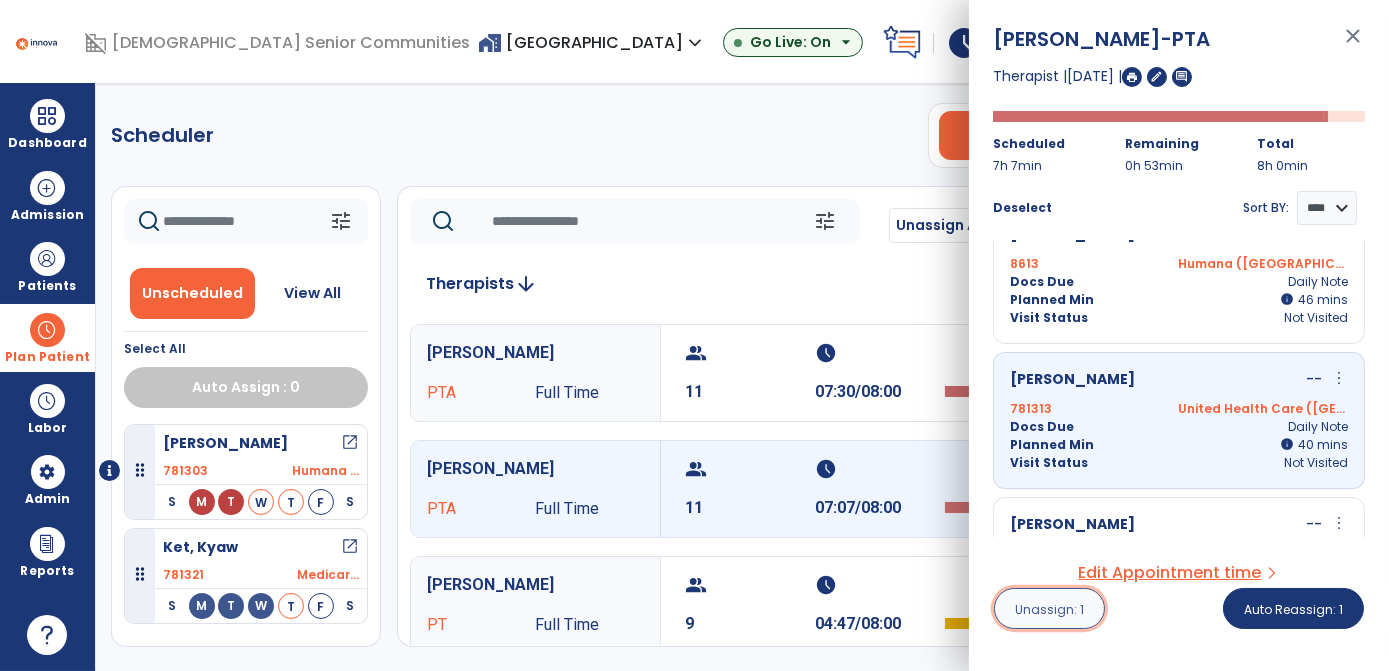 click on "Unassign: 1" at bounding box center [1049, 608] 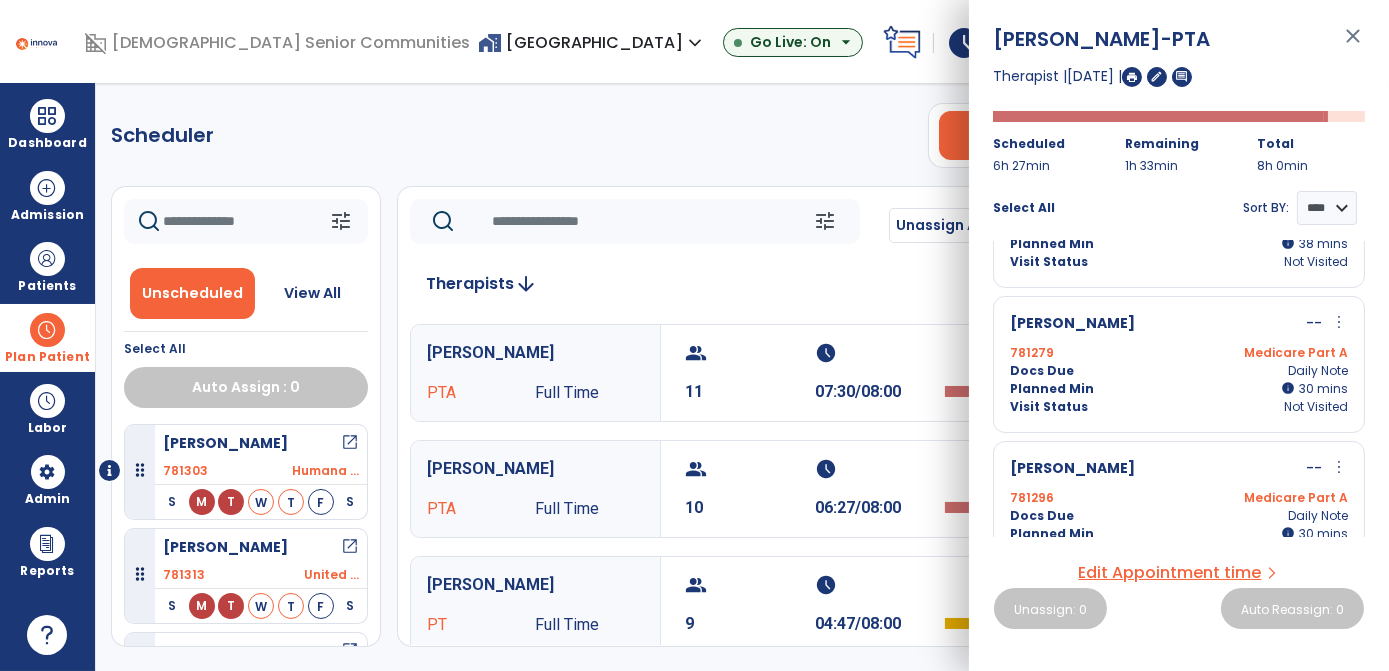 scroll, scrollTop: 1149, scrollLeft: 0, axis: vertical 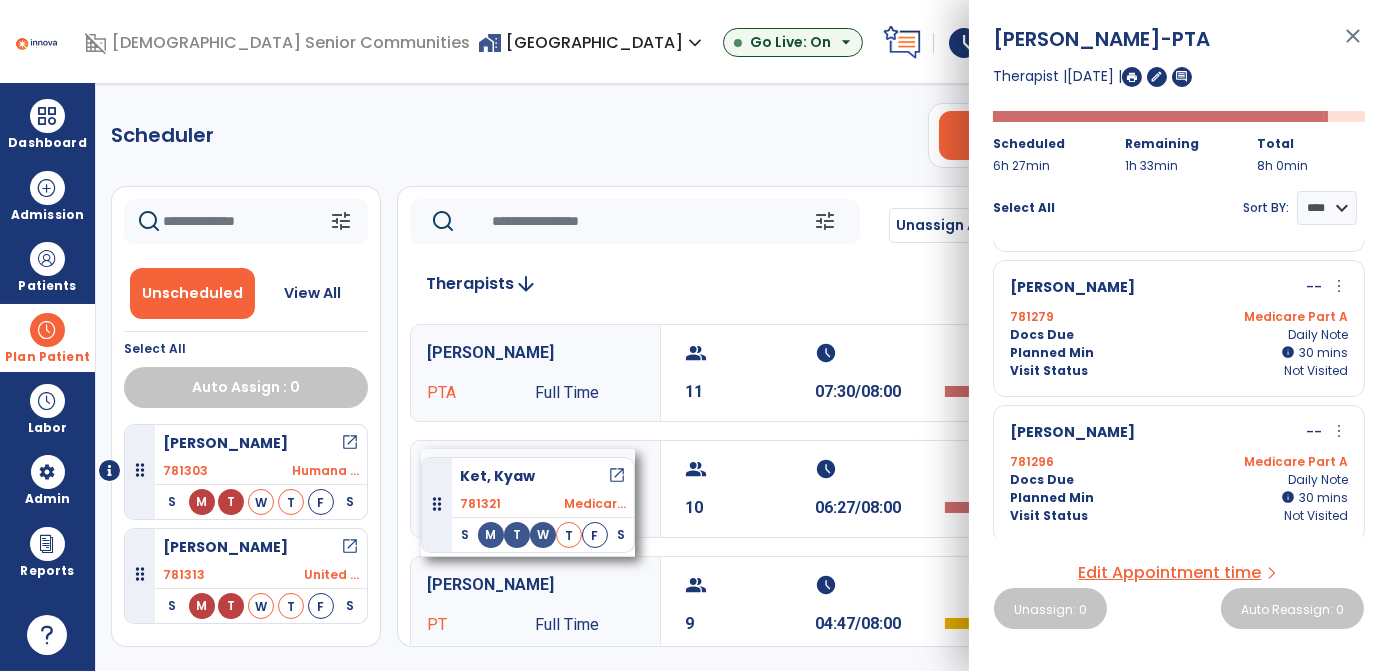 drag, startPoint x: 229, startPoint y: 588, endPoint x: 415, endPoint y: 439, distance: 238.32121 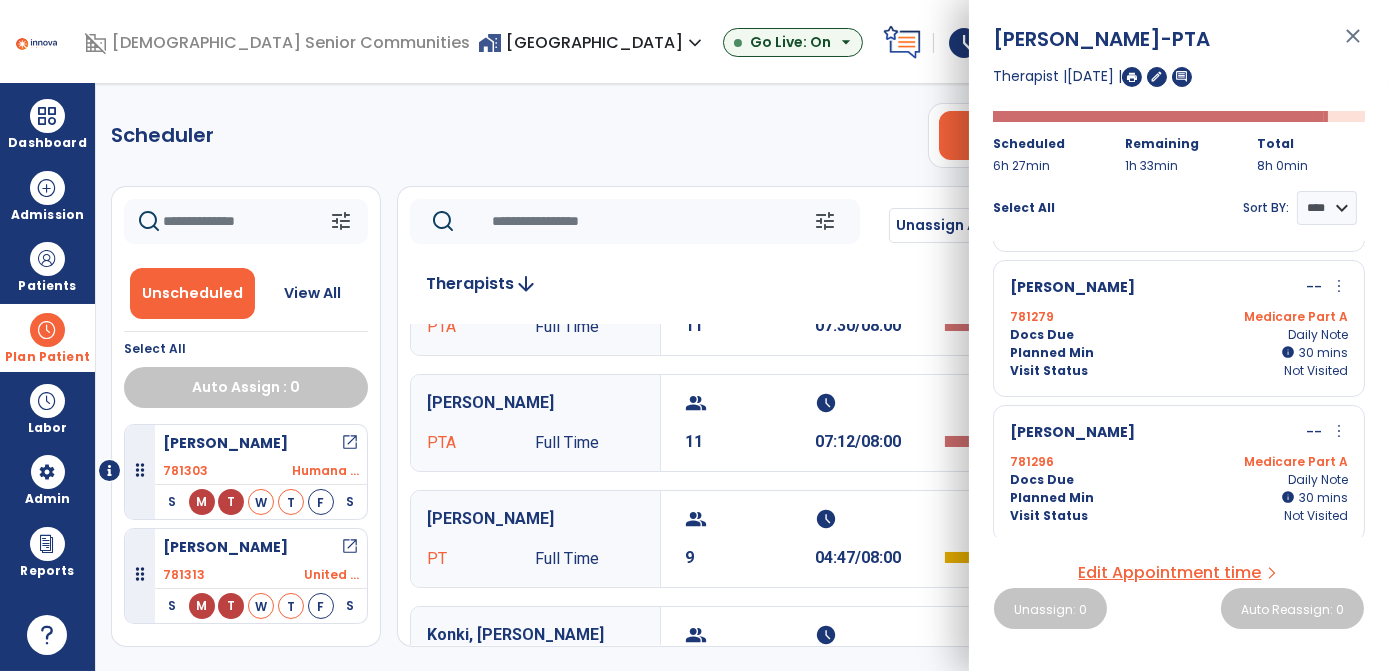 scroll, scrollTop: 67, scrollLeft: 0, axis: vertical 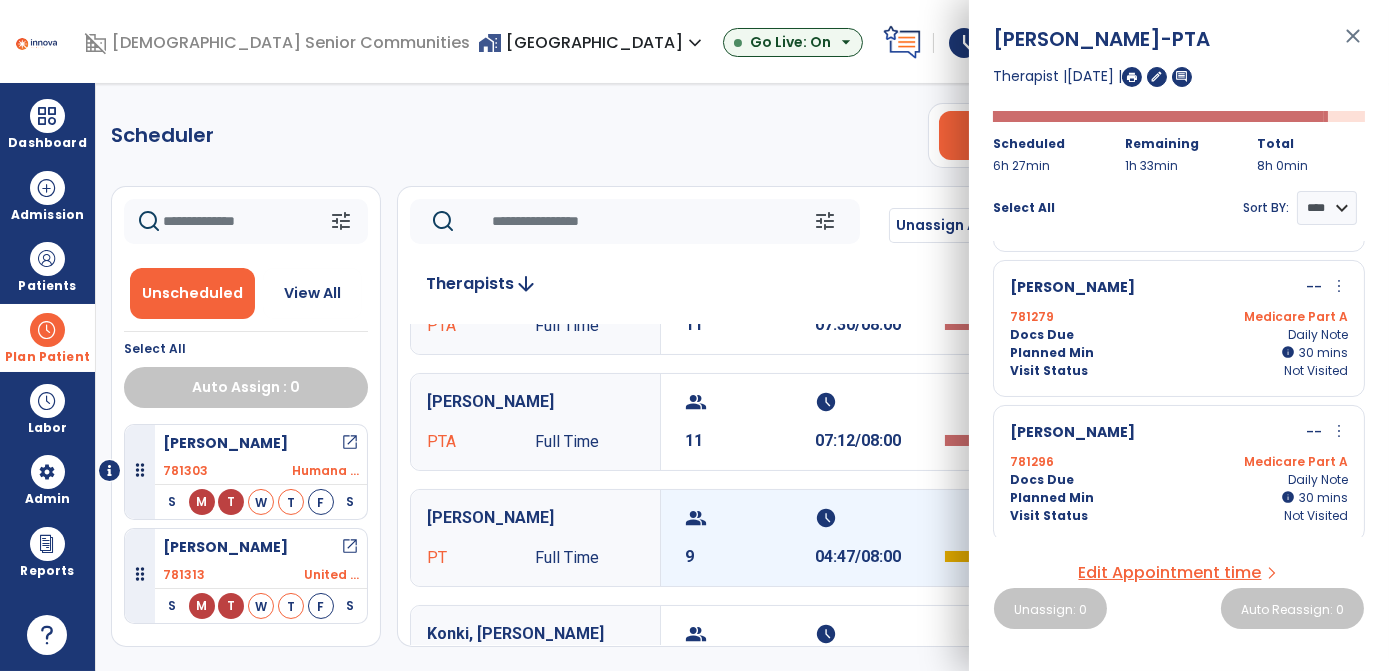 click on "schedule  04:47/08:00" at bounding box center (880, 538) 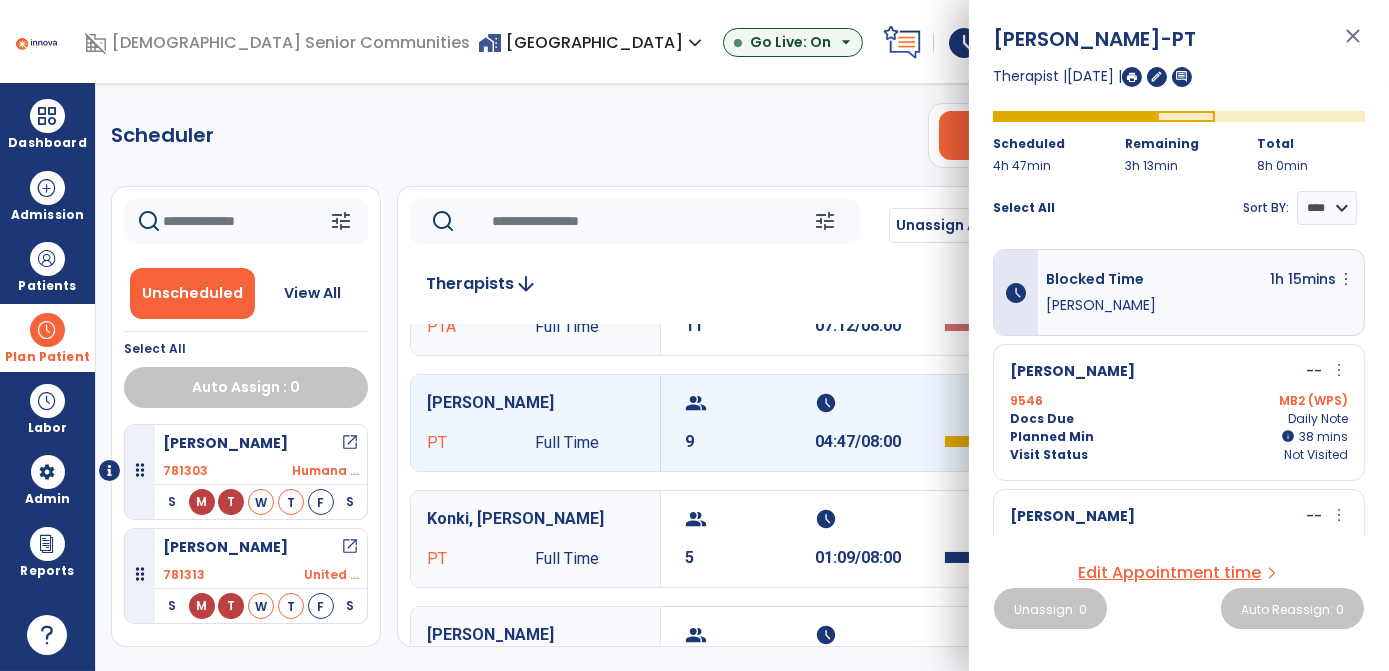 scroll, scrollTop: 184, scrollLeft: 0, axis: vertical 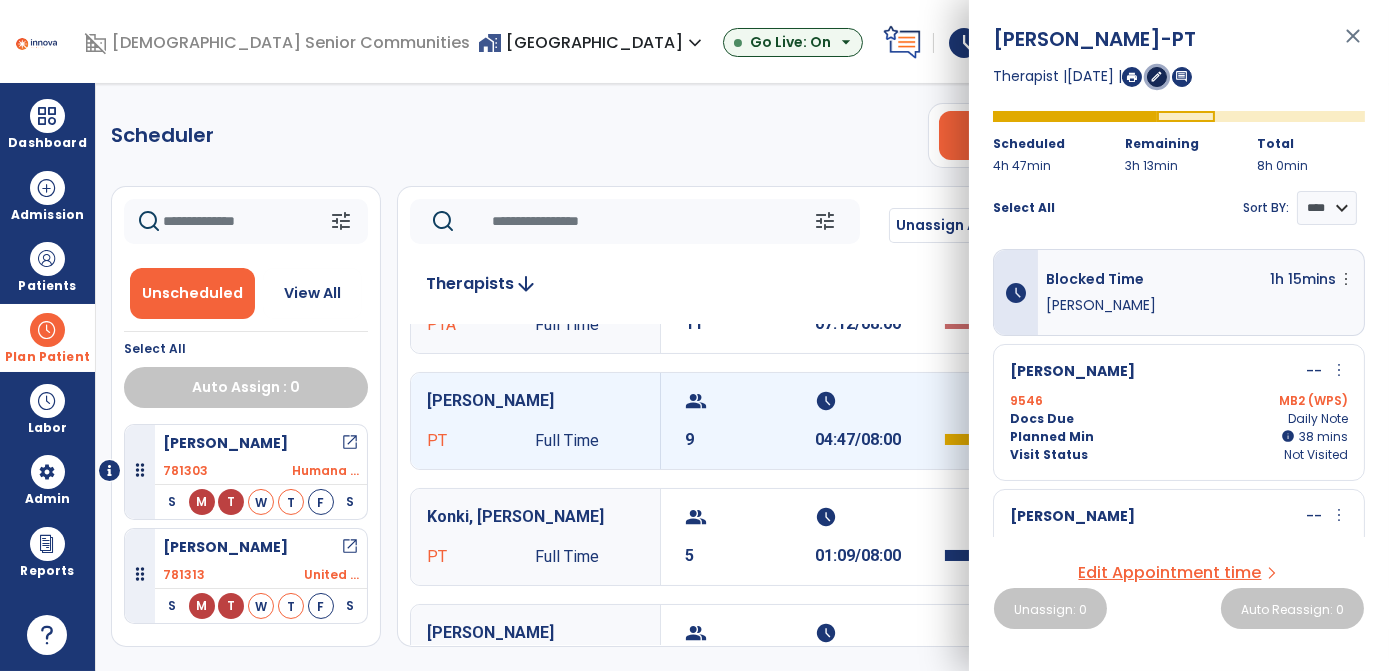 click on "edit" at bounding box center (1157, 76) 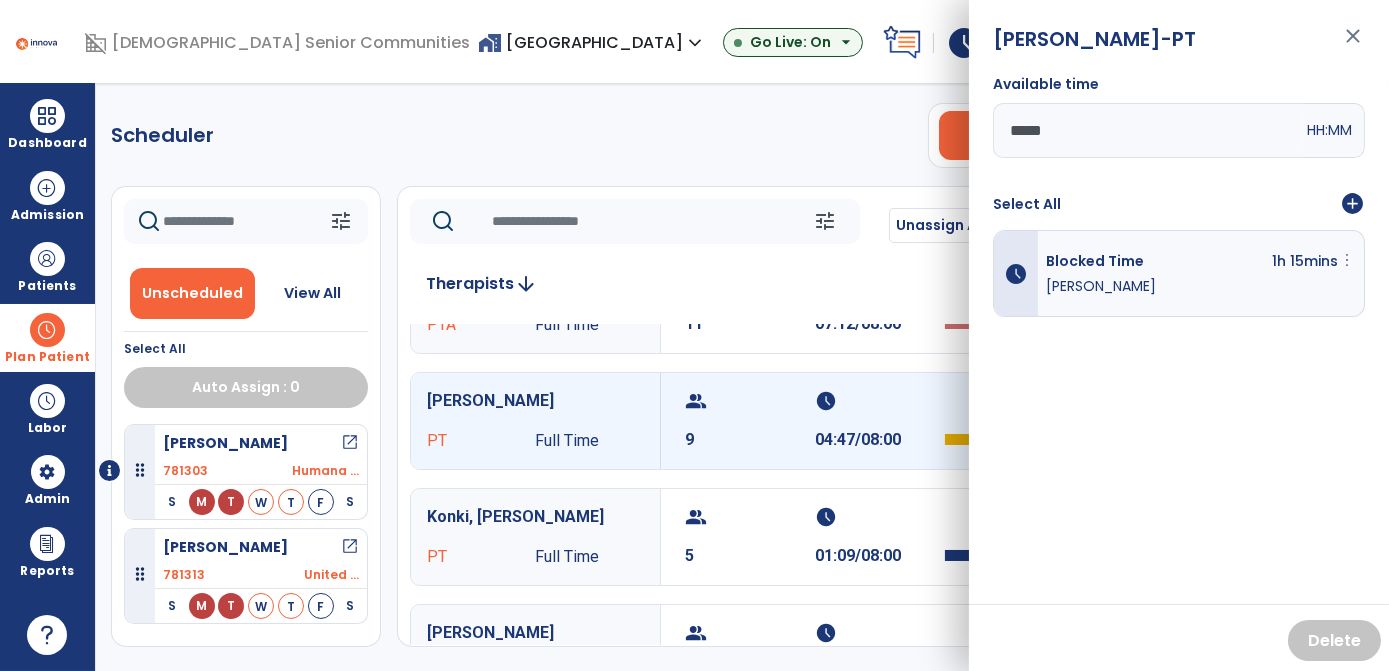 click on "more_vert" at bounding box center [1347, 260] 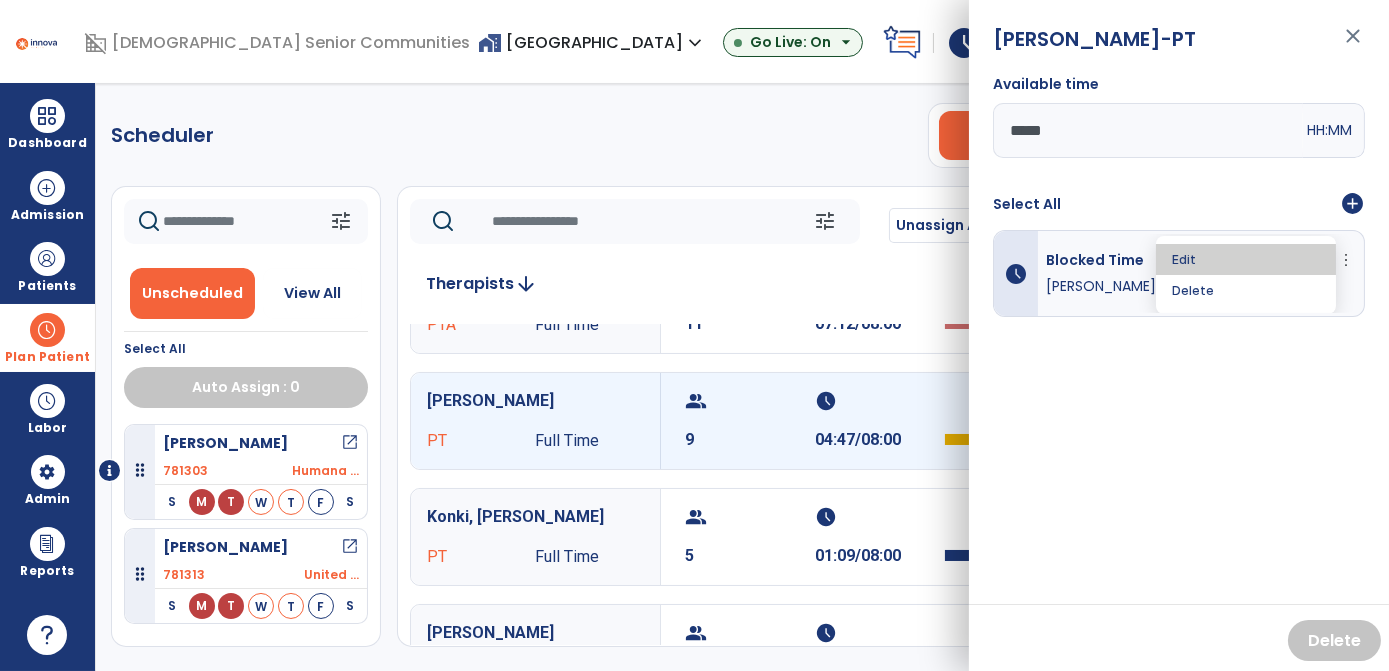click on "Edit" at bounding box center (1246, 259) 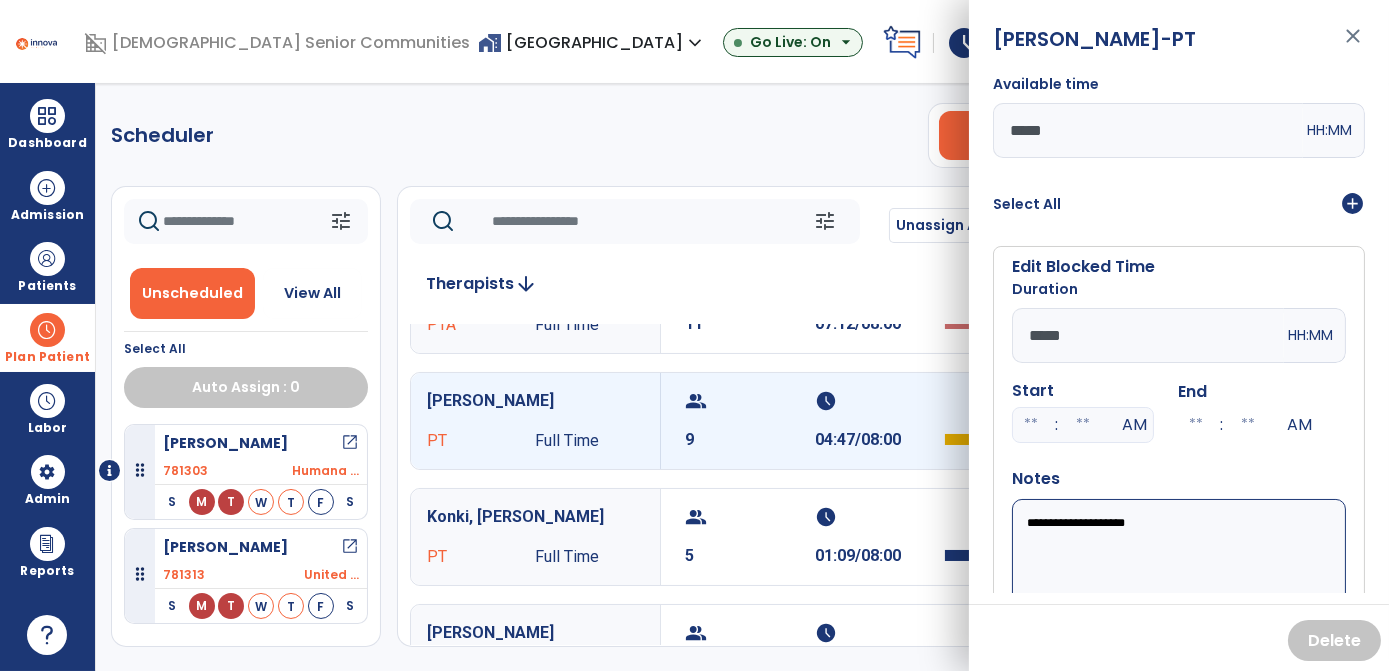click on "*****" at bounding box center [1148, 335] 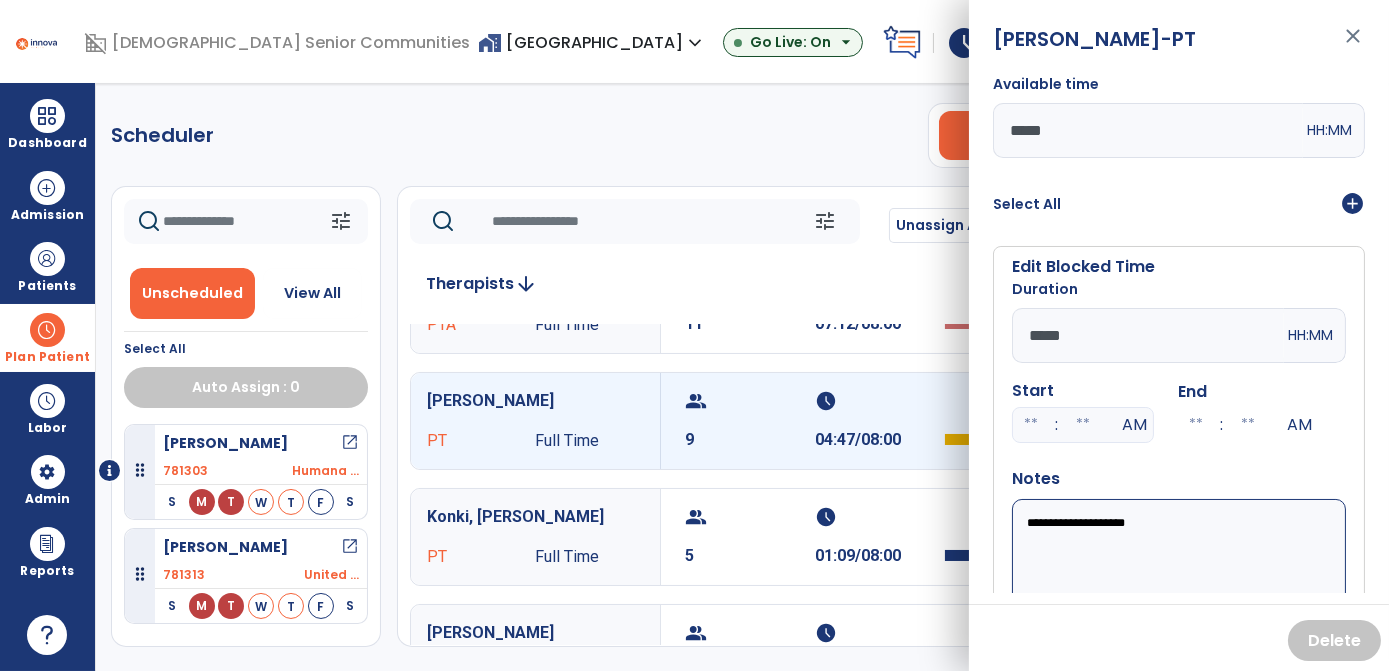 drag, startPoint x: 1066, startPoint y: 332, endPoint x: 1053, endPoint y: 337, distance: 13.928389 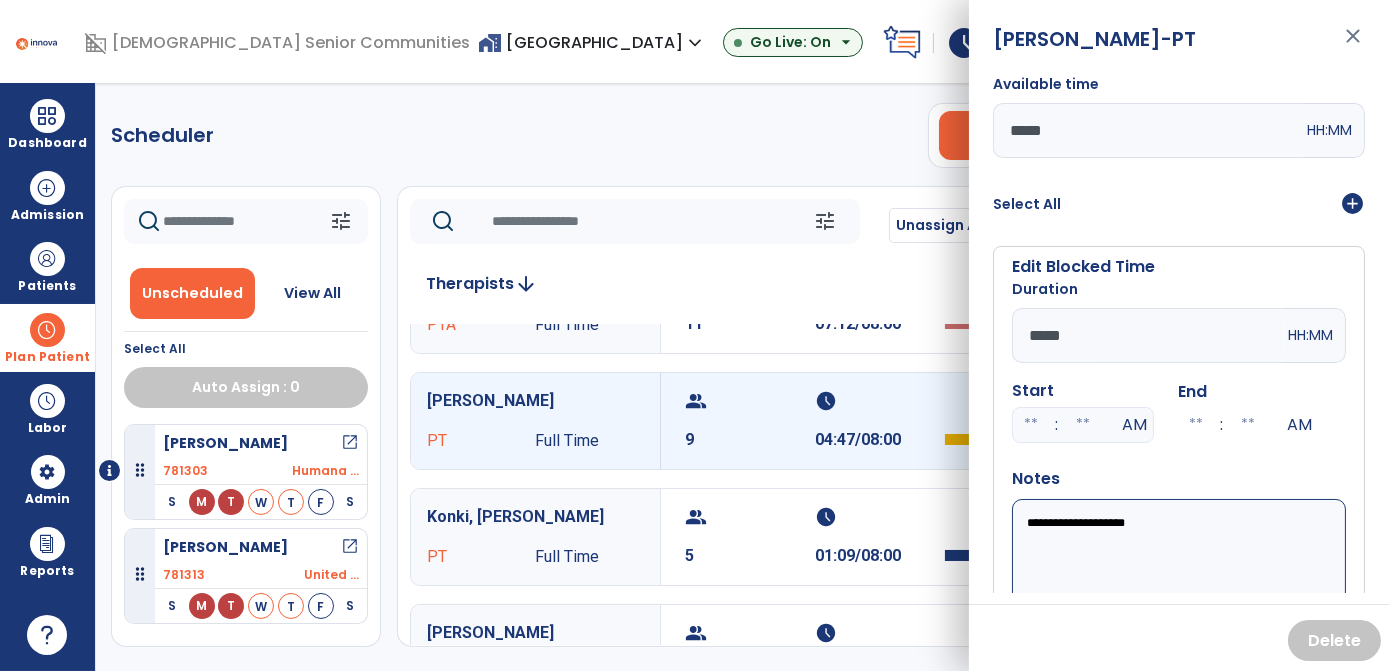 click on "*****" at bounding box center (1148, 335) 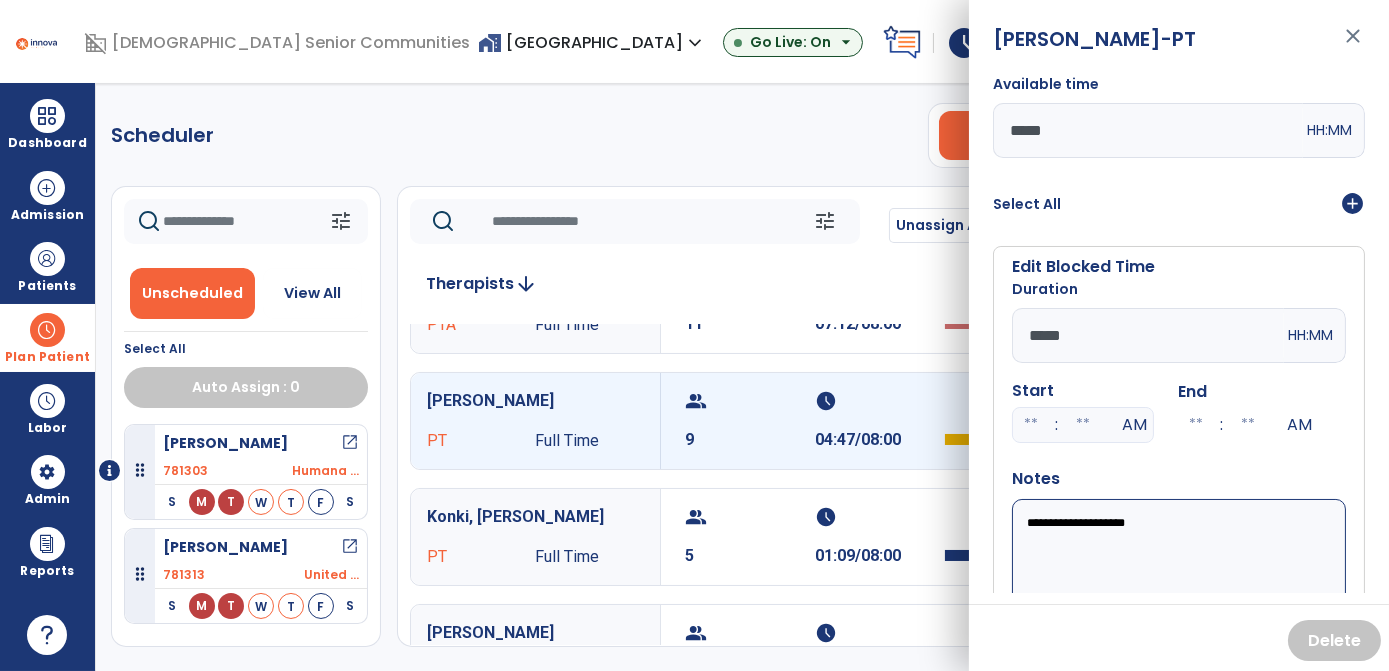 drag, startPoint x: 1248, startPoint y: 544, endPoint x: 1056, endPoint y: 531, distance: 192.4396 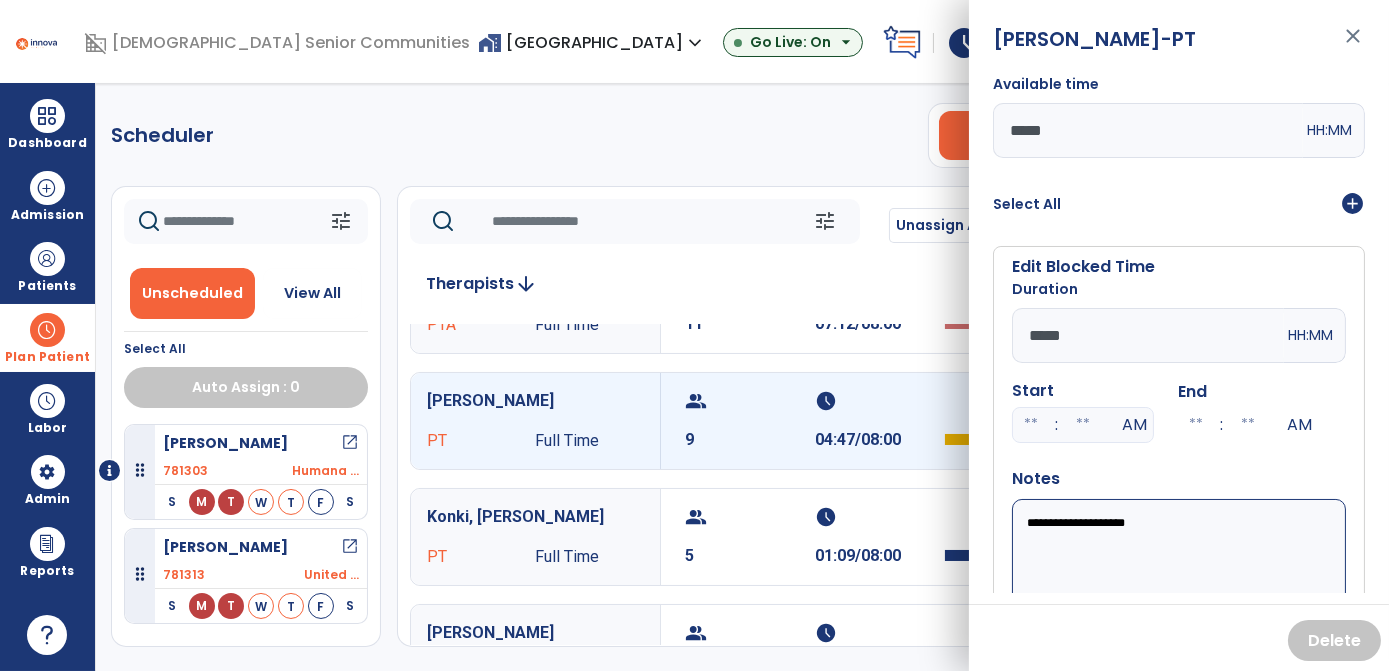 click on "**********" at bounding box center (1179, 559) 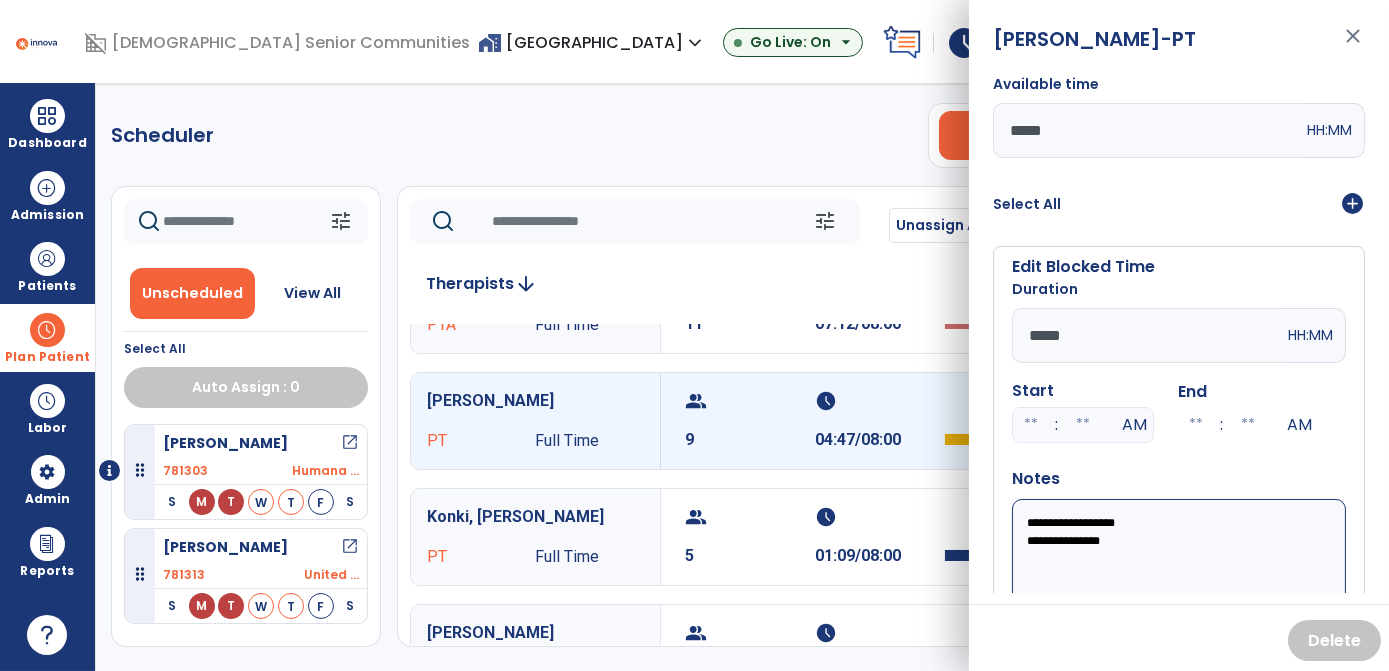 scroll, scrollTop: 80, scrollLeft: 0, axis: vertical 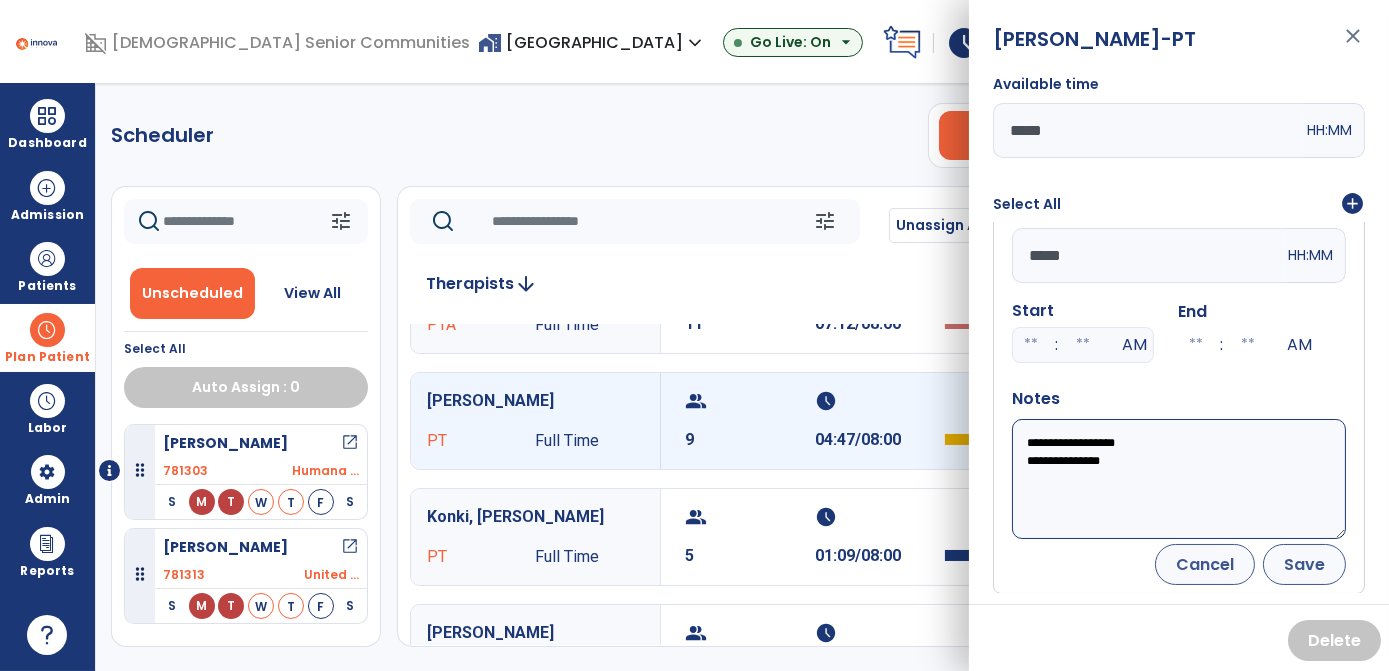 type on "**********" 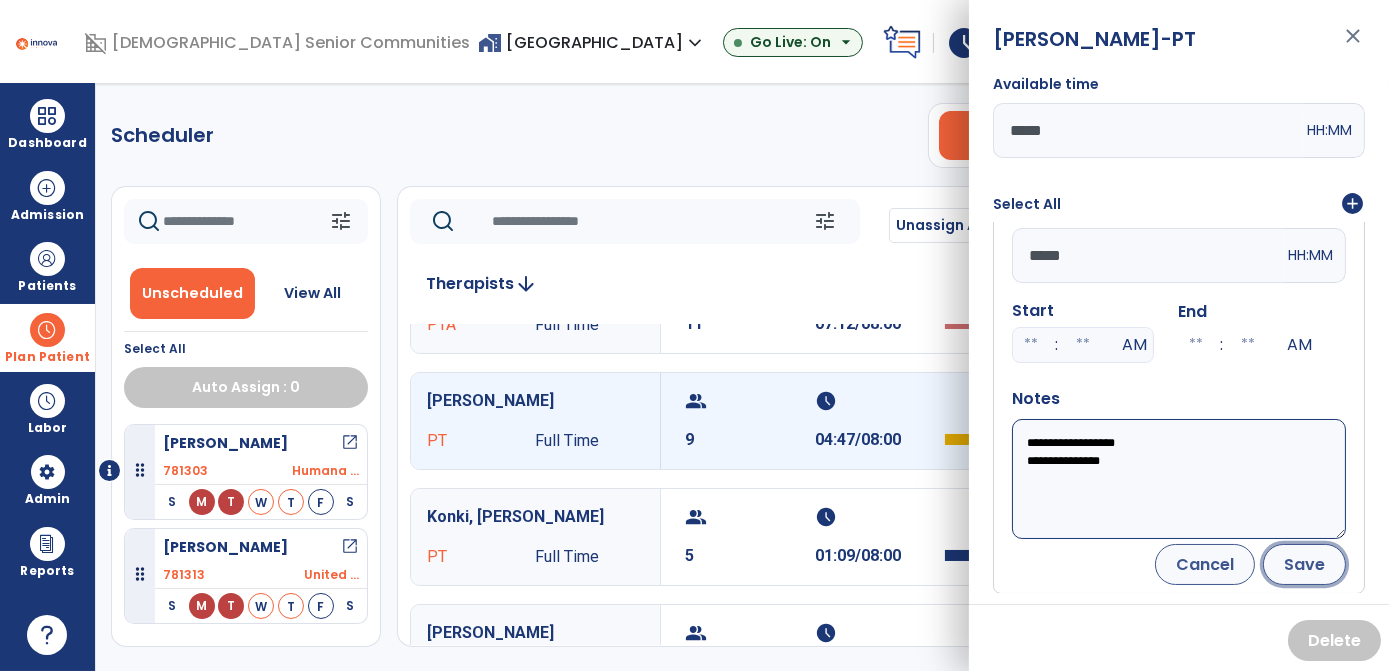 click on "Save" at bounding box center (1304, 564) 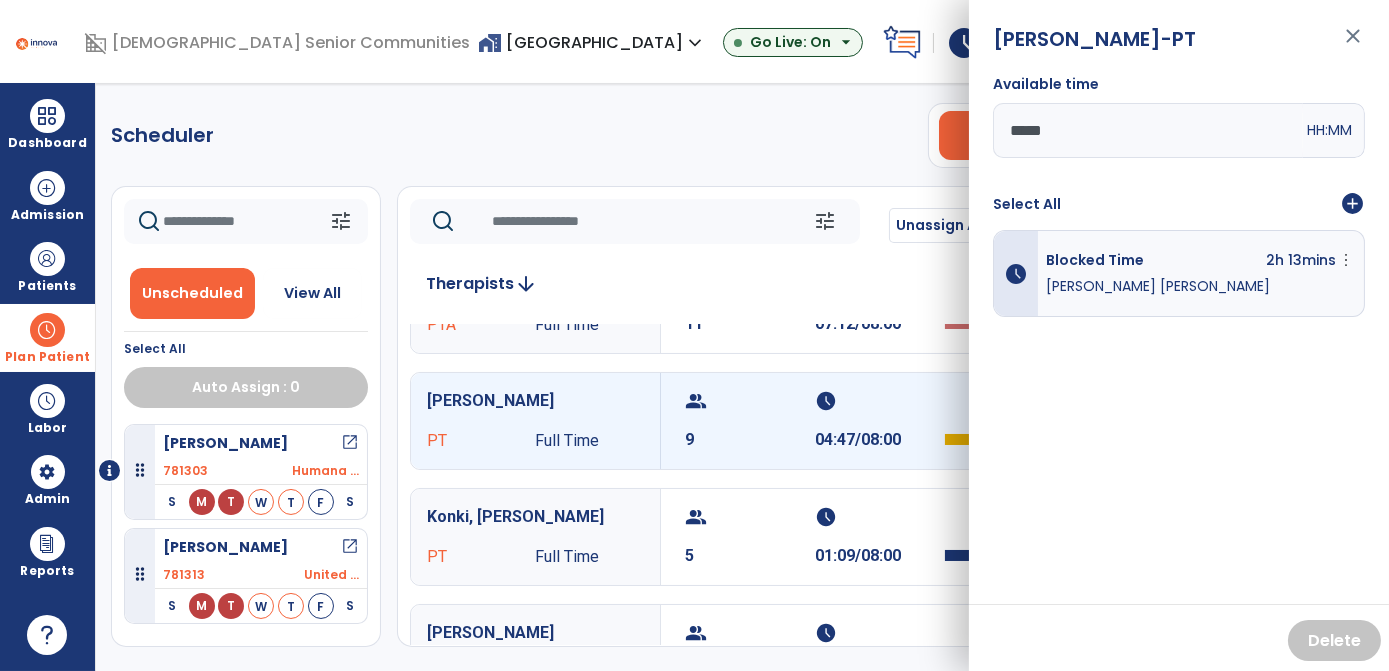 scroll, scrollTop: 0, scrollLeft: 0, axis: both 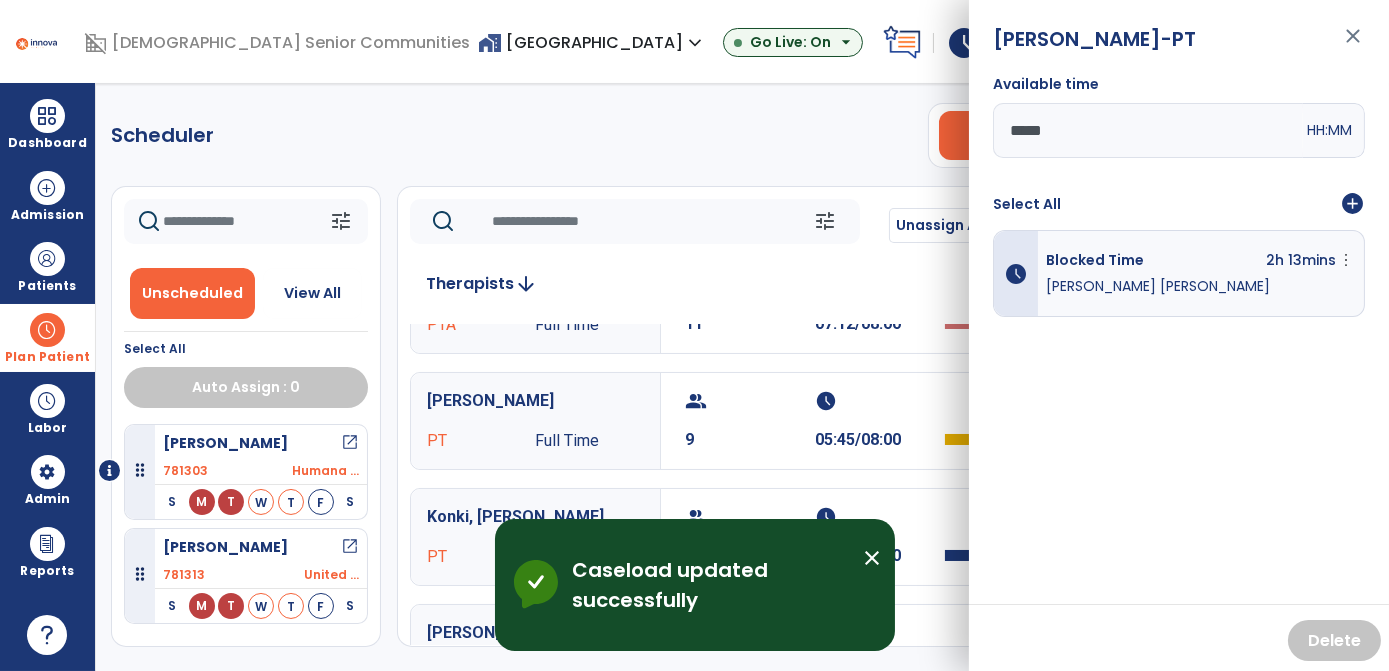 click on "Scheduler   PT   OT   ST  **** *** more_vert  Manage Labor   View All Therapists   Print   tune   Unscheduled   View All  Select All  Auto Assign : 0   Gasper, Juanita   open_in_new  781303 Humana ...  S M T W T F S  Hollister, James   open_in_new  781313 United ...  S M T W T F S  tune   Unassign All   Today  chevron_left Thu, Jul 10 2025  *********  calendar_today  chevron_right Therapists  arrow_downward   Freiburger, Adrienne PTA Full Time  group  11  schedule  07:30/08:00   Arroyo, Delia PTA Full Time  group  11  schedule  07:12/08:00   Katam, Prasanth PT Full Time  group  9  schedule  05:45/08:00   Konki, Namitha PT Full Time  group  5  schedule  01:09/08:00   Degener, Darlene PT PRN  group  0  schedule  0:00/08:00   Ferguson, Angela PT Full Time  group  0  schedule  0:00/08:00   Franklin, Sam PT Full Time  group  0  schedule  0:00/08:00   Glasper, Deborah PTA Full Time  group  0  schedule  0:00/08:00   Howard, Jill PT PRN  group  0  schedule  0:00/08:00   Mihir, Anshuman PT PRN  group  0" at bounding box center [742, 377] 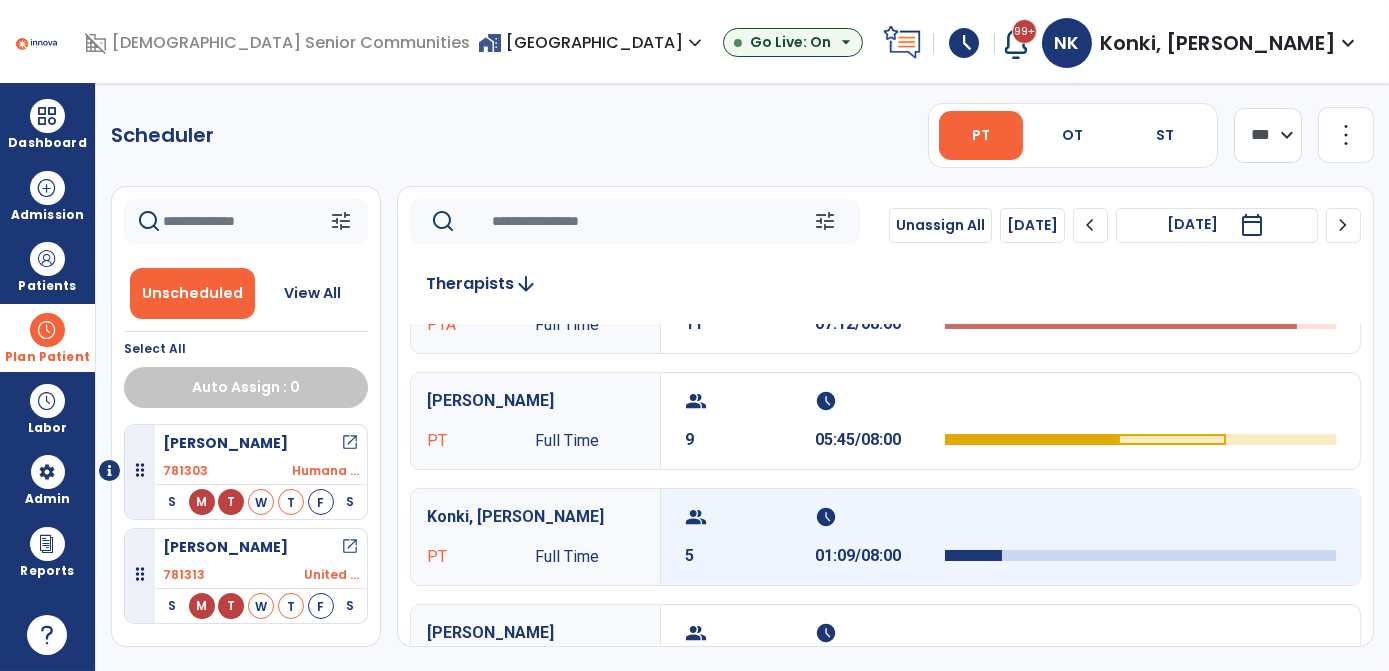 click on "01:09/08:00" at bounding box center [880, 556] 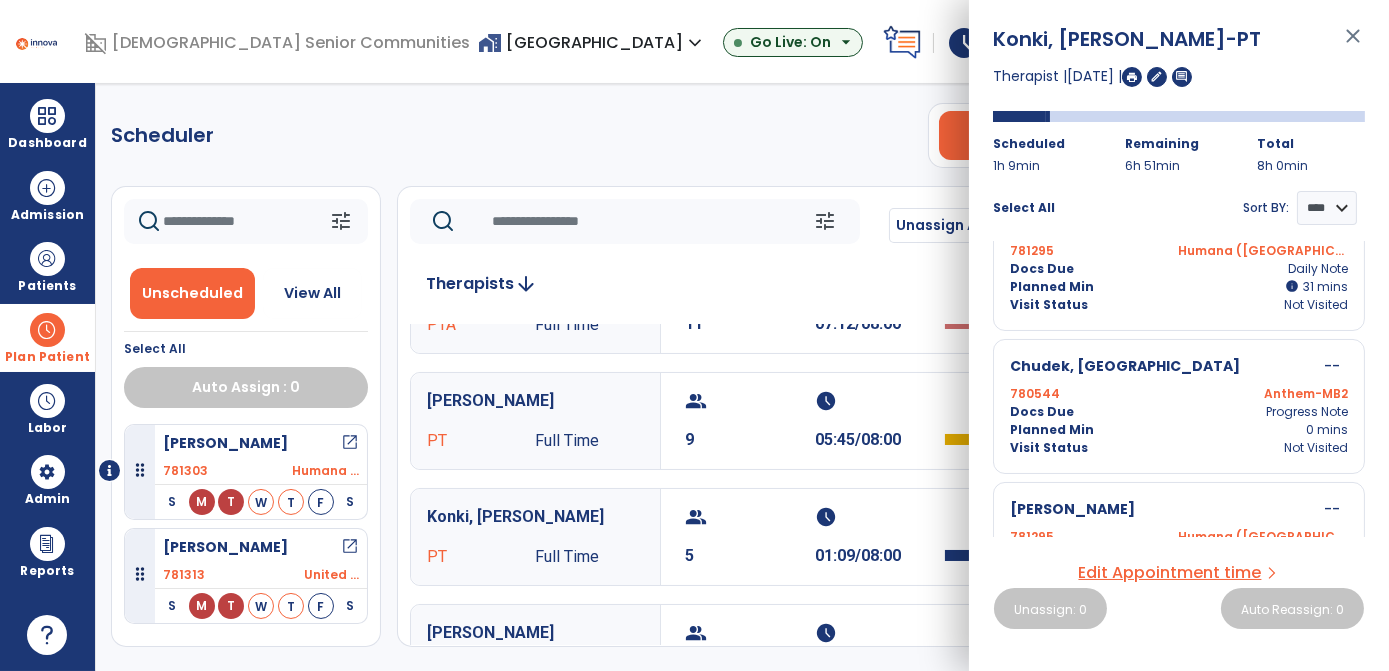 scroll, scrollTop: 0, scrollLeft: 0, axis: both 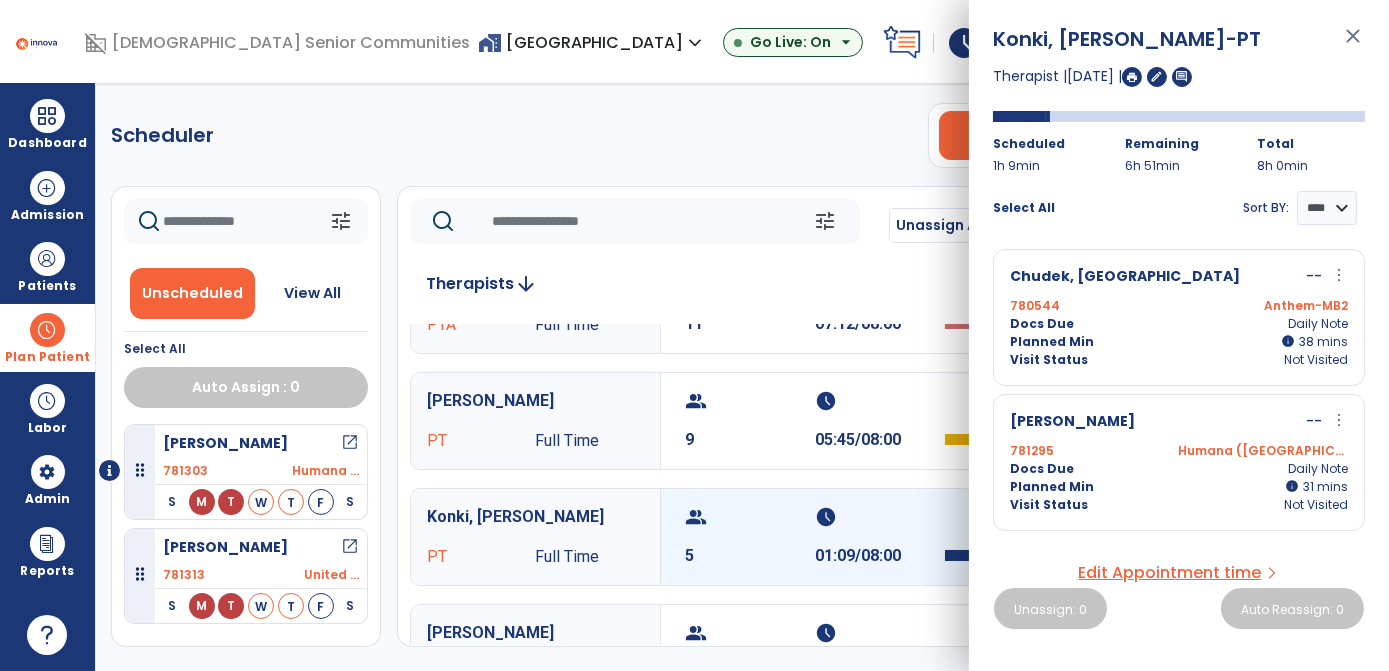 click on "01:09/08:00" at bounding box center (880, 556) 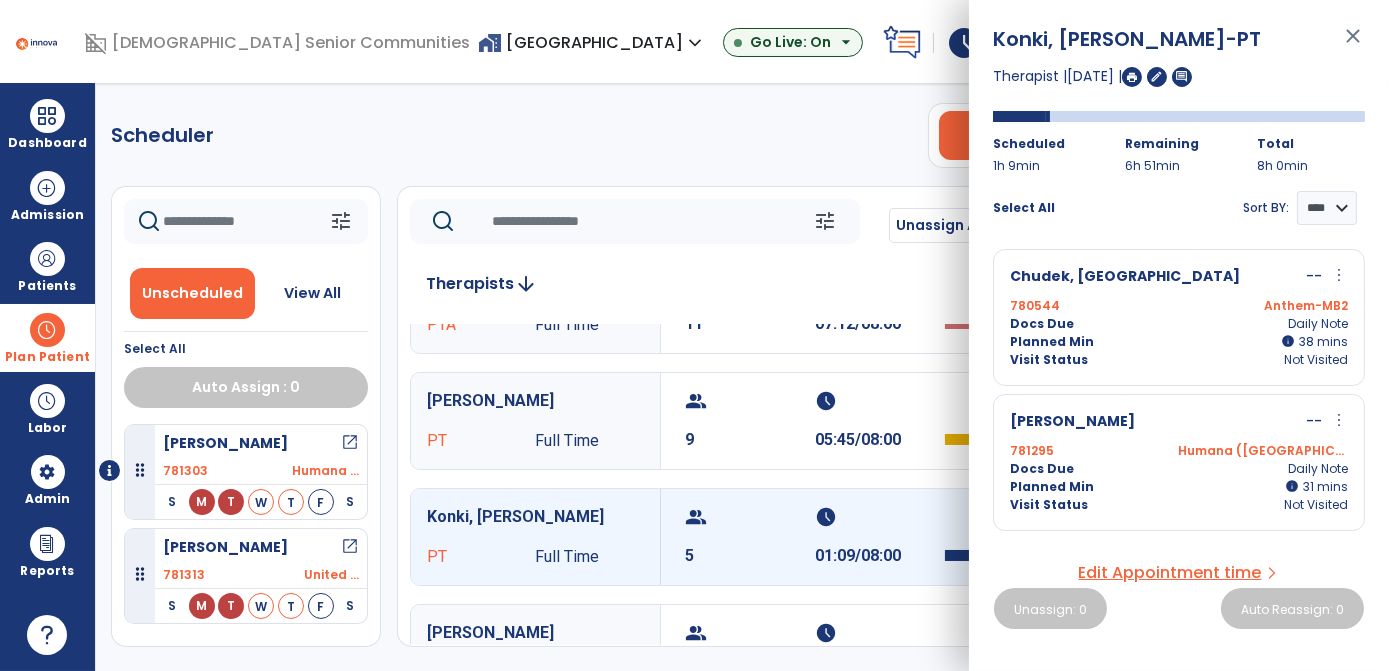 click on "Scheduler   PT   OT   ST  **** *** more_vert  Manage Labor   View All Therapists   Print   tune   Unscheduled   View All  Select All  Auto Assign : 0   Gasper, Juanita   open_in_new  781303 Humana ...  S M T W T F S  Hollister, James   open_in_new  781313 United ...  S M T W T F S  tune   Unassign All   Today  chevron_left Thu, Jul 10 2025  *********  calendar_today  chevron_right Therapists  arrow_downward   Freiburger, Adrienne PTA Full Time  group  11  schedule  07:30/08:00   Arroyo, Delia PTA Full Time  group  11  schedule  07:12/08:00   Katam, Prasanth PT Full Time  group  9  schedule  05:45/08:00   Konki, Namitha PT Full Time  group  5  schedule  01:09/08:00   Degener, Darlene PT PRN  group  0  schedule  0:00/08:00   Ferguson, Angela PT Full Time  group  0  schedule  0:00/08:00   Franklin, Sam PT Full Time  group  0  schedule  0:00/08:00   Glasper, Deborah PTA Full Time  group  0  schedule  0:00/08:00   Howard, Jill PT PRN  group  0  schedule  0:00/08:00   Mihir, Anshuman PT PRN  group  0" at bounding box center (742, 377) 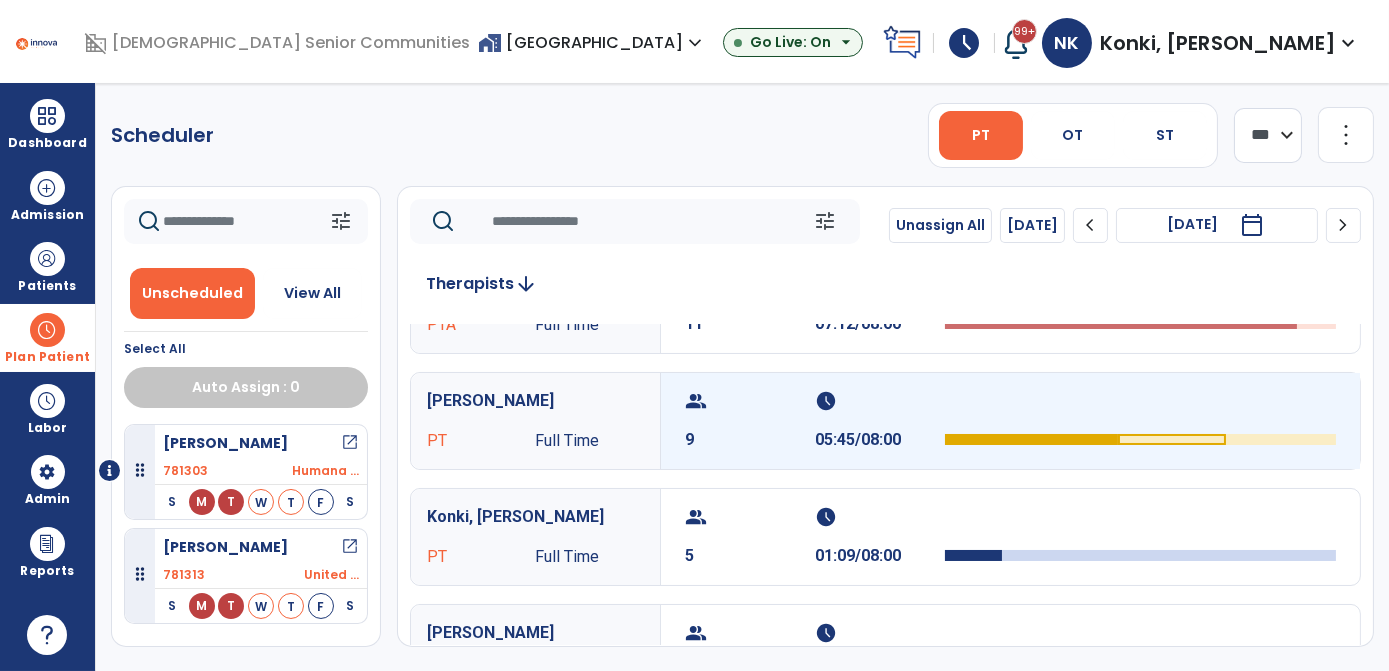 scroll, scrollTop: 0, scrollLeft: 0, axis: both 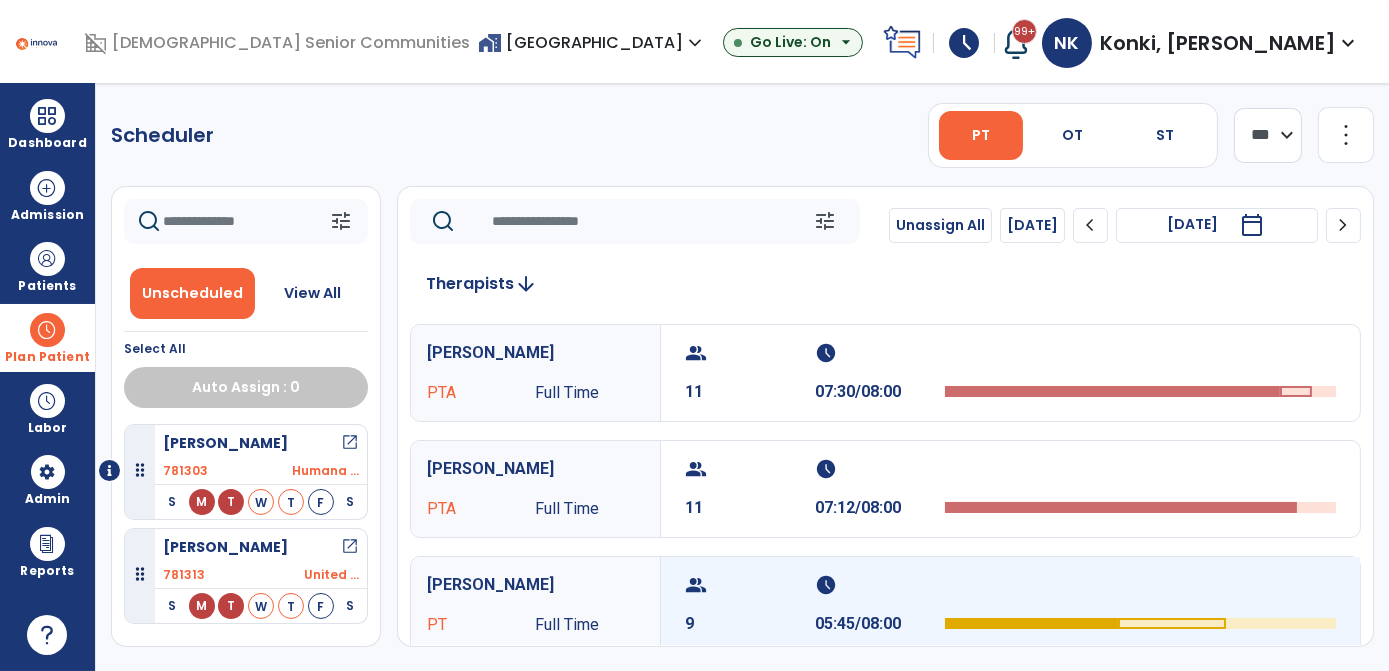 click on "group  9  schedule  05:45/08:00" at bounding box center [1010, 605] 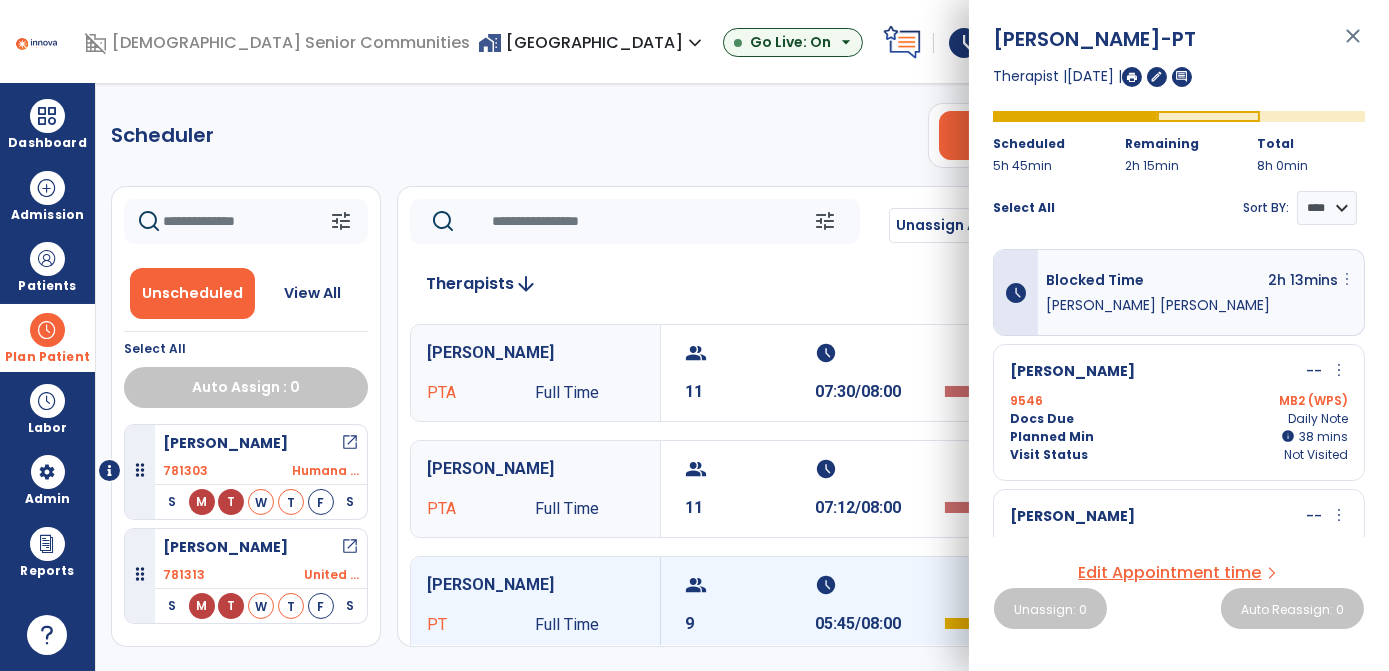 click on "more_vert" at bounding box center (1347, 279) 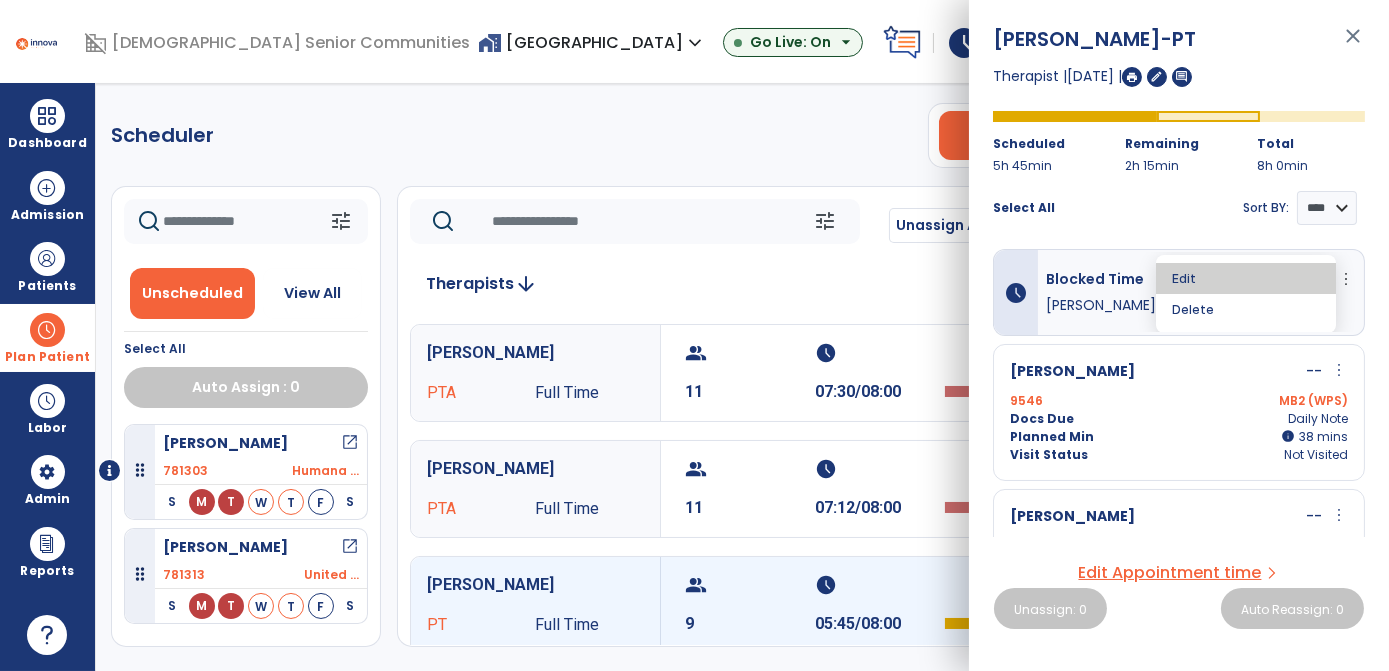 click on "Edit" at bounding box center (1246, 278) 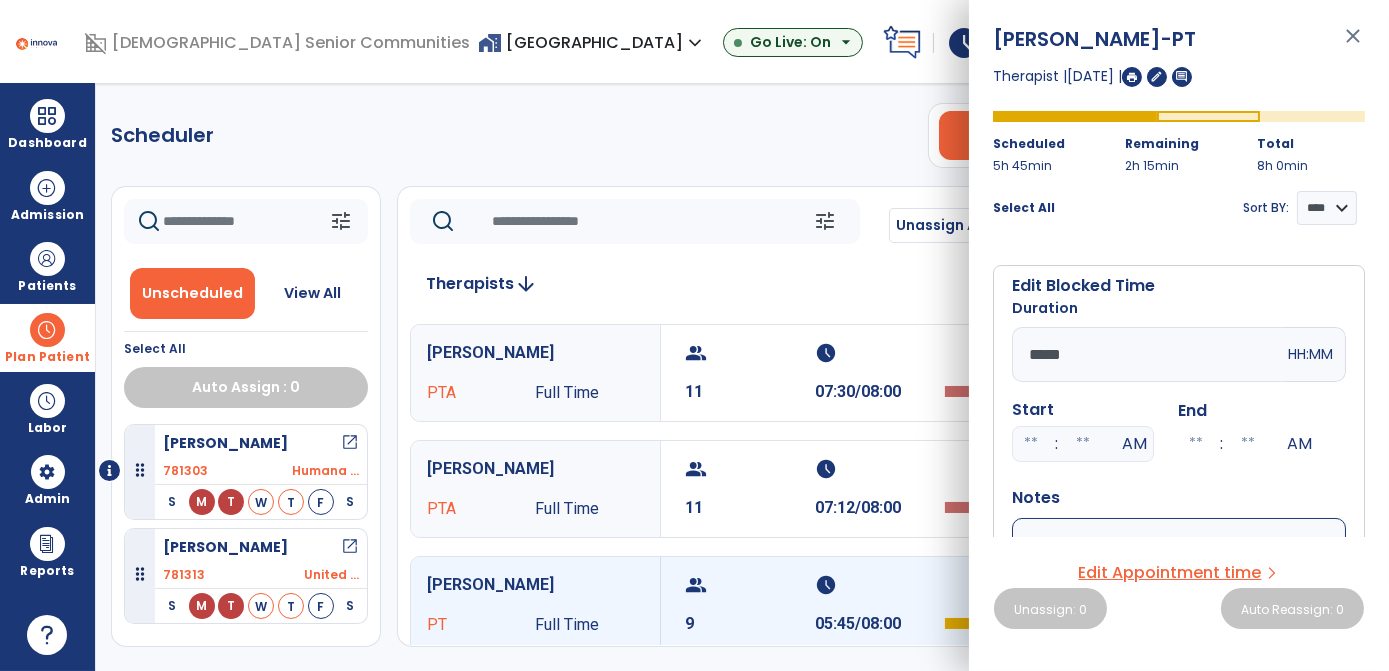 click on "*****" at bounding box center [1148, 354] 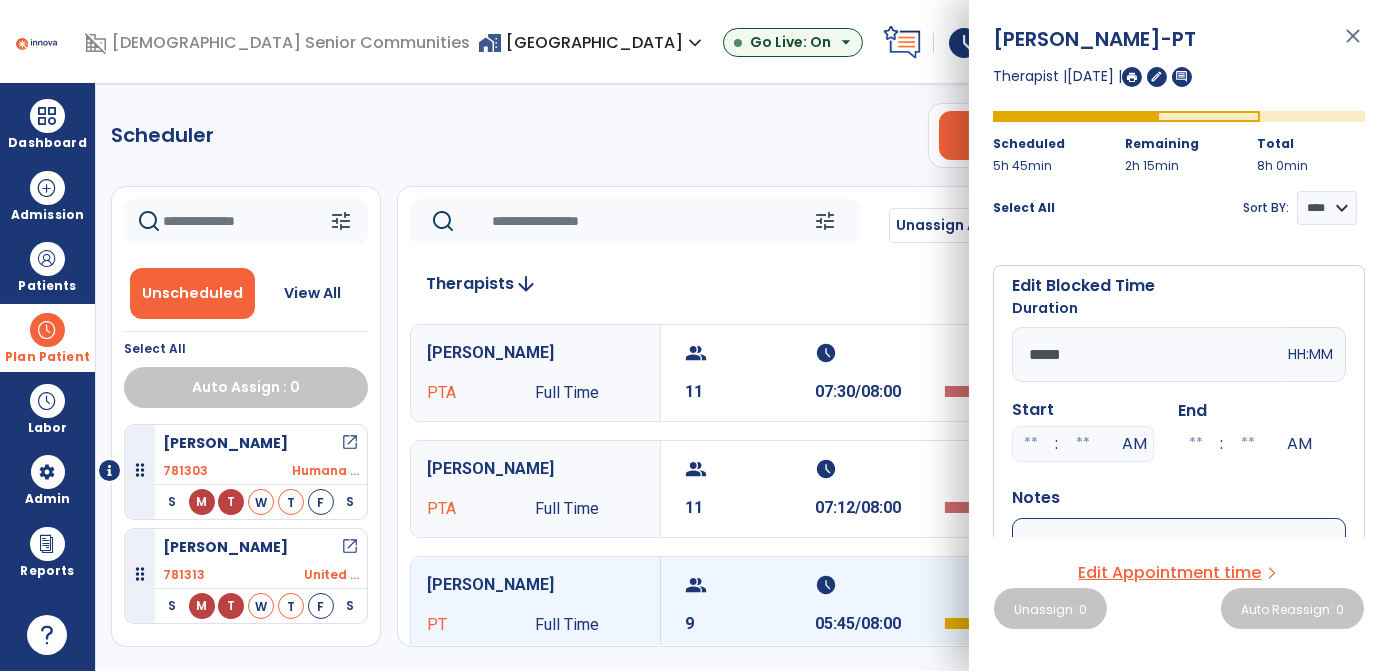 drag, startPoint x: 1077, startPoint y: 358, endPoint x: 1052, endPoint y: 352, distance: 25.70992 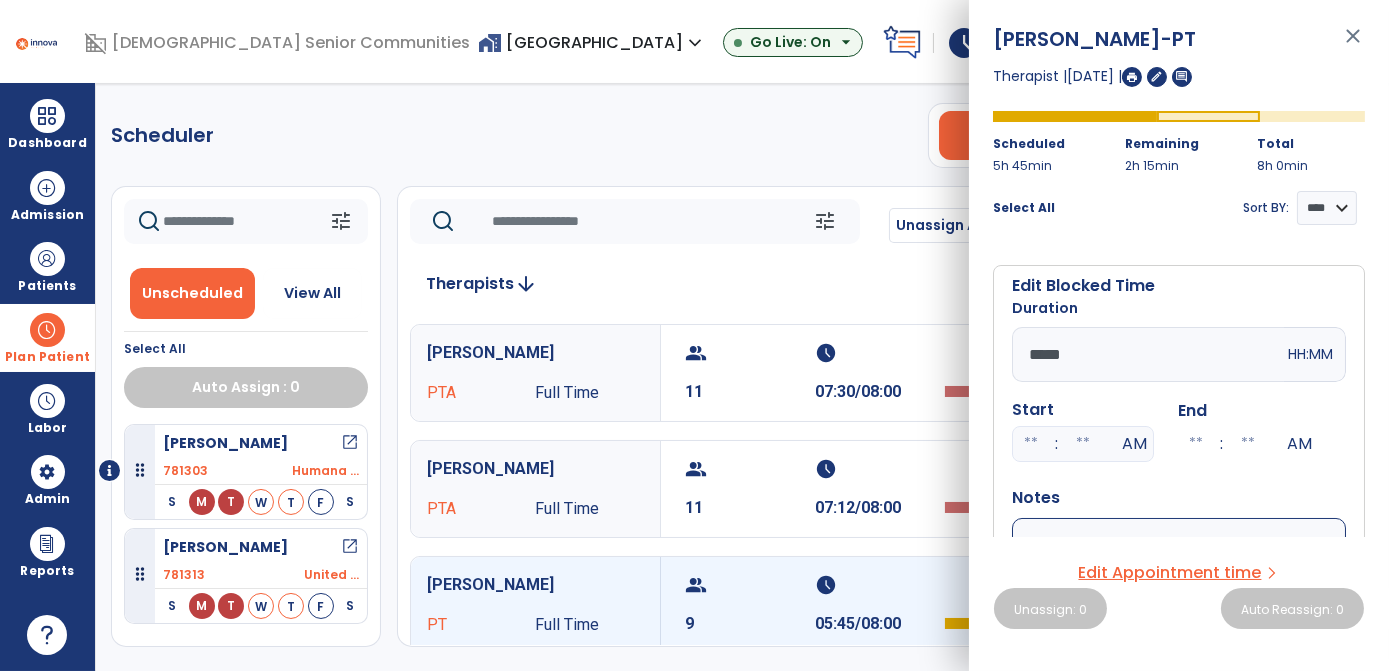 click on "*****" at bounding box center (1148, 354) 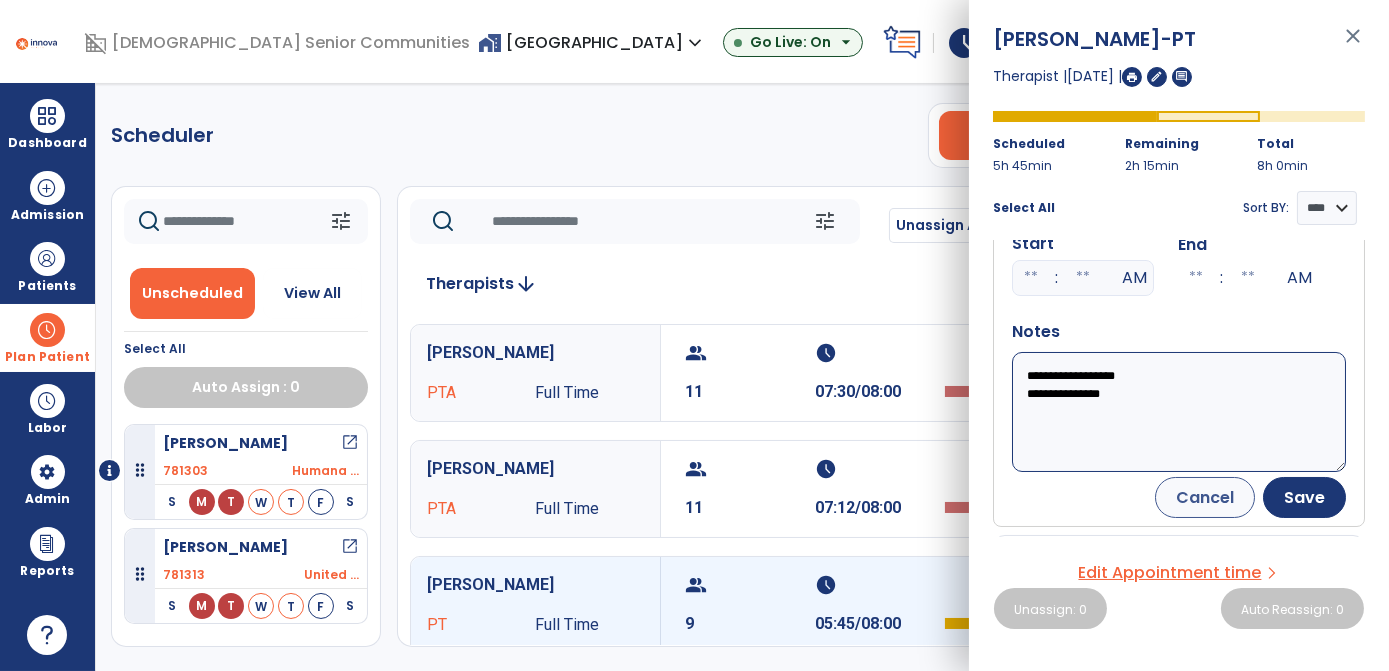 scroll, scrollTop: 174, scrollLeft: 0, axis: vertical 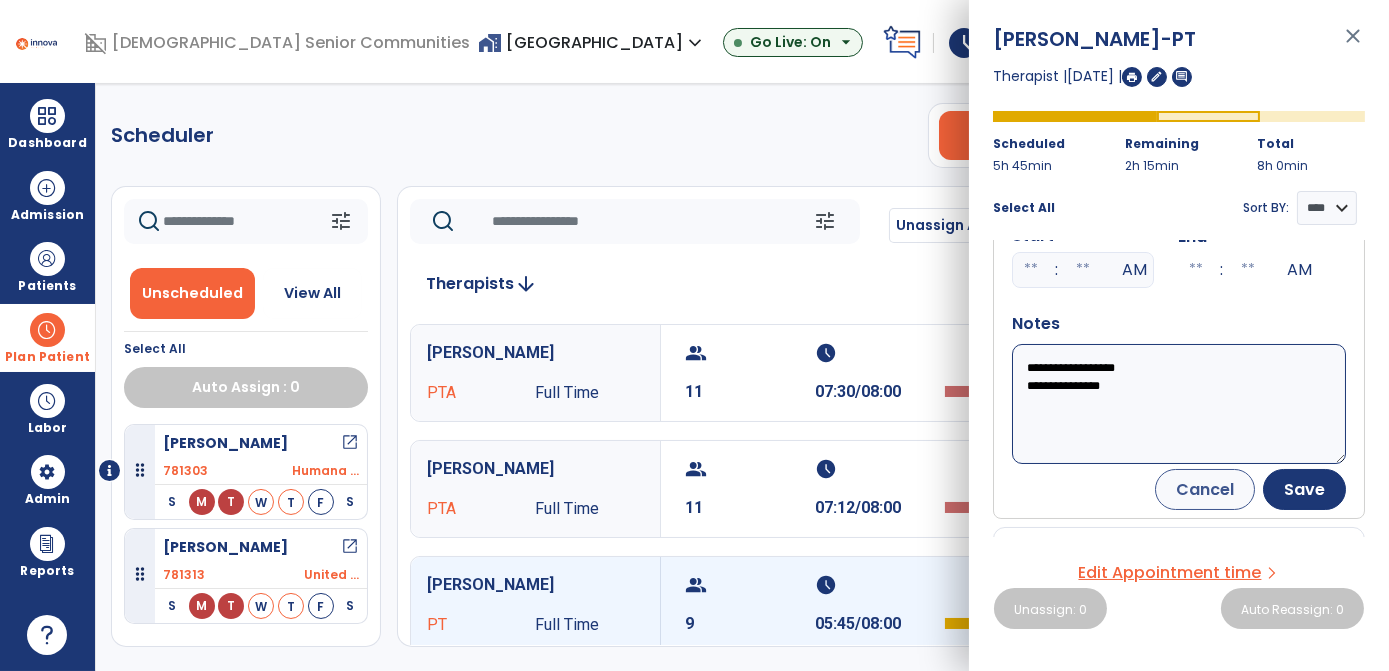 type on "*****" 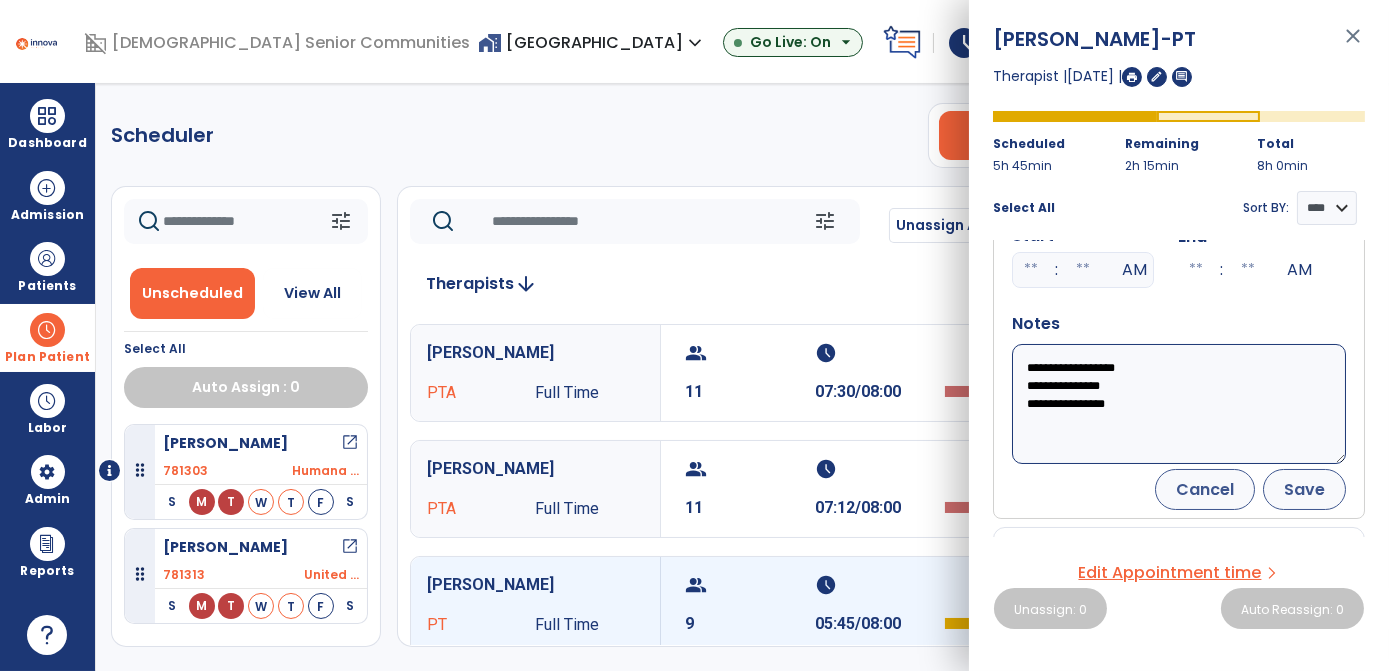 type on "**********" 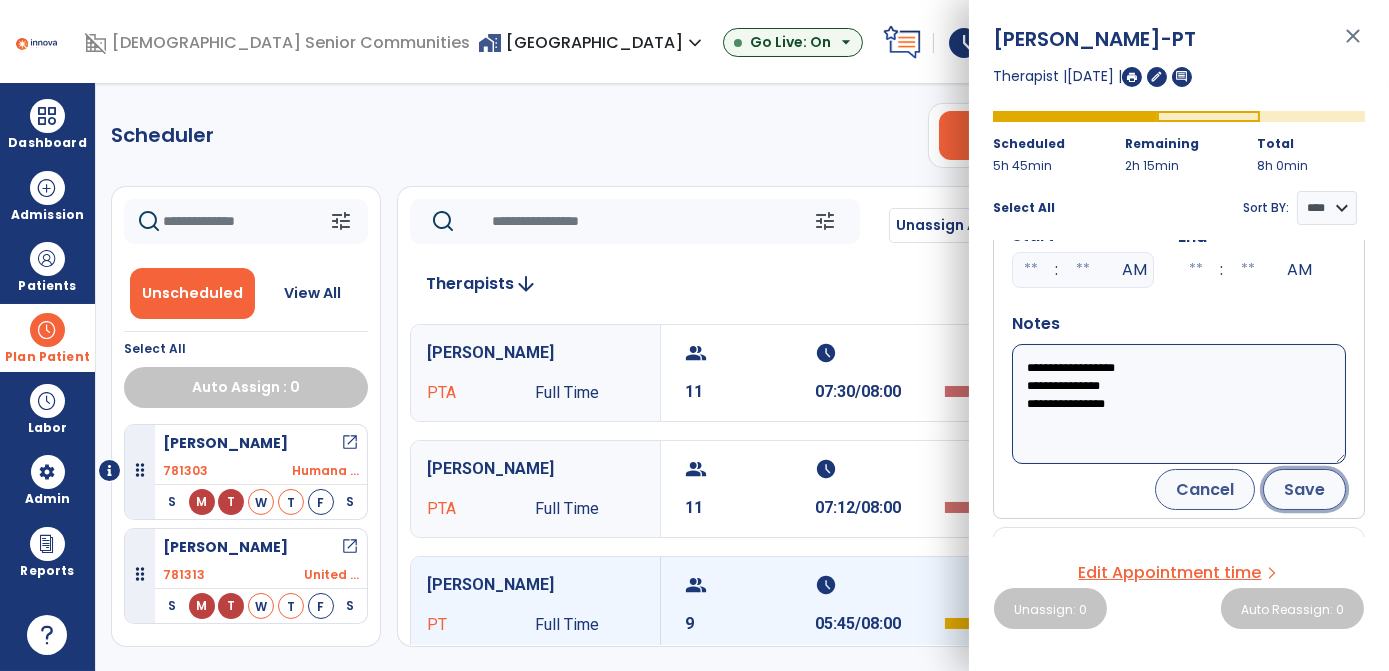 click on "Save" at bounding box center [1304, 489] 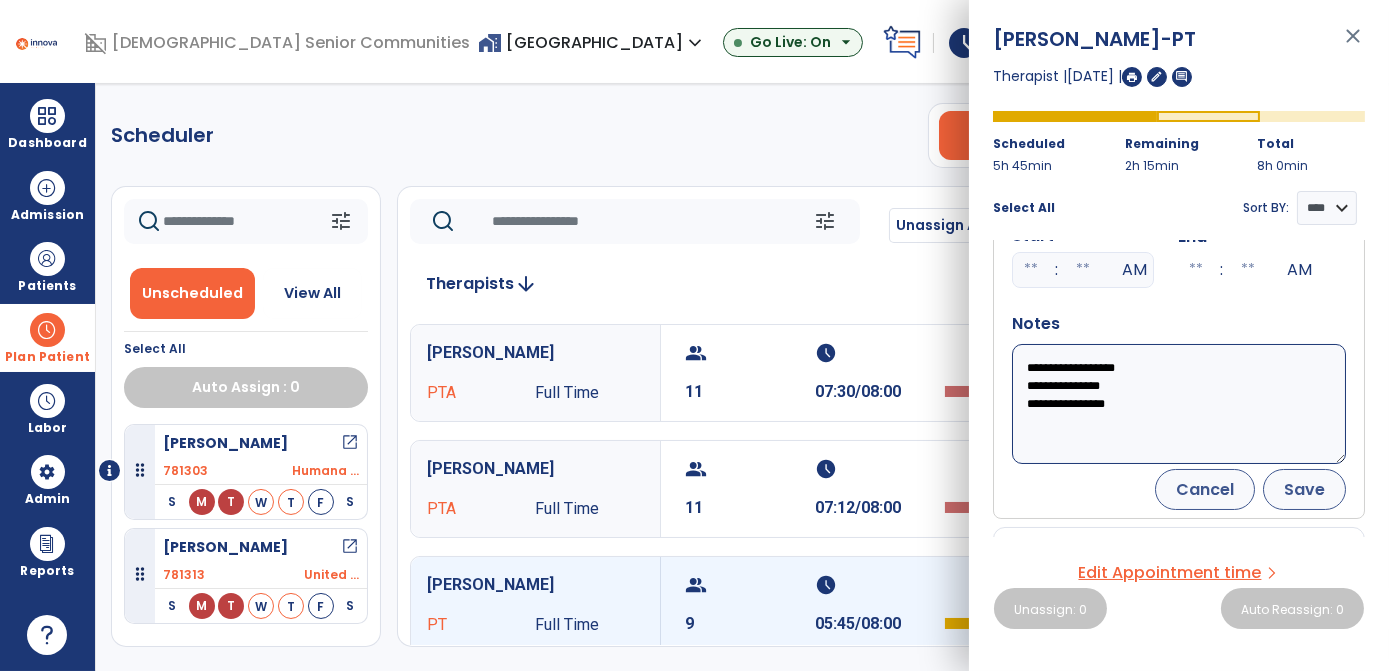 scroll, scrollTop: 158, scrollLeft: 0, axis: vertical 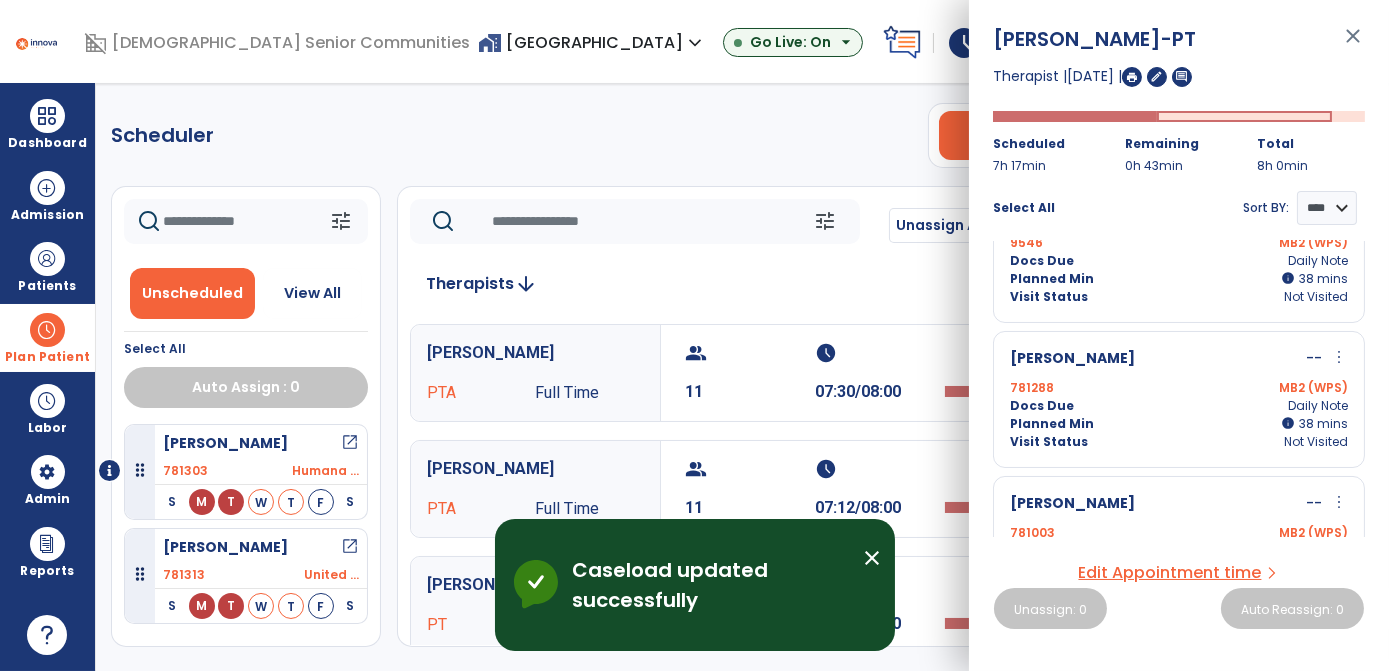 click on "close" at bounding box center (872, 558) 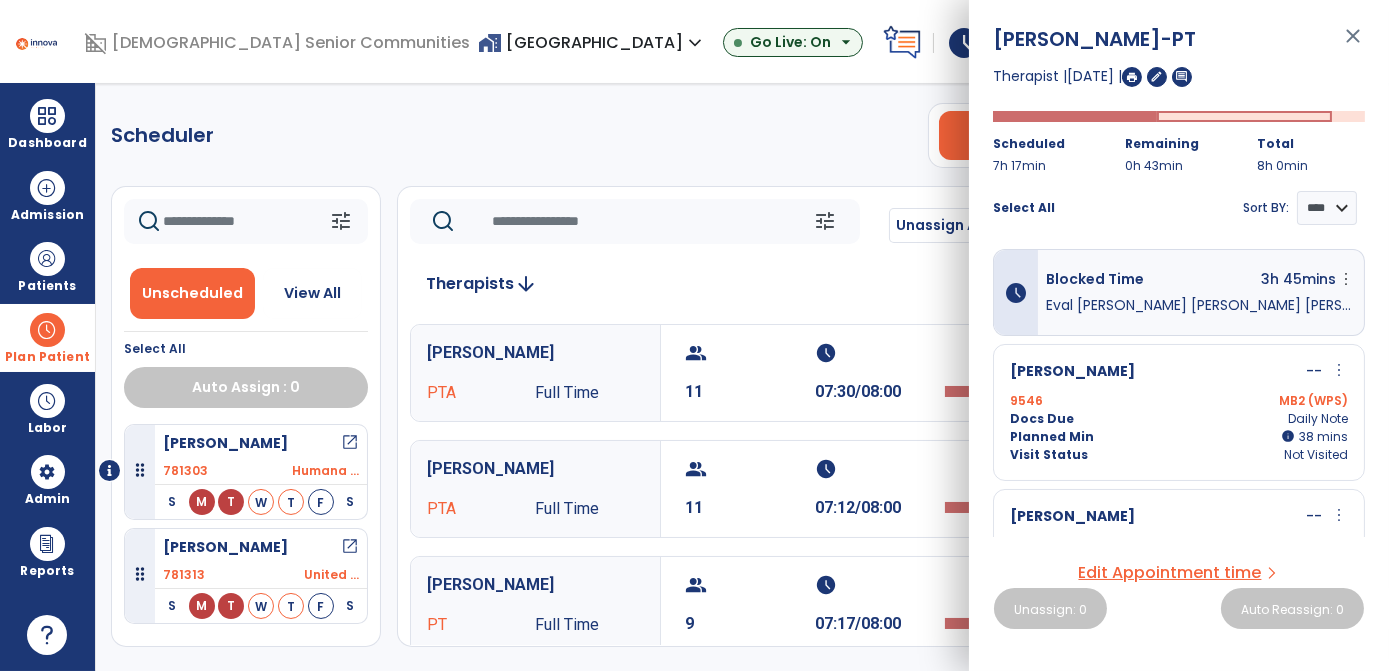 scroll, scrollTop: 104, scrollLeft: 0, axis: vertical 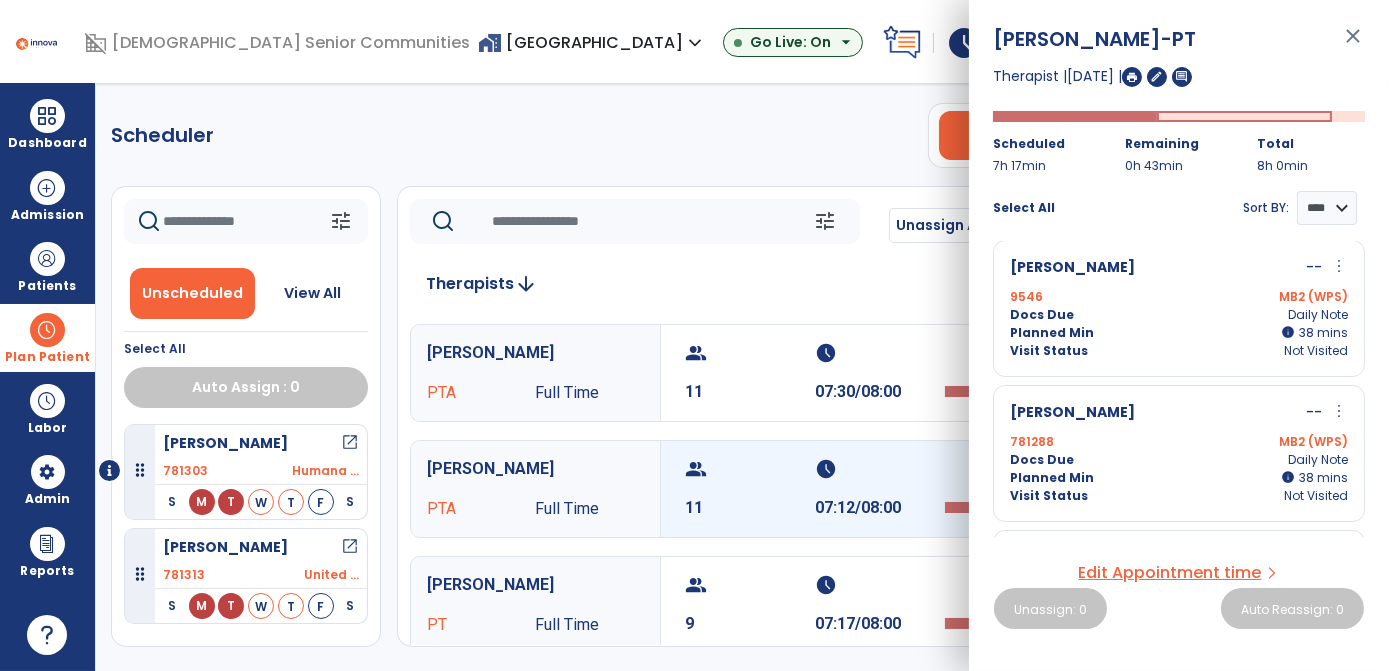 click on "schedule" at bounding box center (877, 469) 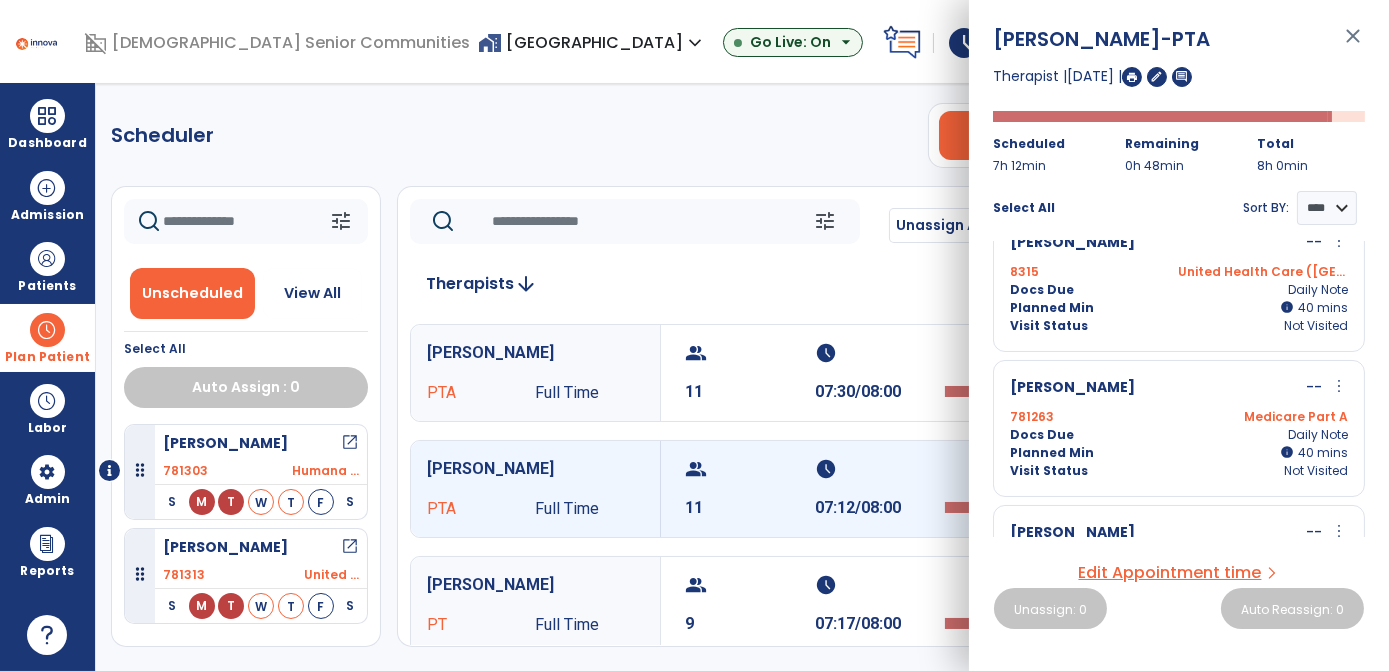 scroll, scrollTop: 471, scrollLeft: 0, axis: vertical 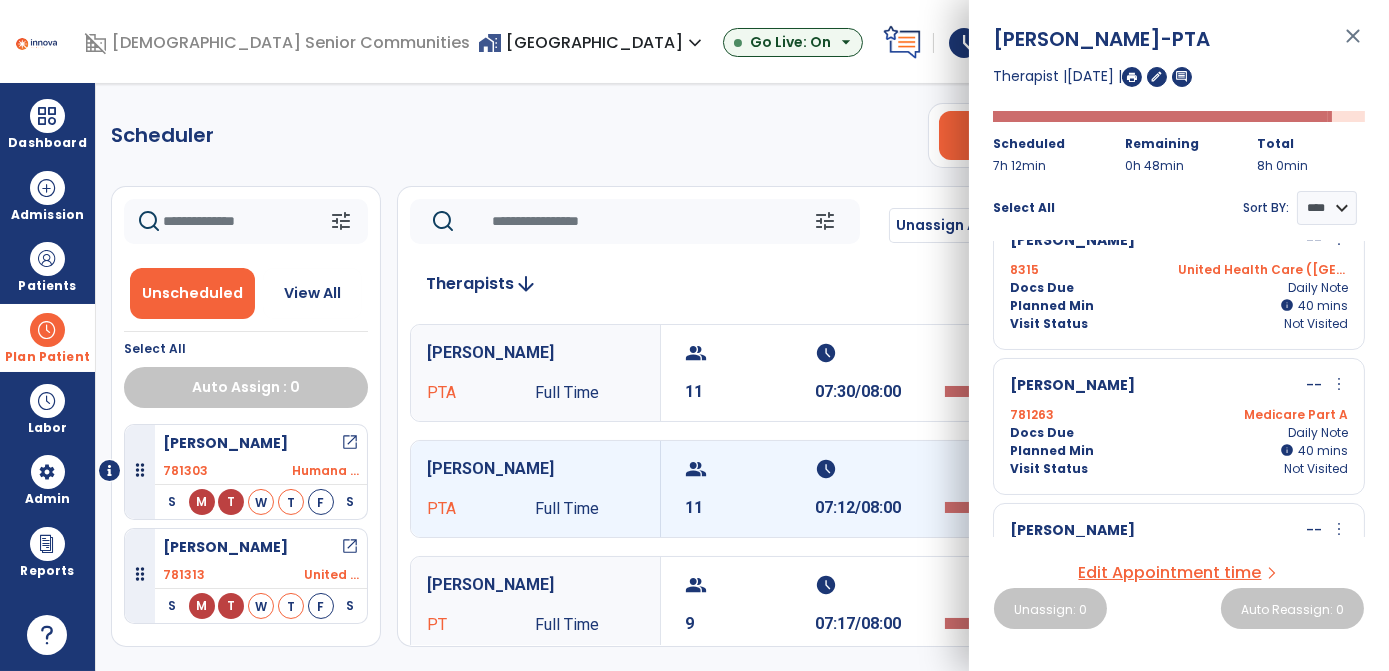 click on "Booker, Dennis" at bounding box center [1072, 386] 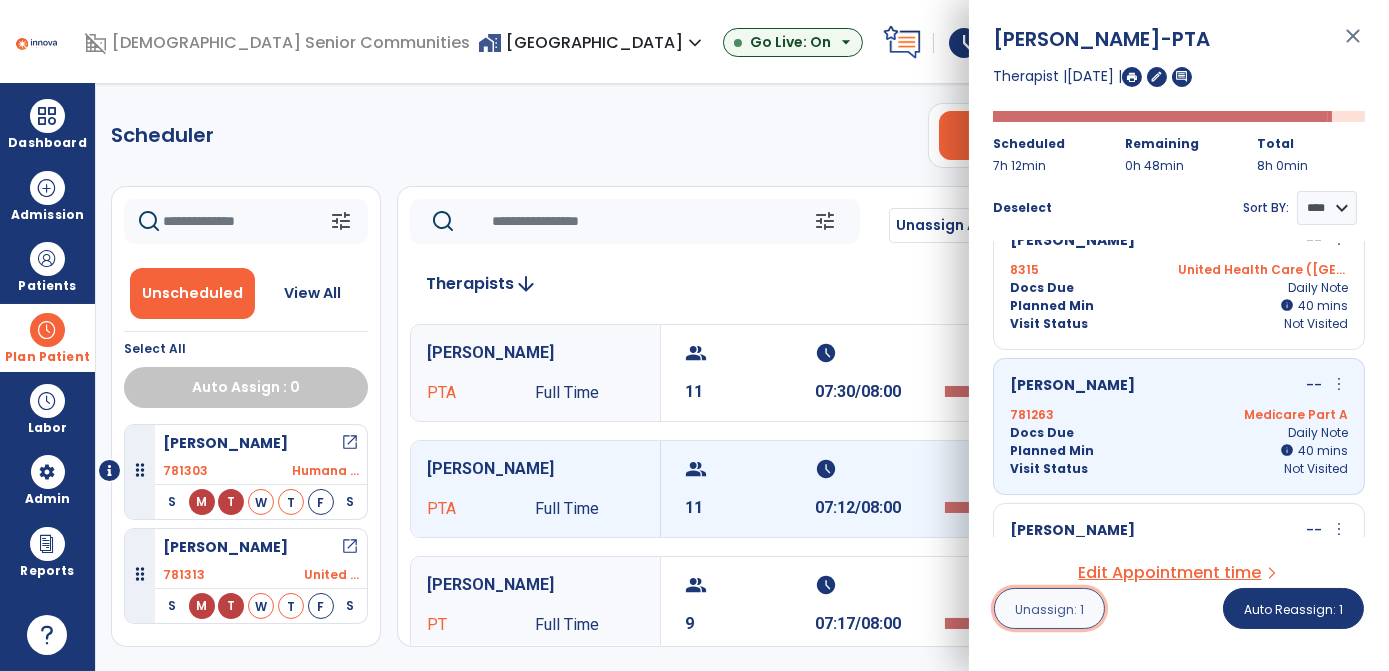 click on "Unassign: 1" at bounding box center (1049, 609) 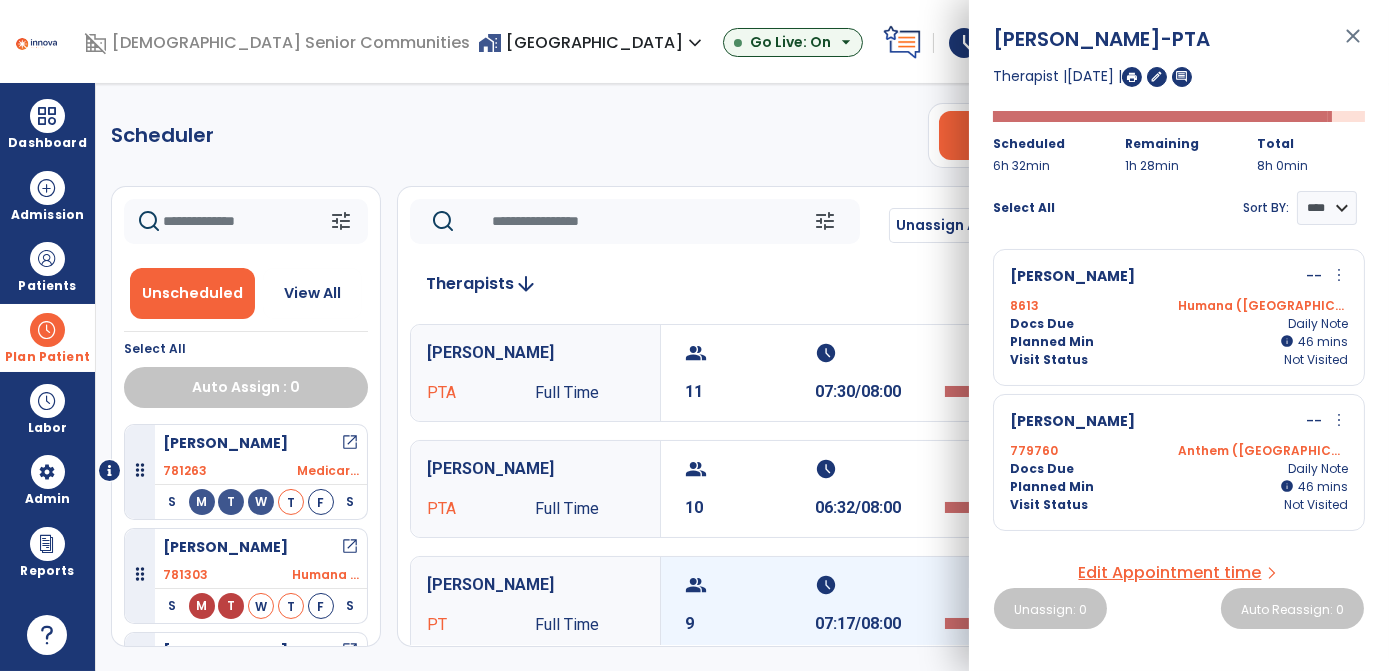 click on "group" at bounding box center (747, 585) 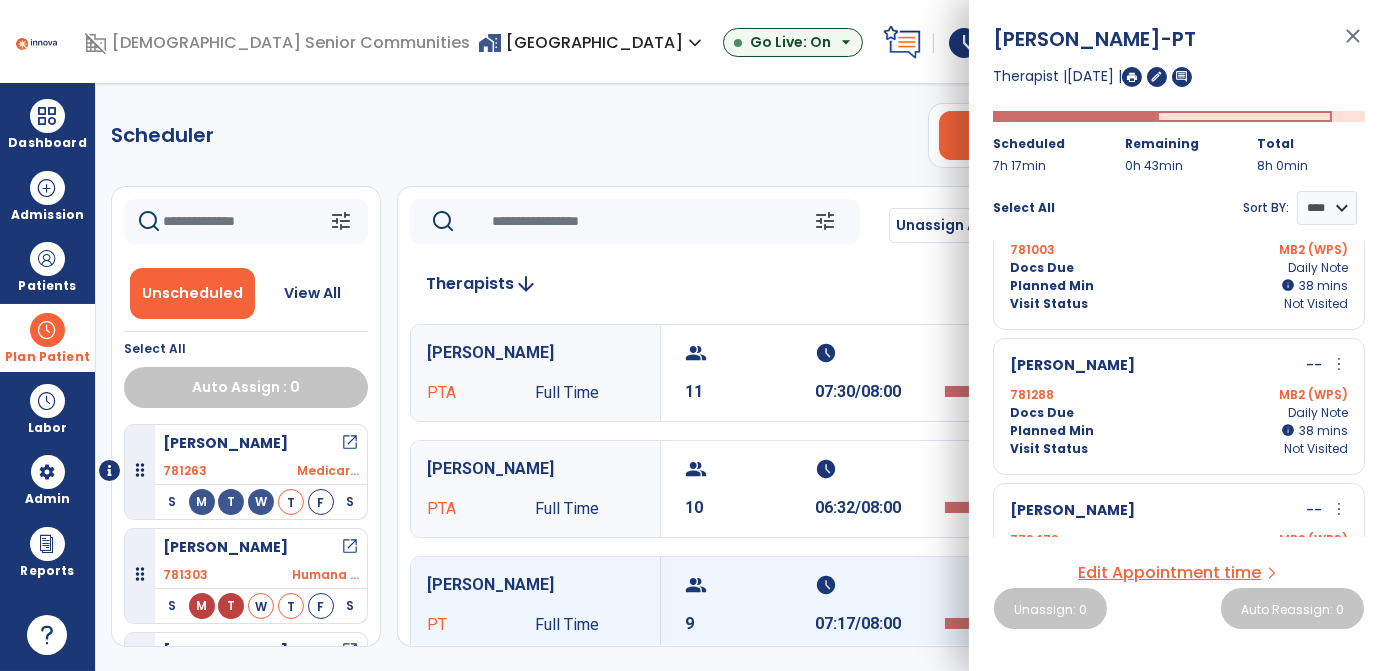 scroll, scrollTop: 285, scrollLeft: 0, axis: vertical 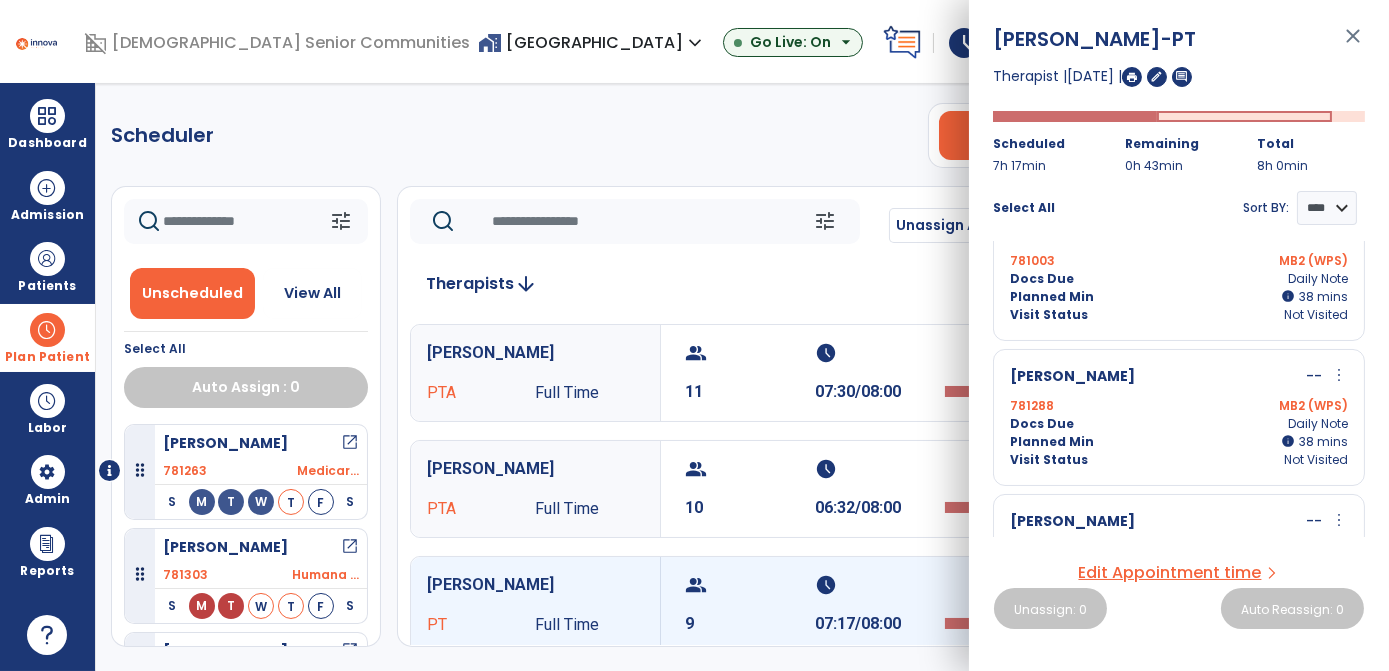 click on "[PERSON_NAME]" at bounding box center (1072, 377) 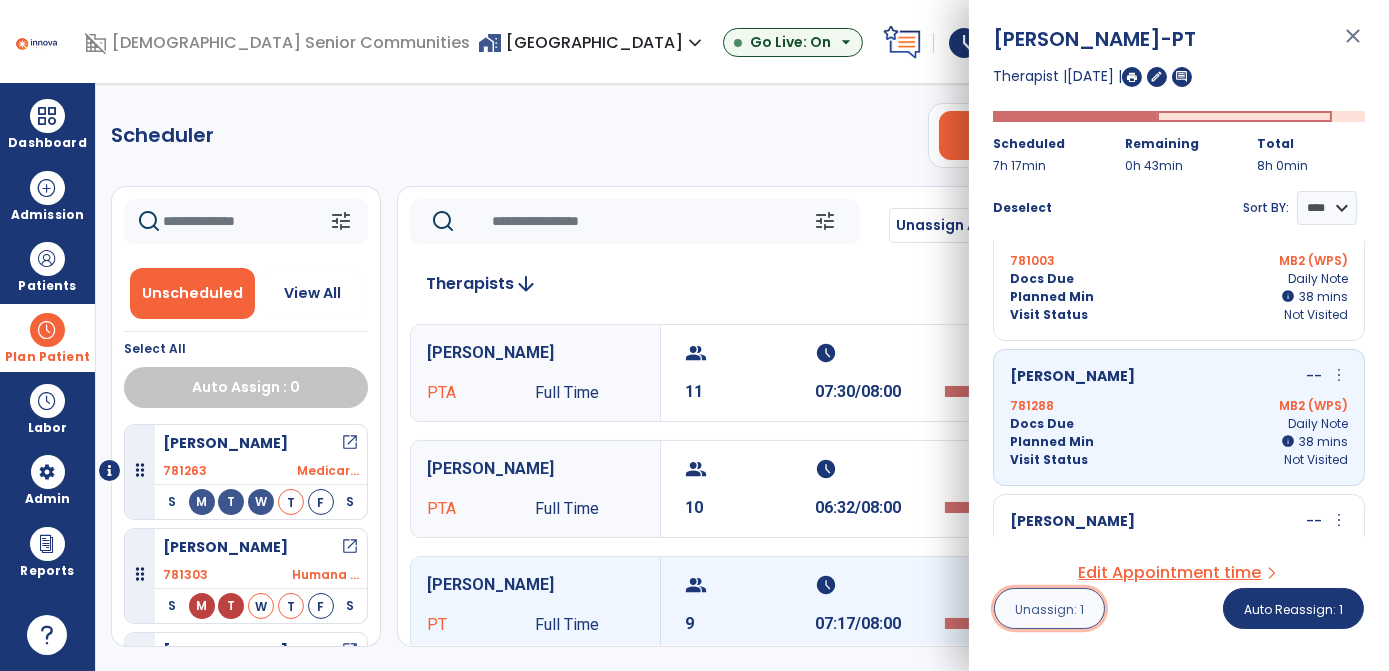 click on "Unassign: 1" at bounding box center (1049, 609) 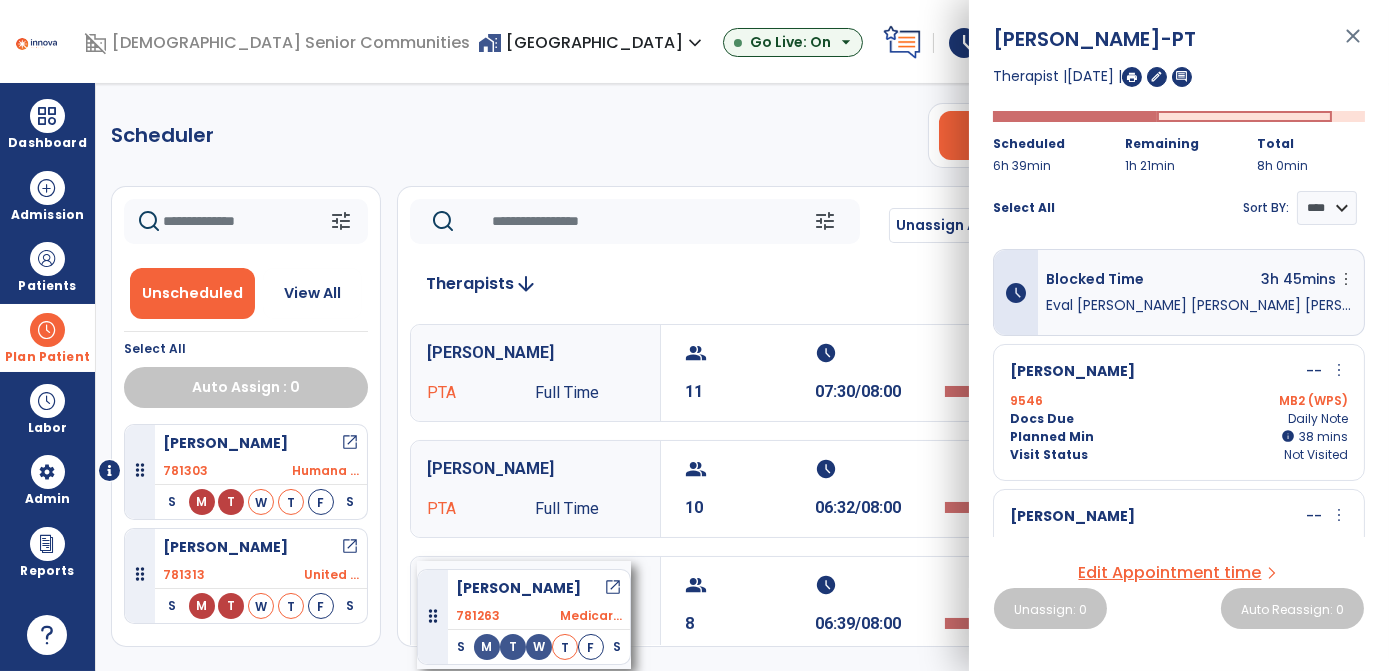 drag, startPoint x: 210, startPoint y: 447, endPoint x: 417, endPoint y: 560, distance: 235.83469 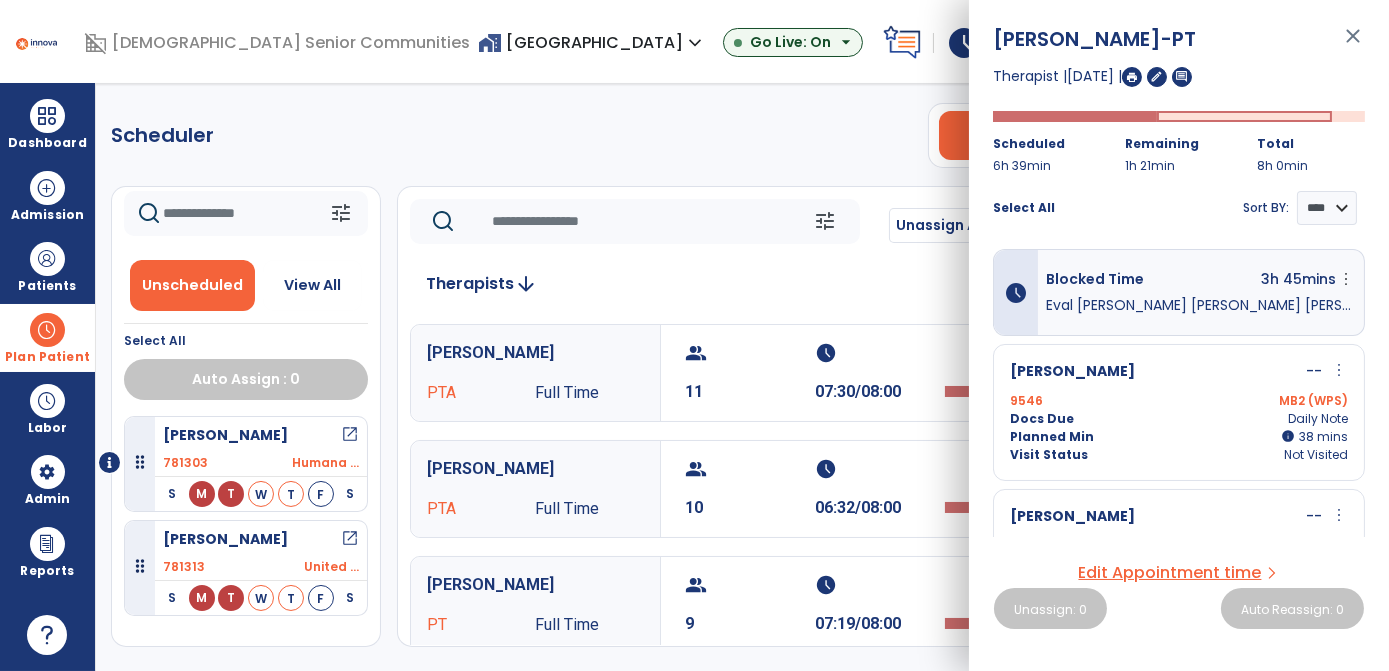 scroll, scrollTop: 0, scrollLeft: 0, axis: both 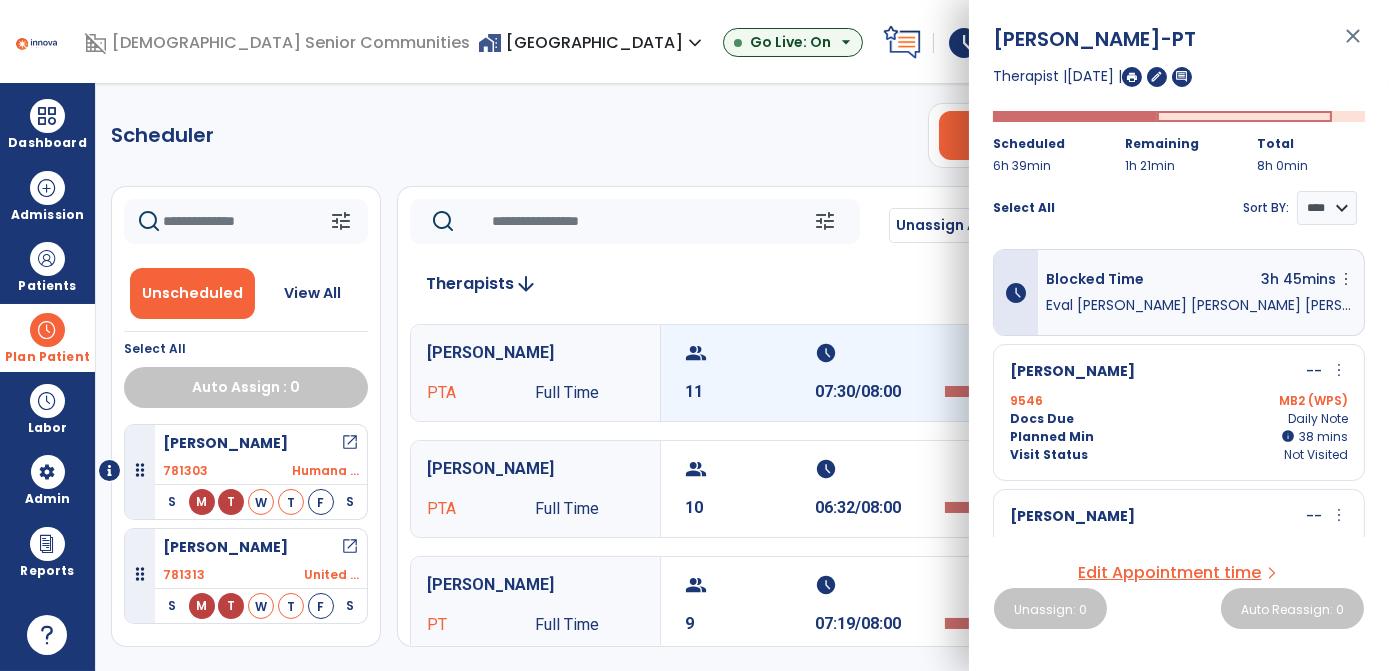 click on "07:30/08:00" at bounding box center (880, 392) 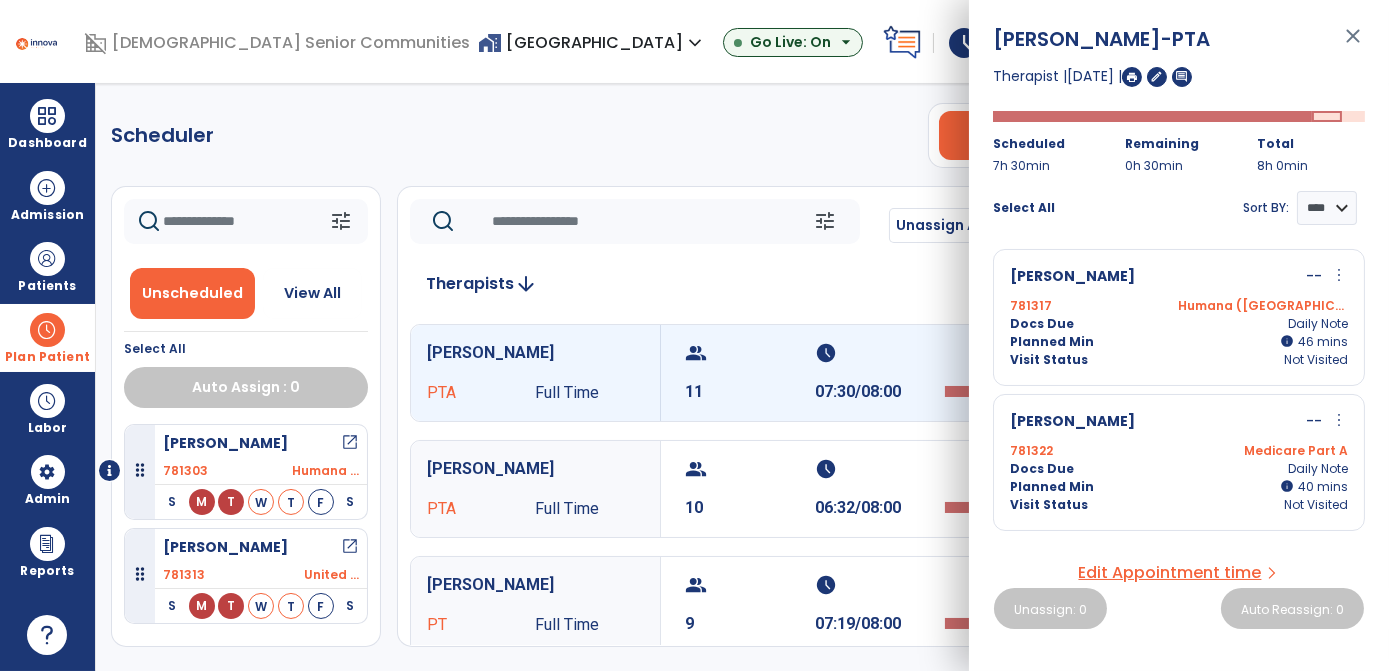 click on "Scheduler   PT   OT   ST  **** *** more_vert  Manage Labor   View All Therapists   Print" 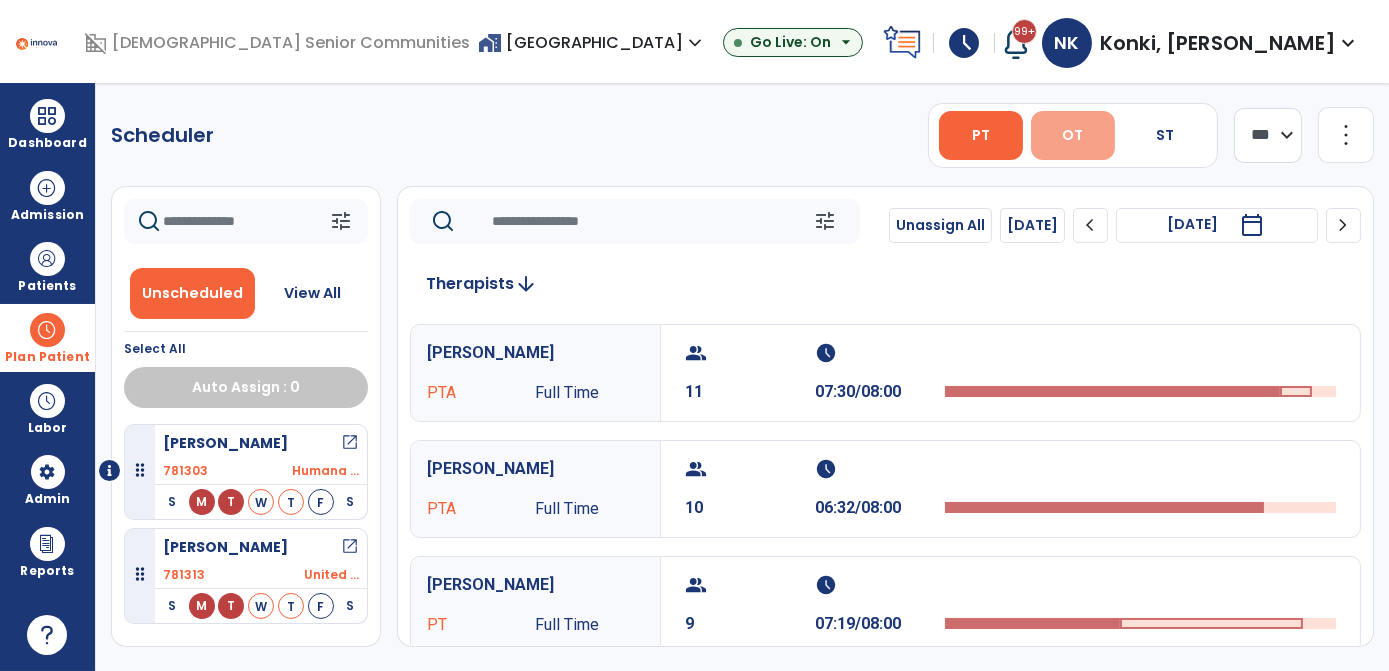 click on "OT" at bounding box center [1073, 135] 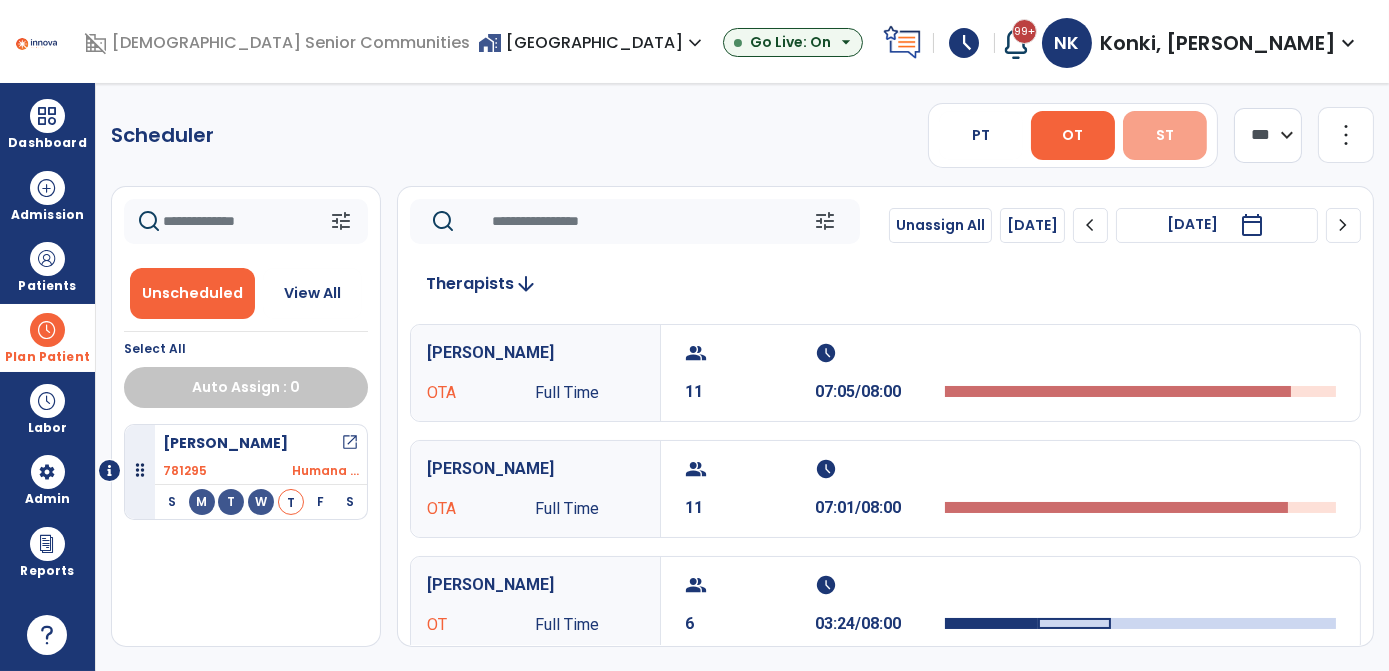 click on "ST" at bounding box center [1165, 135] 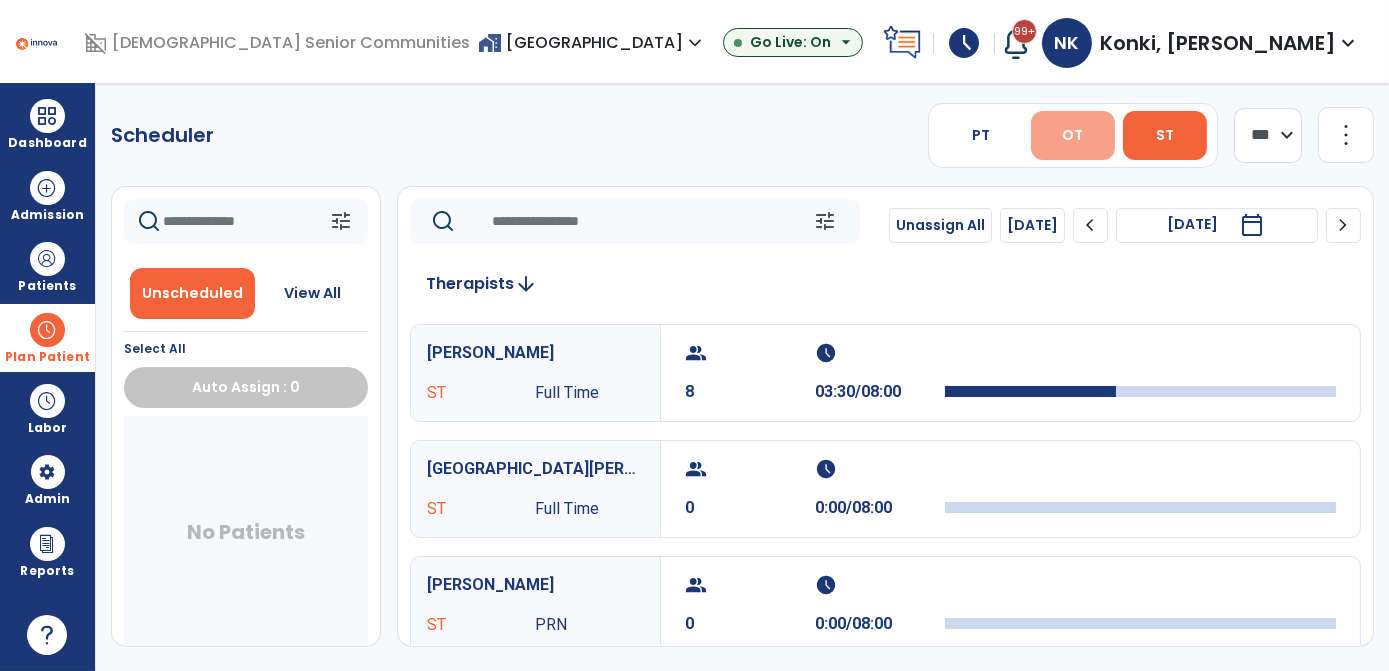 click on "OT" at bounding box center (1073, 135) 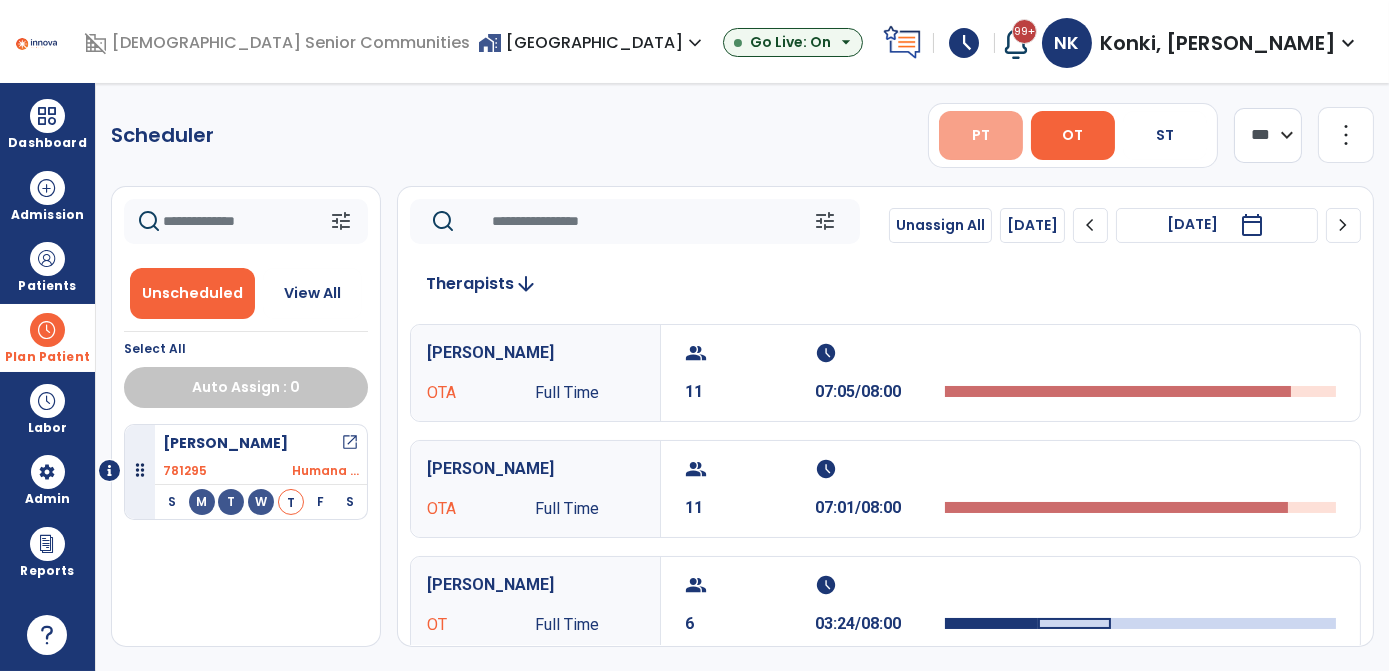 click on "PT" at bounding box center (981, 135) 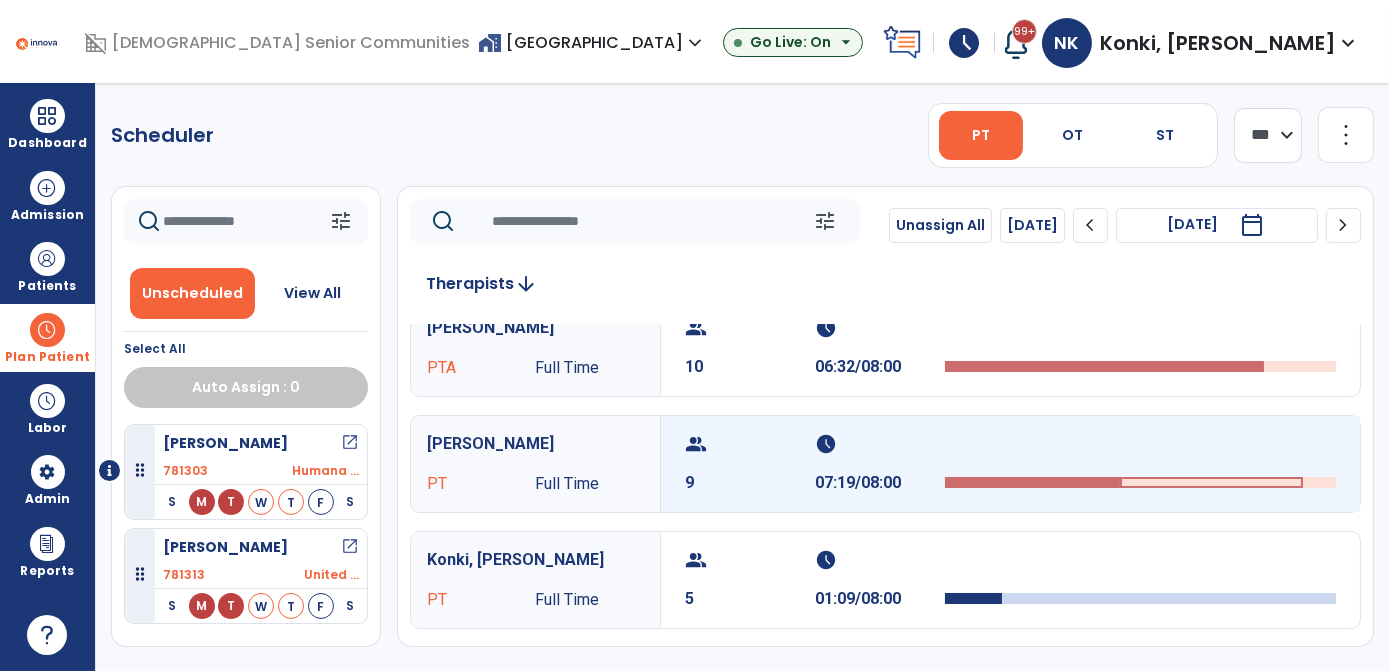 scroll, scrollTop: 0, scrollLeft: 0, axis: both 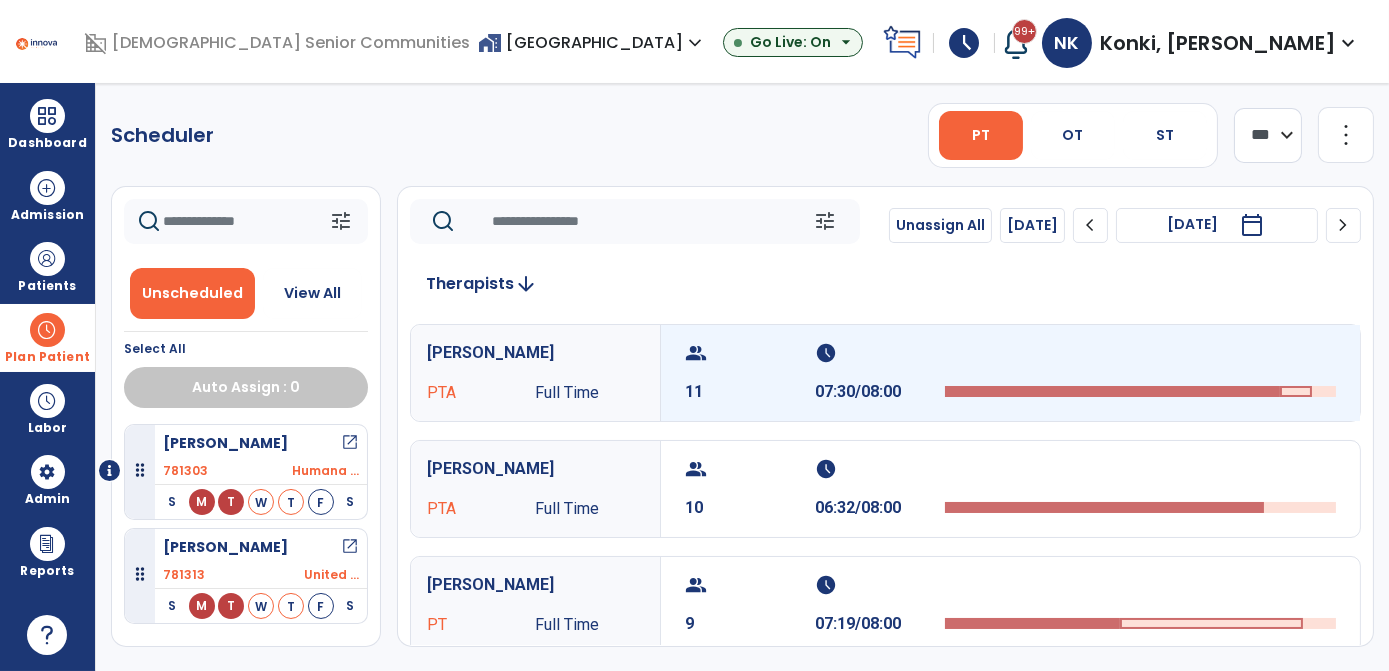 click on "group  11  schedule  07:30/08:00" at bounding box center [1010, 373] 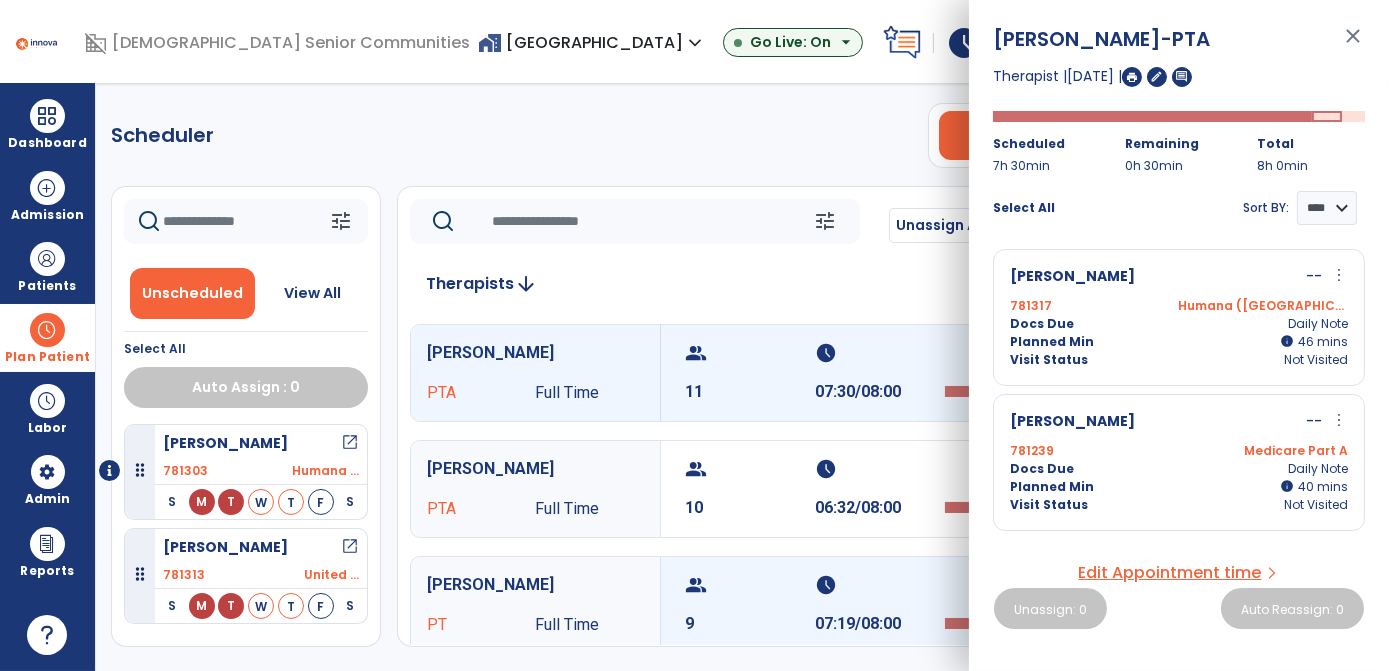 click on "schedule" at bounding box center [877, 585] 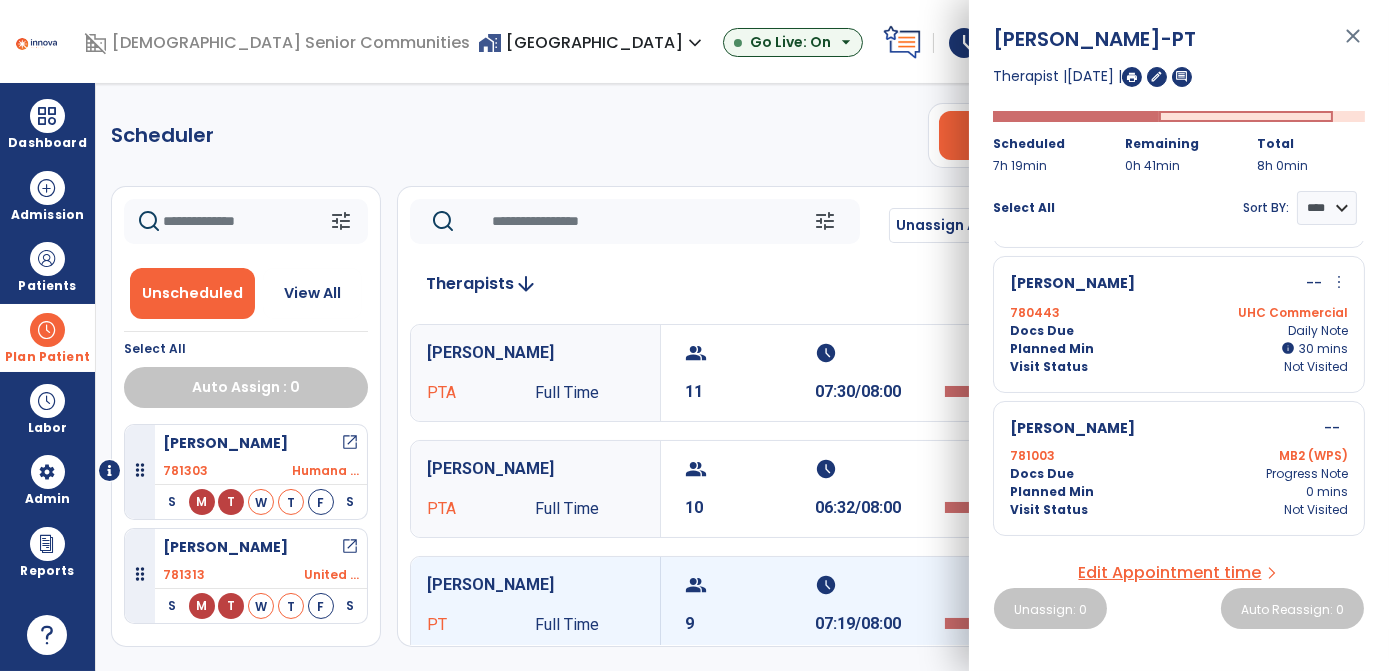 scroll, scrollTop: 1092, scrollLeft: 0, axis: vertical 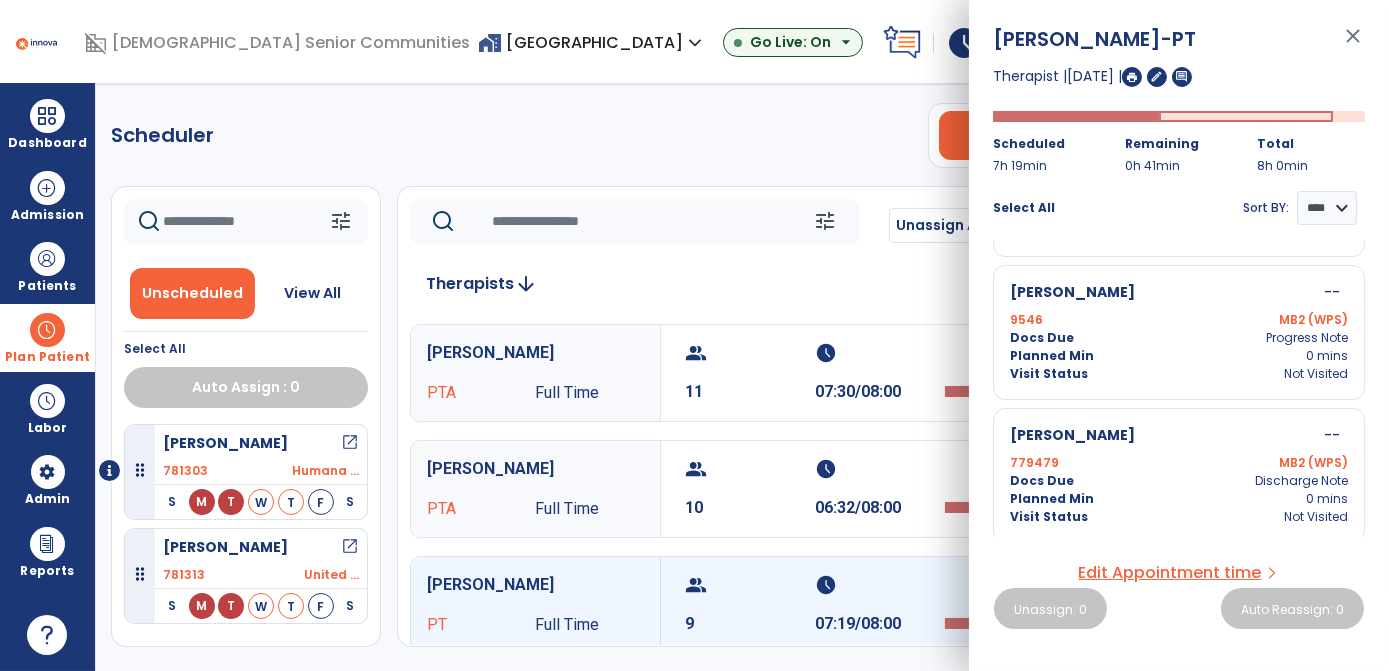 click on "Scheduler   PT   OT   ST  **** *** more_vert  Manage Labor   View All Therapists   Print" 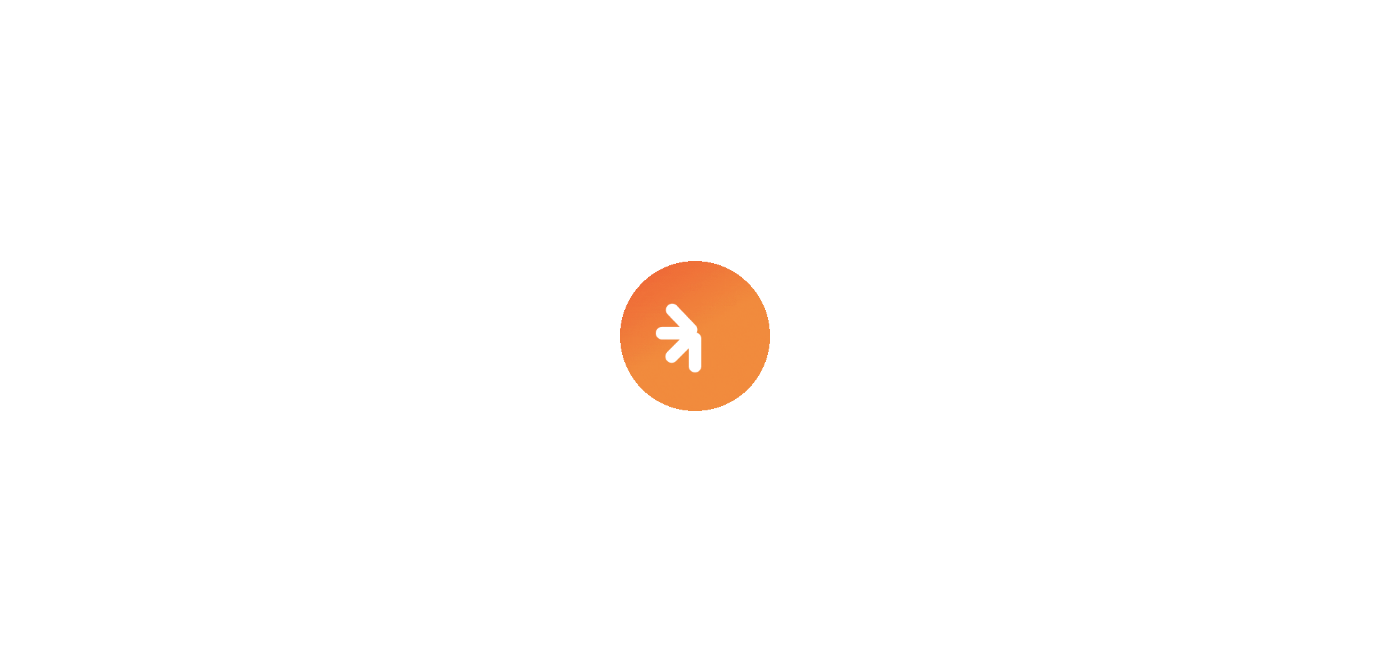 scroll, scrollTop: 0, scrollLeft: 0, axis: both 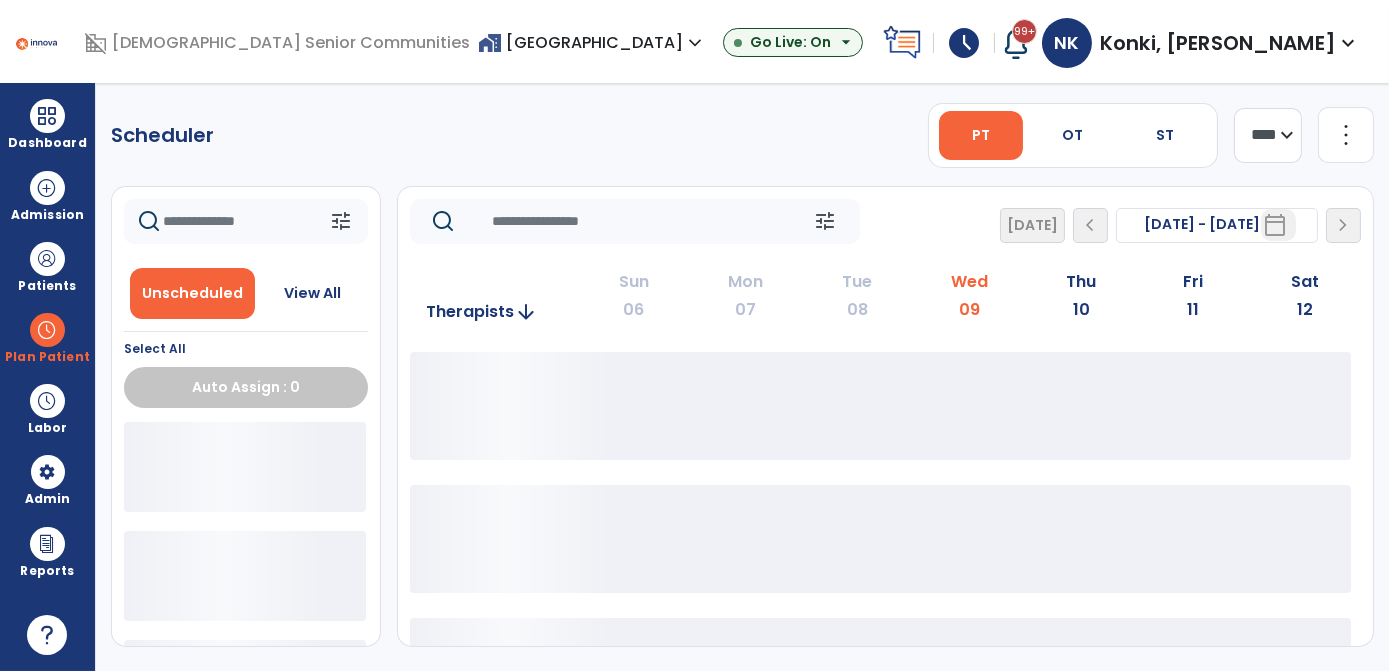 click on "**** ***" 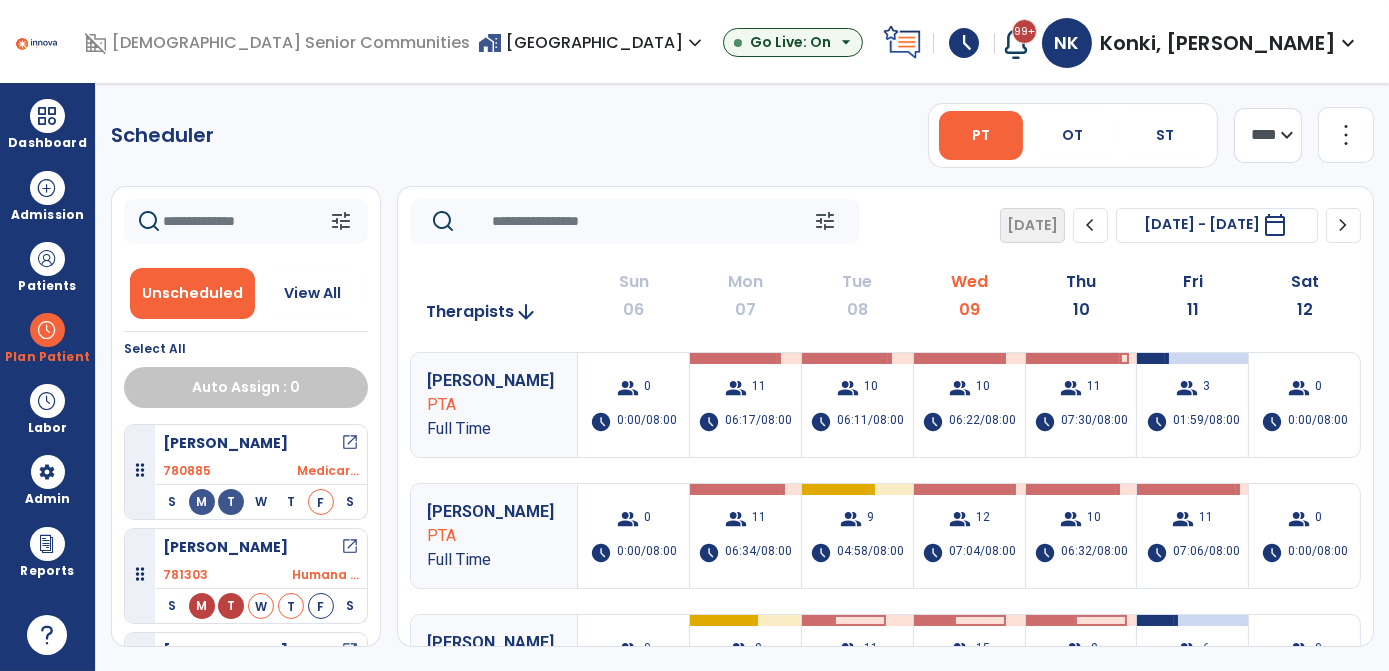 select on "*******" 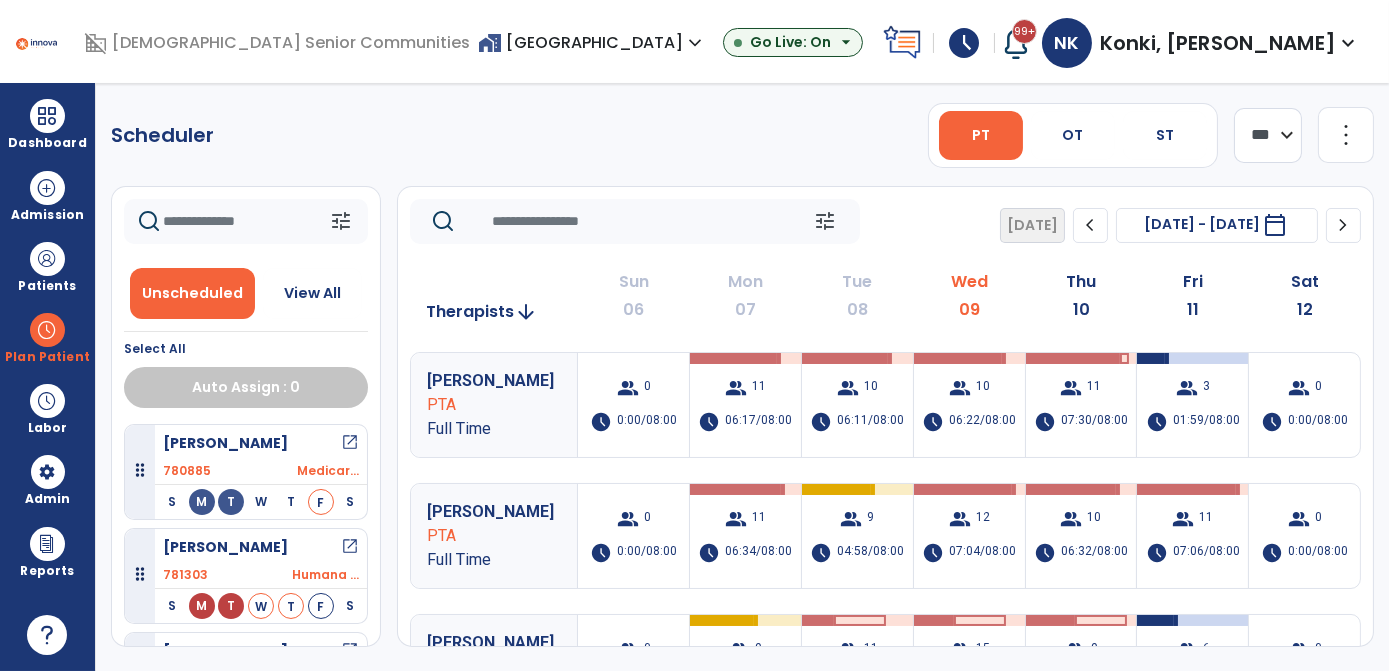 click on "**** ***" 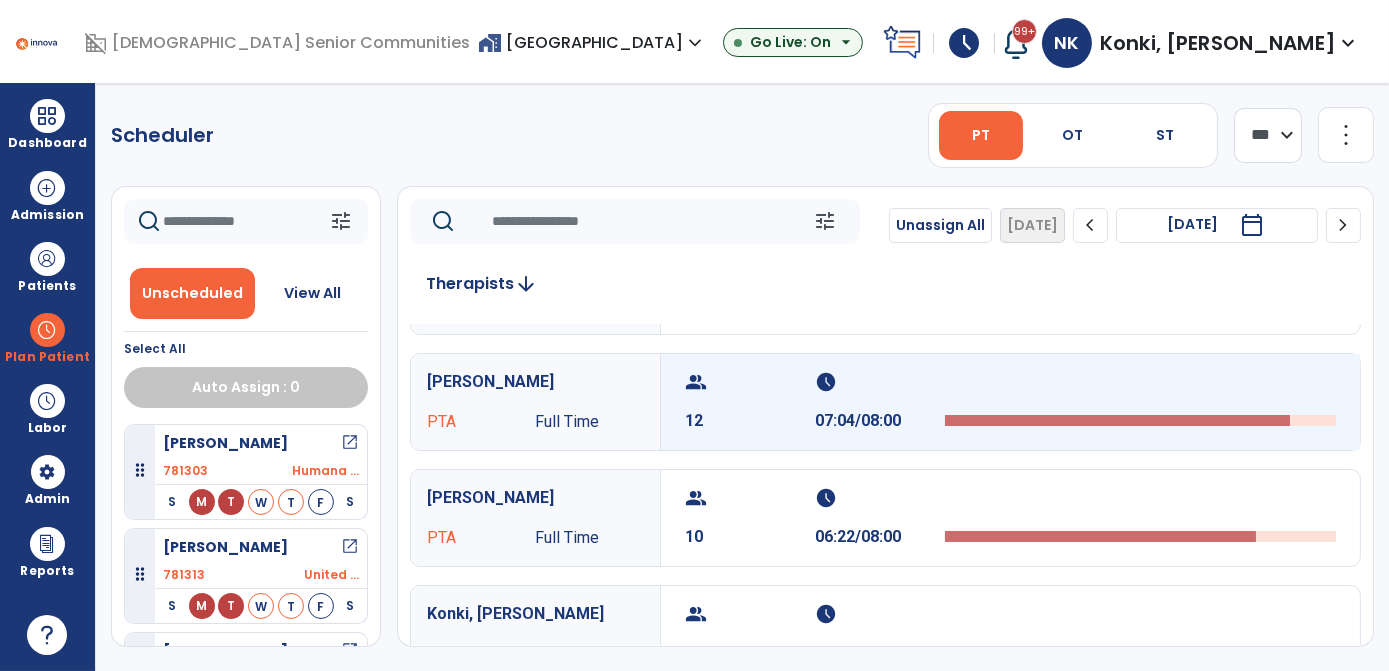 scroll, scrollTop: 89, scrollLeft: 0, axis: vertical 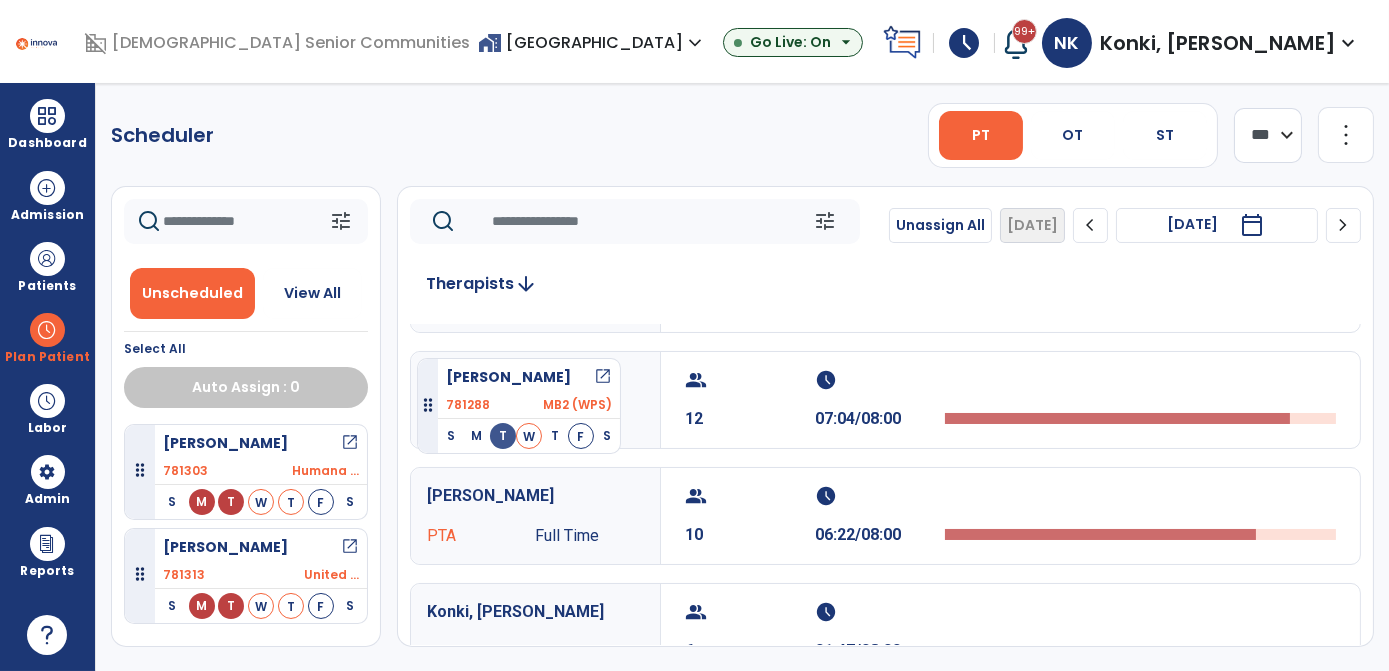 drag, startPoint x: 301, startPoint y: 617, endPoint x: 417, endPoint y: 348, distance: 292.94537 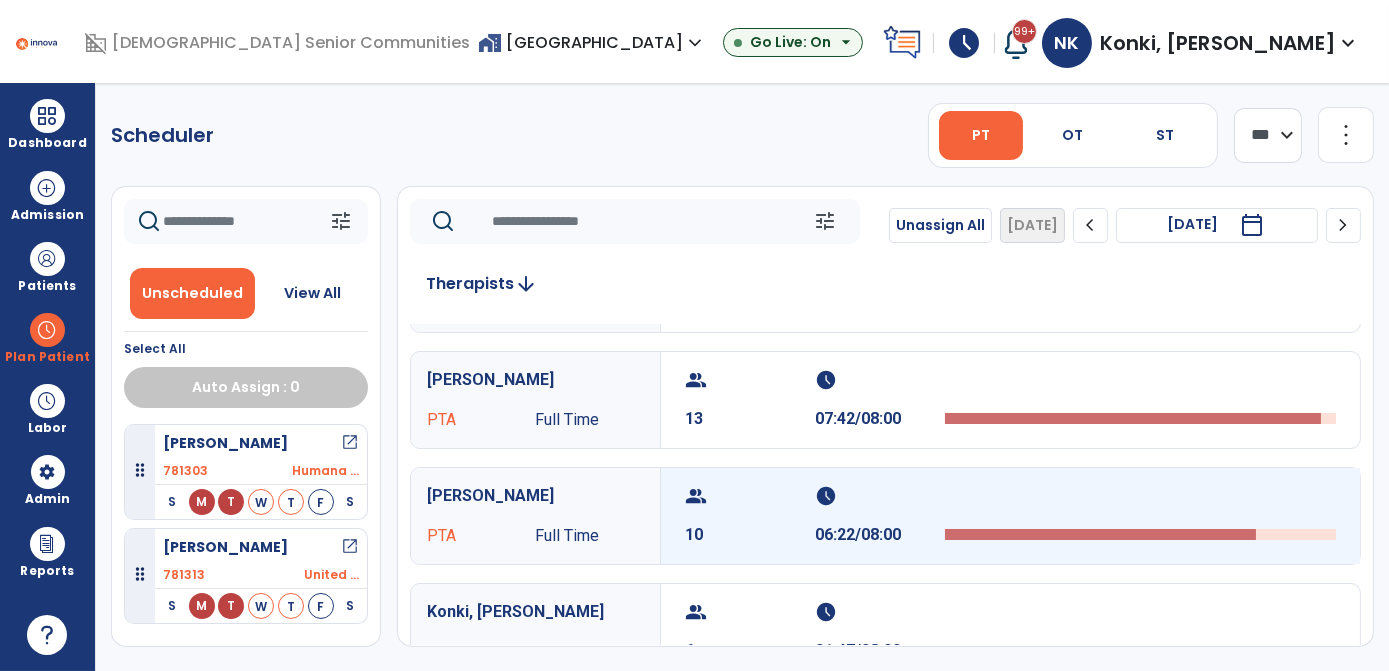 scroll, scrollTop: 0, scrollLeft: 0, axis: both 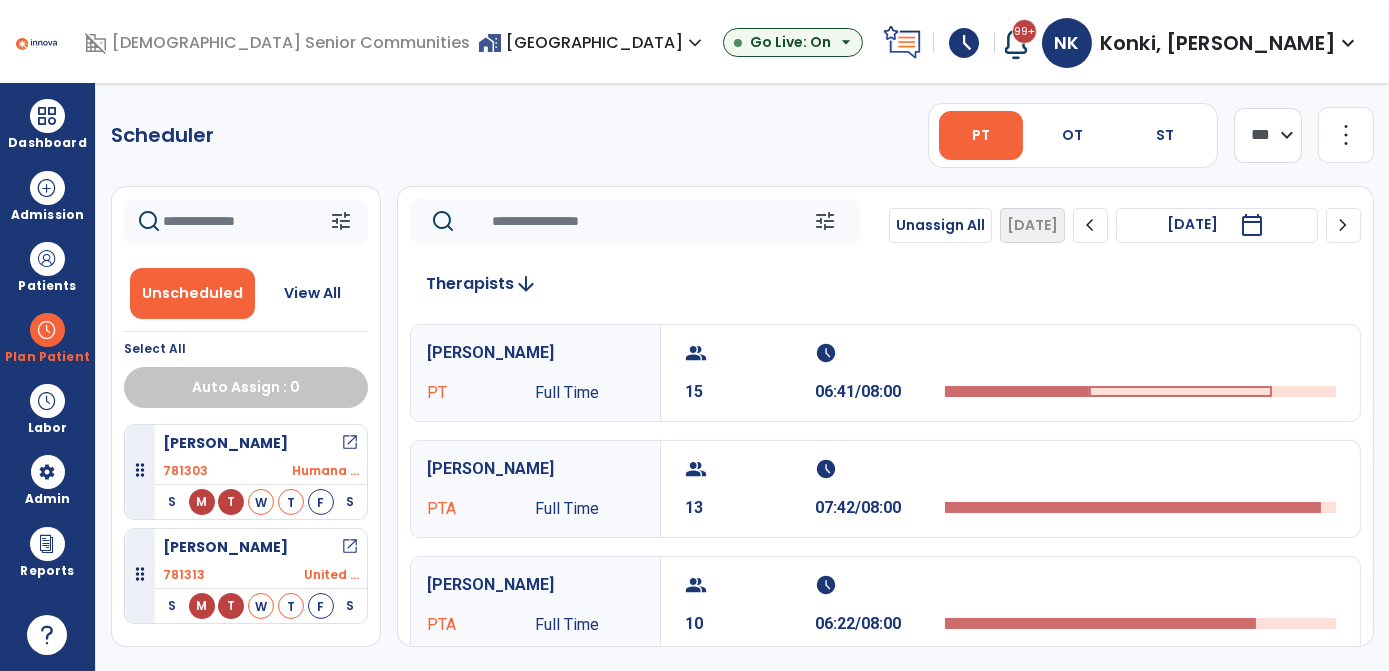 click on "chevron_right" 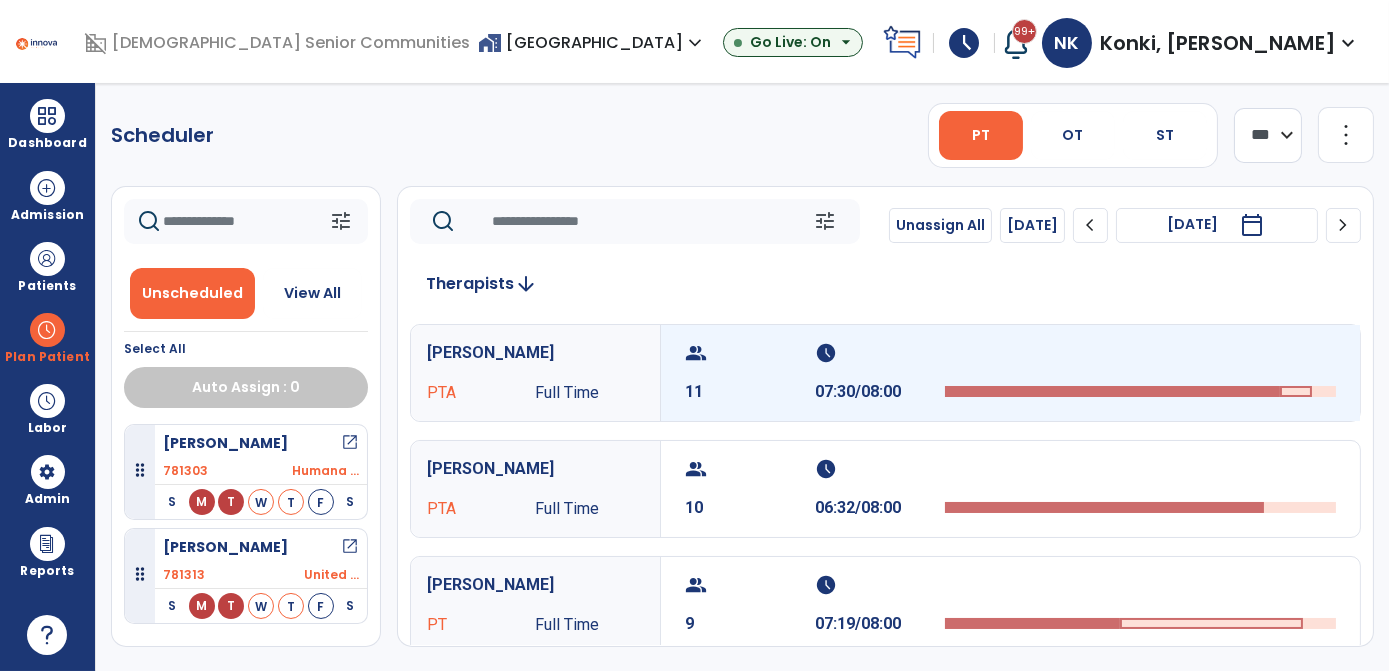 click on "07:30/08:00" at bounding box center [880, 392] 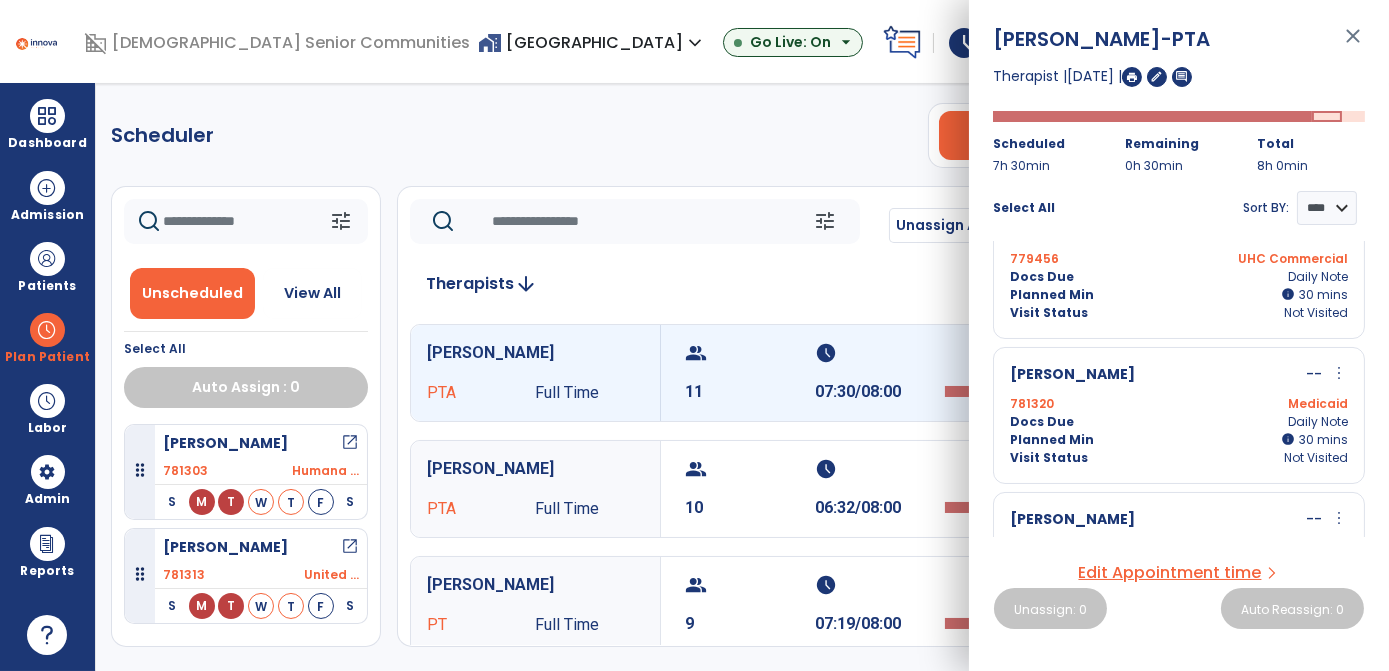 scroll, scrollTop: 1388, scrollLeft: 0, axis: vertical 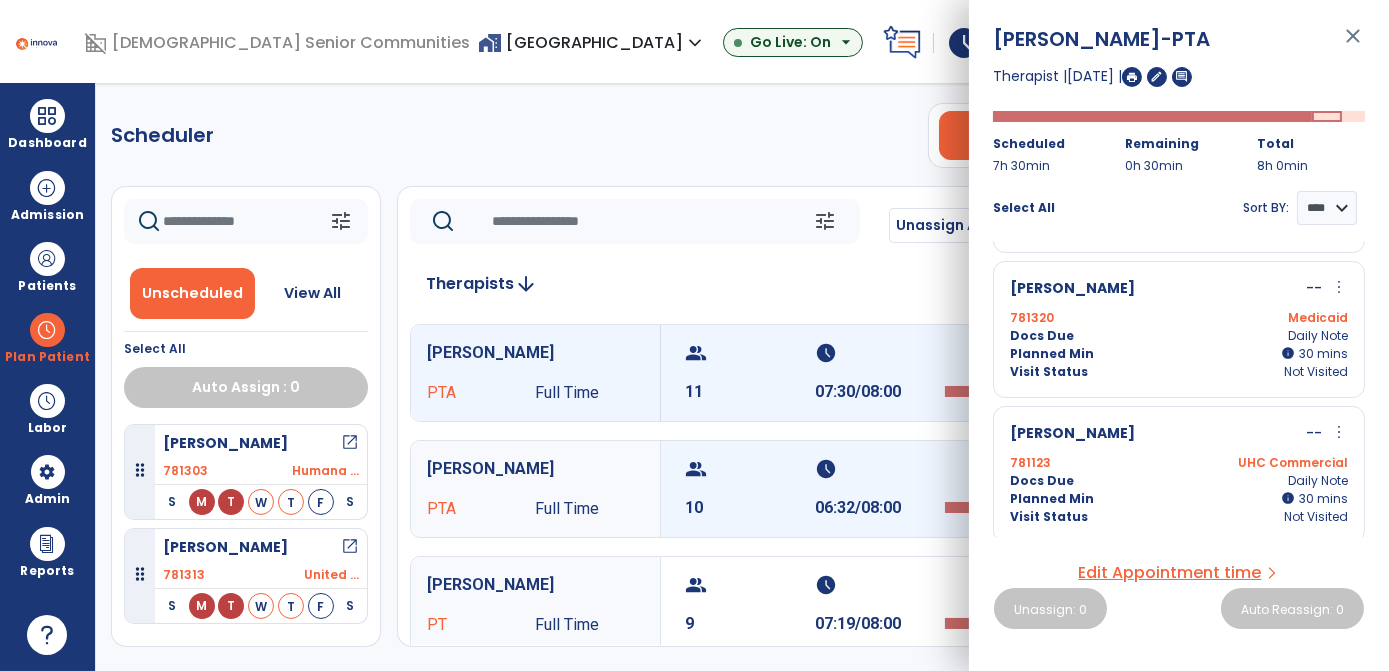 click on "06:32/08:00" at bounding box center [880, 508] 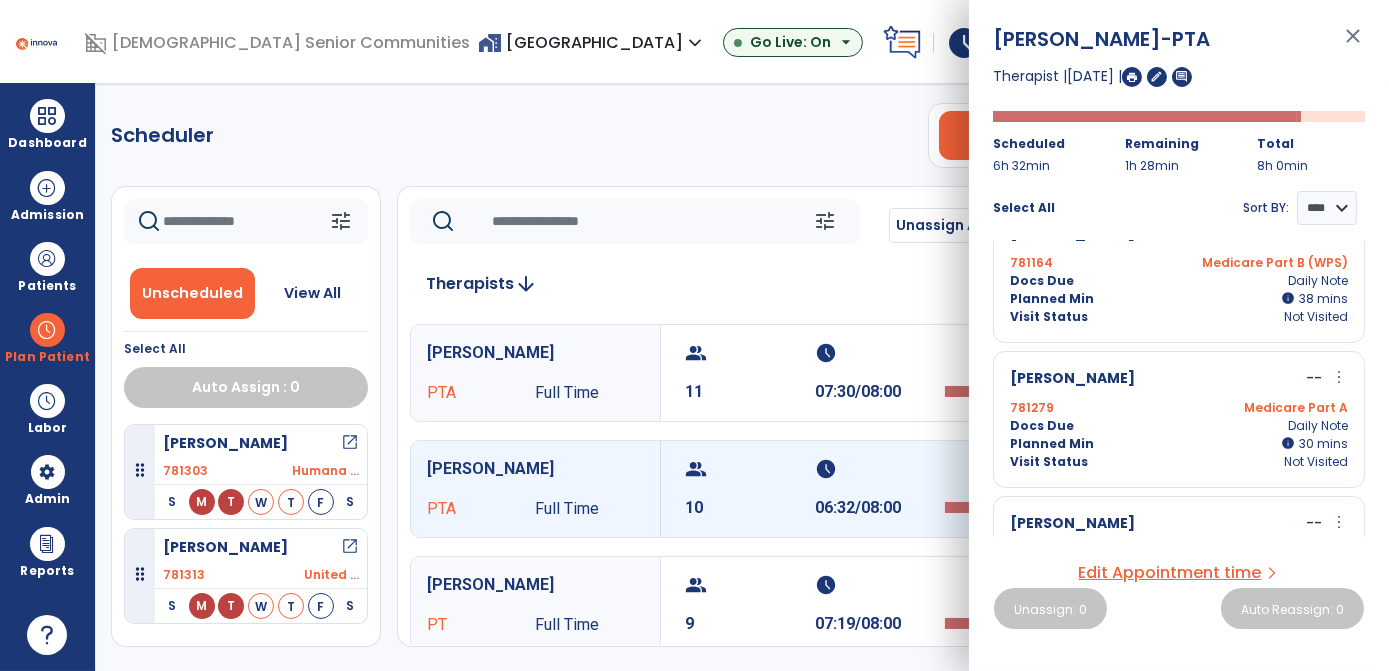 scroll, scrollTop: 1149, scrollLeft: 0, axis: vertical 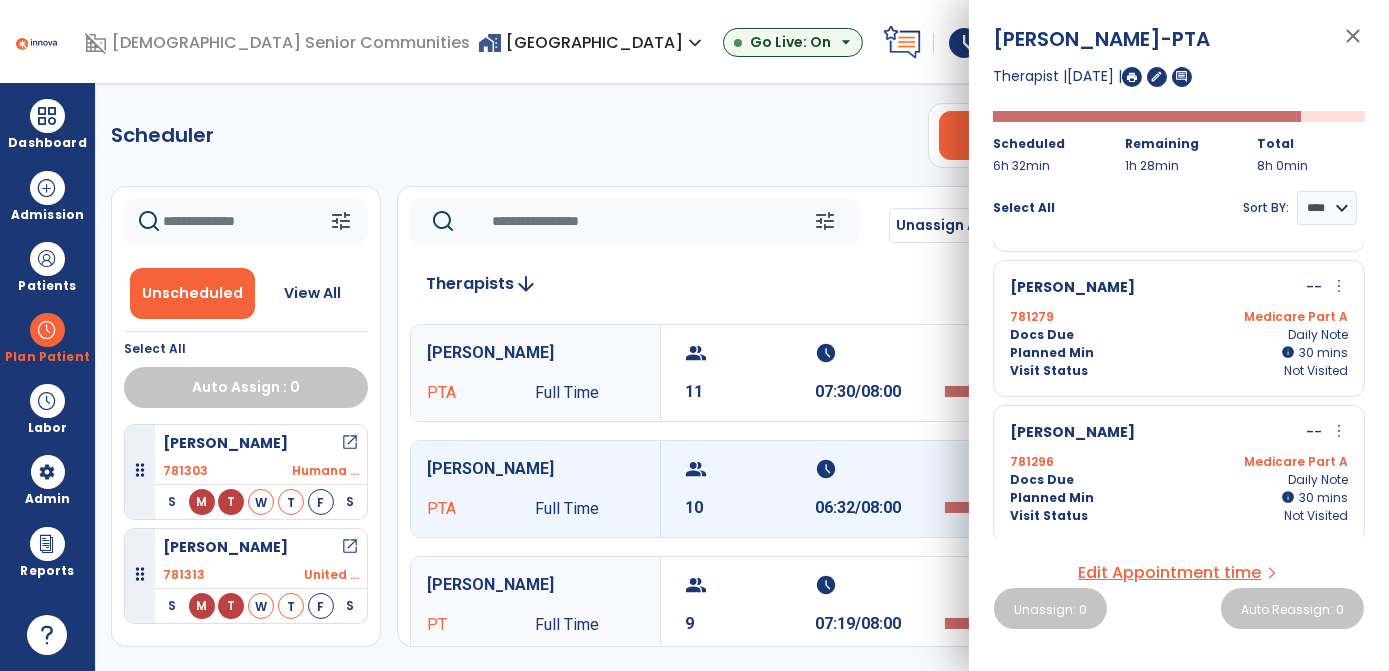 click 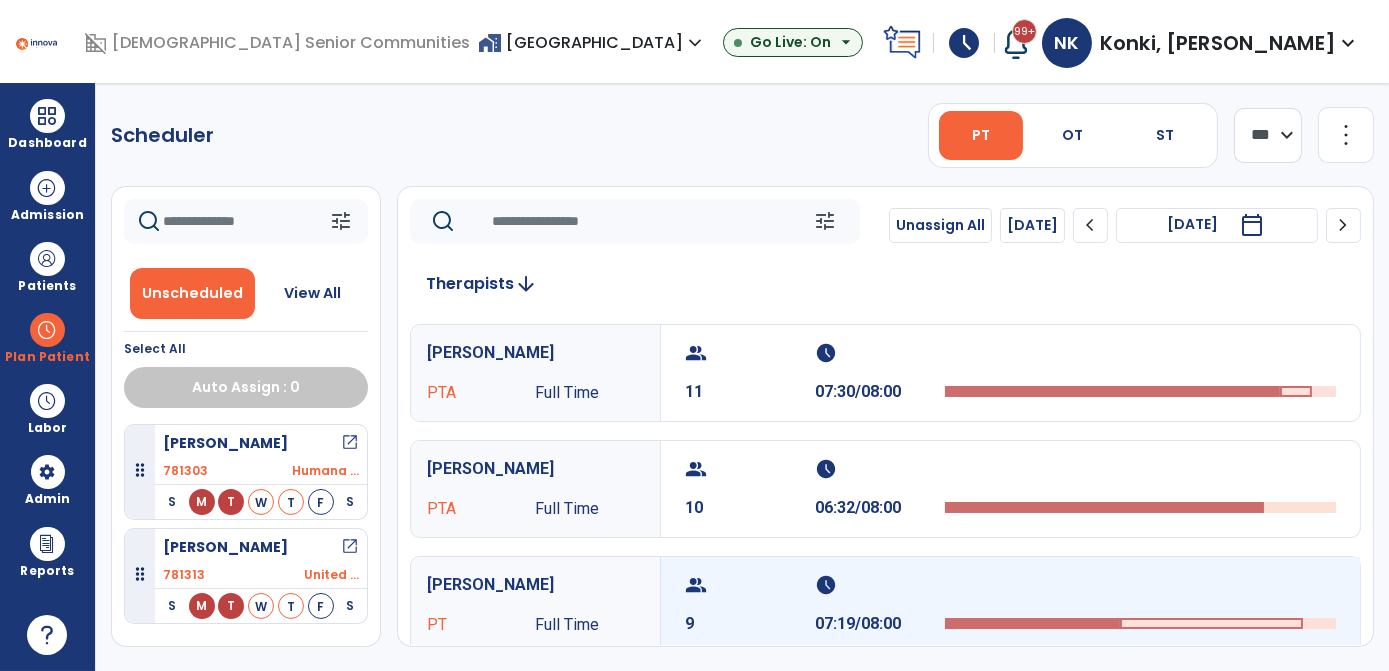 click on "07:19/08:00" at bounding box center [880, 624] 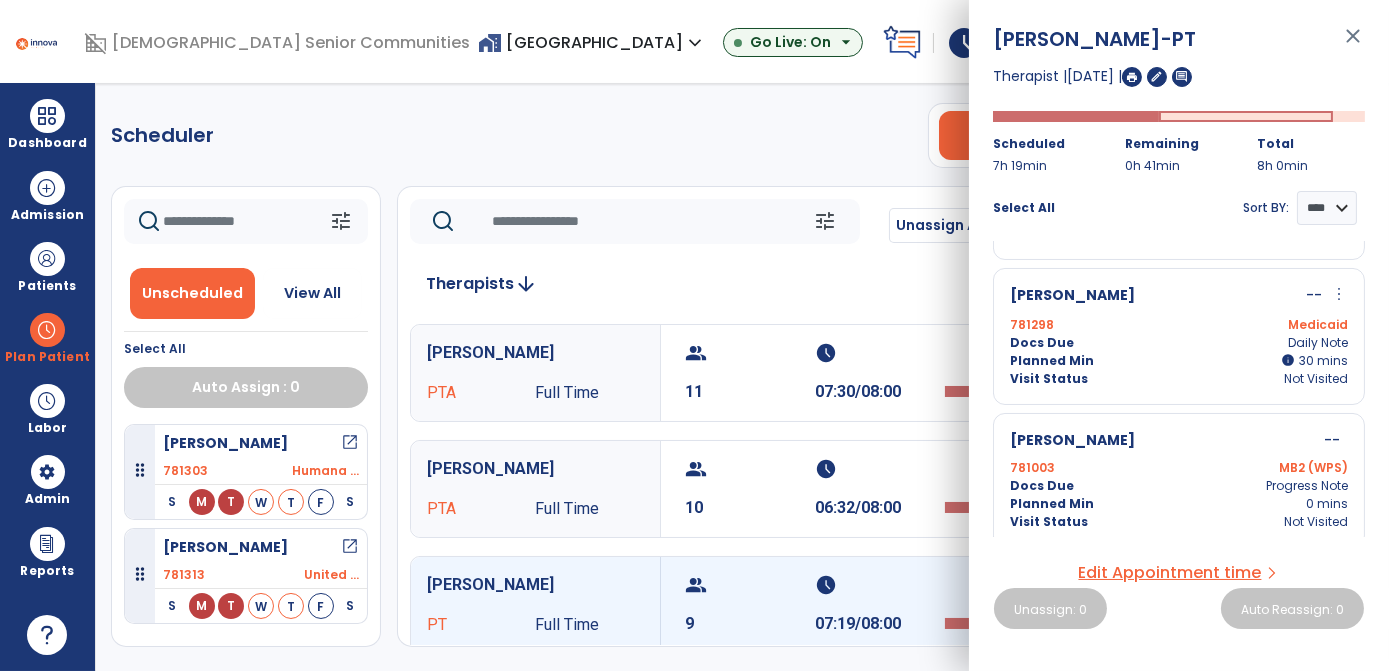 scroll, scrollTop: 800, scrollLeft: 0, axis: vertical 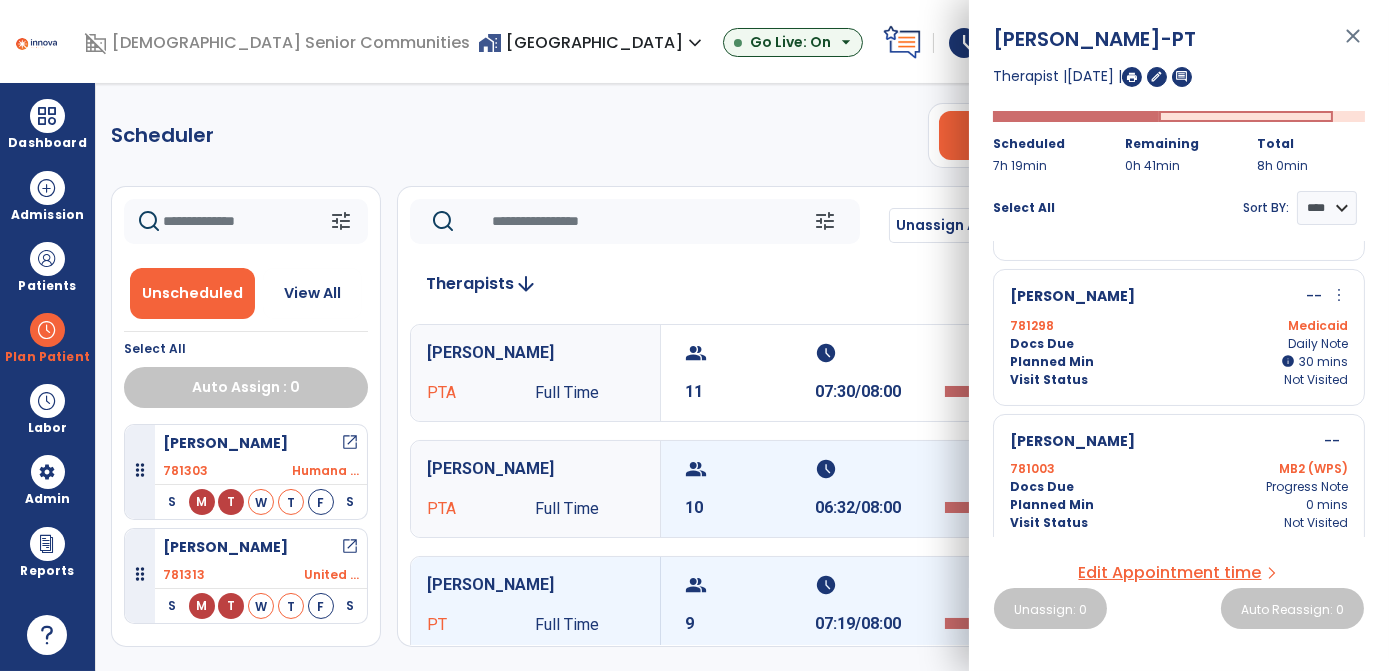 click on "06:32/08:00" at bounding box center (880, 508) 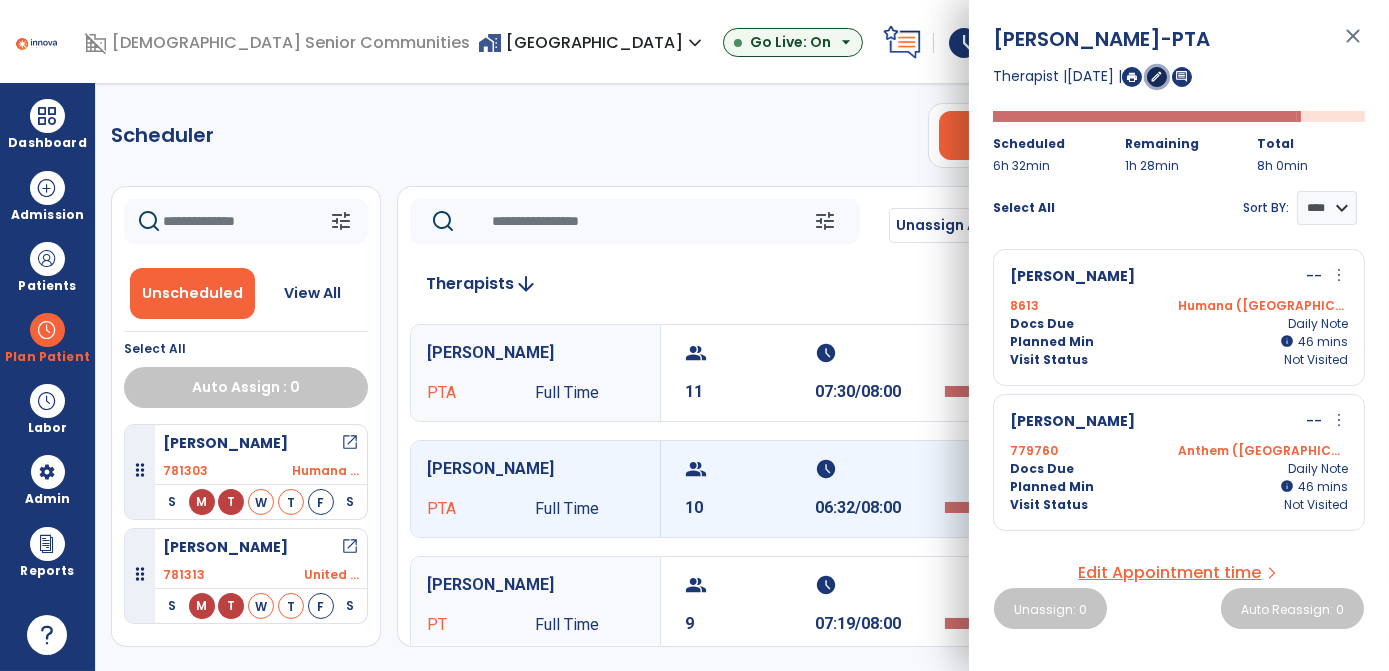 click on "edit" at bounding box center (1157, 76) 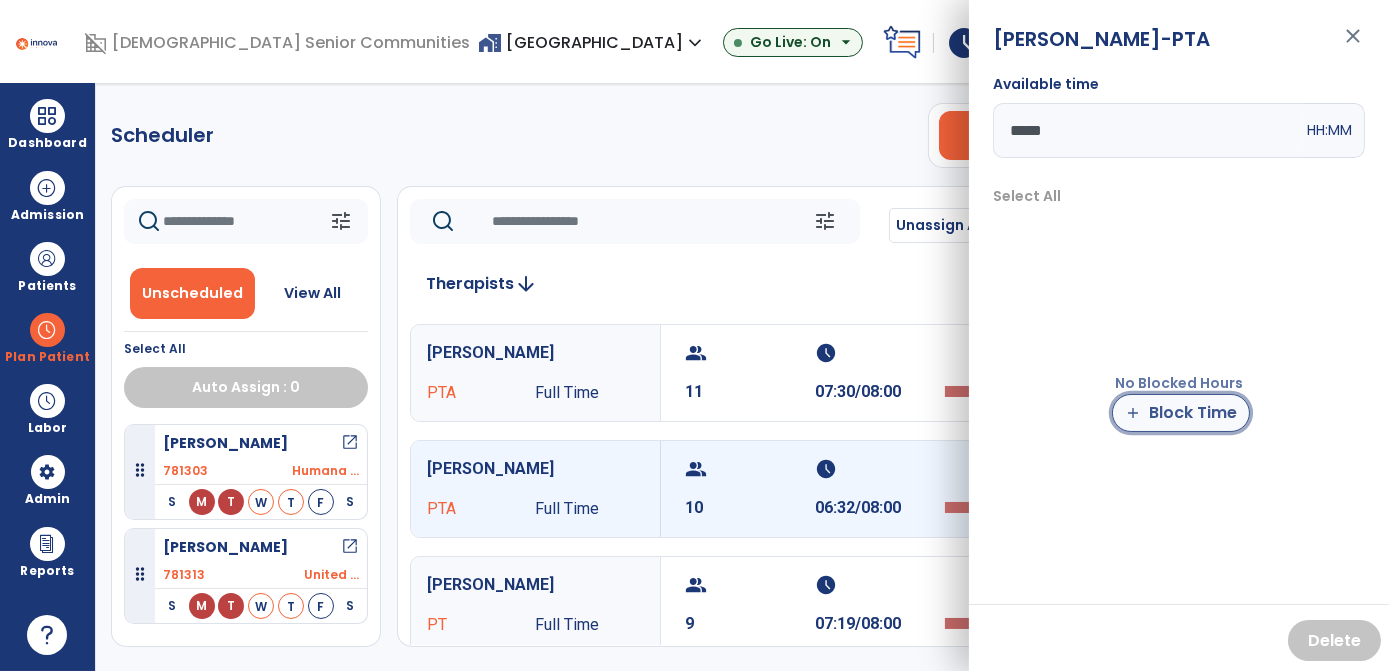 click on "add   Block Time" at bounding box center [1181, 413] 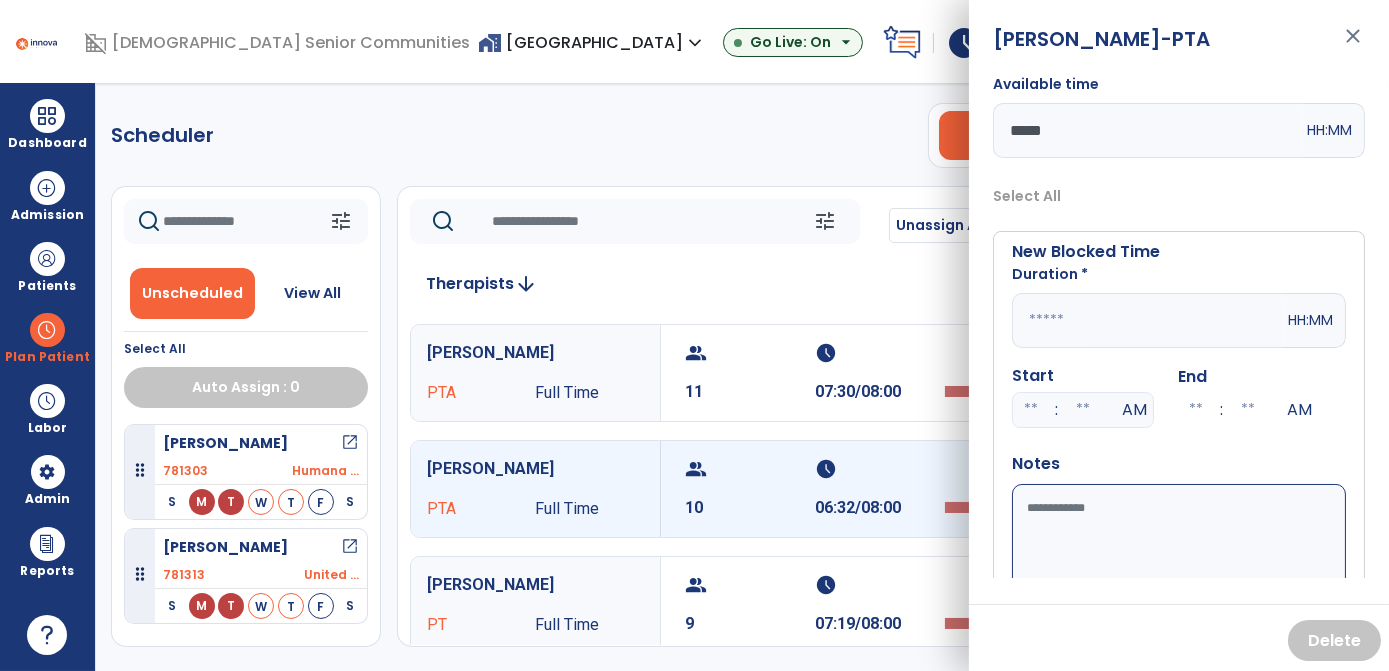 click at bounding box center (1148, 320) 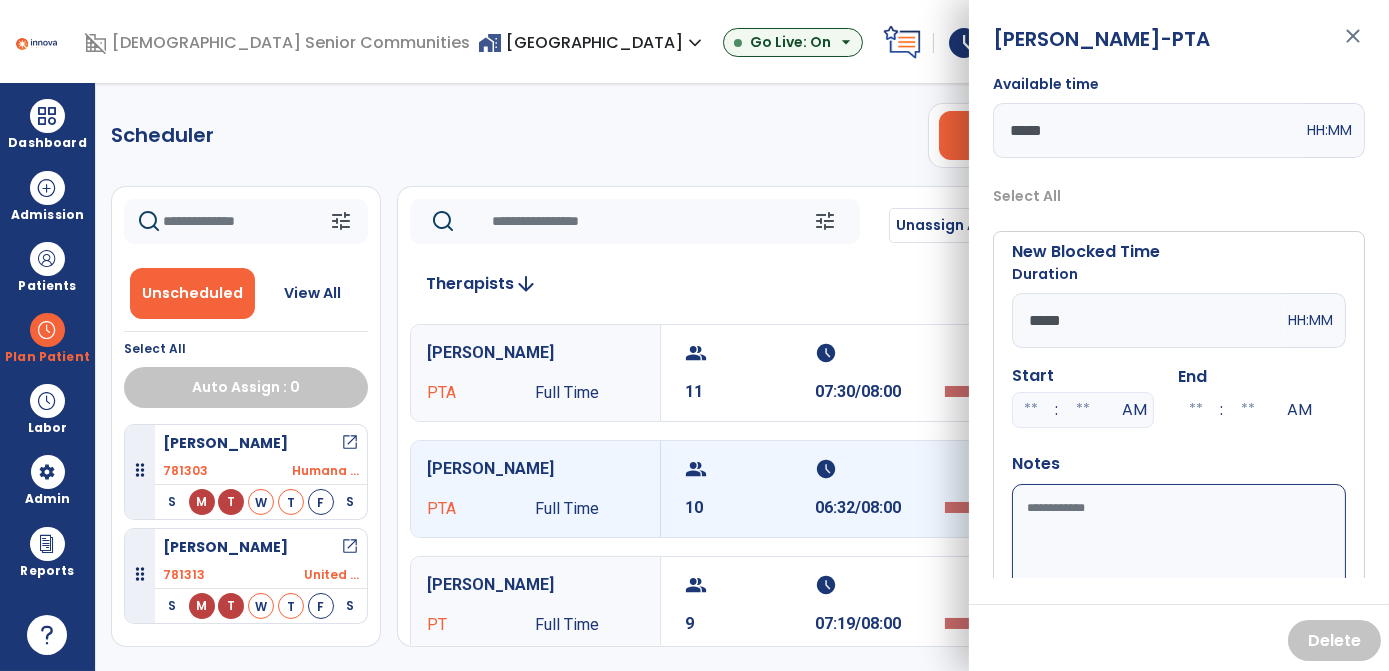 type on "*****" 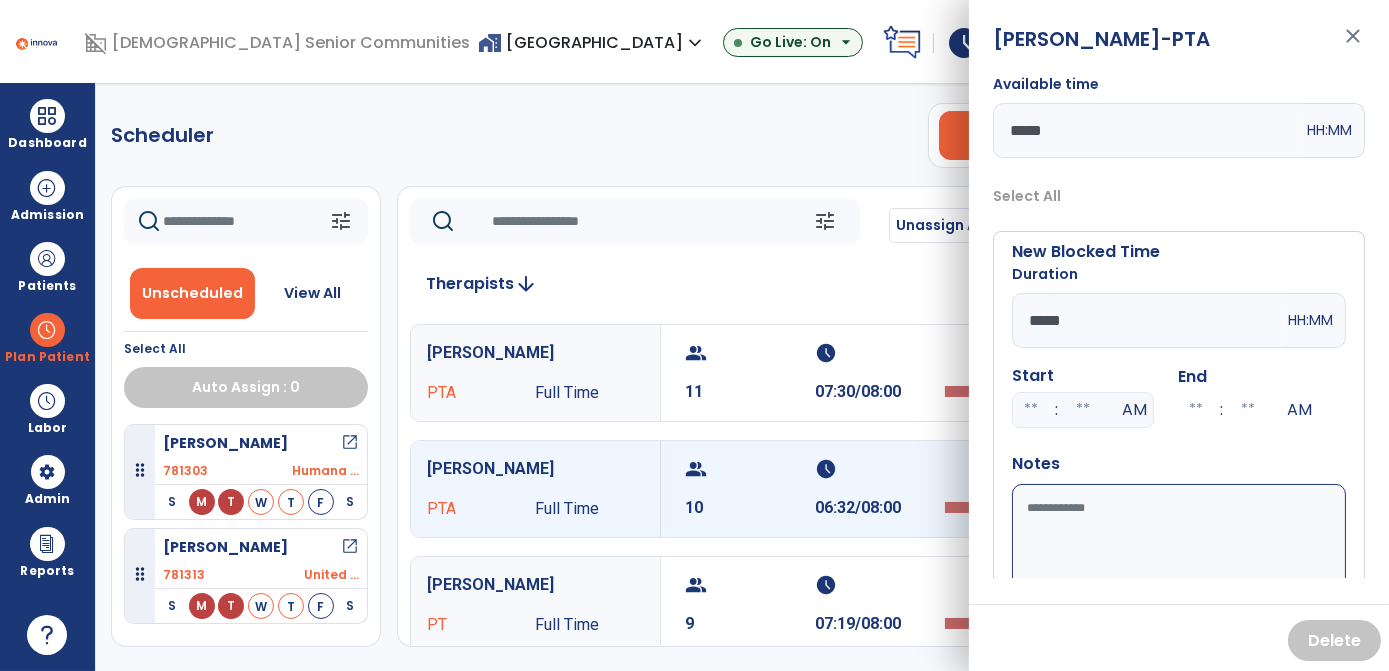 drag, startPoint x: 1117, startPoint y: 470, endPoint x: 1108, endPoint y: 542, distance: 72.56032 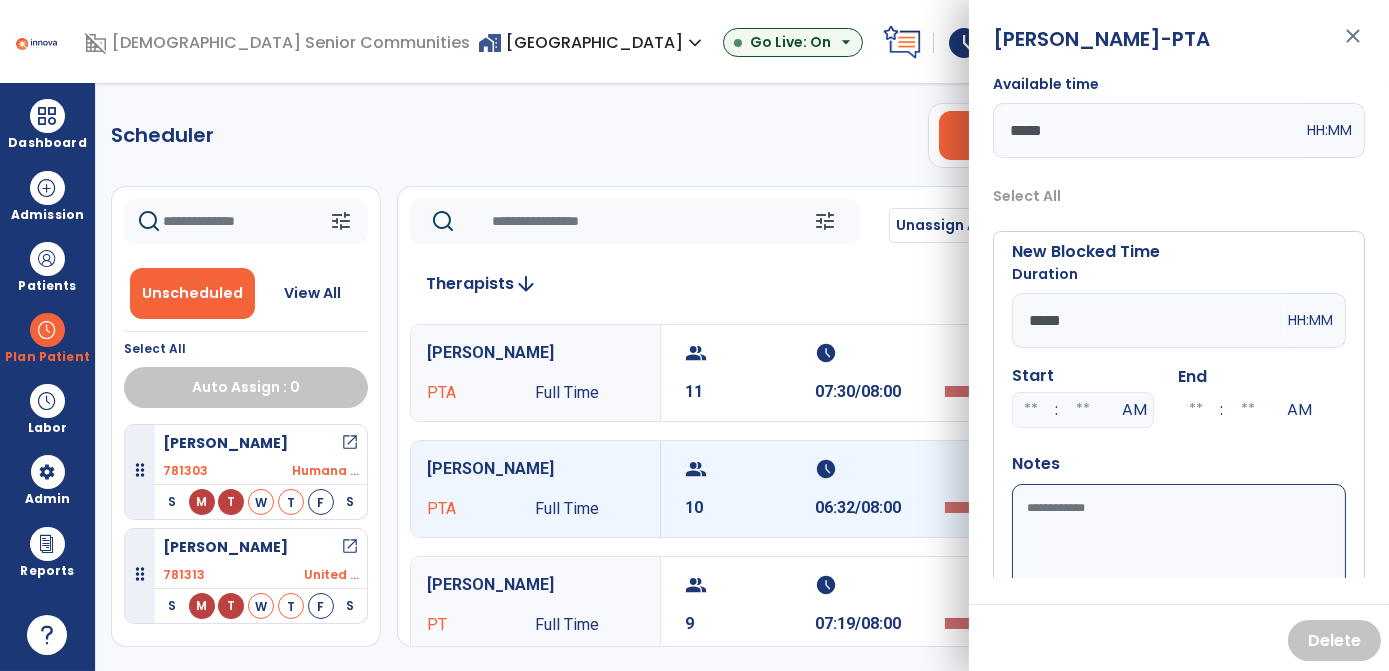 click on "Notes" at bounding box center [1179, 530] 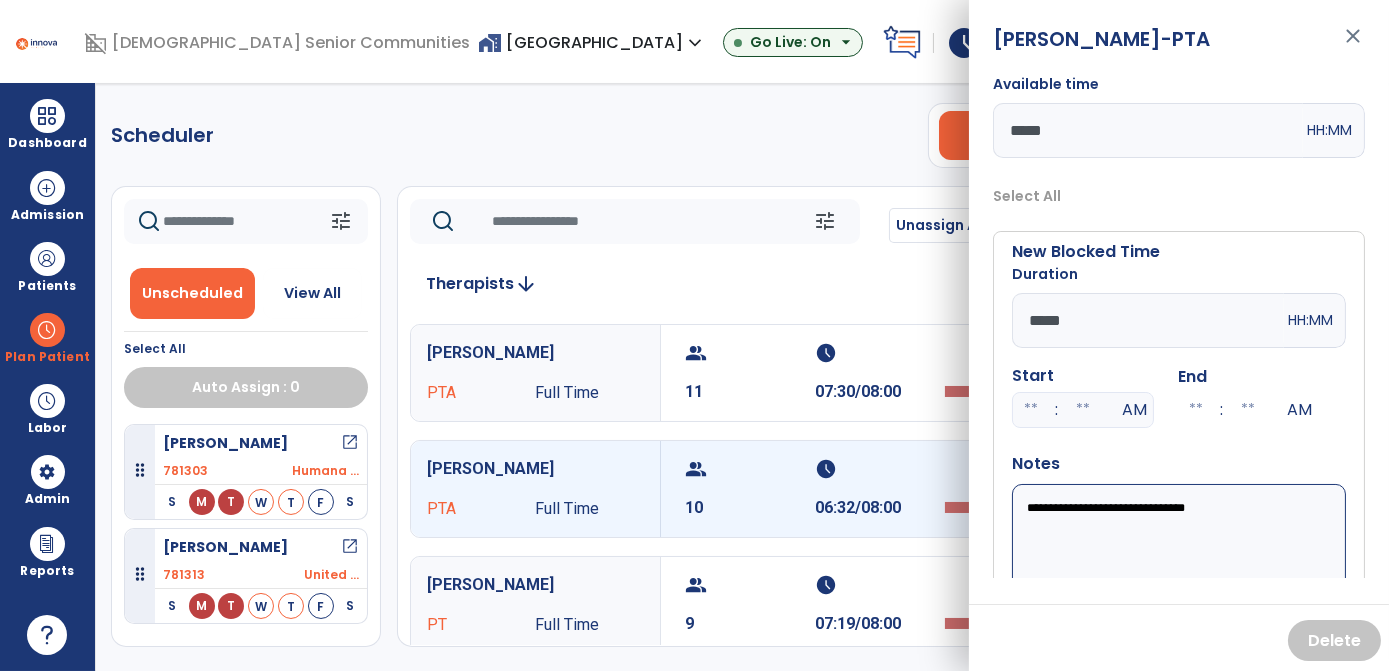 scroll, scrollTop: 80, scrollLeft: 0, axis: vertical 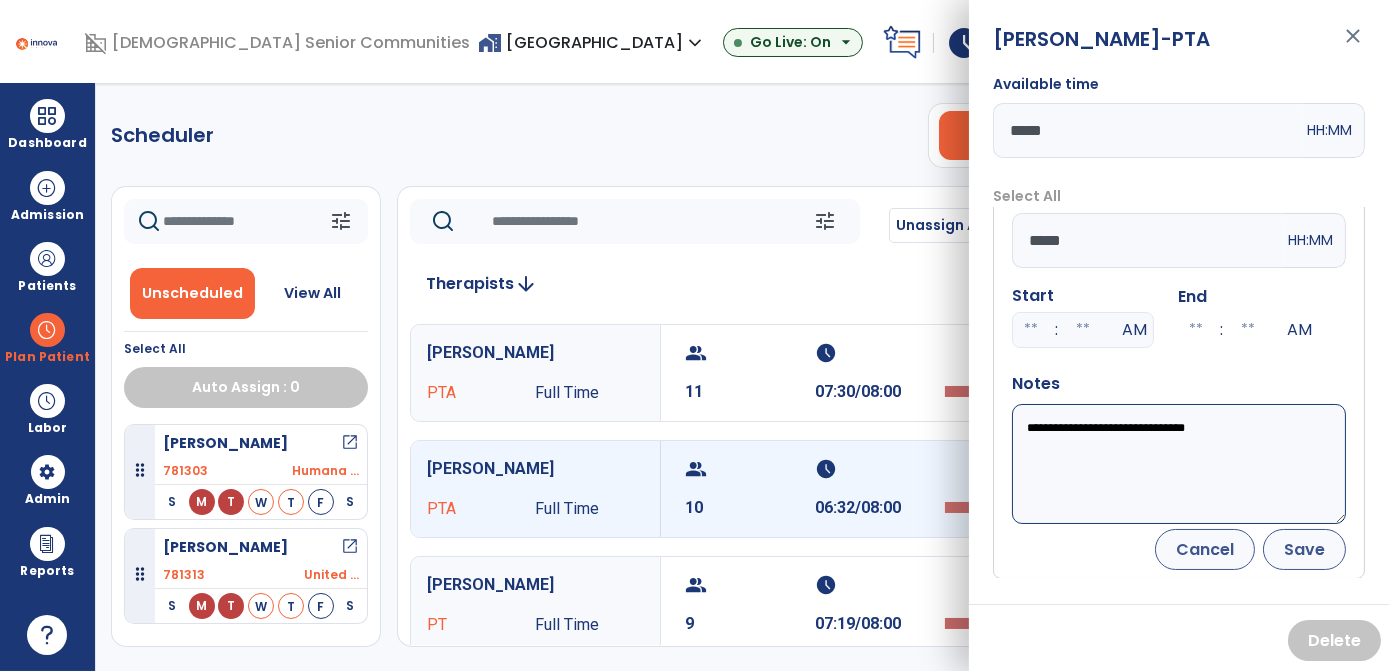 type on "**********" 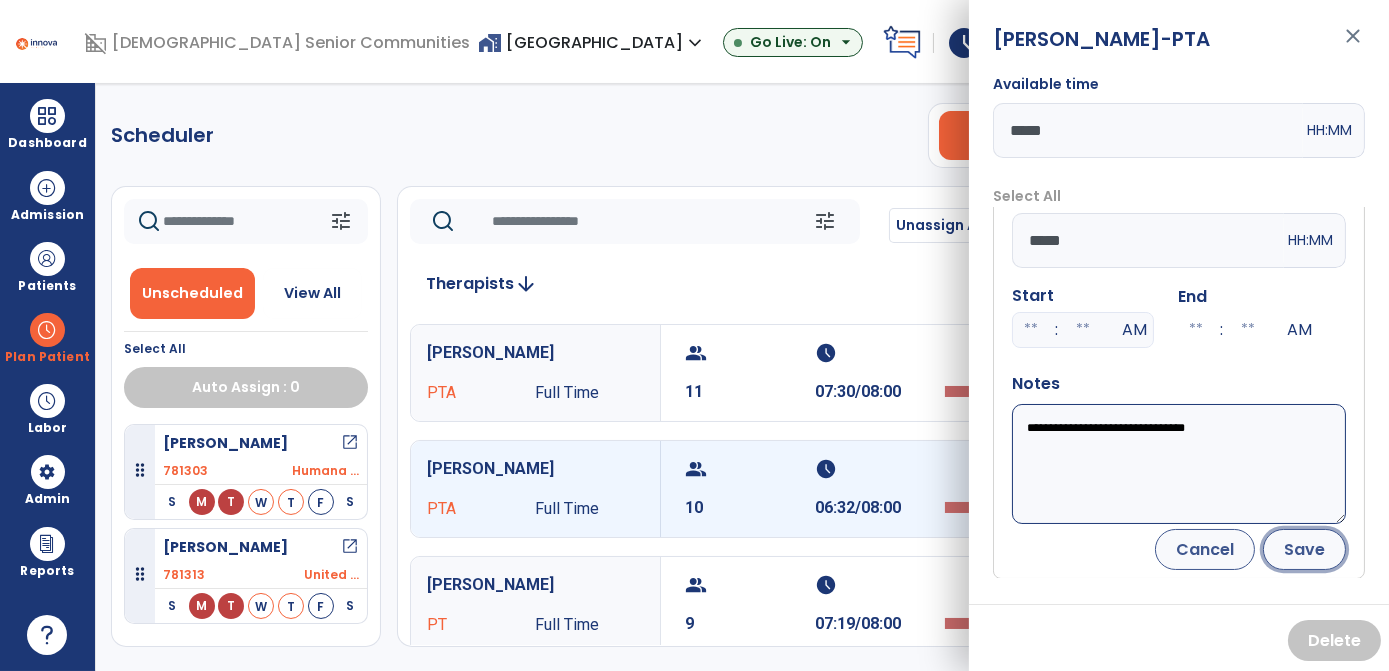 click on "Save" at bounding box center [1304, 549] 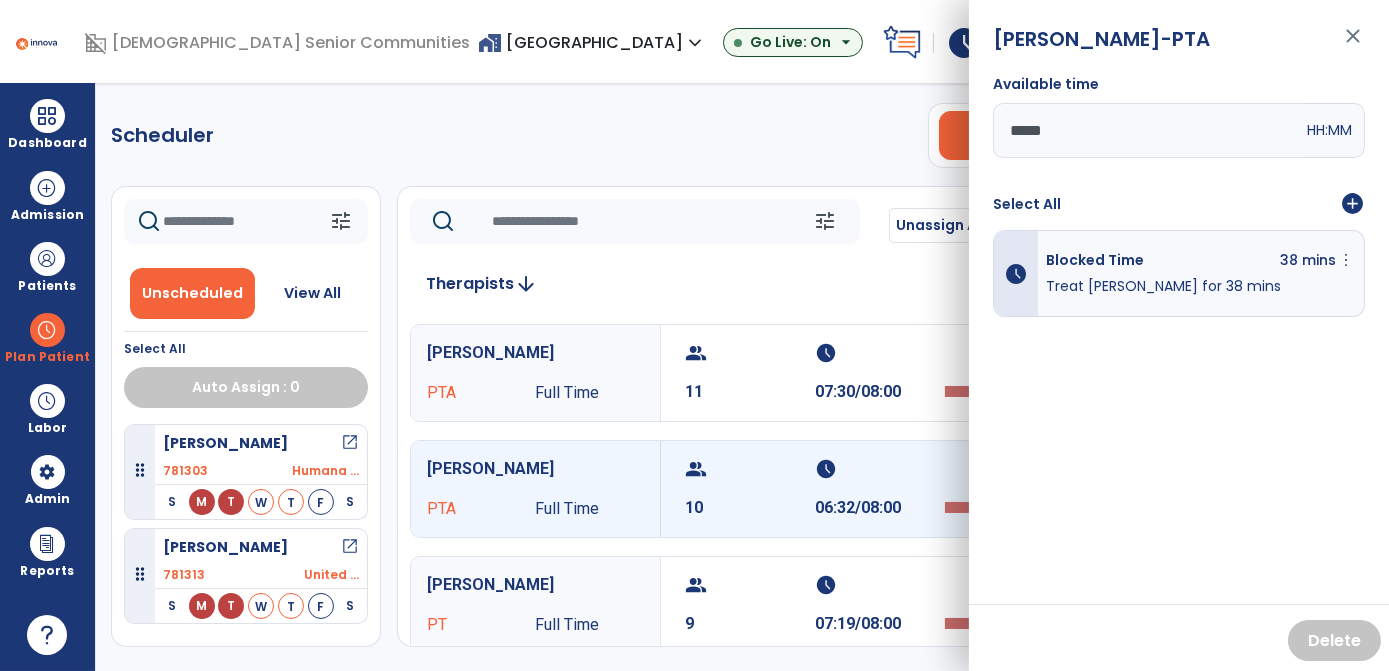 scroll, scrollTop: 0, scrollLeft: 0, axis: both 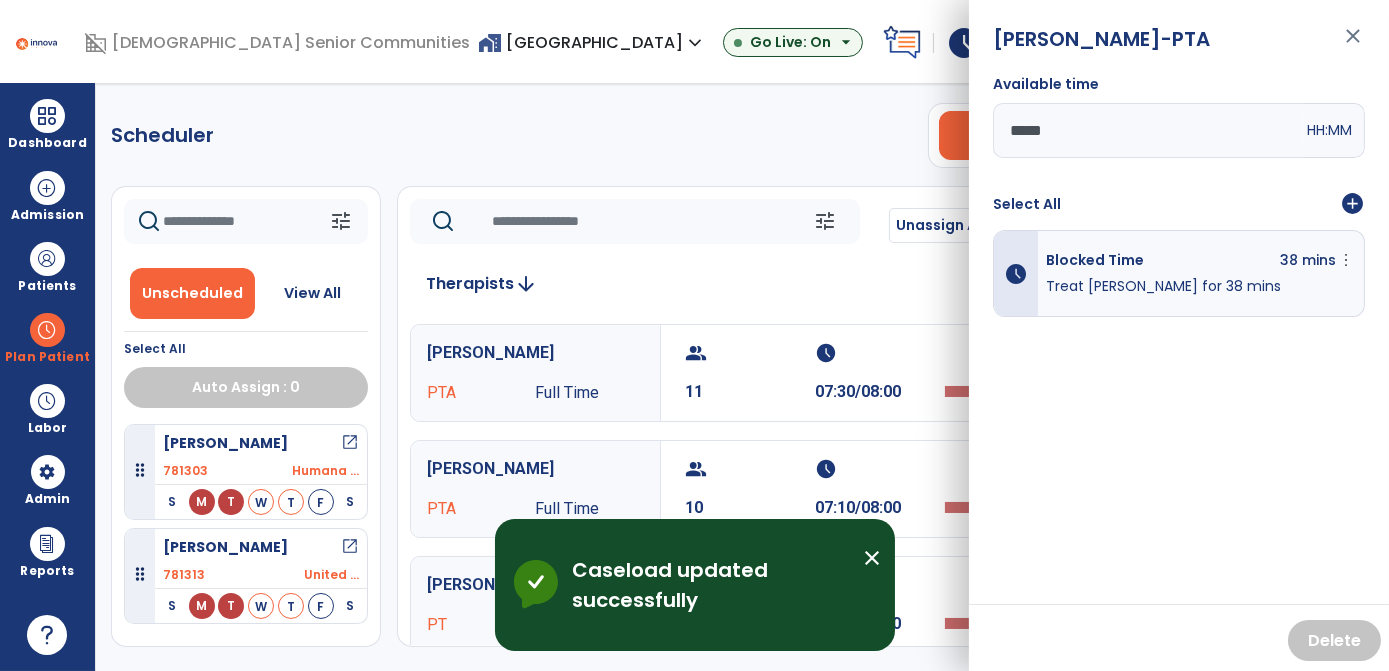 click on "close" at bounding box center [872, 558] 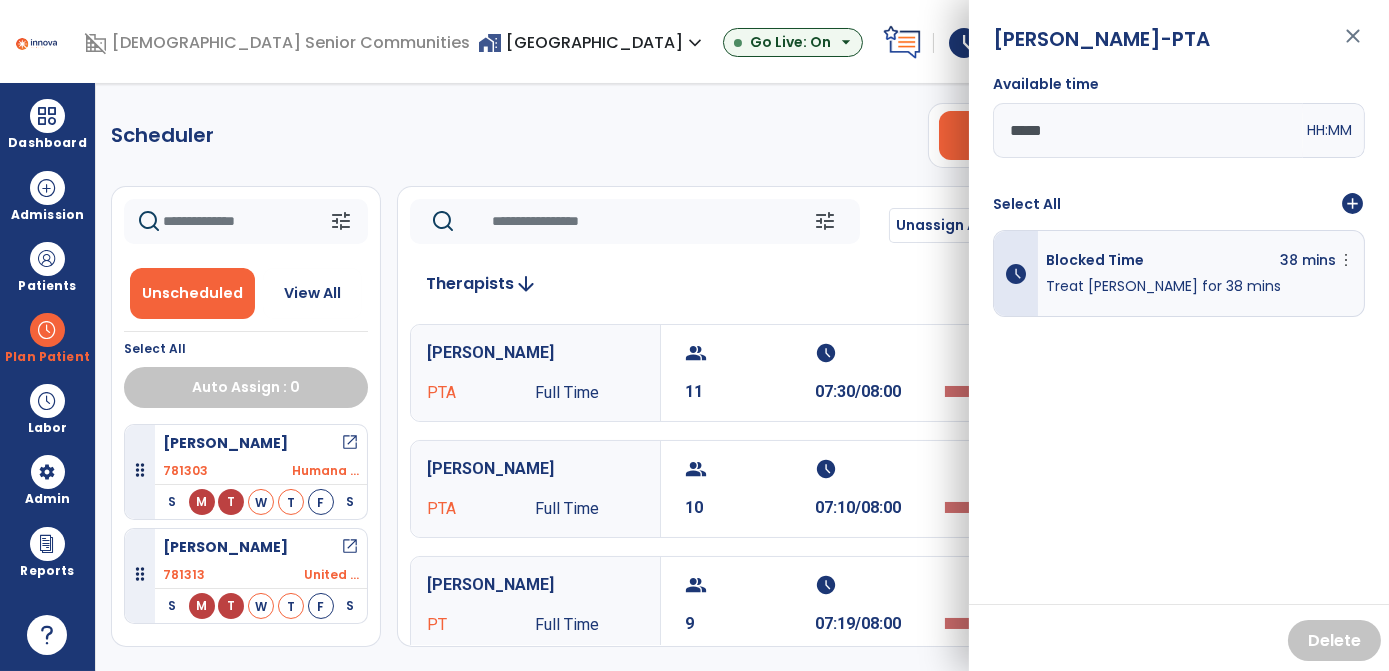 click 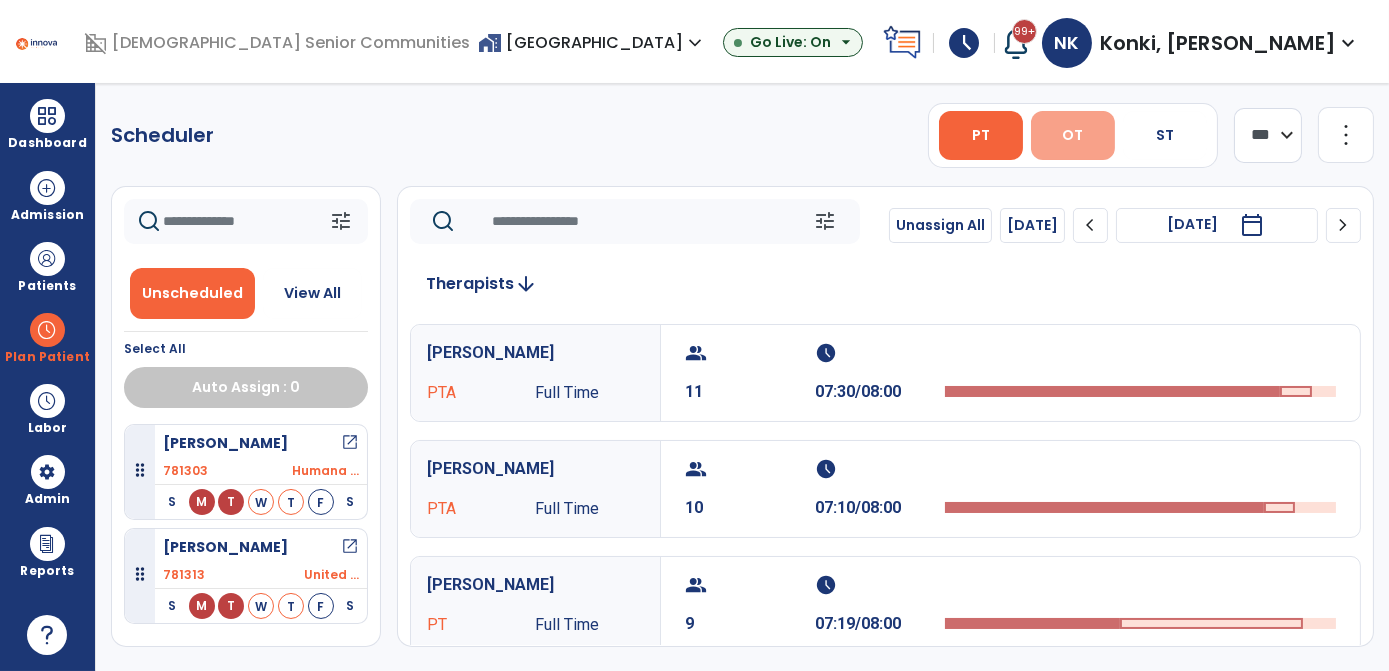click on "OT" at bounding box center [1073, 135] 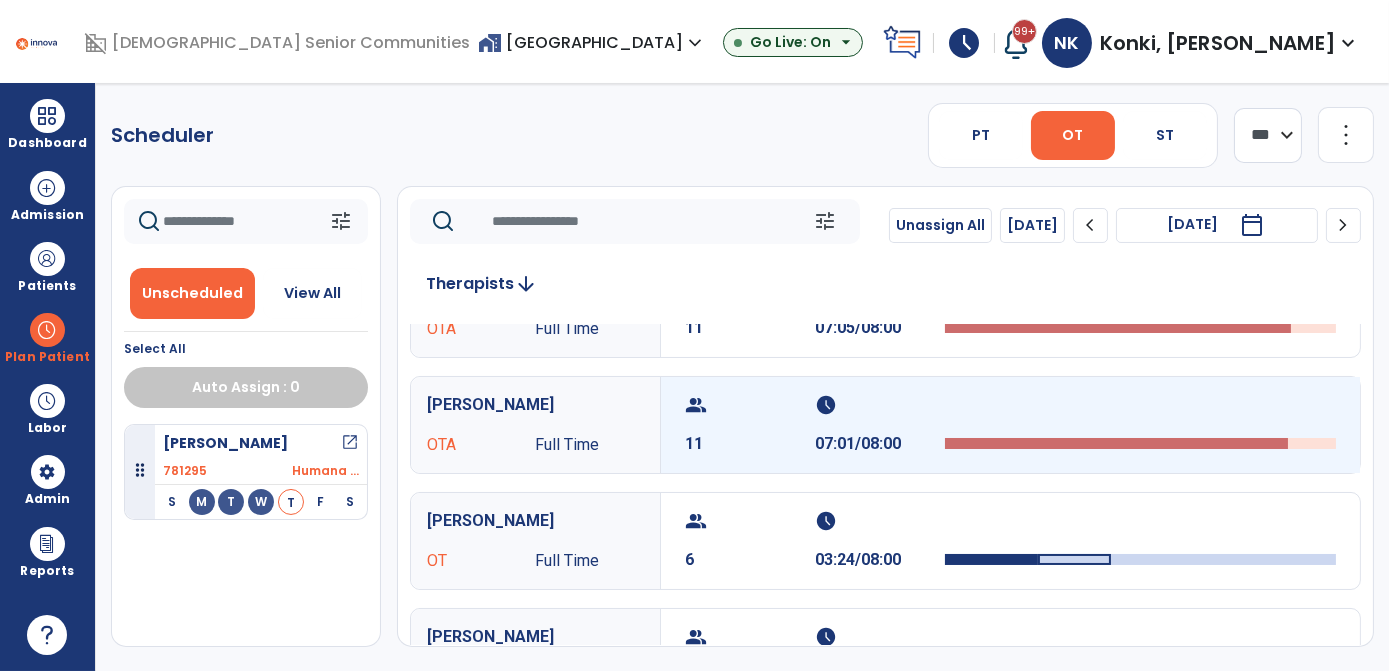 scroll, scrollTop: 0, scrollLeft: 0, axis: both 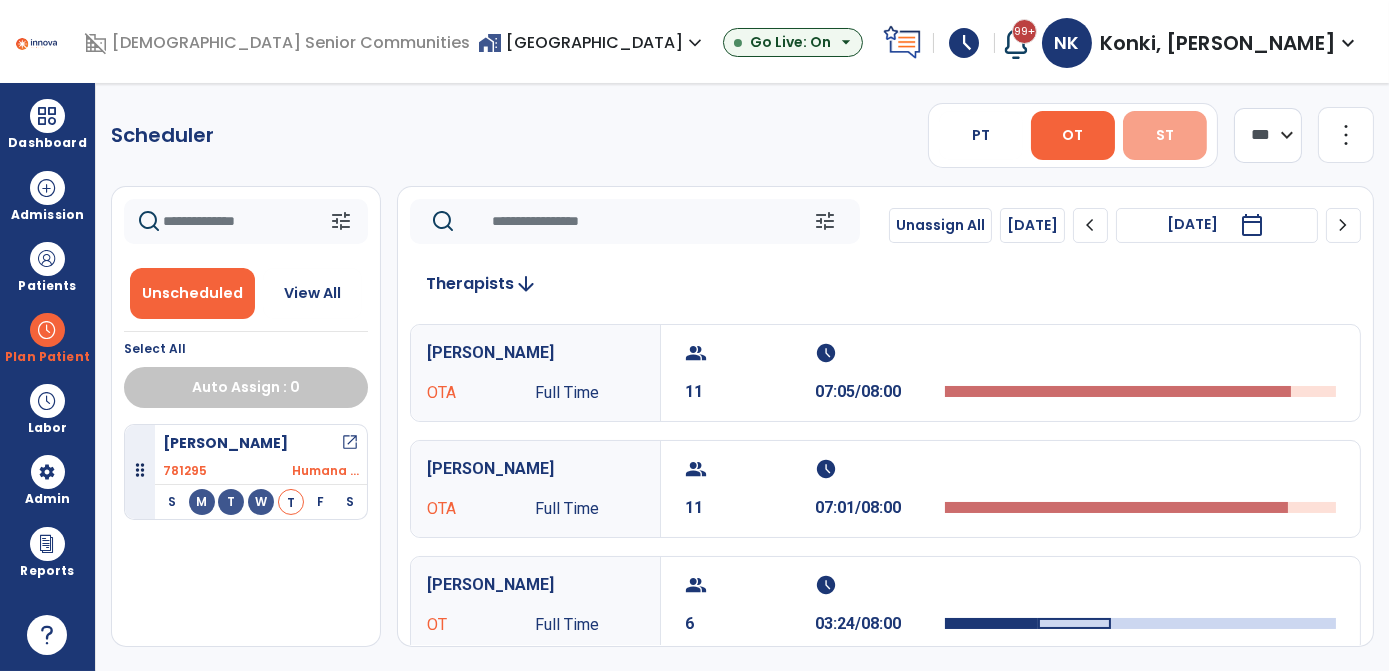 click on "ST" at bounding box center [1165, 135] 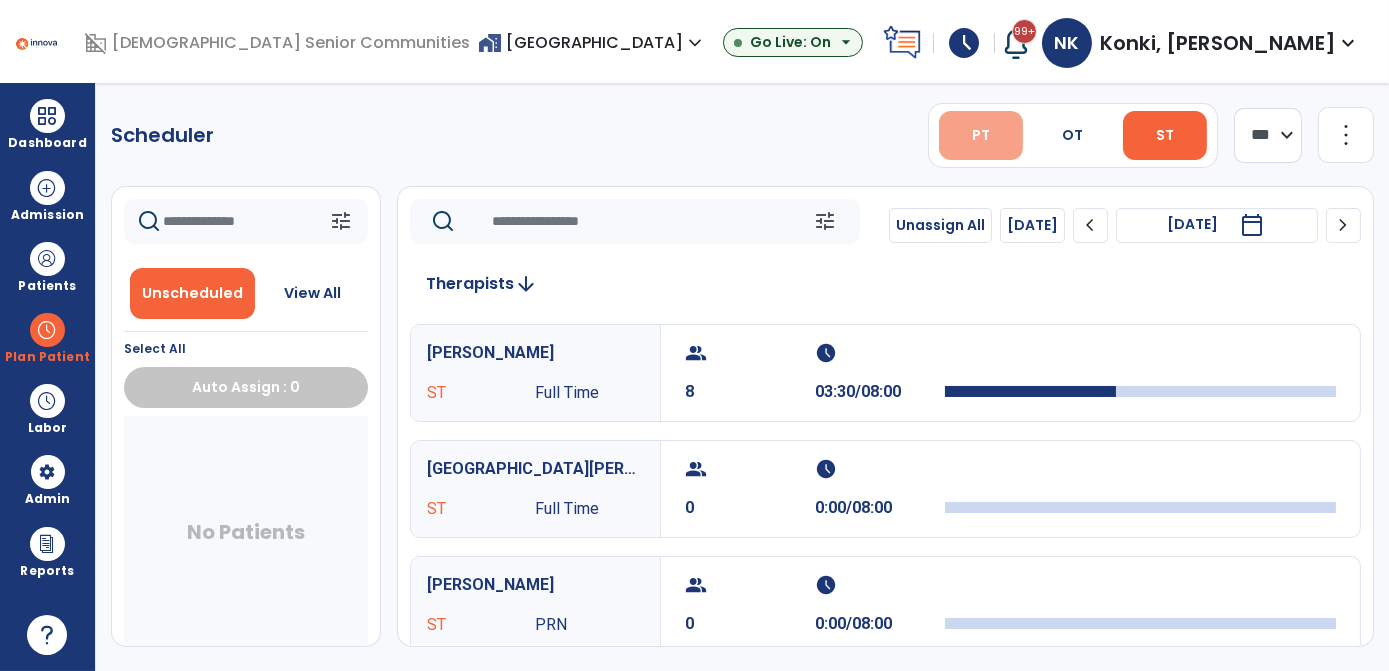 click on "PT" at bounding box center (981, 135) 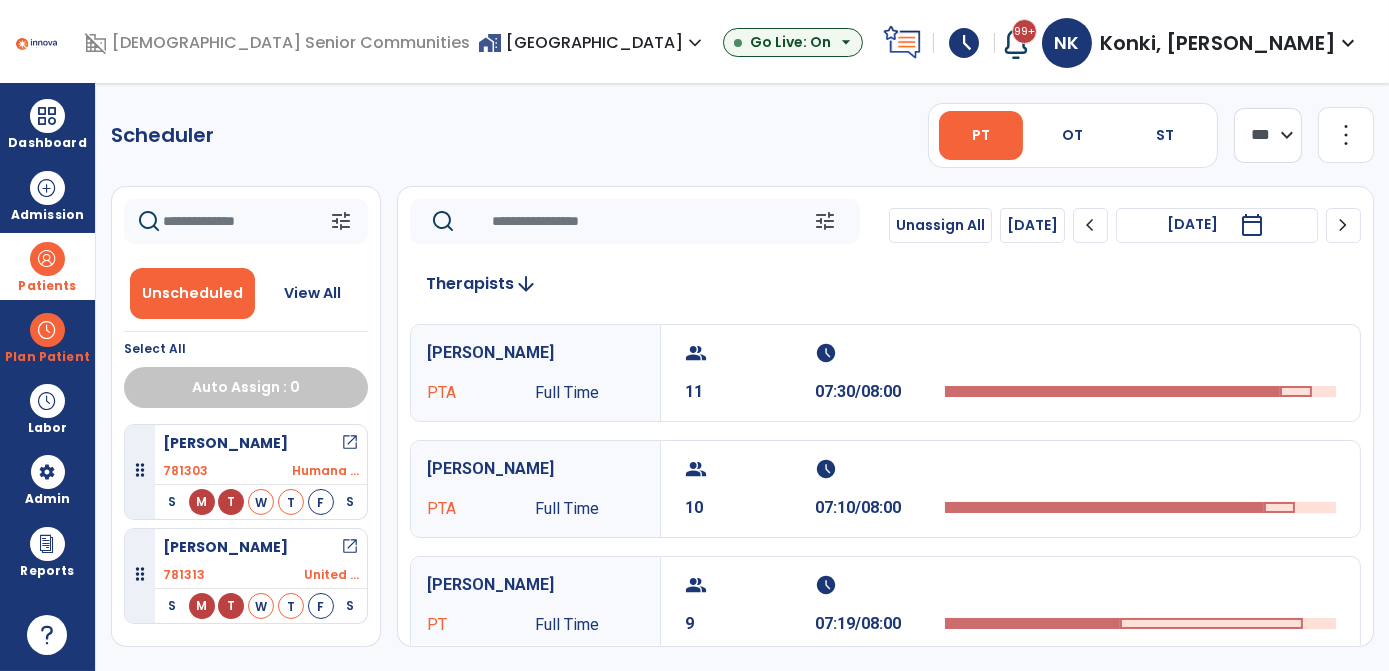 click on "Patients" at bounding box center (47, 266) 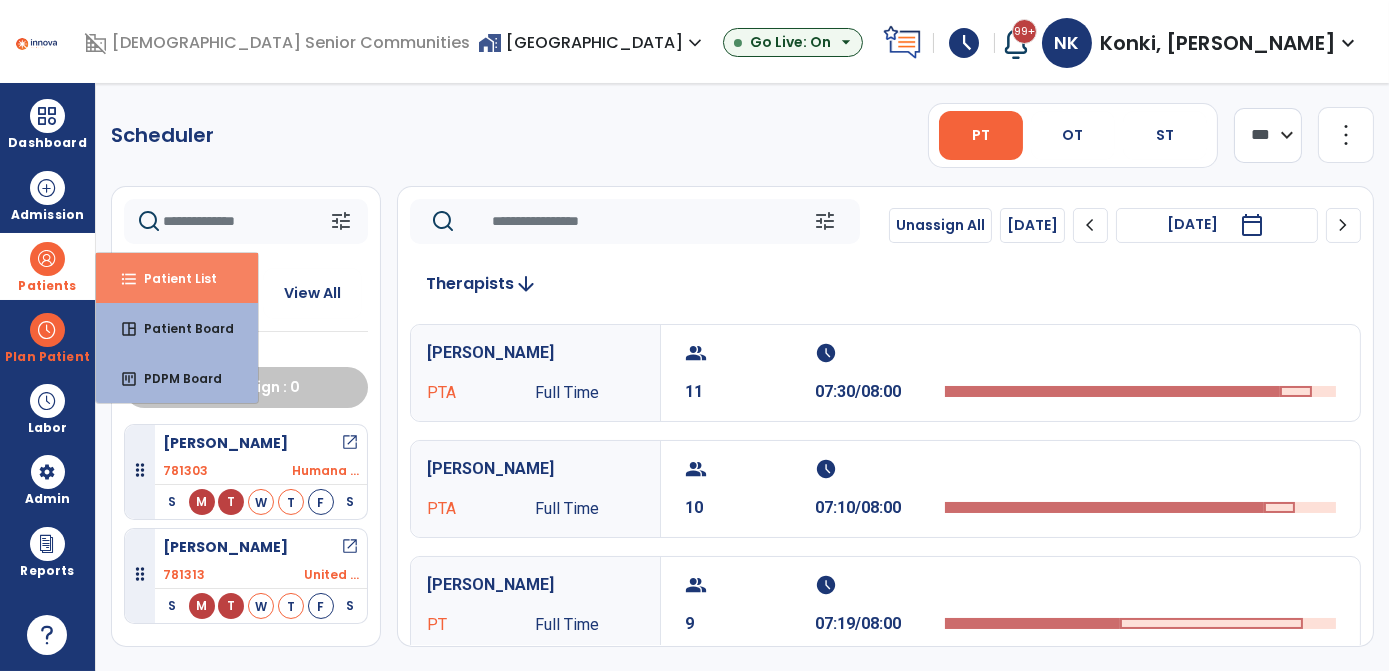 click on "format_list_bulleted  Patient List" at bounding box center [177, 278] 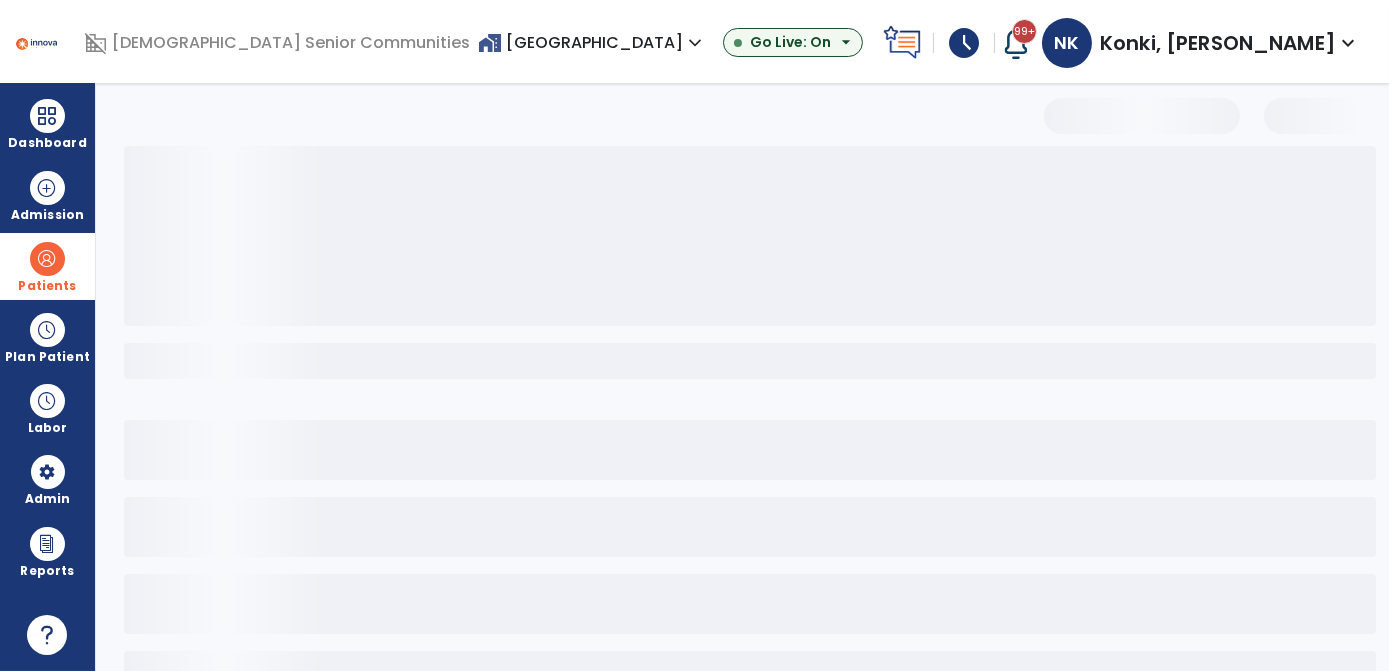 select on "***" 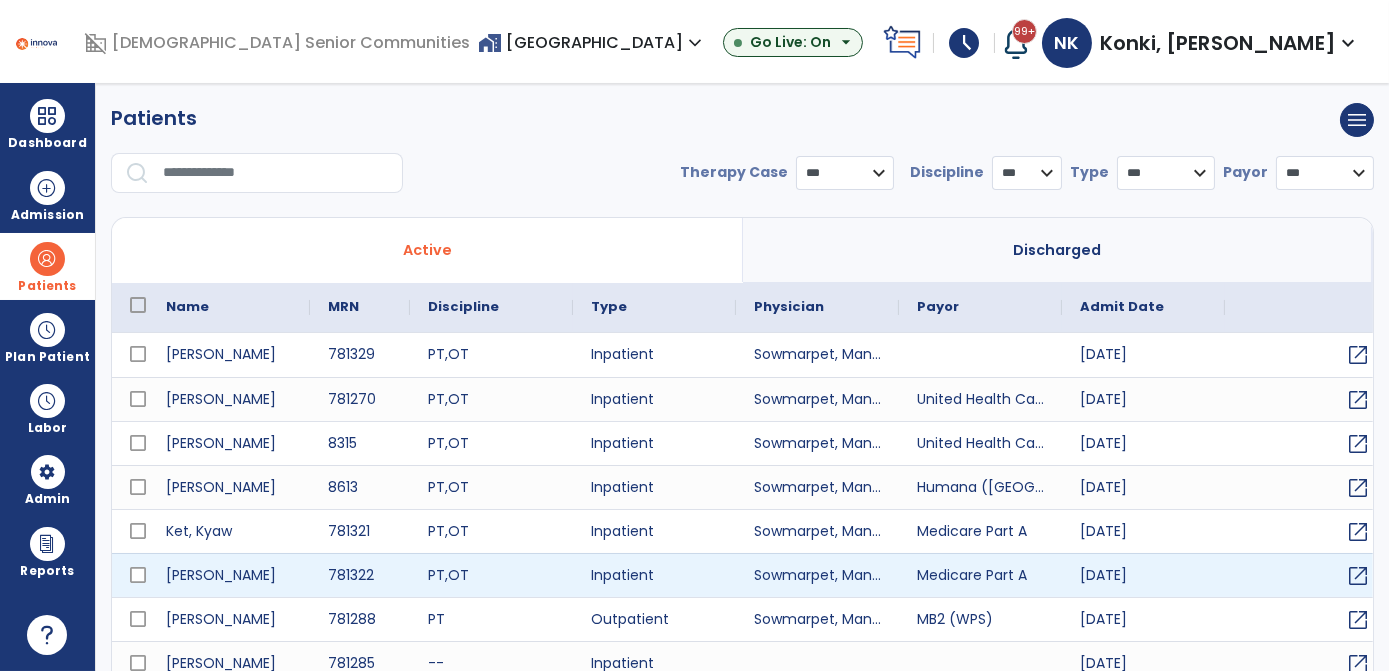 scroll, scrollTop: 70, scrollLeft: 0, axis: vertical 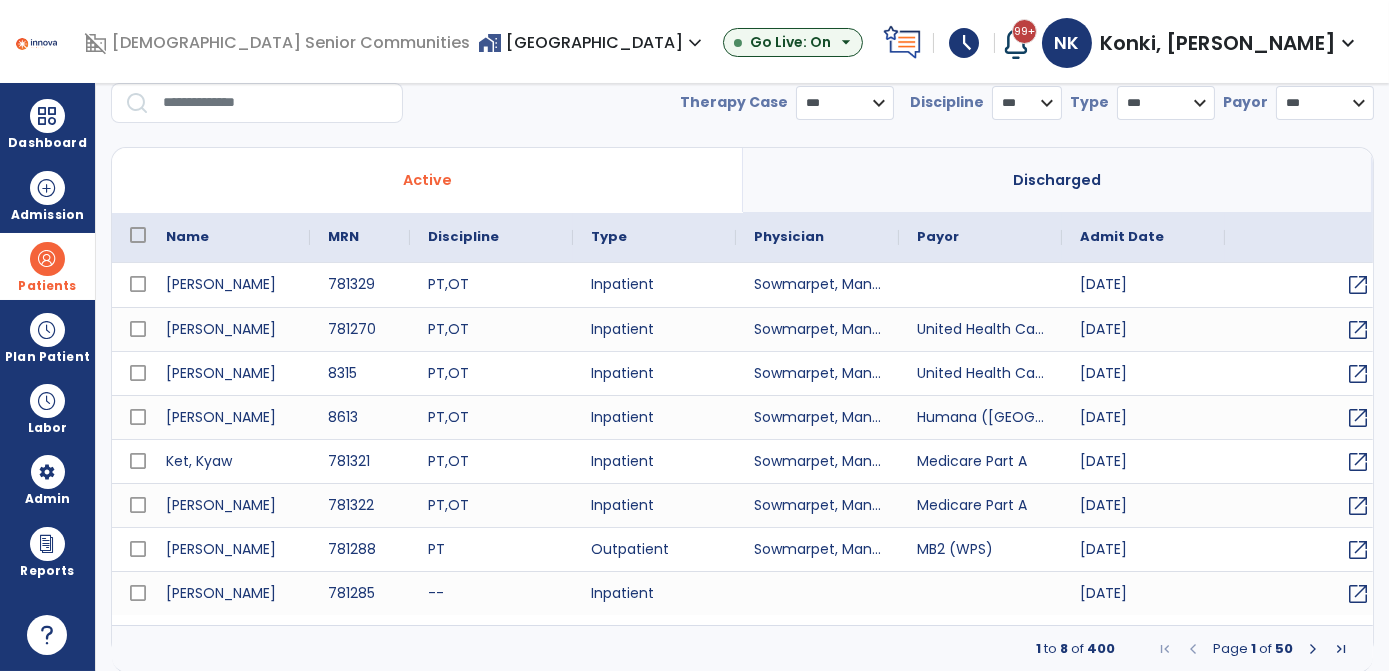 click at bounding box center [1313, 649] 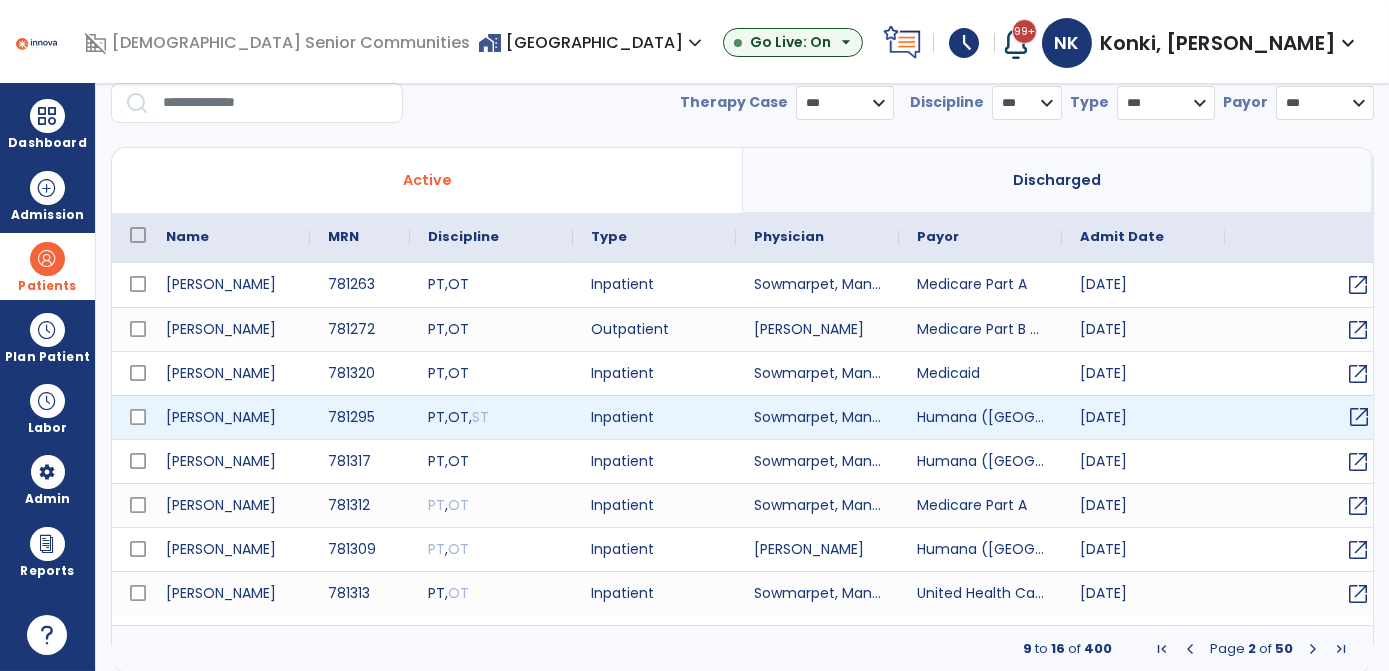 click on "open_in_new" at bounding box center (1359, 417) 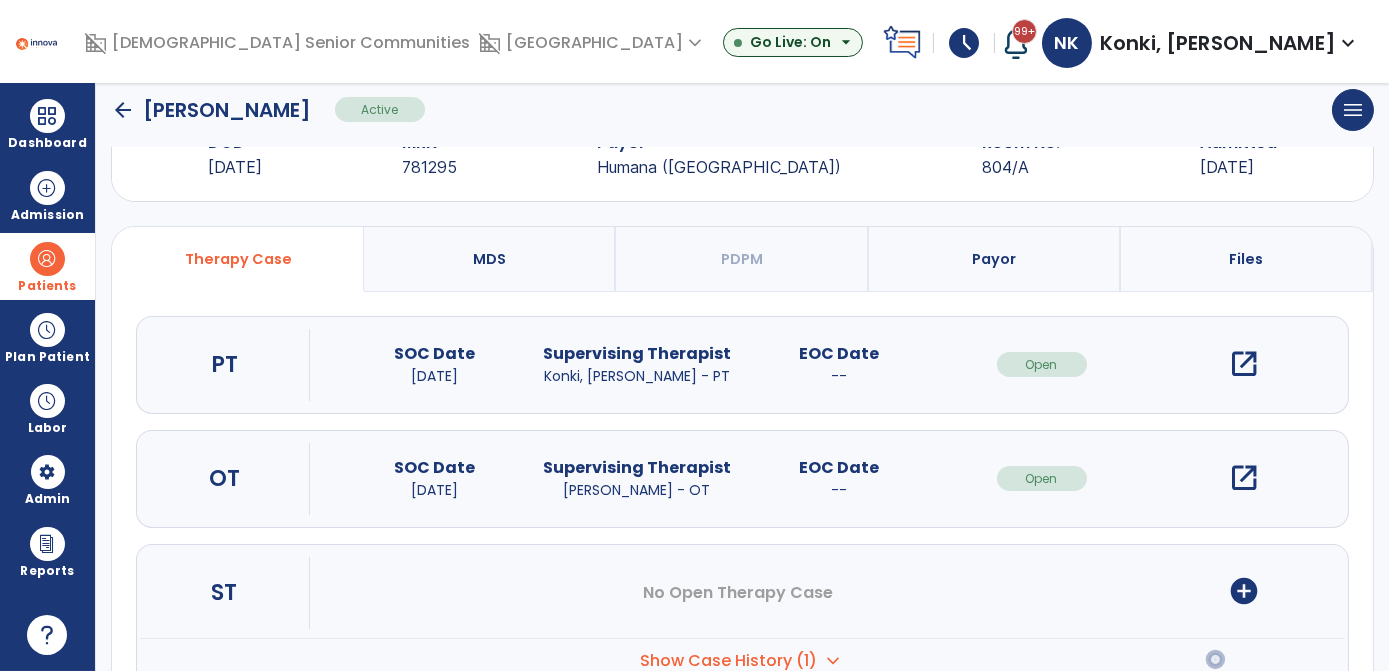 scroll, scrollTop: 0, scrollLeft: 0, axis: both 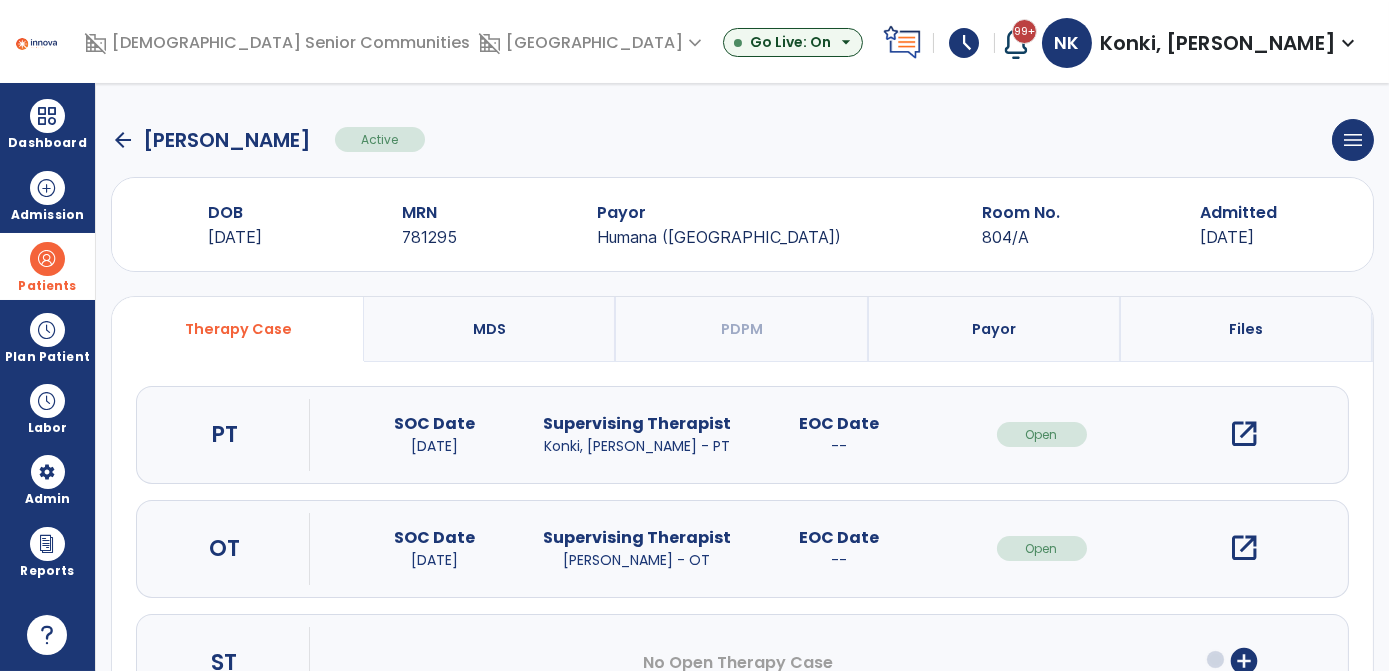 click on "open_in_new" at bounding box center [1244, 434] 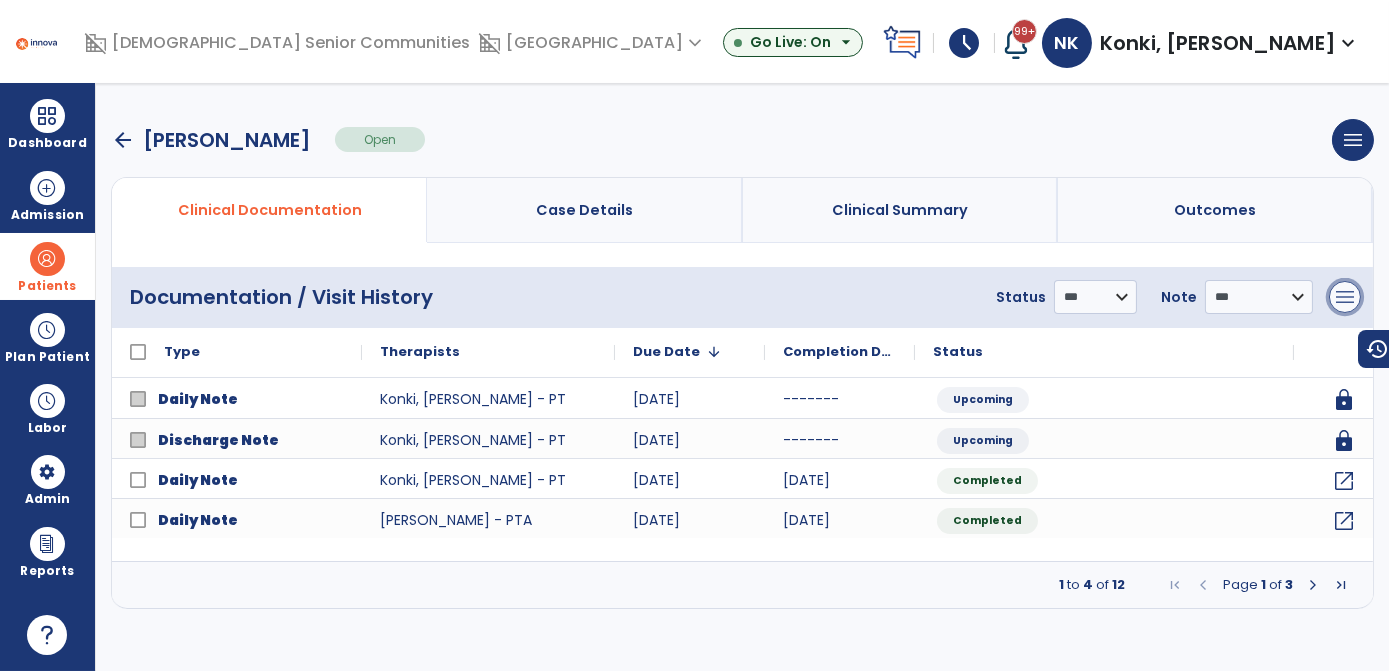 click on "menu" at bounding box center [1345, 297] 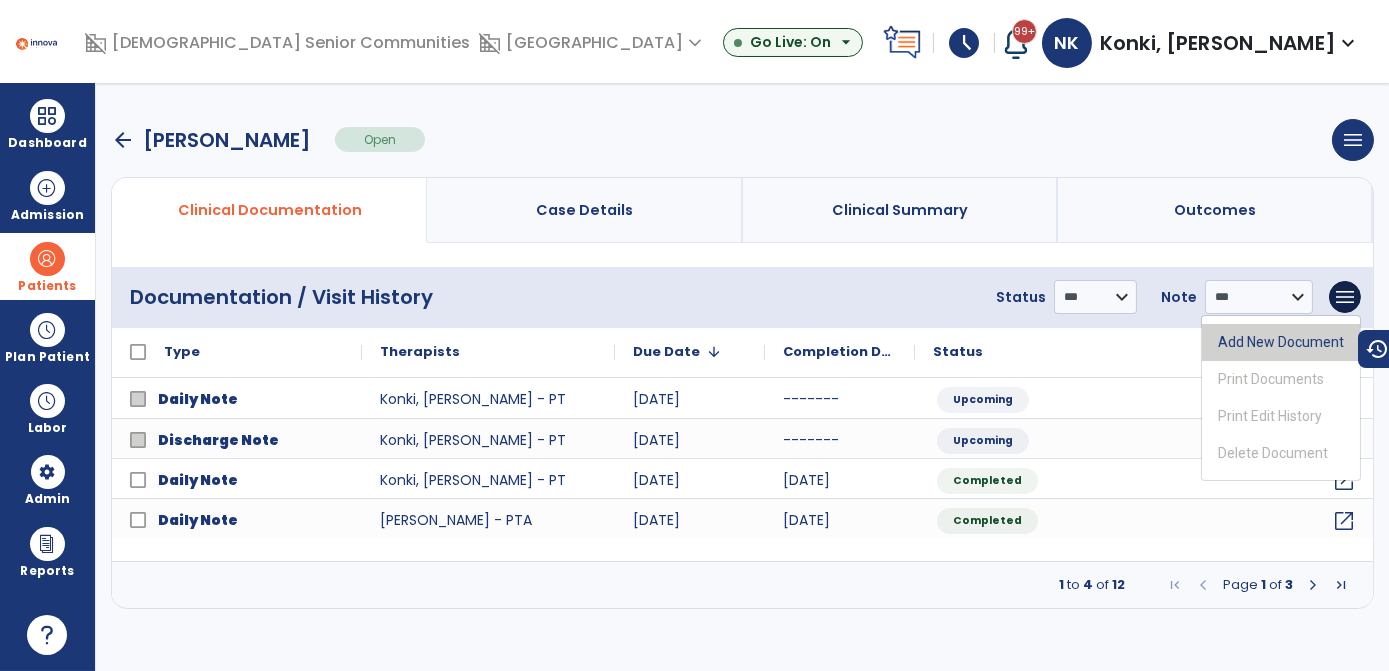 click on "Add New Document" at bounding box center (1281, 342) 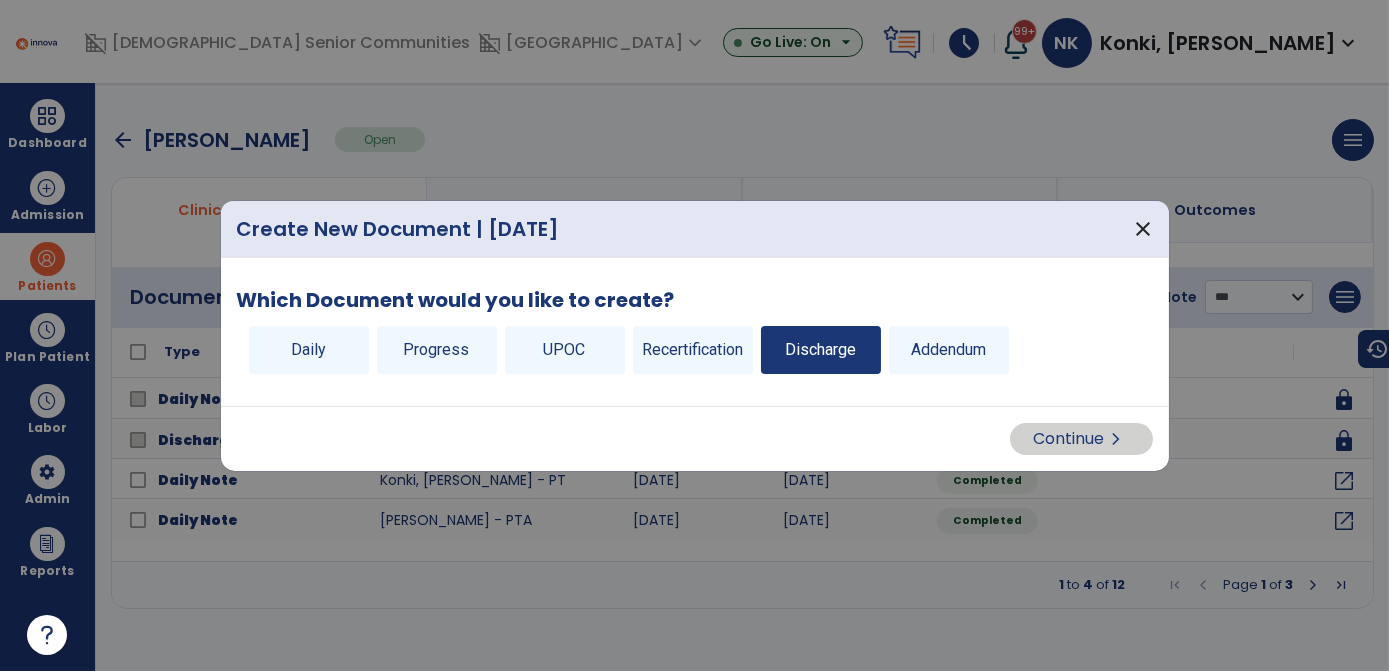 click on "Discharge" at bounding box center [821, 350] 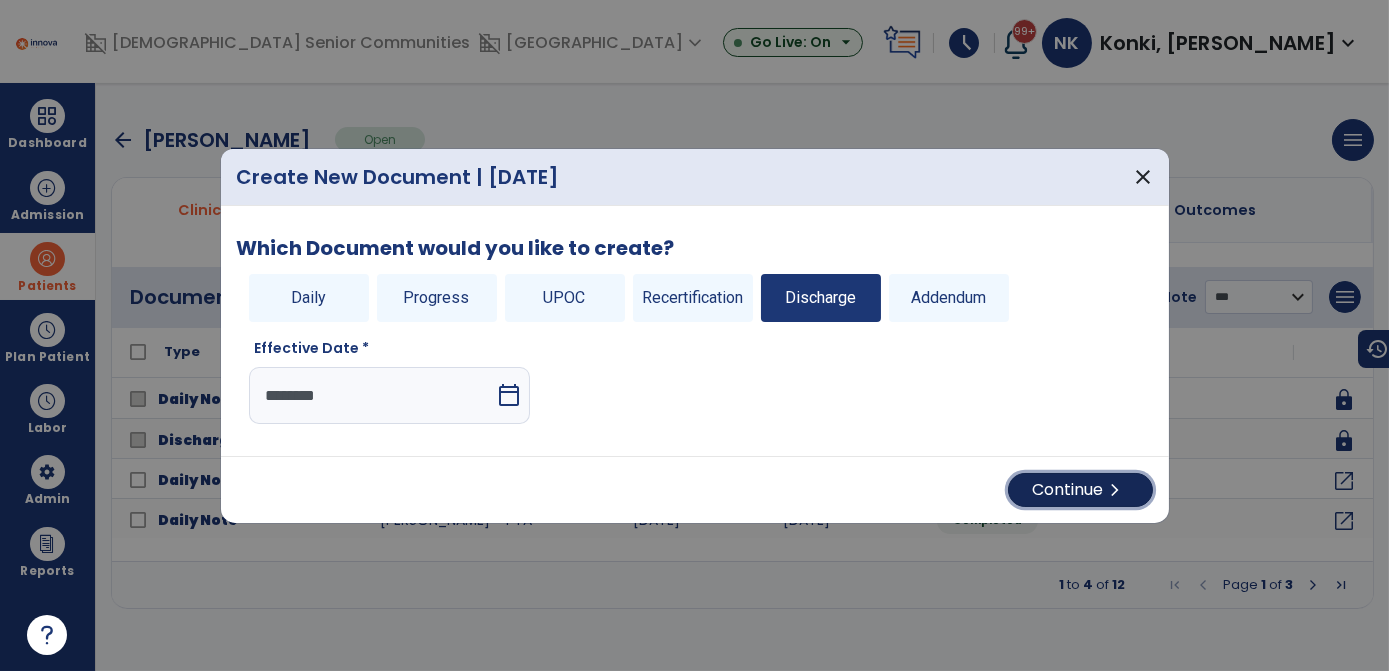 click on "Continue   chevron_right" at bounding box center [1080, 490] 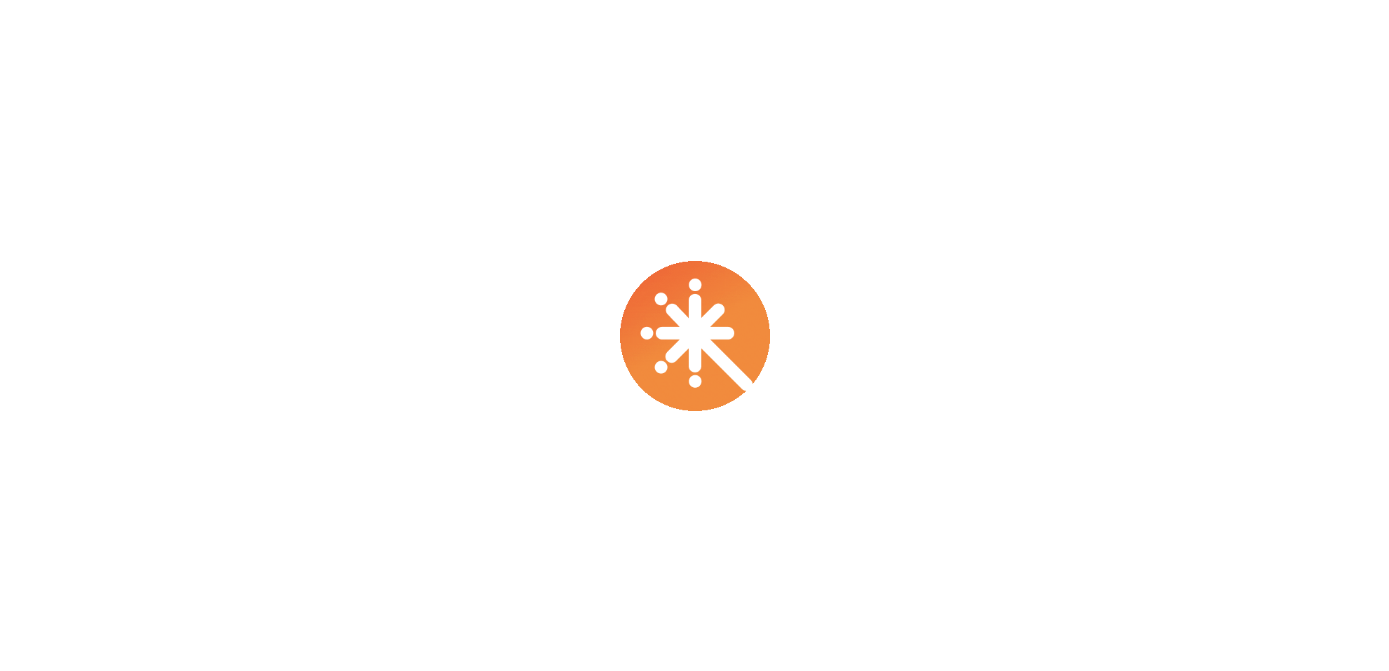 scroll, scrollTop: 0, scrollLeft: 0, axis: both 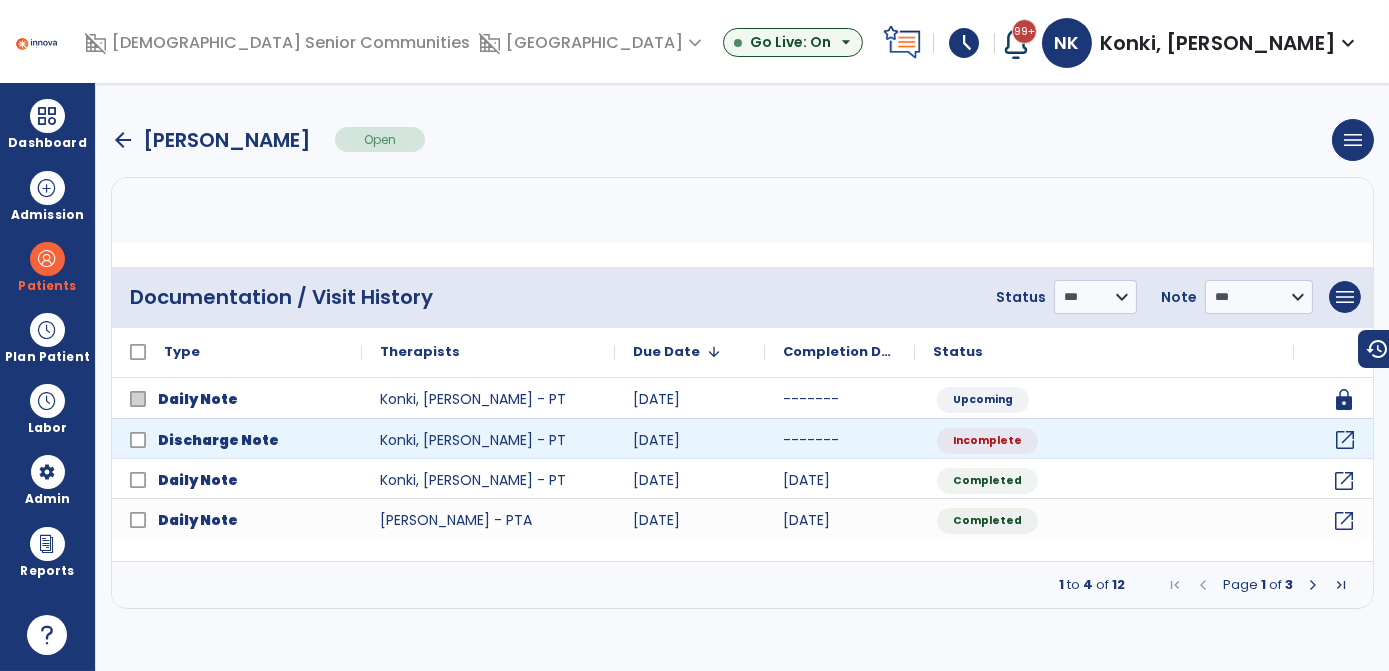 click on "open_in_new" 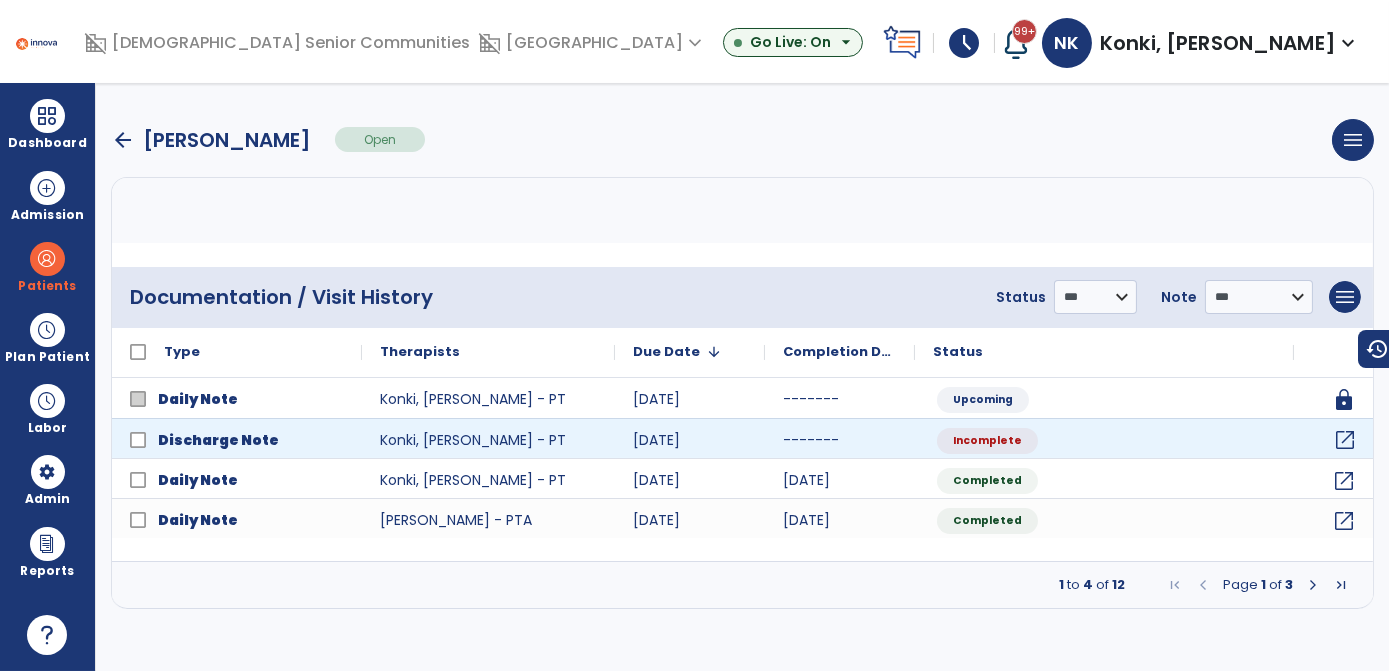 click on "open_in_new" 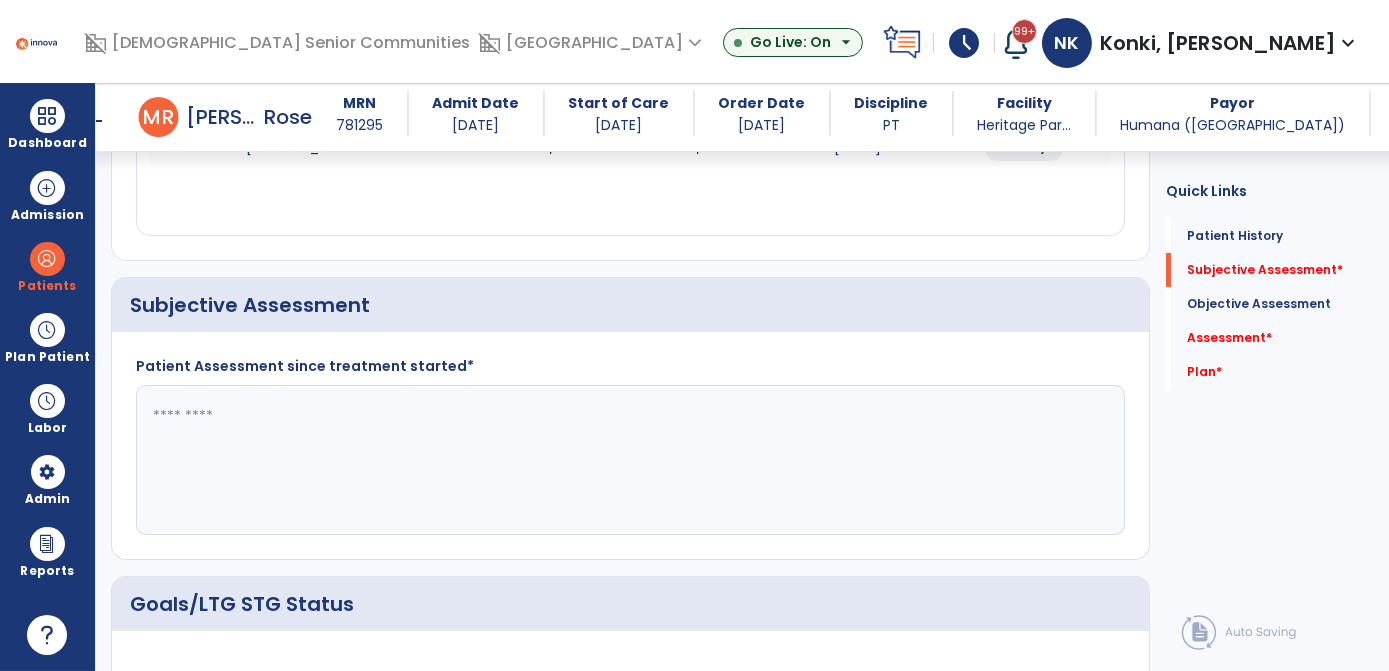 scroll, scrollTop: 347, scrollLeft: 0, axis: vertical 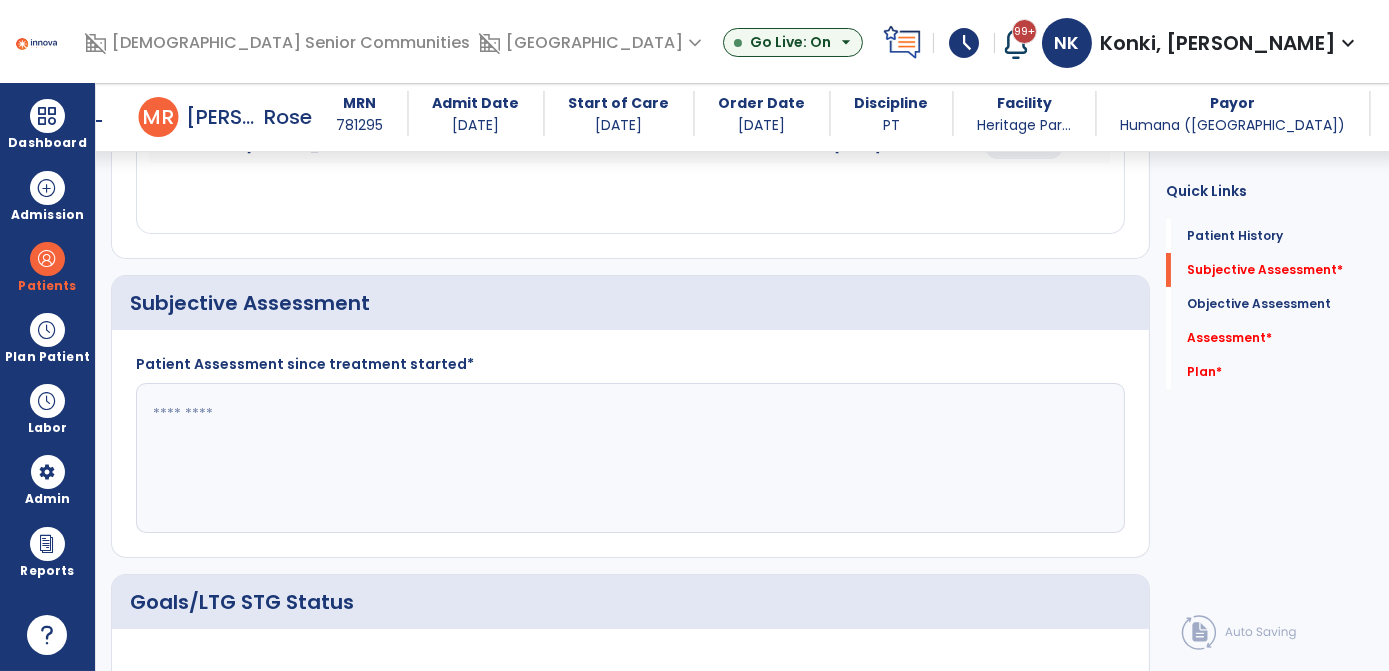 click 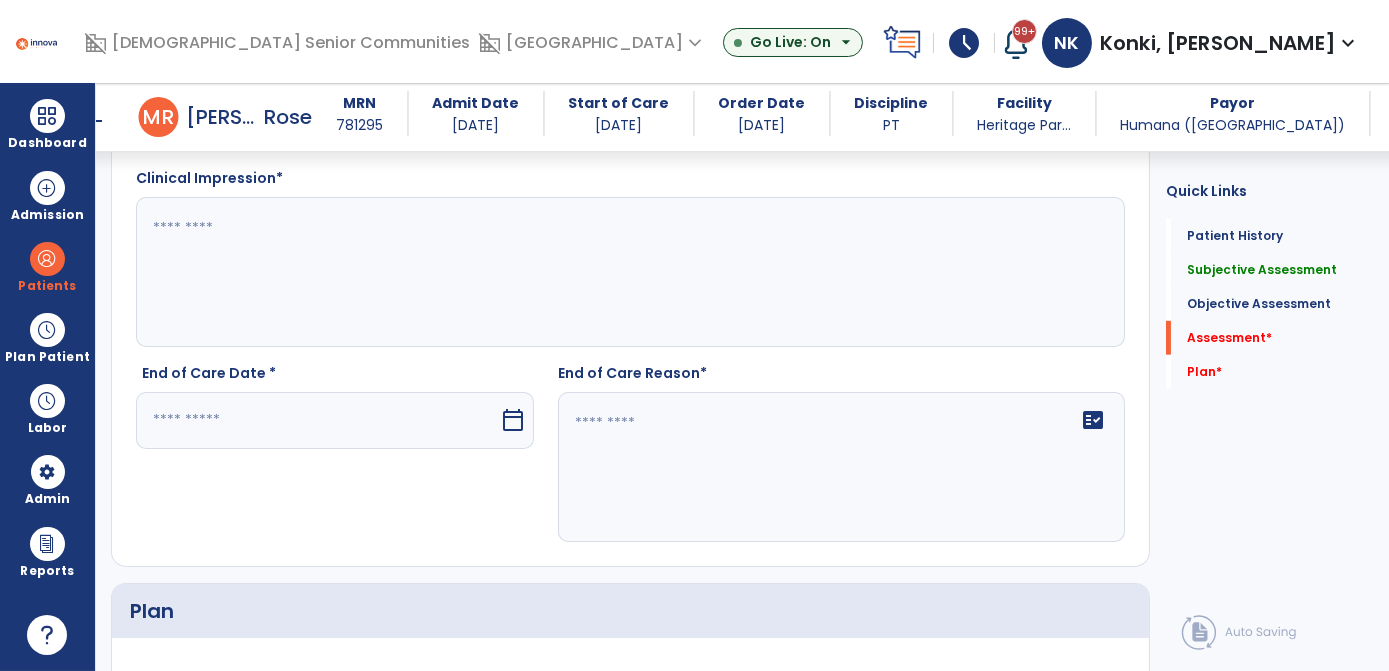 scroll, scrollTop: 2677, scrollLeft: 0, axis: vertical 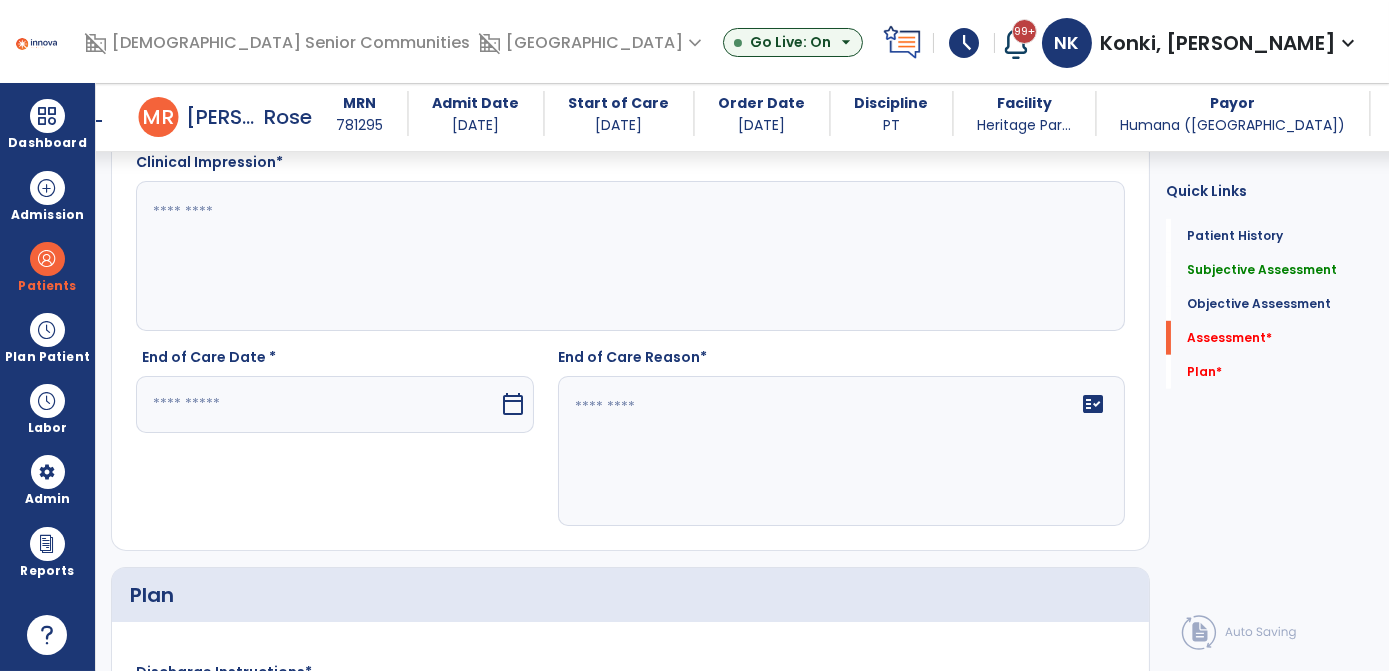 type on "**********" 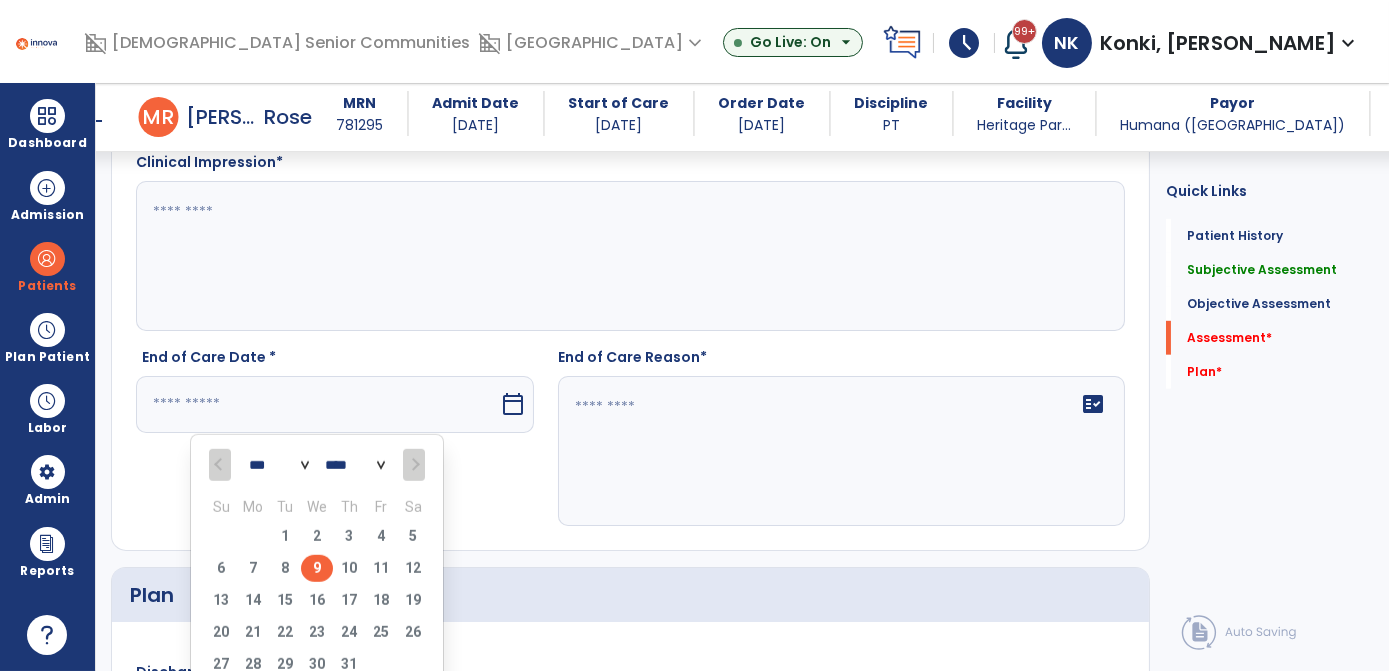click on "9" at bounding box center (317, 568) 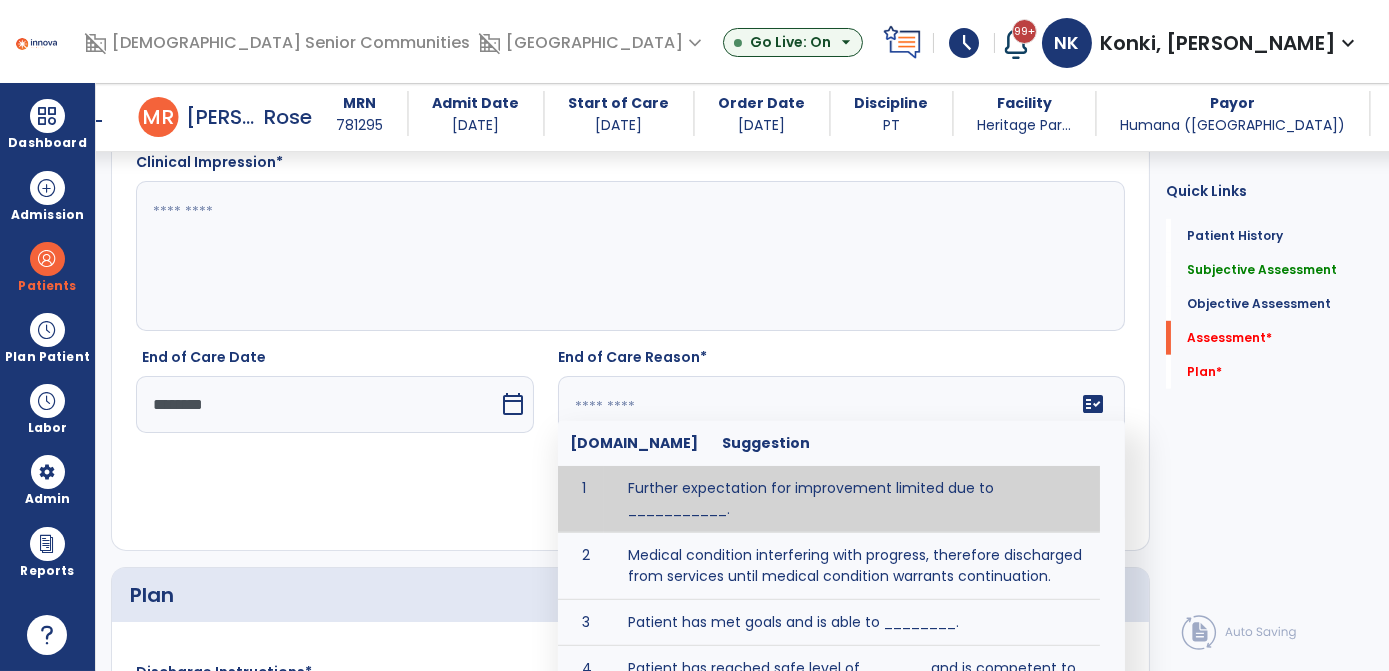 click on "fact_check  [DOMAIN_NAME] Suggestion 1 Further expectation for improvement limited due to ___________. 2 Medical condition interfering with progress, therefore discharged from services until medical condition warrants continuation. 3 Patient has met goals and is able to ________. 4 Patient has reached safe level of _______ and is competent to follow prescribed home exercise program. 5 Patient responded to therapy ____________. 6 Unexpected facility discharge - patient continues to warrant further therapy and will be re-screened upon readmission. 7 Unstable medical condition makes continued services inappropriate at this time." 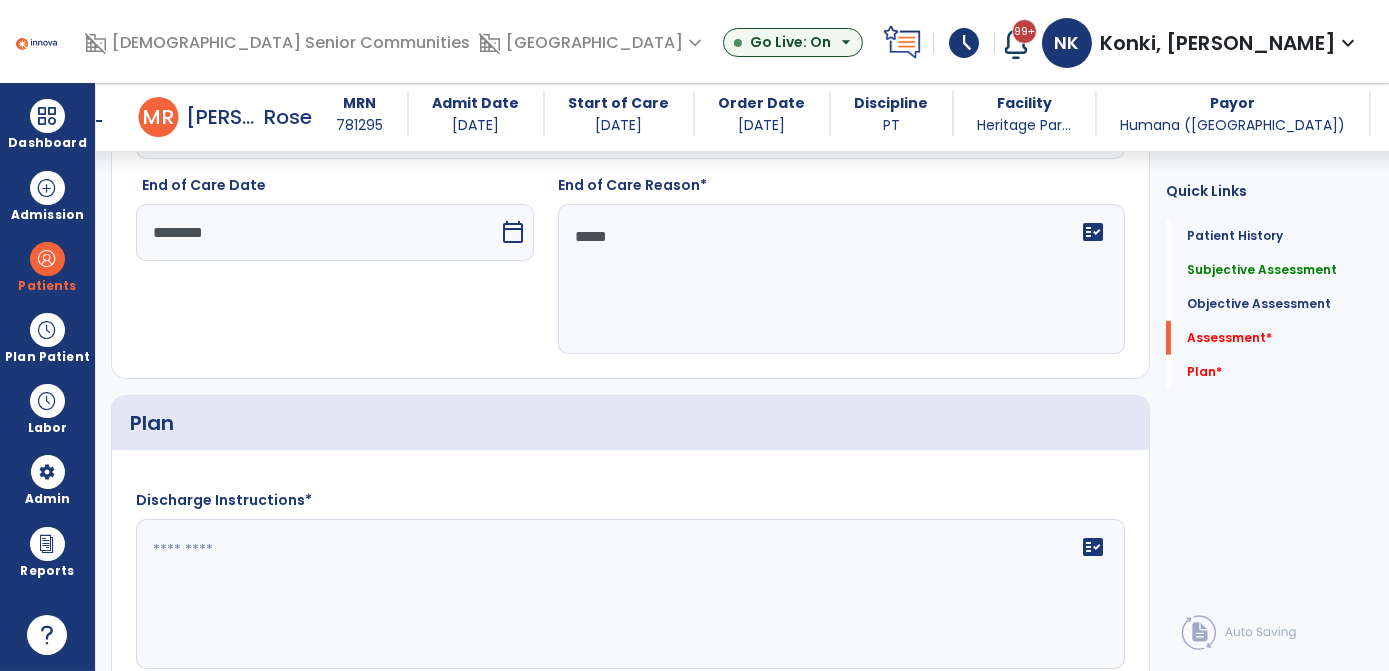 scroll, scrollTop: 2850, scrollLeft: 0, axis: vertical 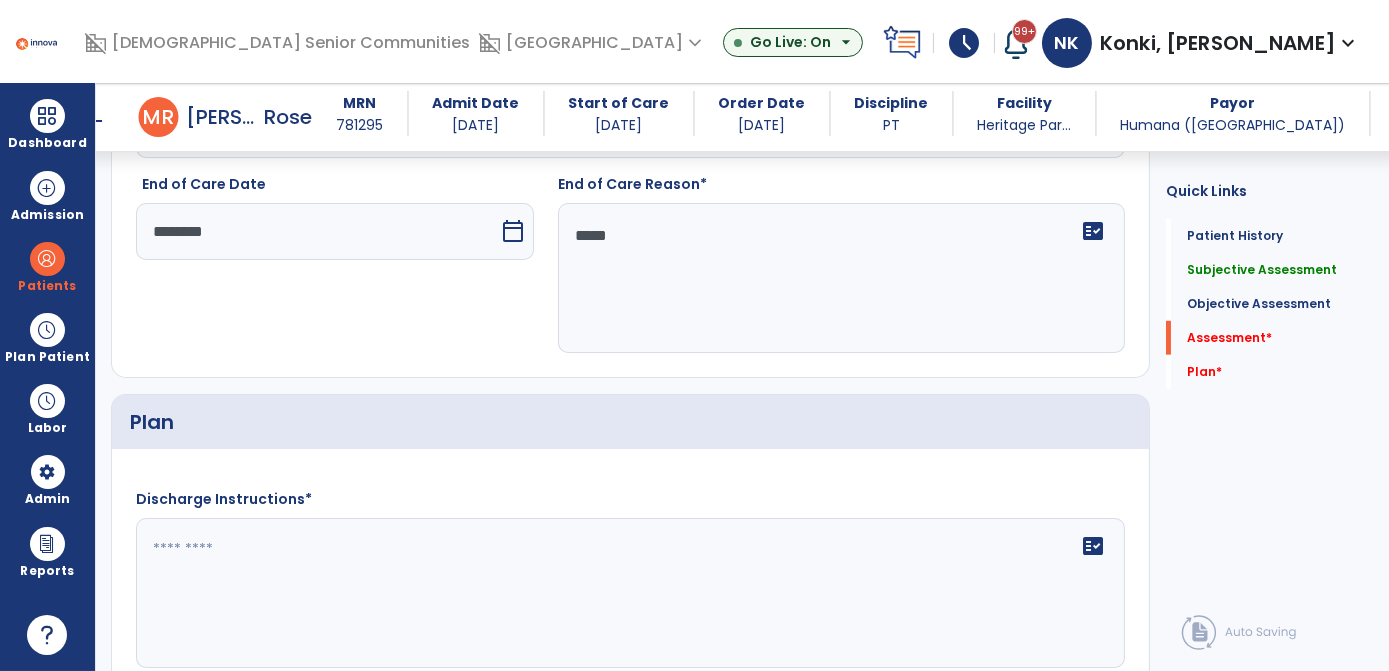 type on "*****" 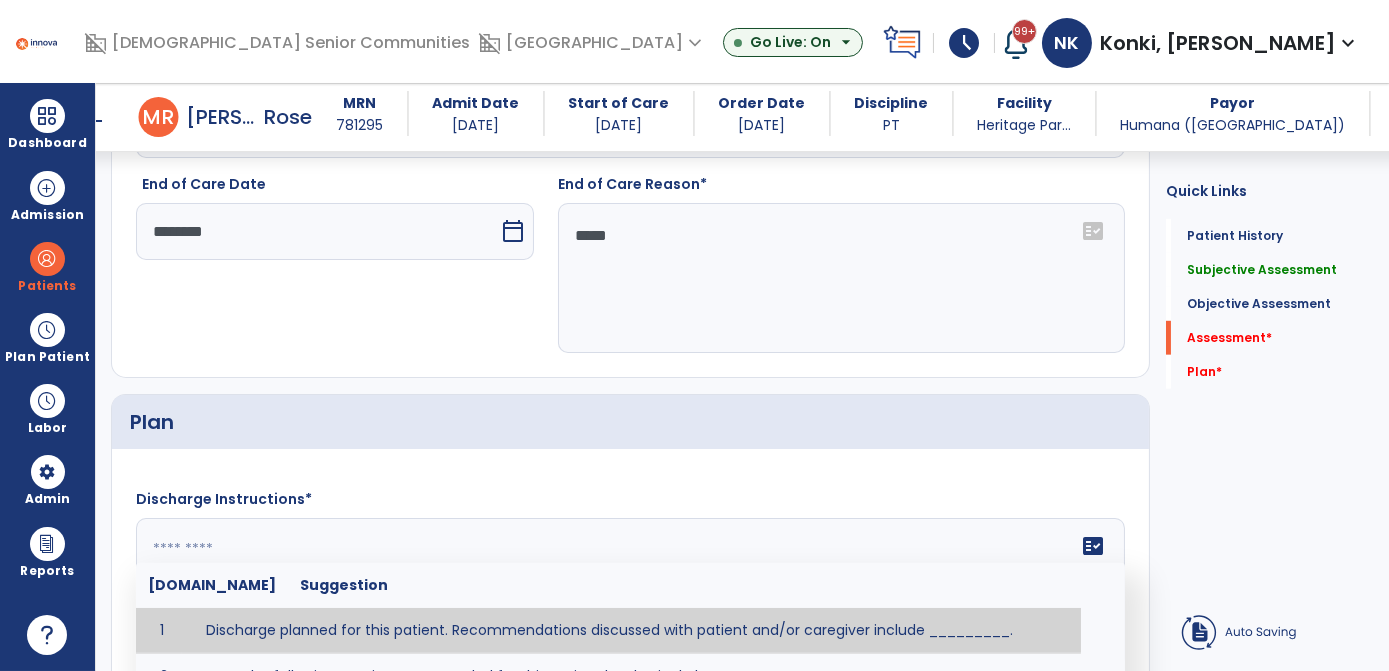click on "fact_check  [DOMAIN_NAME] Suggestion 1 Discharge planned for this patient. Recommendations discussed with patient and/or caregiver include _________. 2 DME: The following DME is recommended for this patient by Physical Therapy: ___________. 3 Patient discharged to _________ with recommendations including _________. 4 Patient discharged unexpectedly to __________. Recommendations include ____________." 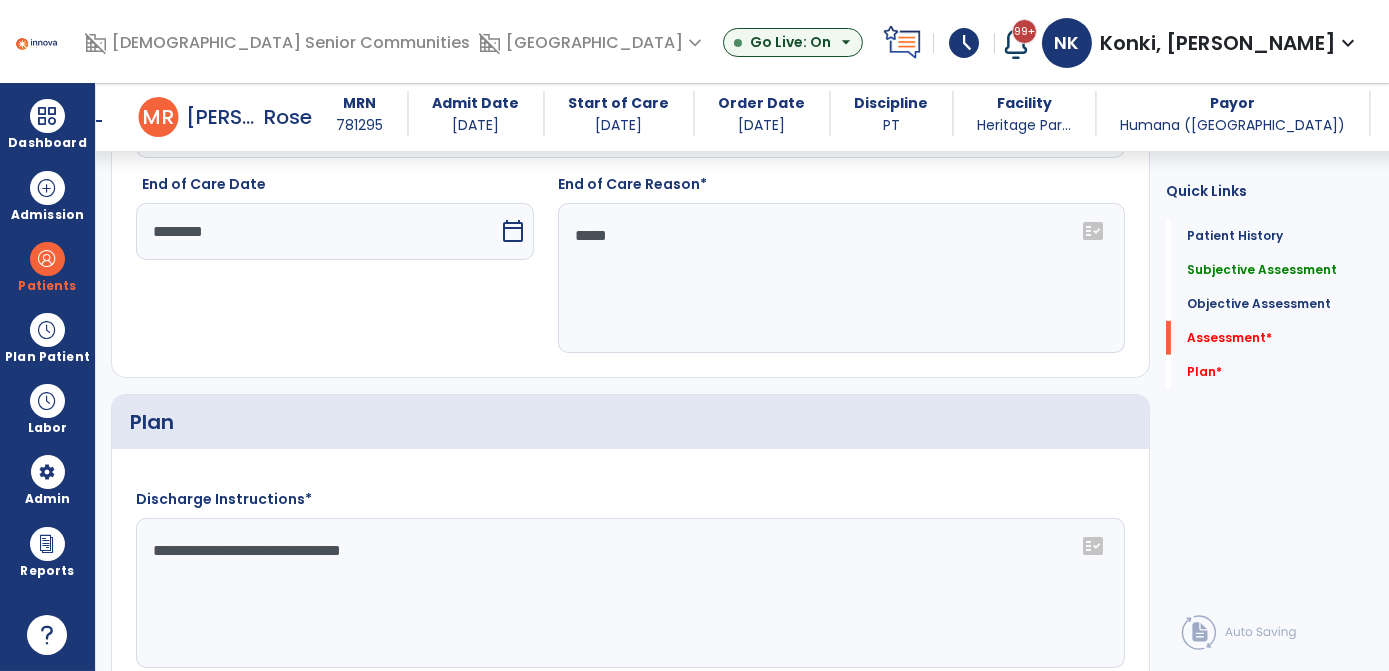 scroll, scrollTop: 3122, scrollLeft: 0, axis: vertical 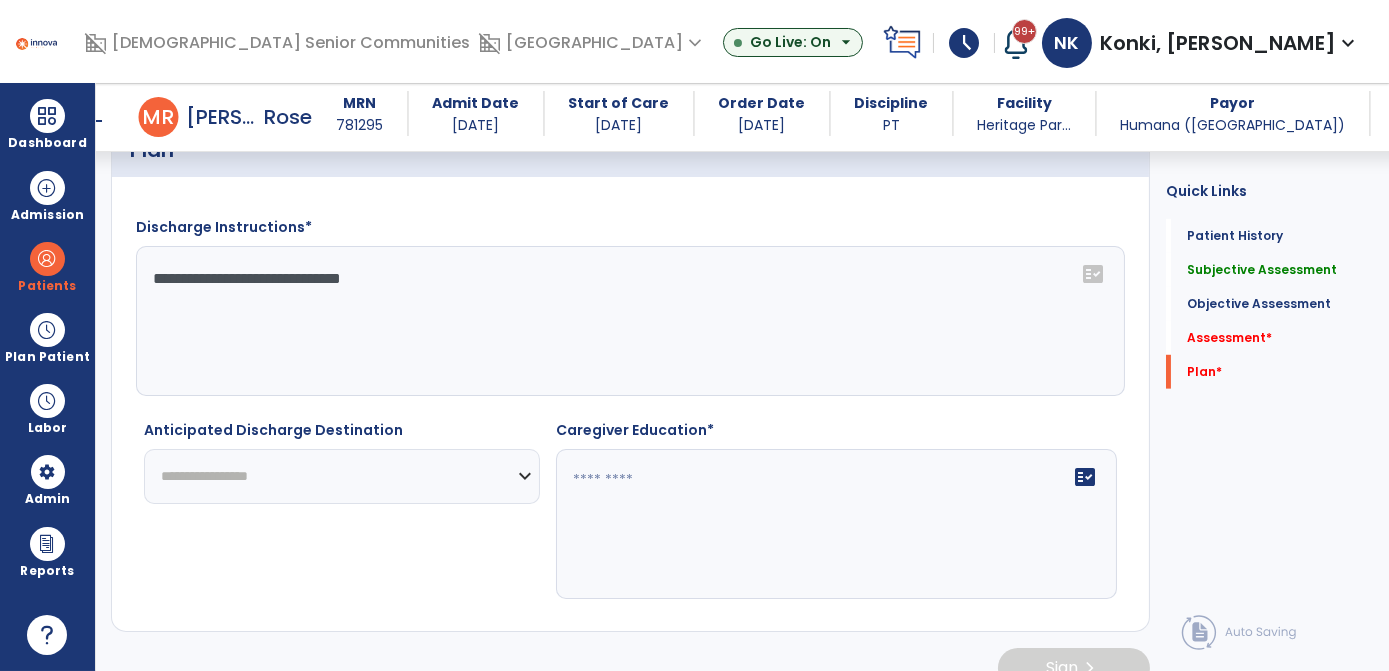 type on "**********" 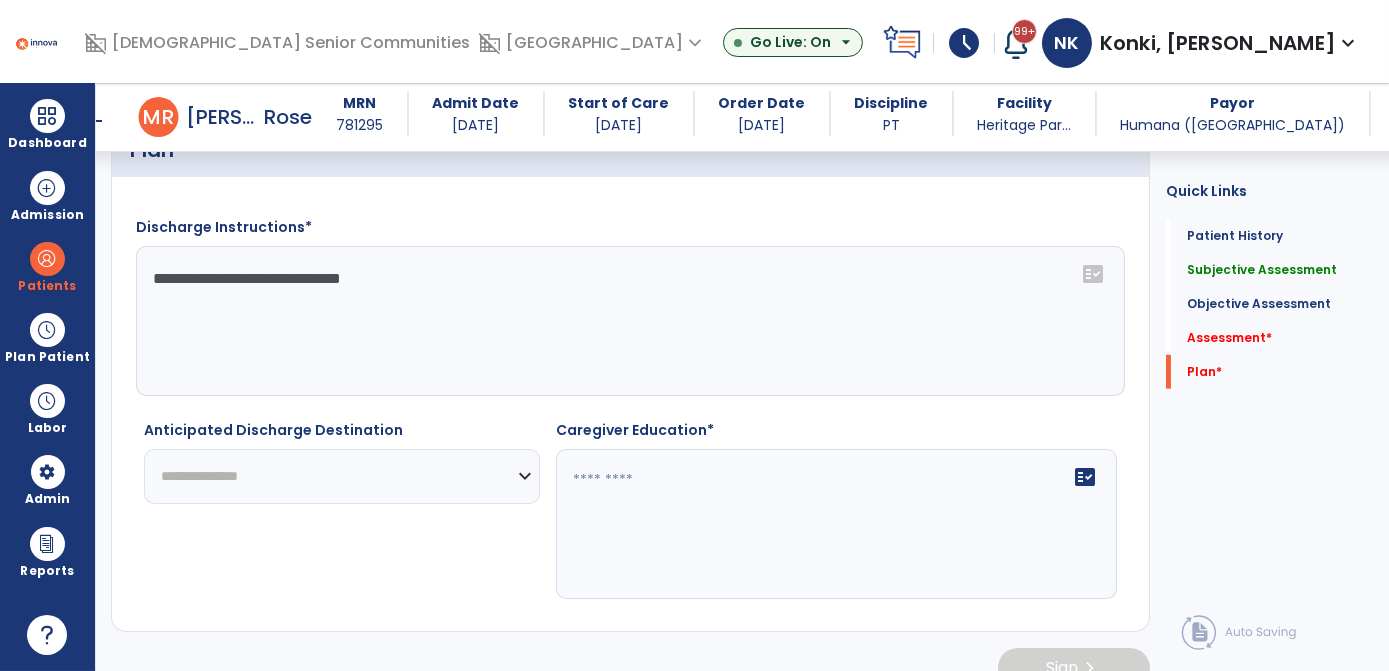 click on "**********" 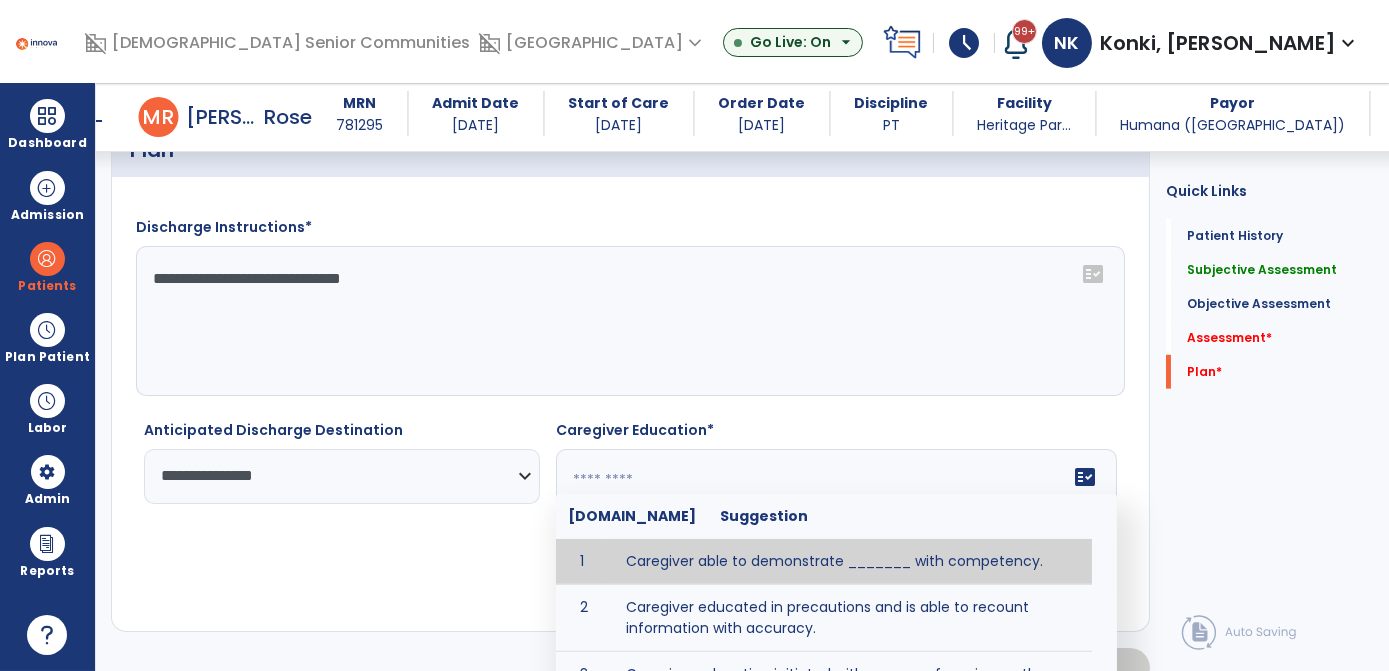 click on "fact_check  [DOMAIN_NAME] Suggestion 1 Caregiver able to demonstrate _______ with competency. 2 Caregiver educated in precautions and is able to recount information with accuracy. 3 Caregiver education initiated with _______ focusing on the following tasks/activities __________. 4 Home exercise program initiated with caregiver focusing on __________. 5 Patient educated in precautions and is able to recount information with [VALUE]% accuracy." 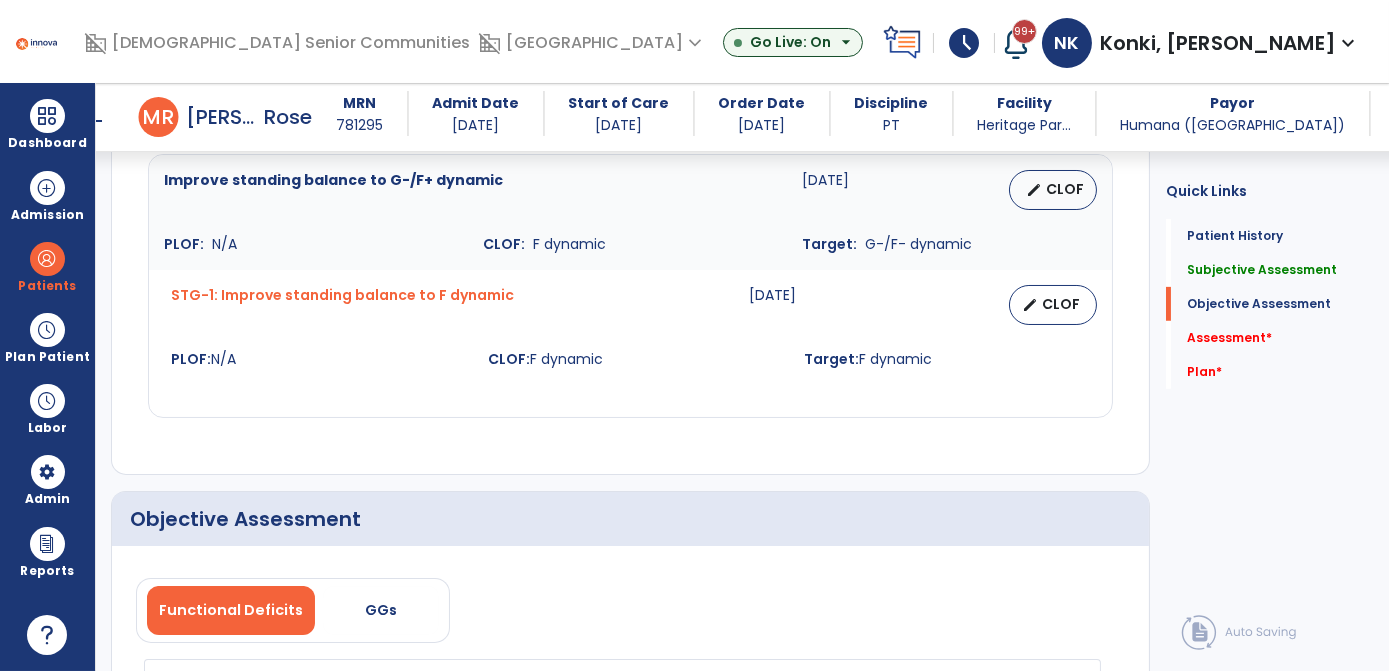 scroll, scrollTop: 1456, scrollLeft: 0, axis: vertical 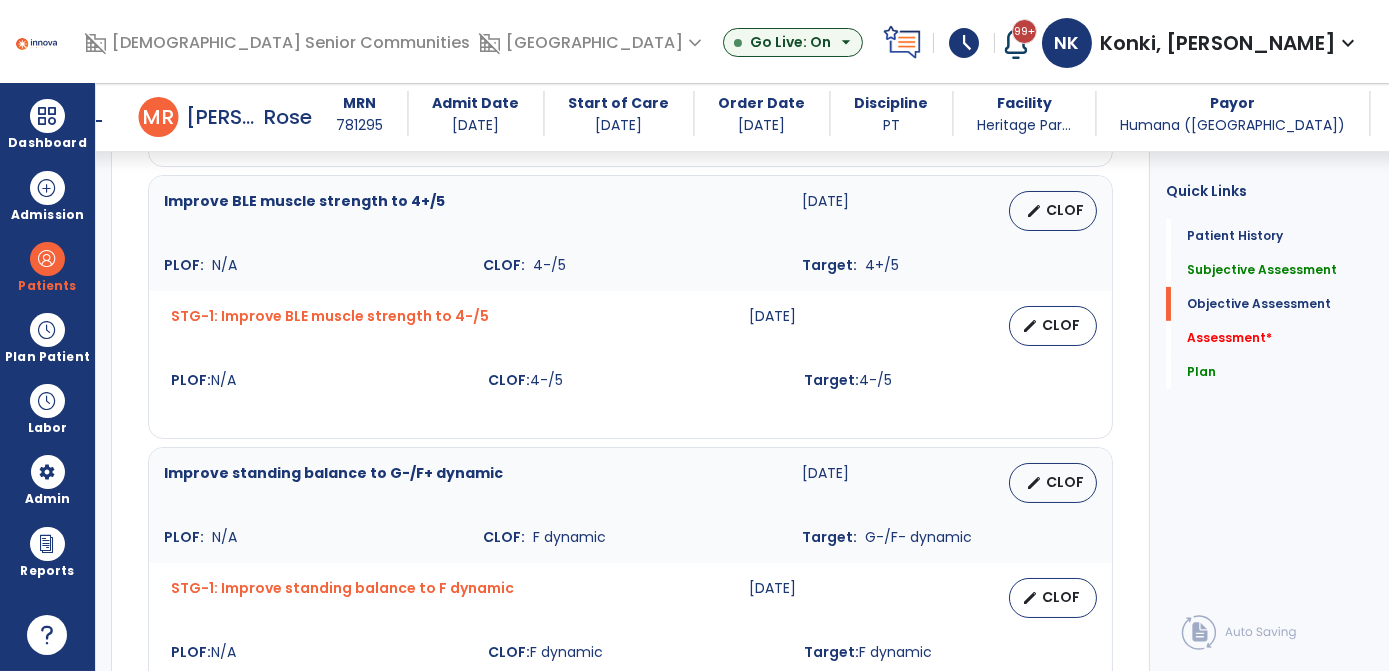 type on "**********" 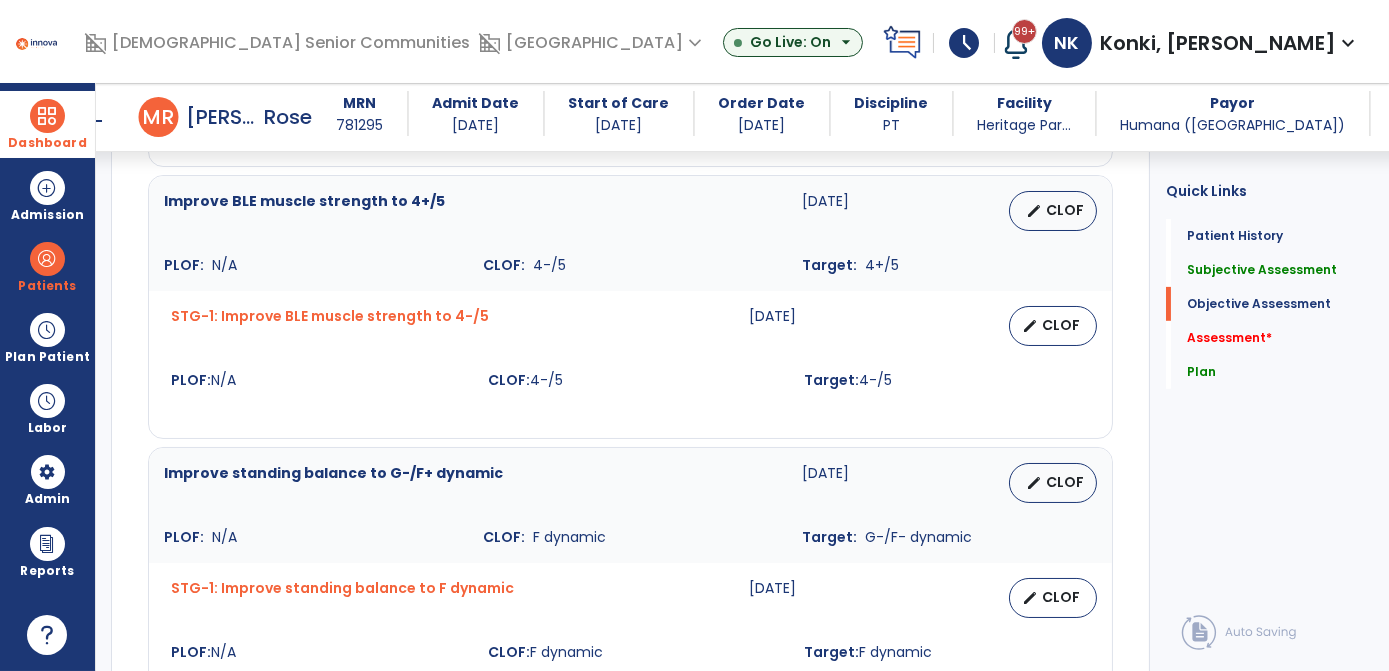 drag, startPoint x: 106, startPoint y: 119, endPoint x: 88, endPoint y: 111, distance: 19.697716 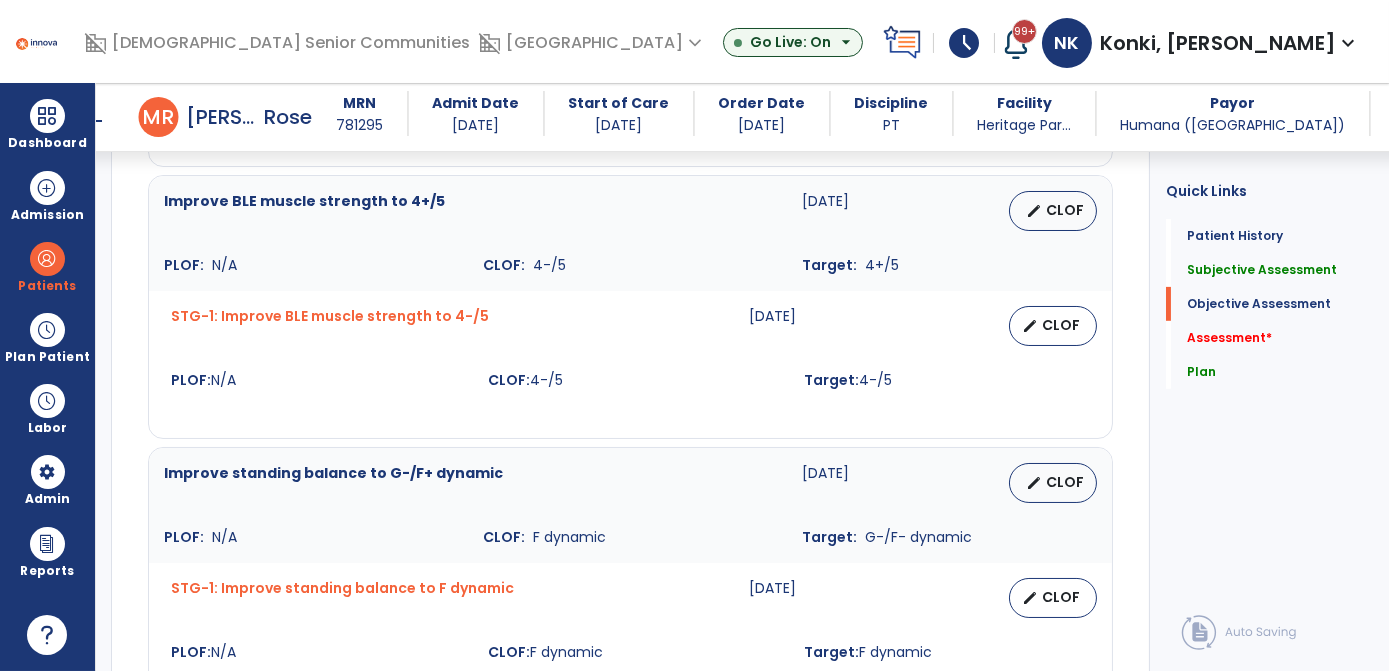 drag, startPoint x: 88, startPoint y: 111, endPoint x: 116, endPoint y: 221, distance: 113.507706 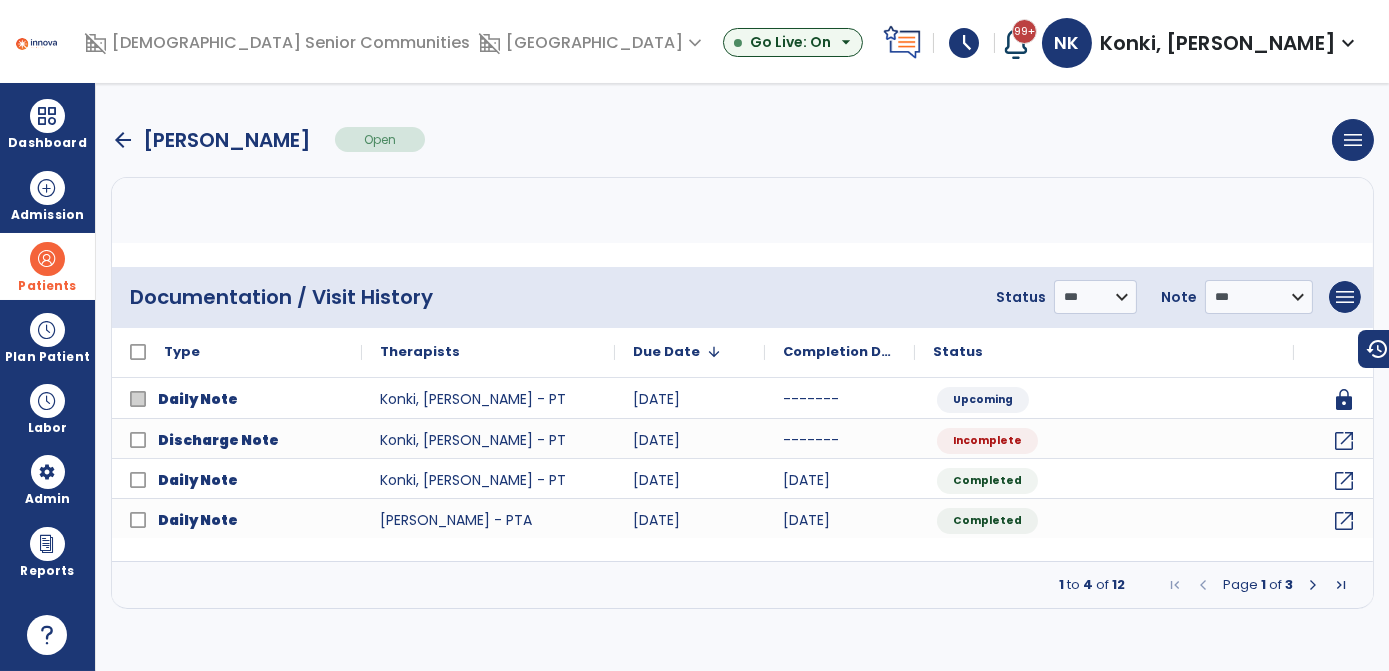click at bounding box center (47, 259) 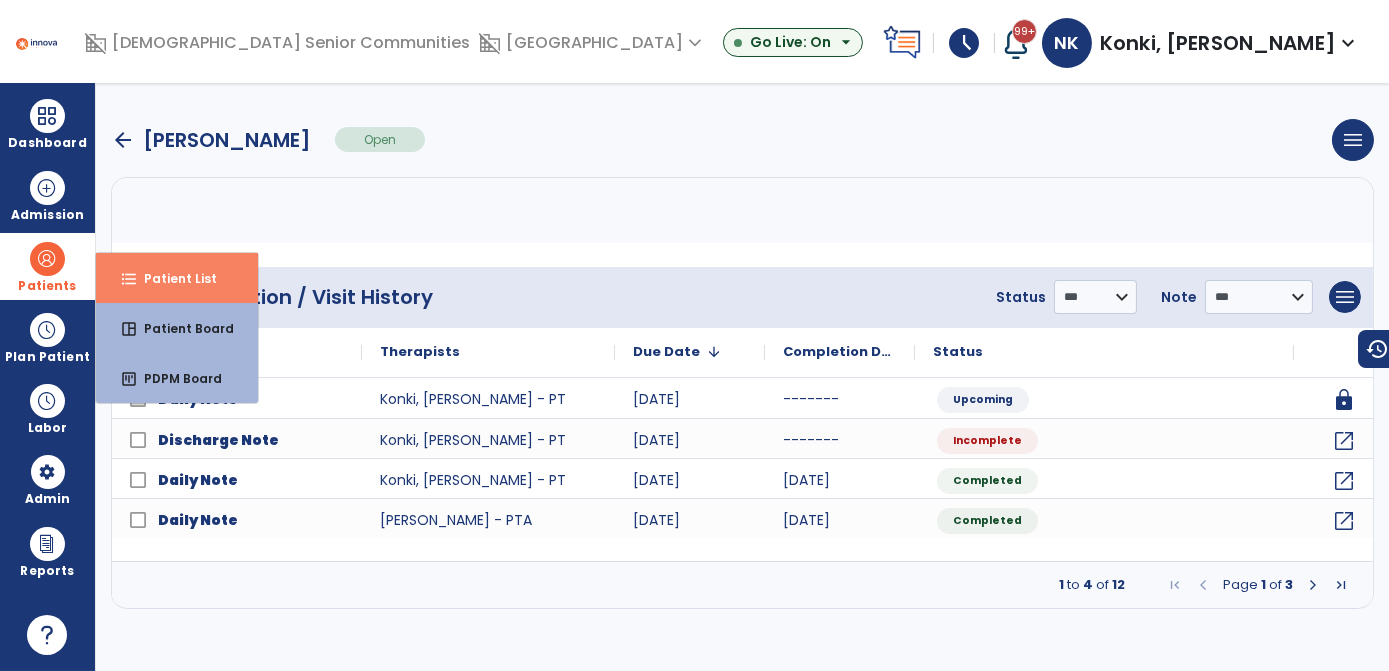 click on "format_list_bulleted  Patient List" at bounding box center [177, 278] 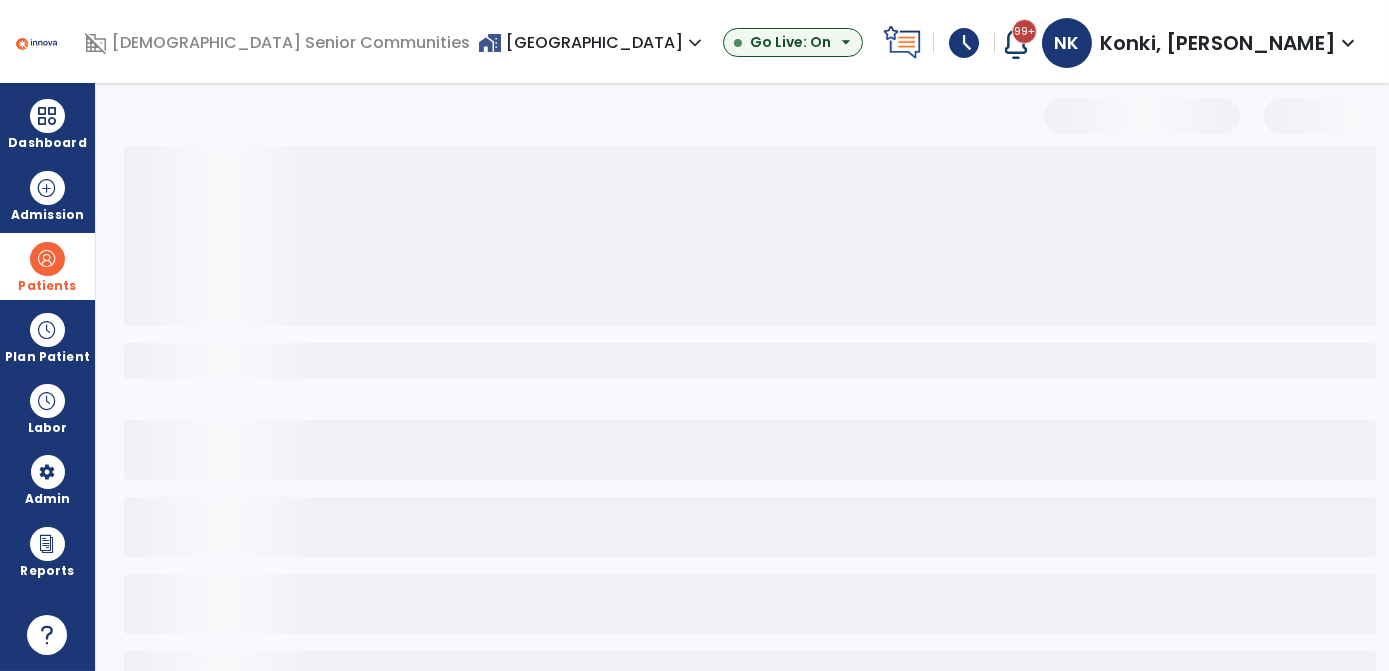 select on "***" 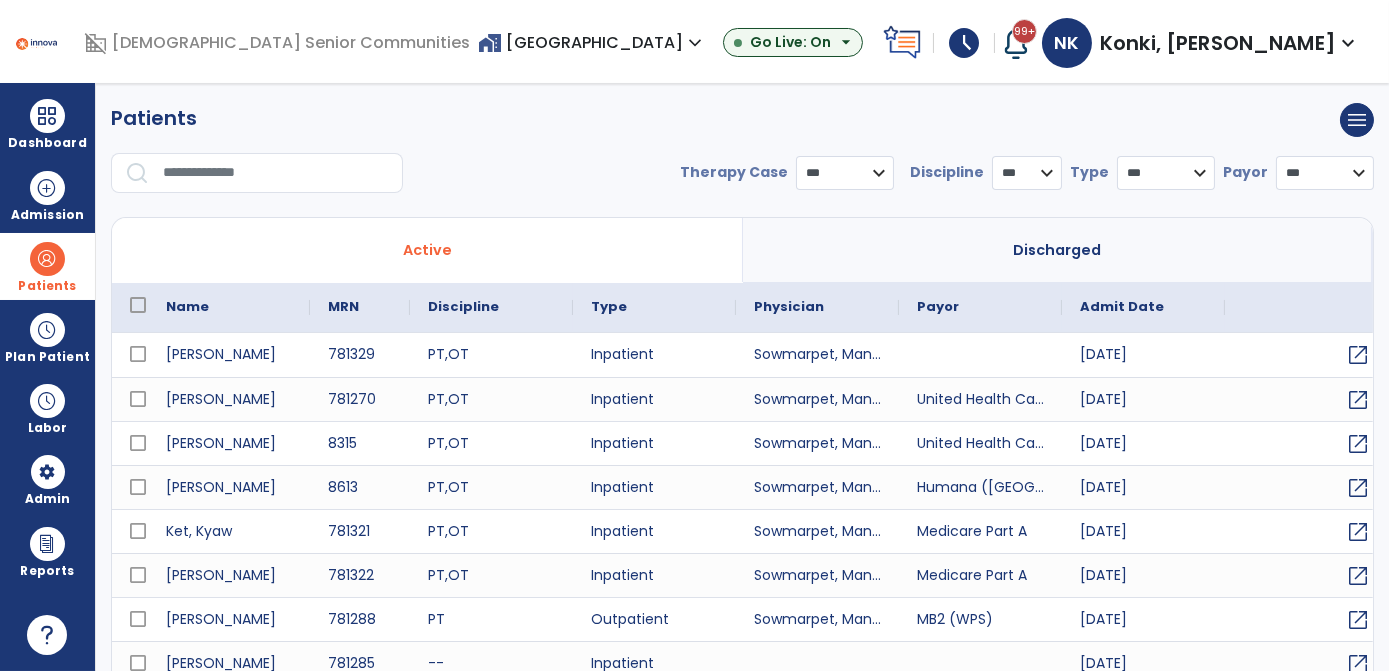 drag, startPoint x: 336, startPoint y: 195, endPoint x: 335, endPoint y: 144, distance: 51.009804 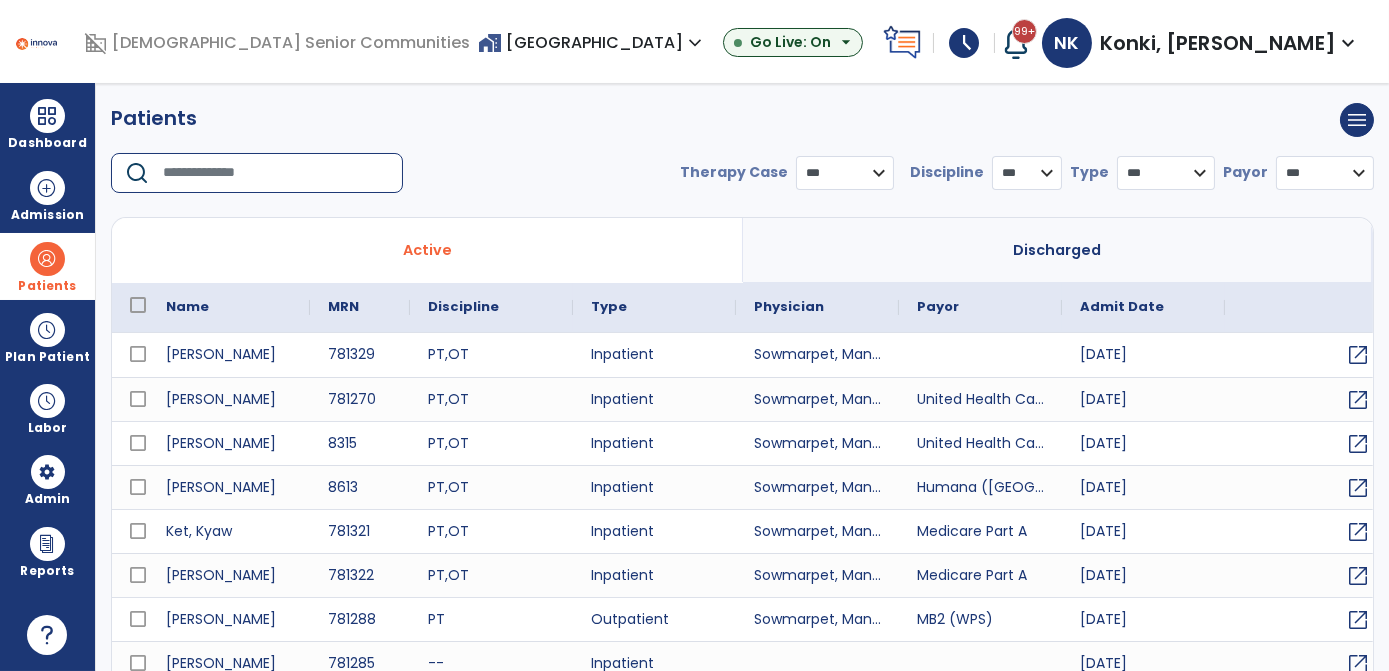 click at bounding box center [276, 173] 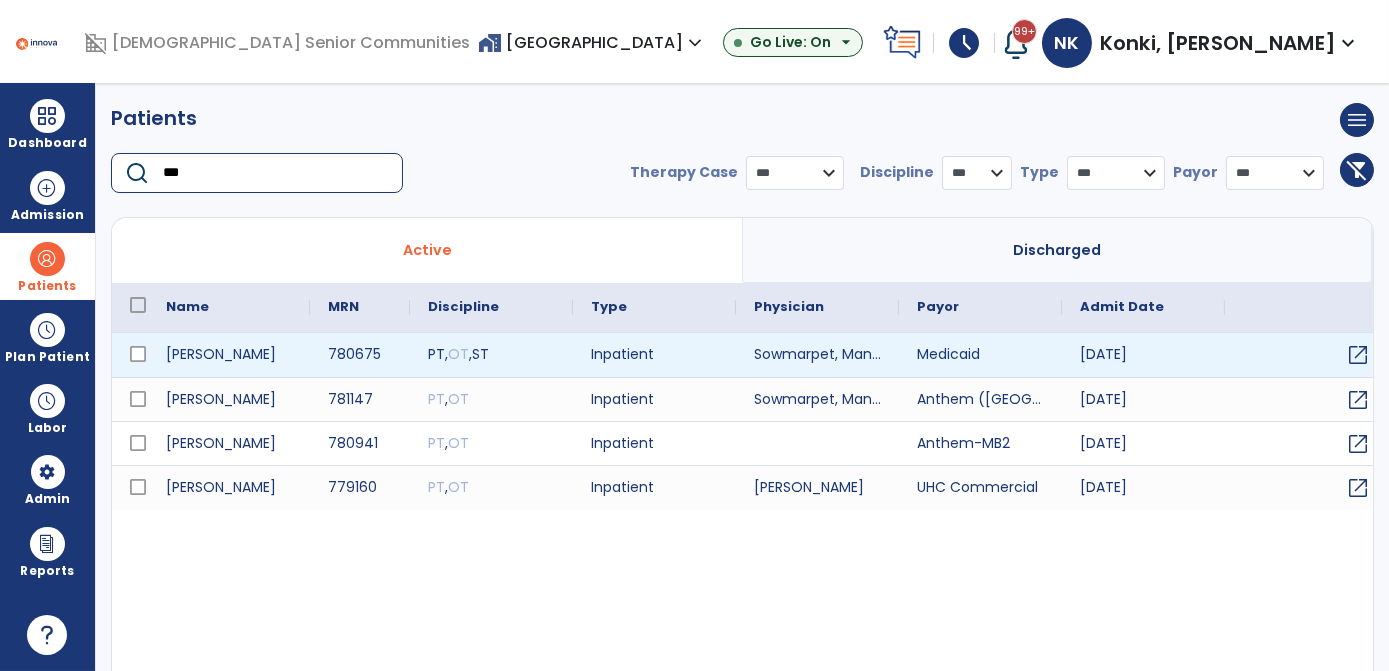 type on "***" 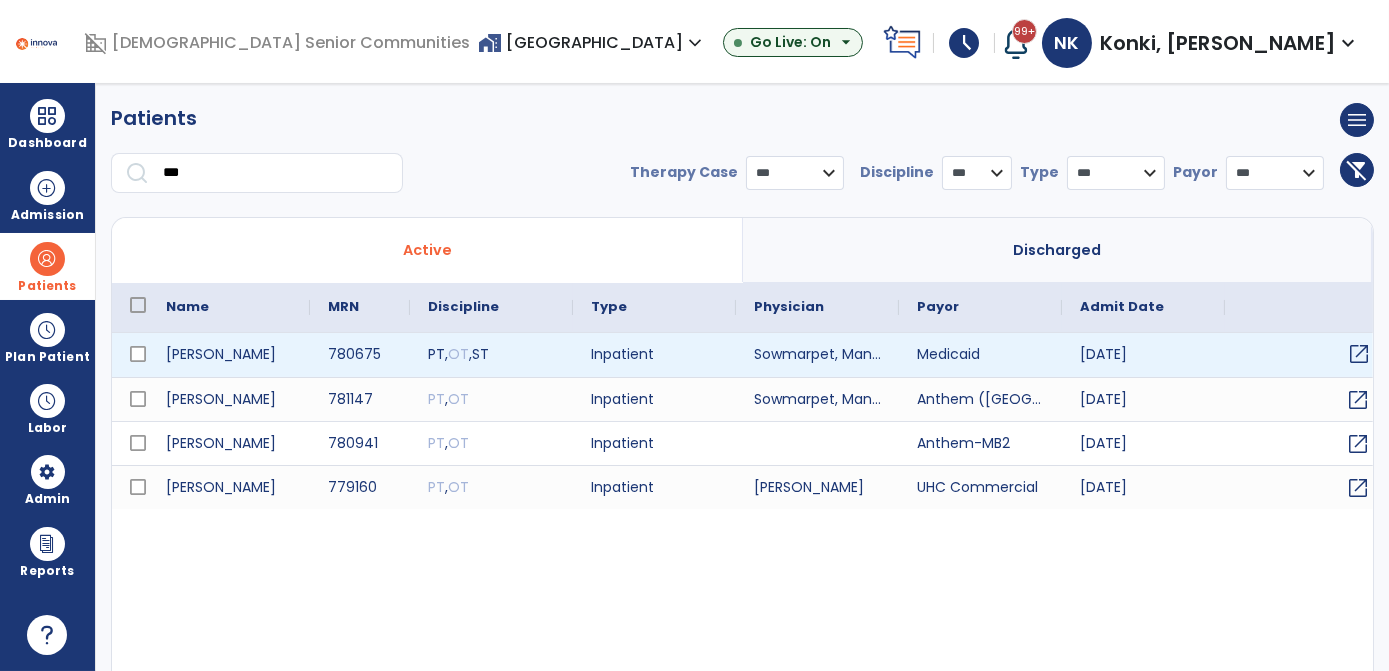 click on "open_in_new" at bounding box center (1359, 354) 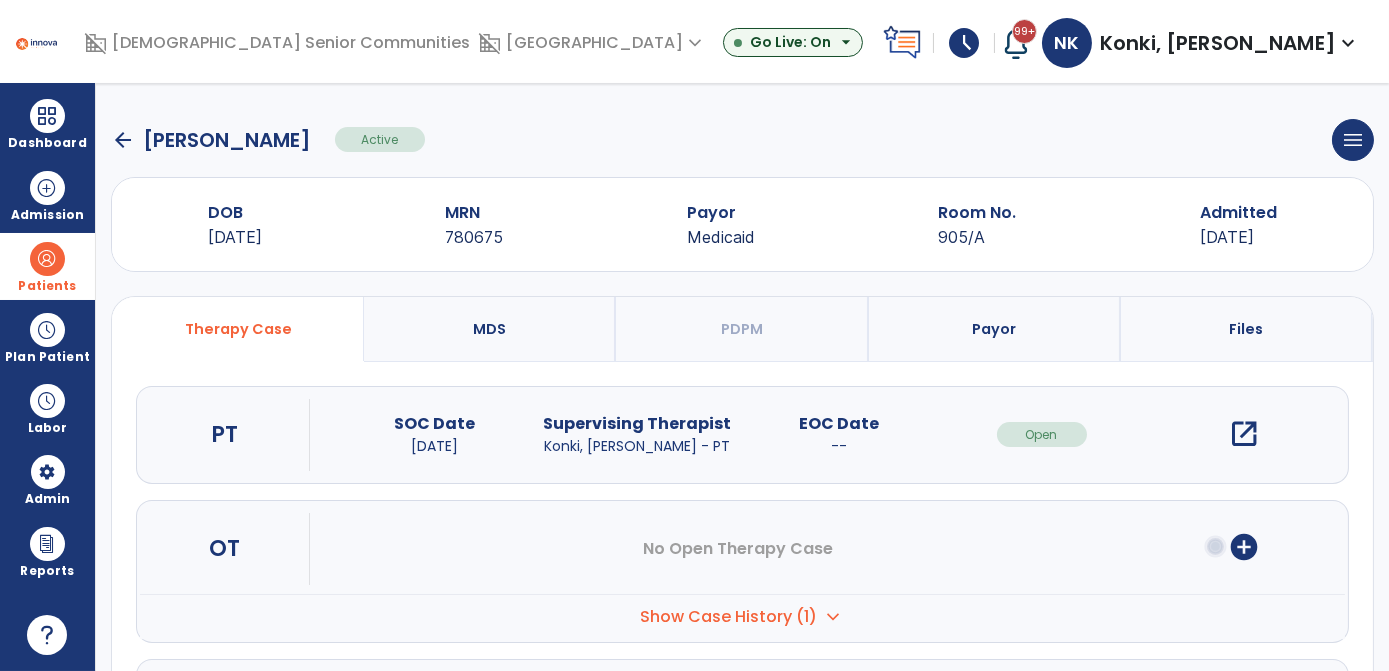 click on "open_in_new" at bounding box center (1244, 434) 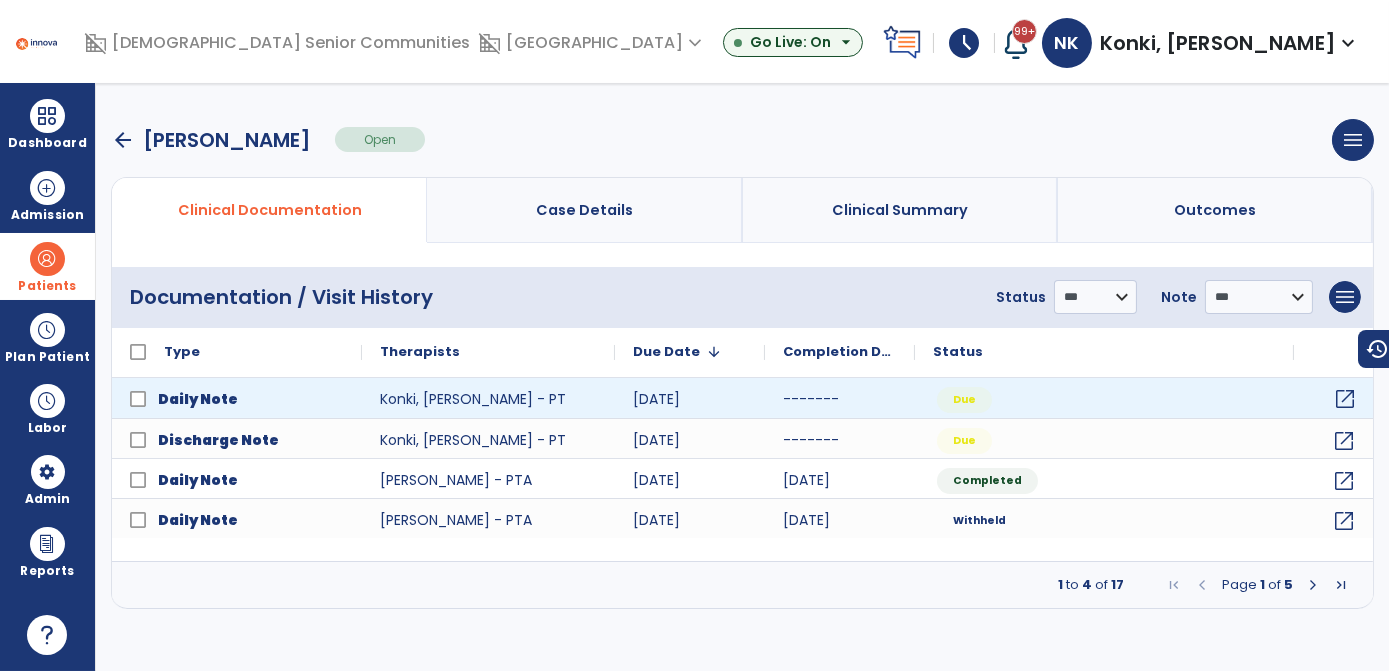 click on "open_in_new" 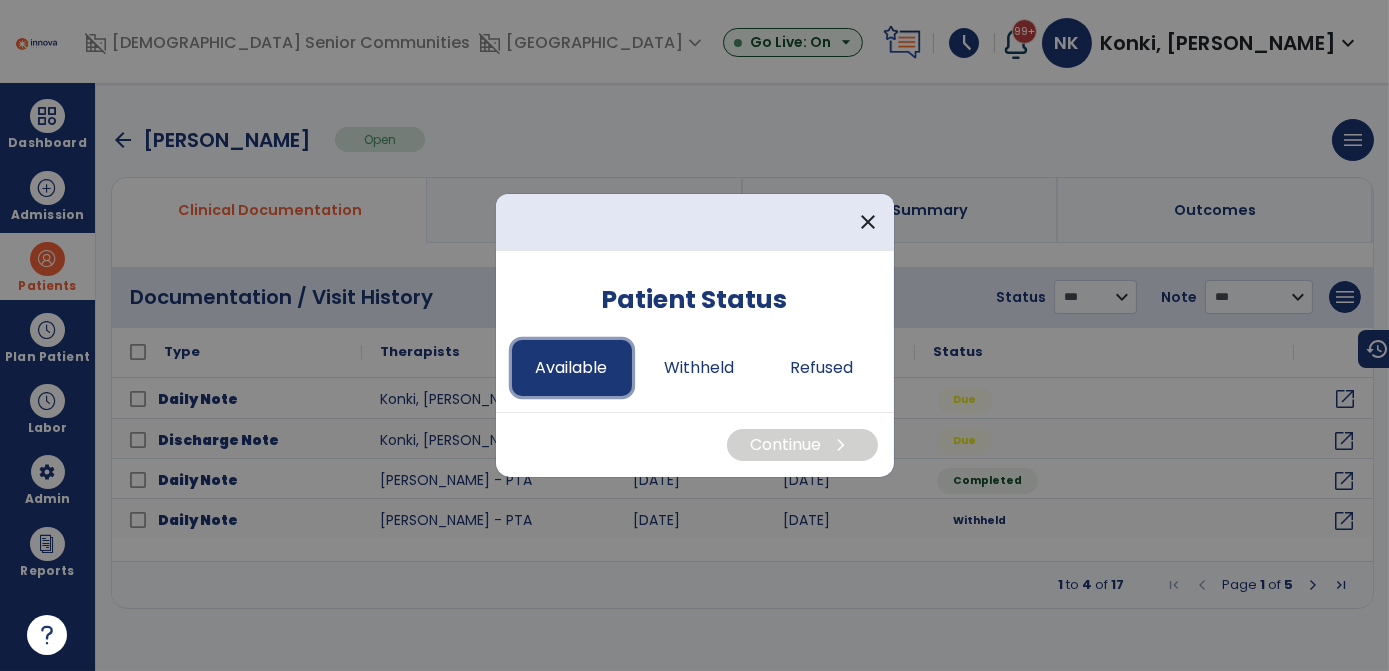 click on "Available" at bounding box center [572, 368] 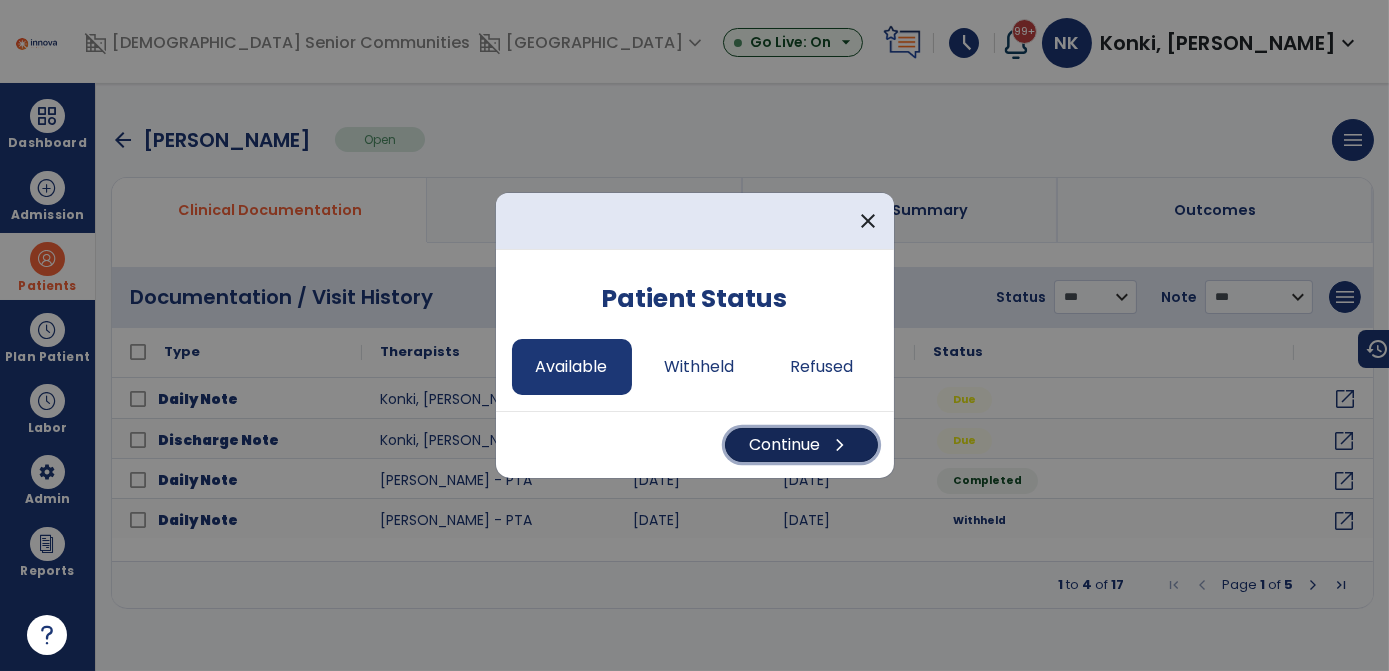 click on "Continue   chevron_right" at bounding box center (801, 445) 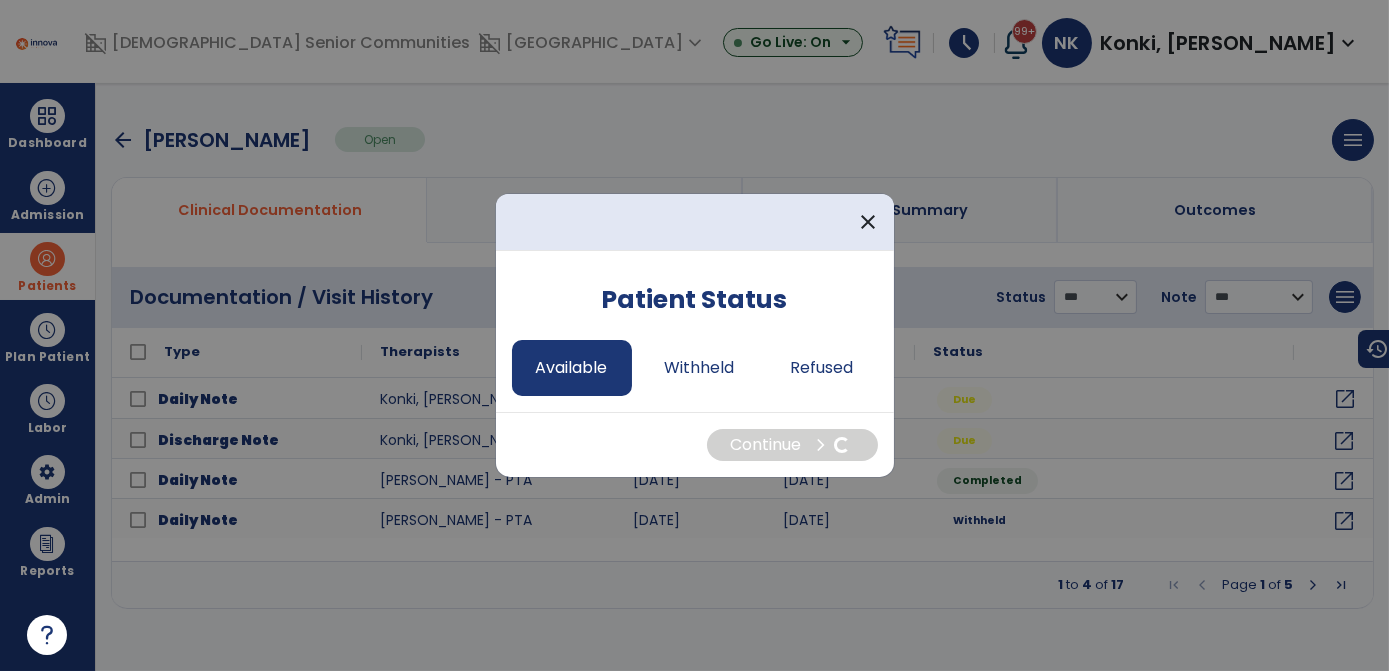 select on "*" 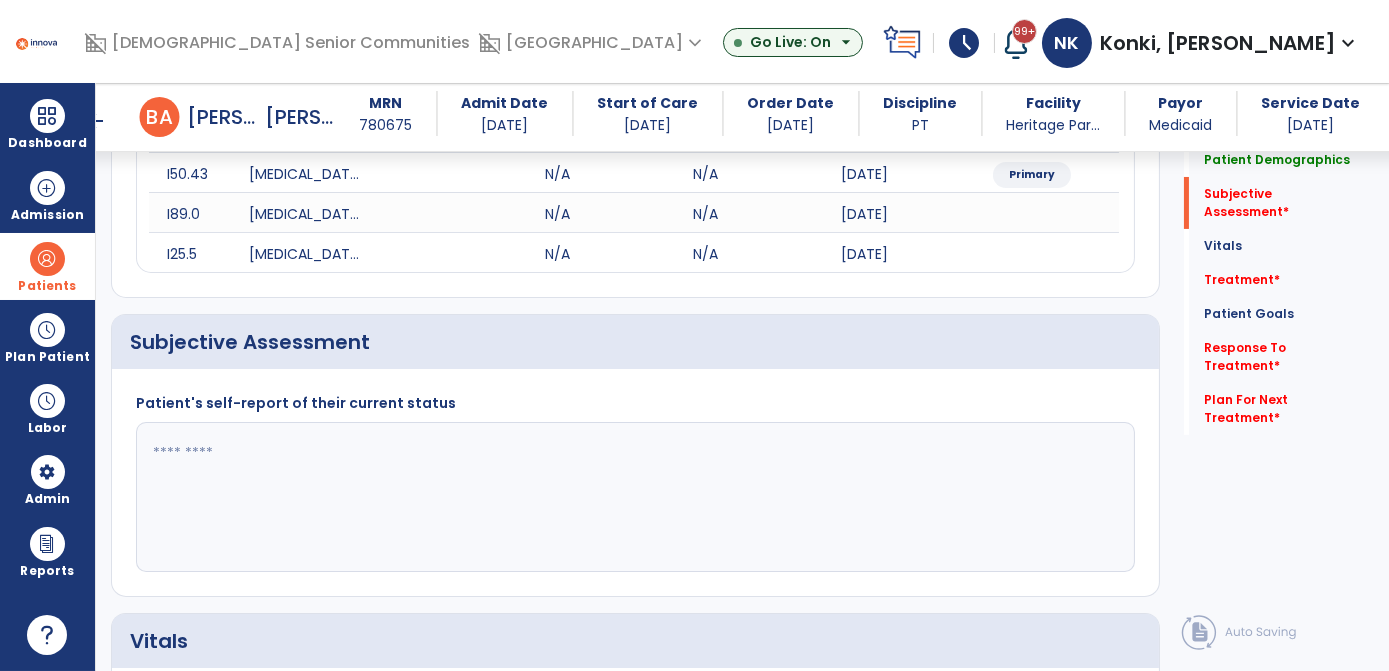scroll, scrollTop: 455, scrollLeft: 0, axis: vertical 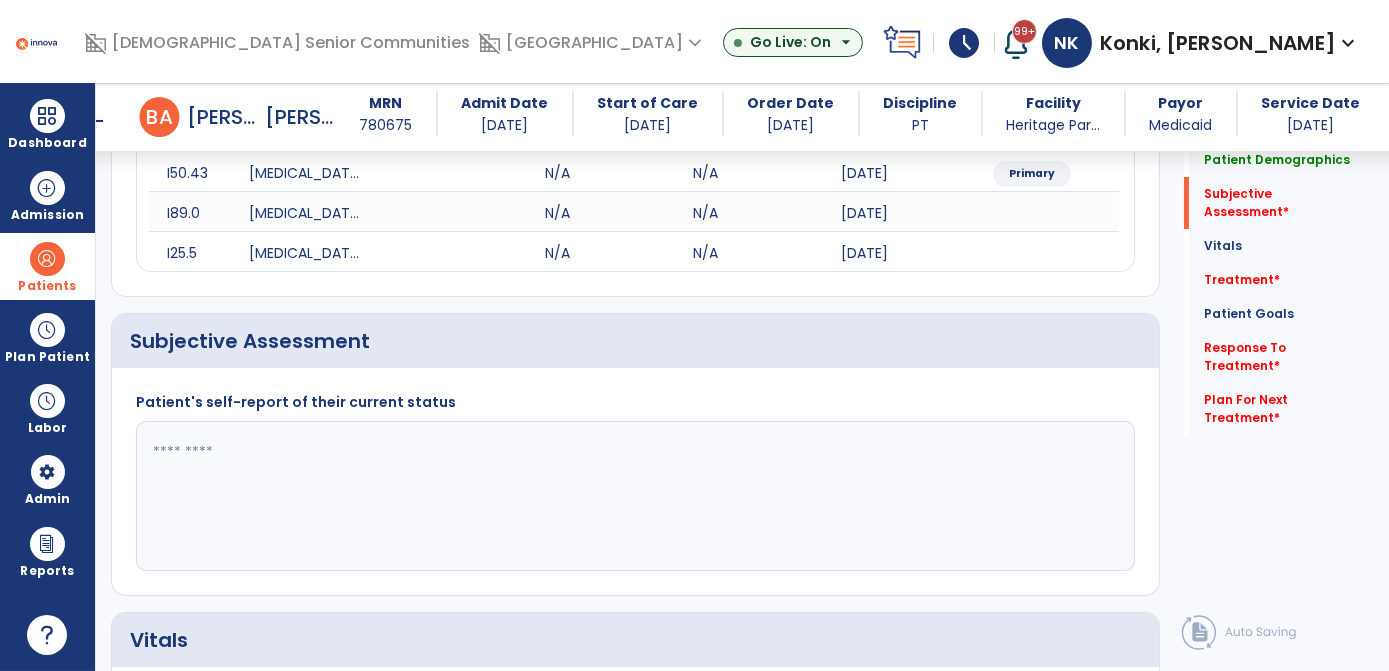 click 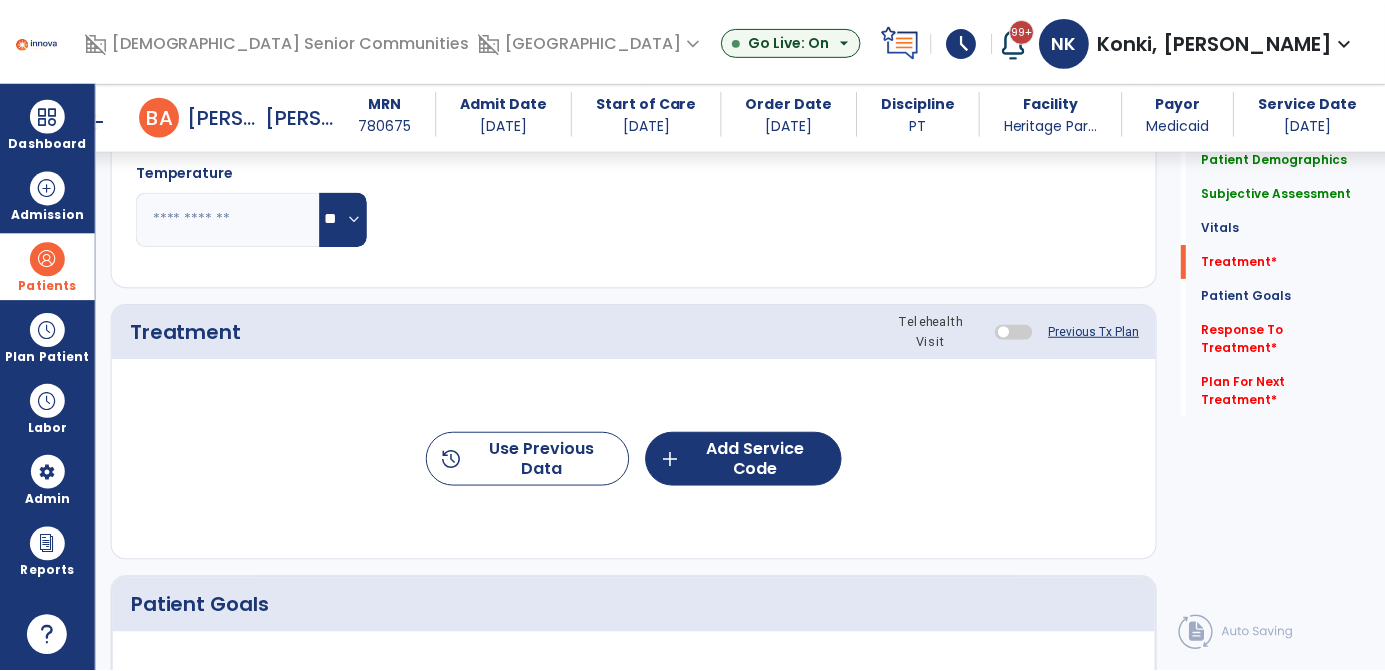 scroll, scrollTop: 1165, scrollLeft: 0, axis: vertical 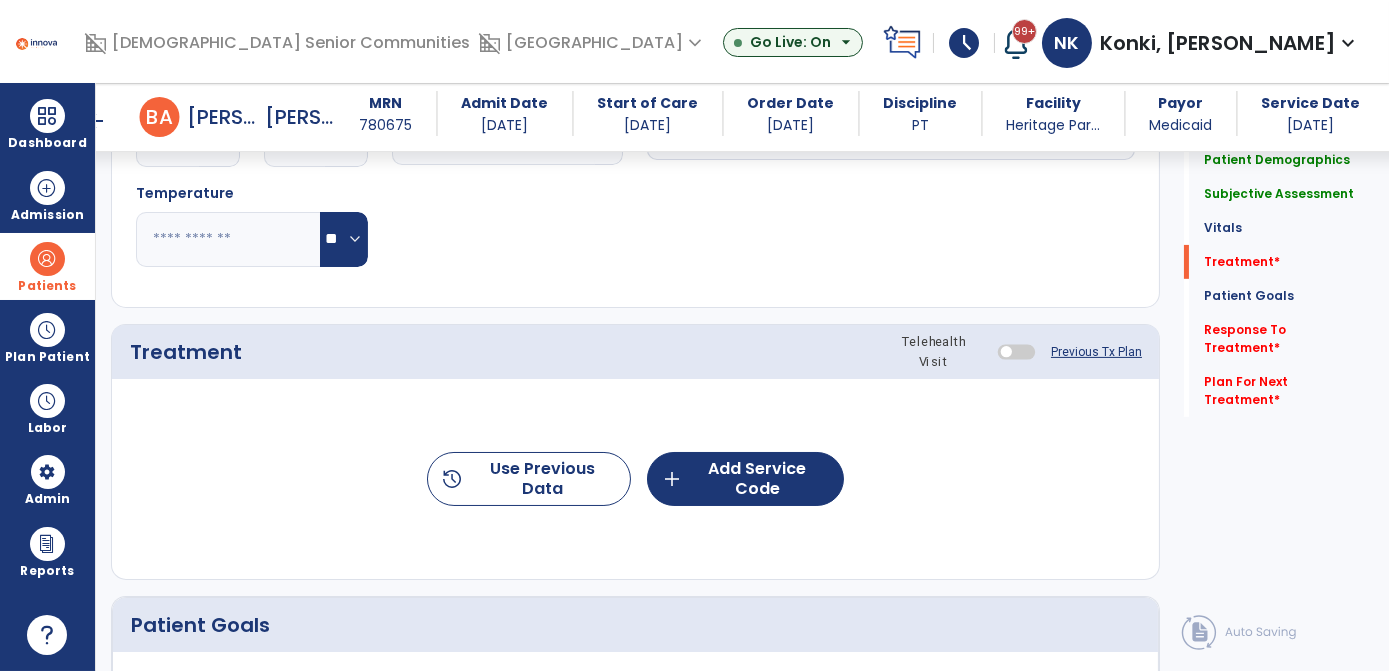 type on "**********" 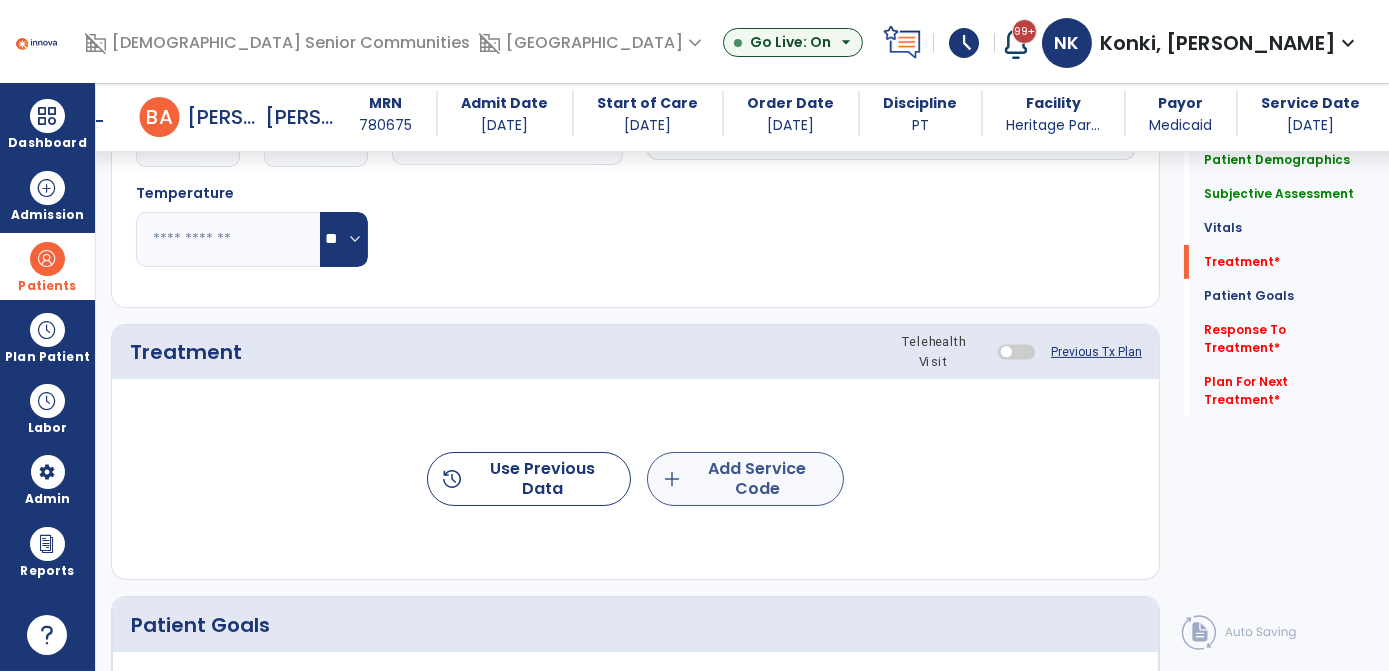 drag, startPoint x: 743, startPoint y: 500, endPoint x: 774, endPoint y: 478, distance: 38.013157 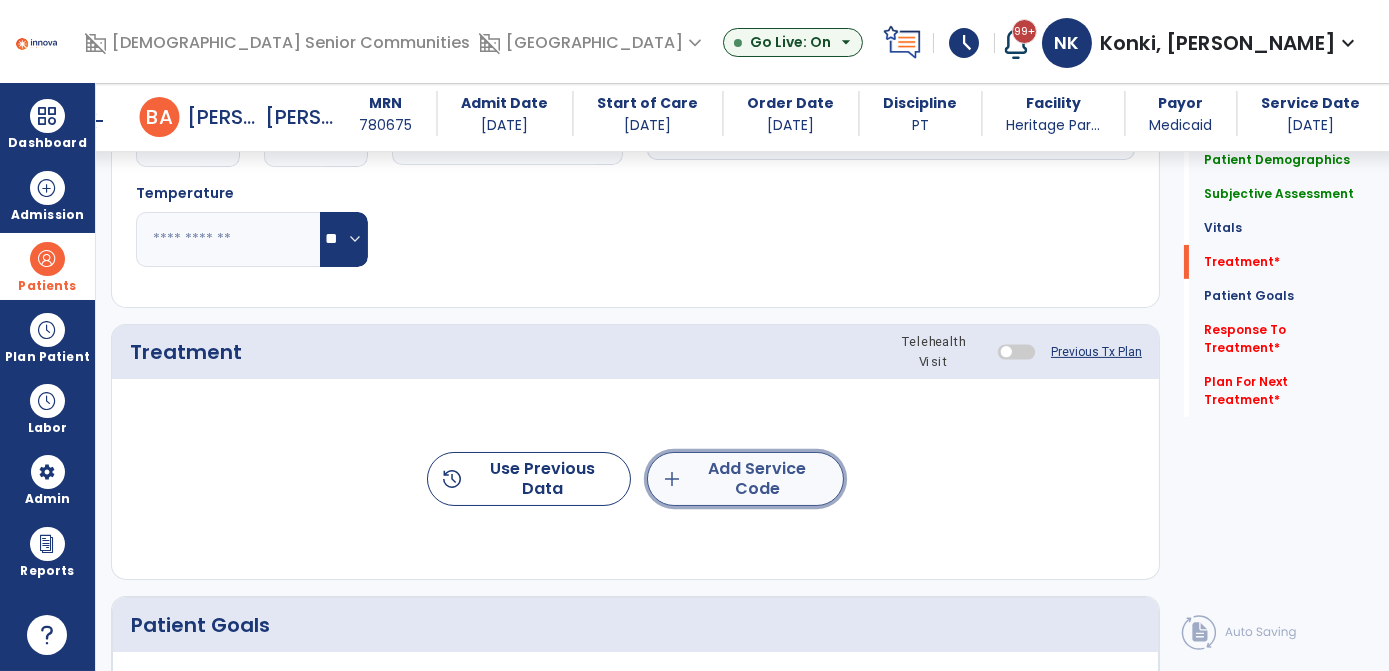 click on "add  Add Service Code" 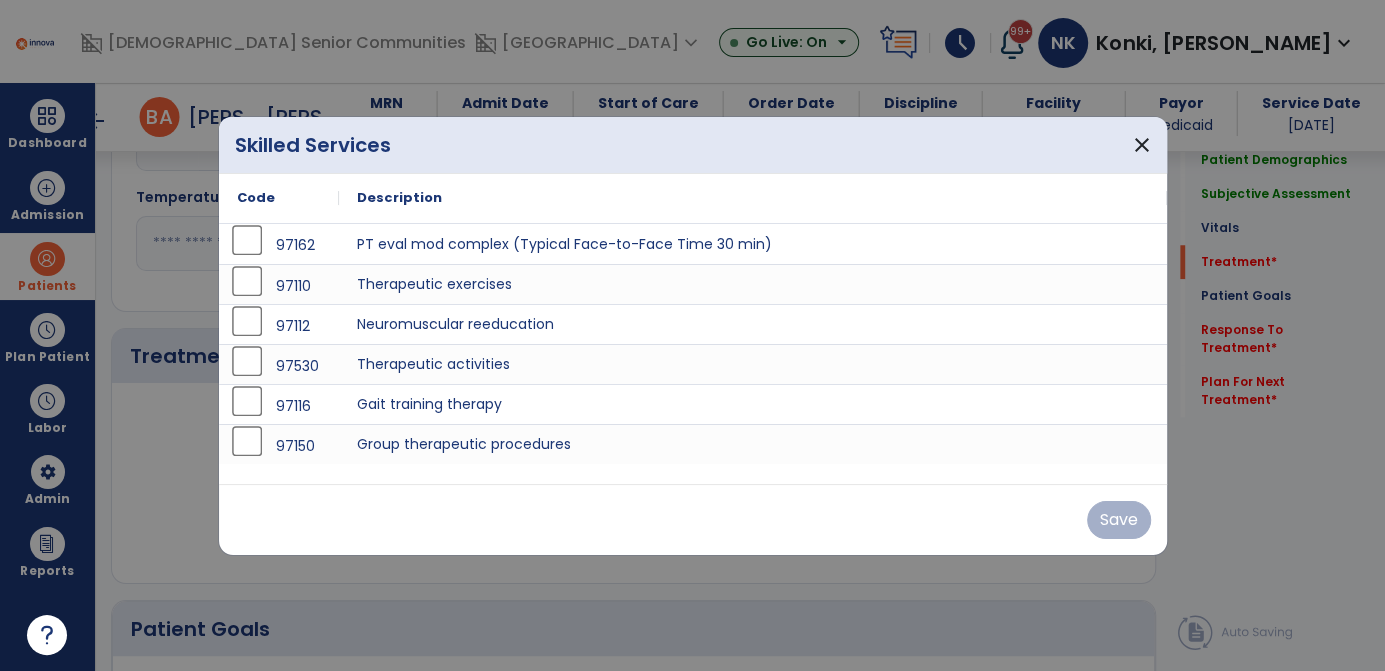 scroll, scrollTop: 1165, scrollLeft: 0, axis: vertical 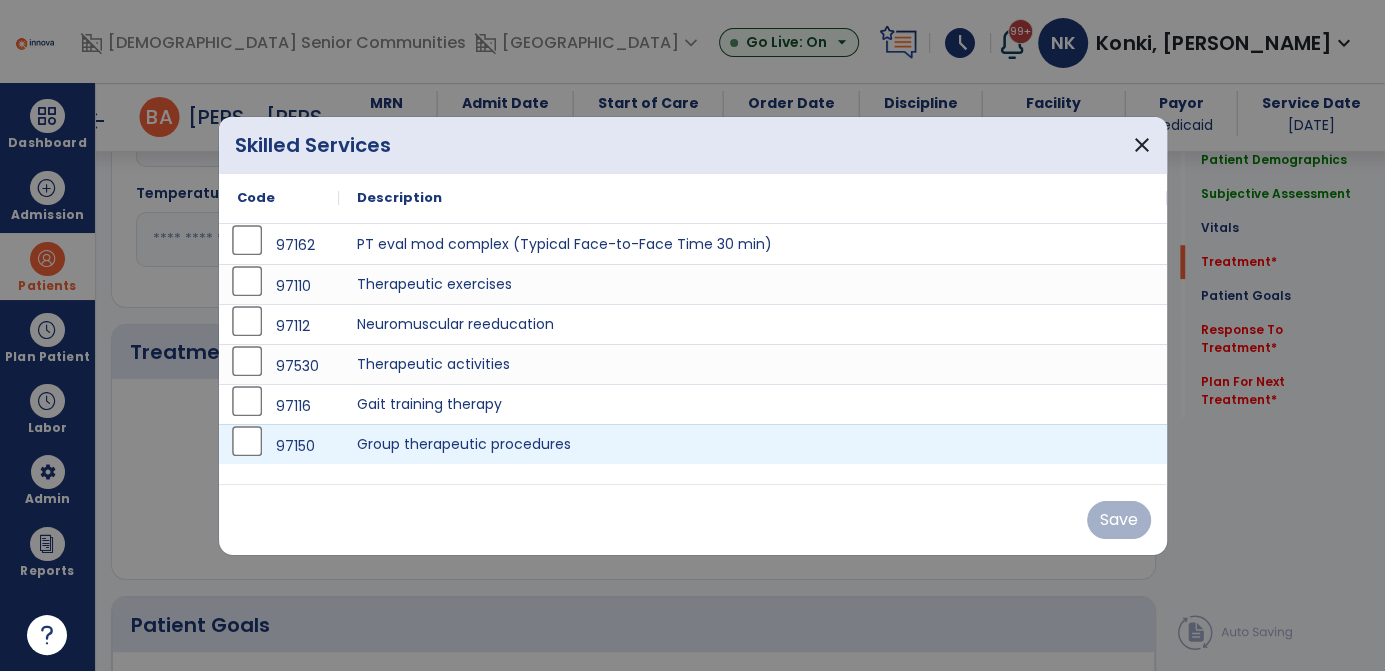 click on "97162 PT eval mod complex (Typical Face-to-Face Time 30 min)   97110 Therapeutic exercises   97112 Neuromuscular reeducation   97530 Therapeutic activities   97116 Gait training therapy   97150 Group therapeutic procedures" at bounding box center (693, 354) 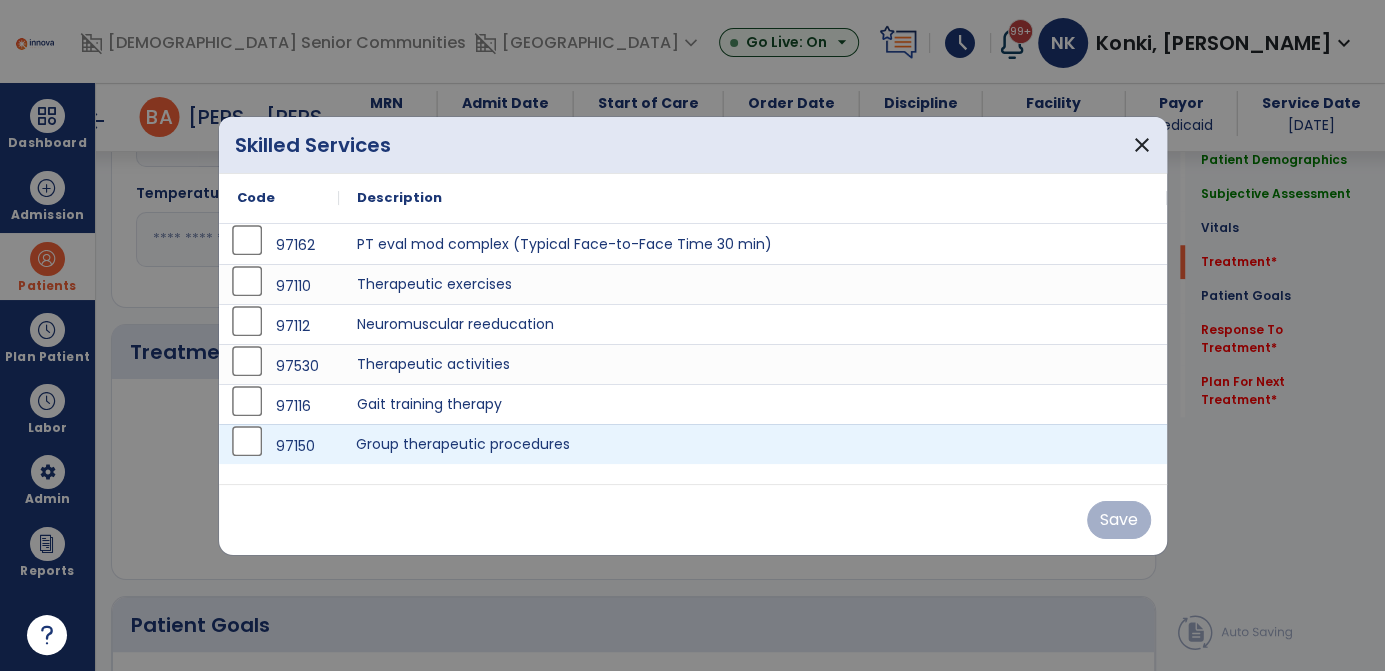 click on "Group therapeutic procedures" at bounding box center [753, 444] 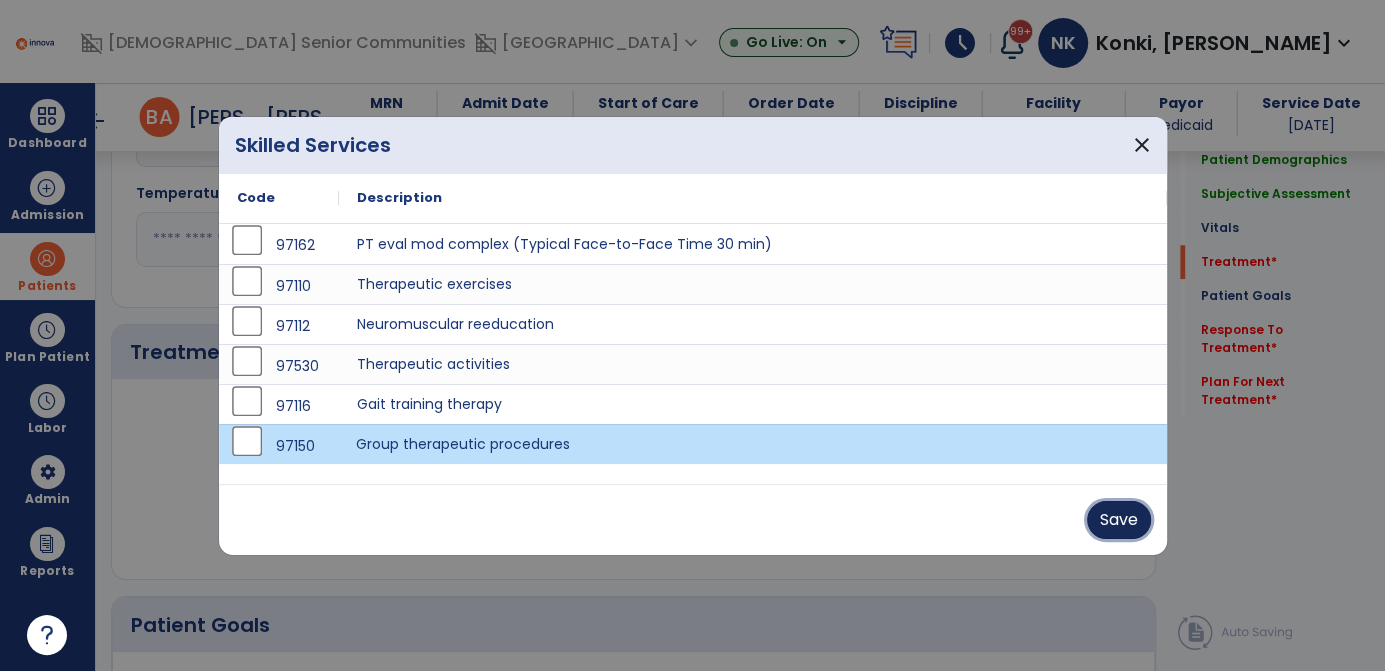 click on "Save" at bounding box center (1119, 520) 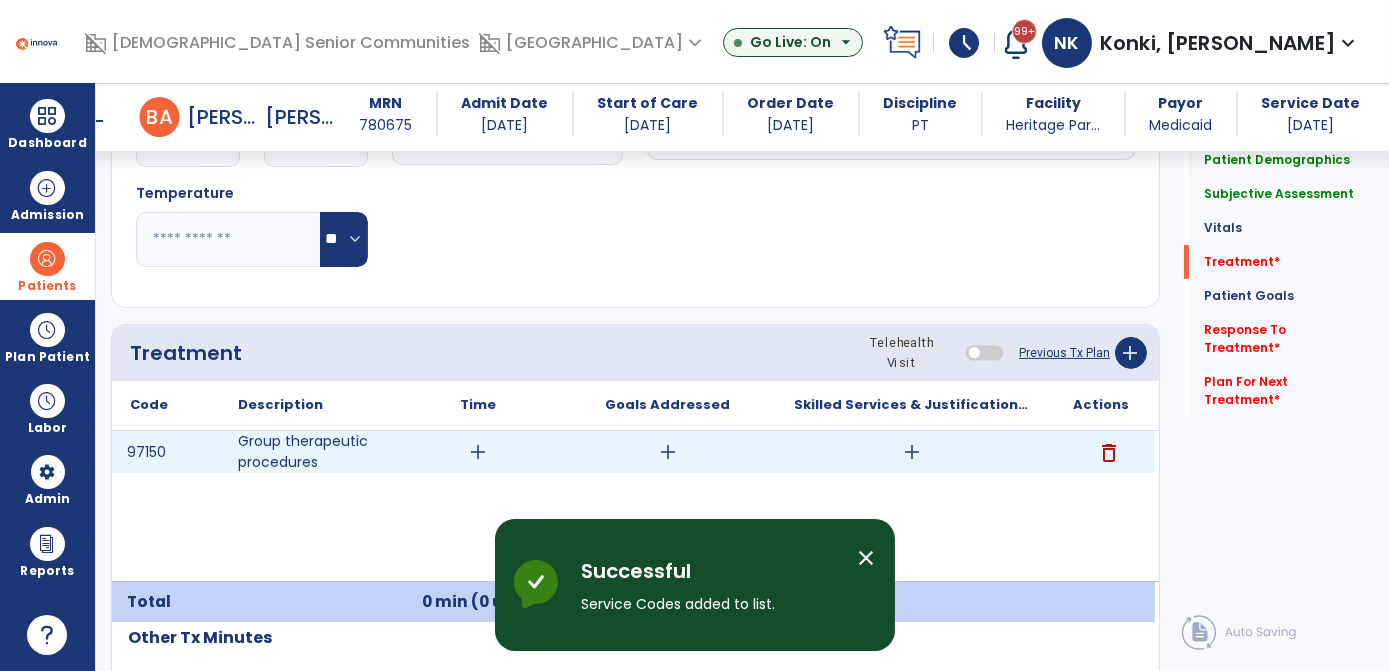 click on "add" at bounding box center [478, 452] 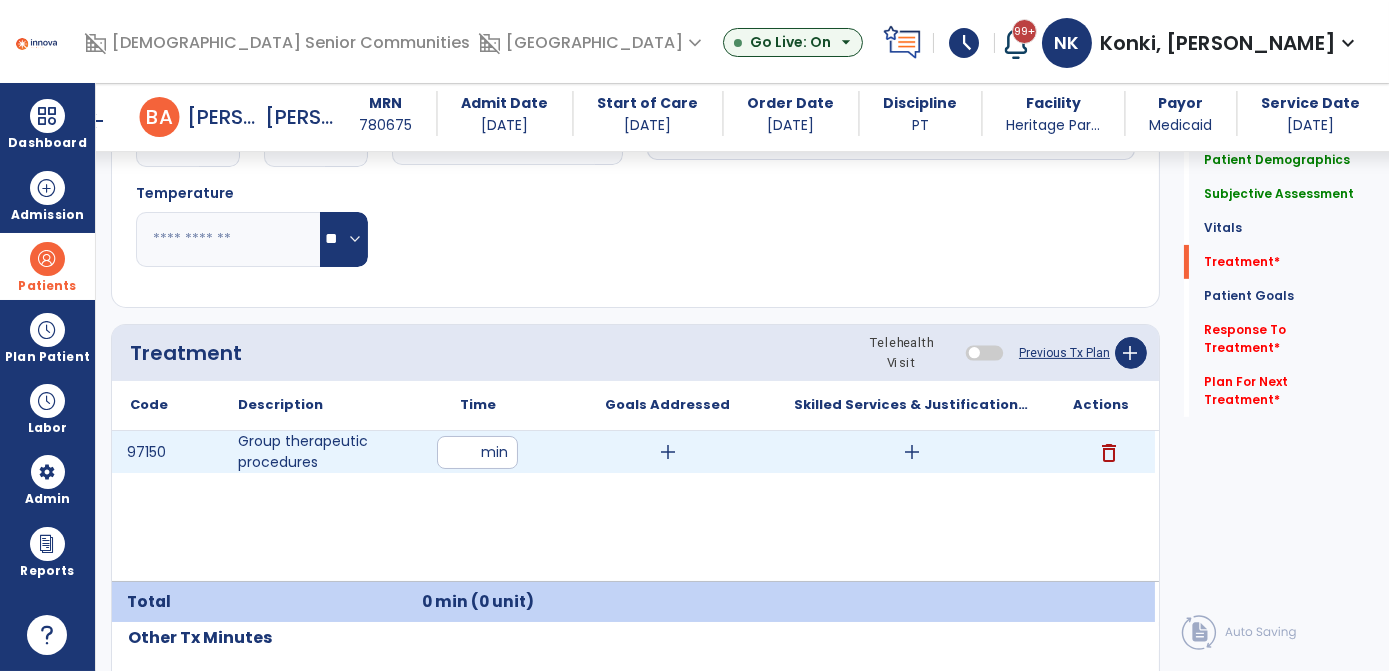 type on "**" 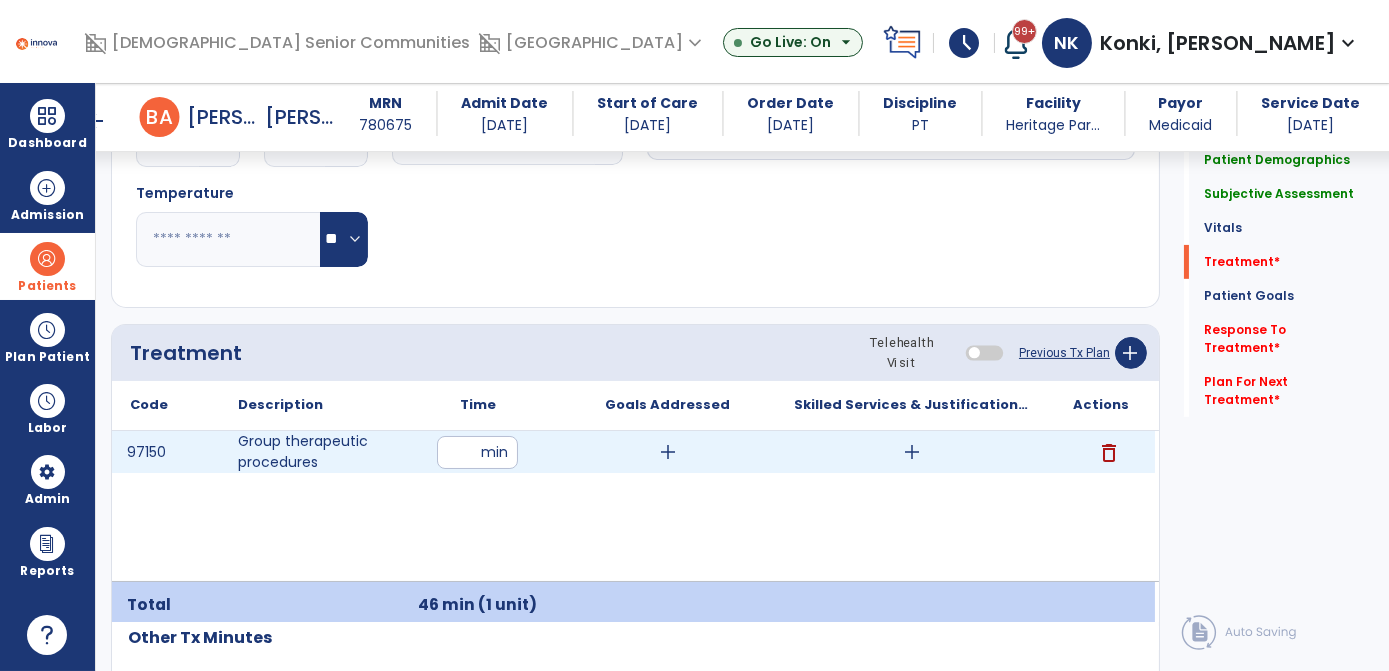 click on "add" at bounding box center (668, 452) 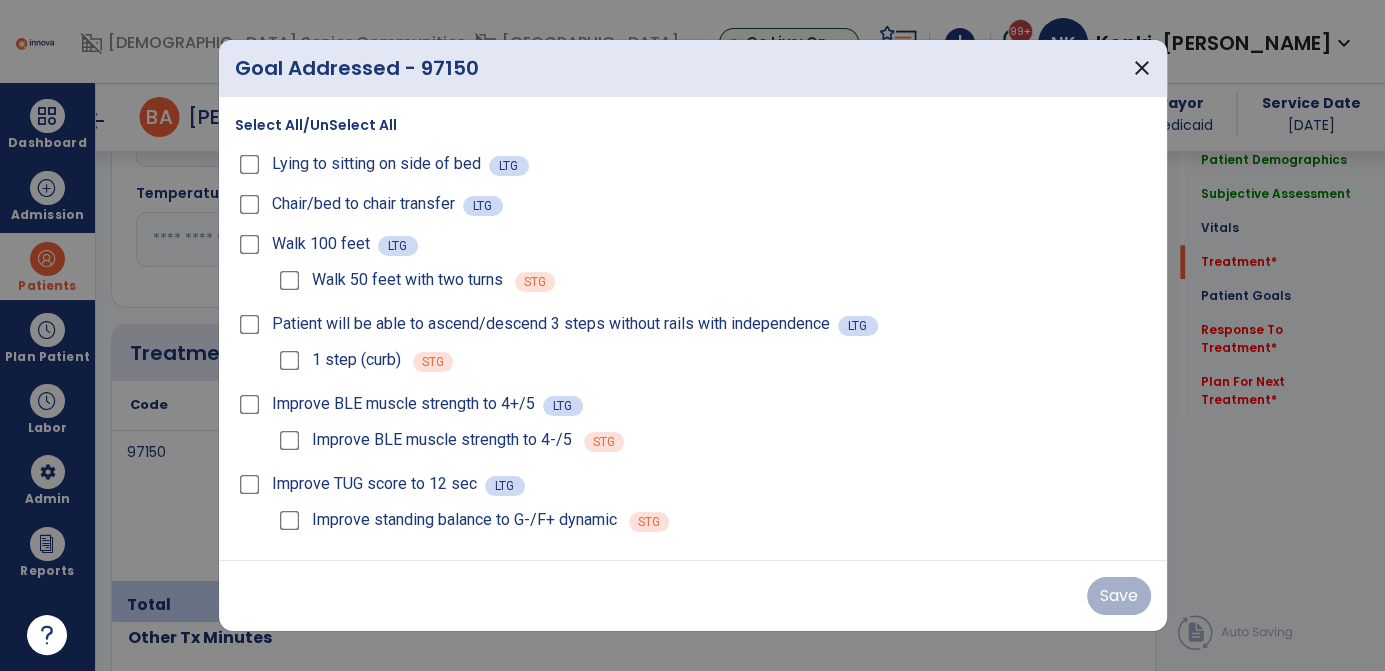 scroll, scrollTop: 1165, scrollLeft: 0, axis: vertical 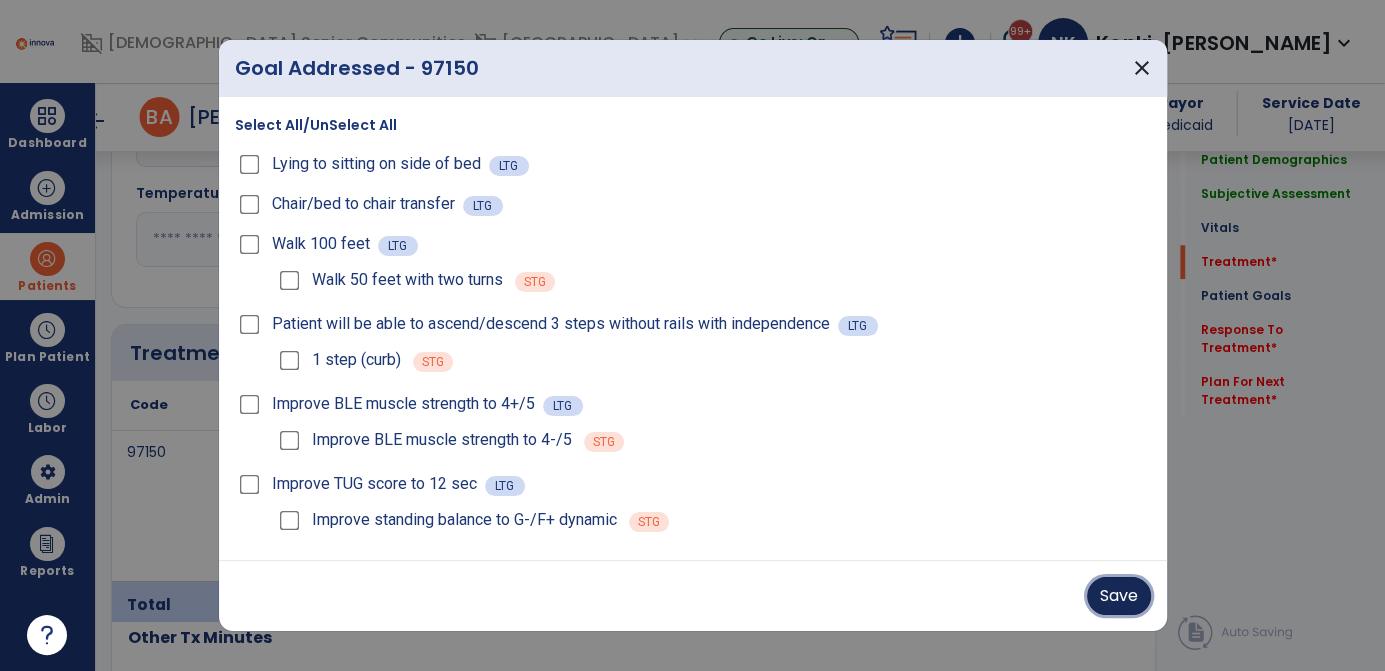 click on "Save" at bounding box center (1119, 596) 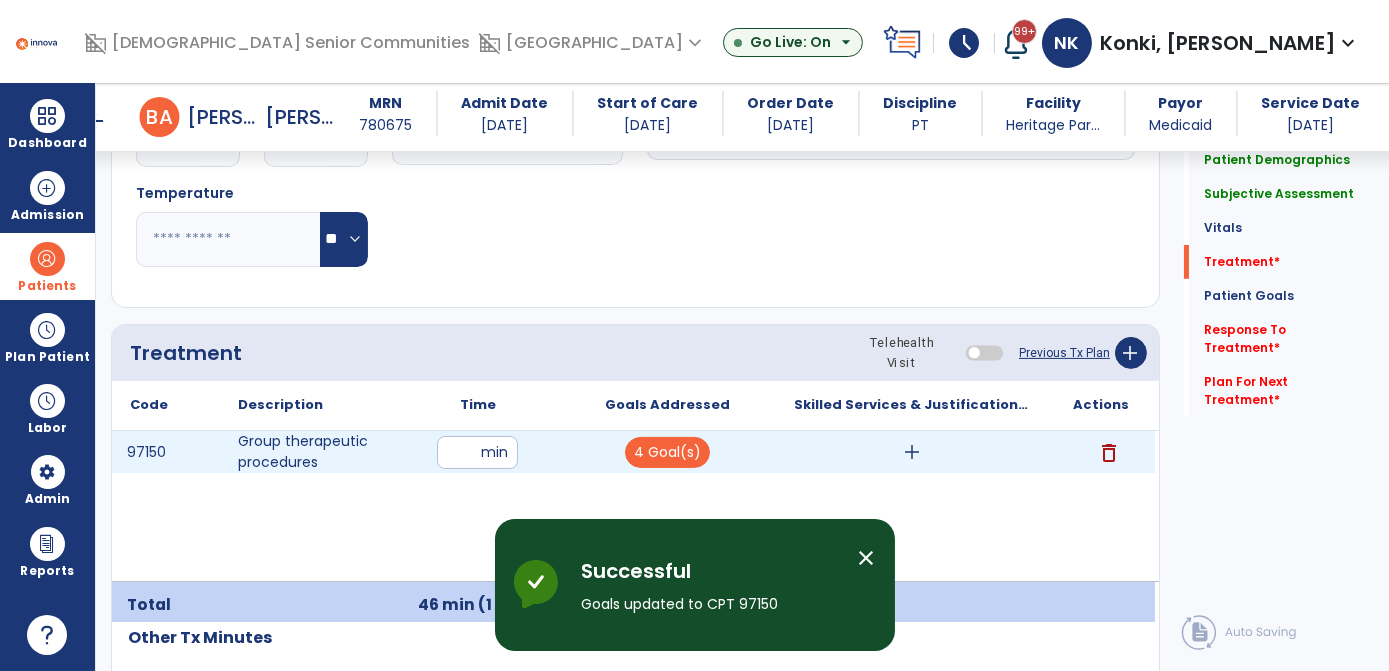 click on "add" at bounding box center (912, 452) 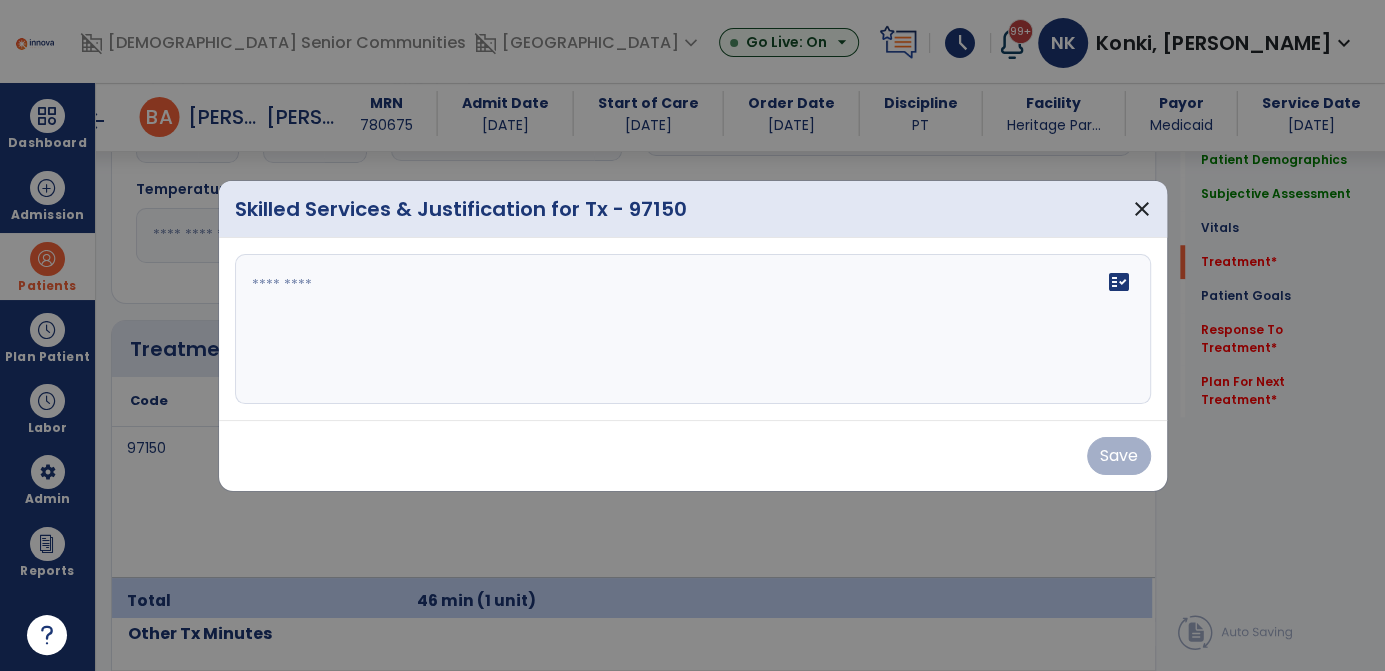 scroll, scrollTop: 1165, scrollLeft: 0, axis: vertical 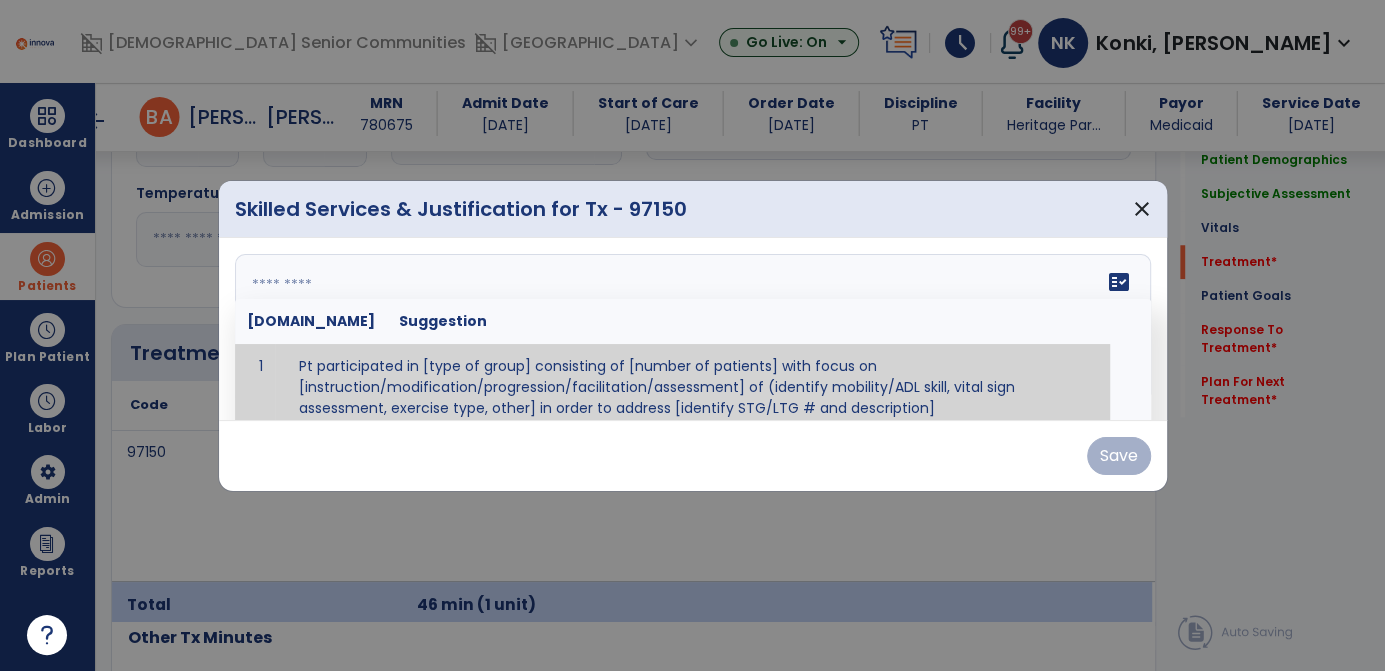 click on "fact_check  [DOMAIN_NAME] Suggestion 1 Pt participated in [type of group] consisting of [number of patients] with focus on [instruction/modification/progression/facilitation/assessment] of (identify mobility/ADL skill, vital sign assessment, exercise type, other] in order to address [identify STG/LTG # and description]" at bounding box center (693, 329) 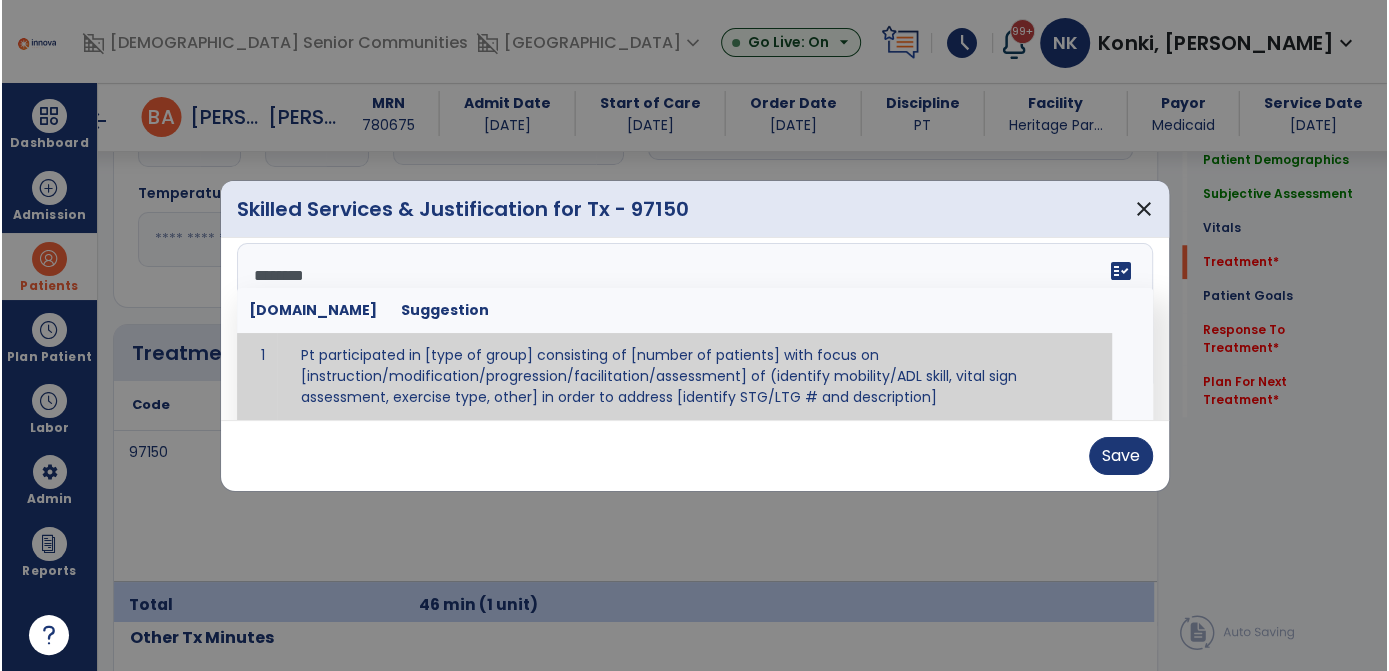 scroll, scrollTop: 0, scrollLeft: 0, axis: both 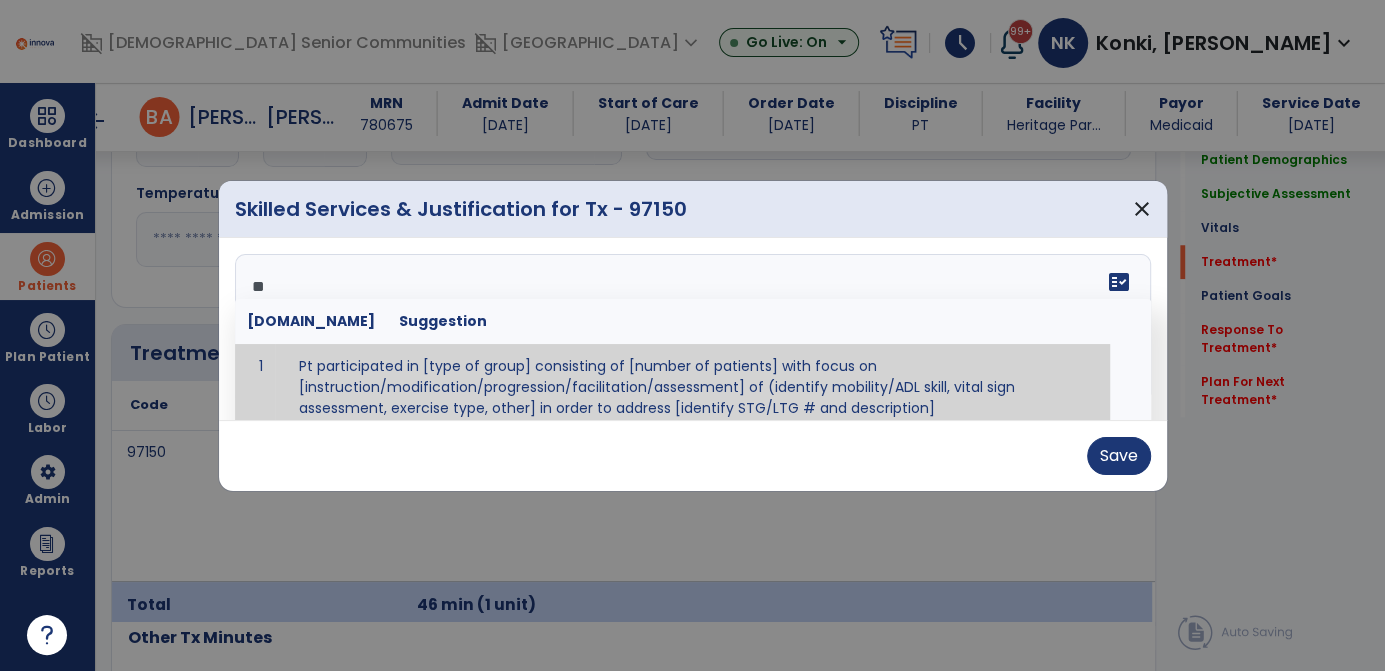 type on "*" 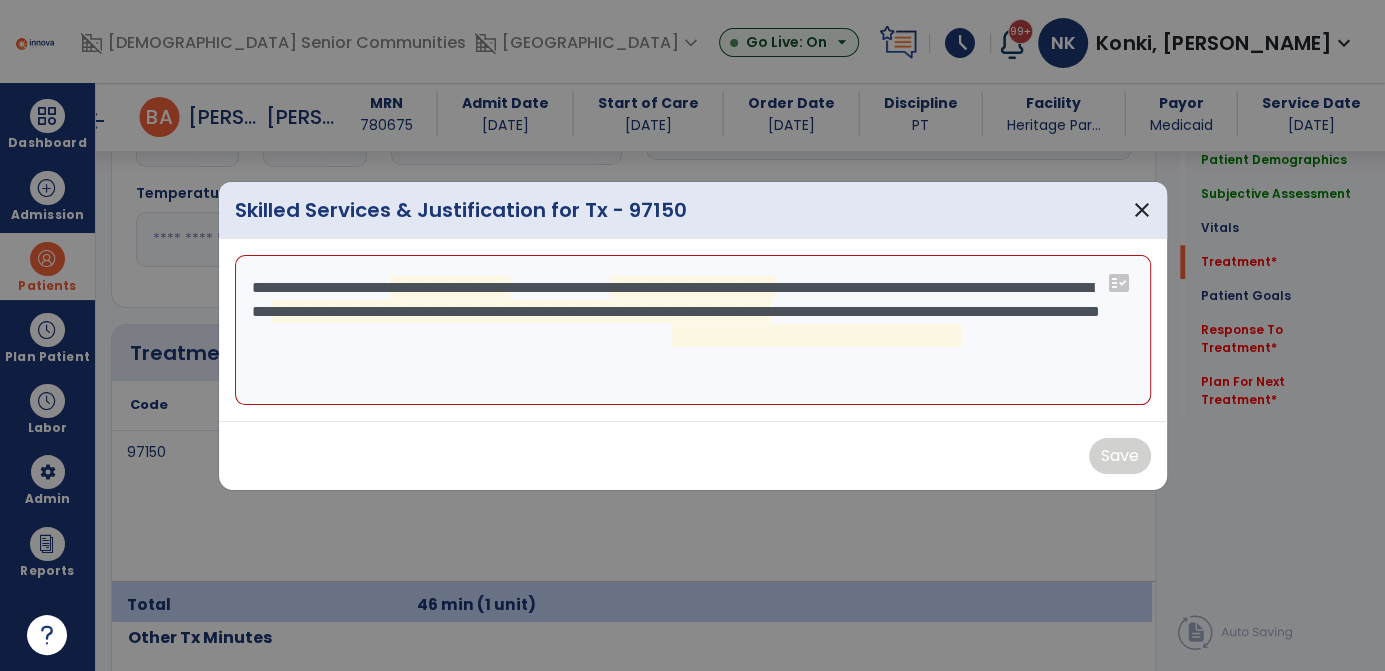 click on "**********" at bounding box center [693, 330] 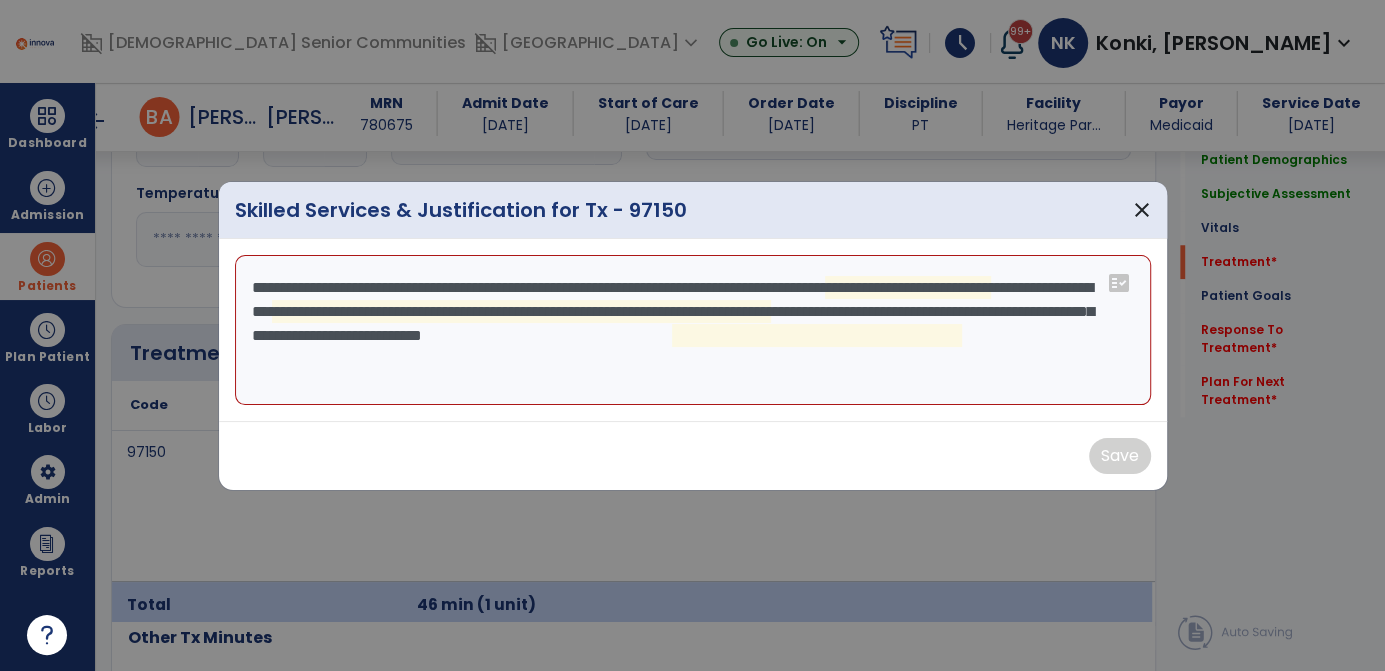 click on "**********" at bounding box center (693, 330) 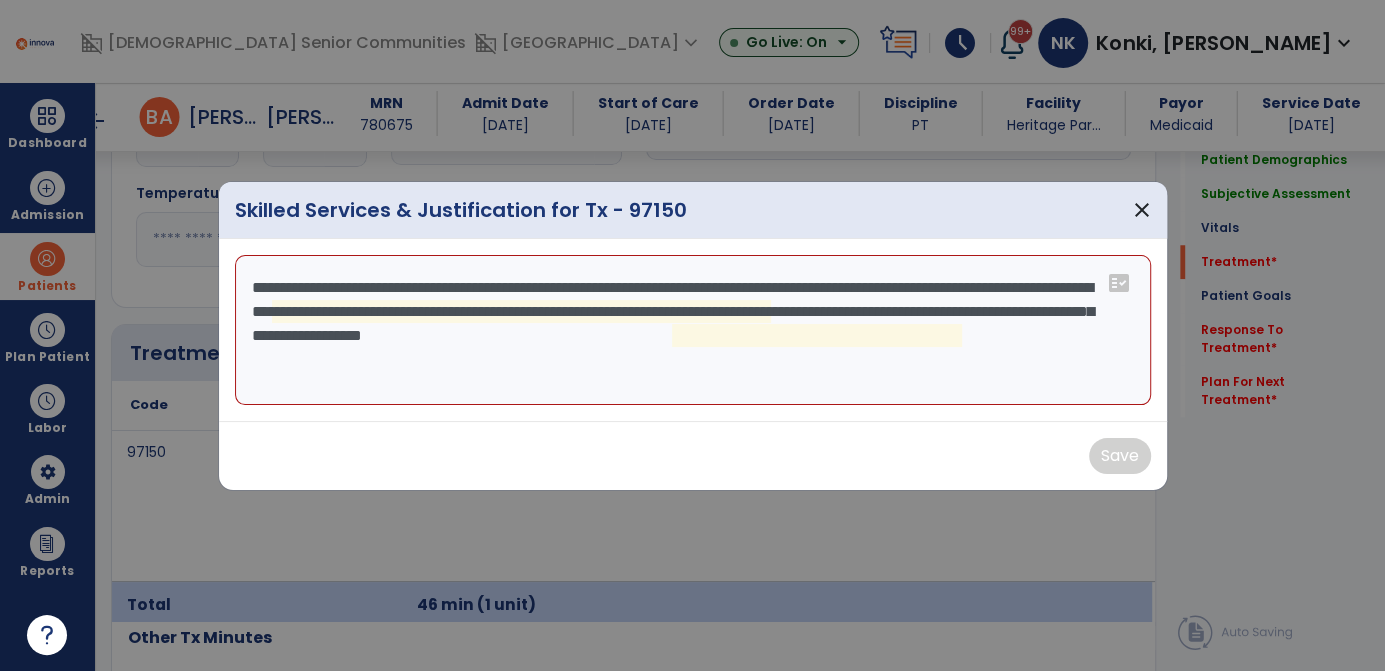 click on "**********" at bounding box center [693, 330] 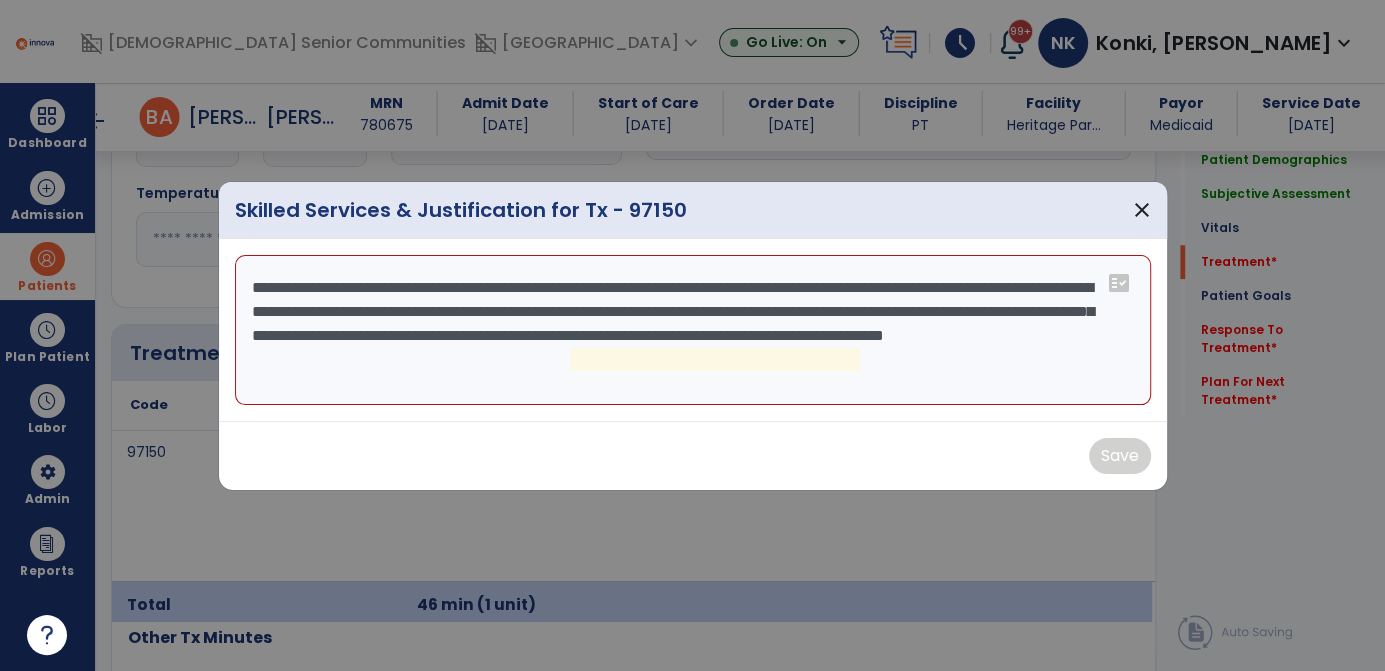 click on "**********" at bounding box center [693, 330] 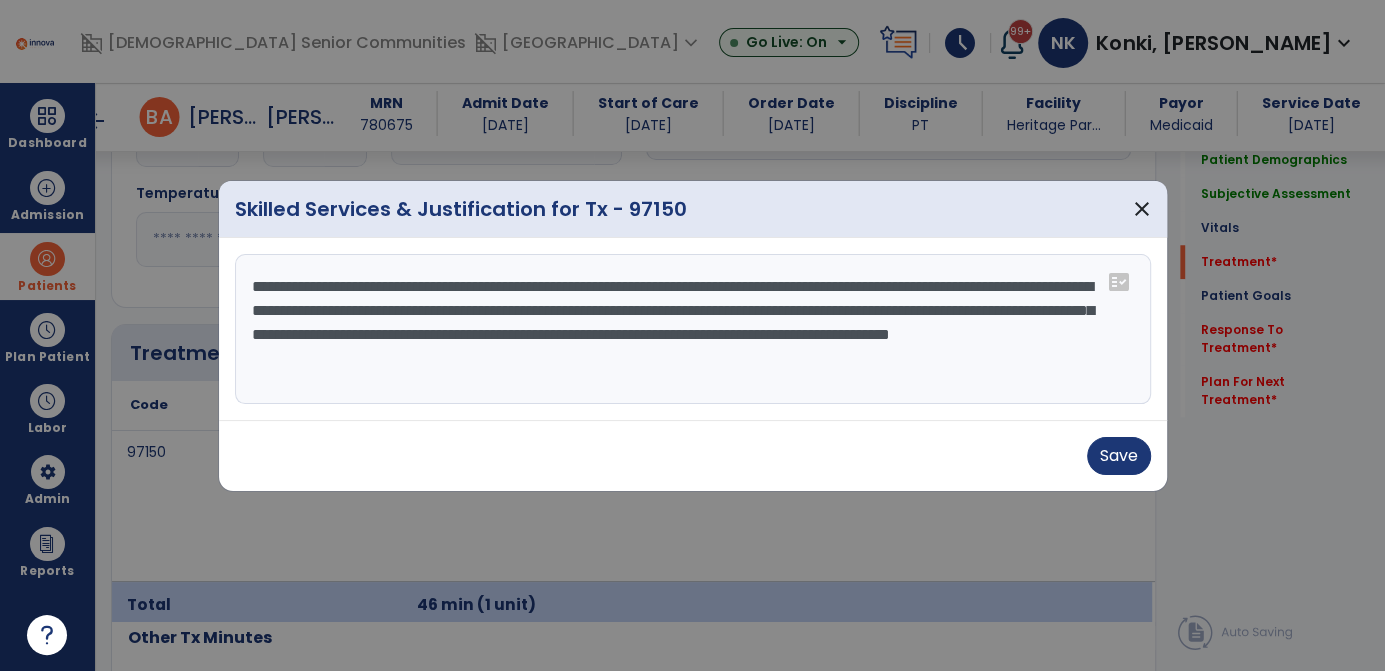 click on "**********" at bounding box center (693, 329) 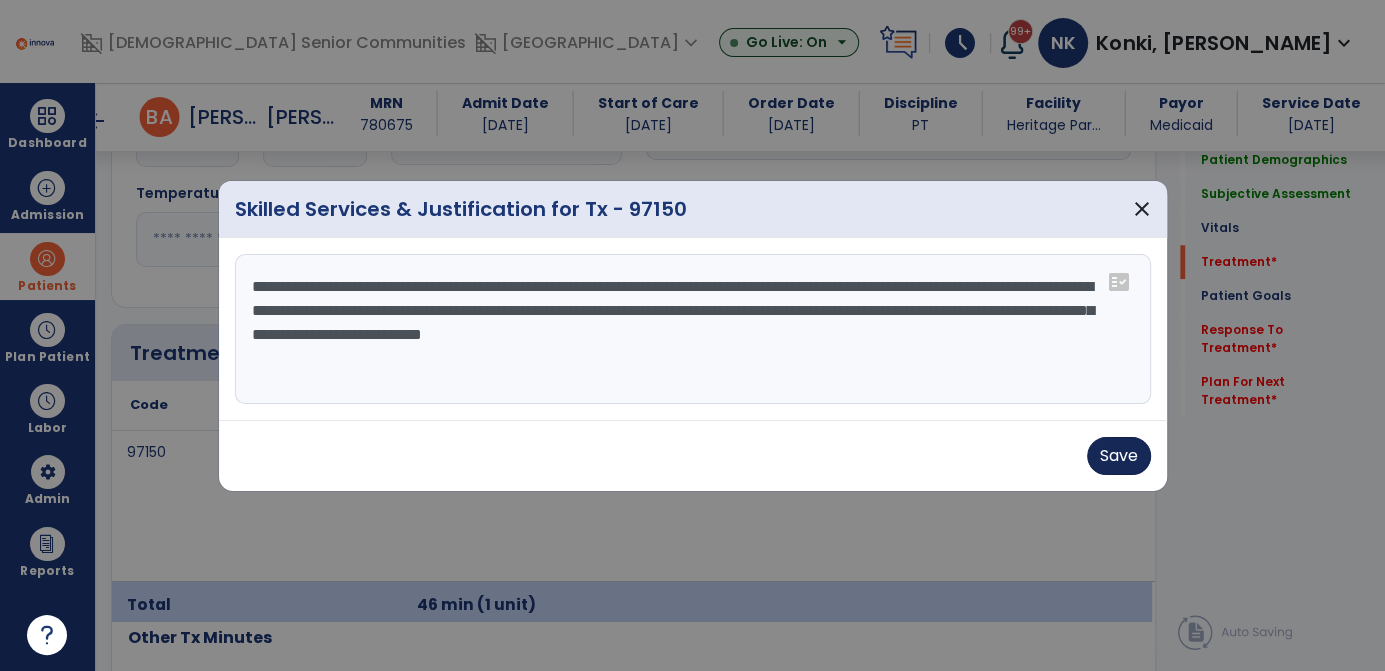 type on "**********" 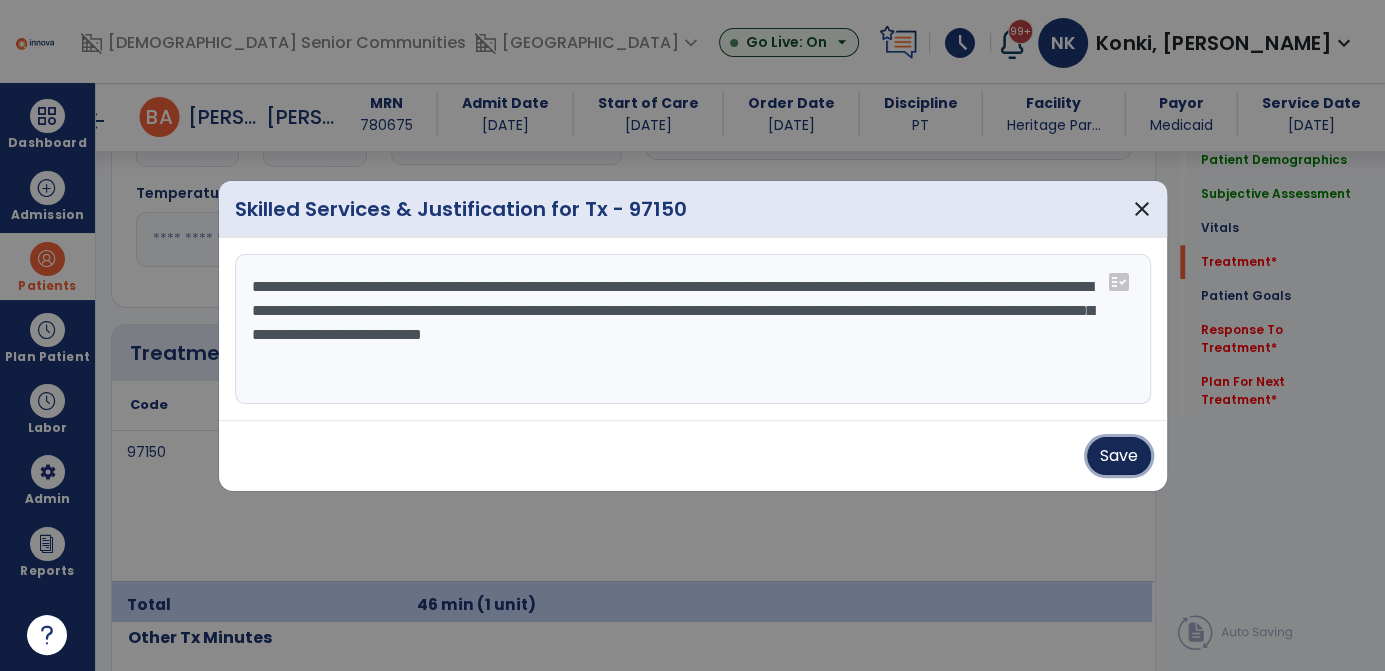 click on "Save" at bounding box center (1119, 456) 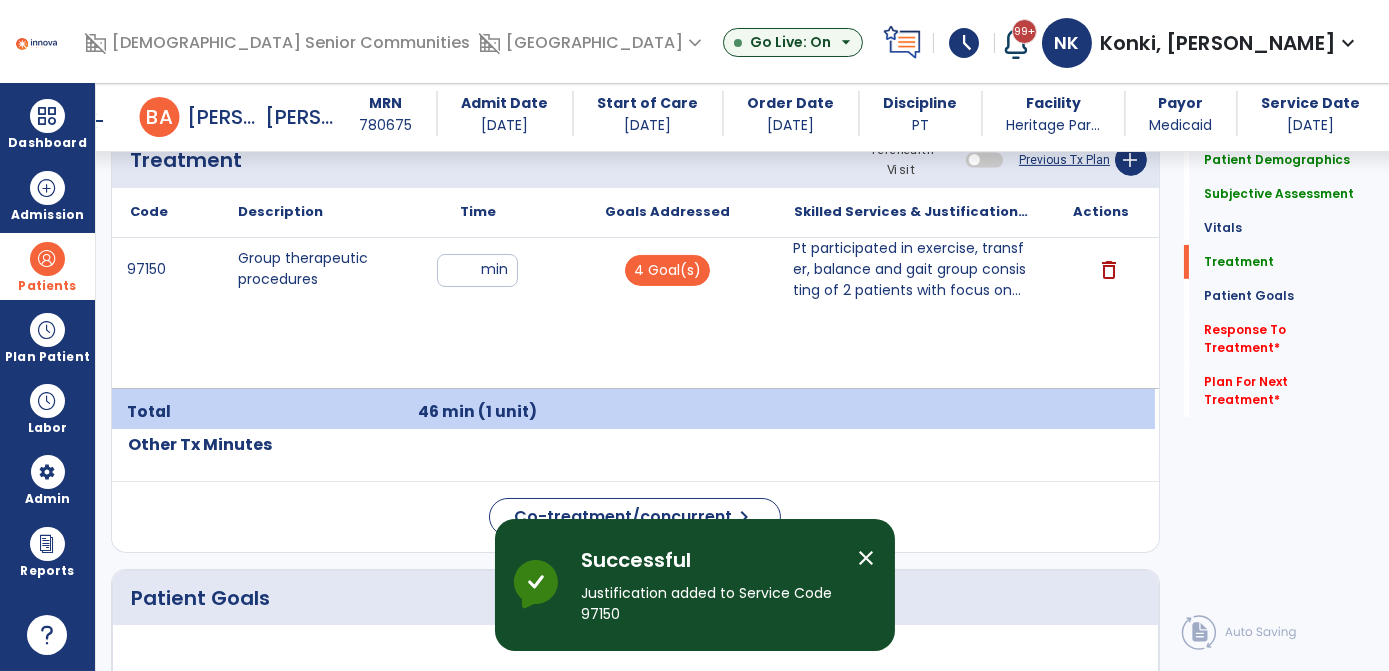 scroll, scrollTop: 1363, scrollLeft: 0, axis: vertical 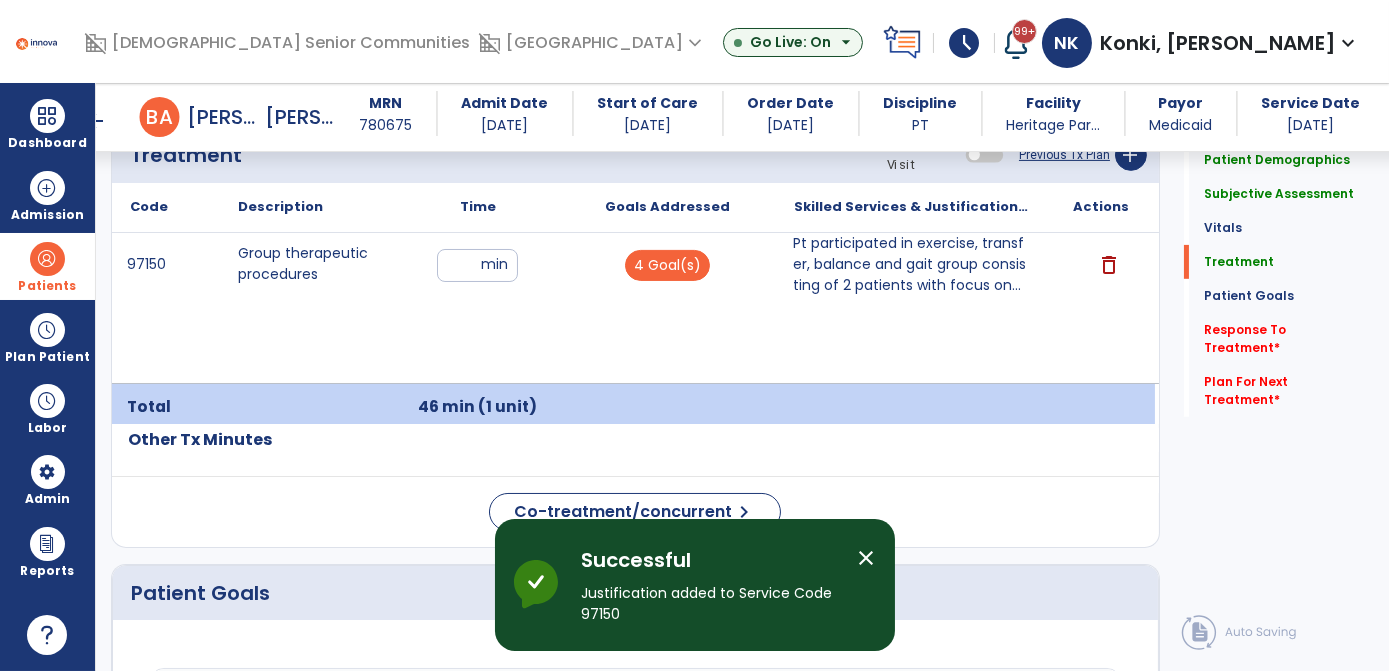 click on "close" at bounding box center (867, 558) 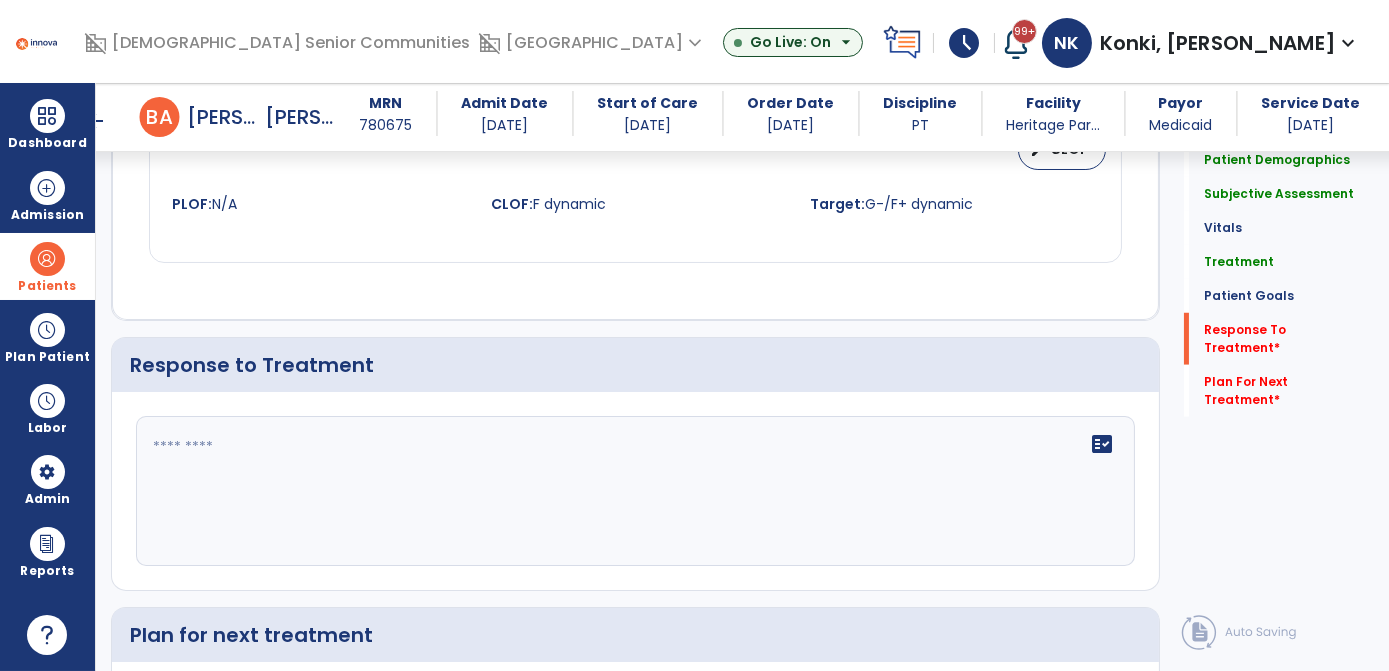 scroll, scrollTop: 3504, scrollLeft: 0, axis: vertical 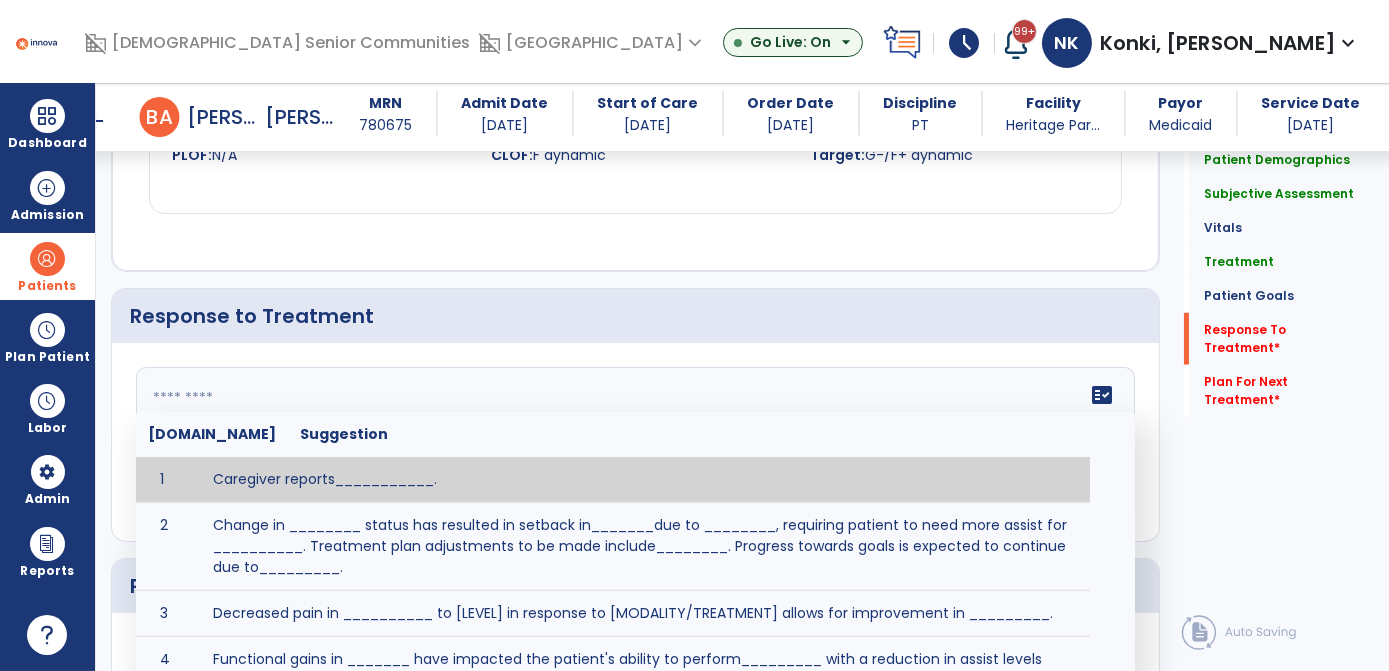 click on "fact_check  [DOMAIN_NAME] Suggestion 1 Caregiver reports___________. 2 Change in ________ status has resulted in setback in_______due to ________, requiring patient to need more assist for __________.   Treatment plan adjustments to be made include________.  Progress towards goals is expected to continue due to_________. 3 Decreased pain in __________ to [LEVEL] in response to [MODALITY/TREATMENT] allows for improvement in _________. 4 Functional gains in _______ have impacted the patient's ability to perform_________ with a reduction in assist levels to_________. 5 Functional progress this week has been significant due to__________. 6 Gains in ________ have improved the patient's ability to perform ______with decreased levels of assist to___________. 7 Improvement in ________allows patient to tolerate higher levels of challenges in_________. 8 Pain in [AREA] has decreased to [LEVEL] in response to [TREATMENT/MODALITY], allowing fore ease in completing__________. 9 10 11 12 13 14 15 16 17 18 19 20 21" 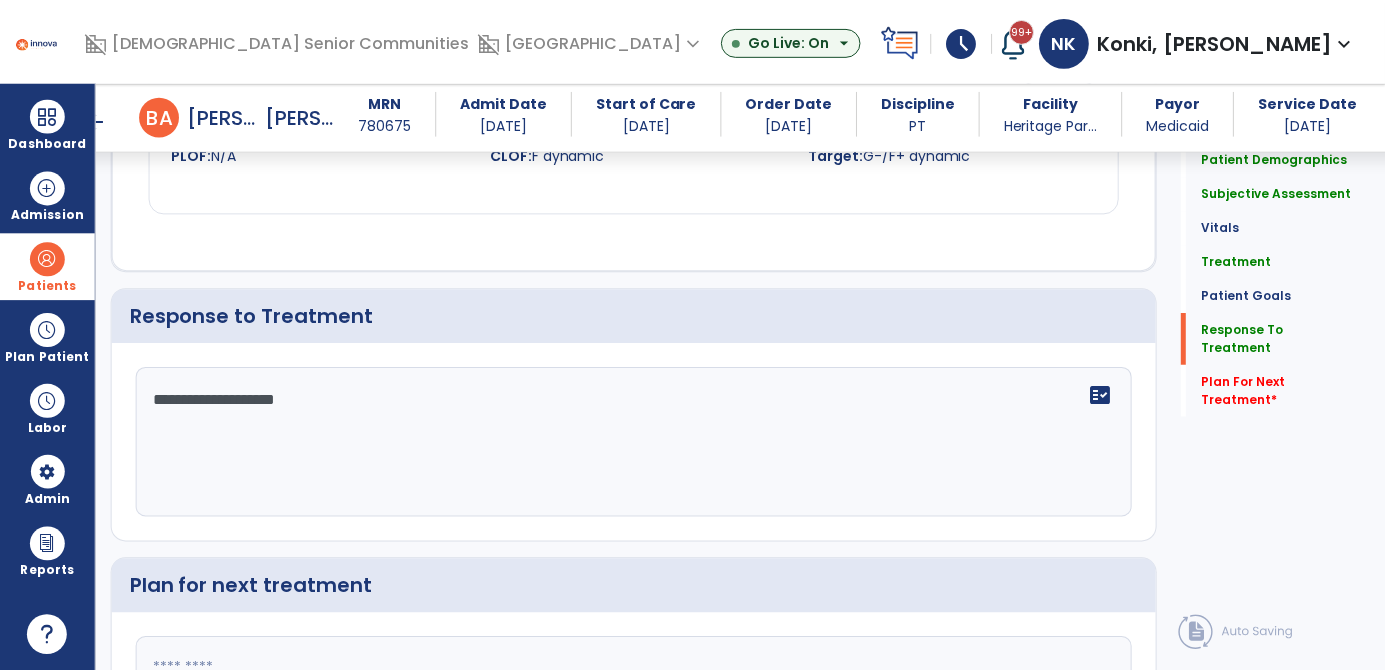 scroll, scrollTop: 3701, scrollLeft: 0, axis: vertical 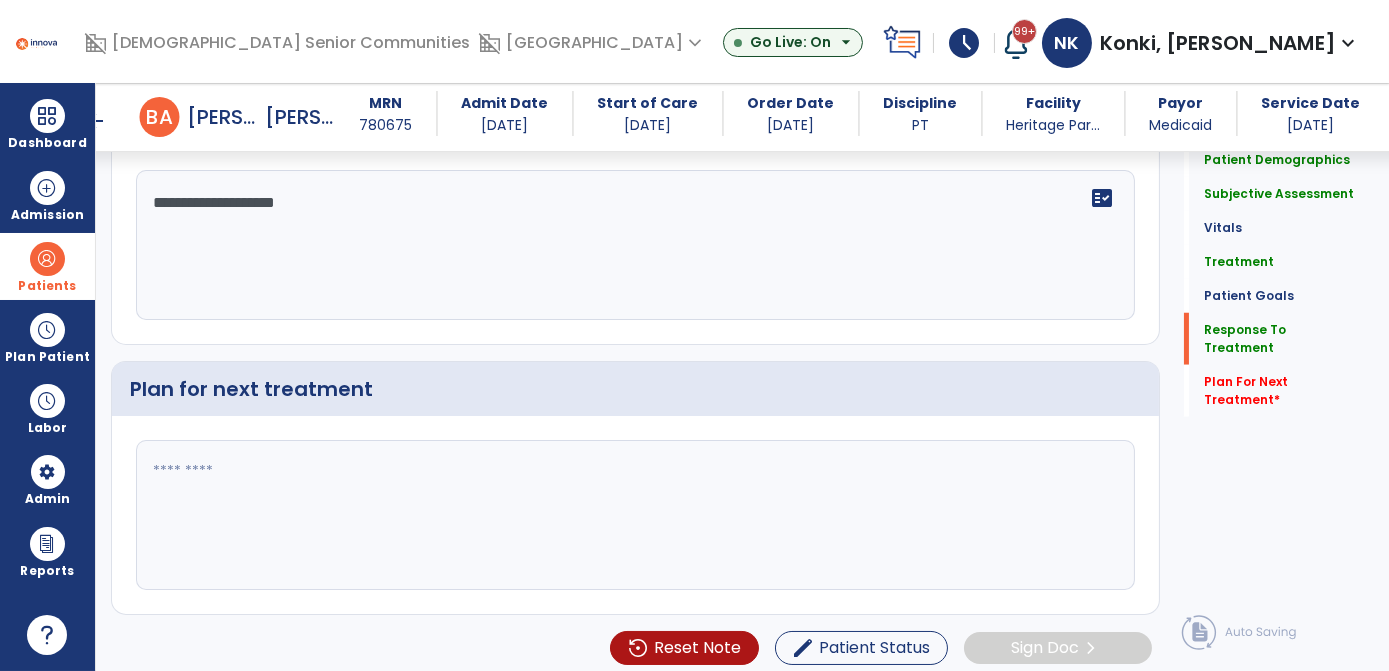 type on "**********" 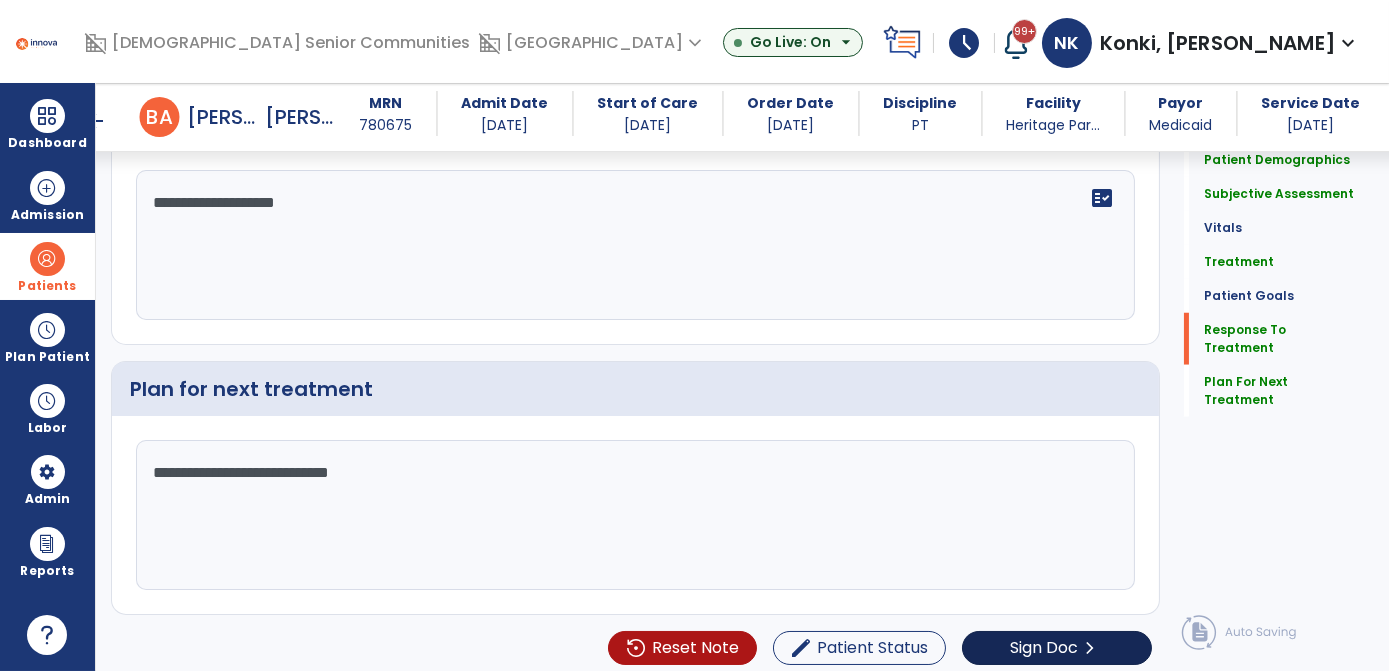 type on "**********" 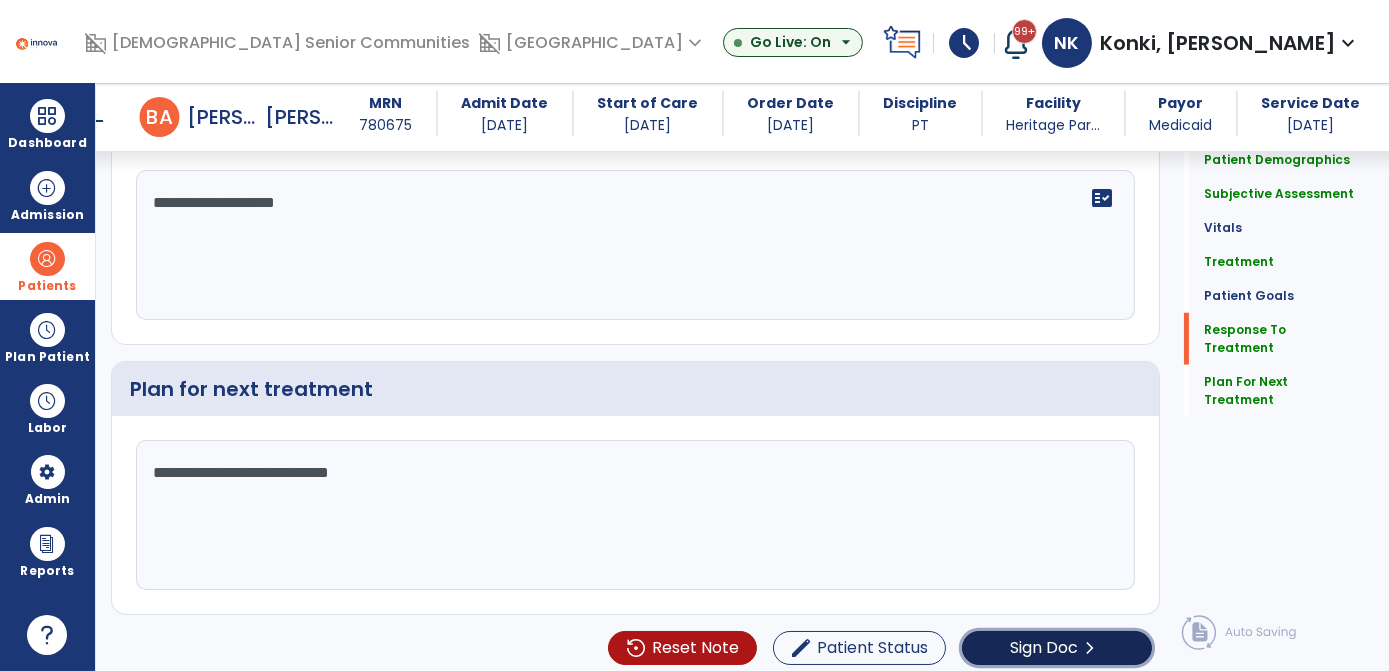 click on "Sign Doc" 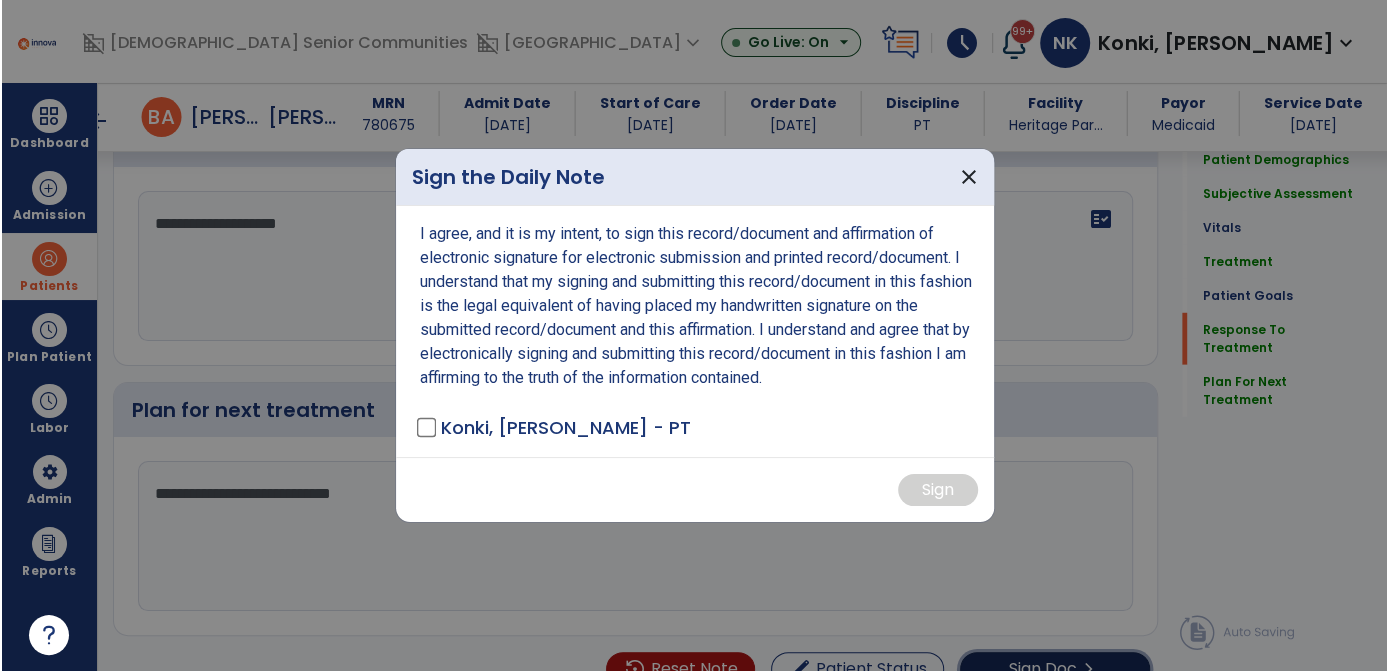 scroll, scrollTop: 3701, scrollLeft: 0, axis: vertical 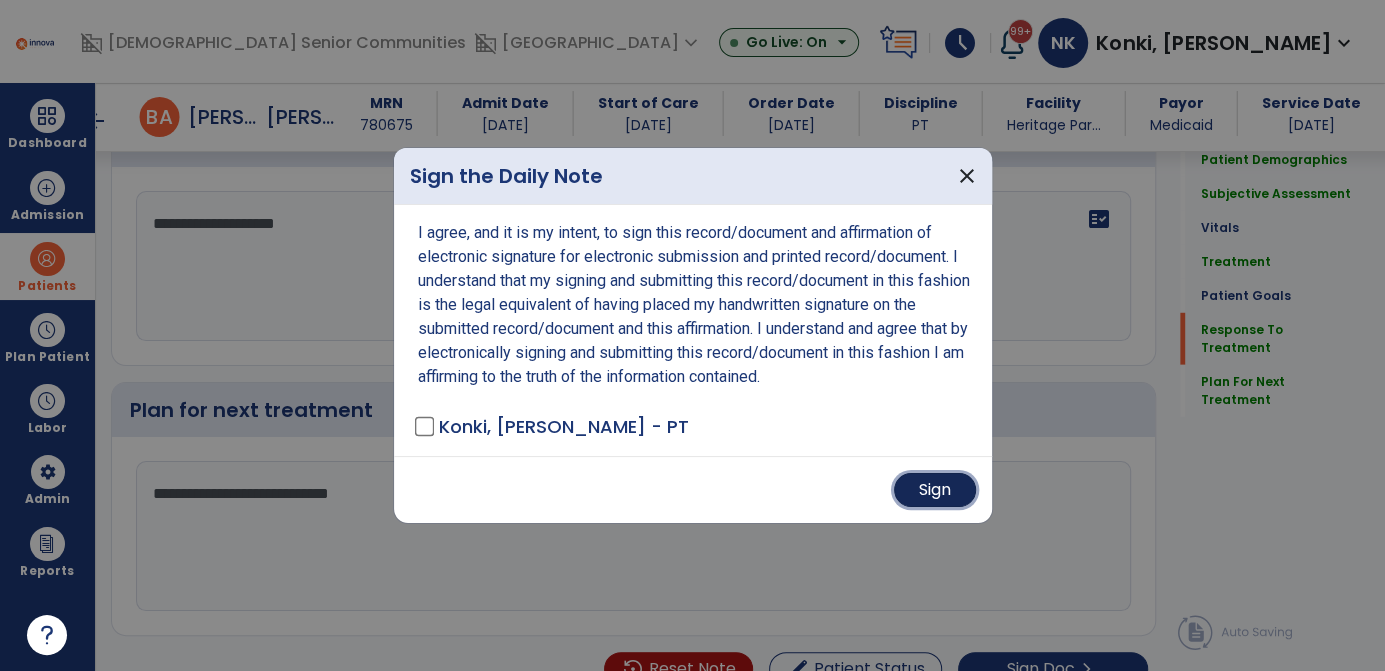 click on "Sign" at bounding box center (935, 490) 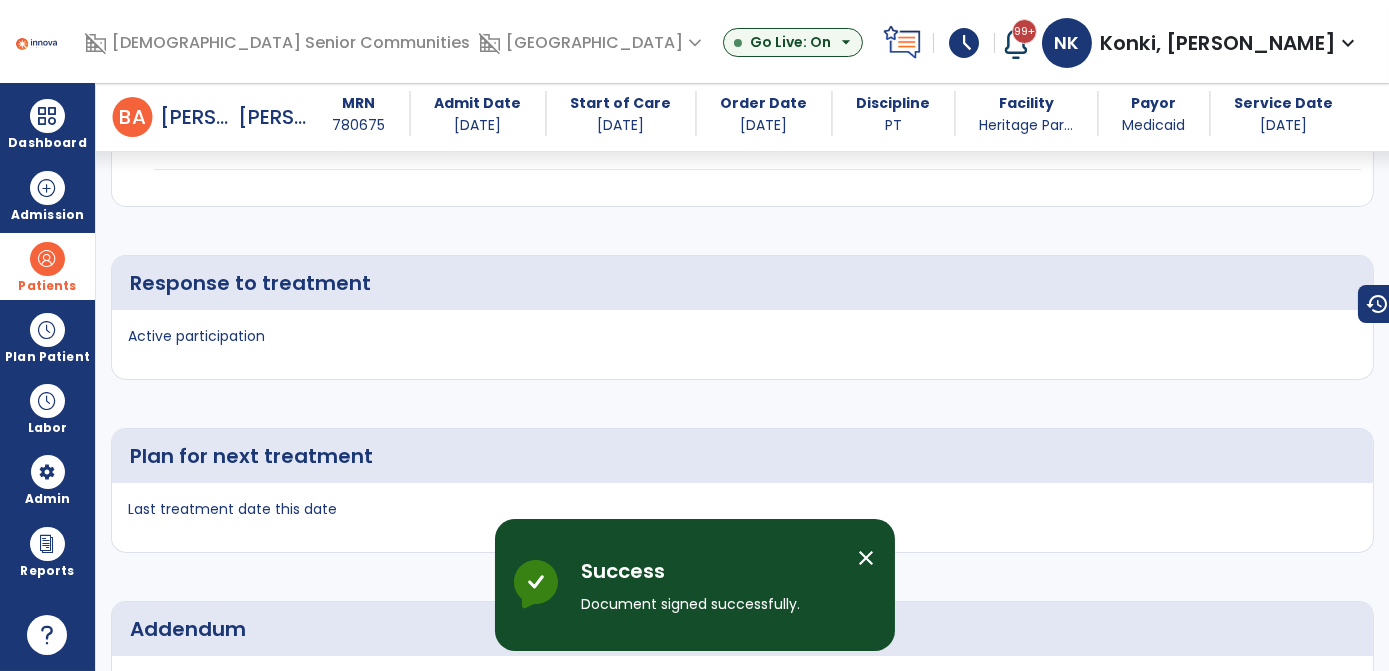 scroll, scrollTop: 5272, scrollLeft: 0, axis: vertical 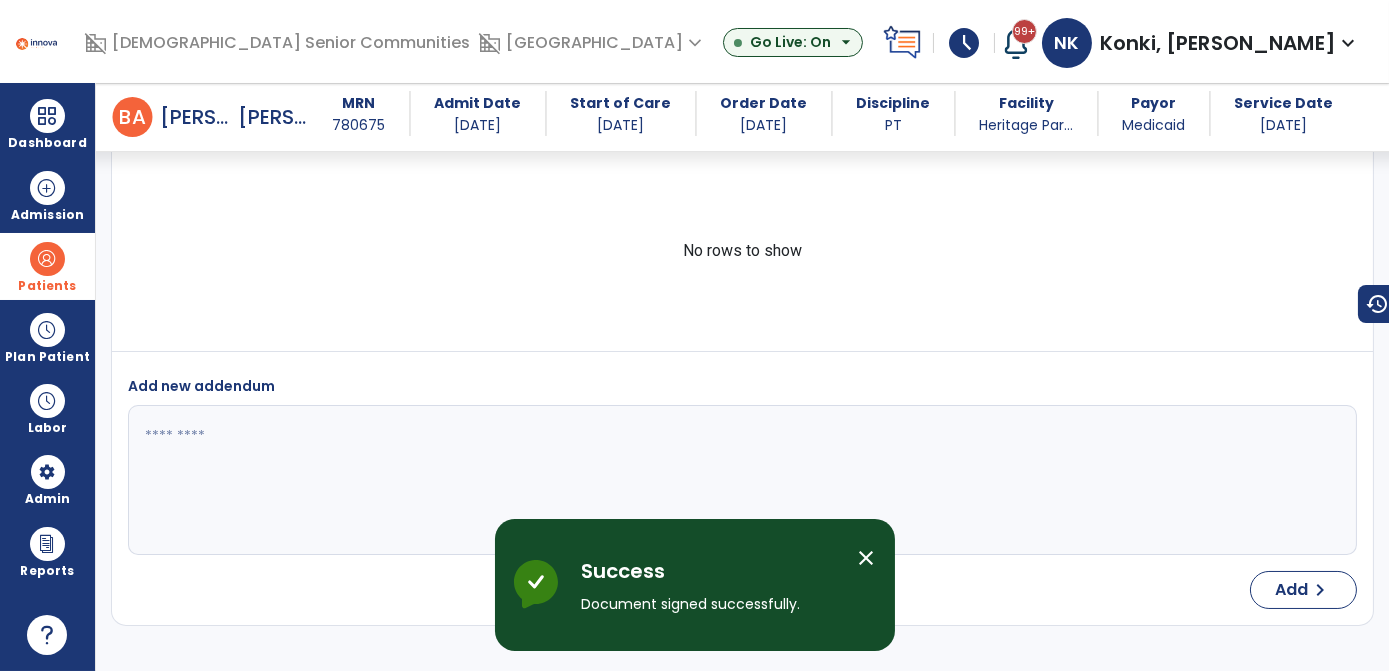 click at bounding box center [47, 259] 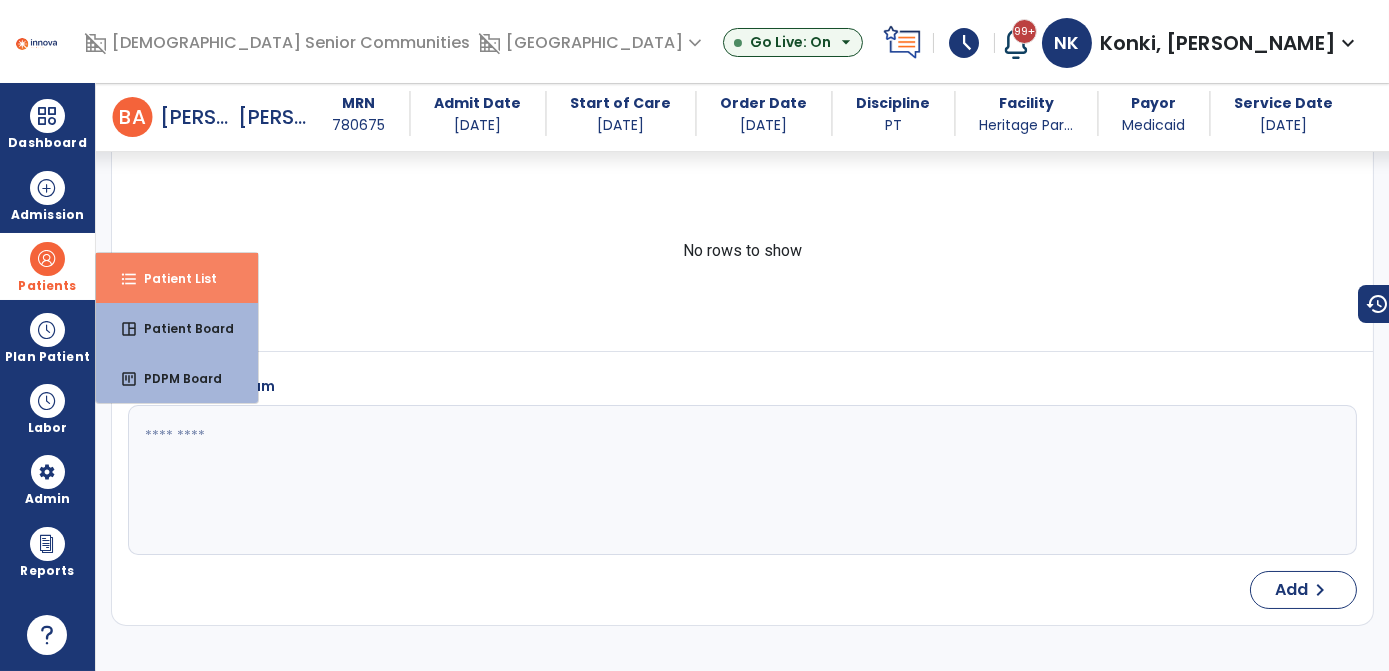 click on "format_list_bulleted  Patient List" at bounding box center (177, 278) 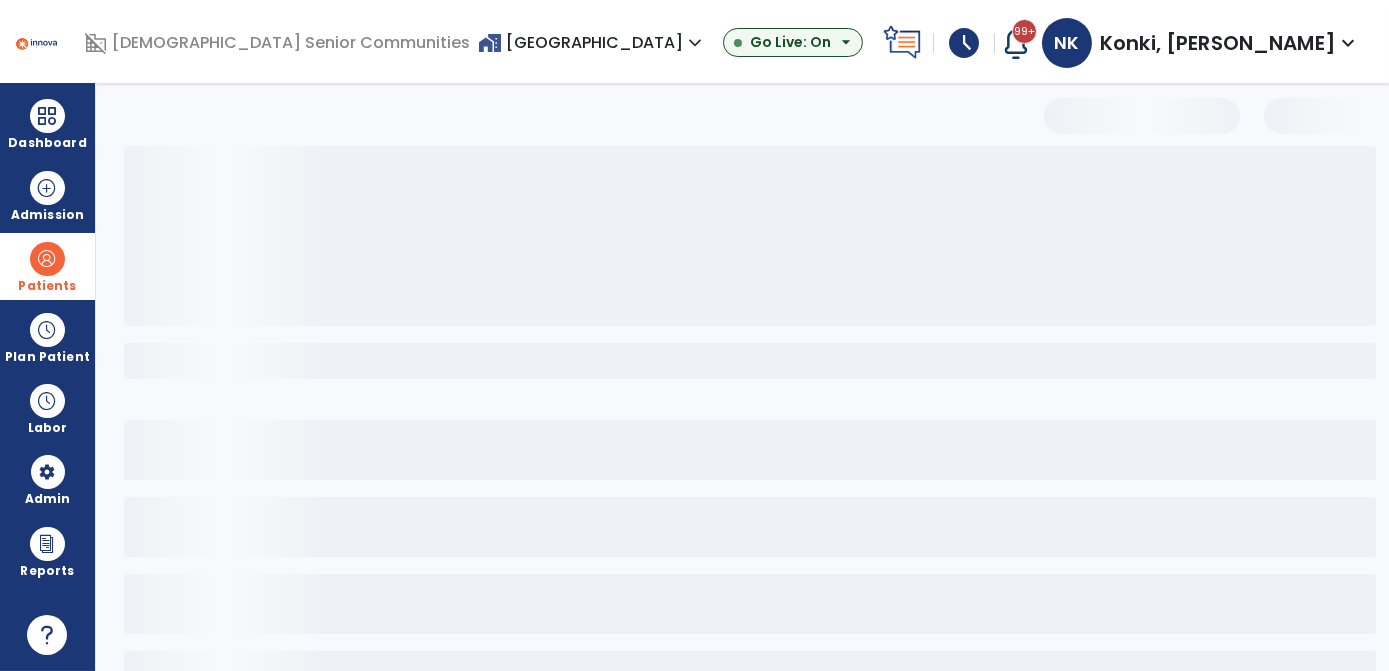 scroll, scrollTop: 0, scrollLeft: 0, axis: both 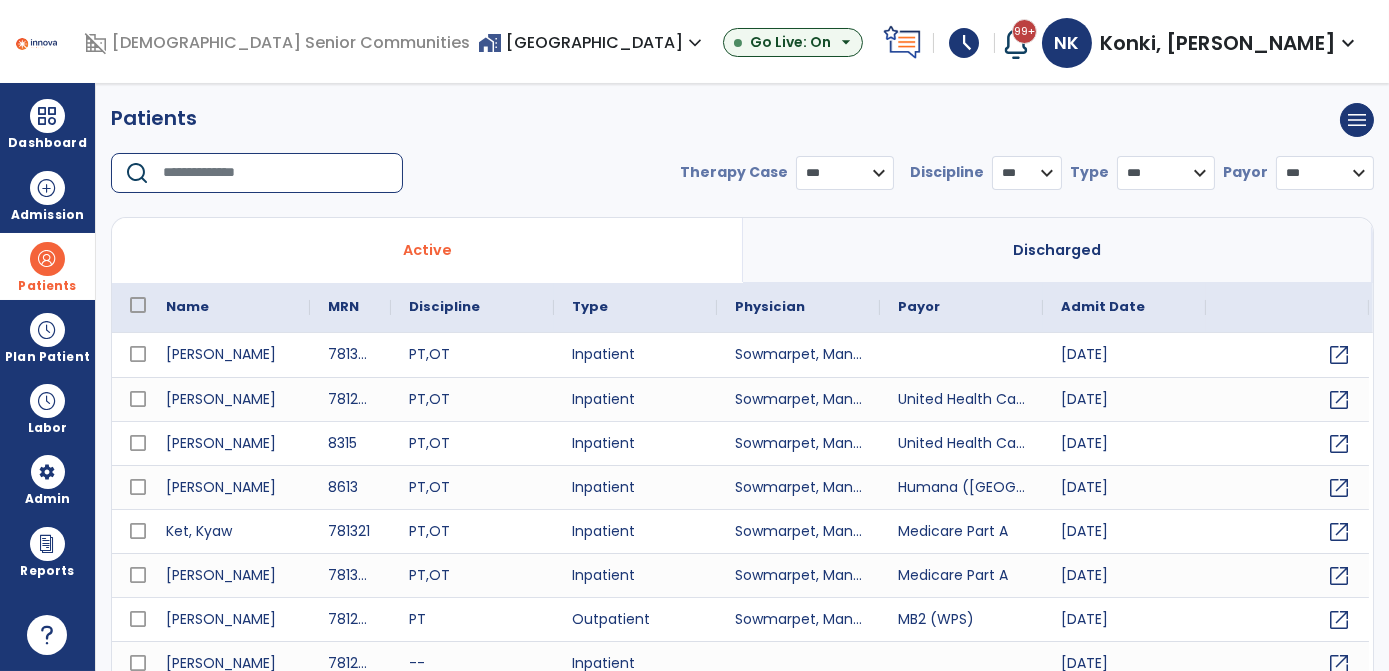 click at bounding box center [276, 173] 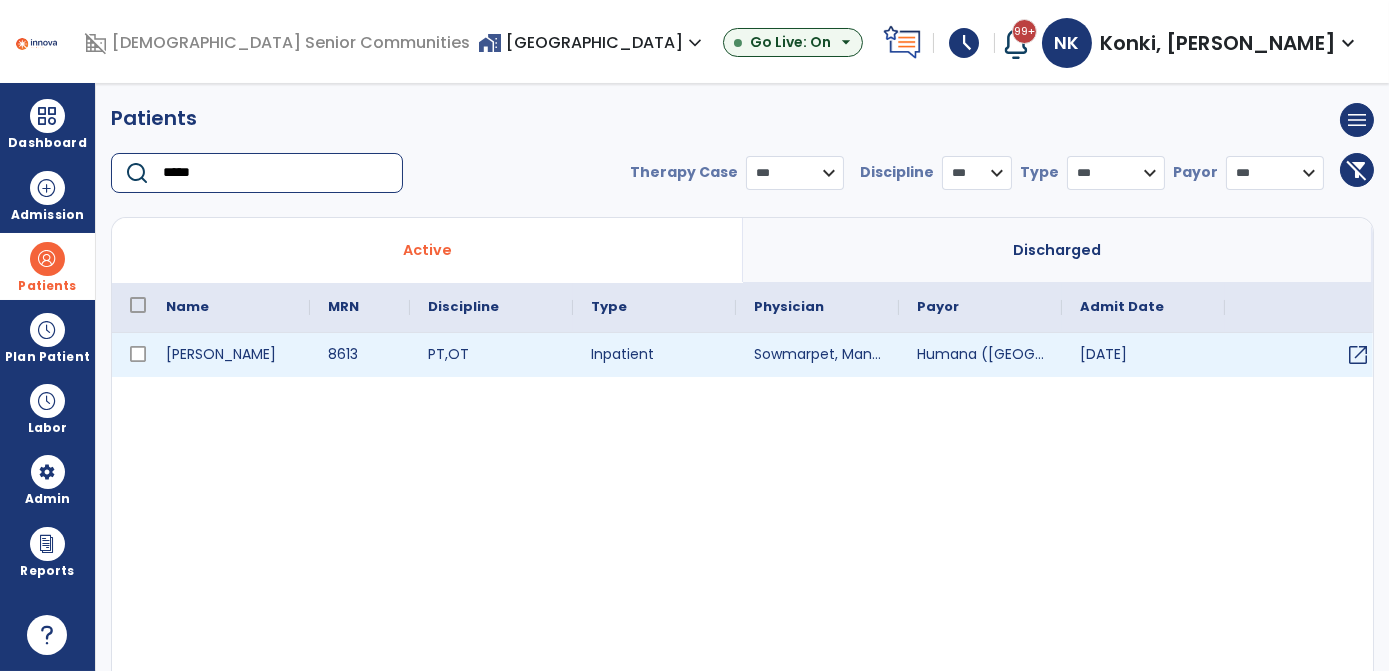 type on "*****" 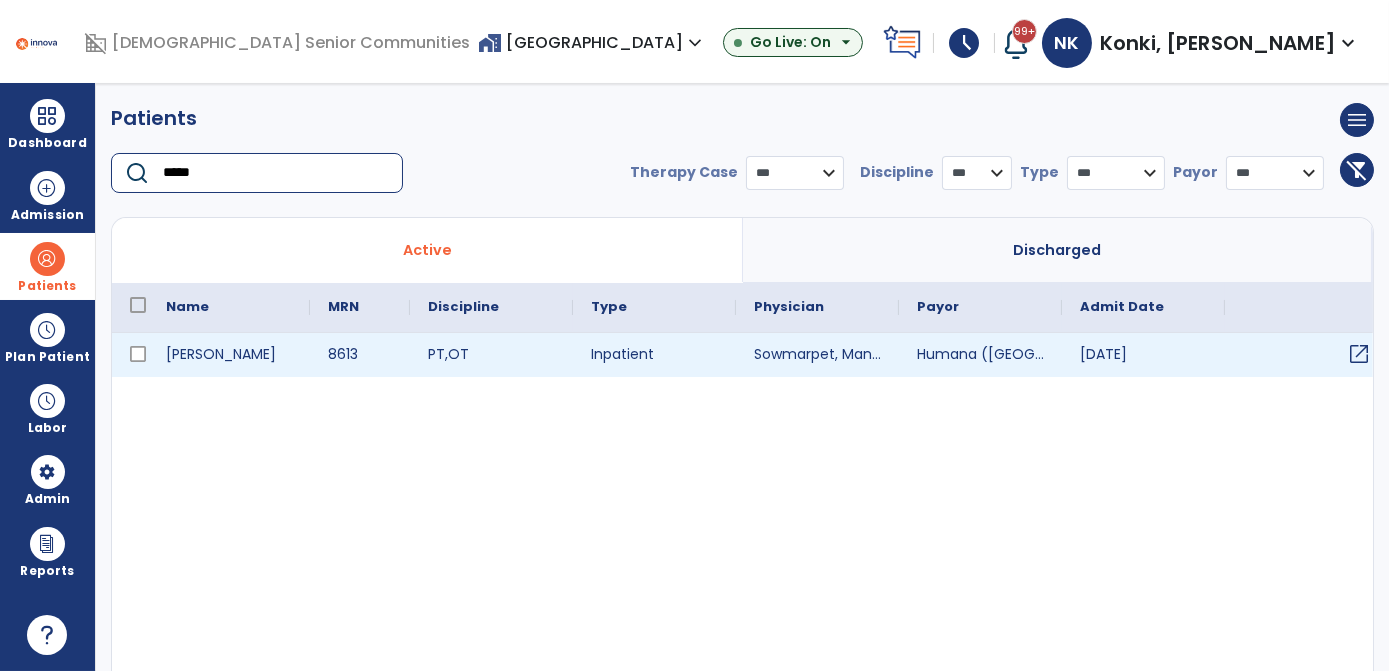 click on "open_in_new" at bounding box center [1359, 354] 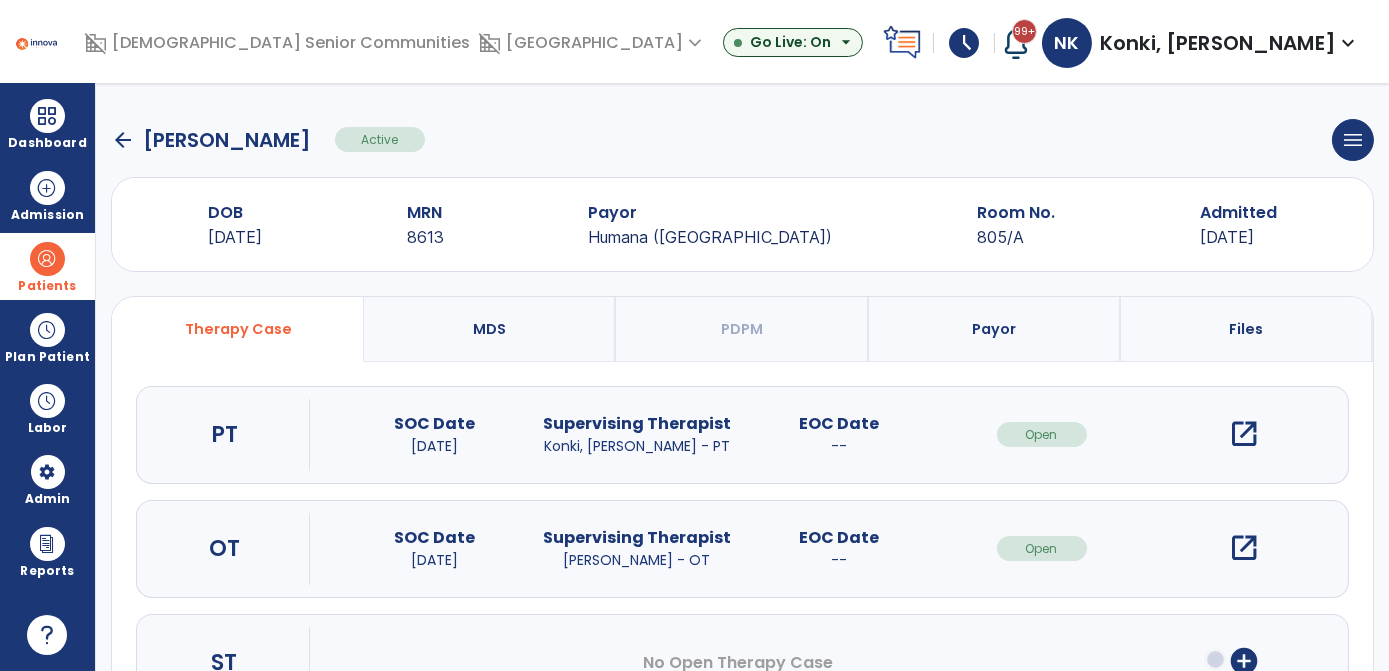 click on "open_in_new" at bounding box center (1244, 434) 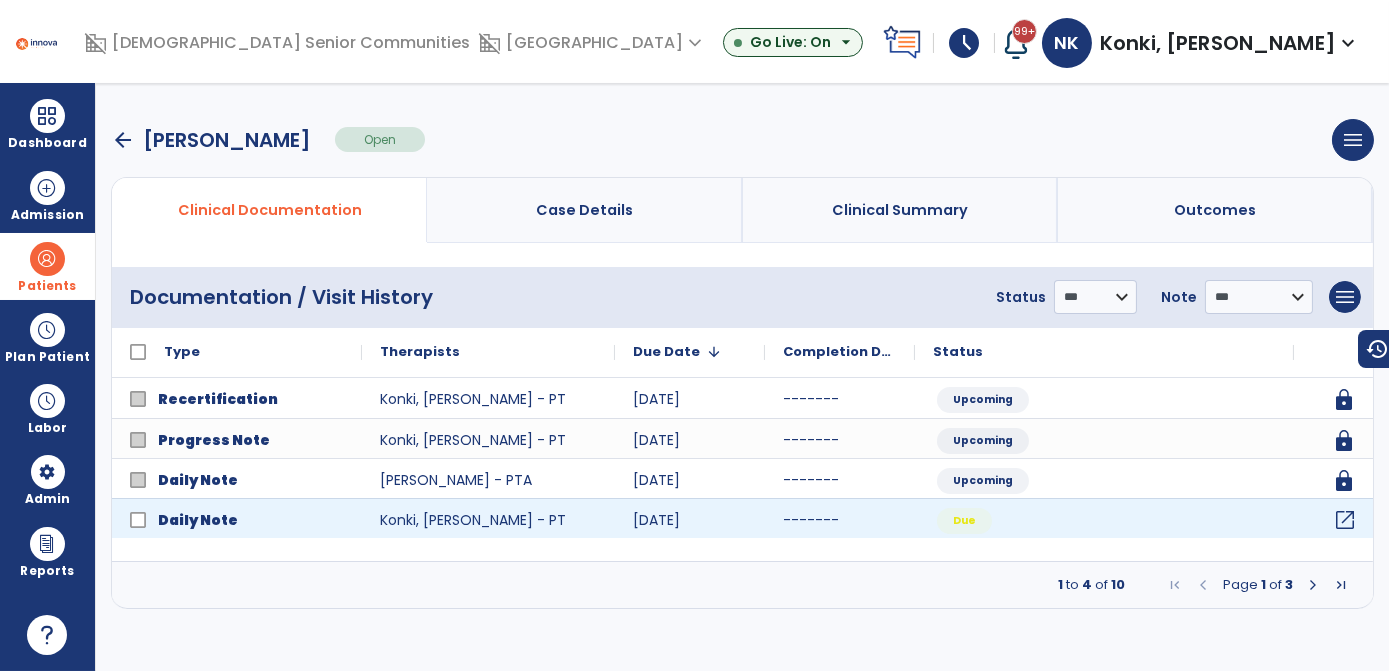 click on "open_in_new" 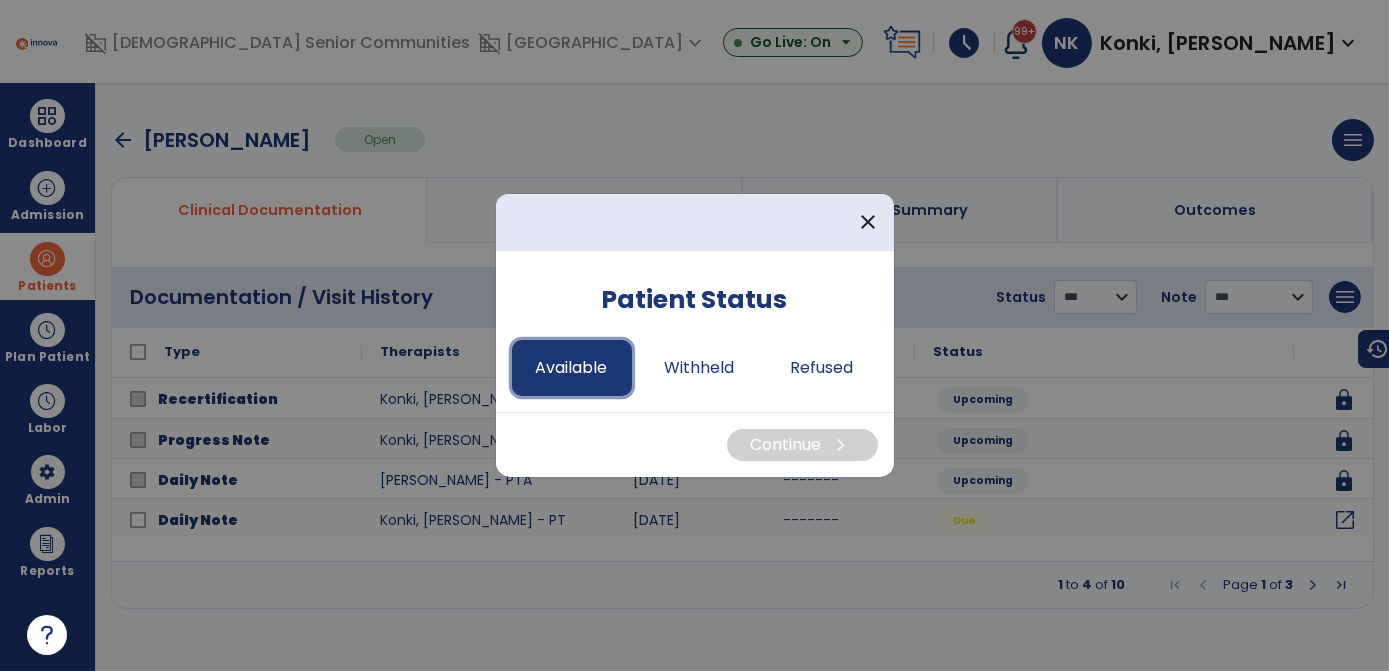 click on "Available" at bounding box center [572, 368] 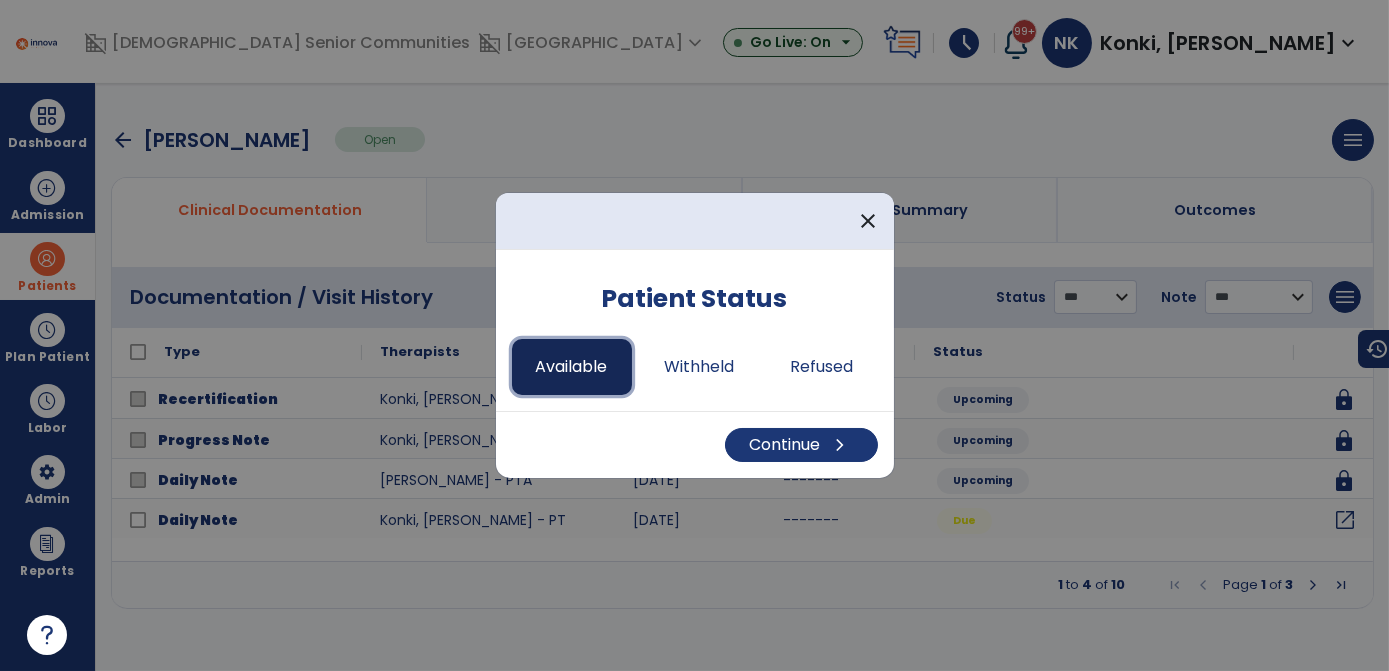 click on "Available" at bounding box center [572, 367] 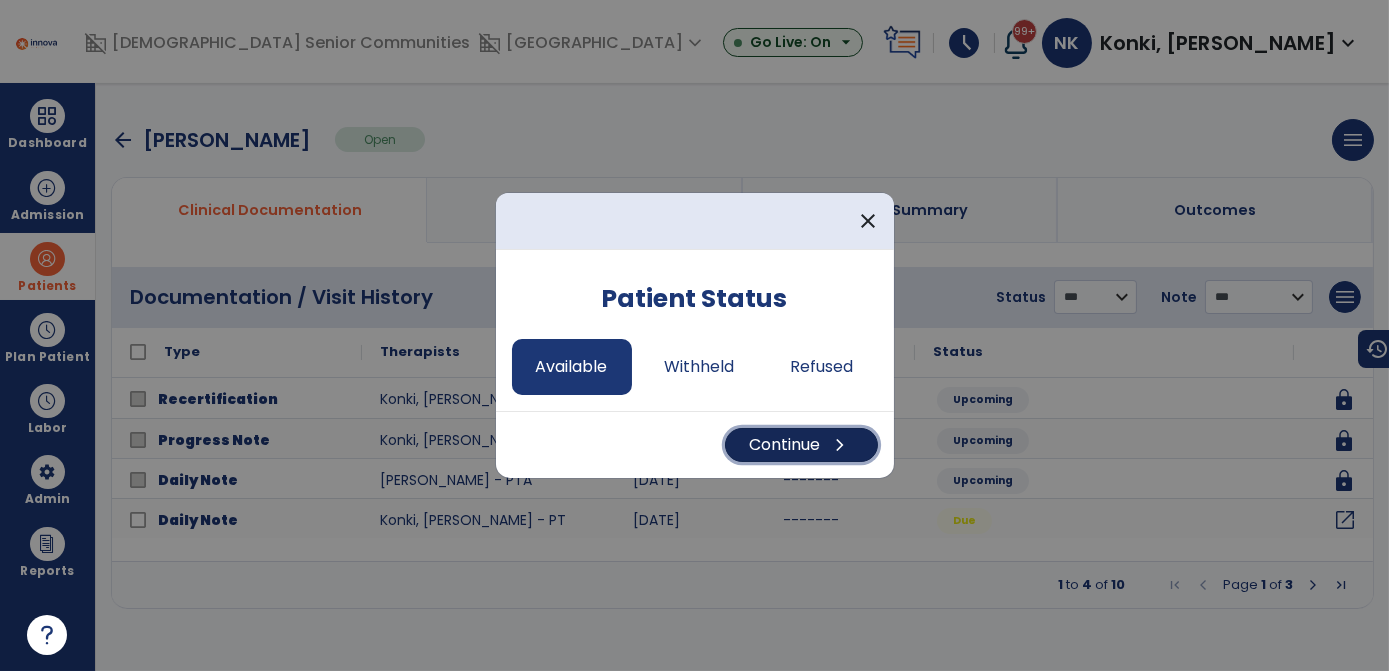 click on "Continue   chevron_right" at bounding box center (801, 445) 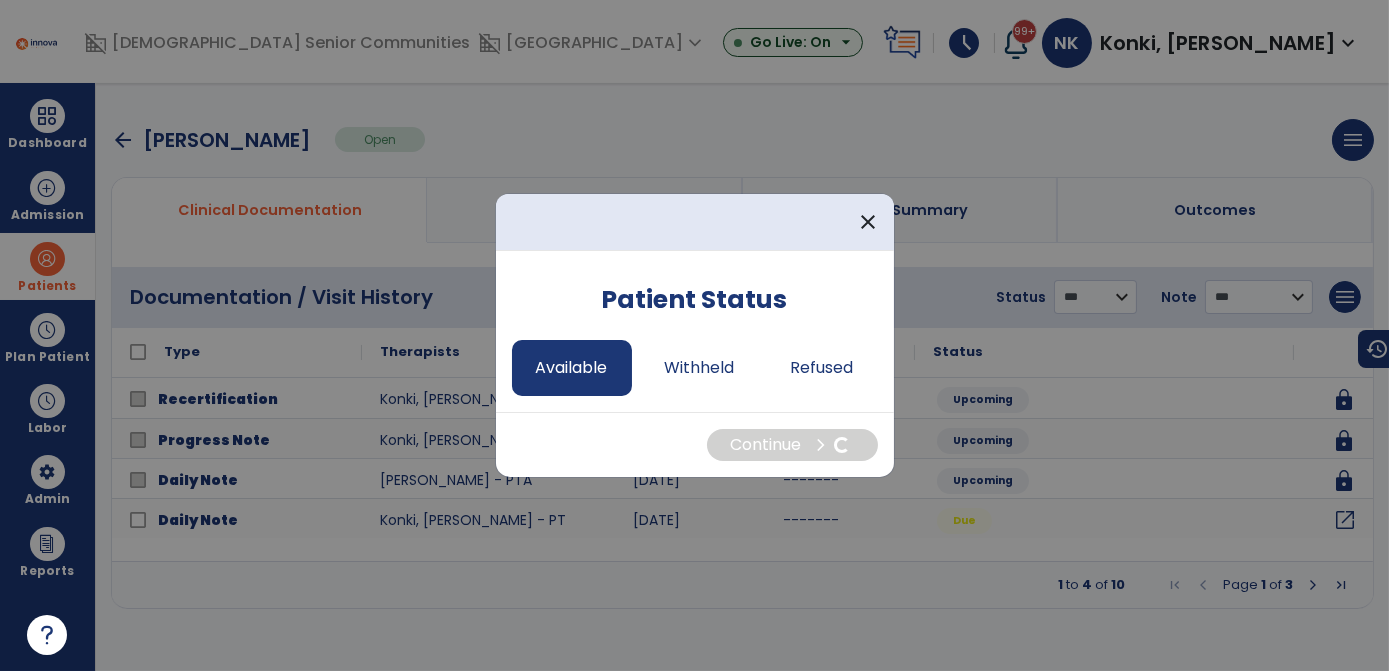 select on "*" 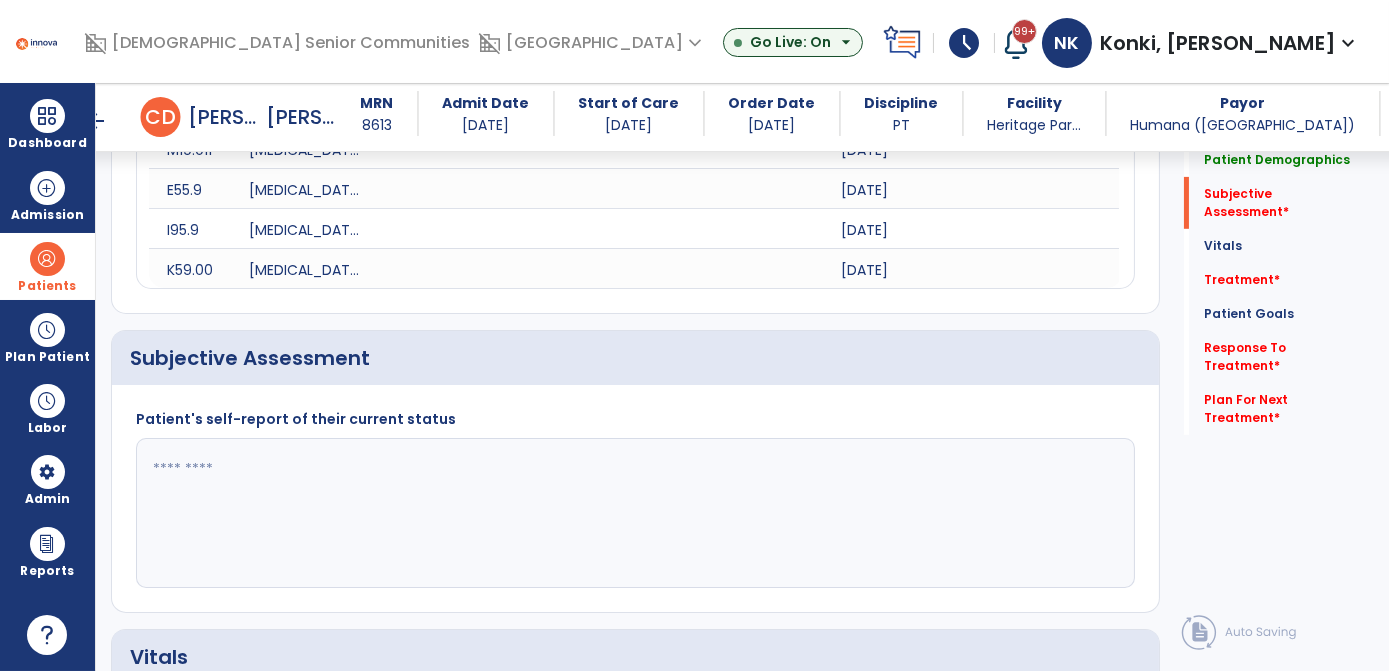 scroll, scrollTop: 1439, scrollLeft: 0, axis: vertical 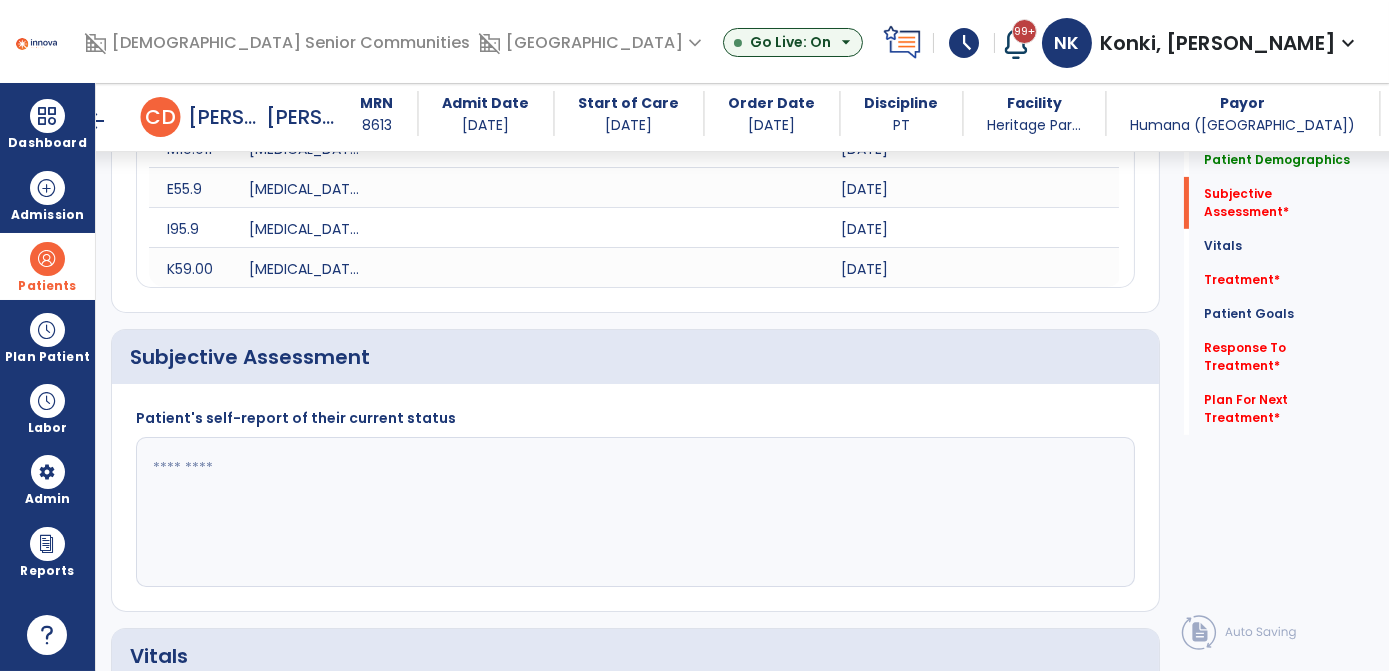 click 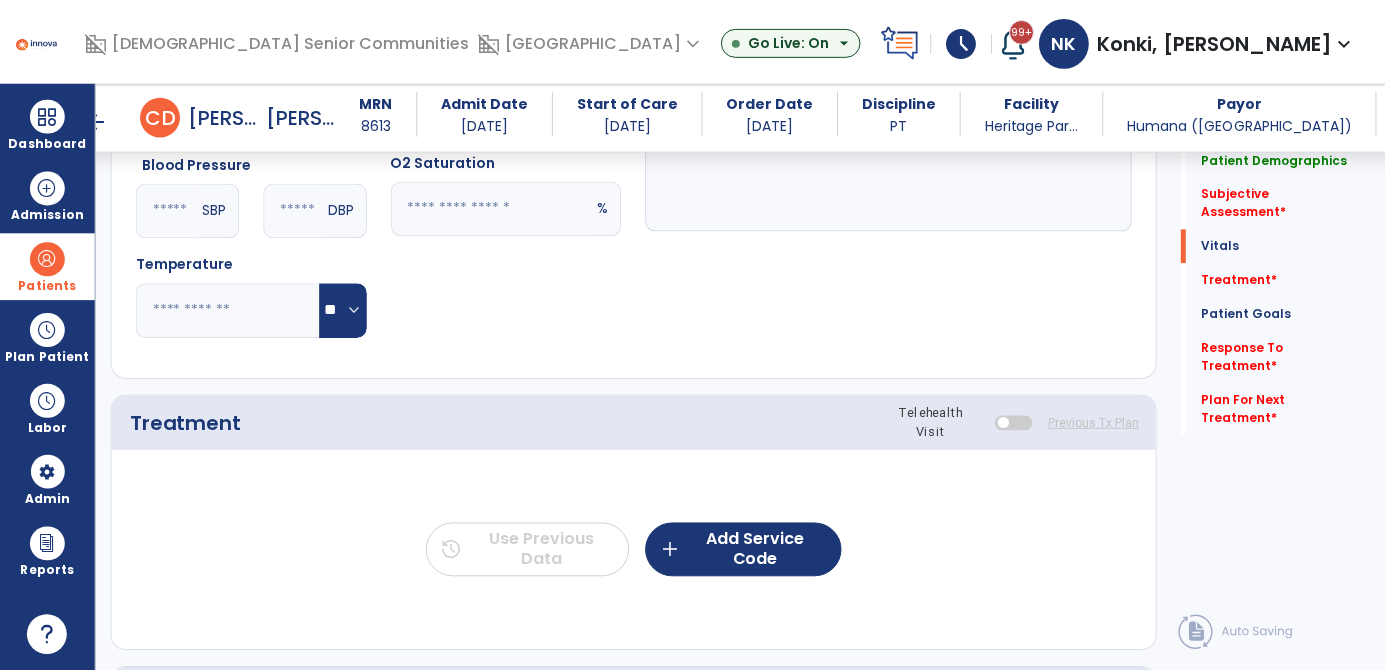 scroll, scrollTop: 2234, scrollLeft: 0, axis: vertical 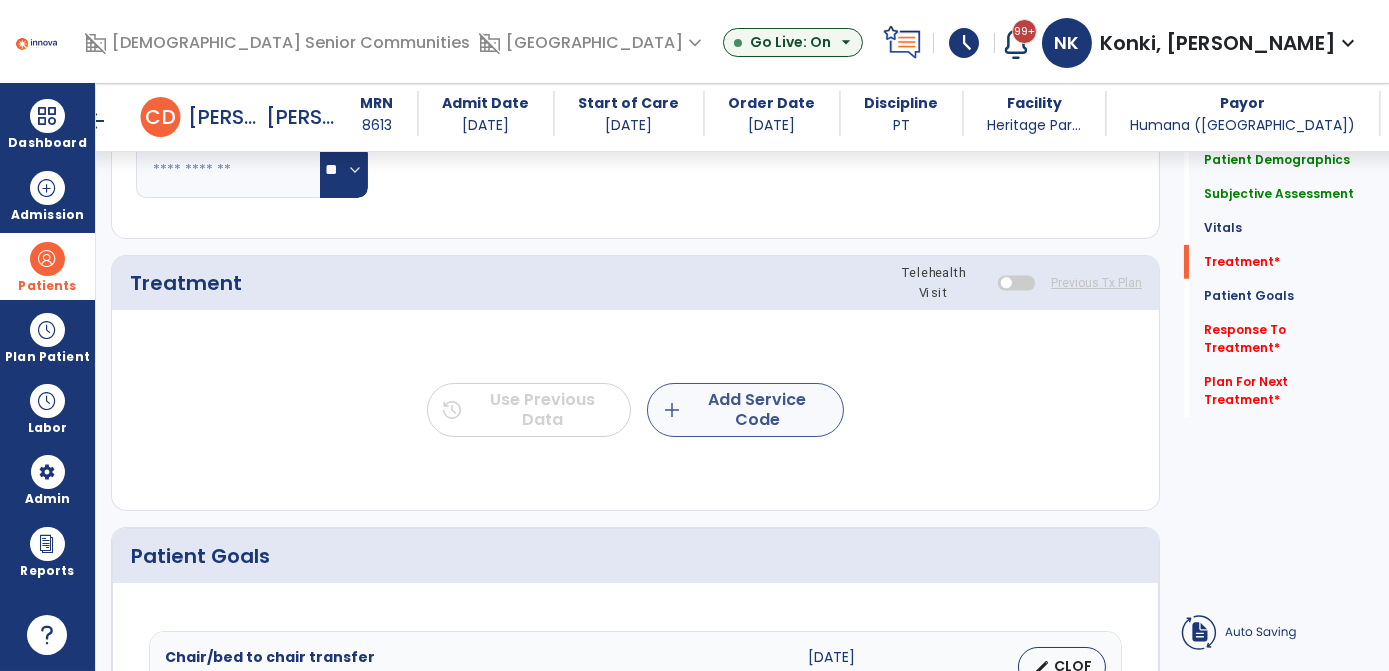 type on "**********" 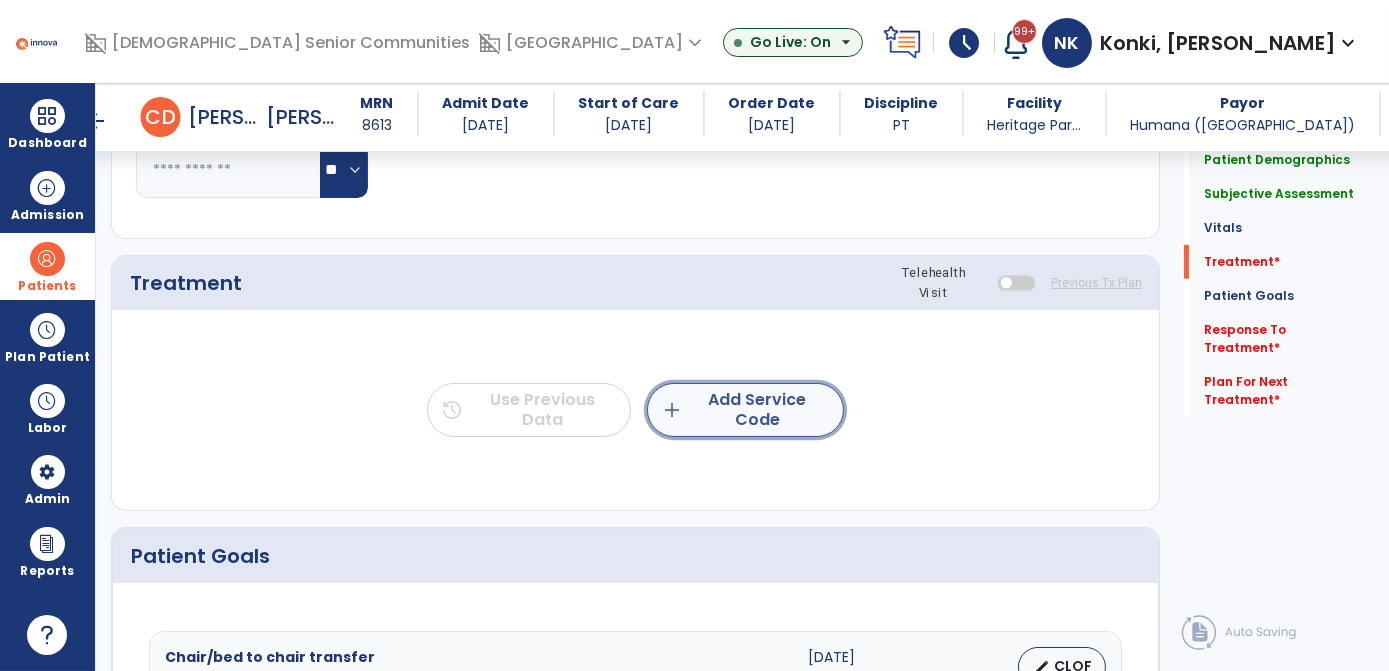 click on "add  Add Service Code" 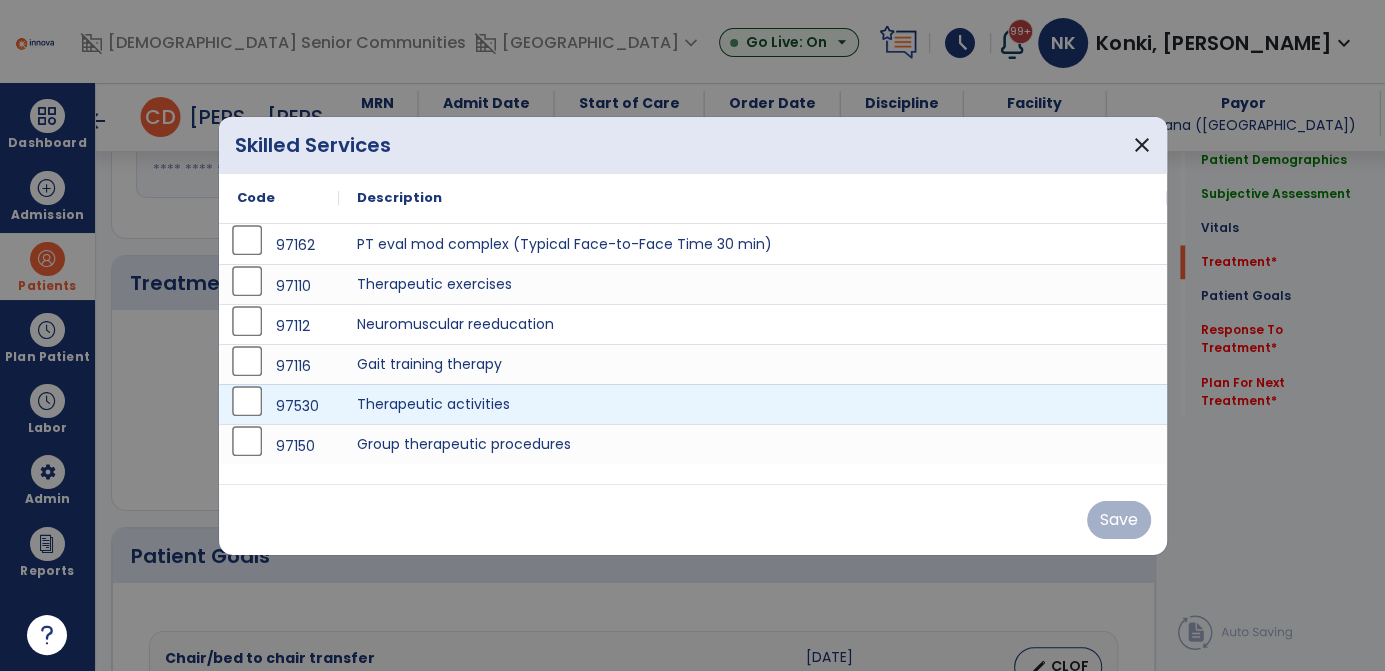 scroll, scrollTop: 2234, scrollLeft: 0, axis: vertical 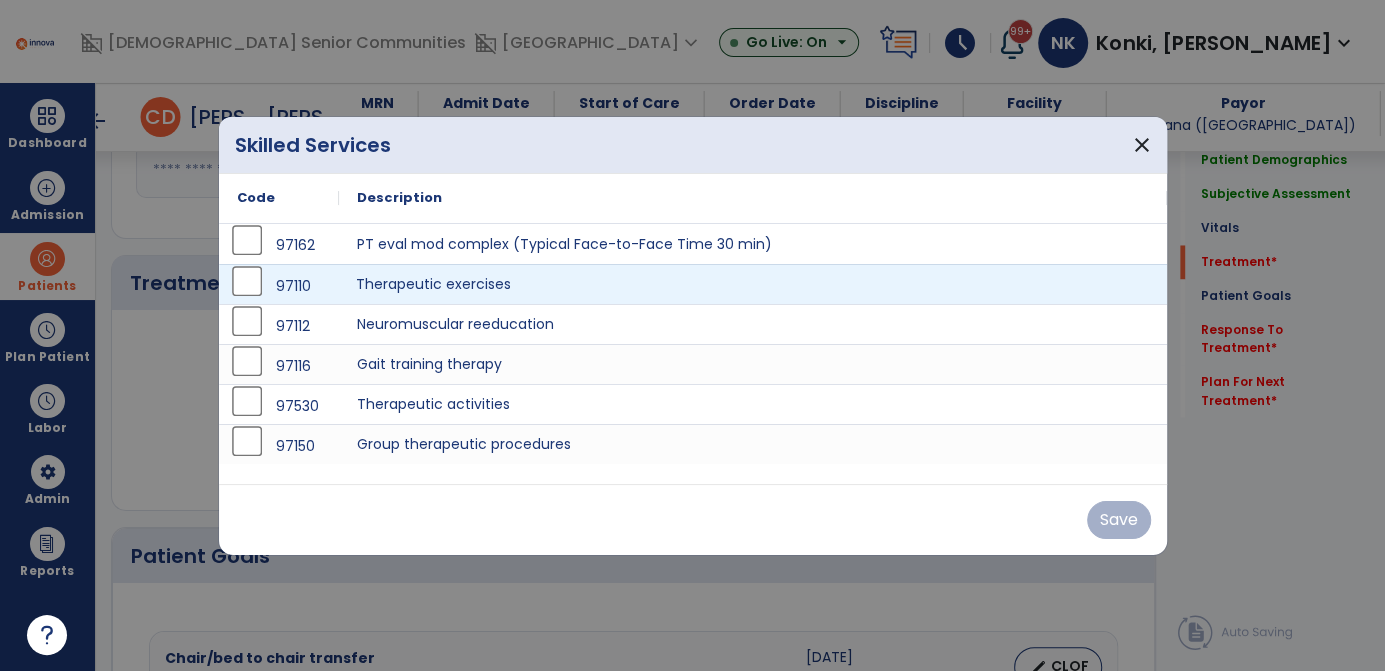 click on "Therapeutic exercises" at bounding box center [753, 284] 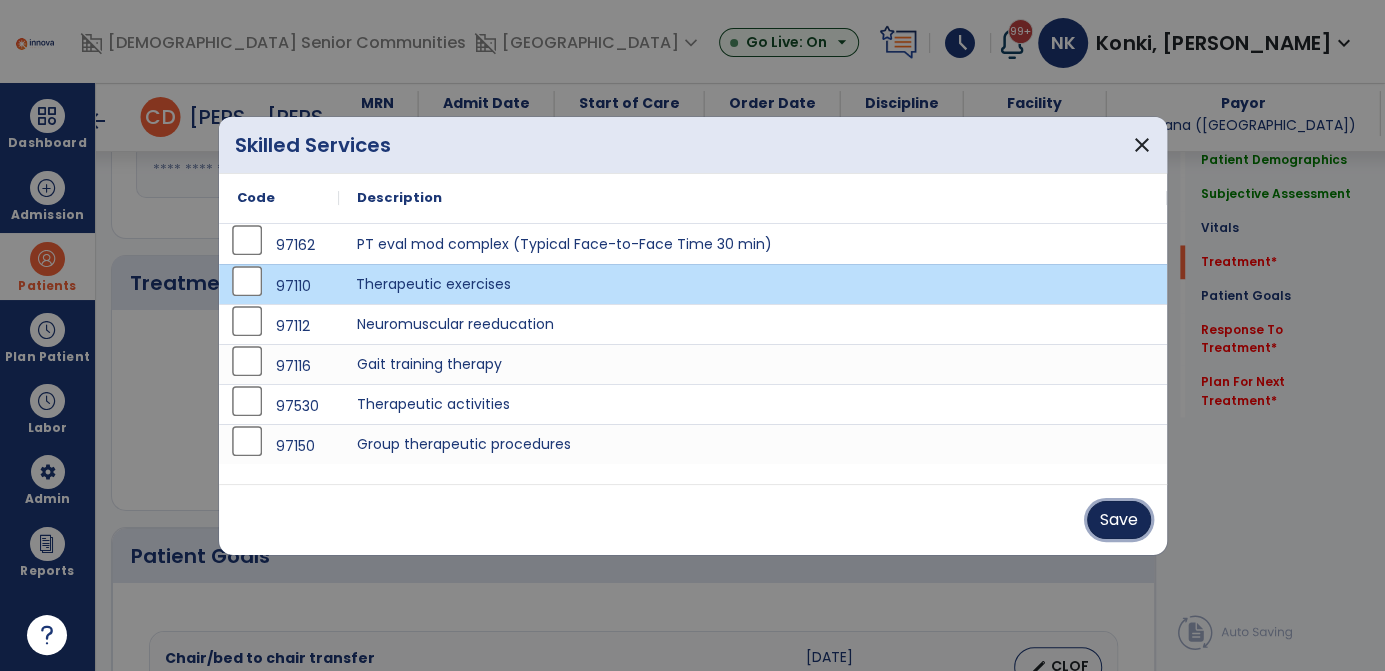 click on "Save" at bounding box center (1119, 520) 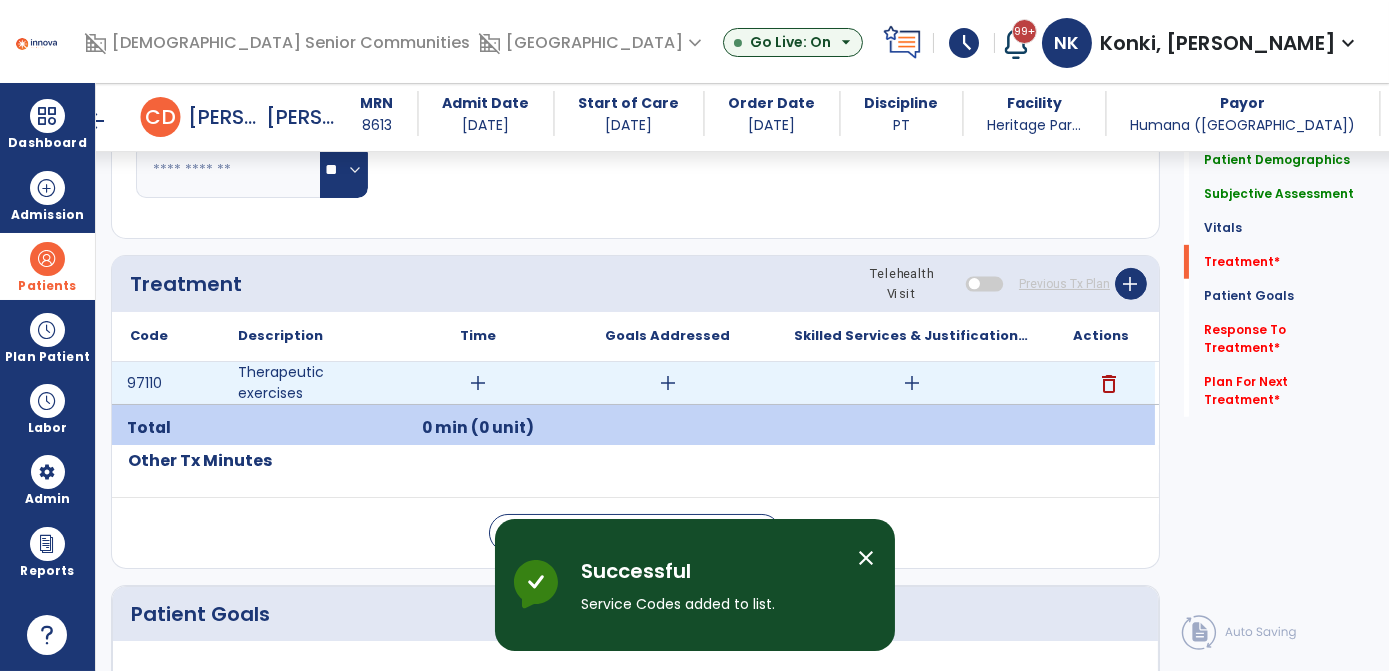 click on "add" at bounding box center [478, 383] 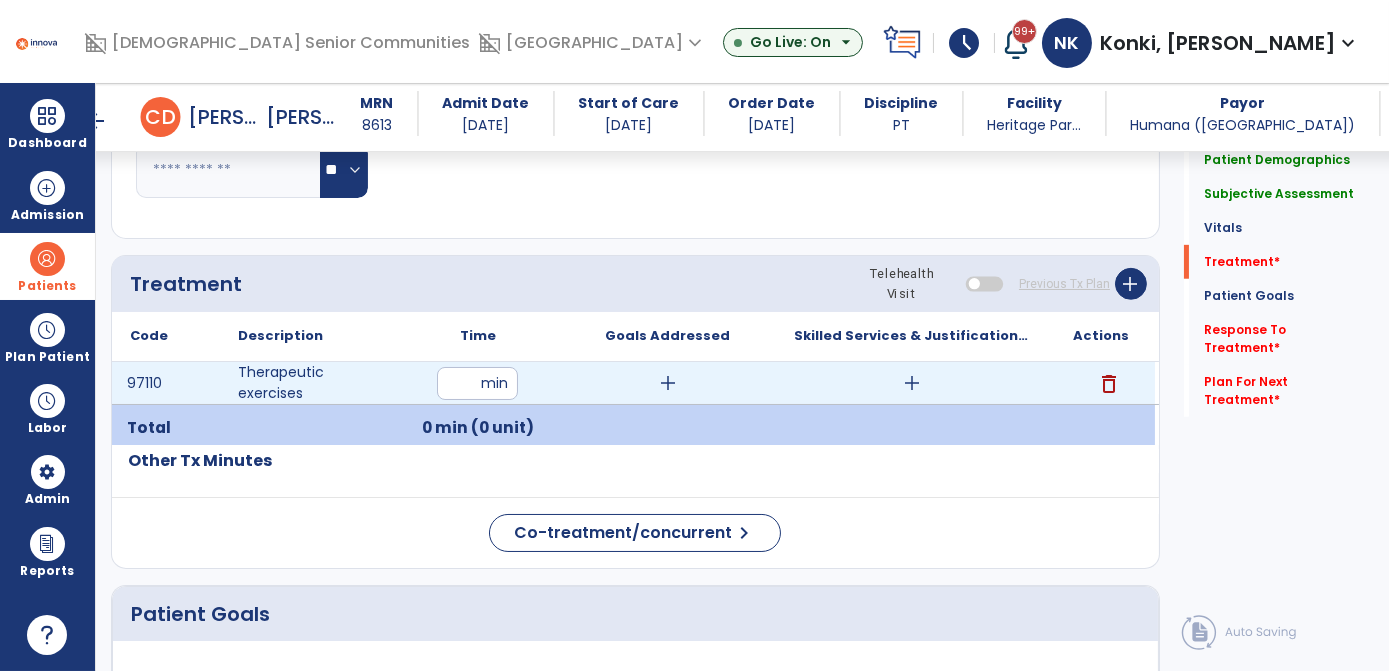 type on "**" 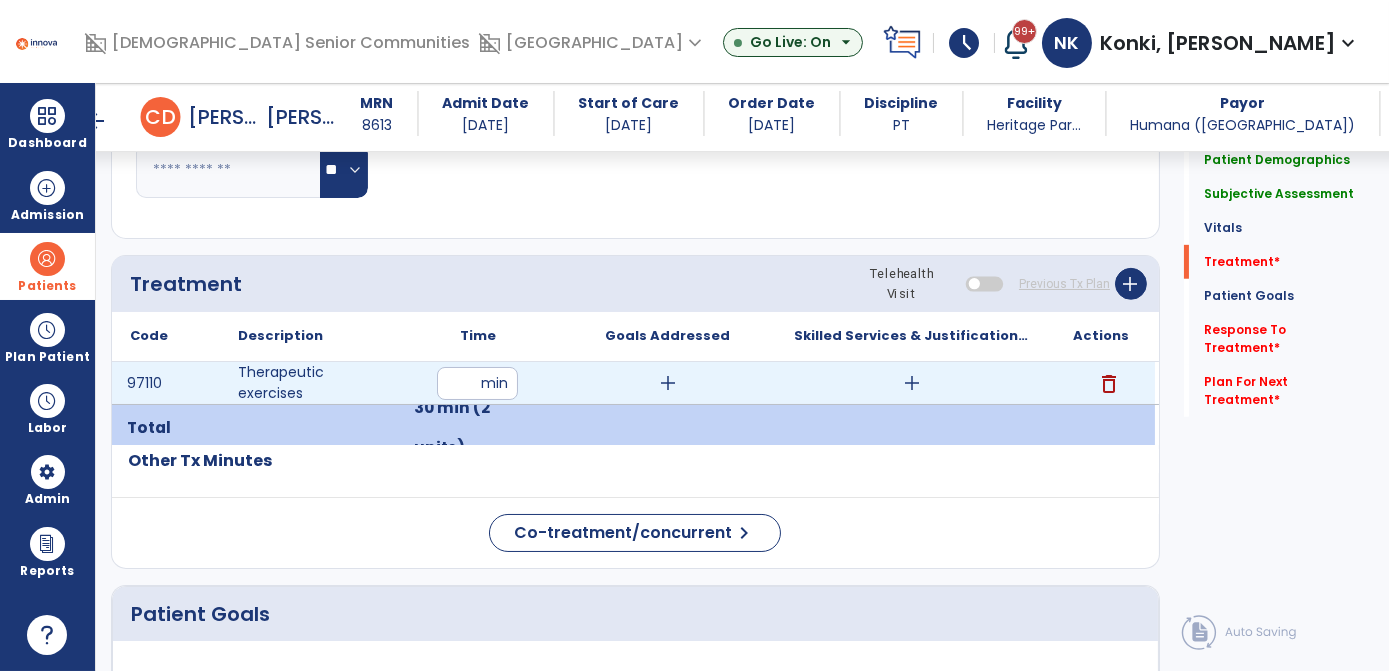 click on "add" at bounding box center [668, 383] 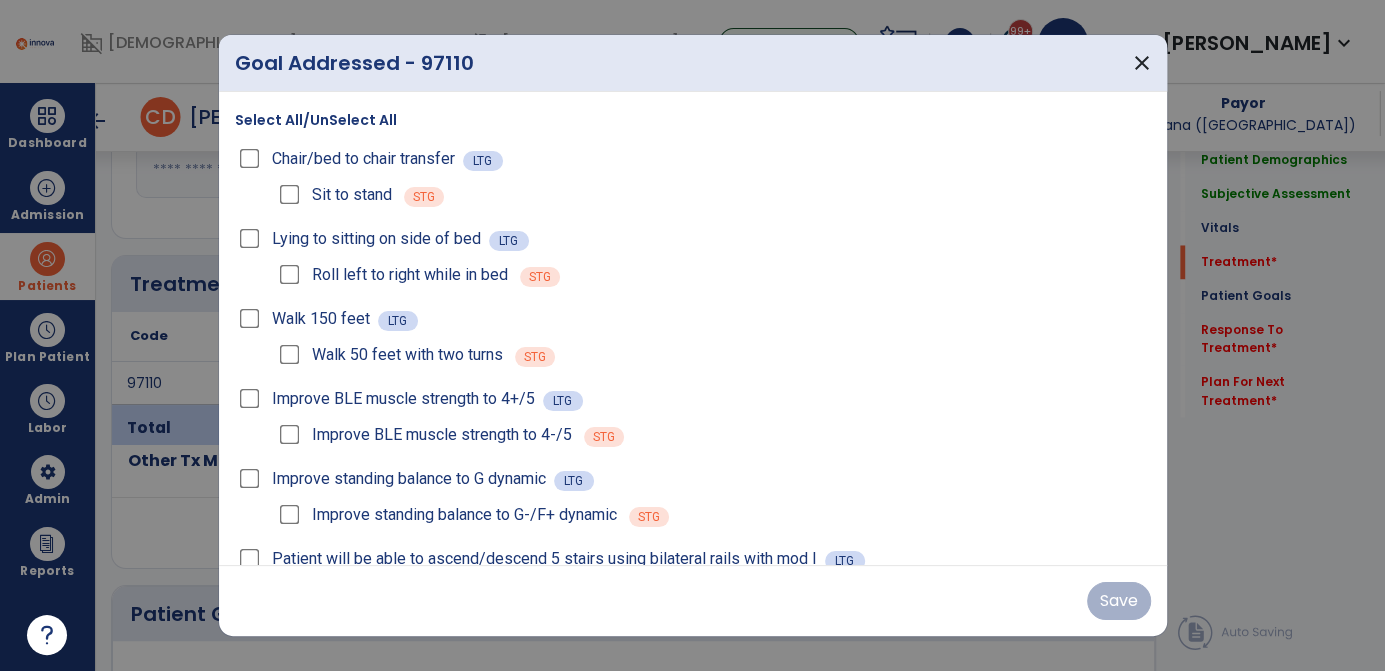 scroll, scrollTop: 2234, scrollLeft: 0, axis: vertical 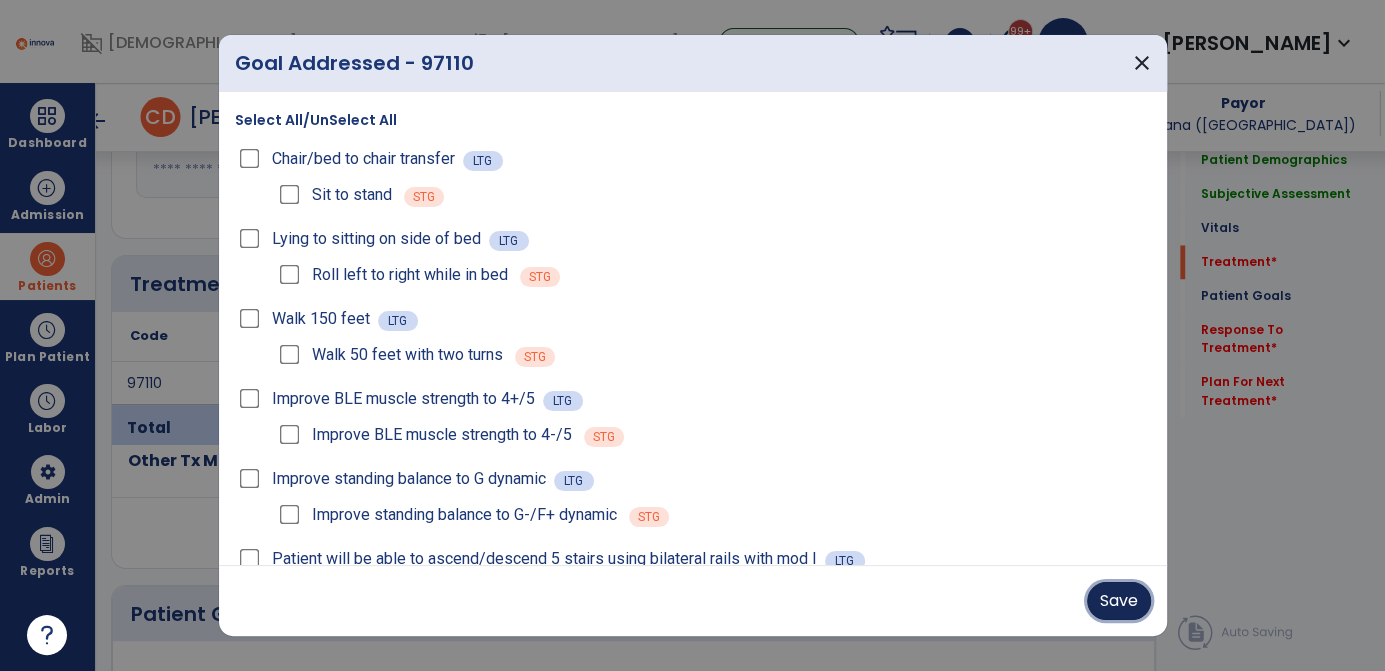 click on "Save" at bounding box center [1119, 601] 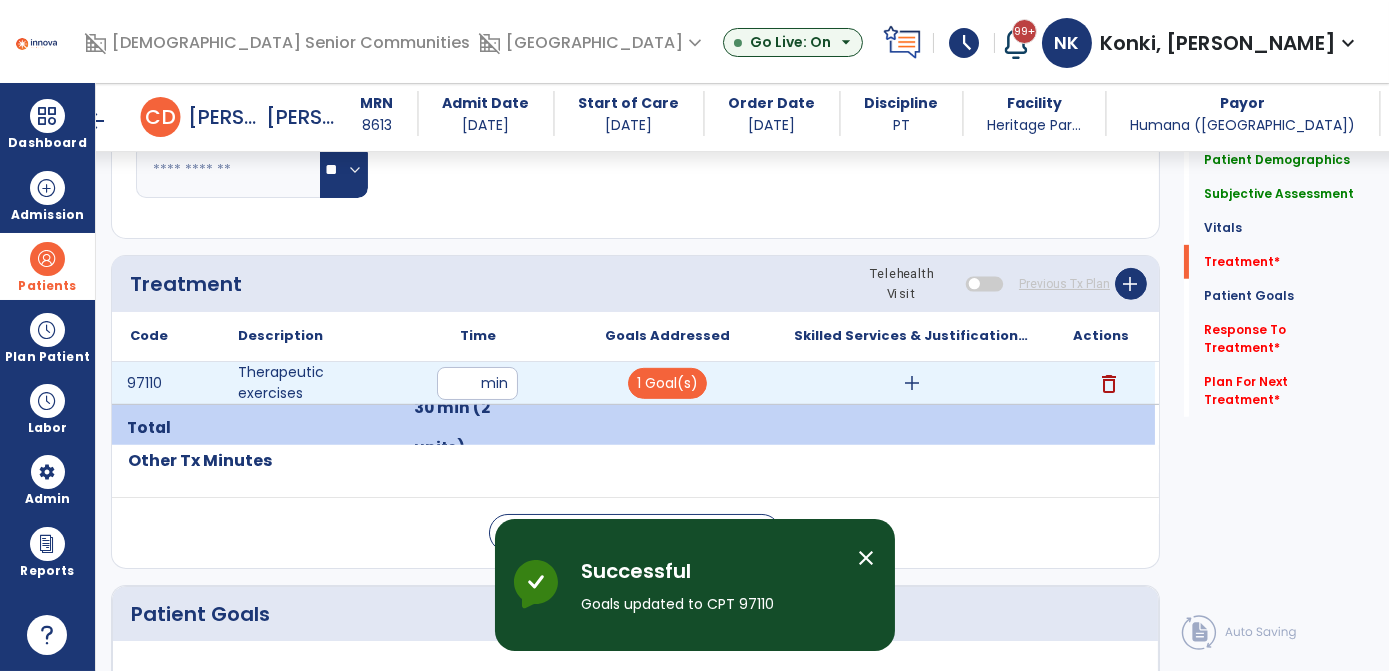 click on "add" at bounding box center [912, 383] 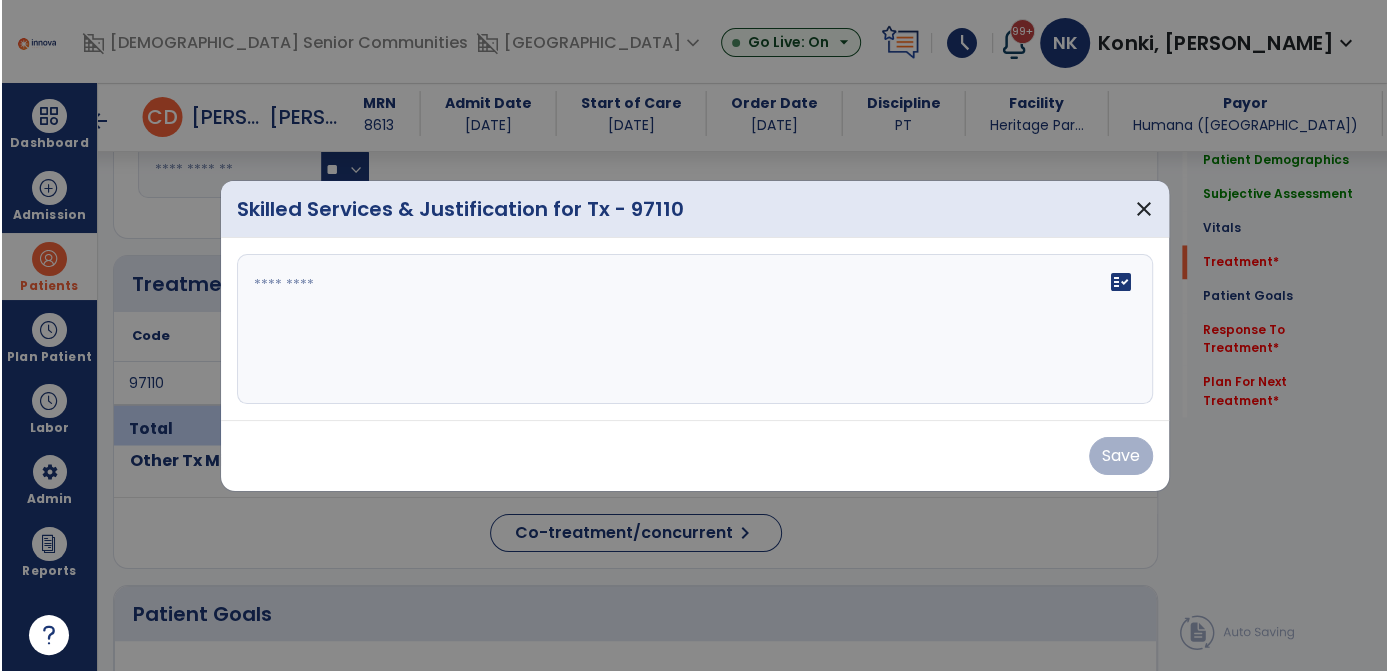 scroll, scrollTop: 2234, scrollLeft: 0, axis: vertical 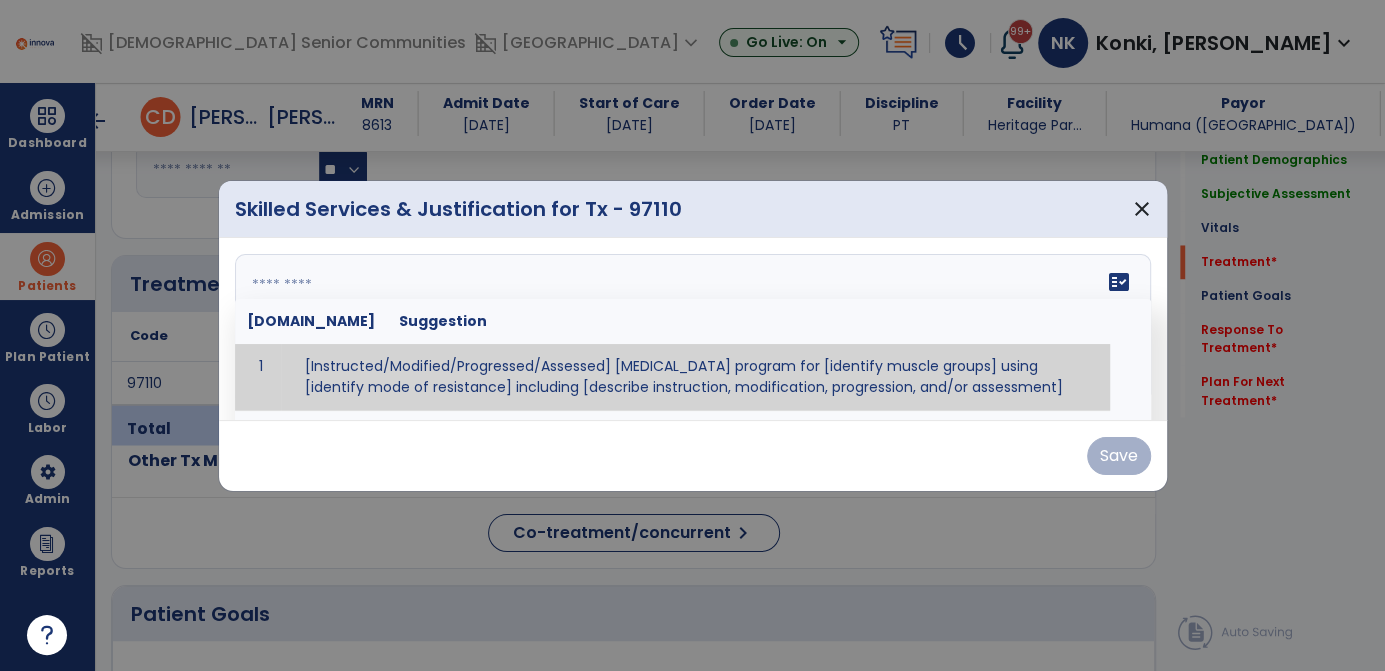 click on "fact_check  [DOMAIN_NAME] Suggestion 1 [Instructed/Modified/Progressed/Assessed] [MEDICAL_DATA] program for [identify muscle groups] using [identify mode of resistance] including [describe instruction, modification, progression, and/or assessment] 2 [Instructed/Modified/Progressed/Assessed] aerobic exercise program using [identify equipment/mode] including [describe instruction, modification,progression, and/or assessment] 3 [Instructed/Modified/Progressed/Assessed] [PROM/A/AROM/AROM] program for [identify joint movements] using [contract-relax, over-pressure, inhibitory techniques, other] 4 [Assessed/Tested] aerobic capacity with administration of [aerobic capacity test]" at bounding box center (693, 329) 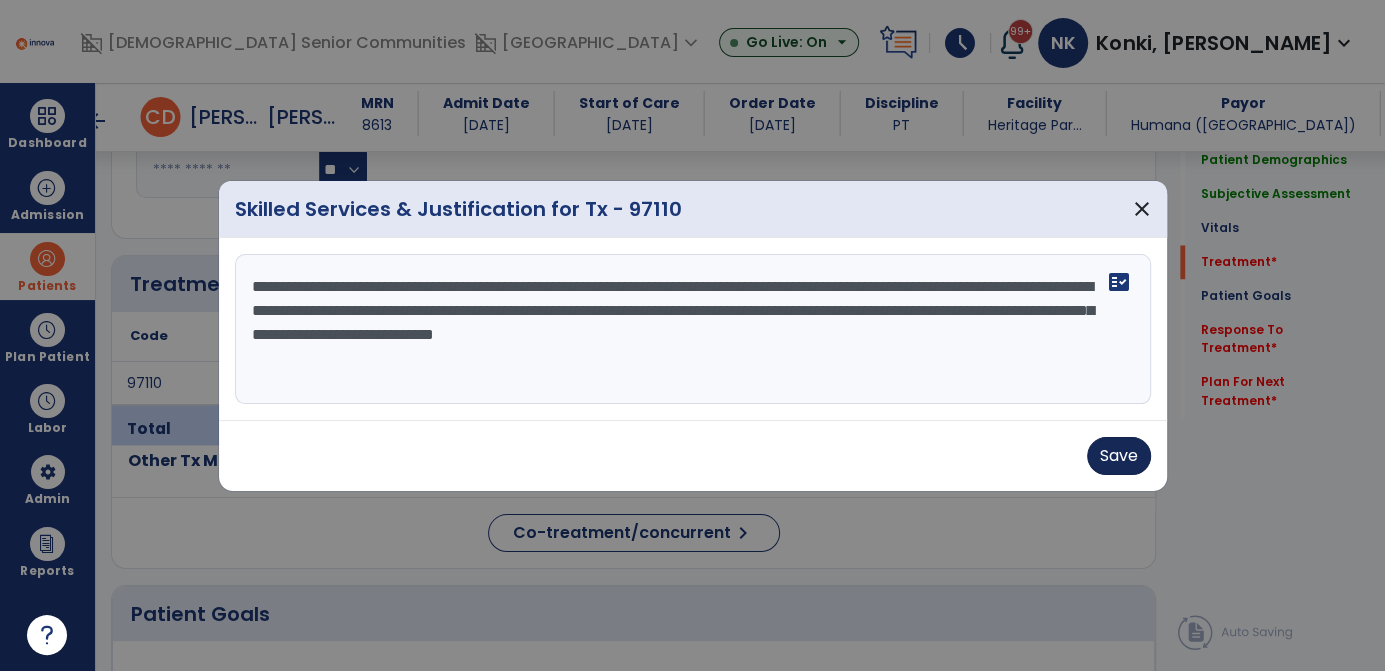 type on "**********" 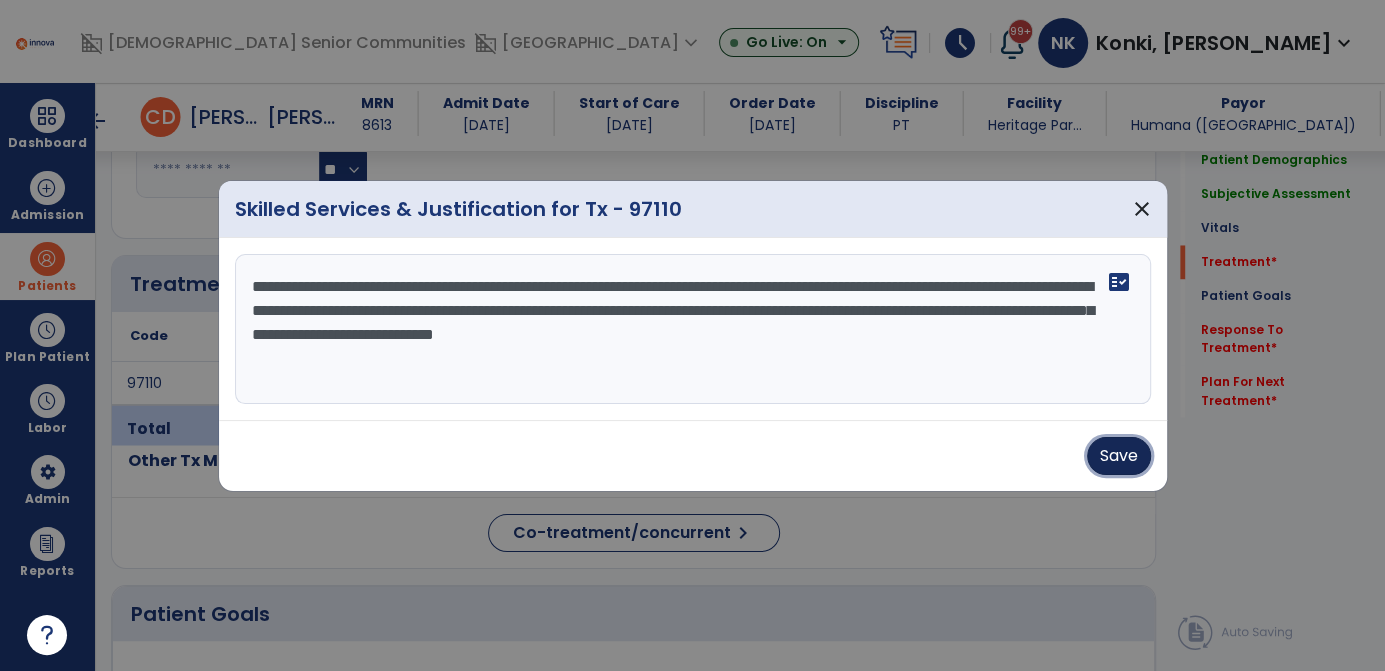 click on "Save" at bounding box center [1119, 456] 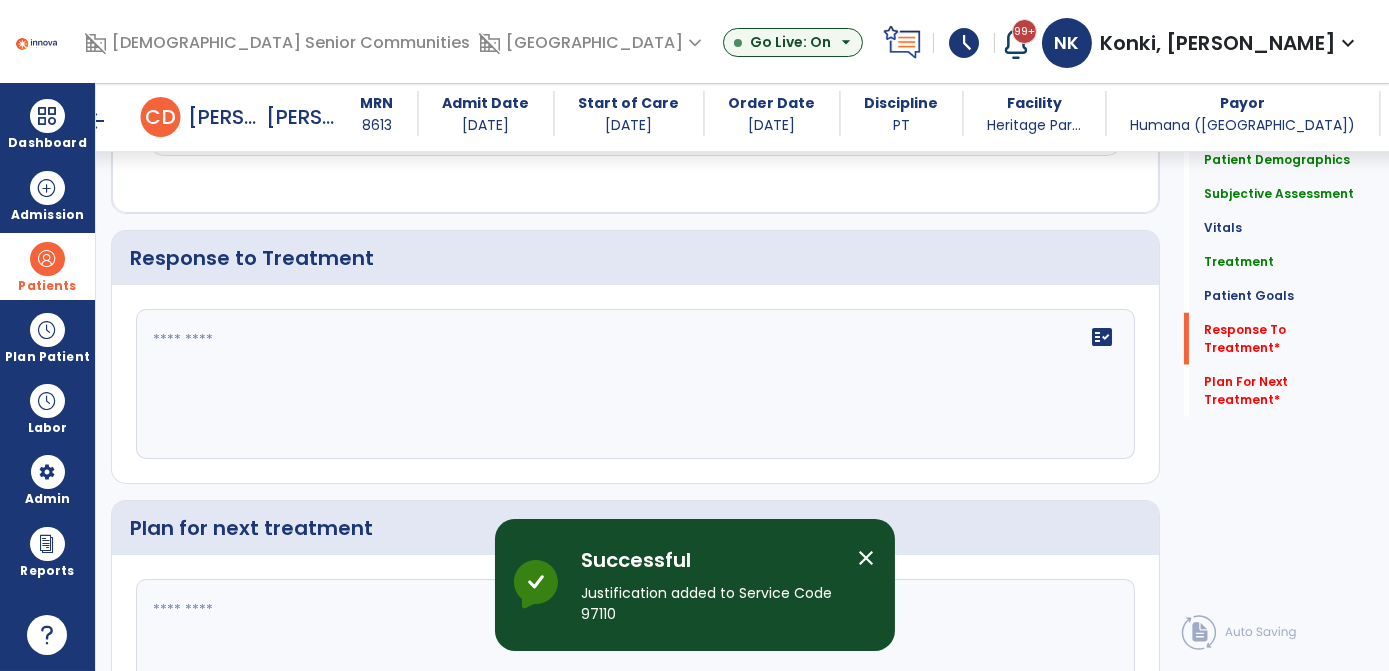 scroll, scrollTop: 4511, scrollLeft: 0, axis: vertical 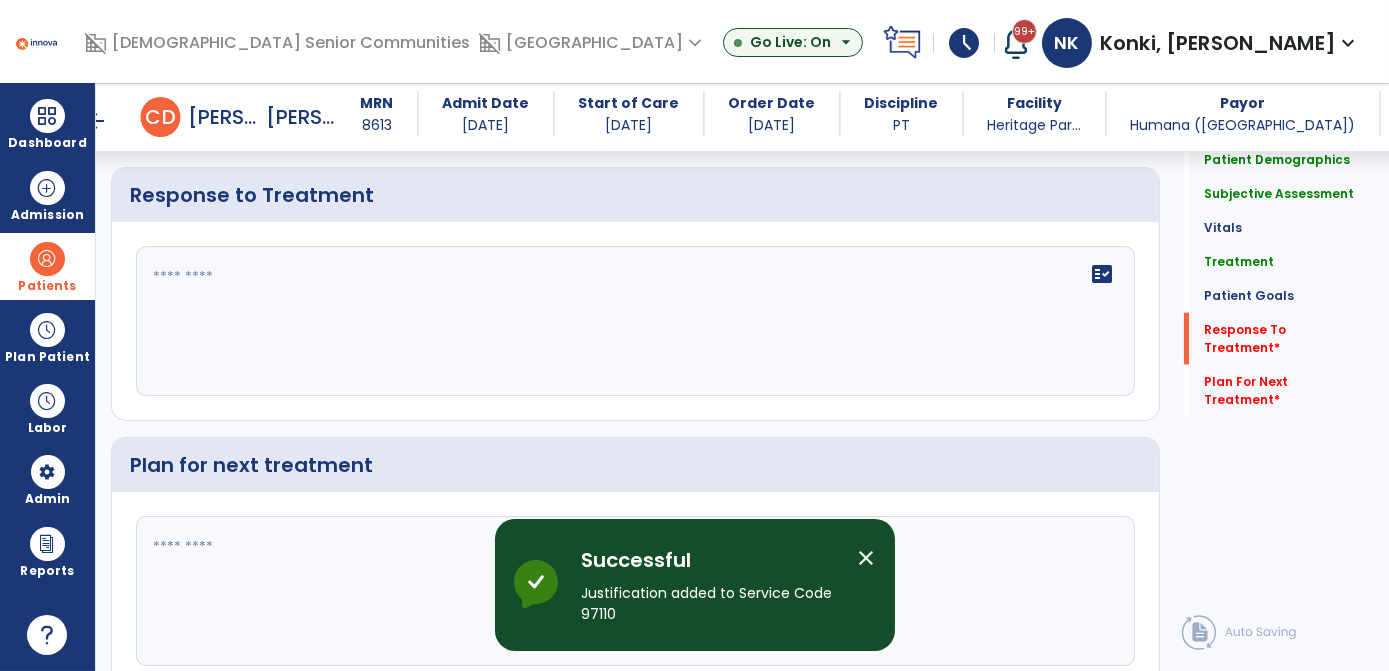 click on "fact_check" 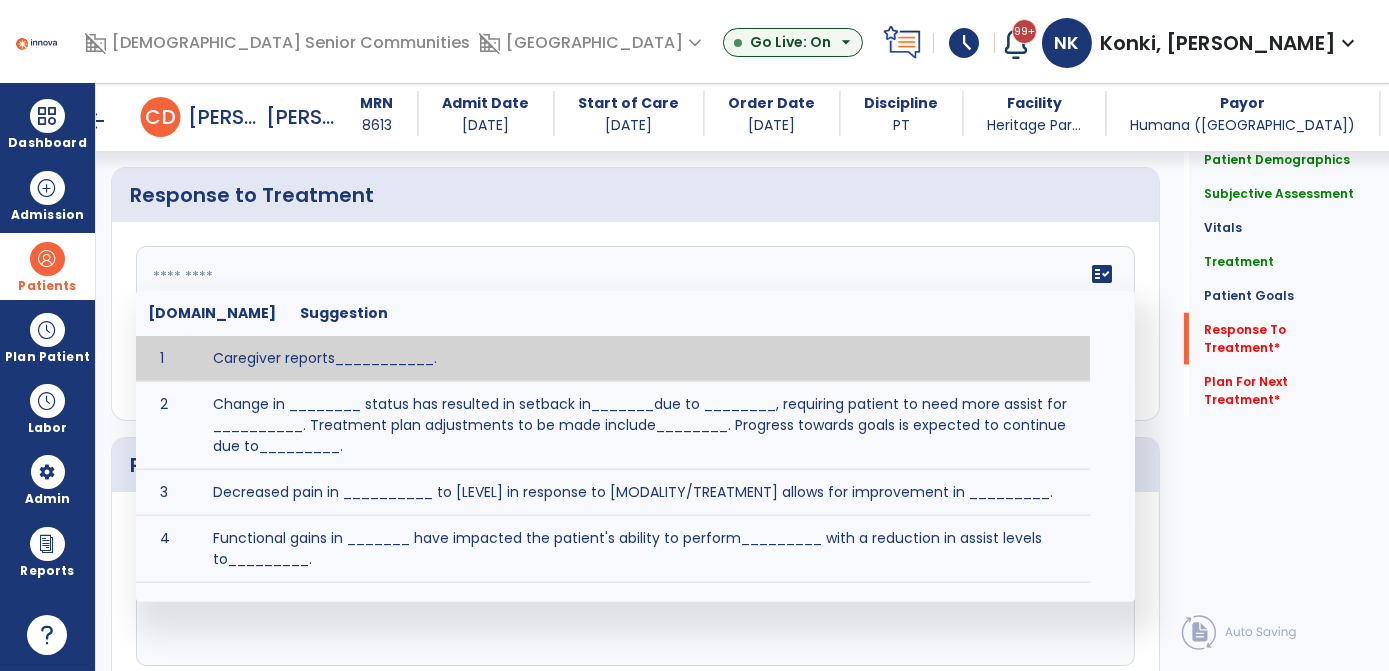 type on "*" 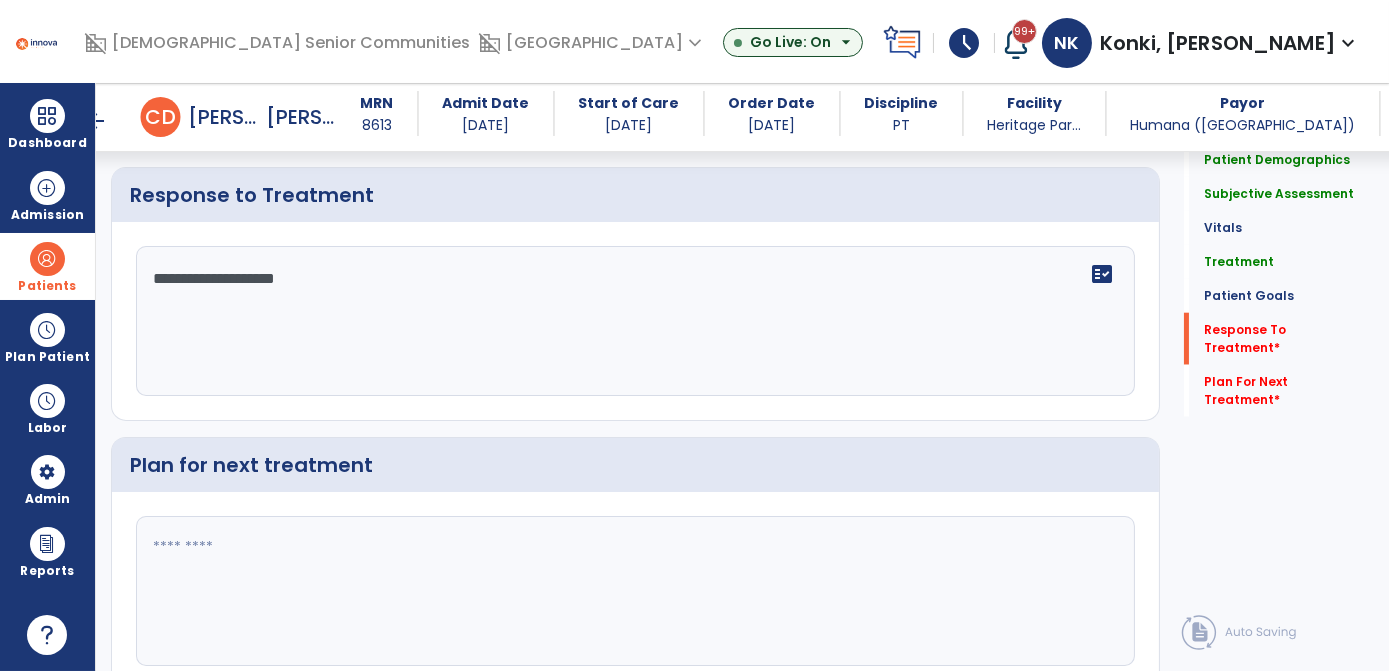 type on "**********" 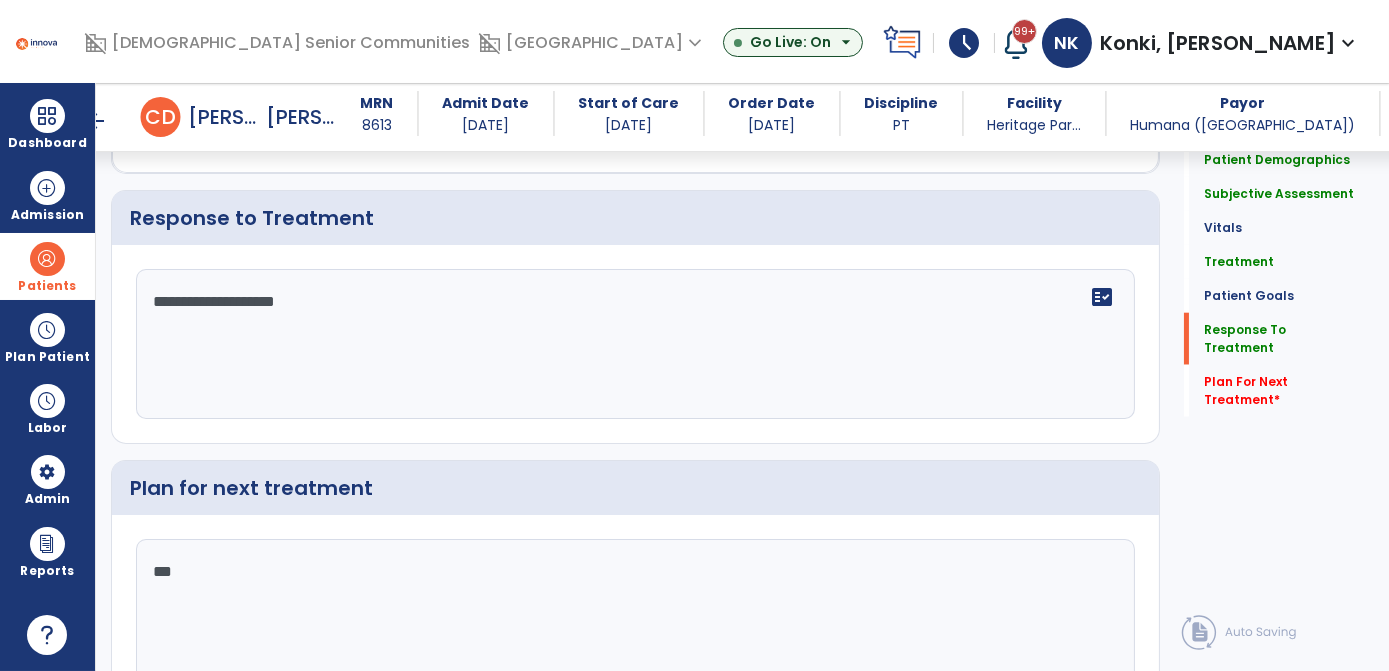 scroll, scrollTop: 4512, scrollLeft: 0, axis: vertical 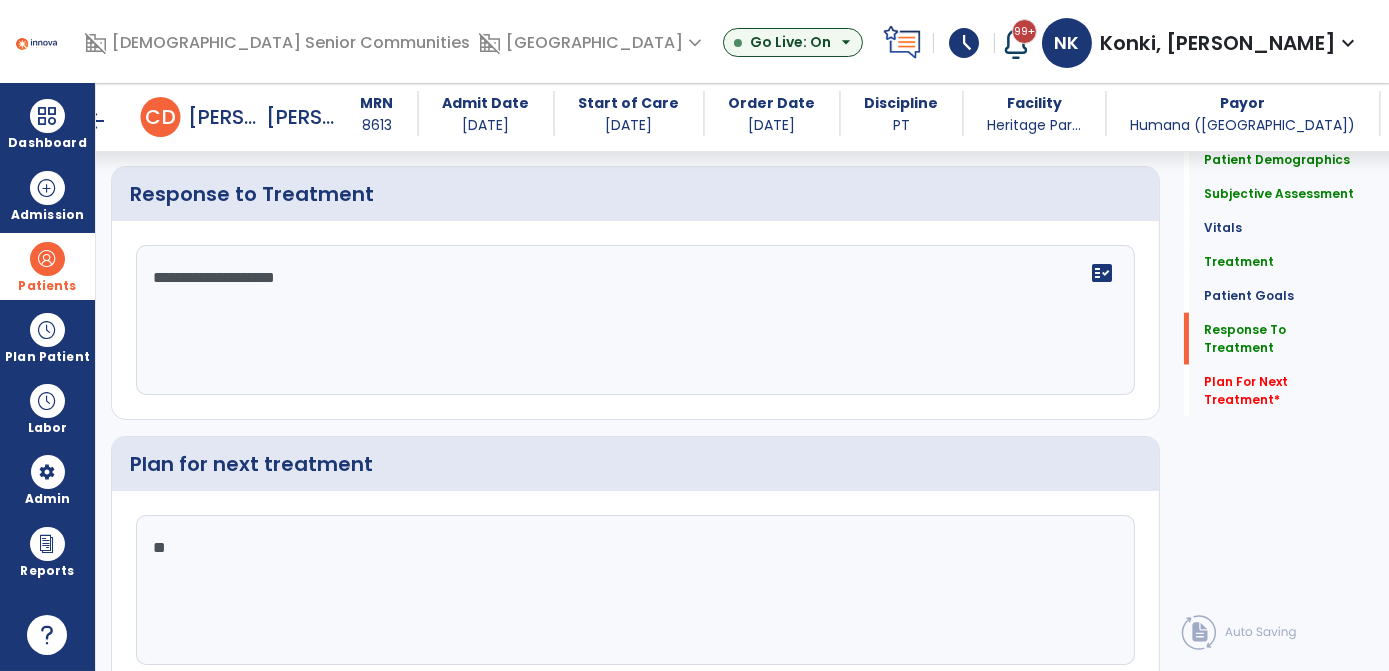 type on "*" 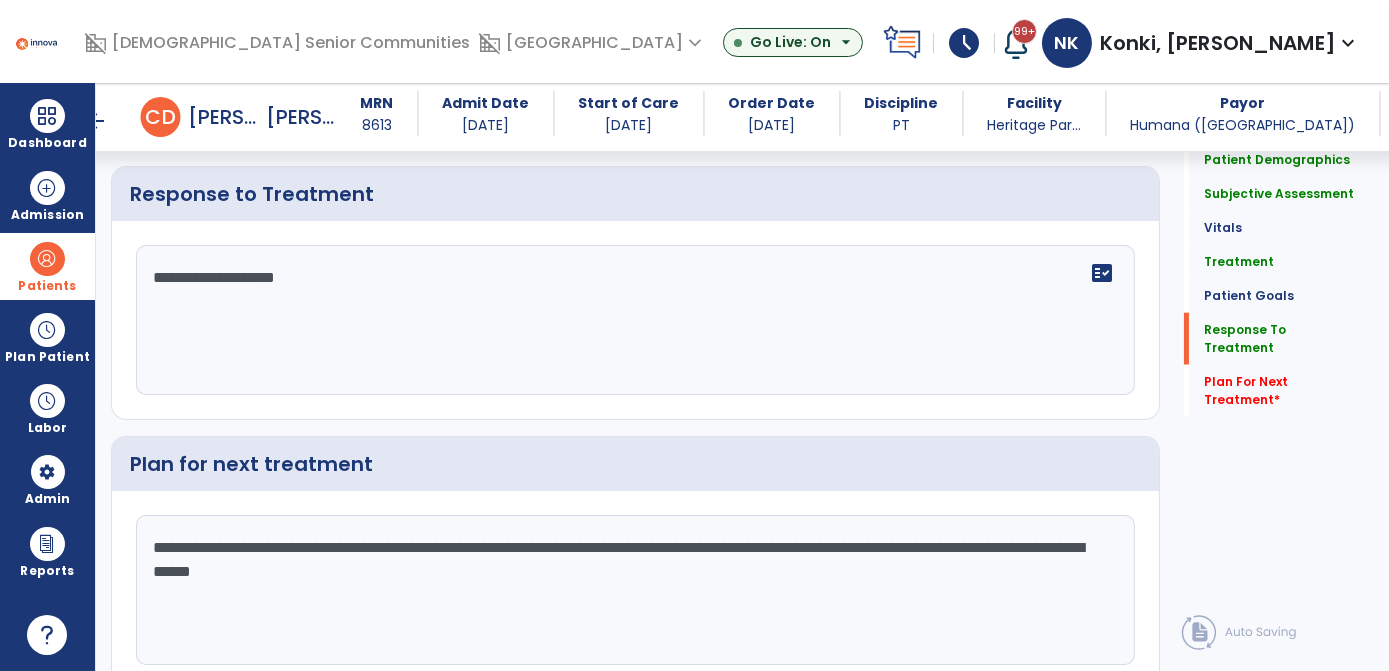 type on "**********" 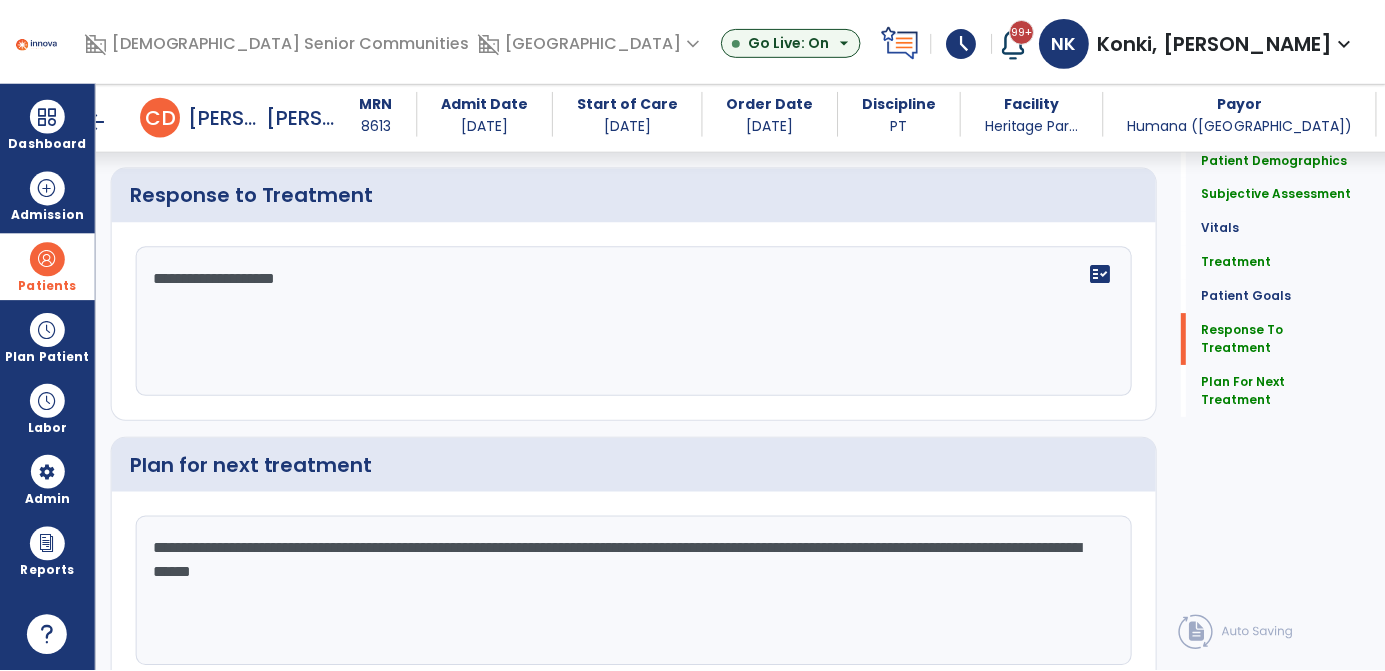 scroll, scrollTop: 4586, scrollLeft: 0, axis: vertical 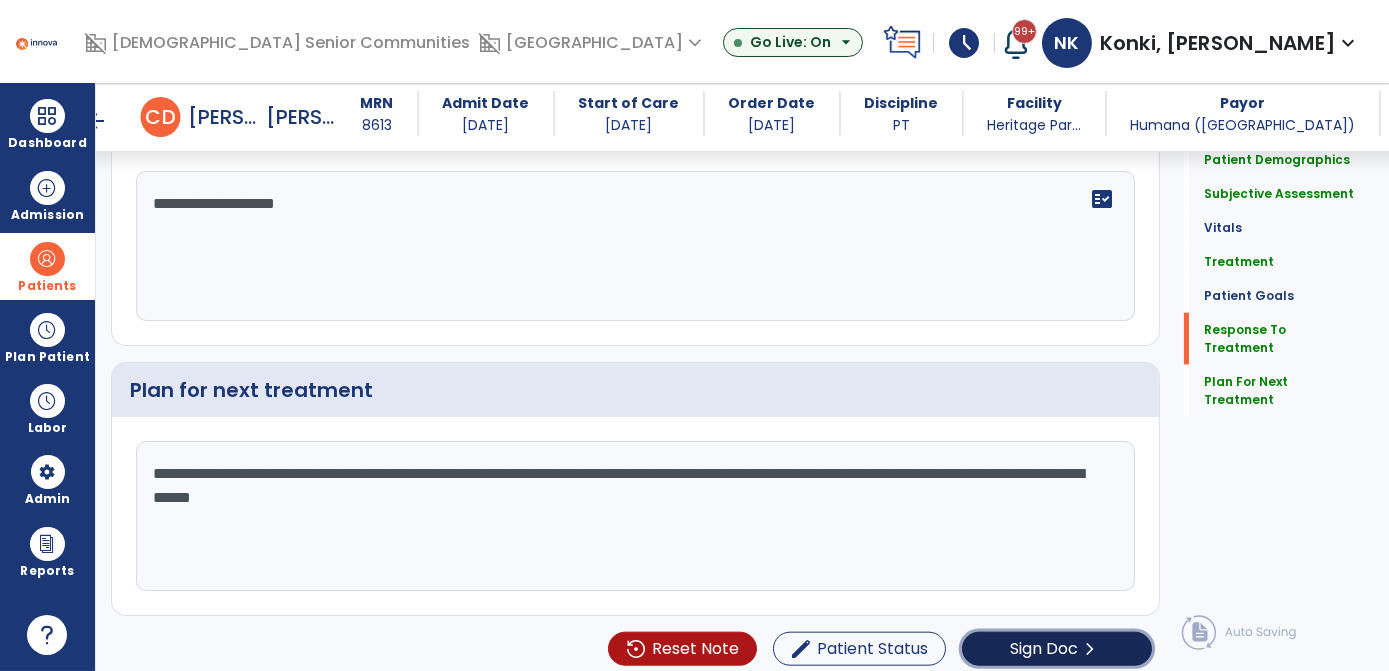 click on "Sign Doc" 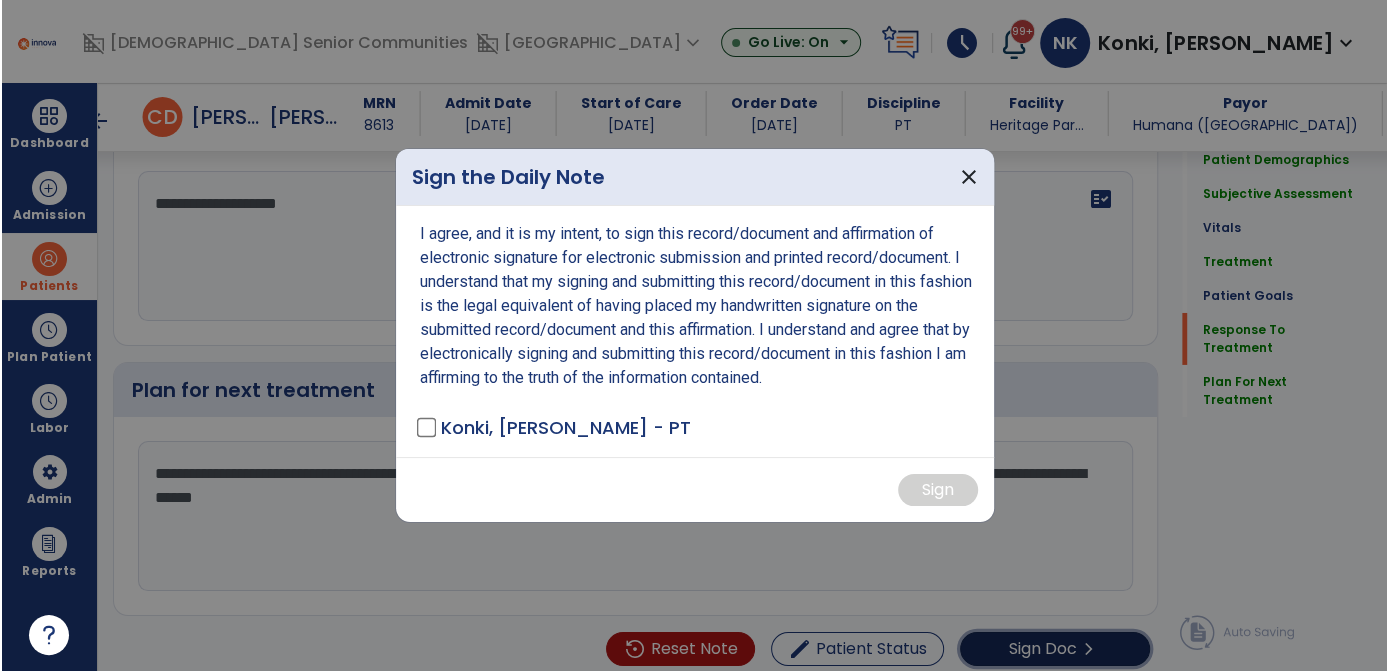scroll, scrollTop: 4586, scrollLeft: 0, axis: vertical 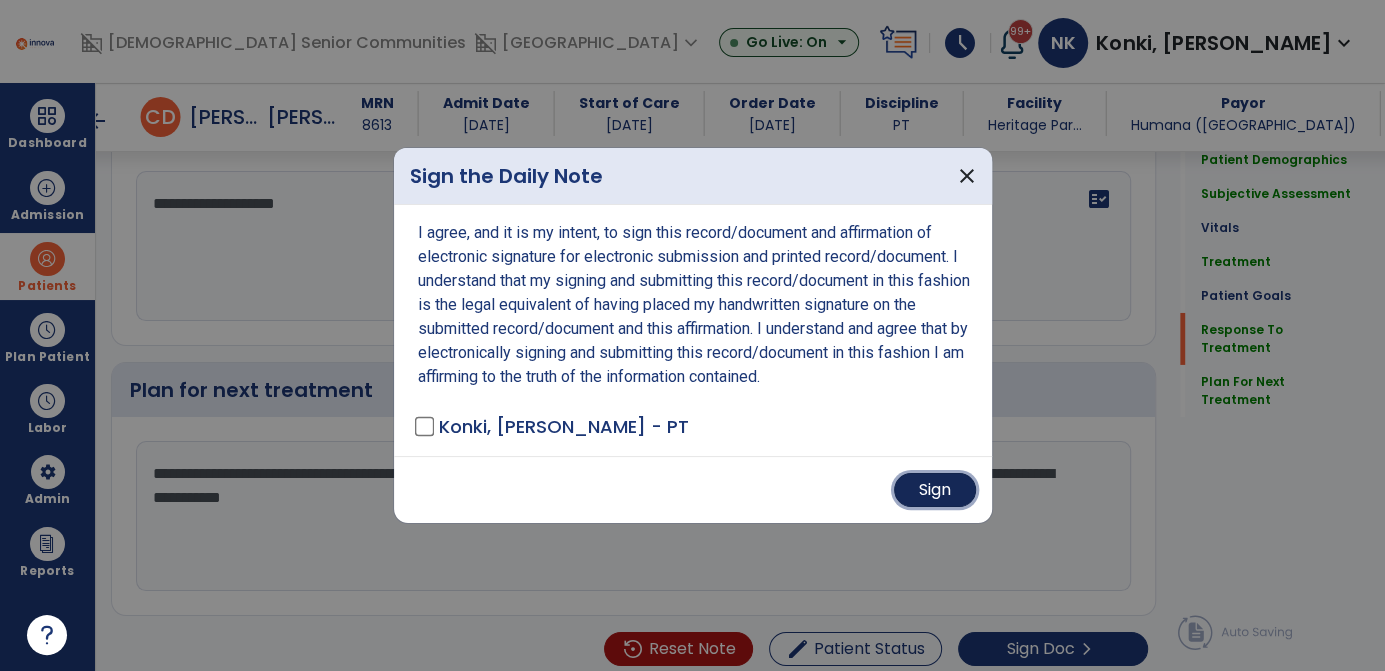 click on "Sign" at bounding box center (935, 490) 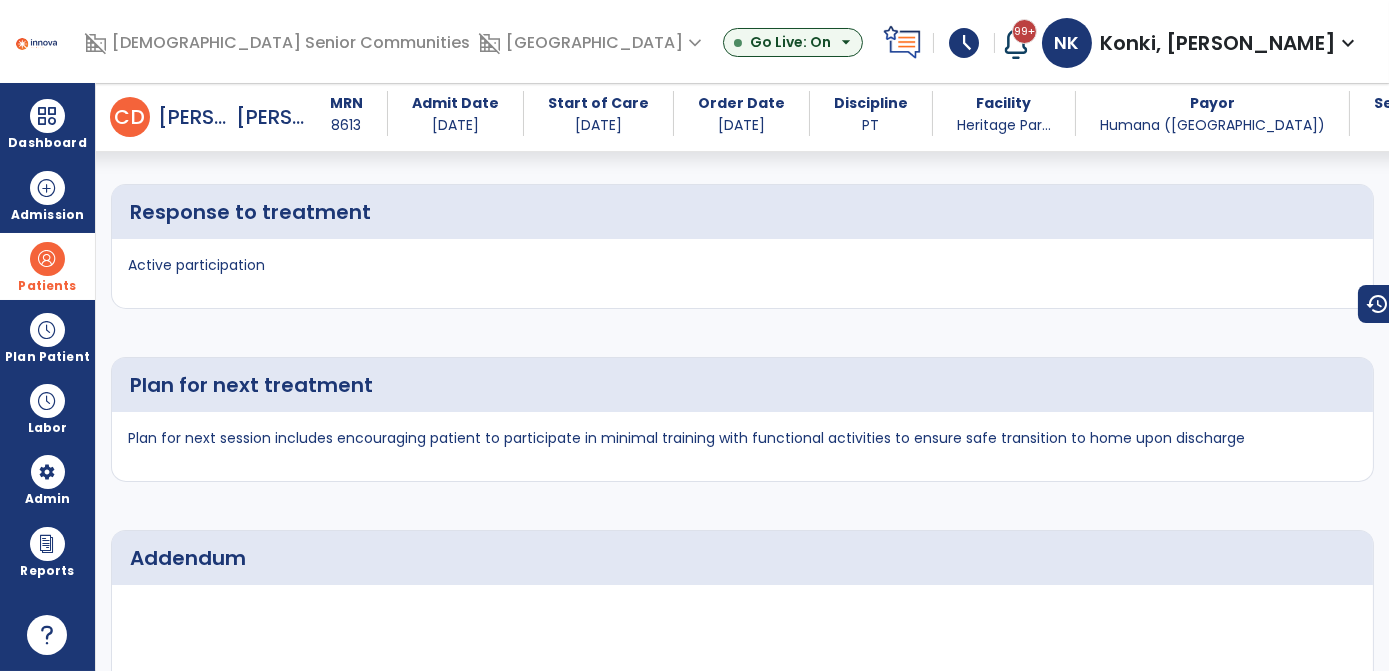 scroll, scrollTop: 6144, scrollLeft: 0, axis: vertical 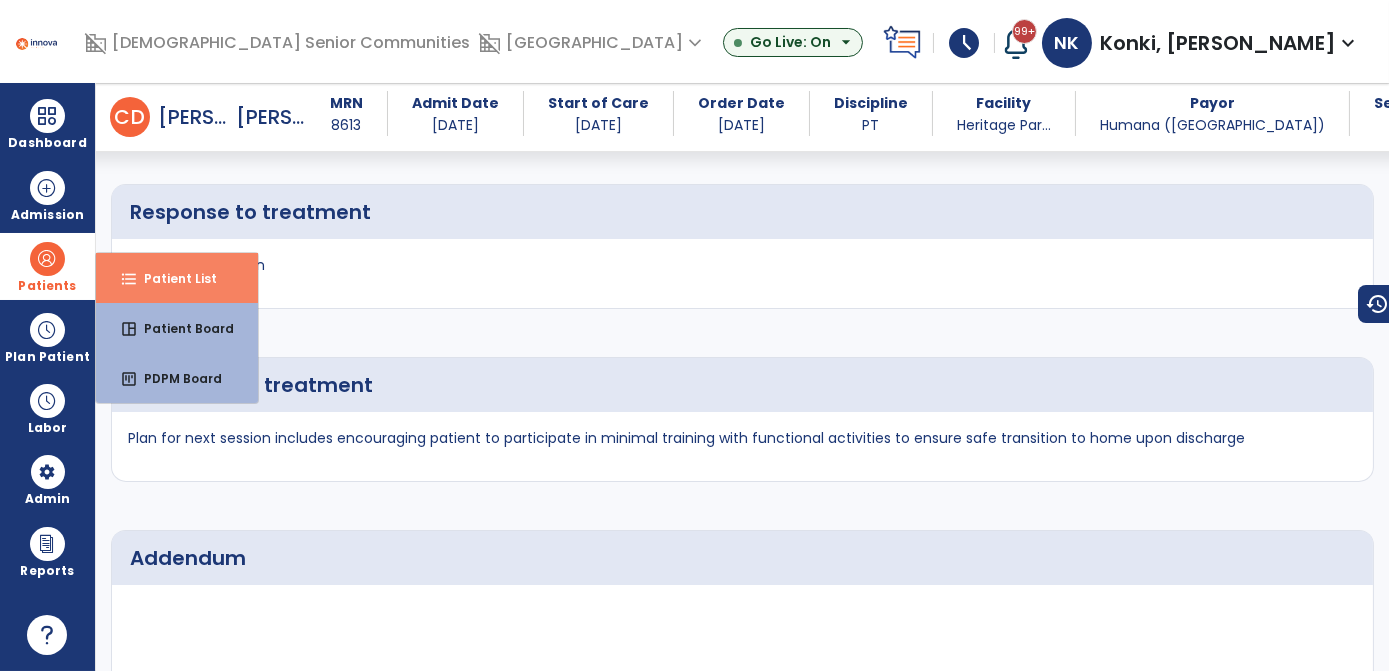 click on "format_list_bulleted  Patient List" at bounding box center (177, 278) 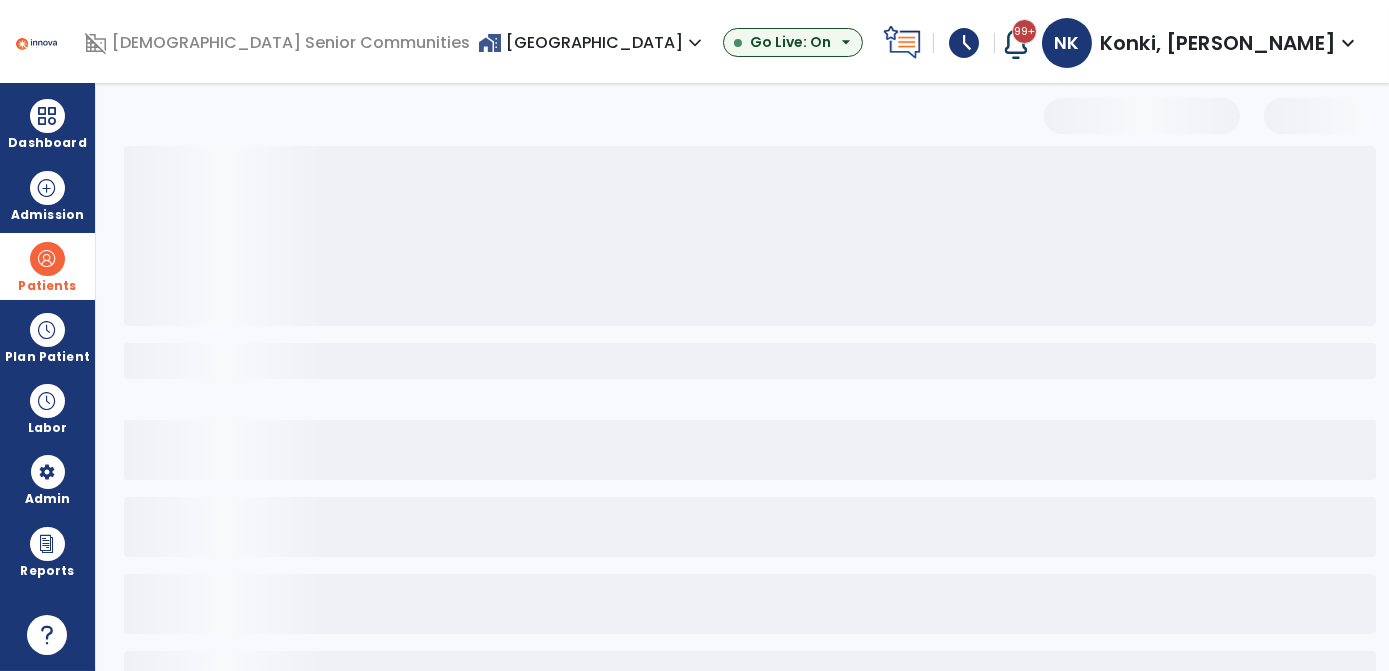 scroll, scrollTop: 70, scrollLeft: 0, axis: vertical 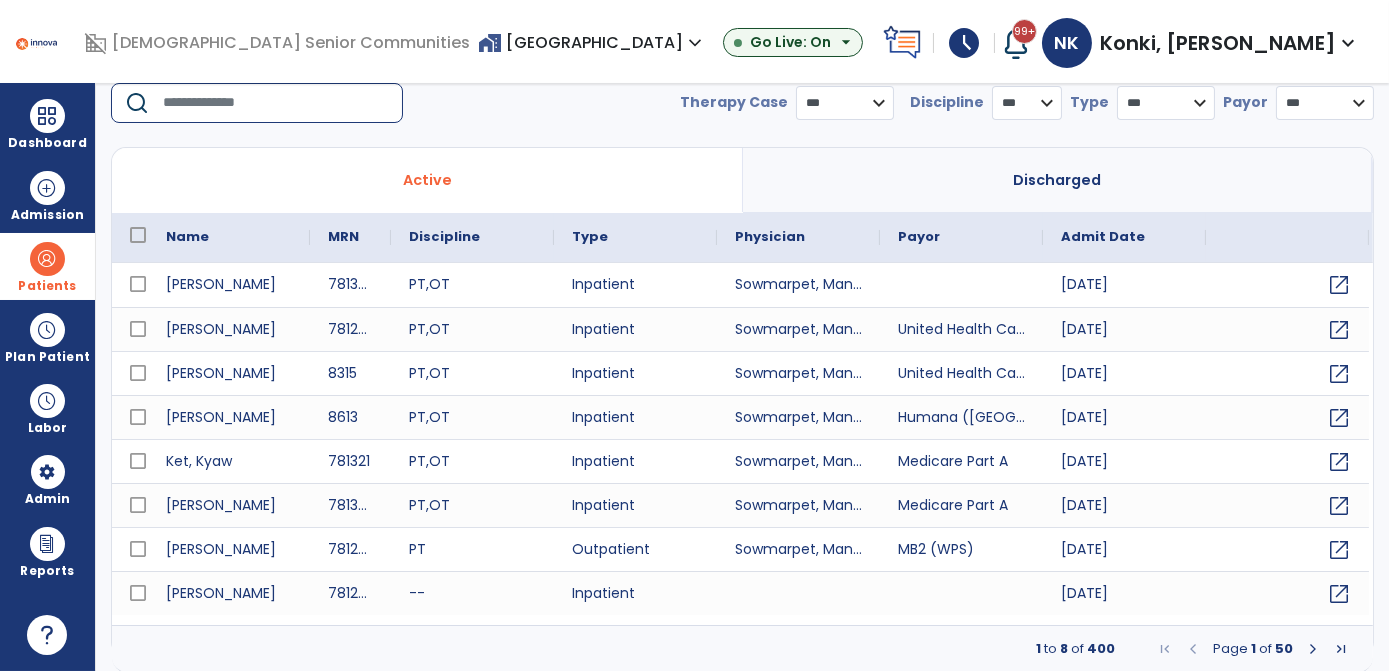 click at bounding box center [276, 103] 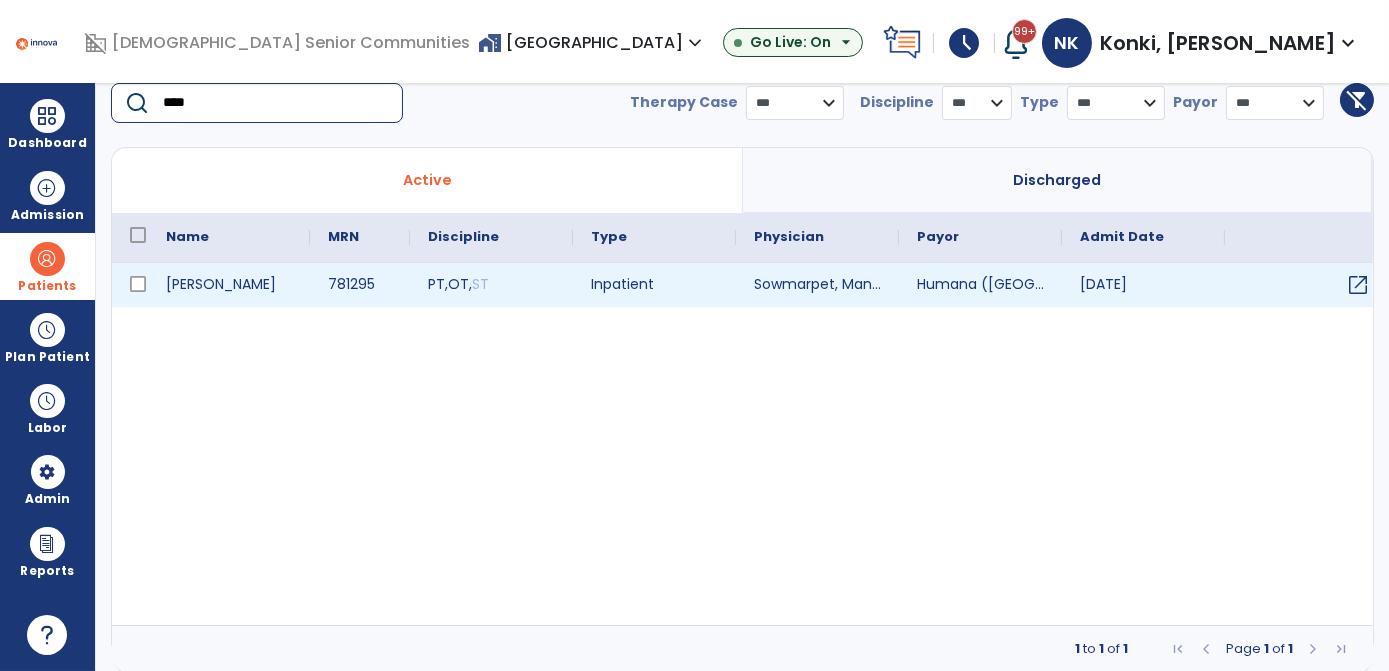type on "****" 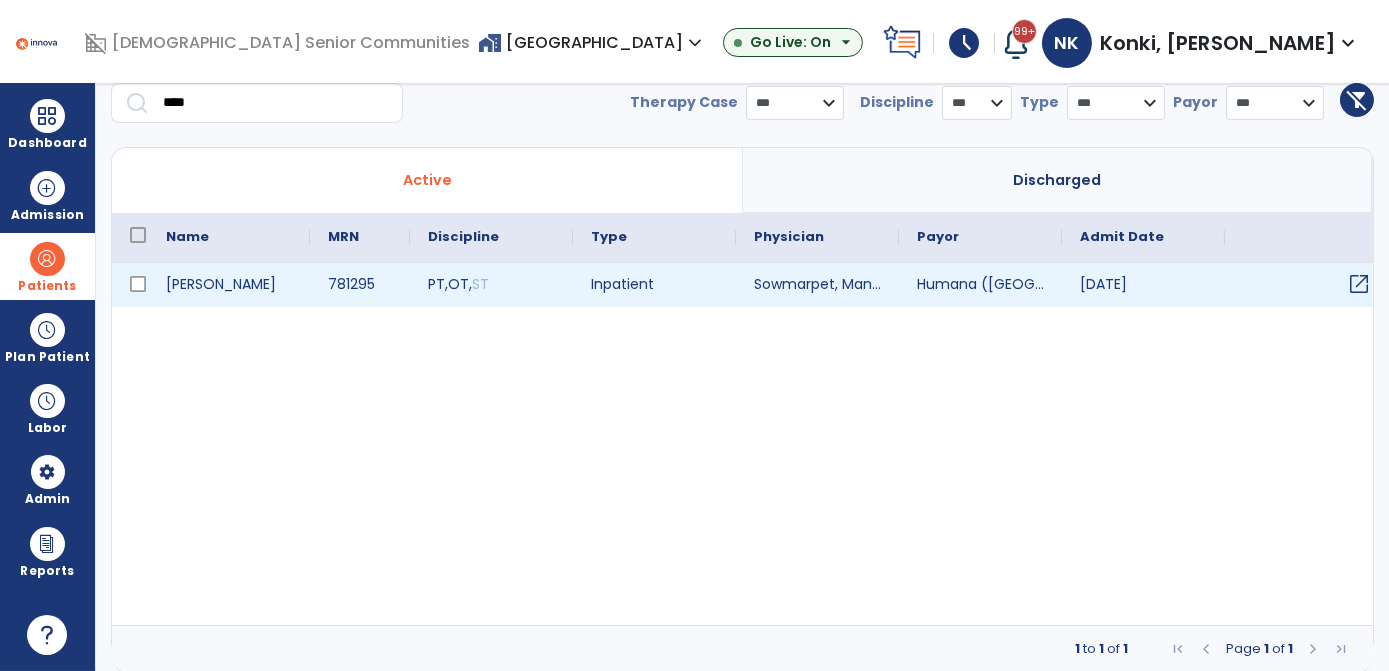 click on "open_in_new" at bounding box center (1359, 284) 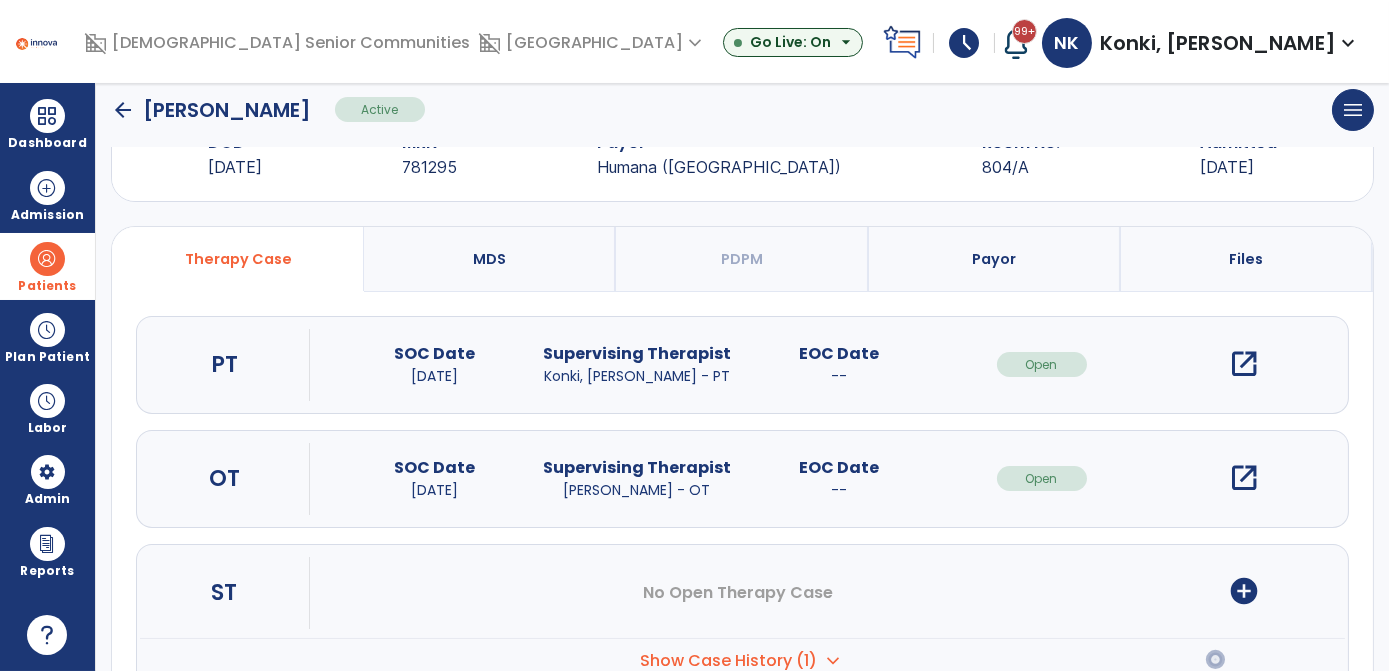 scroll, scrollTop: 0, scrollLeft: 0, axis: both 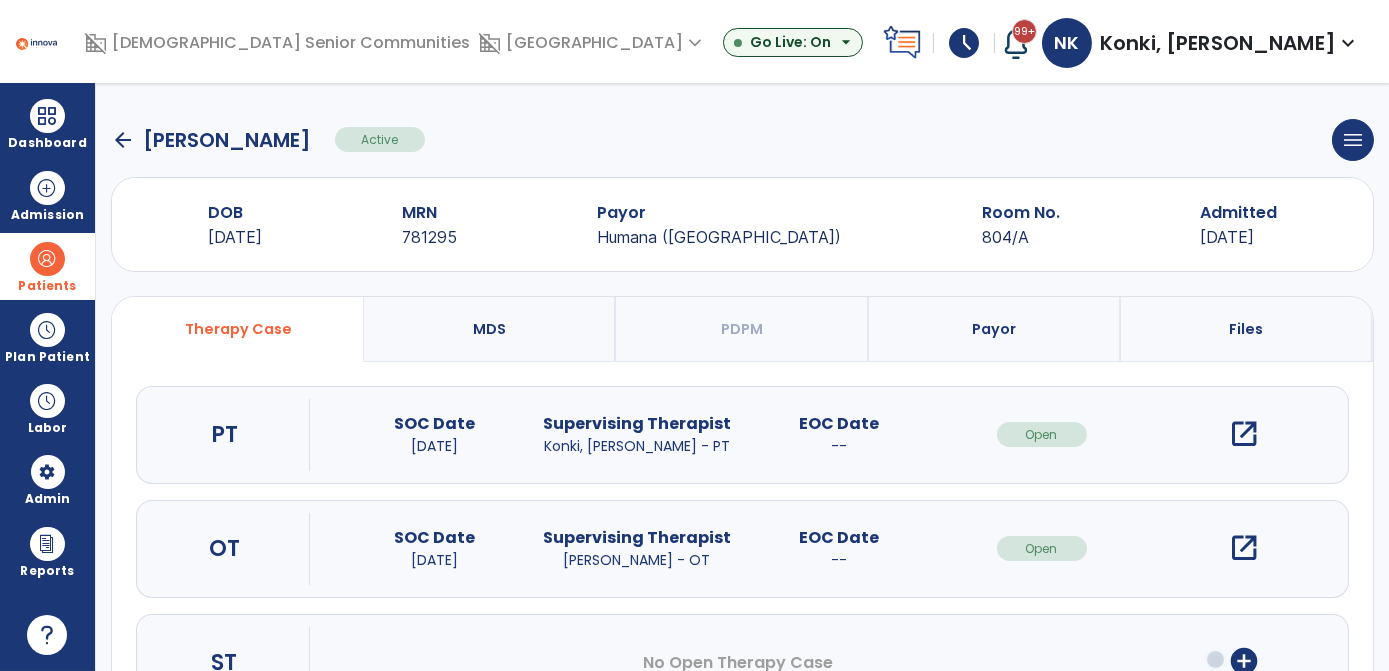 click on "open_in_new" at bounding box center (1244, 434) 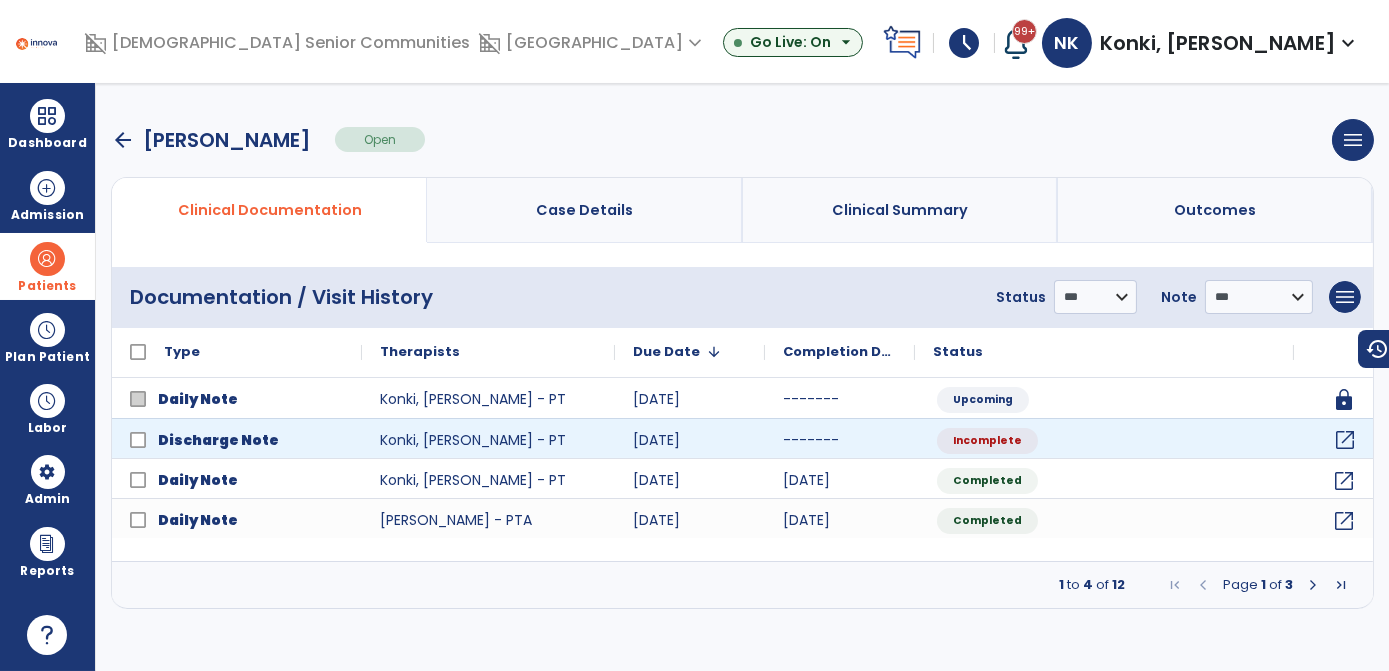 click on "open_in_new" 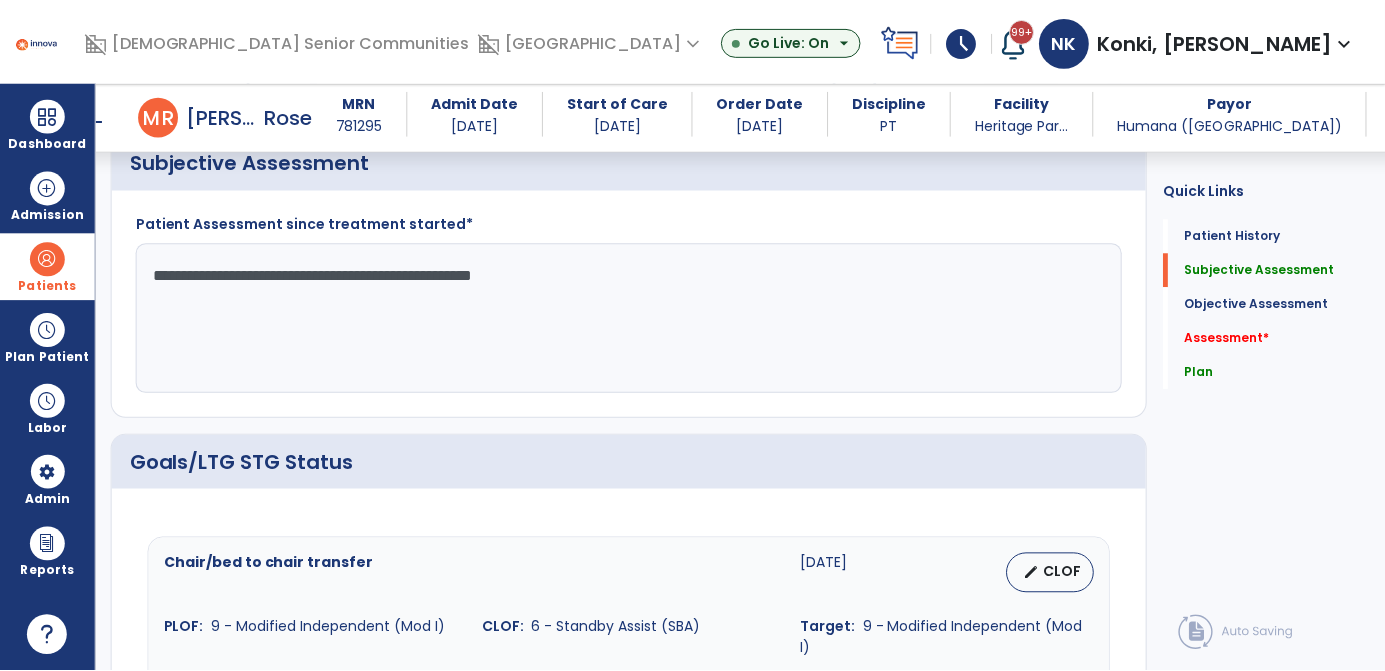 scroll, scrollTop: 556, scrollLeft: 0, axis: vertical 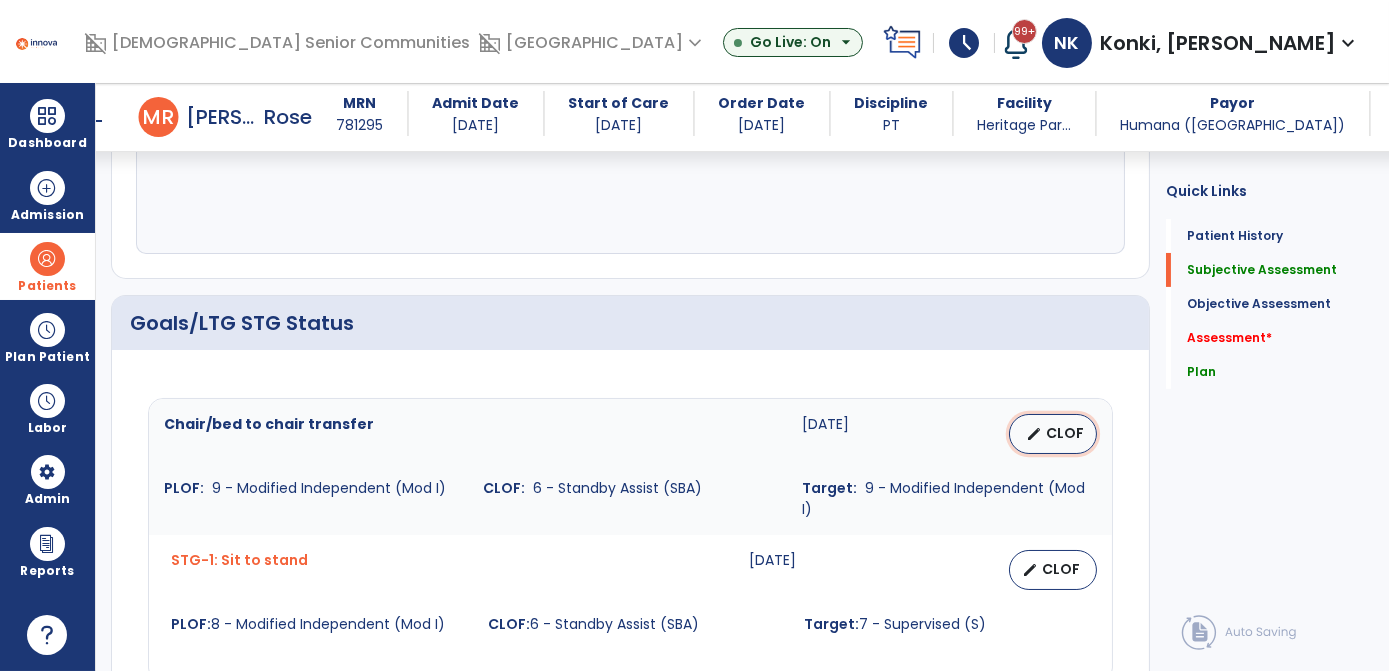 click on "CLOF" at bounding box center [1065, 433] 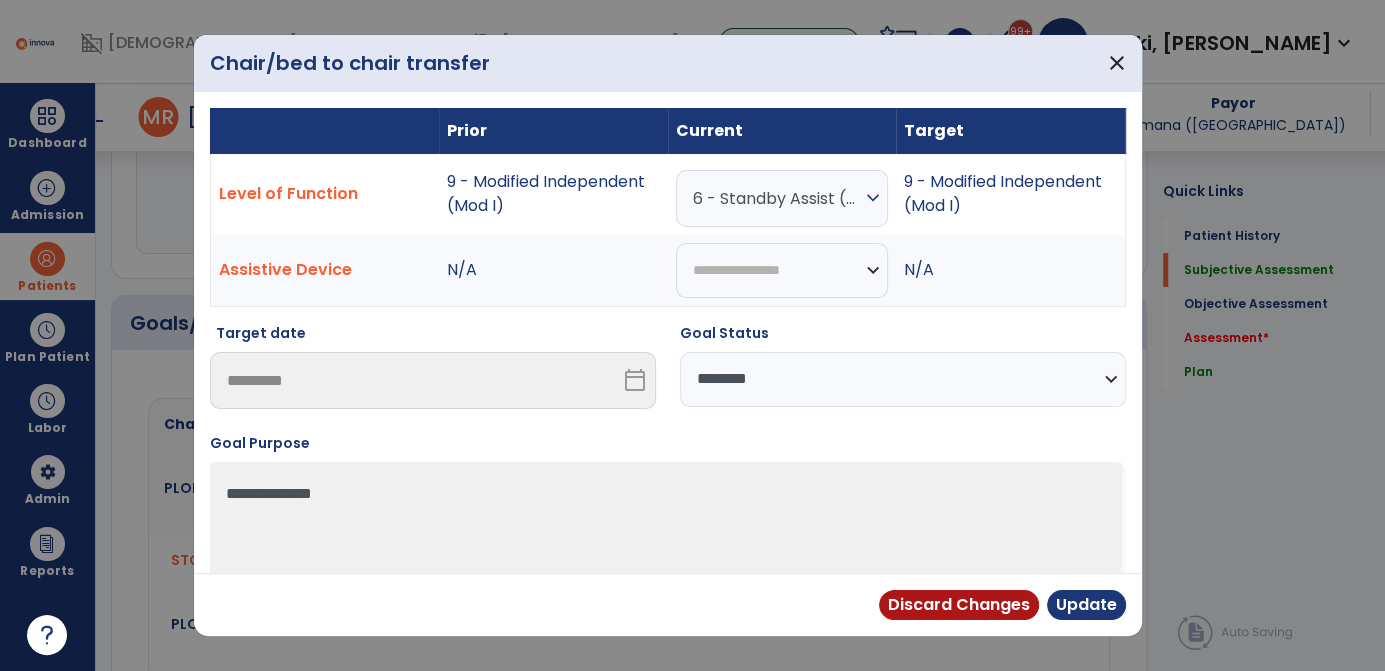 scroll, scrollTop: 556, scrollLeft: 0, axis: vertical 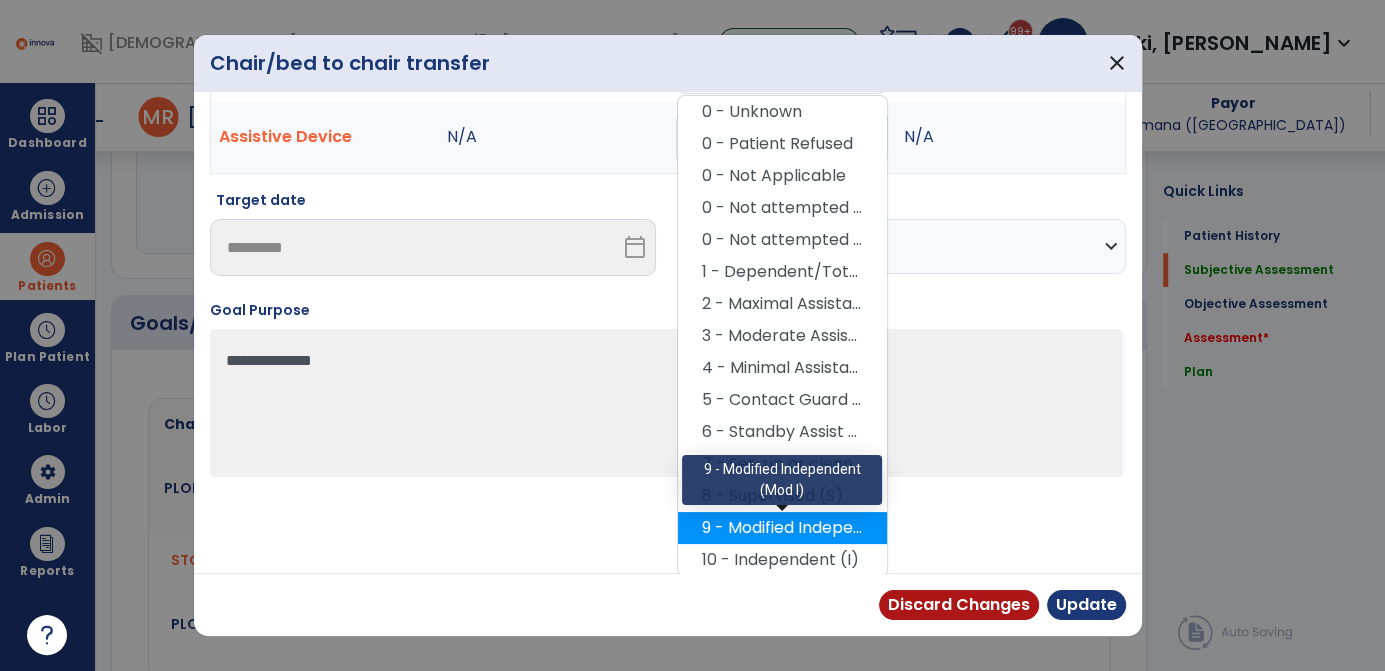 click on "9 - Modified Independent (Mod I)" at bounding box center [782, 528] 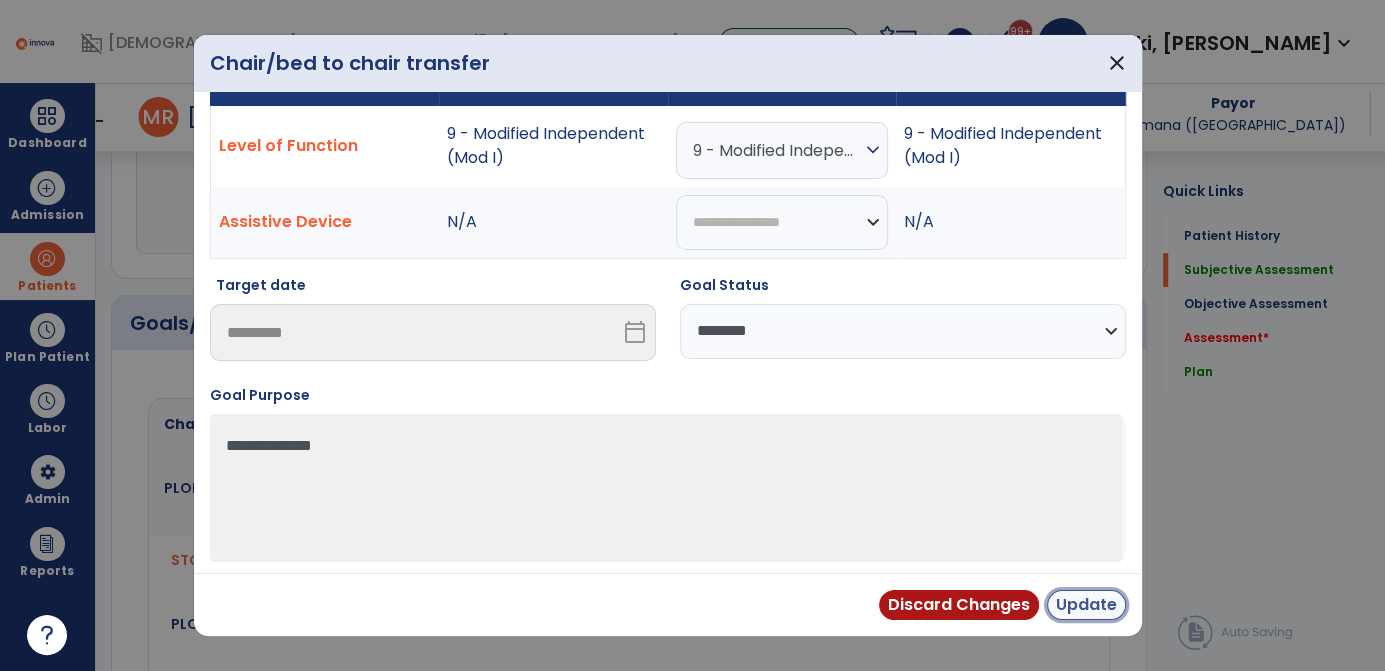 click on "Update" at bounding box center [1086, 605] 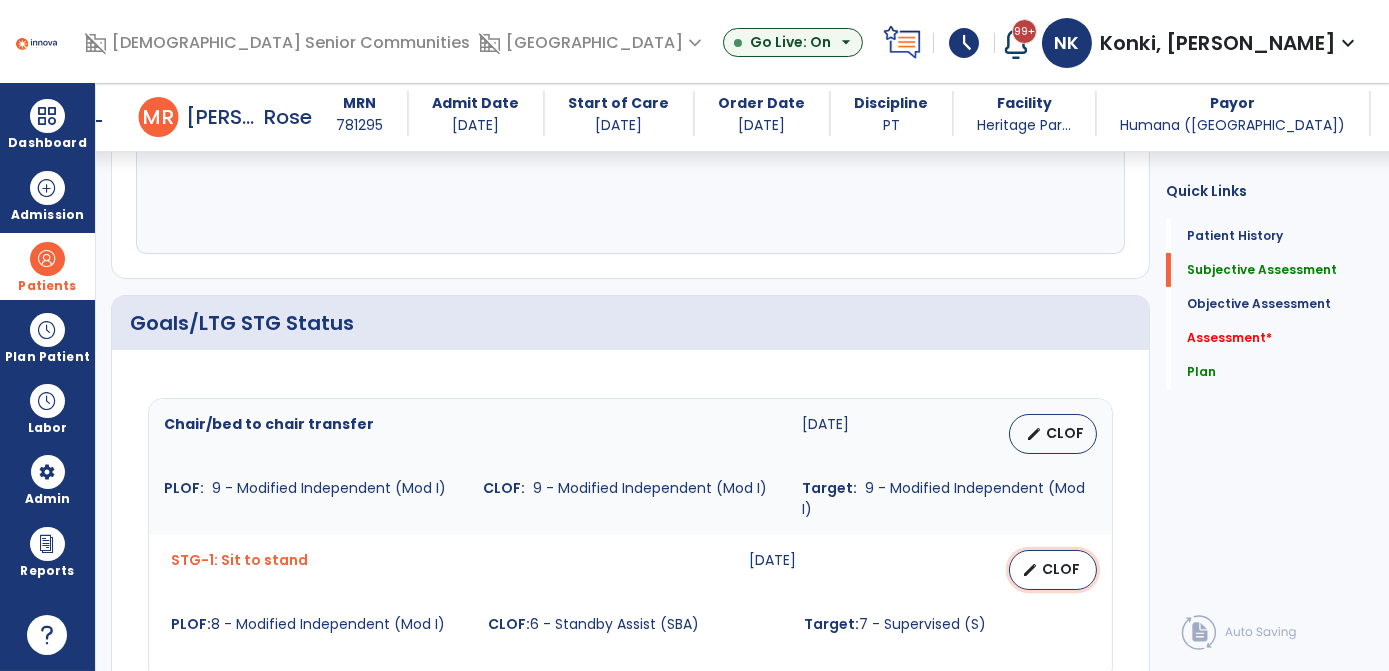 click on "CLOF" at bounding box center (1061, 569) 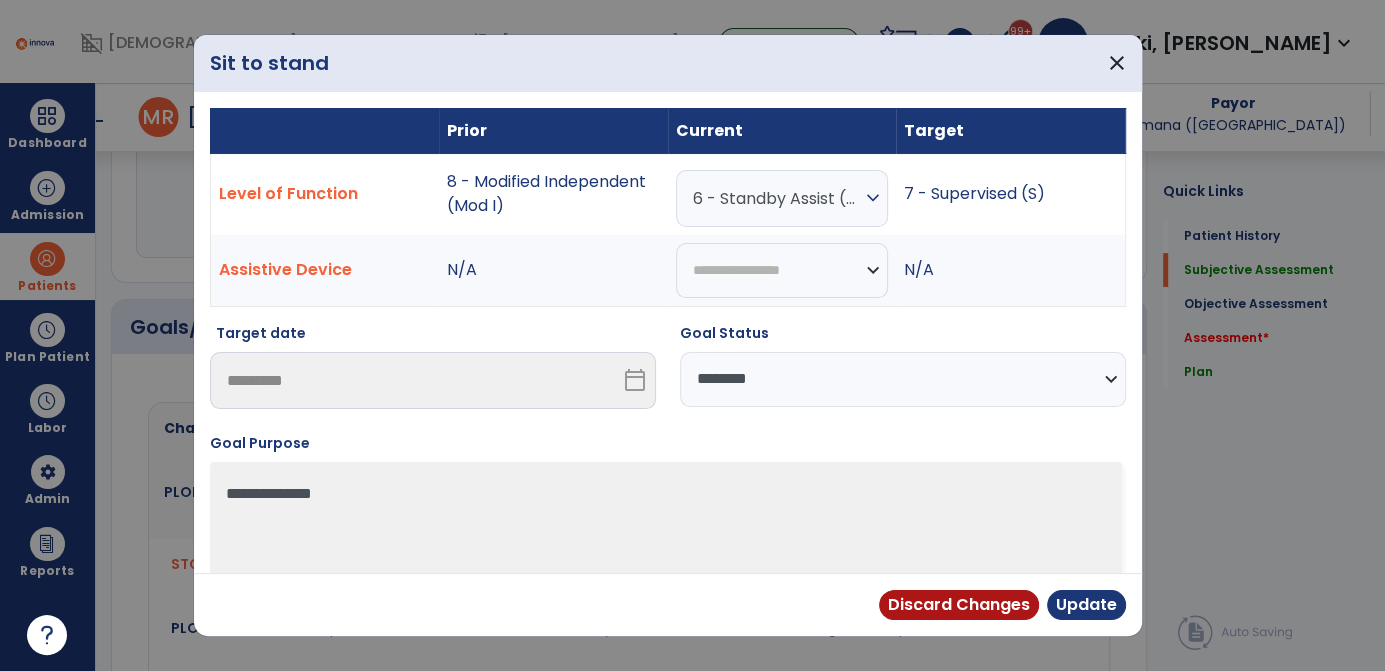 scroll, scrollTop: 556, scrollLeft: 0, axis: vertical 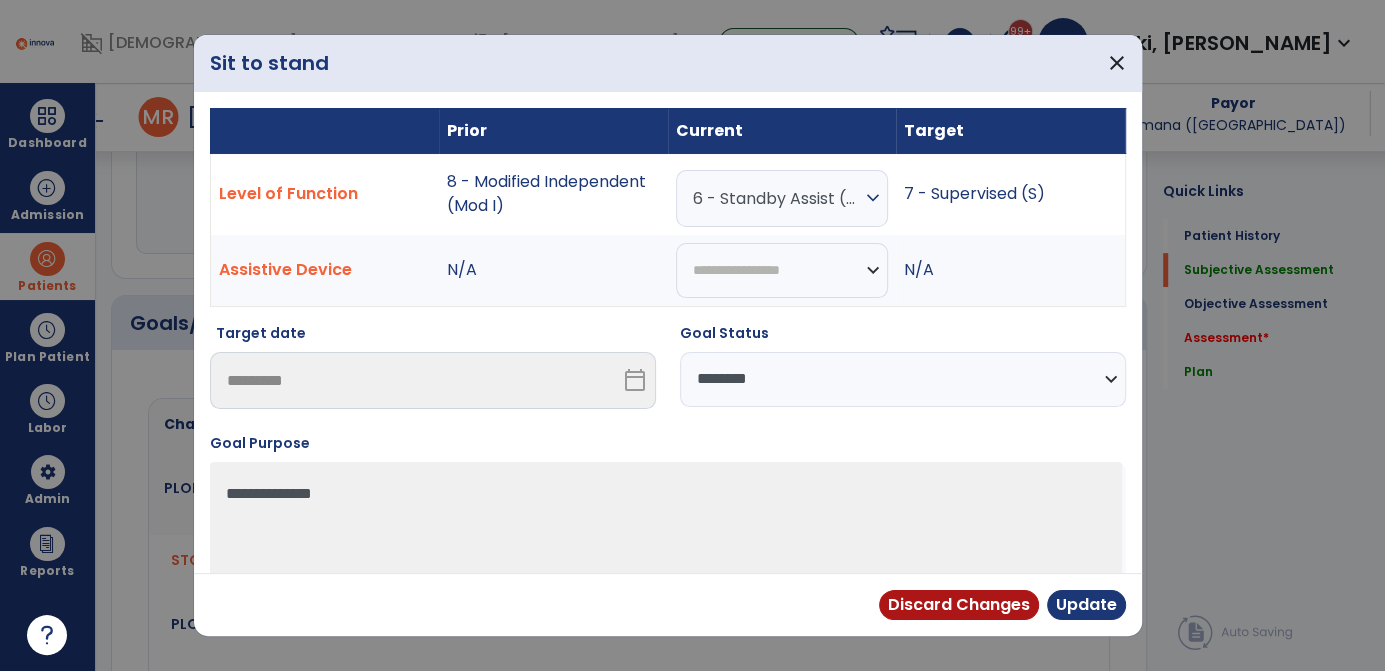 click on "6 - Standby Assist (SBA)   expand_more" at bounding box center (782, 198) 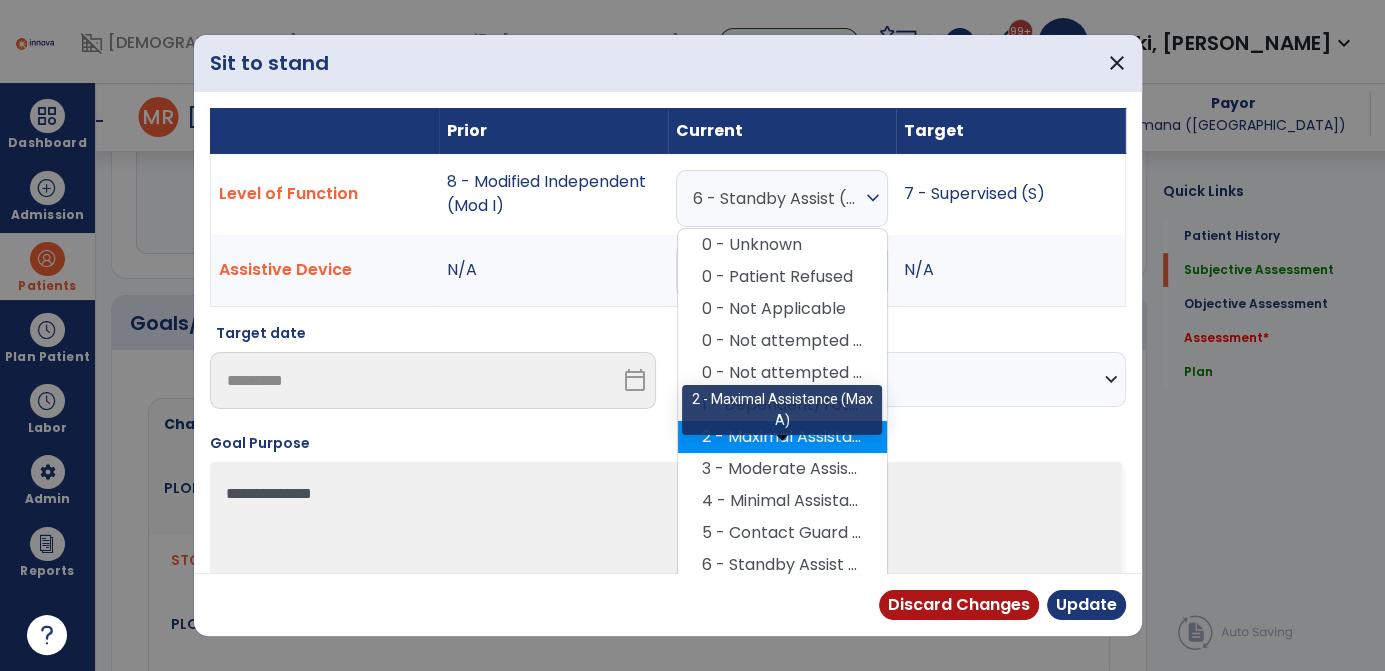 scroll, scrollTop: 48, scrollLeft: 0, axis: vertical 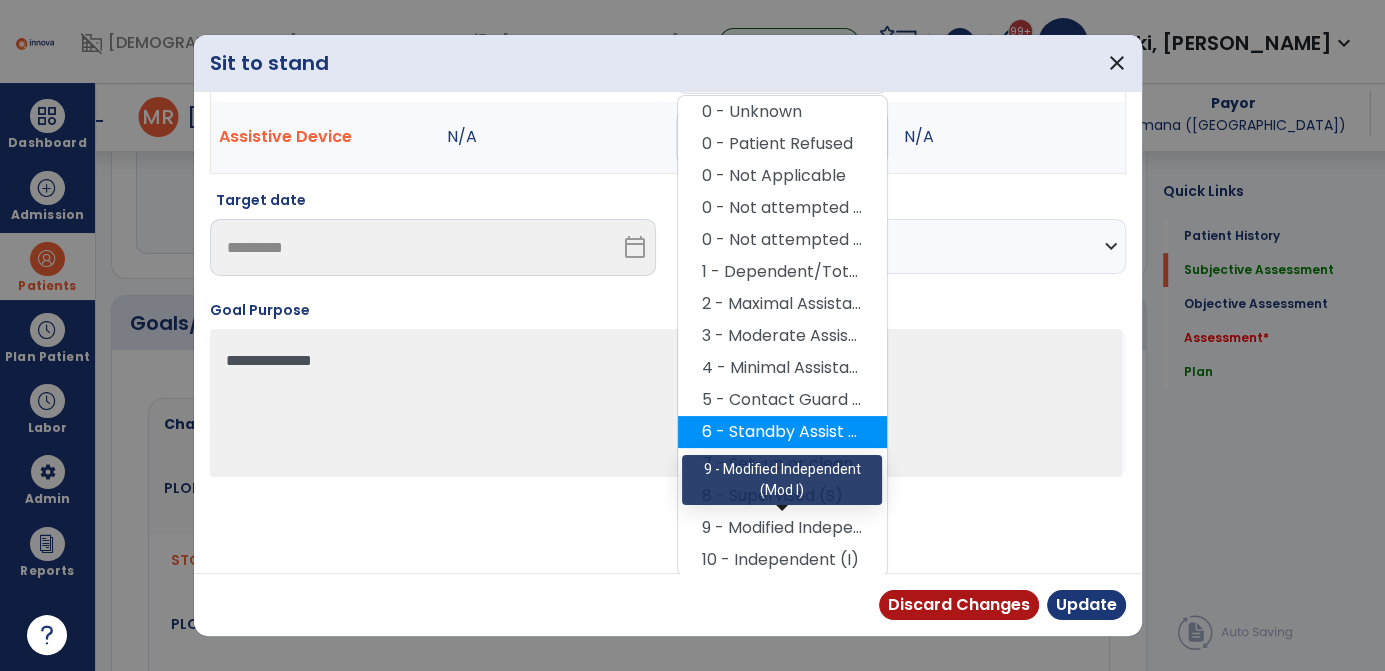 click on "9 - Modified Independent (Mod I)" at bounding box center (782, 528) 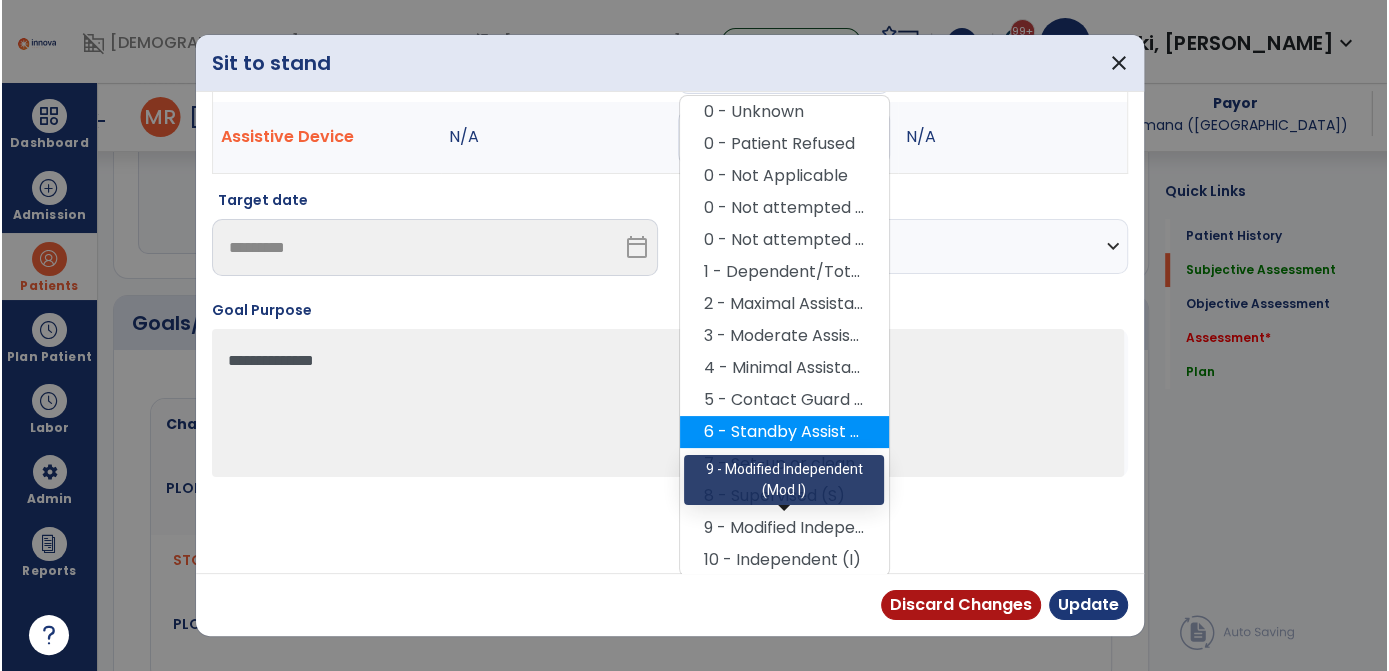 scroll, scrollTop: 48, scrollLeft: 0, axis: vertical 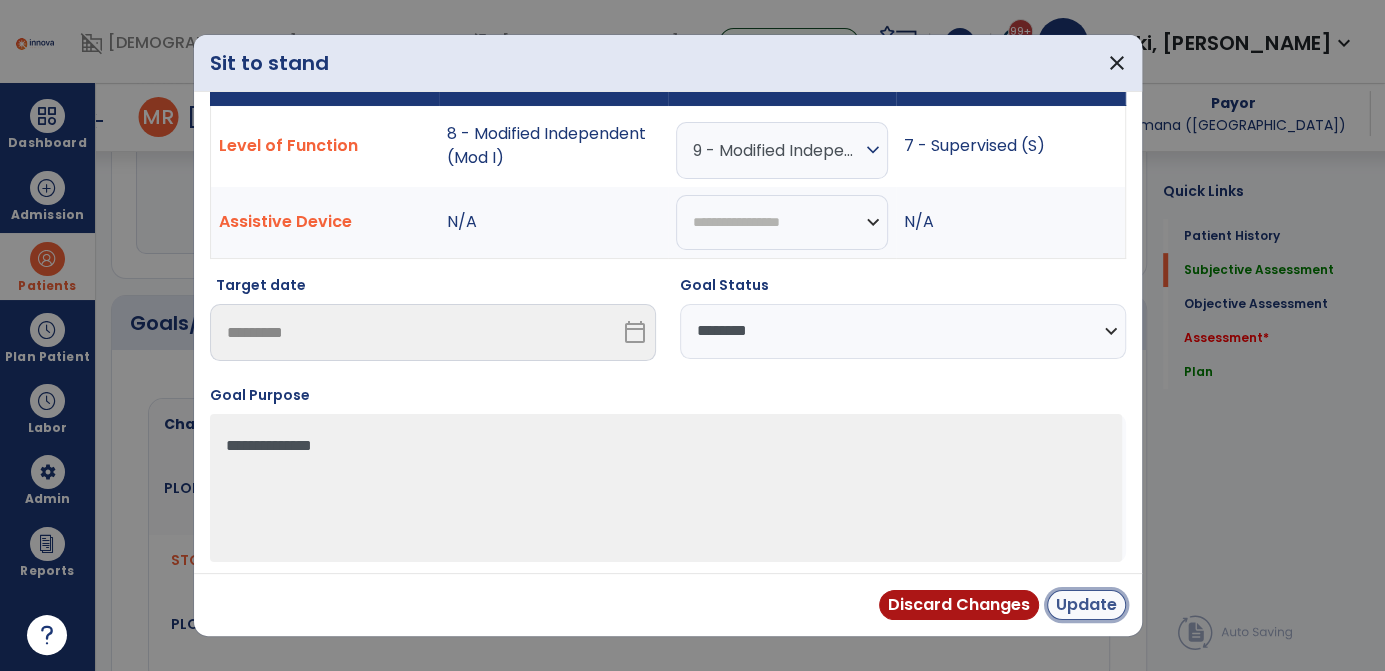 click on "Update" at bounding box center (1086, 605) 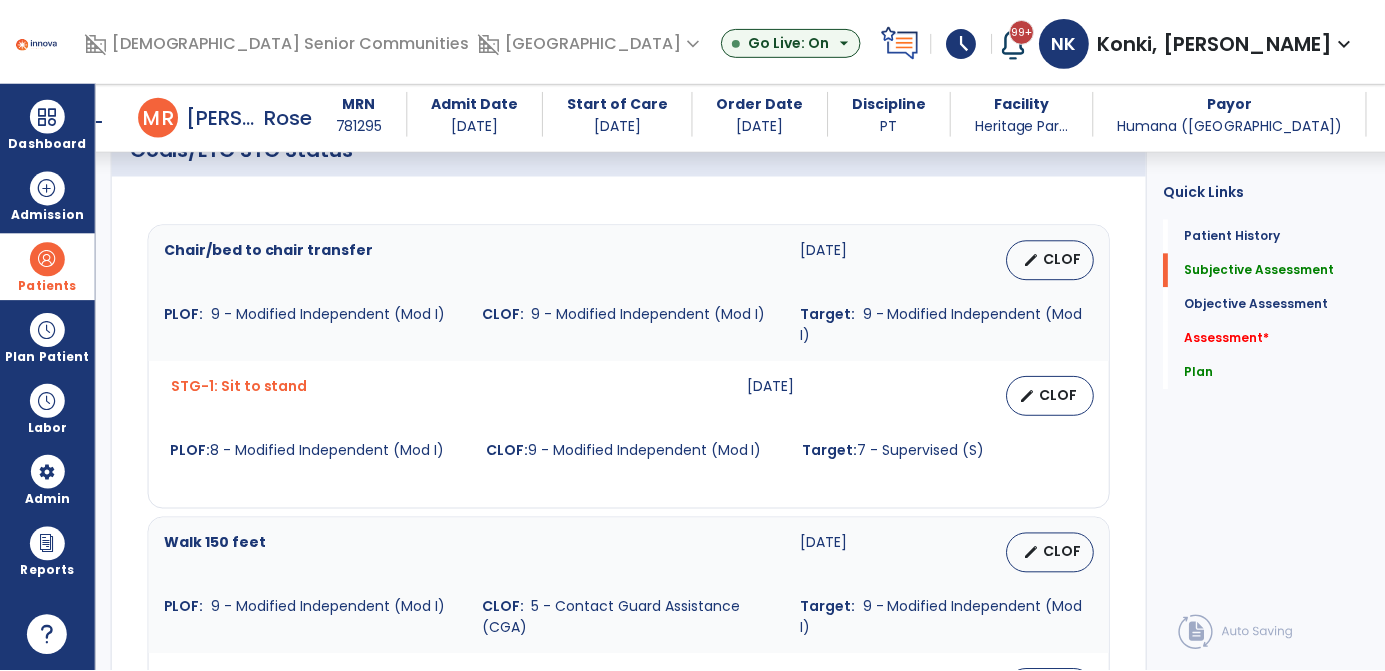 scroll, scrollTop: 734, scrollLeft: 0, axis: vertical 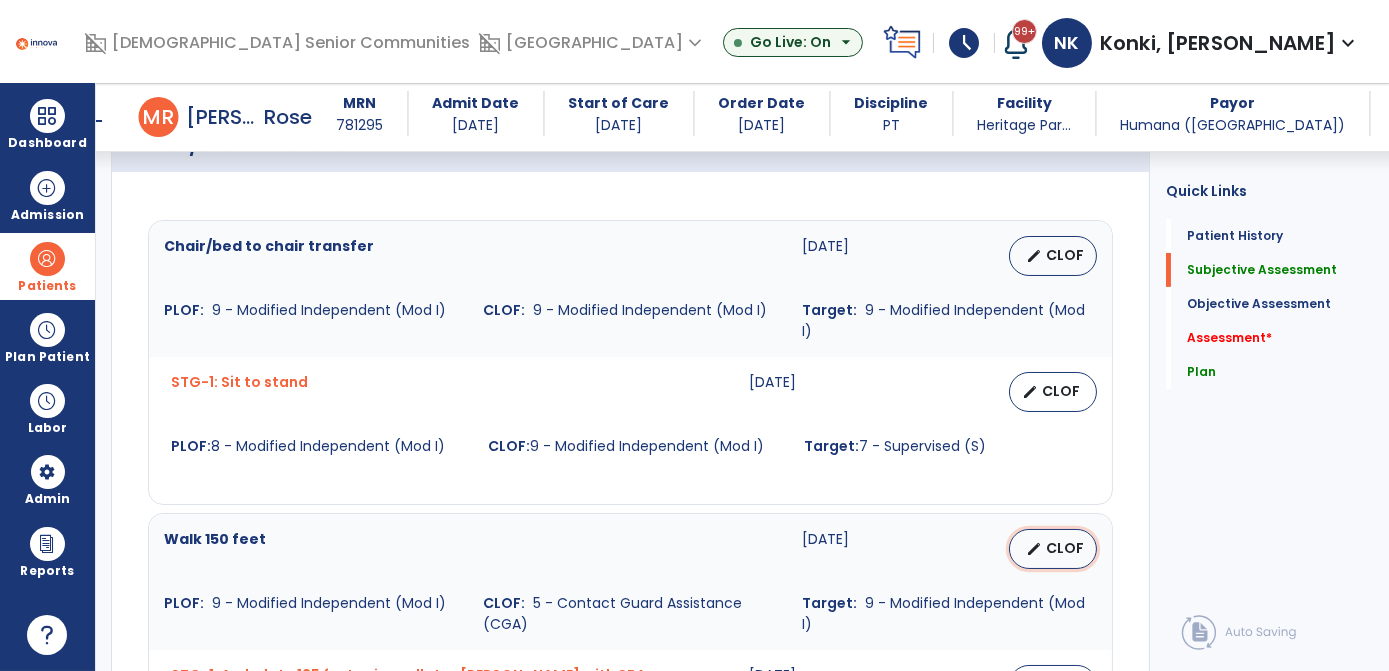 click on "CLOF" at bounding box center [1065, 548] 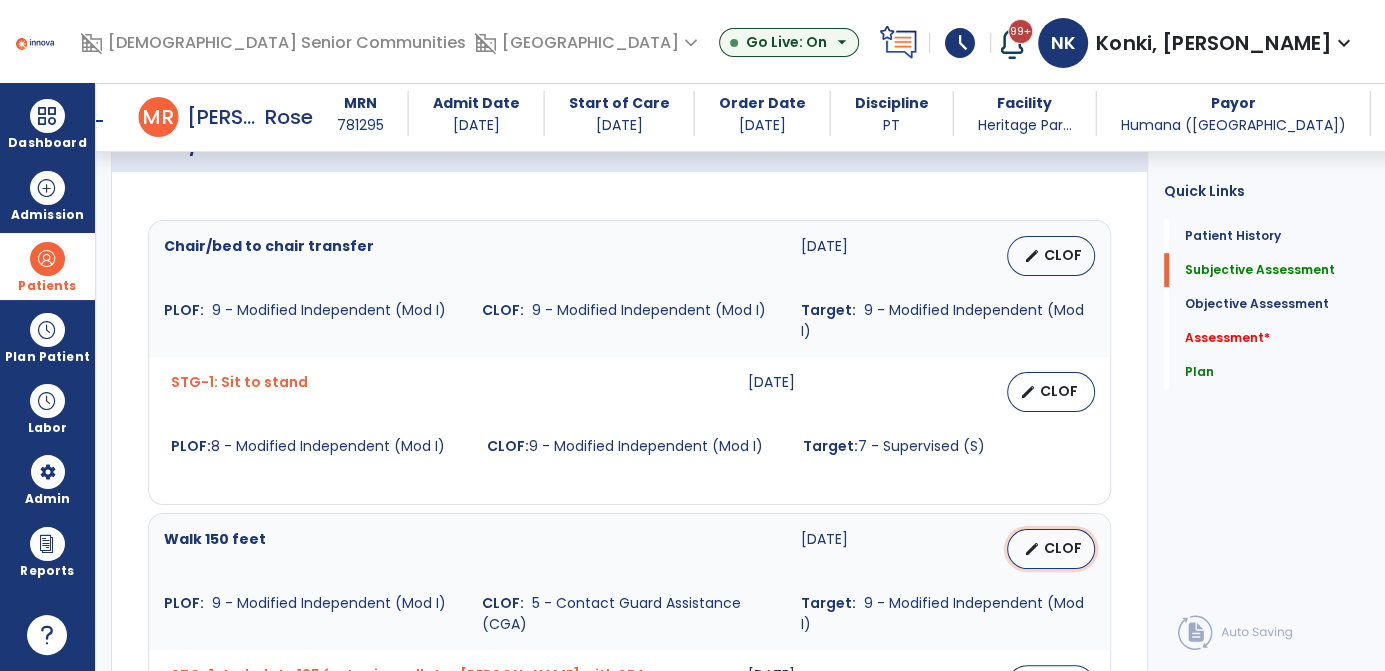 select on "********" 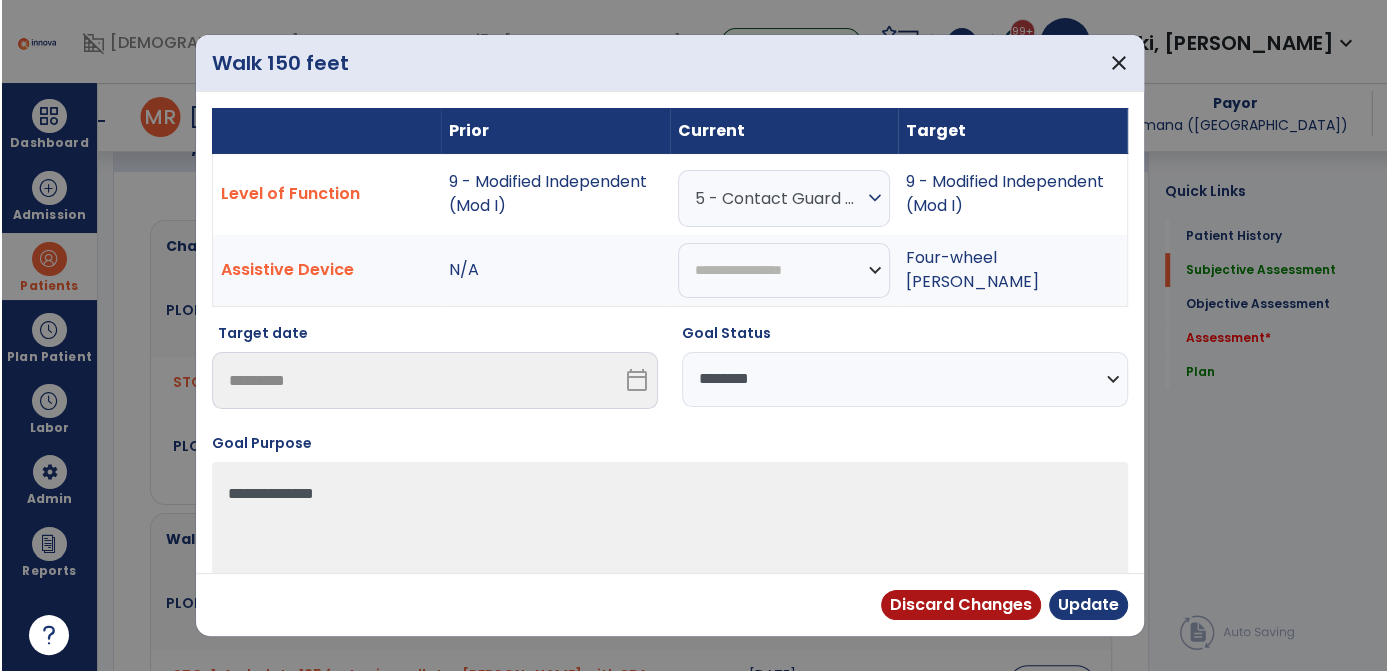 scroll, scrollTop: 734, scrollLeft: 0, axis: vertical 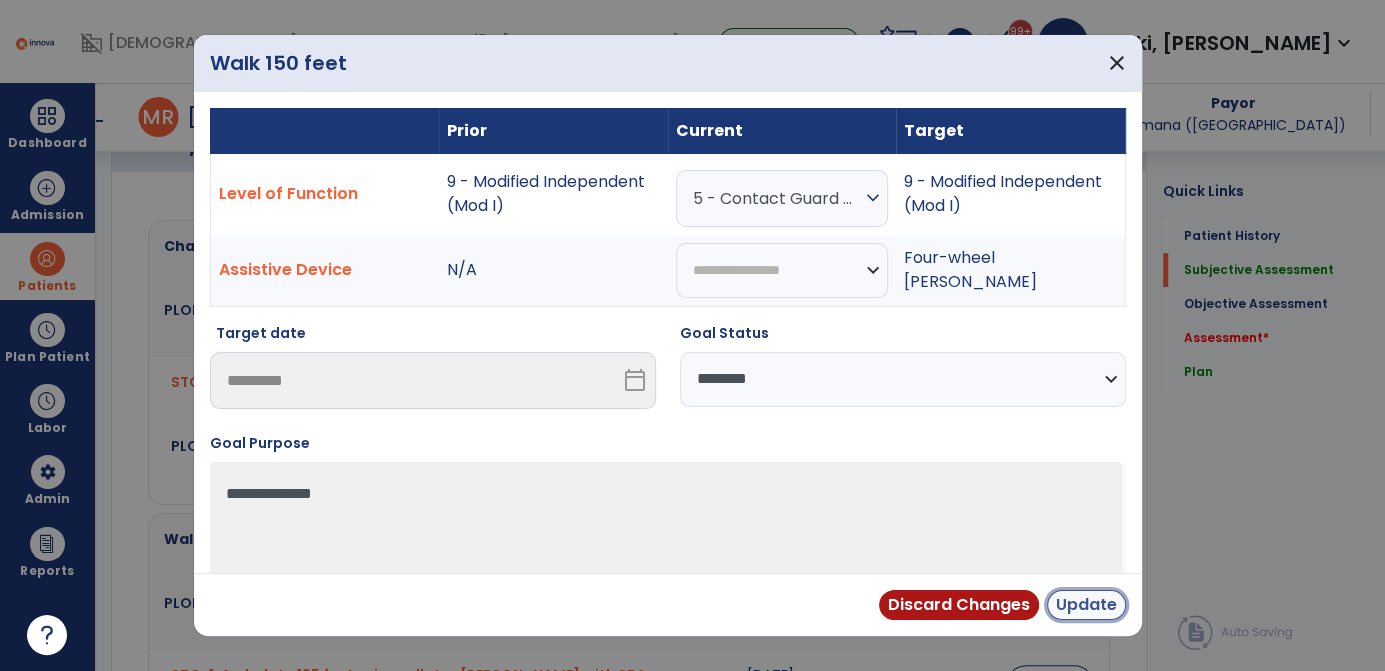 click on "Update" at bounding box center [1086, 605] 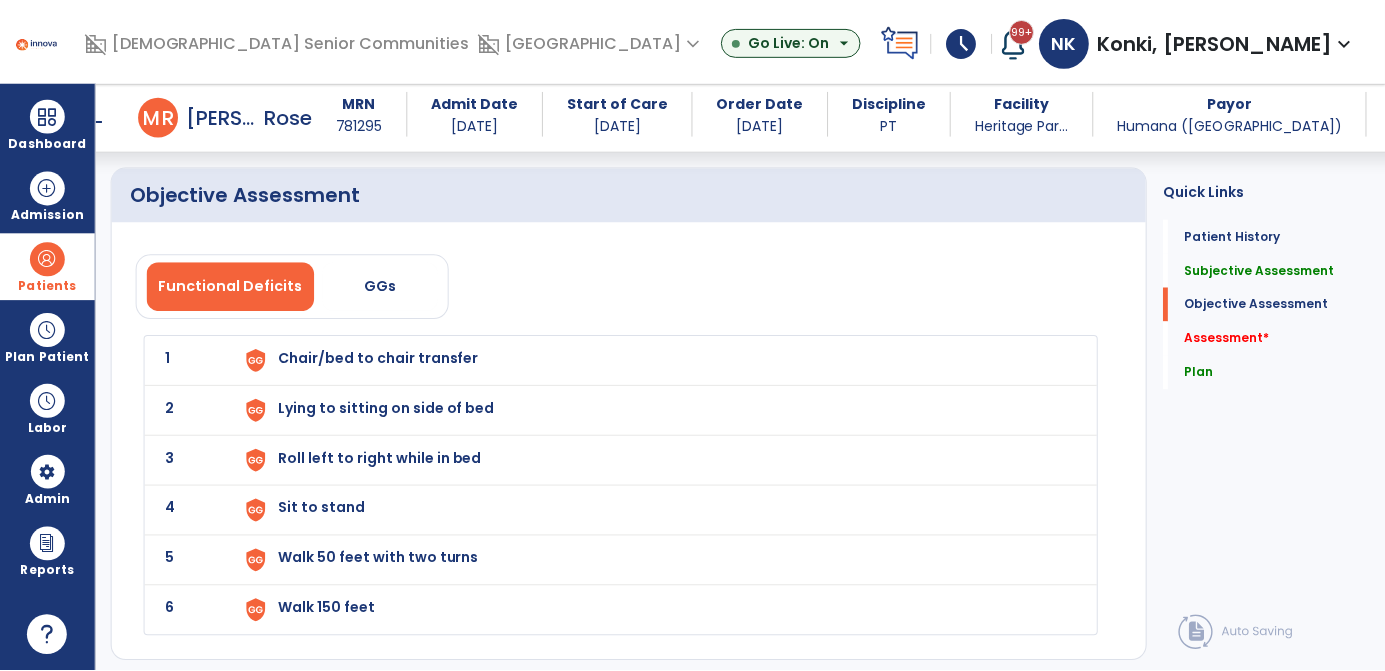 scroll, scrollTop: 2004, scrollLeft: 0, axis: vertical 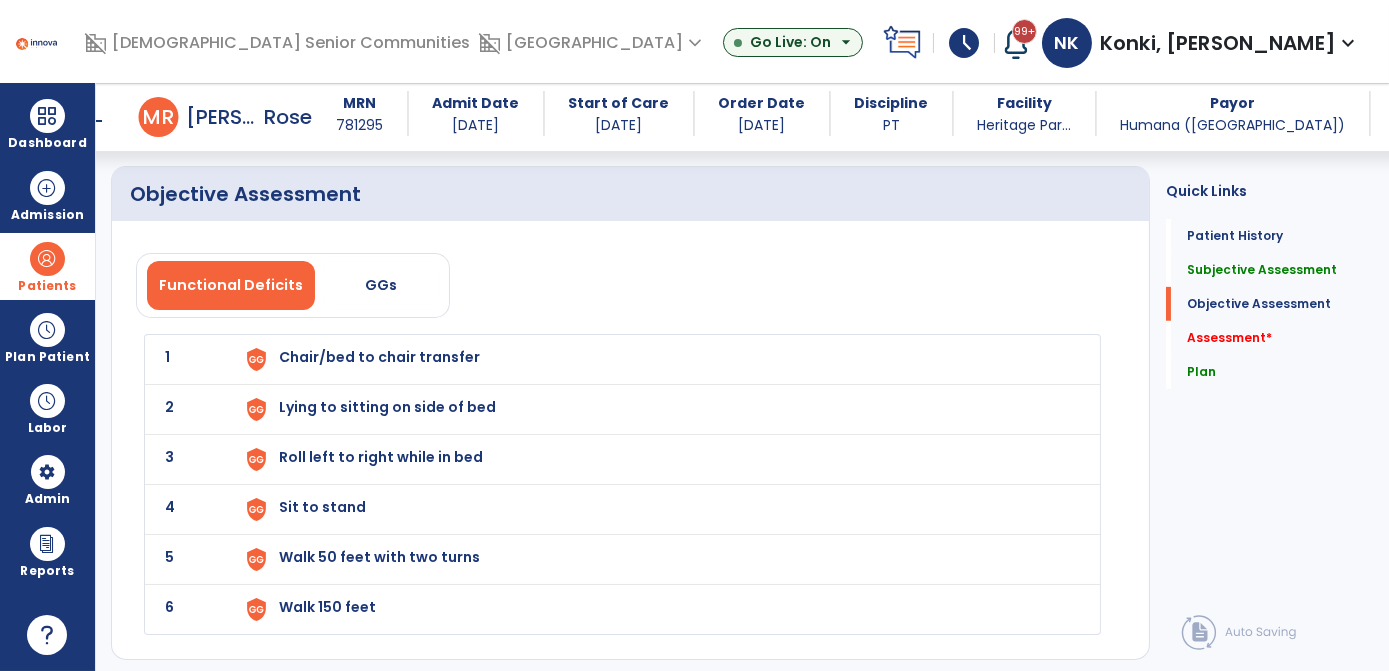 click on "Chair/bed to chair transfer" at bounding box center (657, 359) 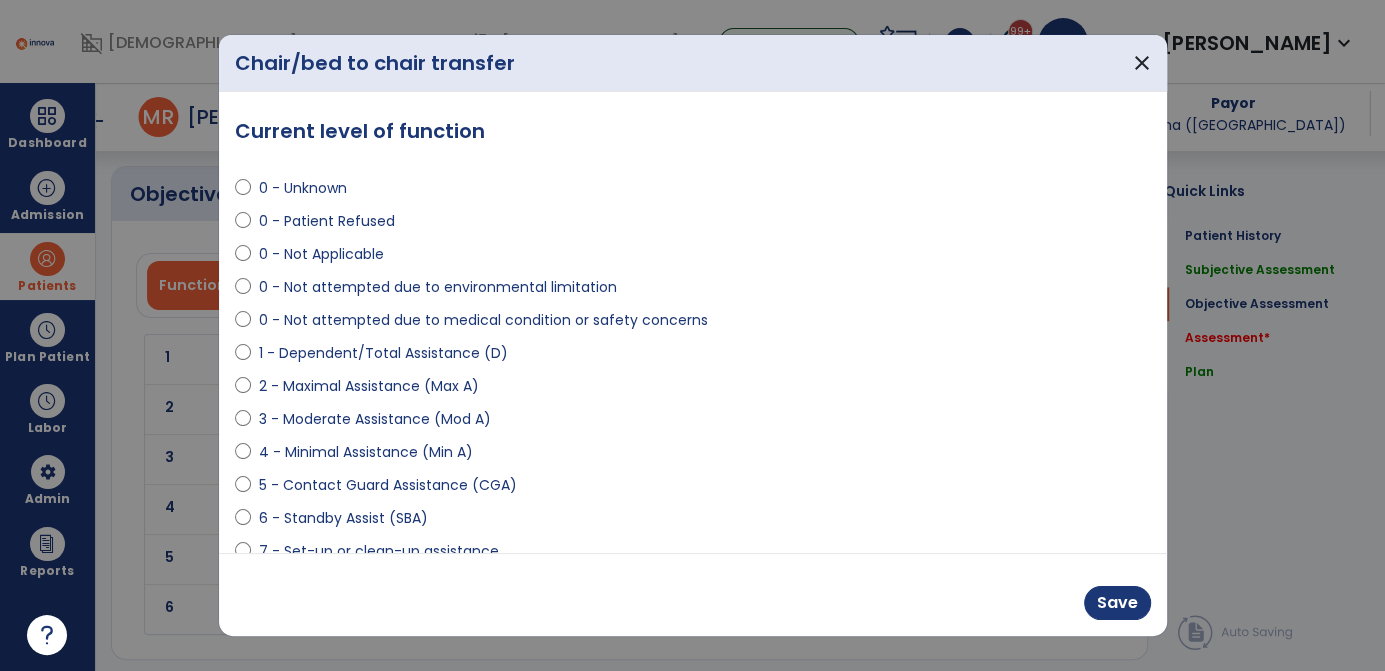 scroll, scrollTop: 2004, scrollLeft: 0, axis: vertical 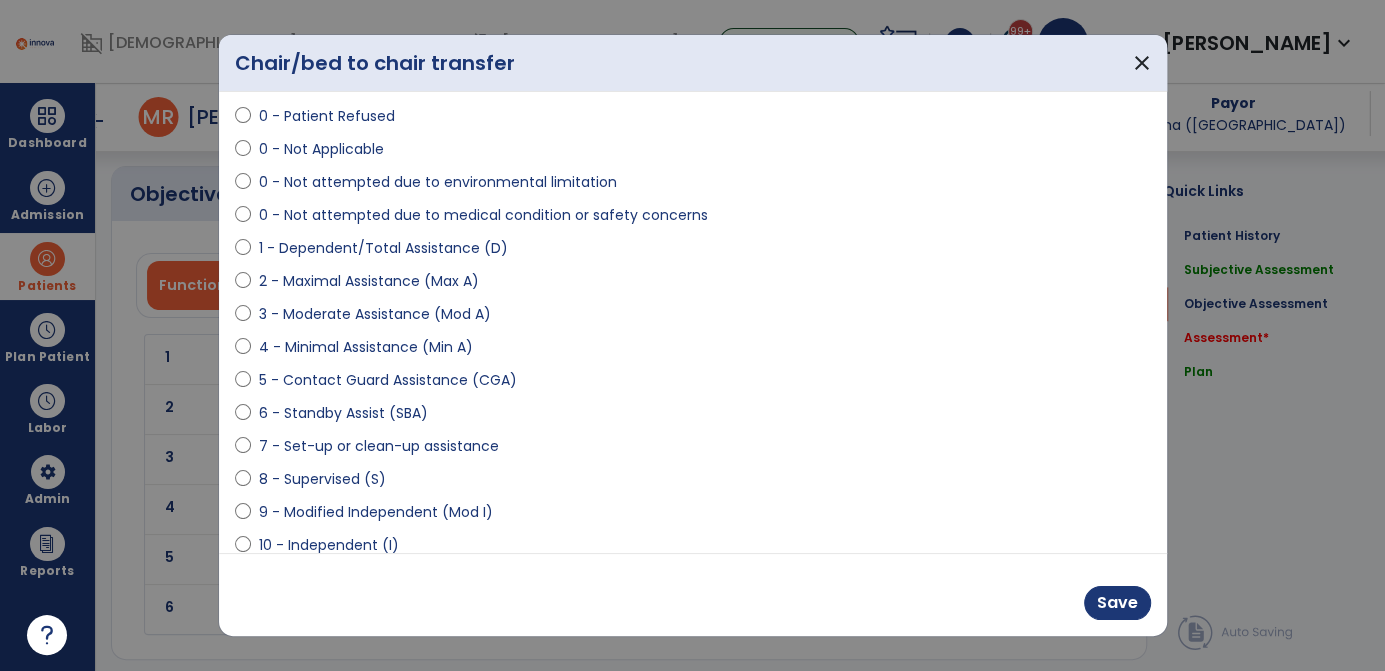 click on "9 - Modified Independent (Mod I)" at bounding box center (376, 512) 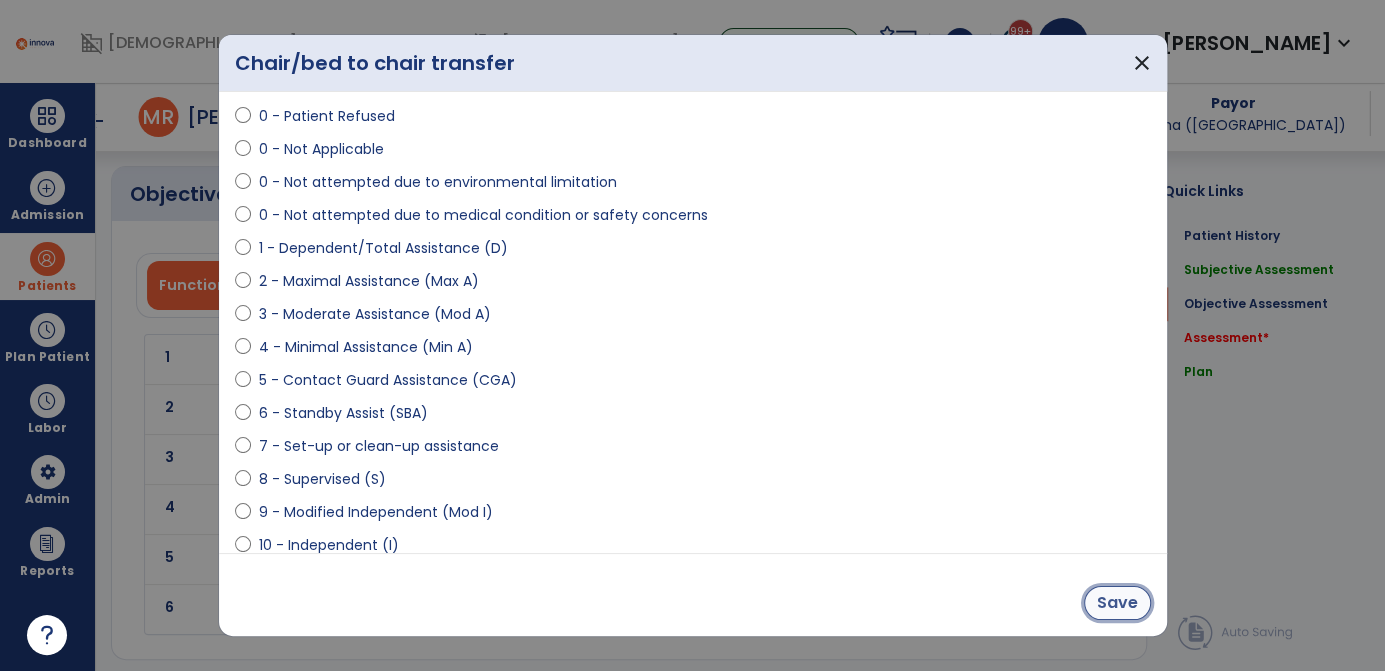 click on "Save" at bounding box center (1117, 603) 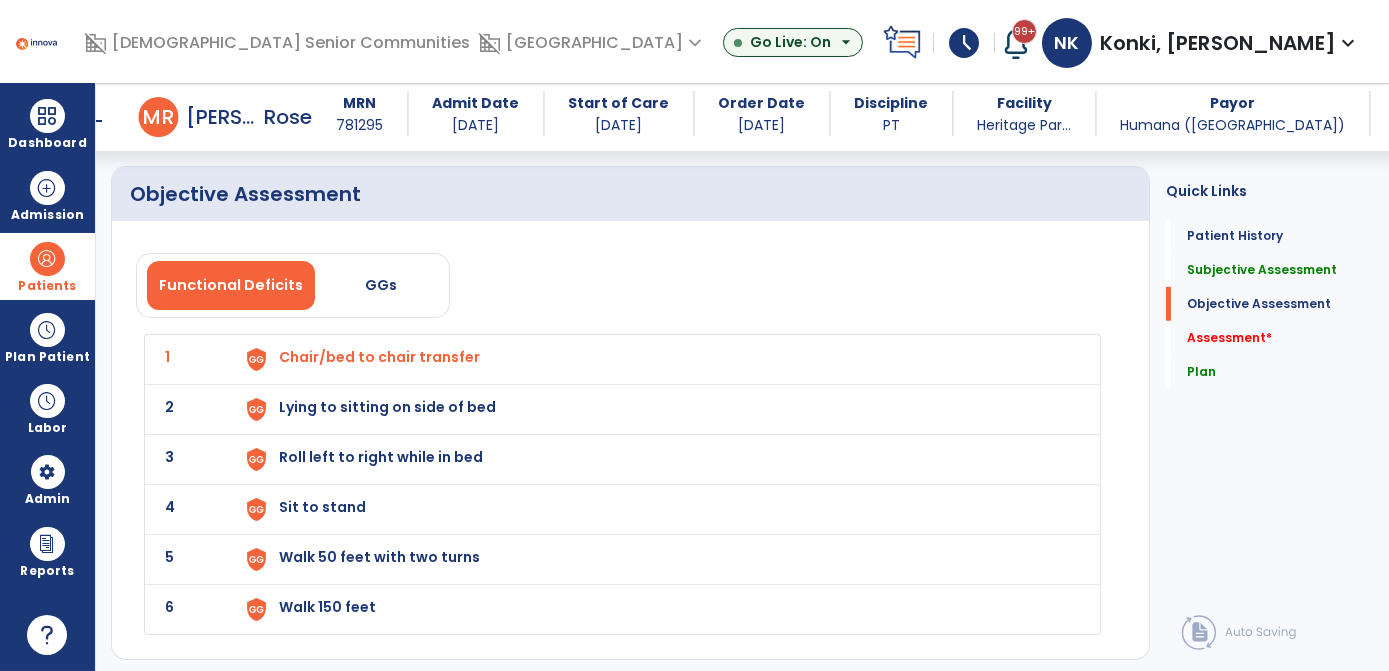 click on "Lying to sitting on side of bed" at bounding box center [657, 359] 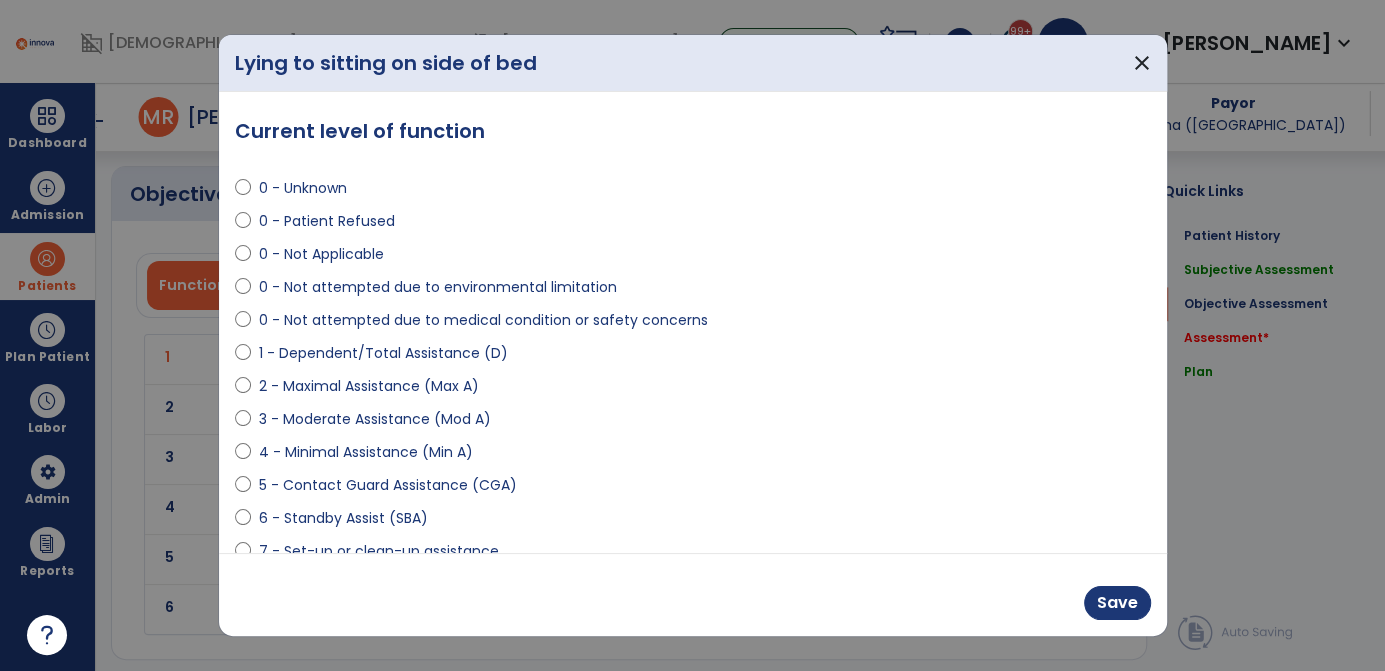 scroll, scrollTop: 2004, scrollLeft: 0, axis: vertical 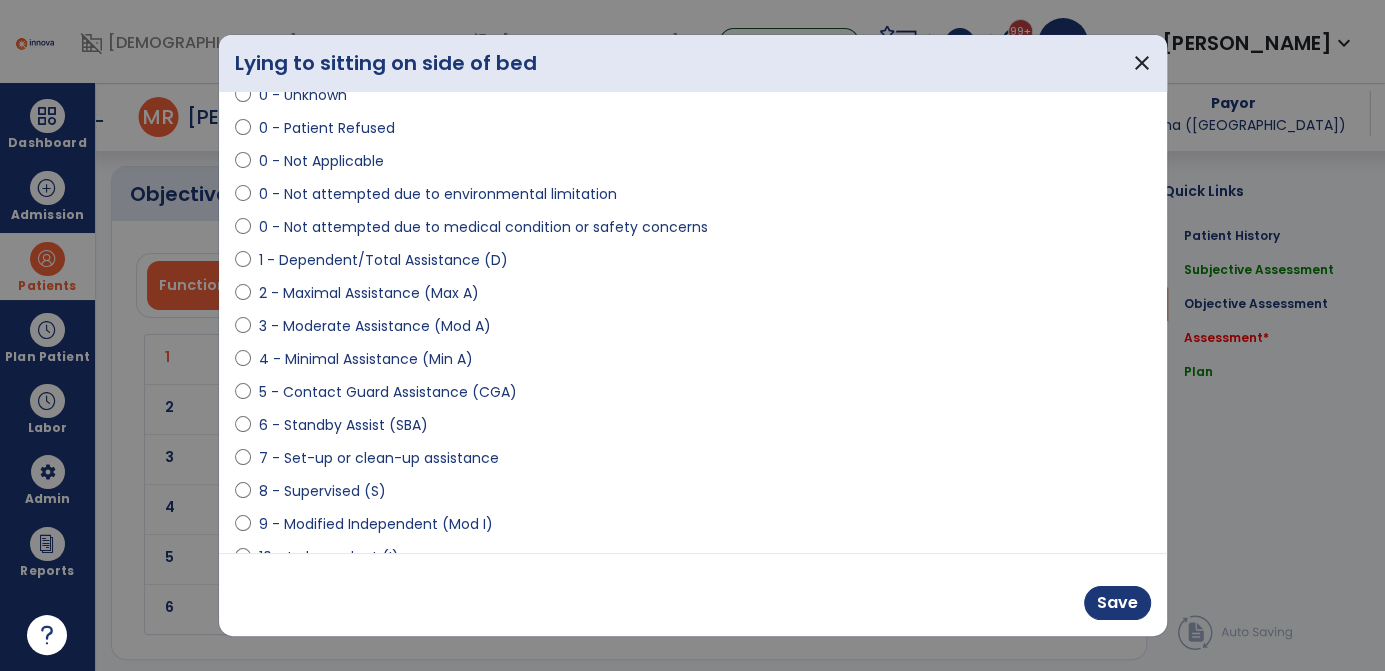 click on "0 - Unknown 0 - Patient Refused 0 - Not Applicable 0 - Not attempted due to environmental limitation 0 - Not attempted due to medical condition or safety concerns 1 - Dependent/Total Assistance (D) 2 - Maximal Assistance (Max A) 3 - Moderate Assistance (Mod A) 4 - Minimal Assistance (Min A) 5 - Contact Guard Assistance (CGA) 6 - Standby Assist (SBA) 7 - Set-up or clean-up assistance 8 - Supervised (S) 9 - Modified Independent (Mod I) 10 - Independent (I)" at bounding box center (693, 318) 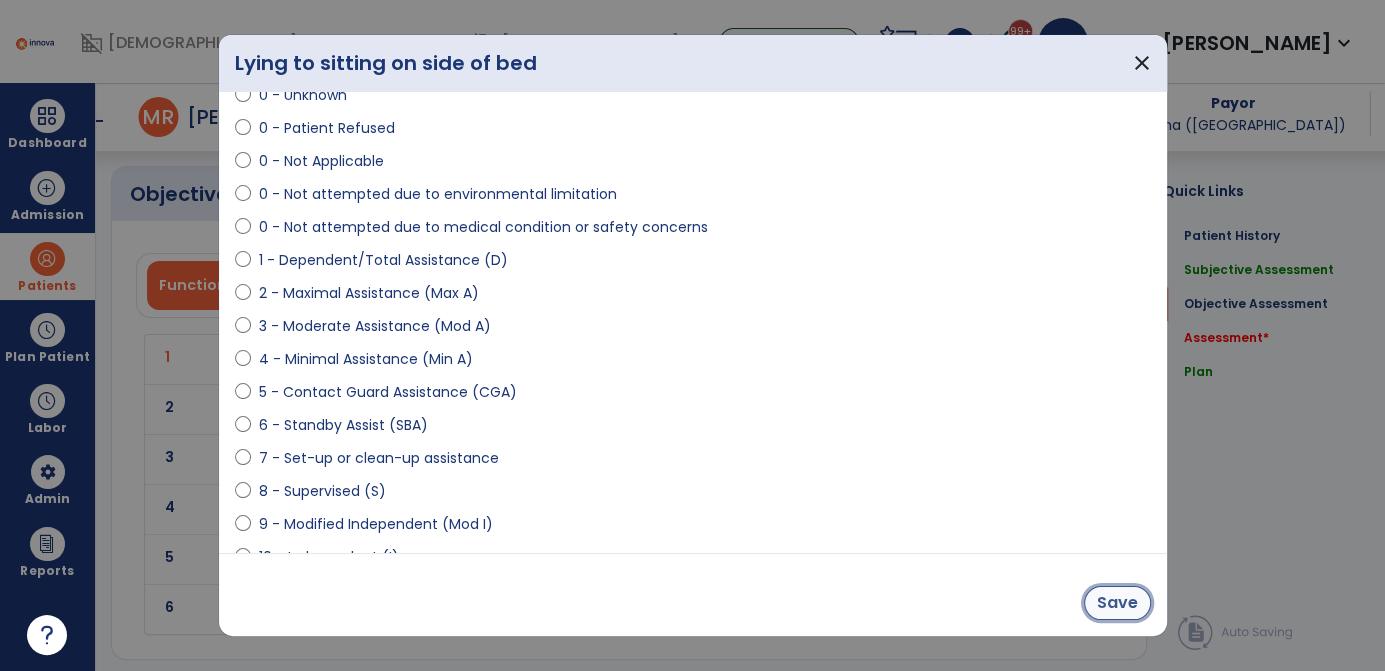 click on "Save" at bounding box center [1117, 603] 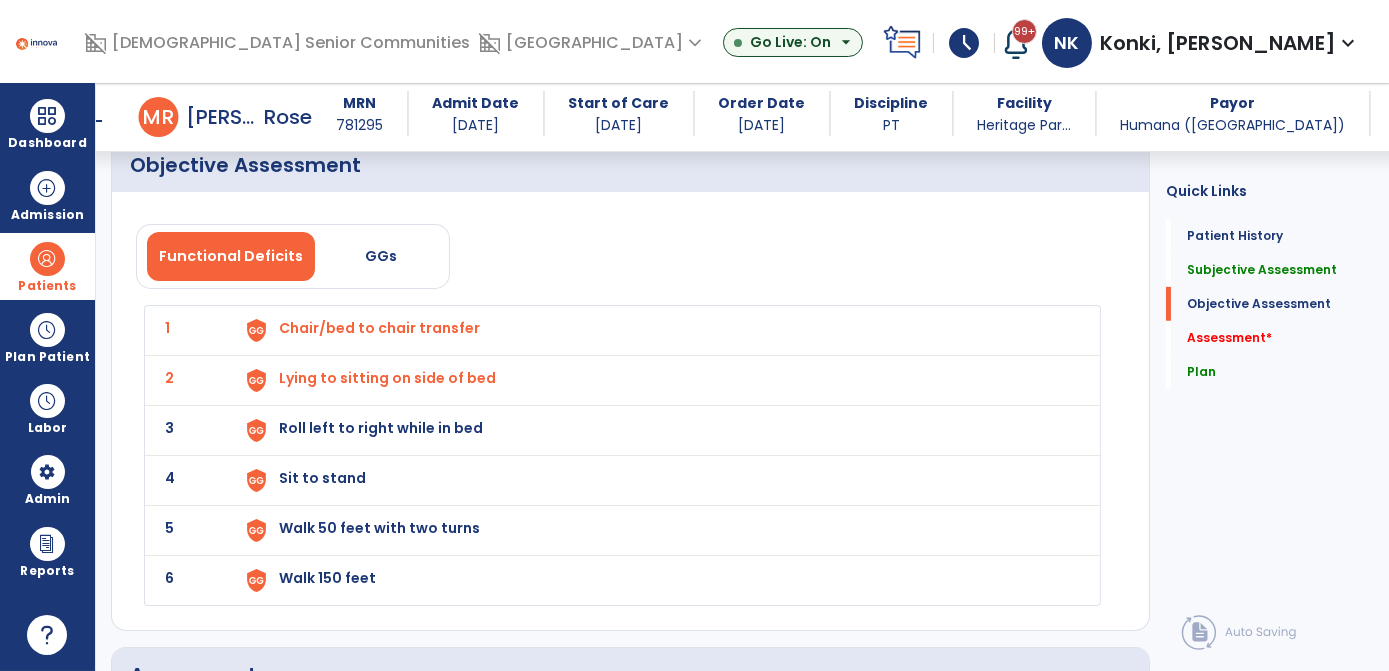 click on "Roll left to right while in bed" at bounding box center [657, 330] 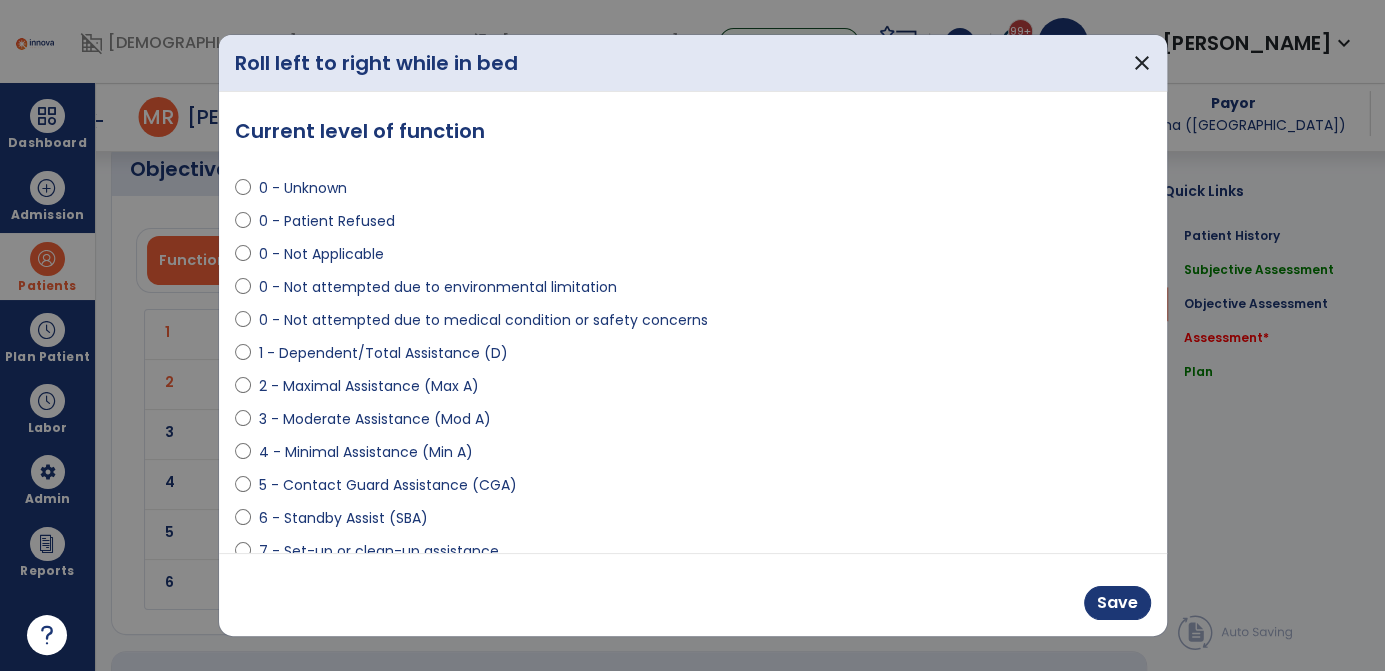 scroll, scrollTop: 2033, scrollLeft: 0, axis: vertical 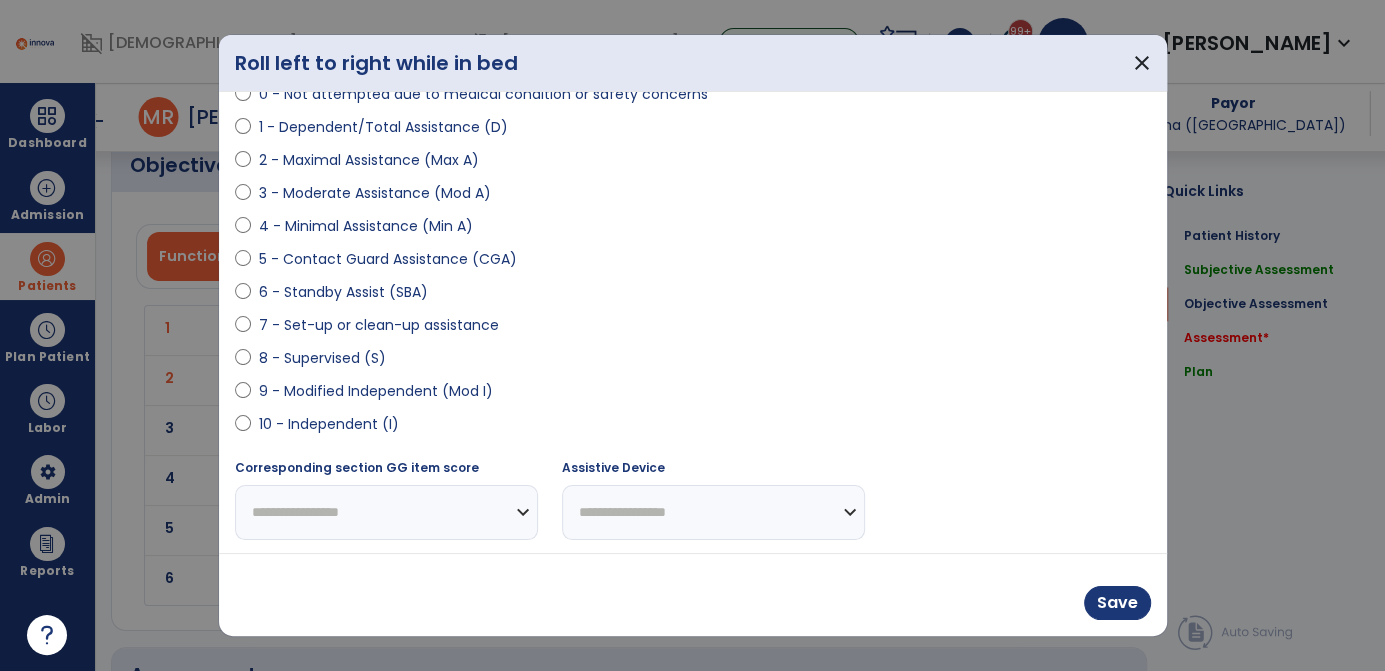 click on "9 - Modified Independent (Mod I)" at bounding box center (376, 391) 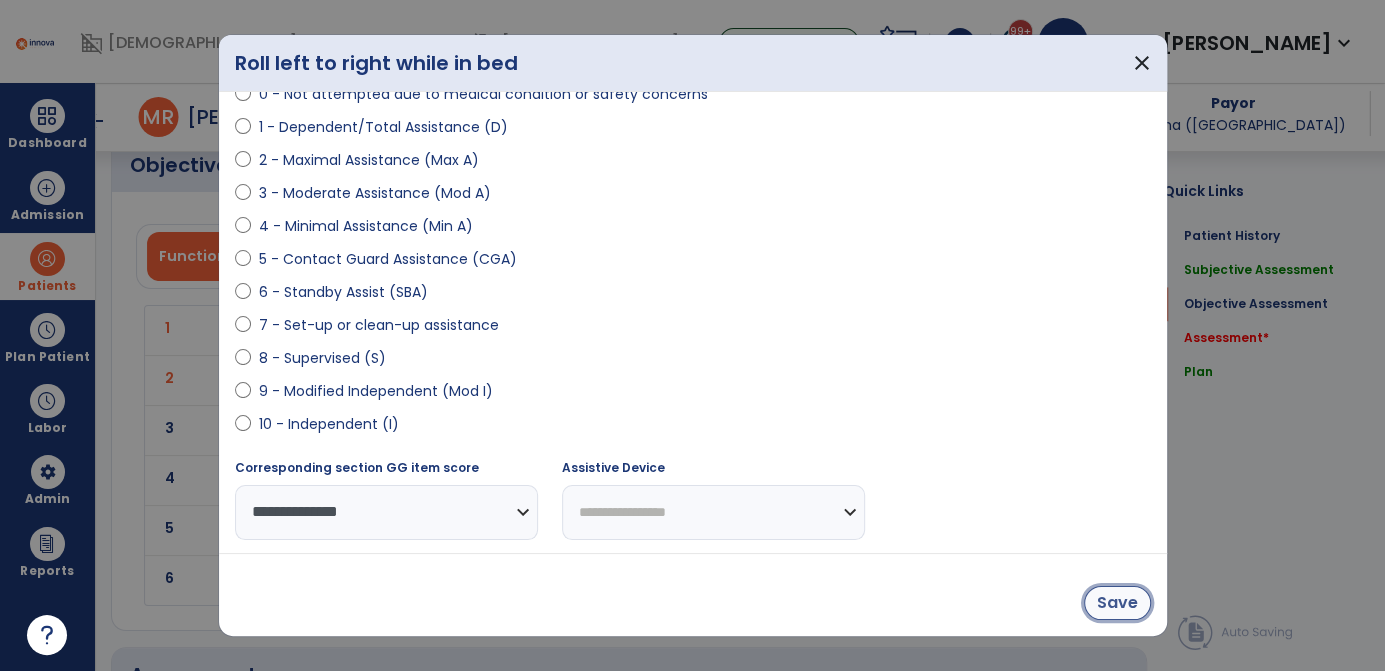 click on "Save" at bounding box center (1117, 603) 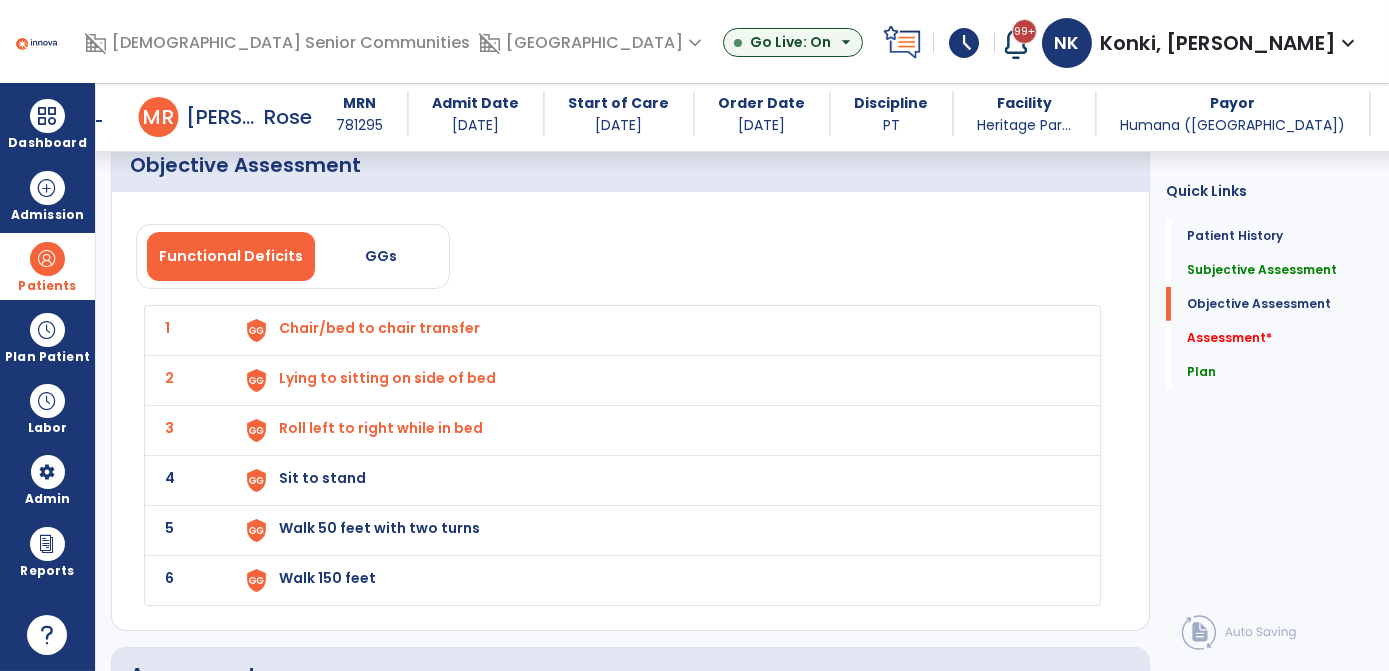 click on "Sit to stand" at bounding box center [657, 330] 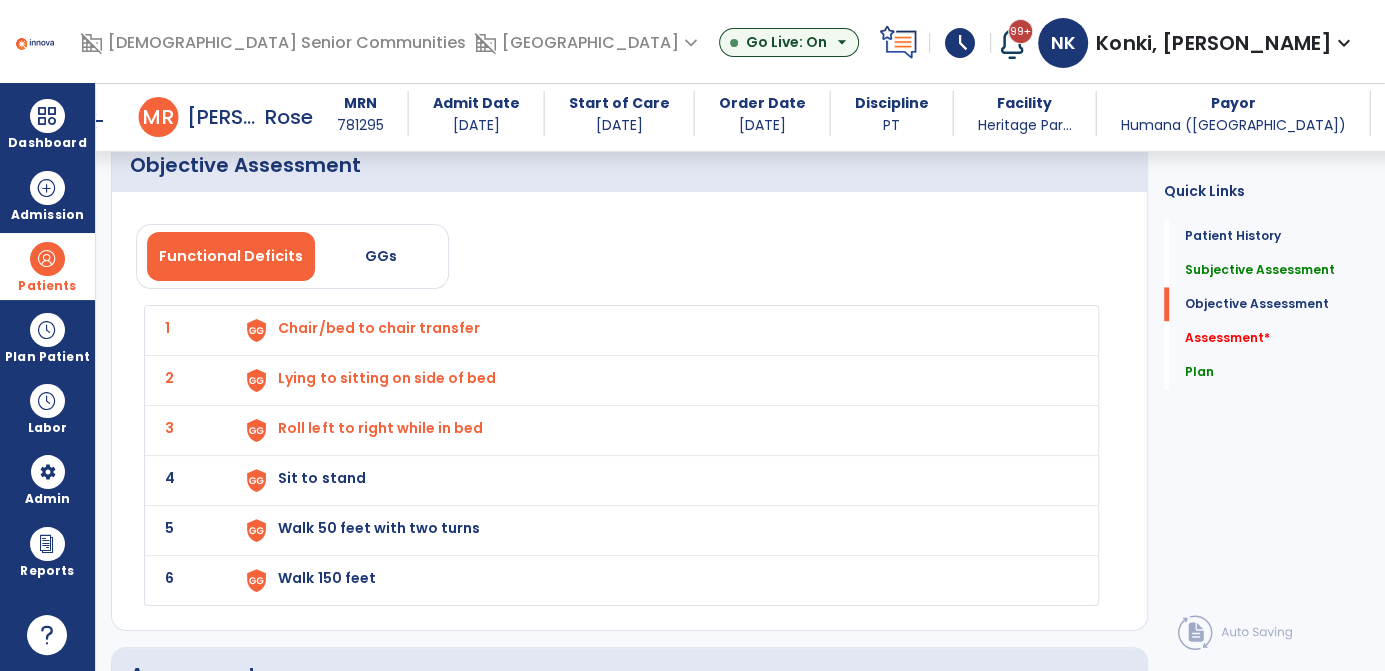 scroll, scrollTop: 2033, scrollLeft: 0, axis: vertical 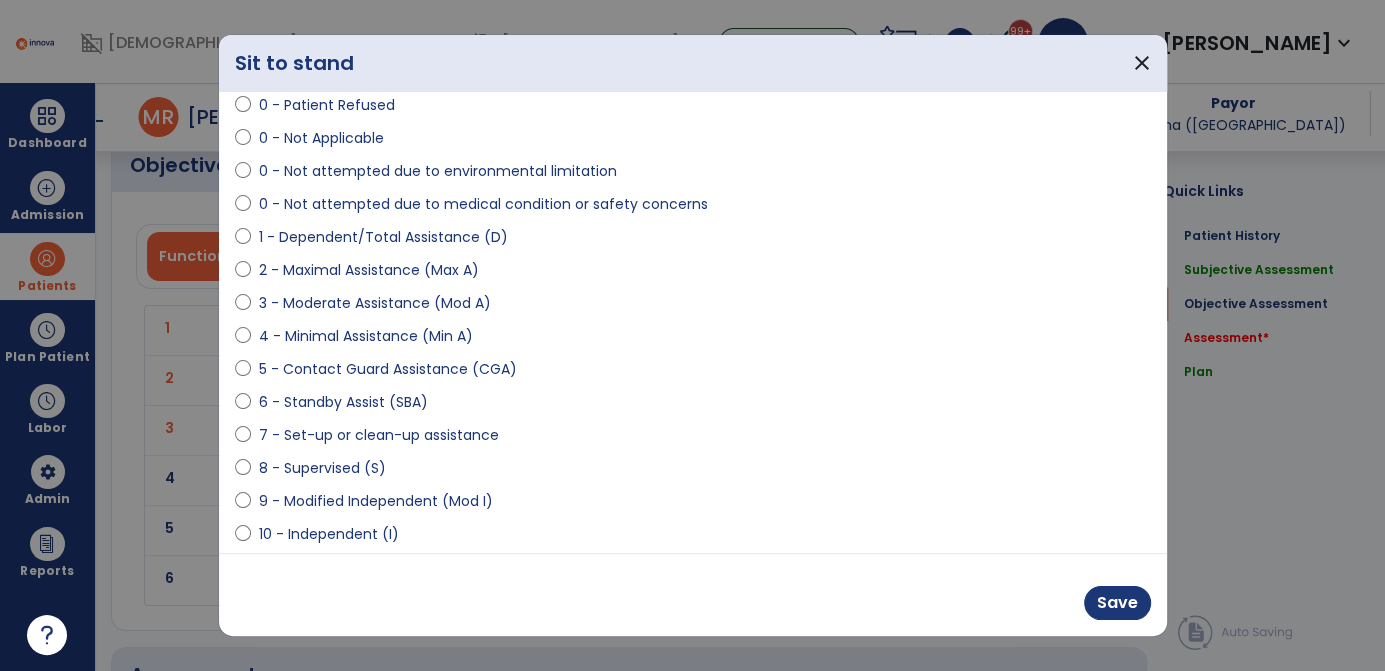 click on "9 - Modified Independent (Mod I)" at bounding box center [376, 501] 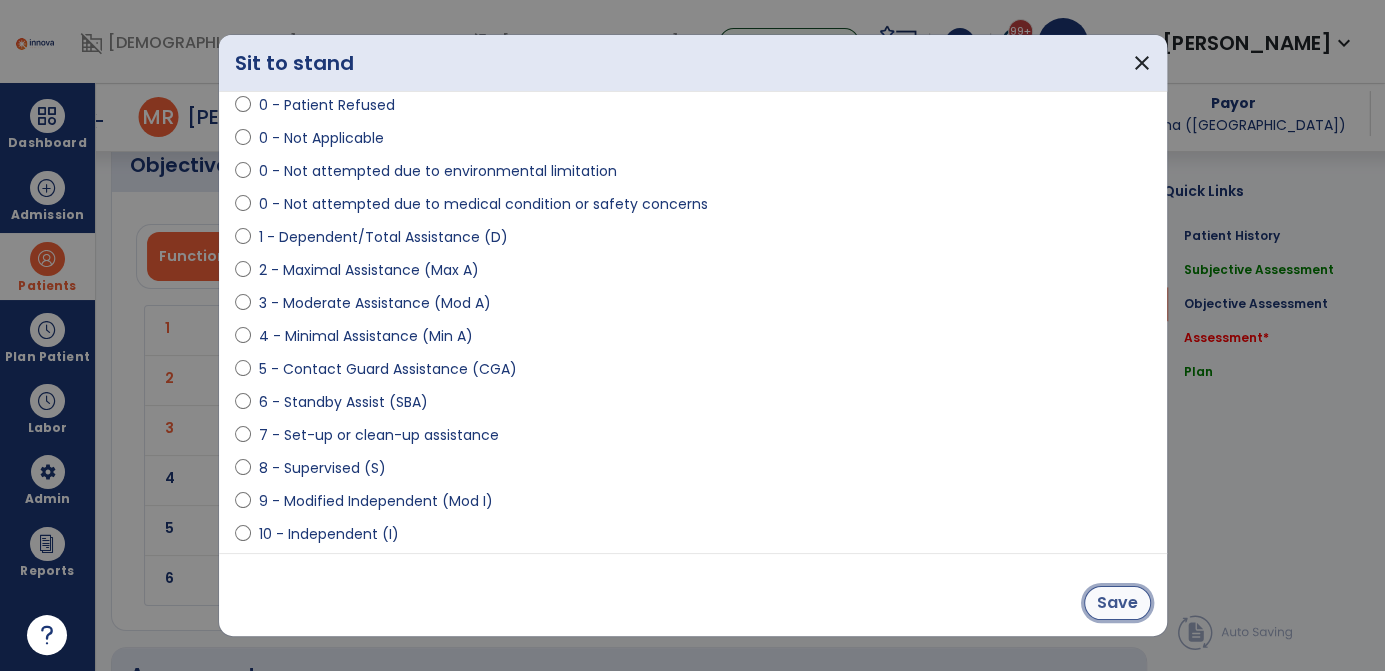 click on "Save" at bounding box center (1117, 603) 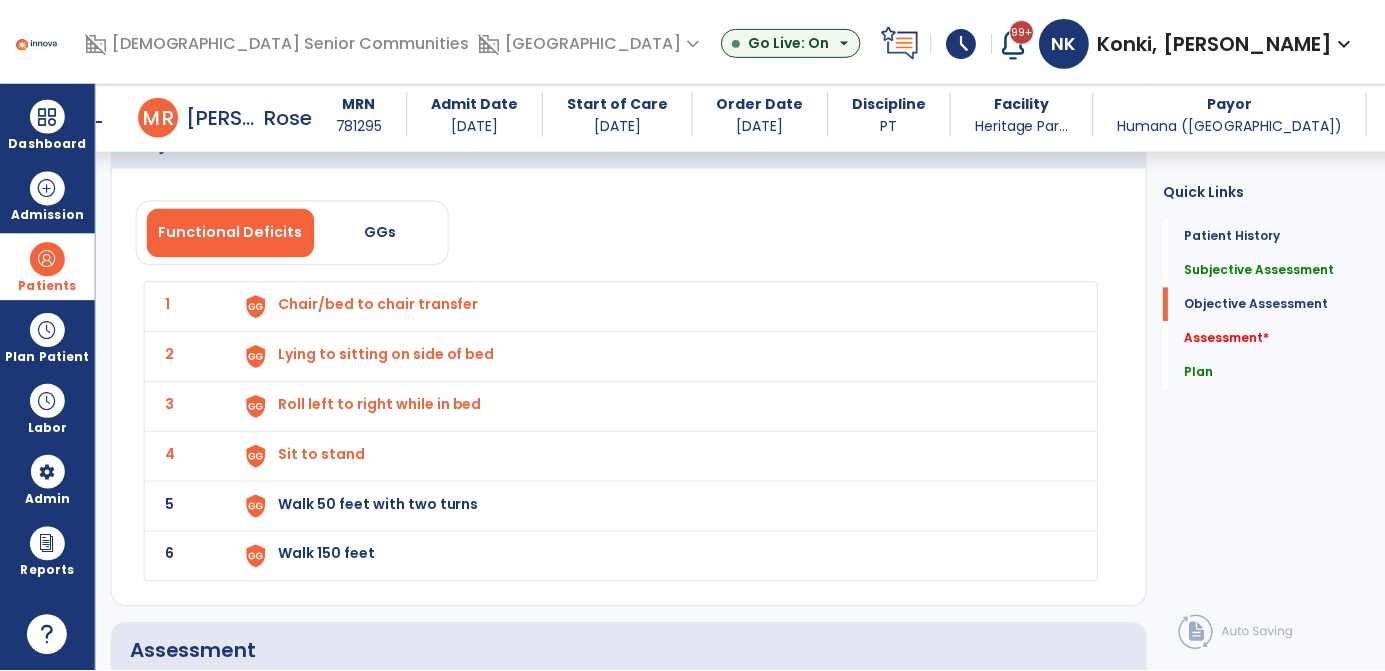scroll, scrollTop: 2061, scrollLeft: 0, axis: vertical 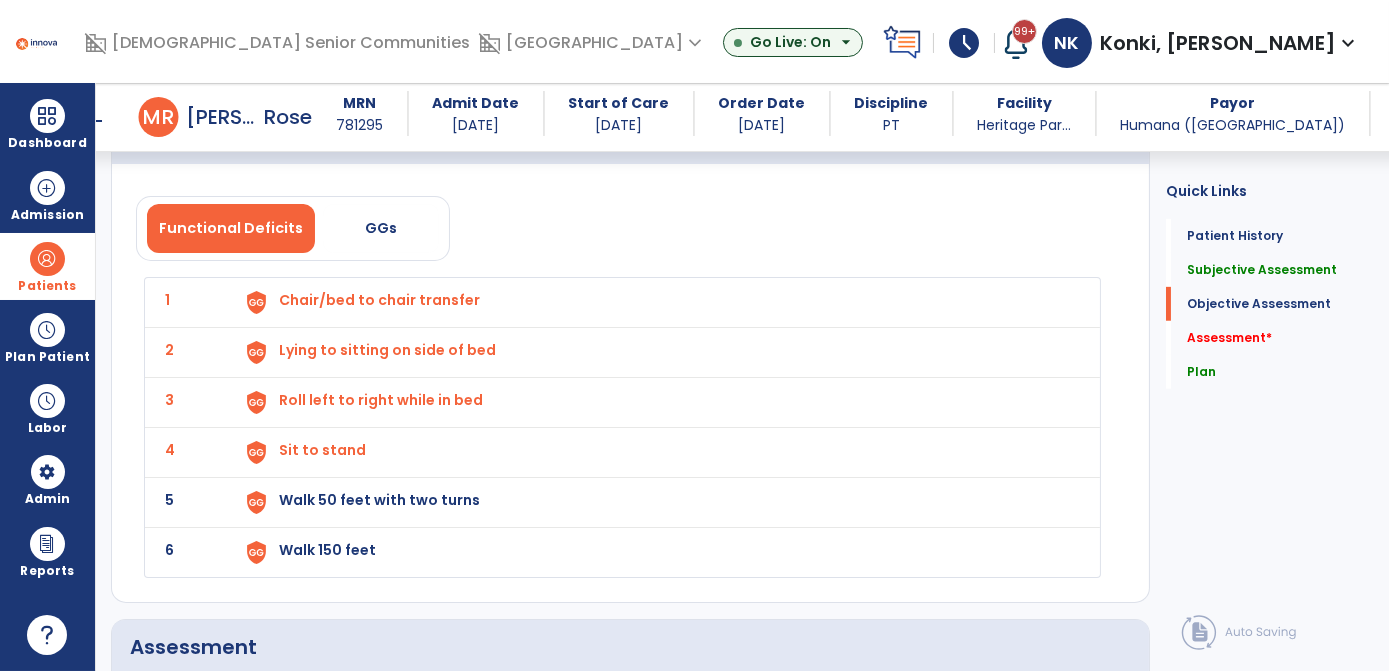 click on "5 Walk 50 feet with two turns" 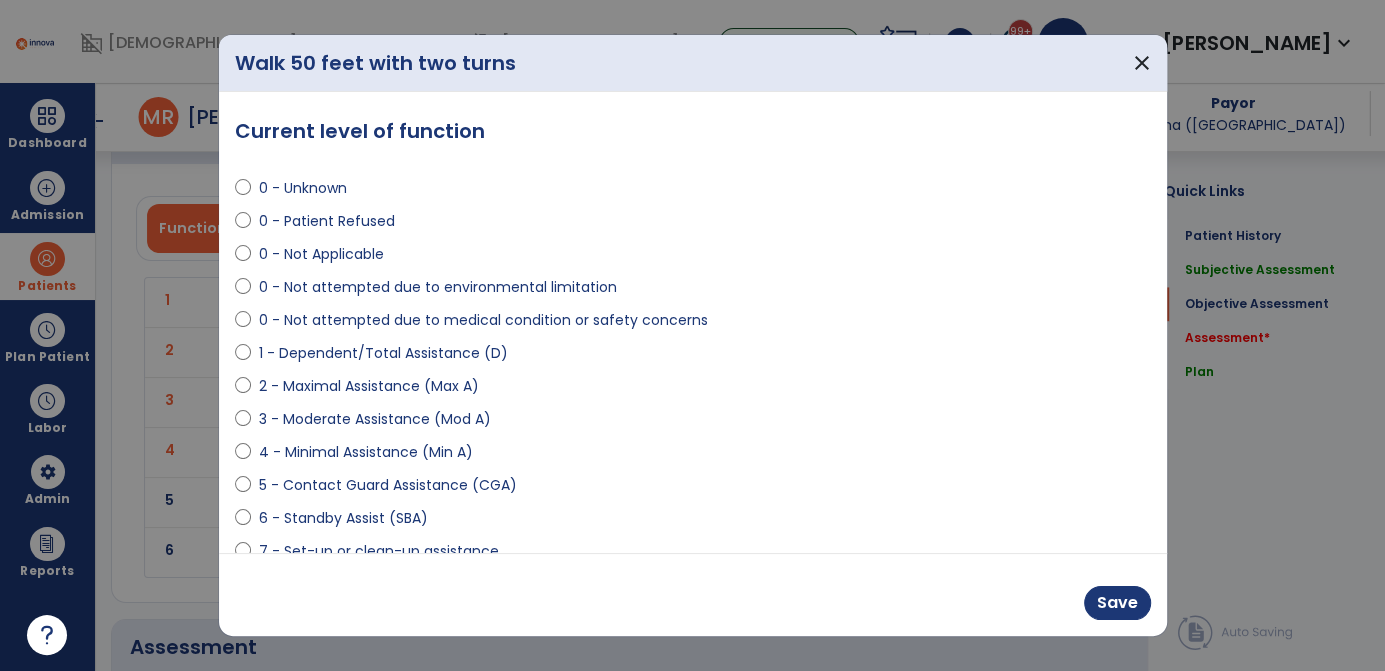 scroll, scrollTop: 2061, scrollLeft: 0, axis: vertical 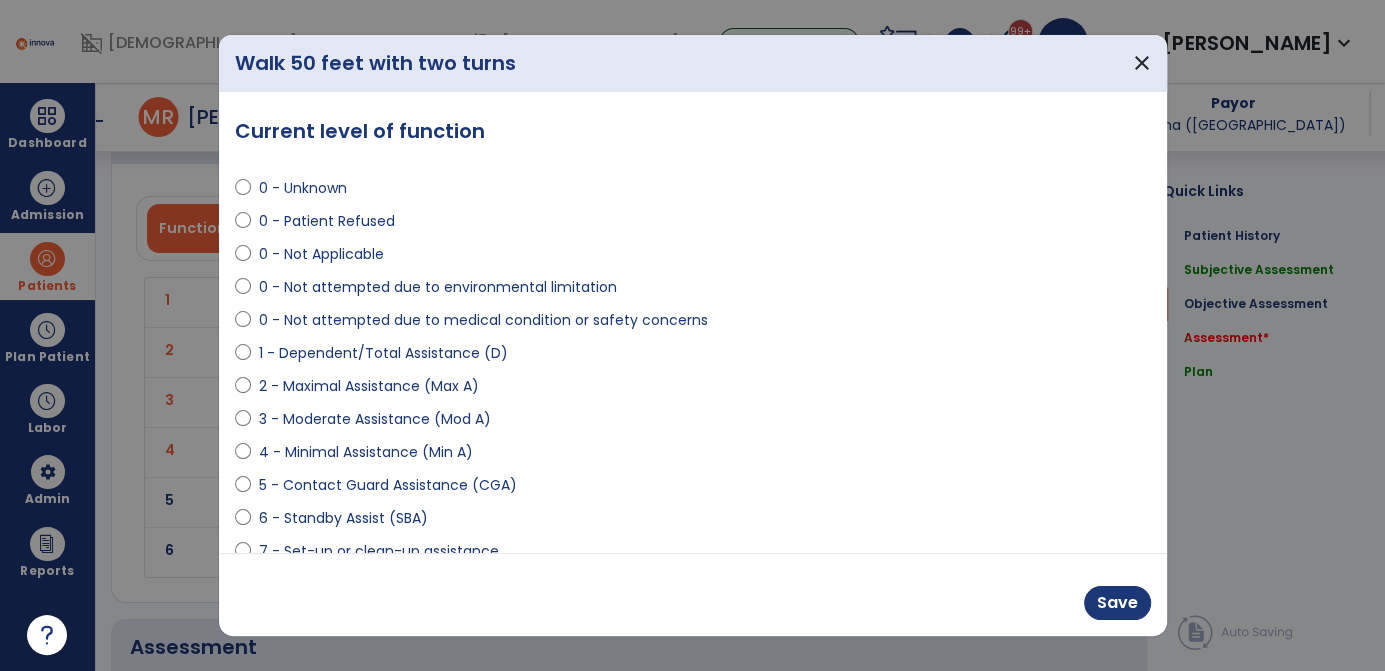 click on "5 - Contact Guard Assistance (CGA)" at bounding box center (388, 485) 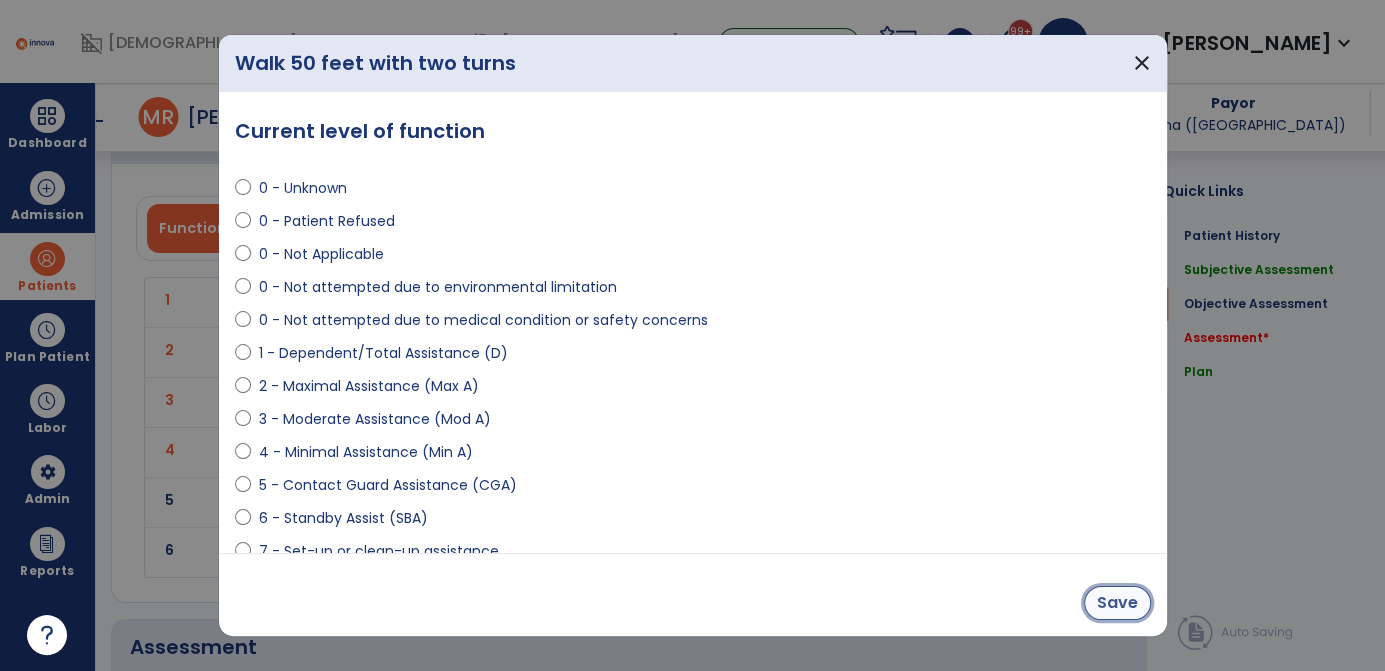 click on "Save" at bounding box center [1117, 603] 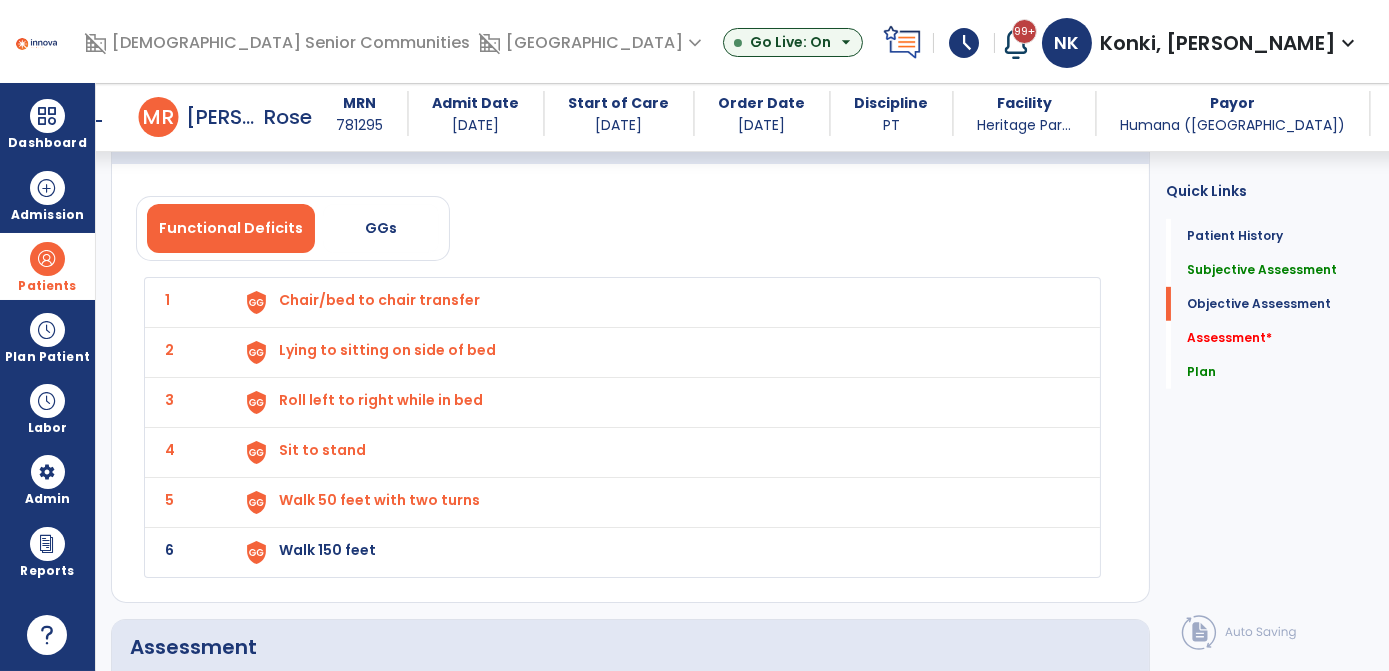 click on "Walk 150 feet" at bounding box center (379, 300) 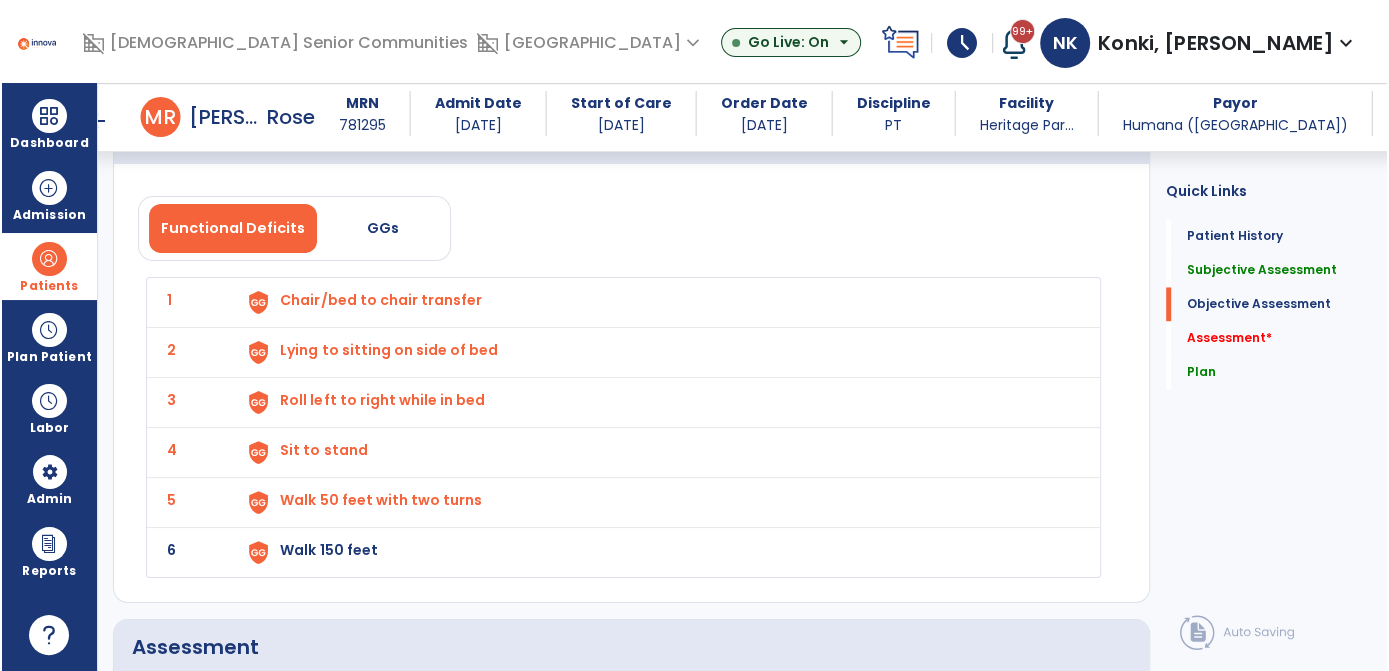 scroll, scrollTop: 2061, scrollLeft: 0, axis: vertical 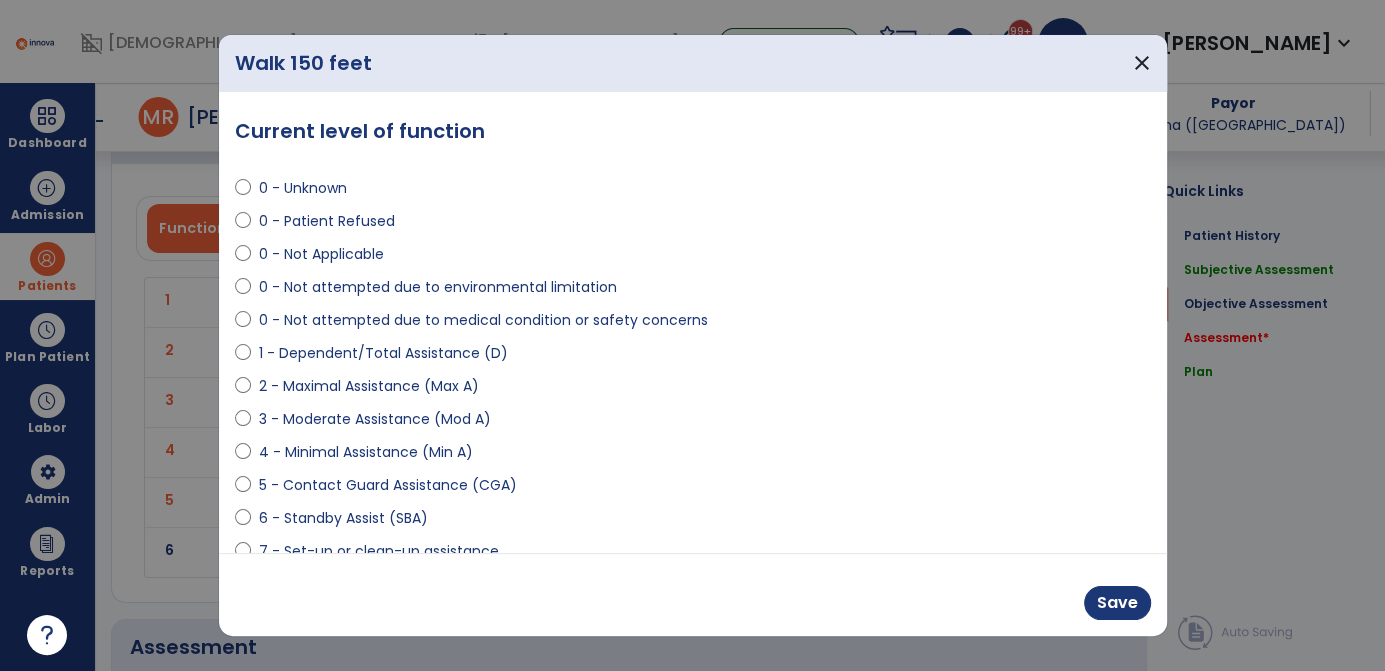 click on "5 - Contact Guard Assistance (CGA)" at bounding box center (388, 485) 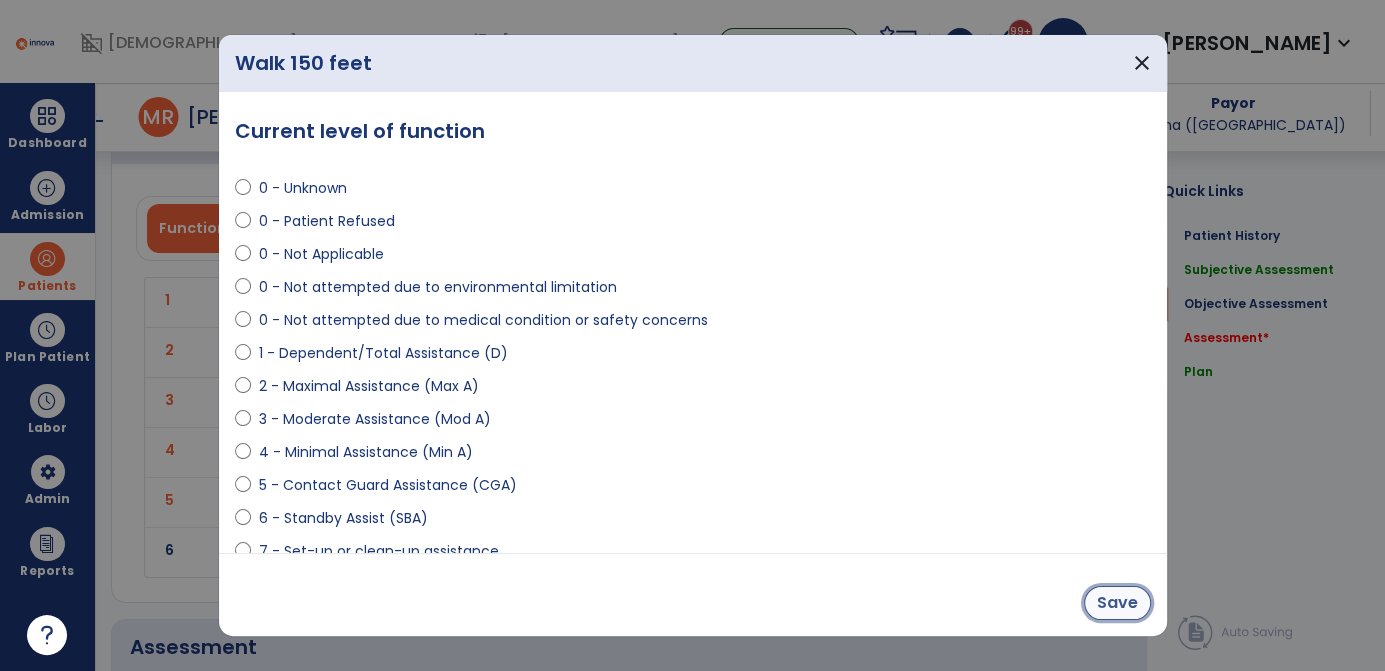 click on "Save" at bounding box center (1117, 603) 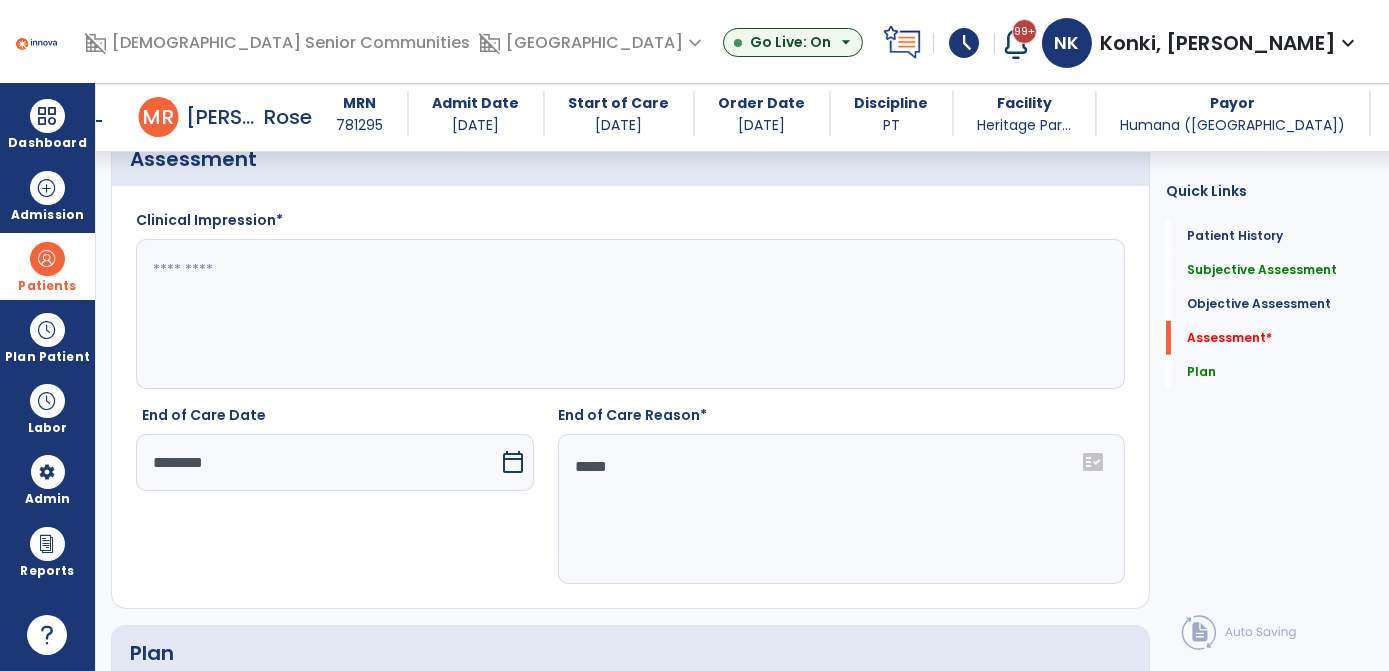 scroll, scrollTop: 2527, scrollLeft: 0, axis: vertical 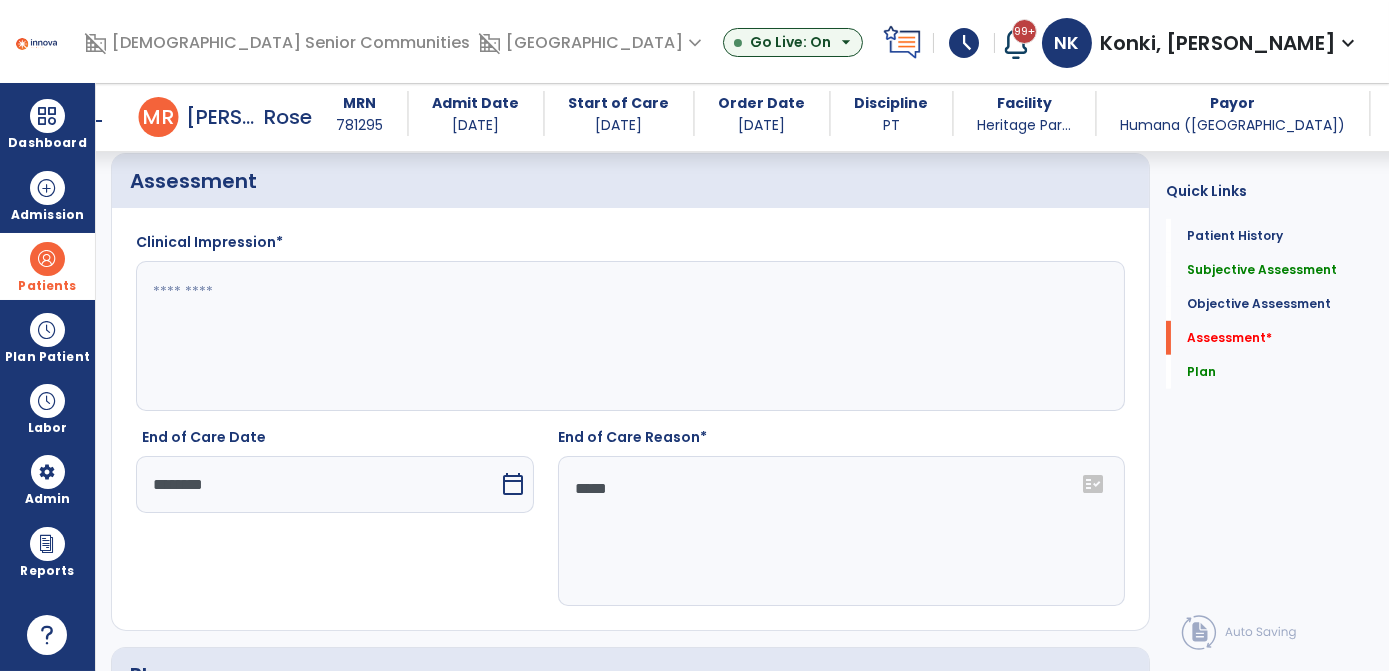 click 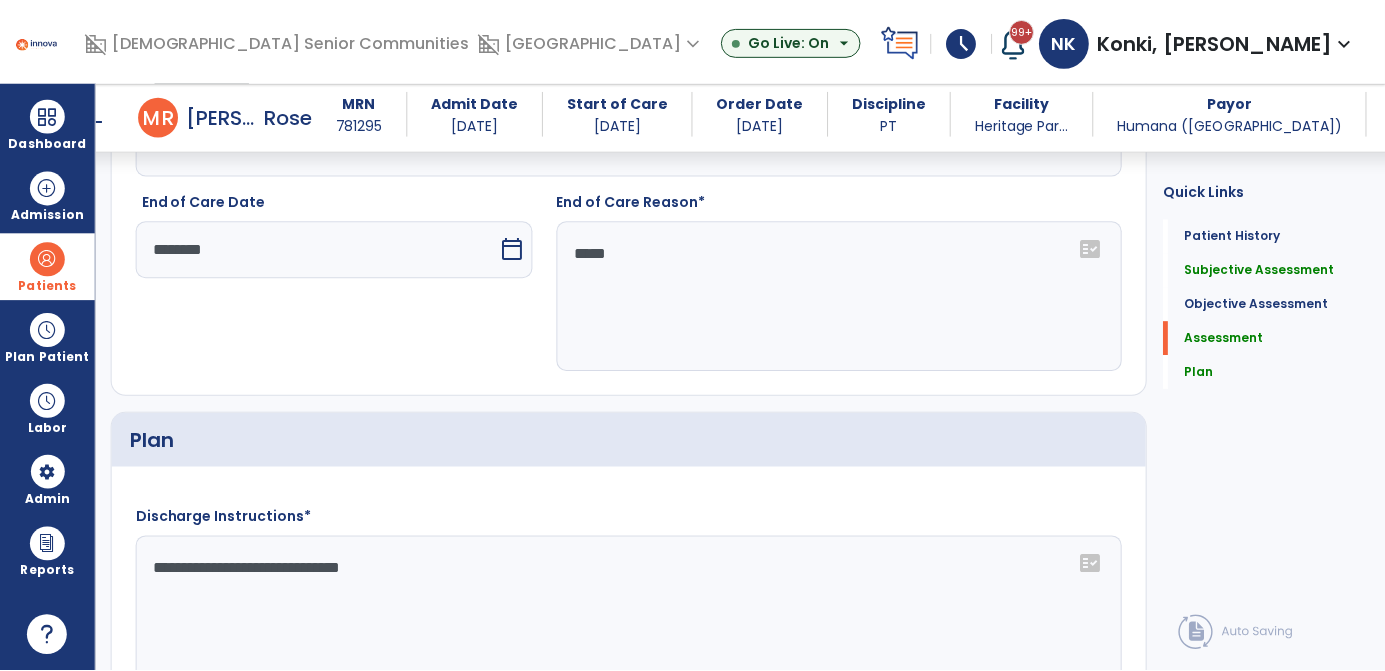 scroll, scrollTop: 3054, scrollLeft: 0, axis: vertical 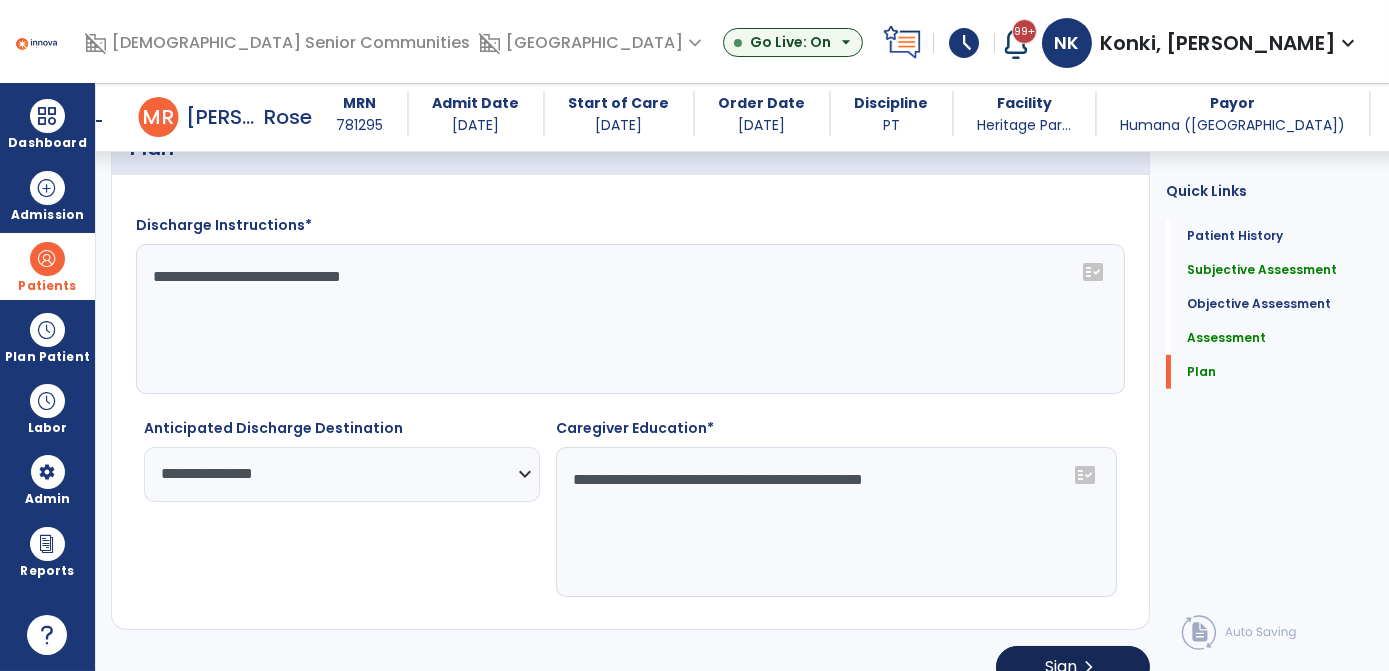 type on "**********" 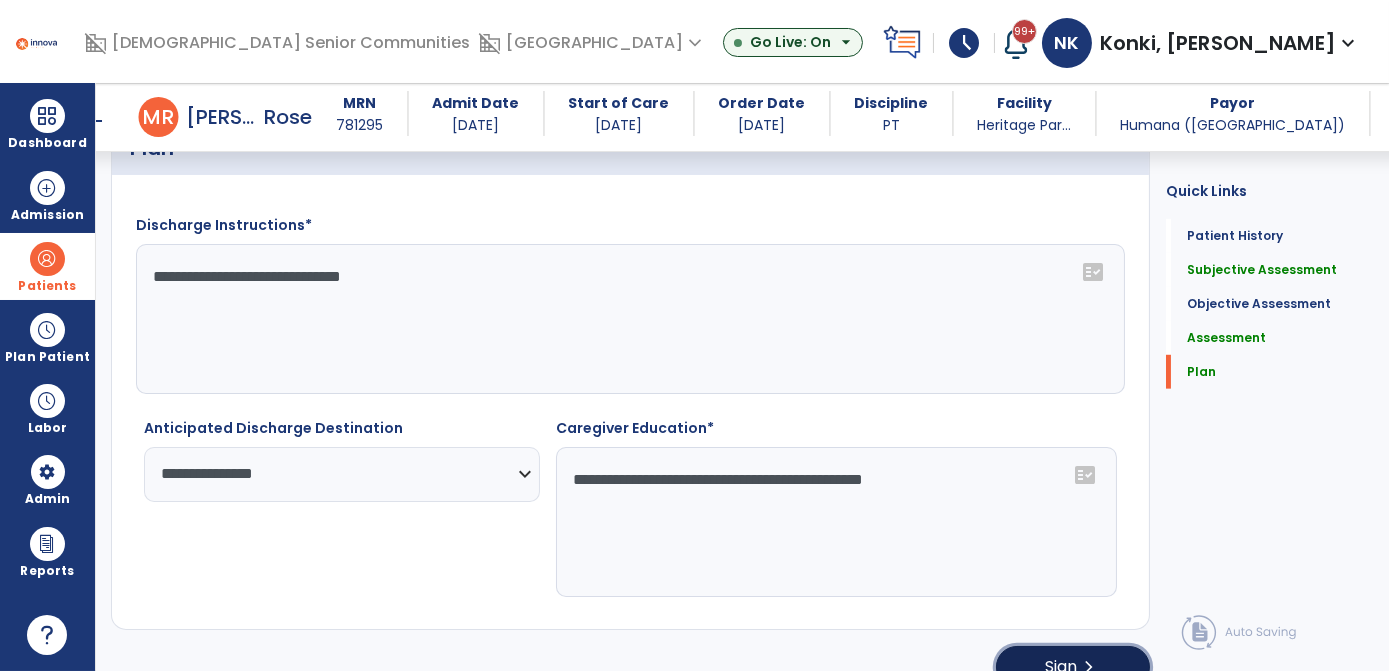 click on "chevron_right" 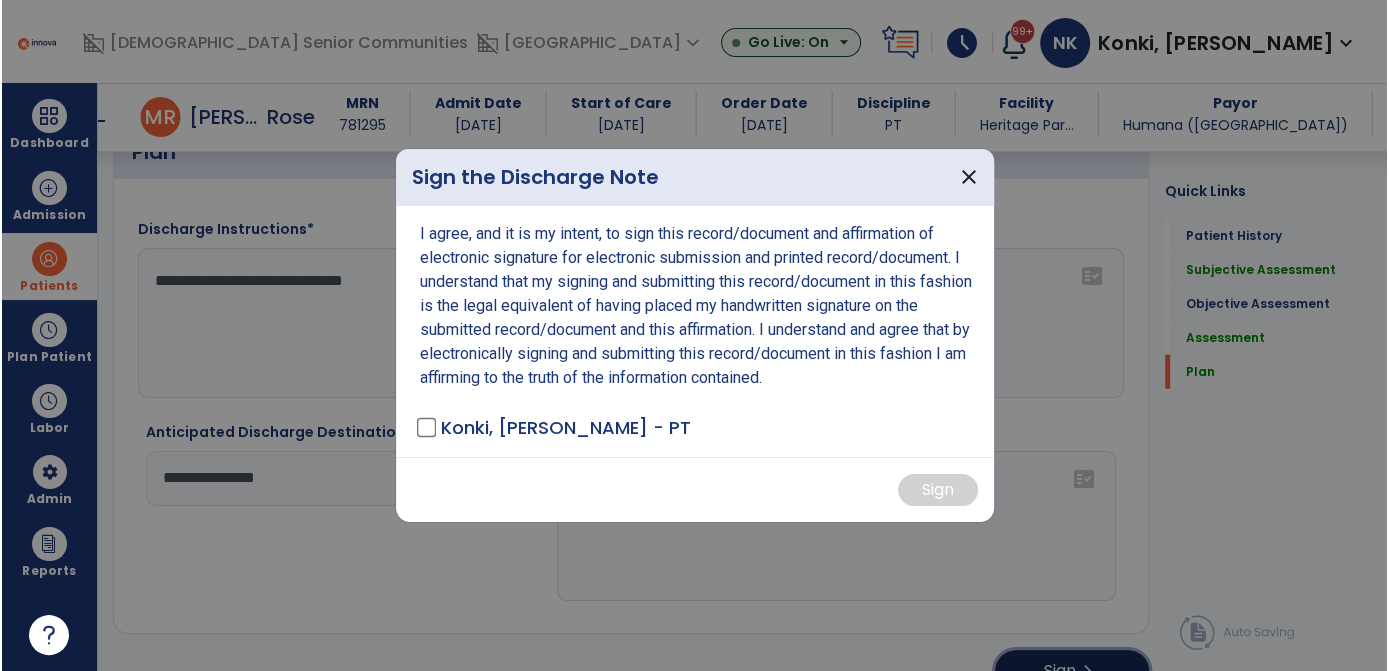 scroll, scrollTop: 3054, scrollLeft: 0, axis: vertical 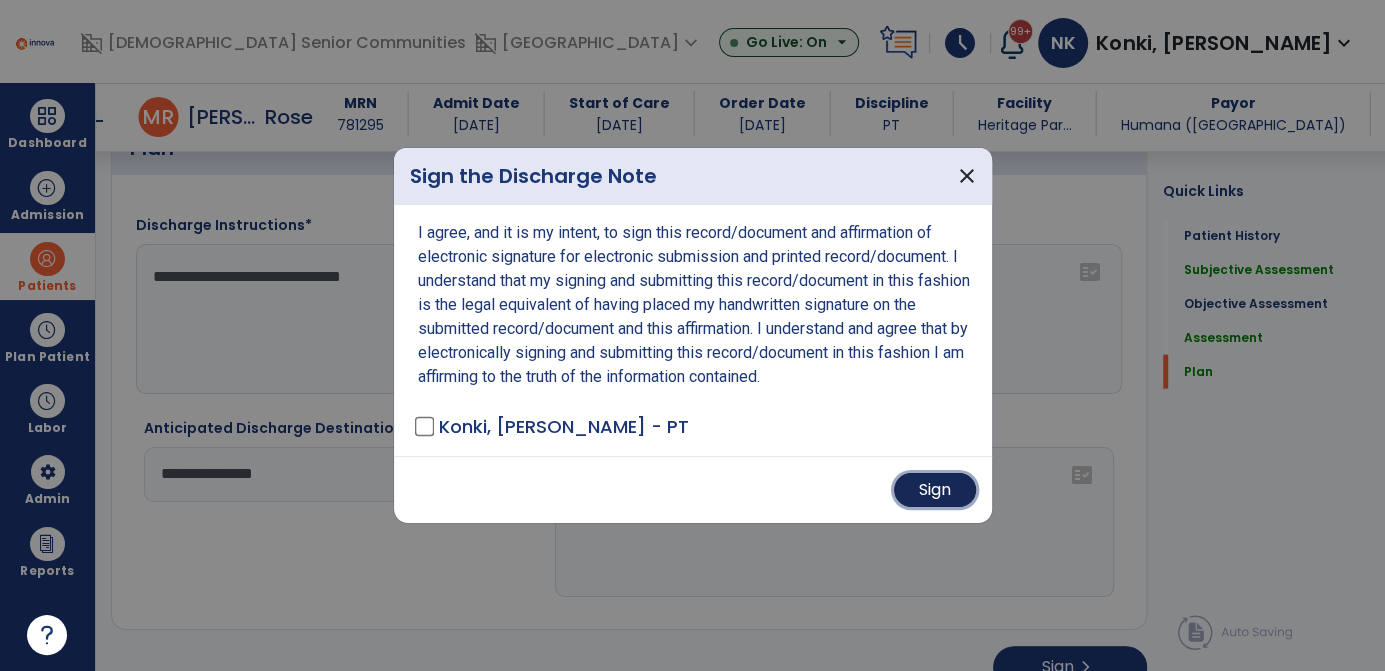 click on "Sign" at bounding box center (935, 490) 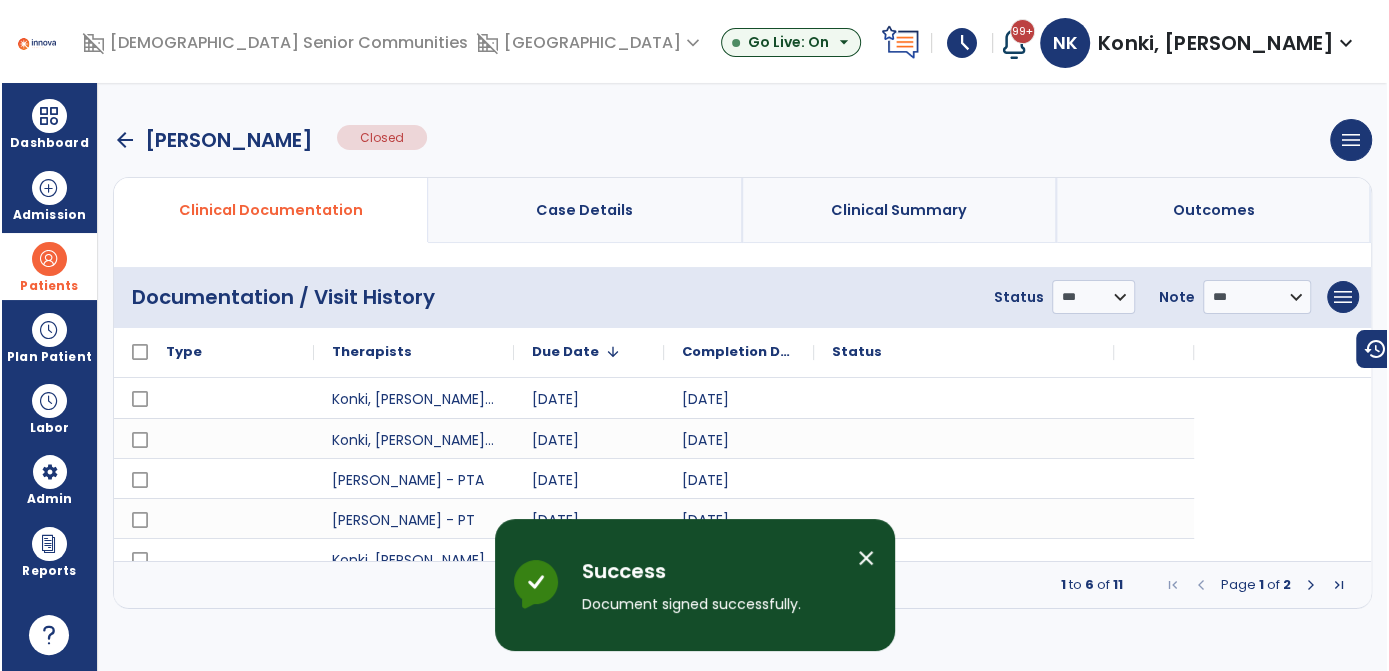 scroll, scrollTop: 0, scrollLeft: 0, axis: both 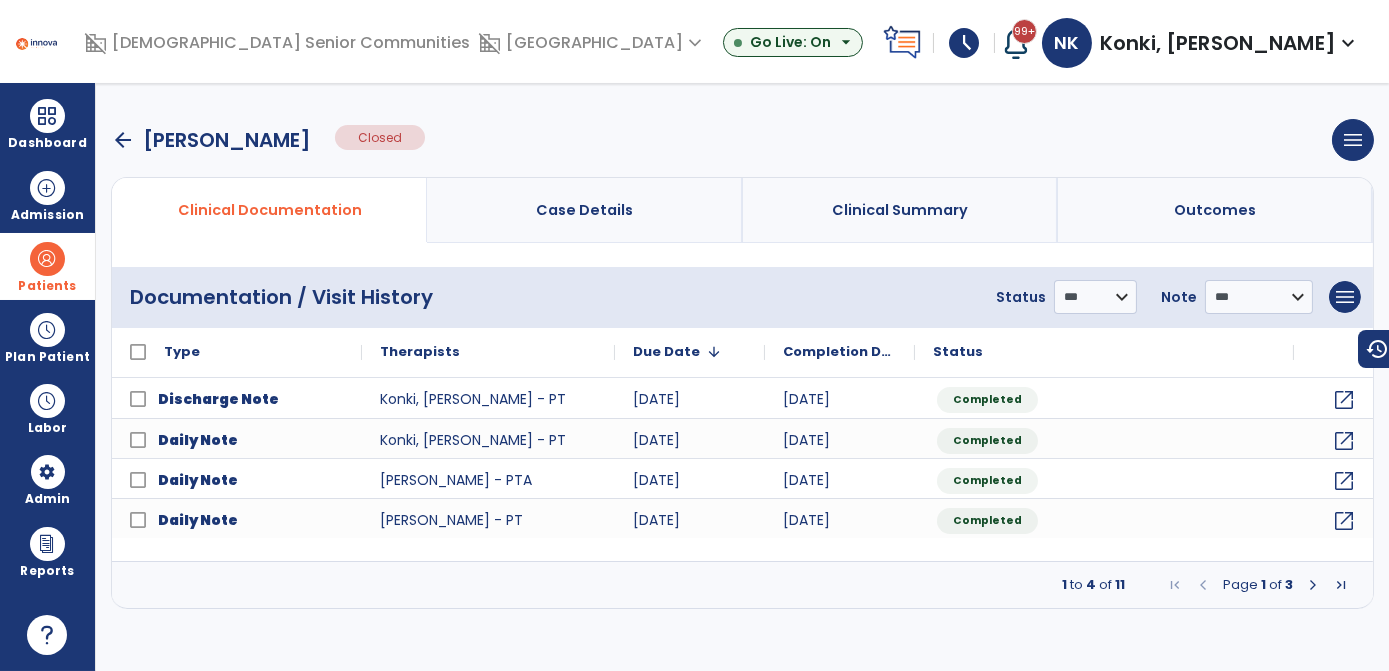 click at bounding box center (47, 259) 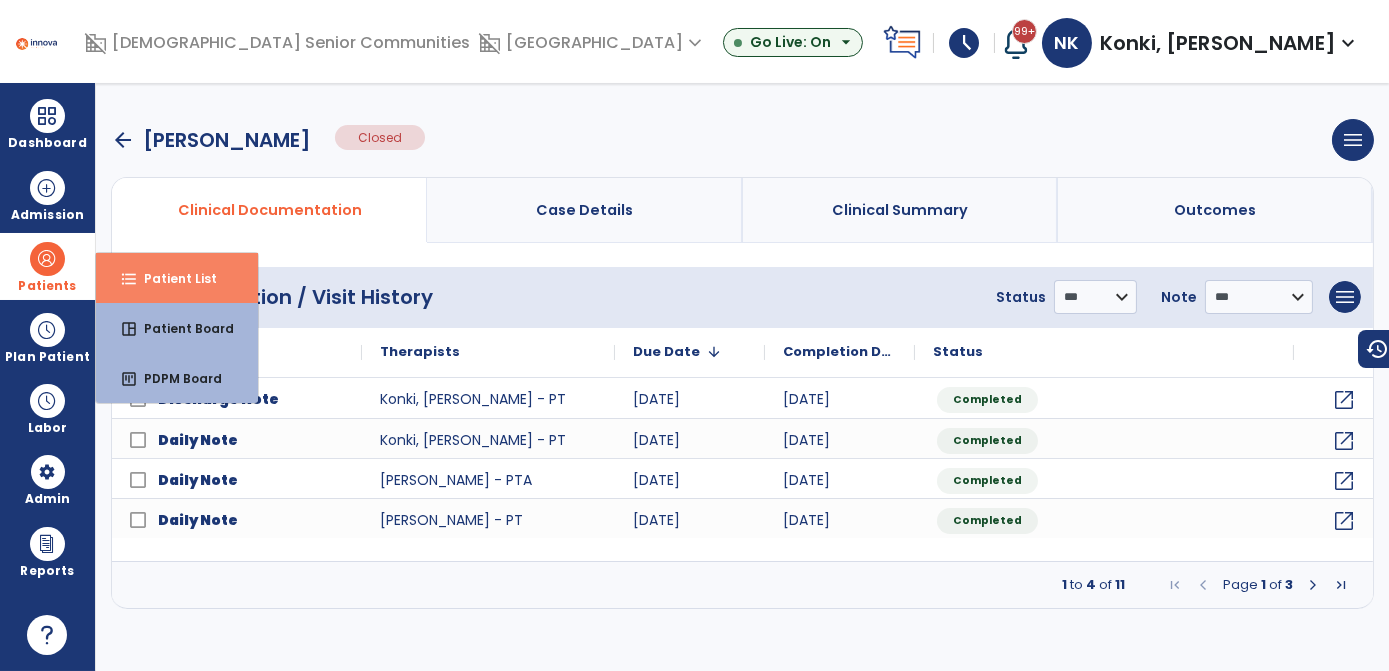 click on "format_list_bulleted  Patient List" at bounding box center (177, 278) 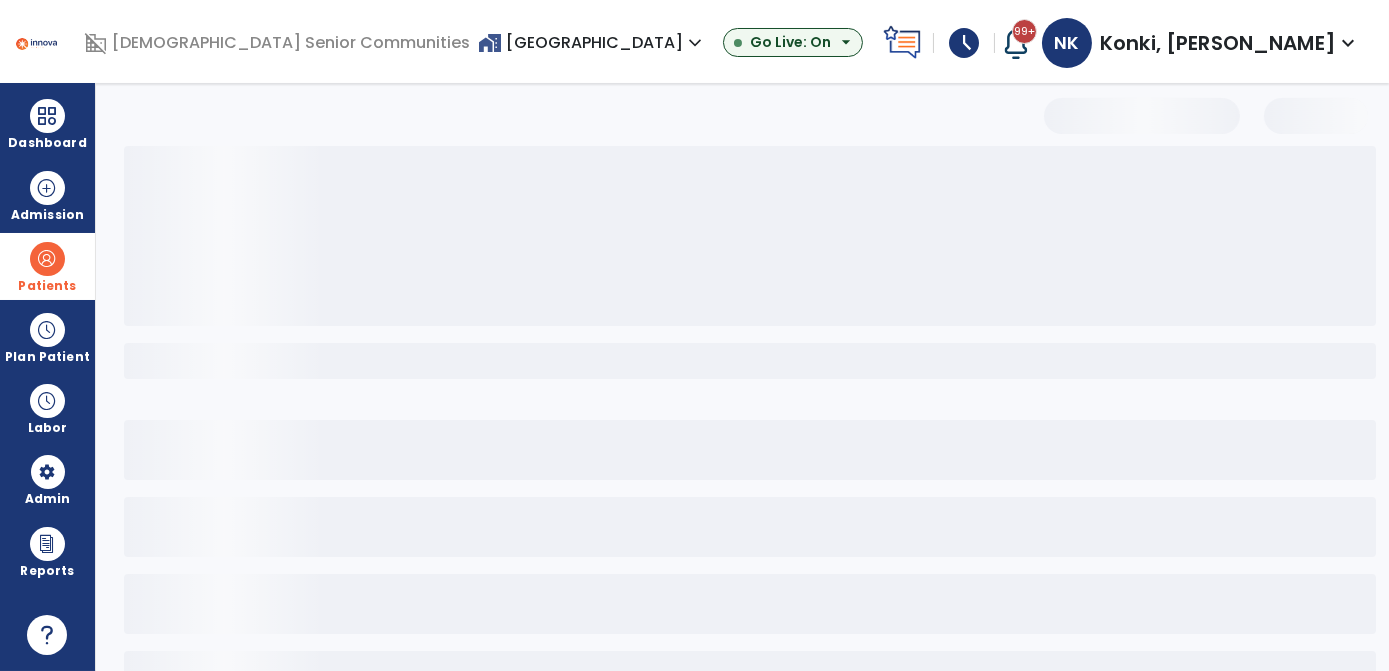 select on "***" 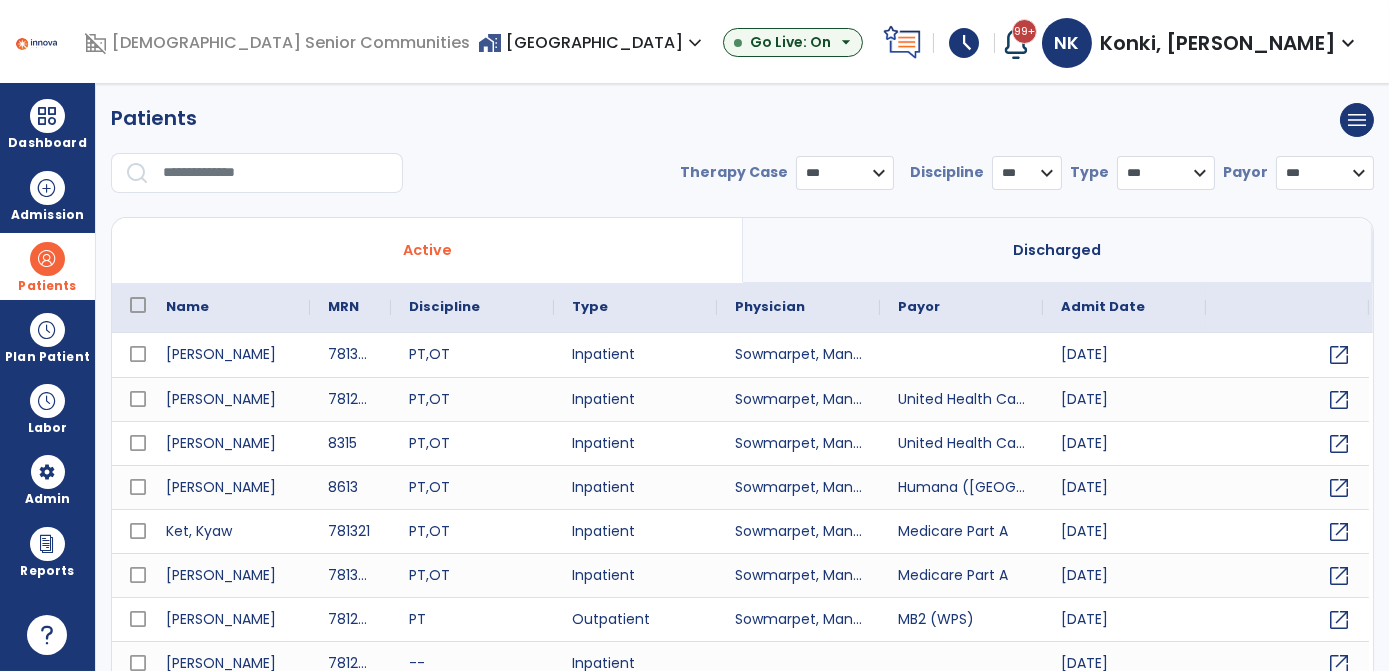click on "Name" at bounding box center [229, 307] 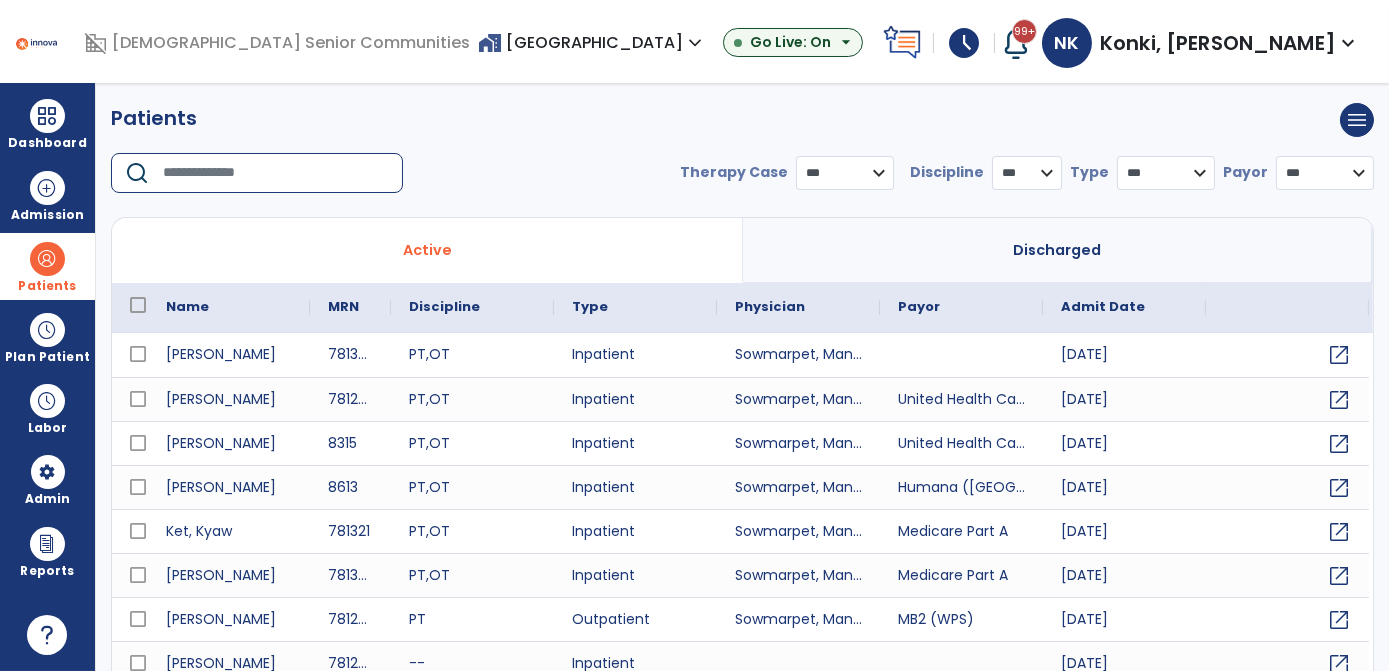 click at bounding box center [276, 173] 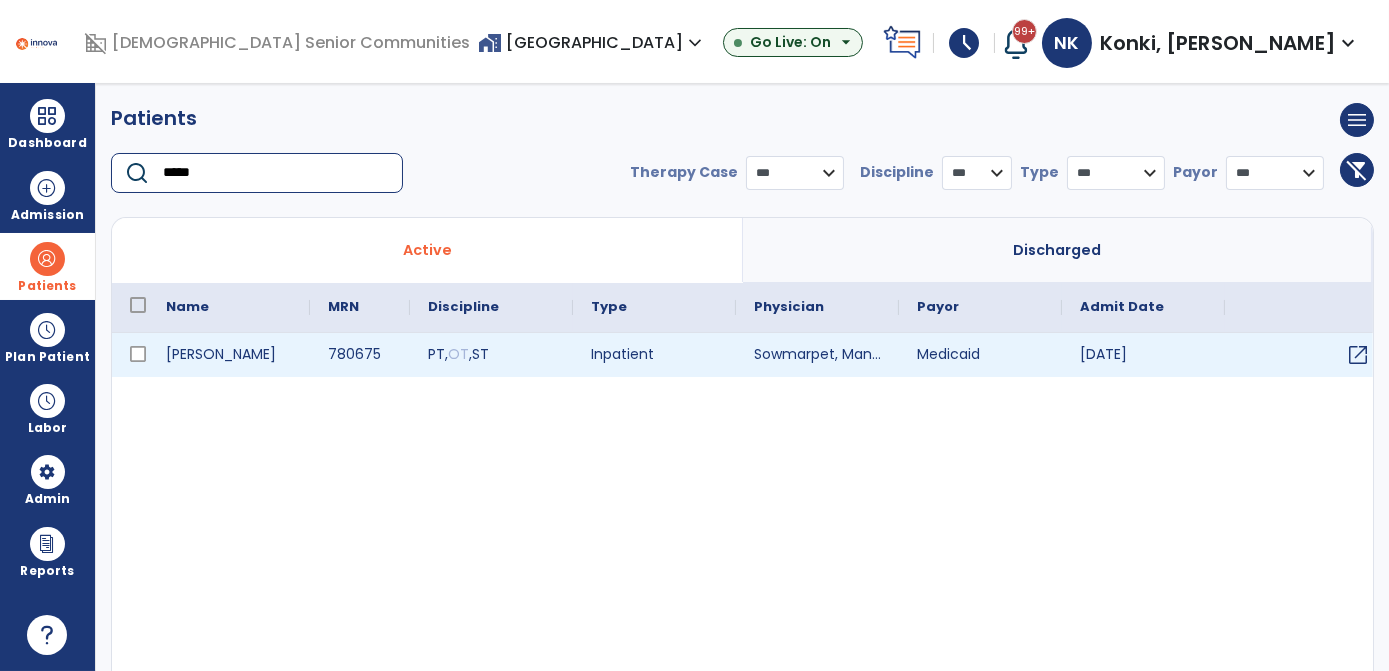 type on "*****" 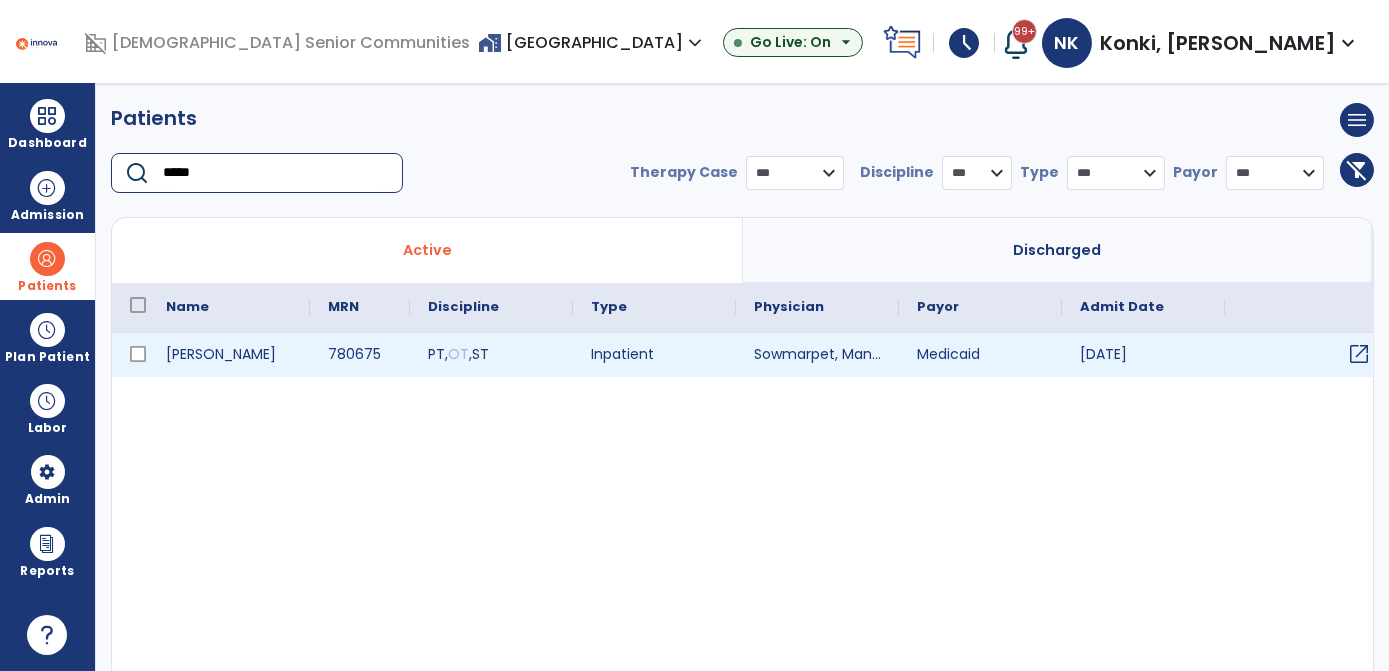 click on "open_in_new" at bounding box center [1359, 354] 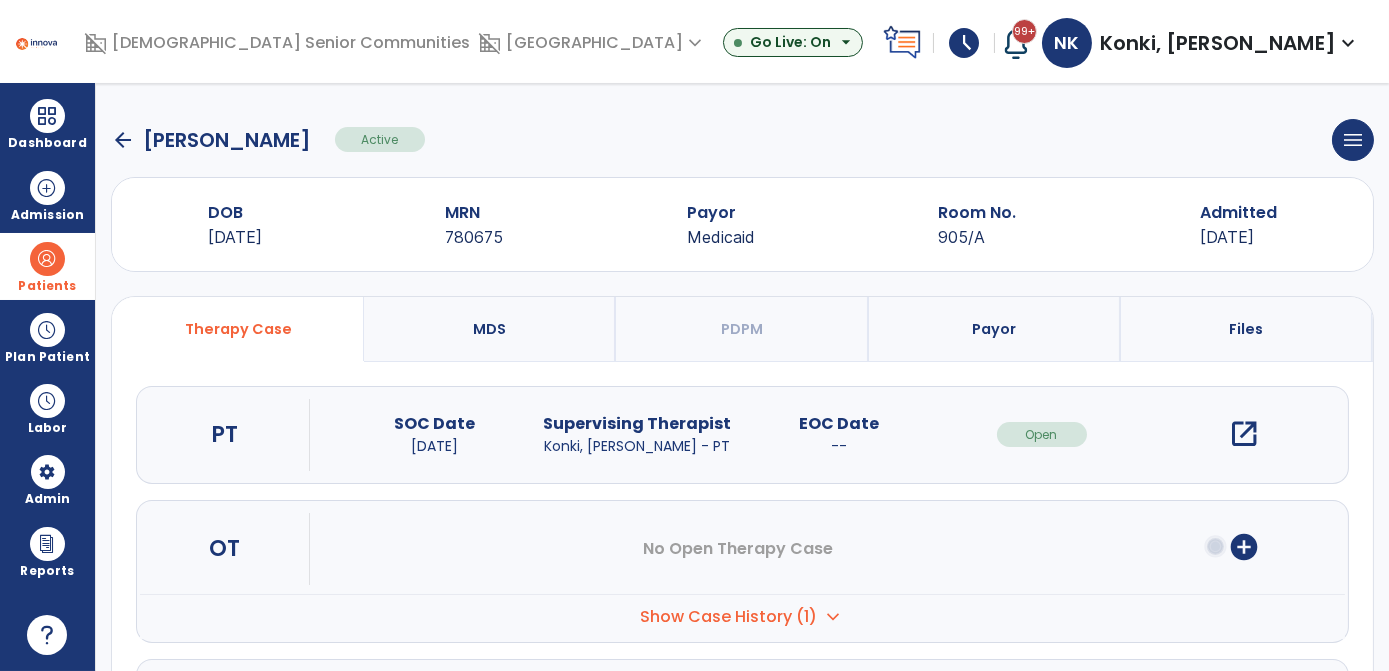 click on "open_in_new" at bounding box center (1244, 434) 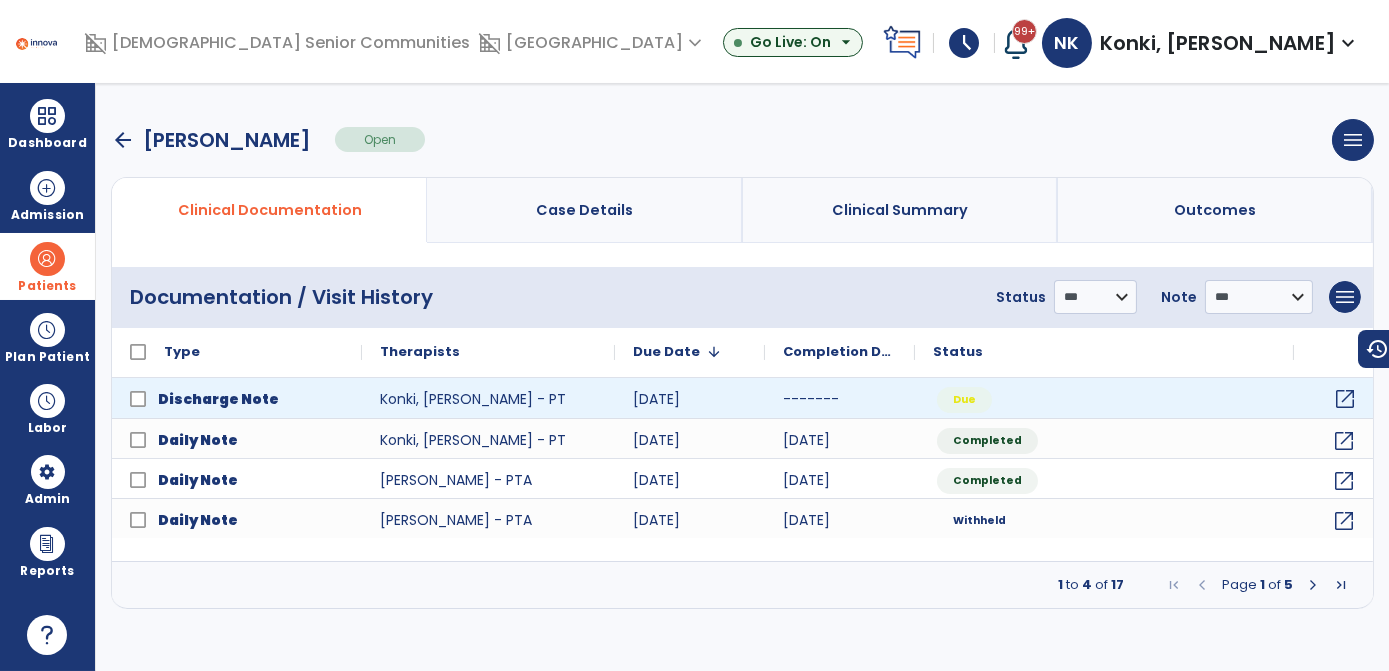 click on "open_in_new" 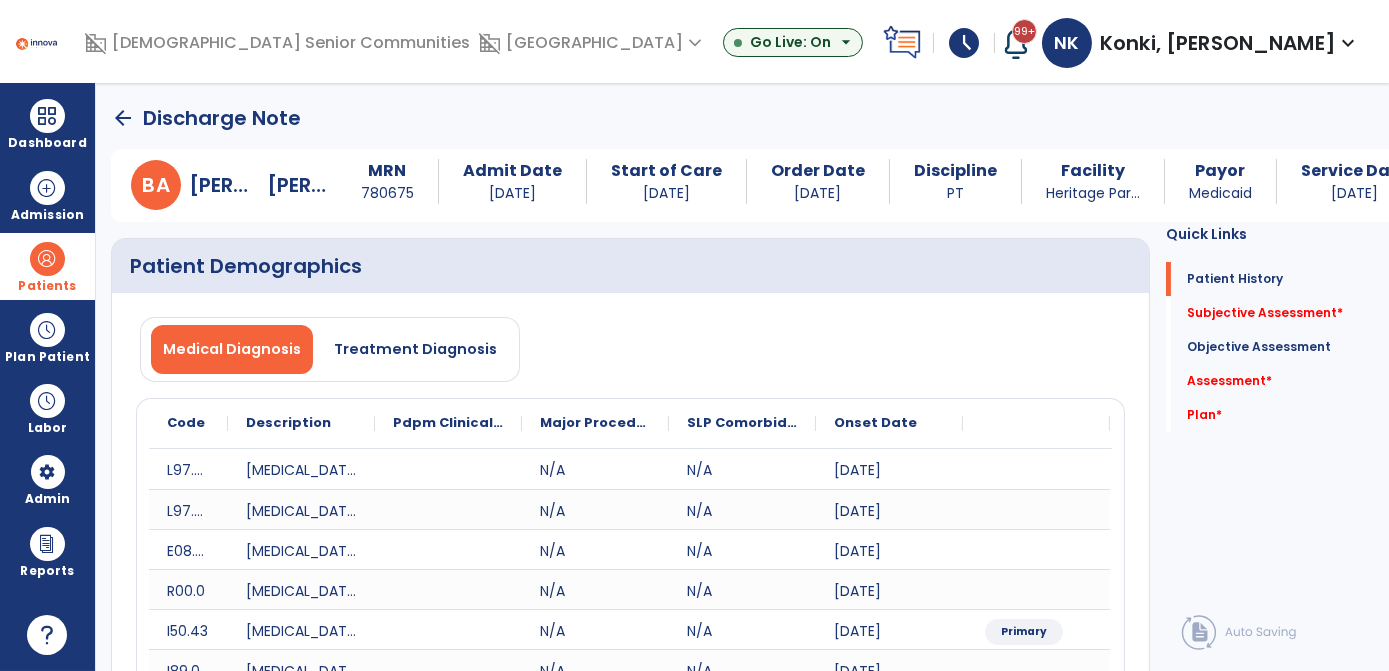 drag, startPoint x: 1346, startPoint y: 393, endPoint x: 783, endPoint y: 430, distance: 564.2145 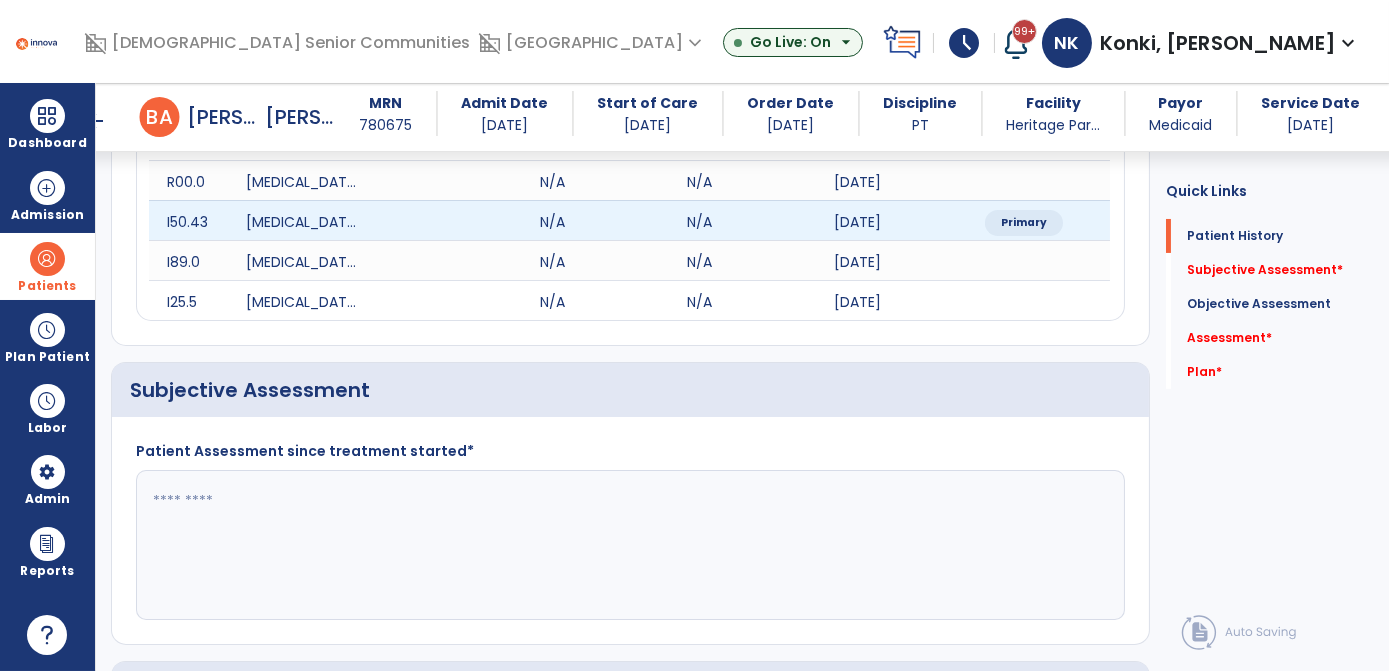 scroll, scrollTop: 418, scrollLeft: 0, axis: vertical 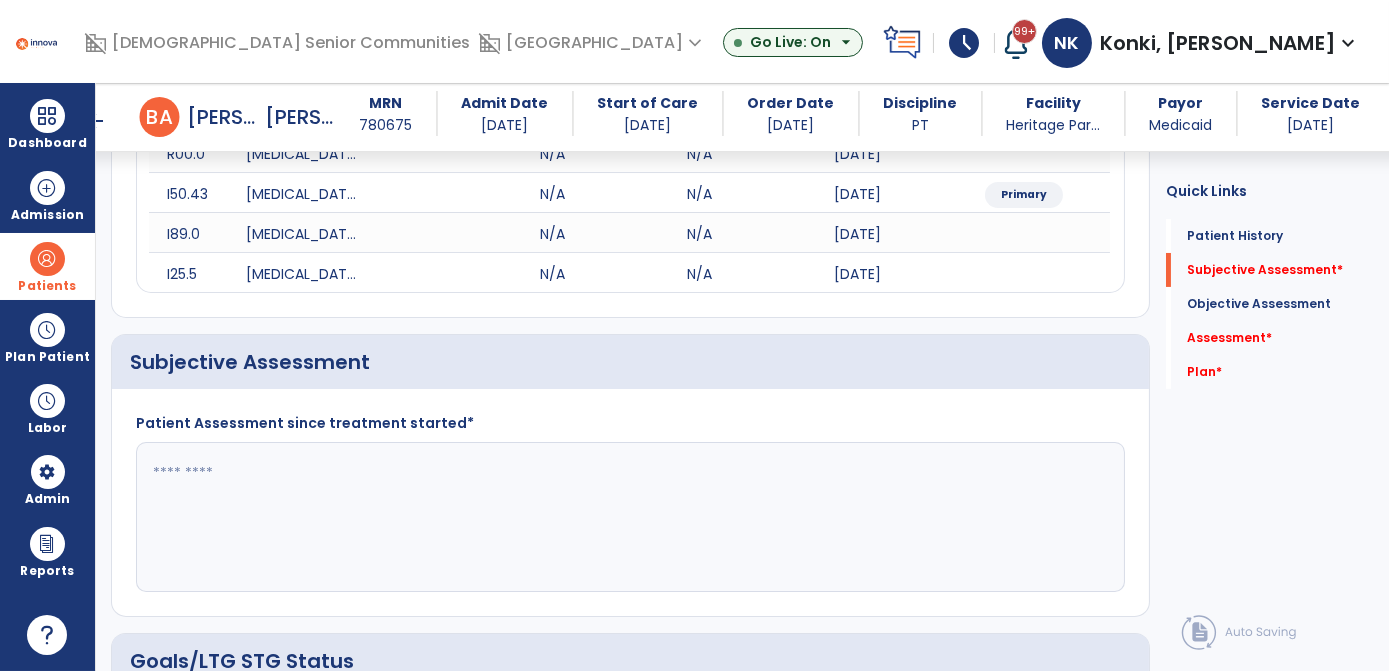 click 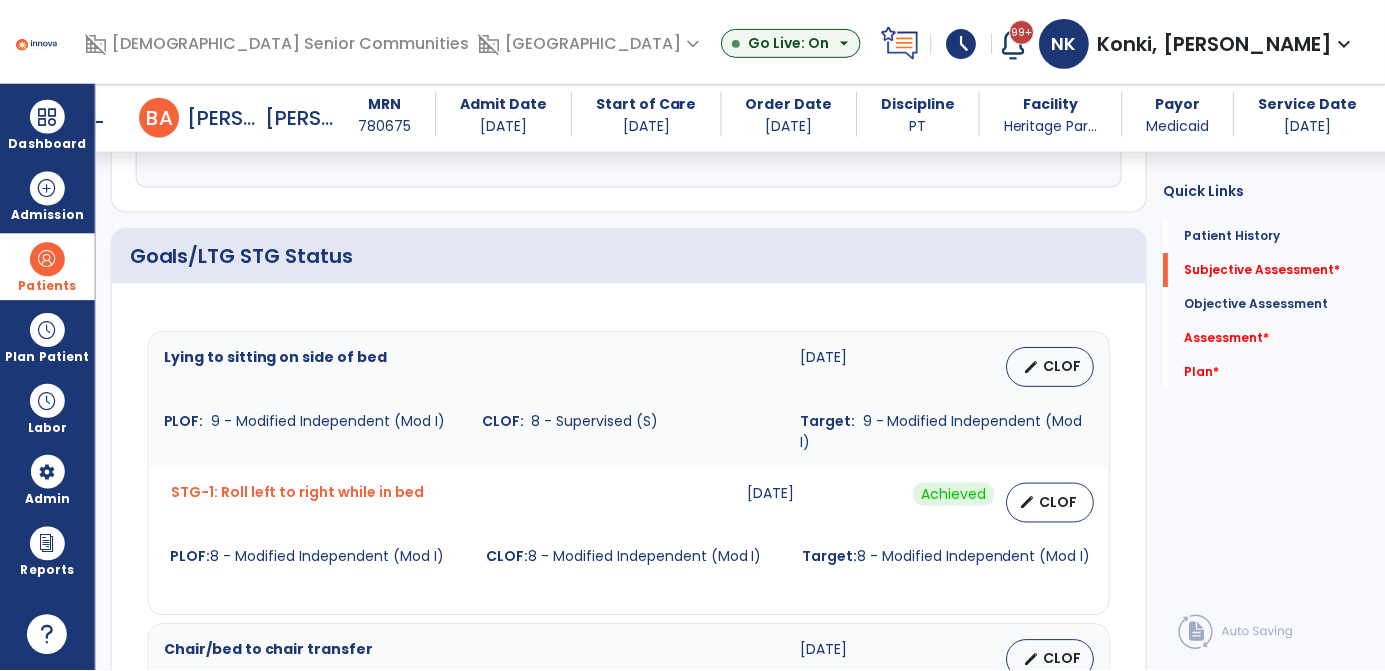 scroll, scrollTop: 848, scrollLeft: 0, axis: vertical 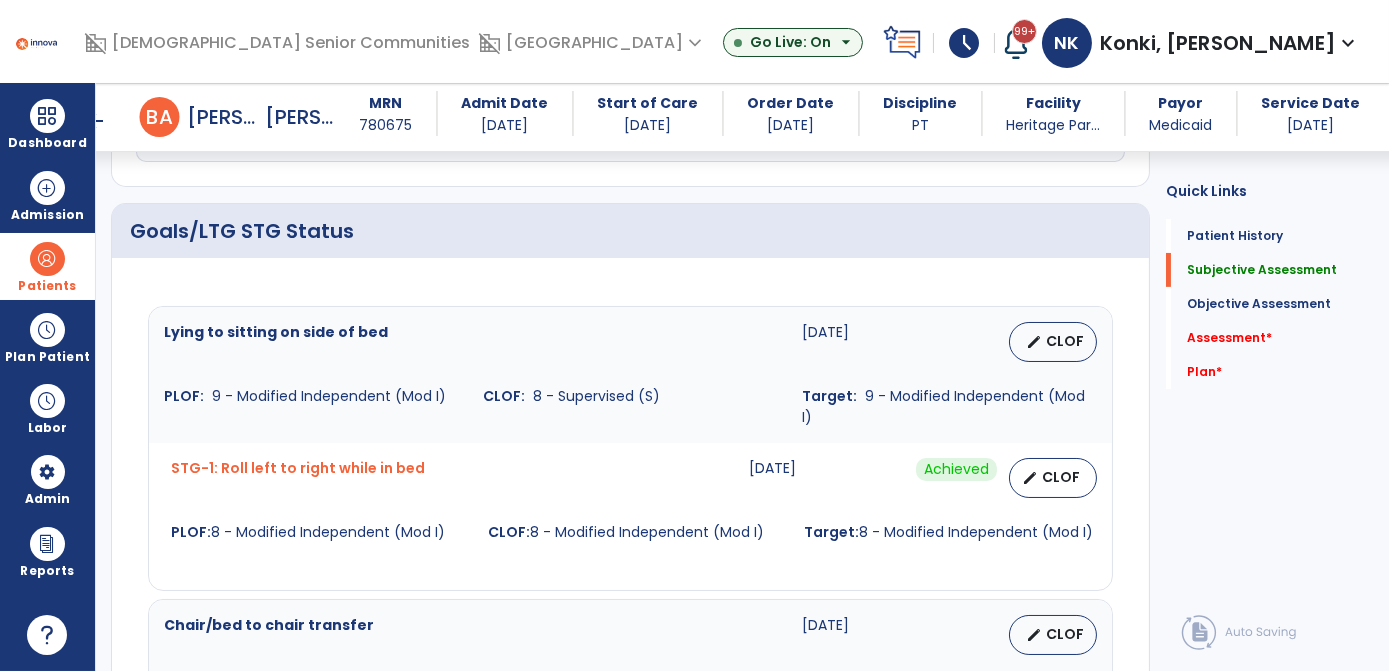 type on "**********" 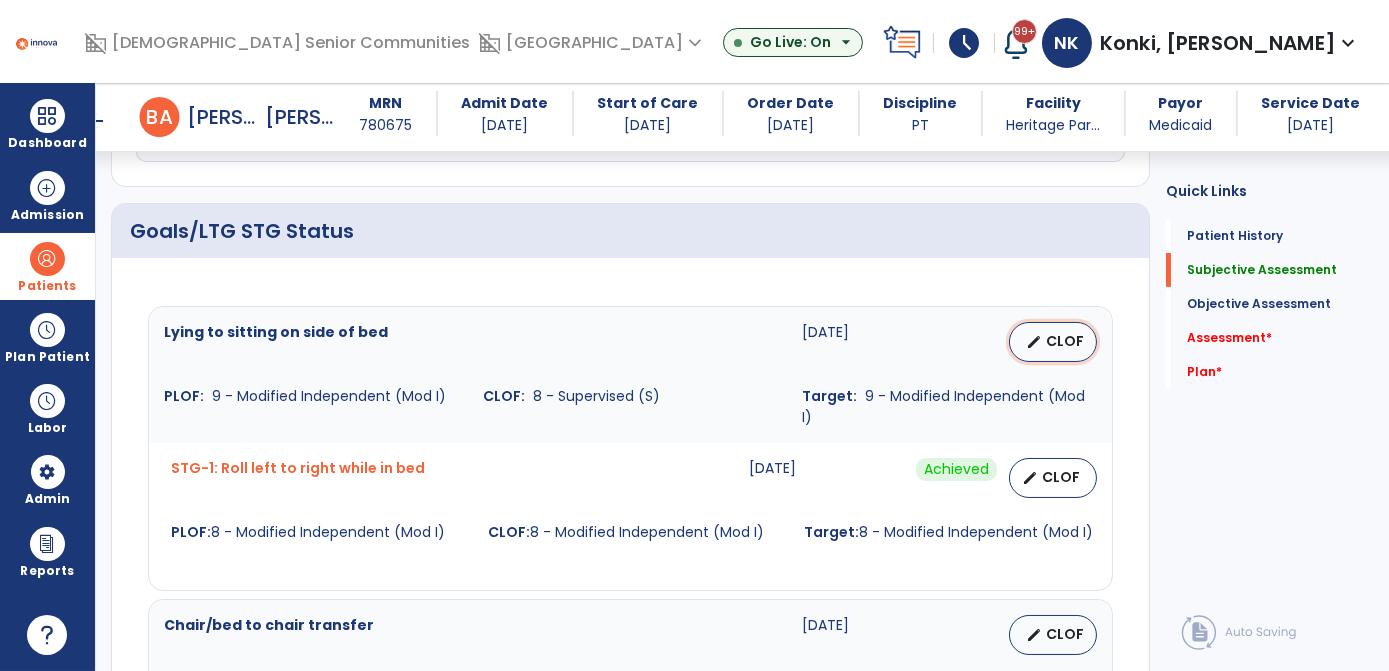 click on "edit   CLOF" at bounding box center [1053, 342] 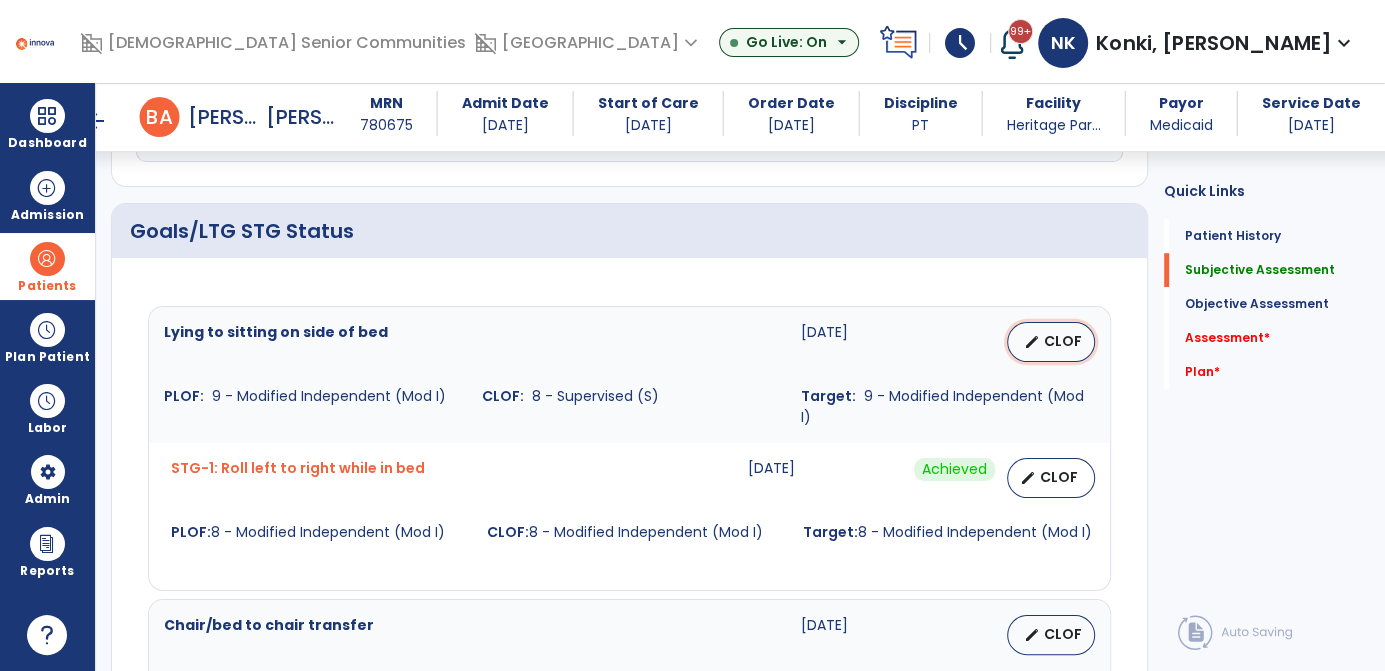 select on "********" 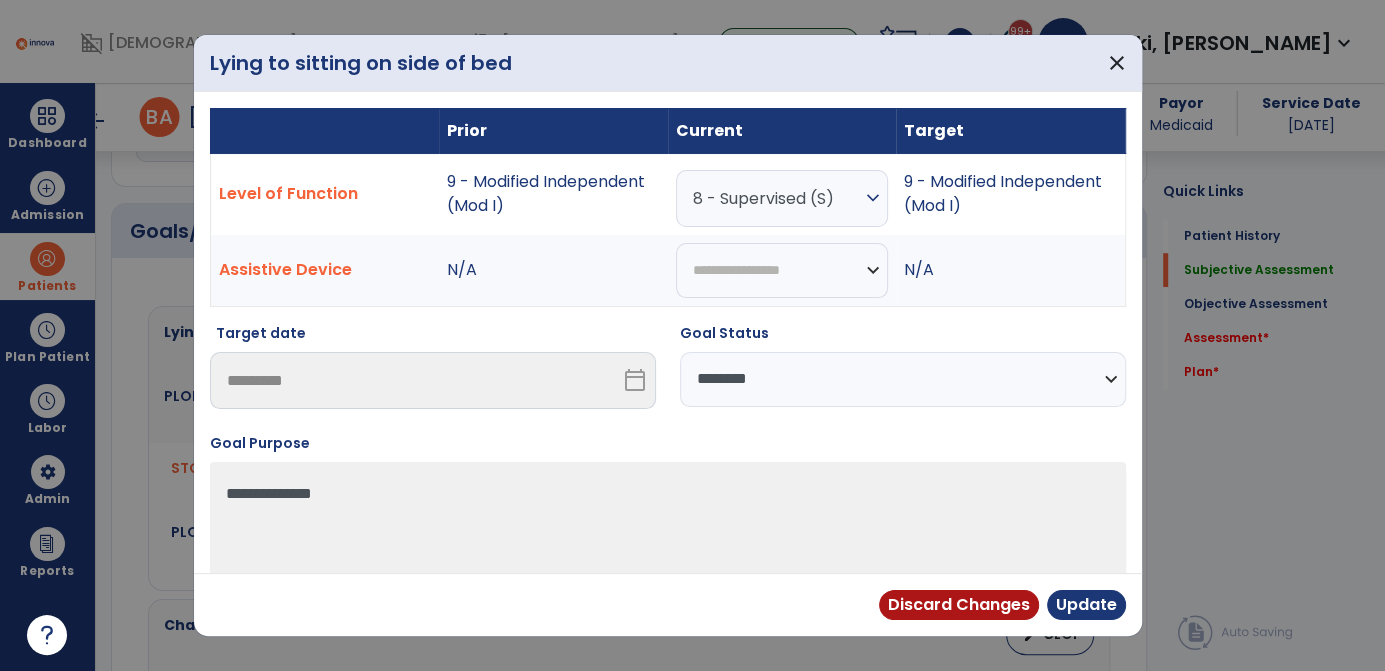 scroll, scrollTop: 848, scrollLeft: 0, axis: vertical 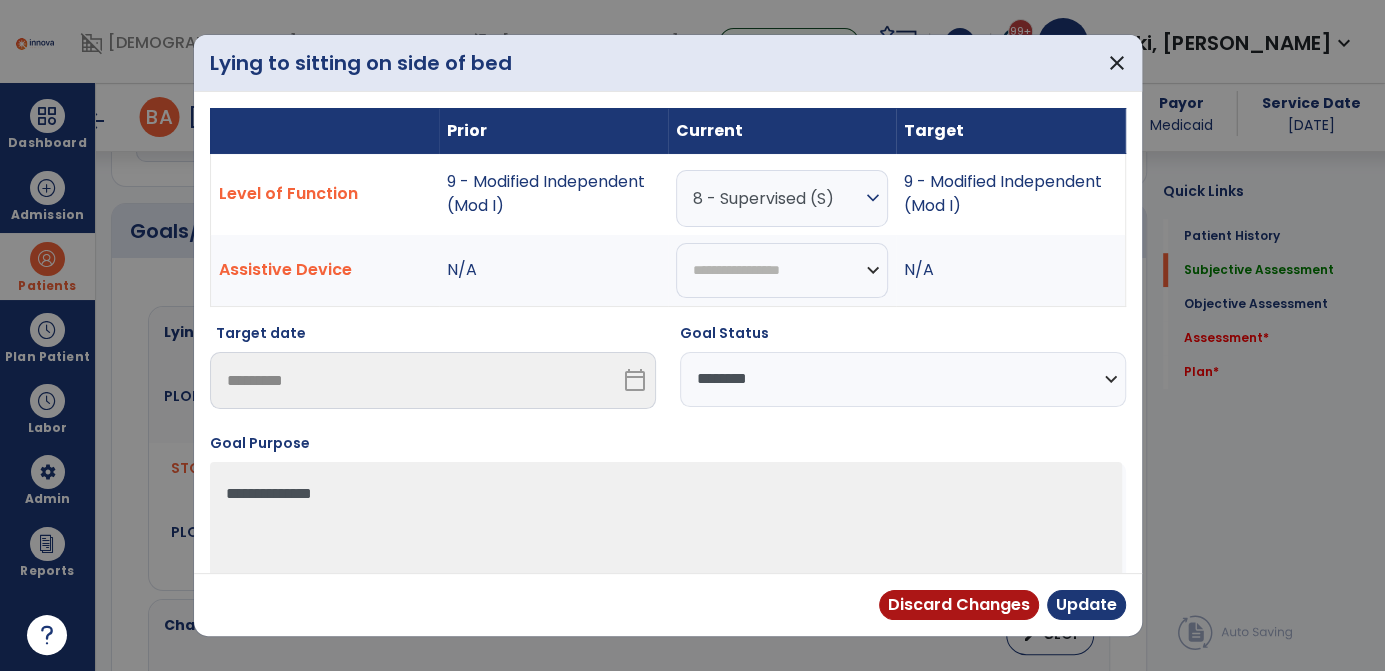 click on "8 - Supervised (S)" at bounding box center (777, 198) 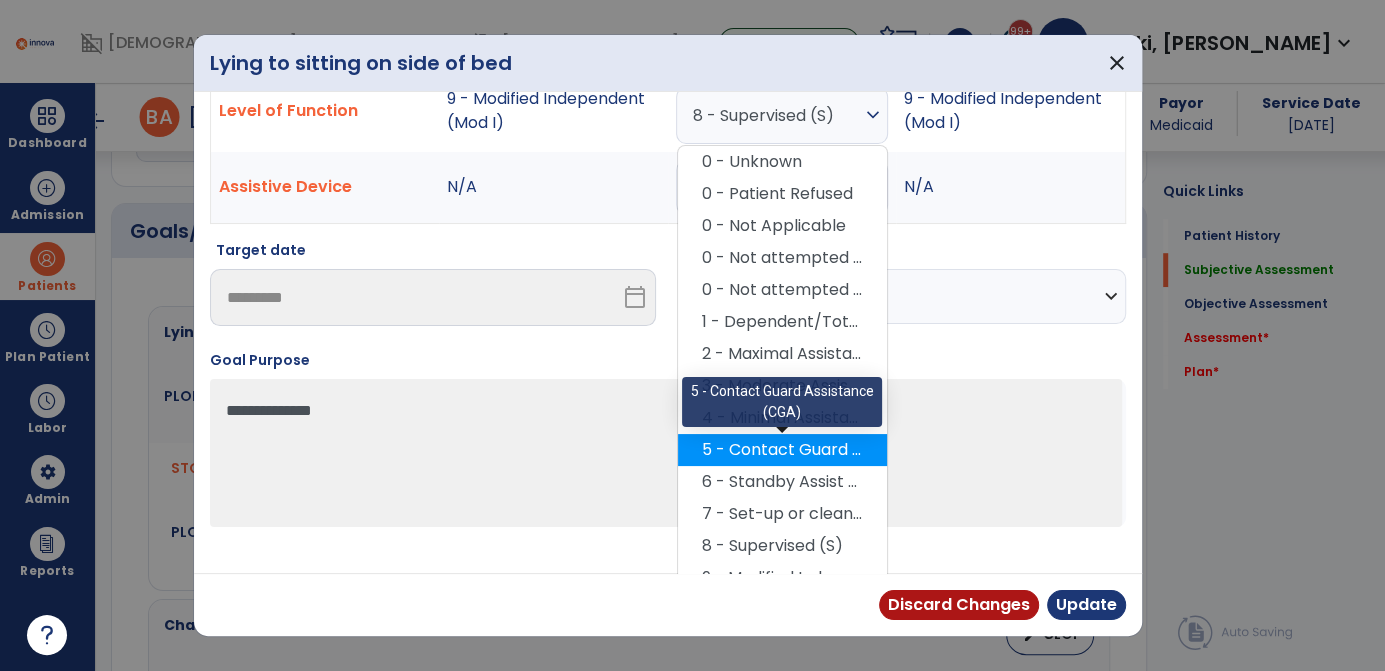 scroll, scrollTop: 86, scrollLeft: 0, axis: vertical 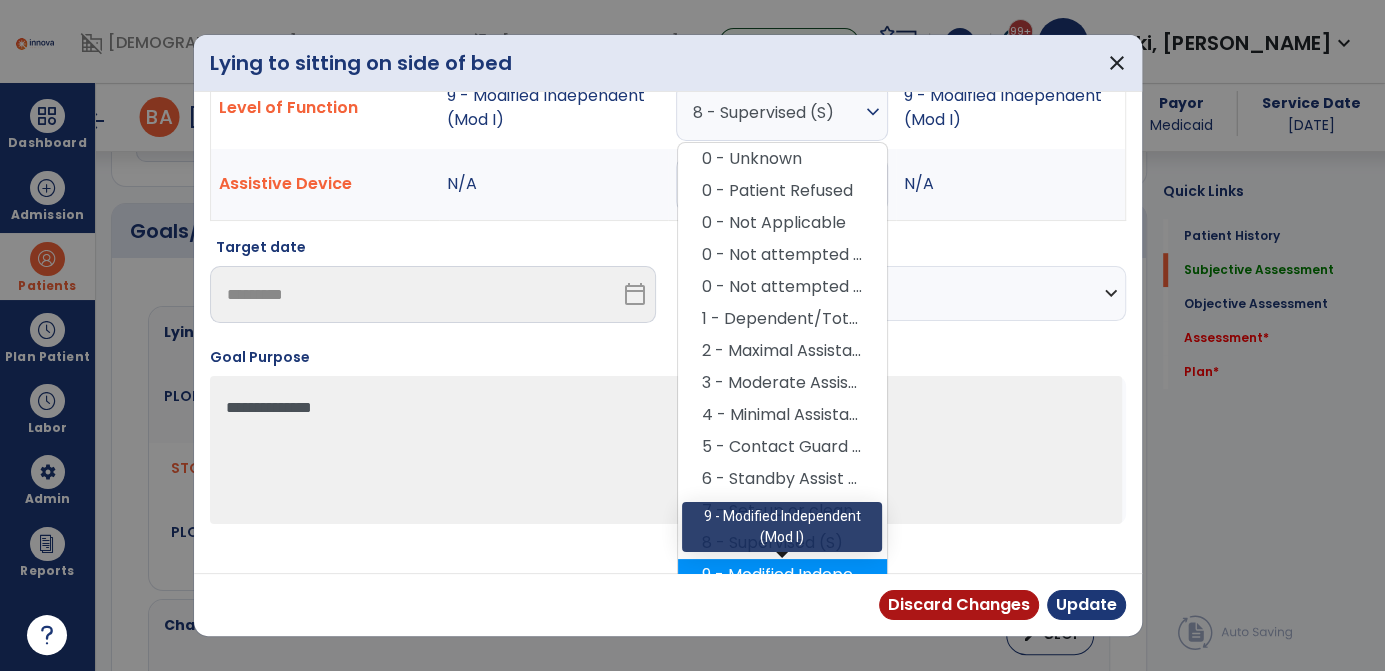 click on "9 - Modified Independent (Mod I)" at bounding box center (782, 575) 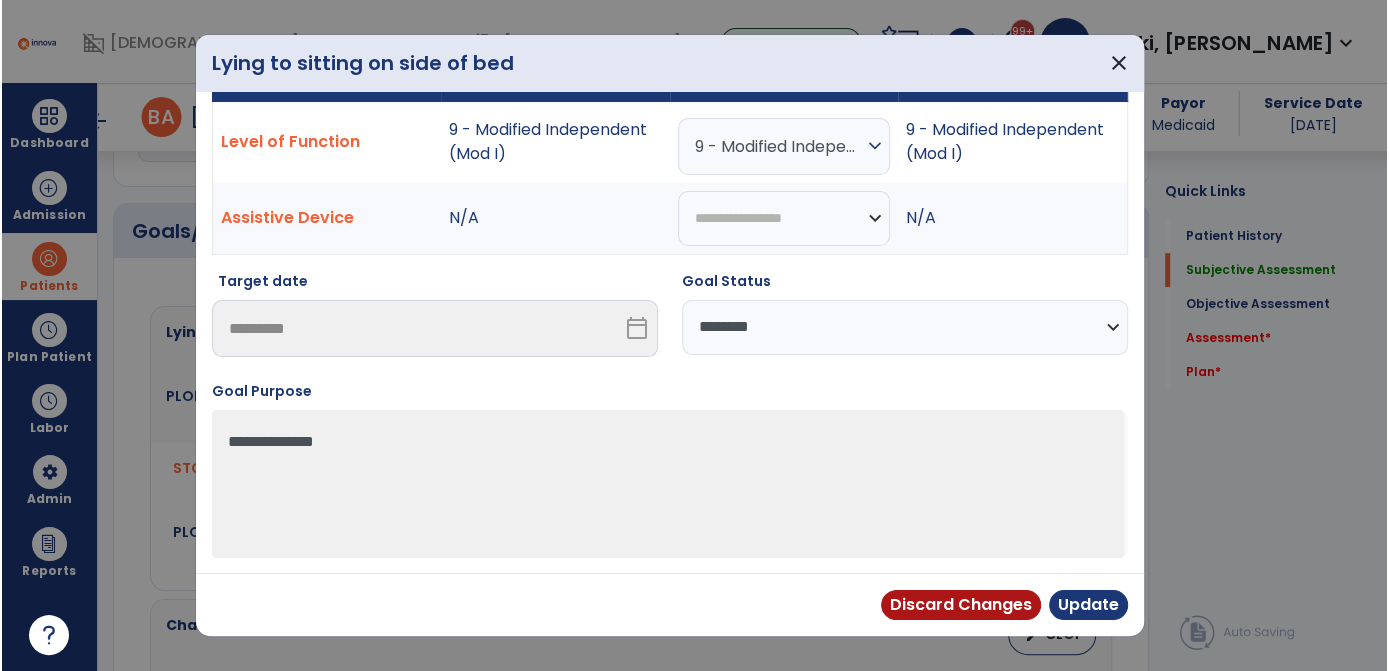scroll, scrollTop: 48, scrollLeft: 0, axis: vertical 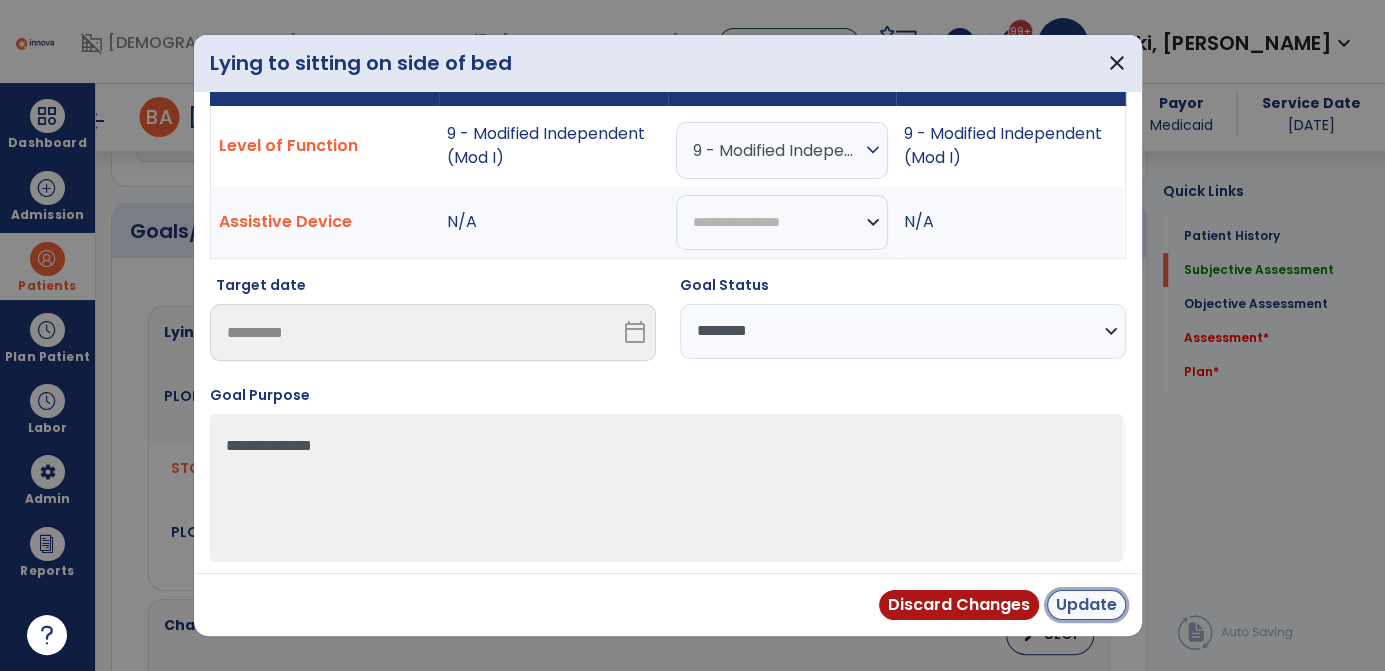 click on "Update" at bounding box center (1086, 605) 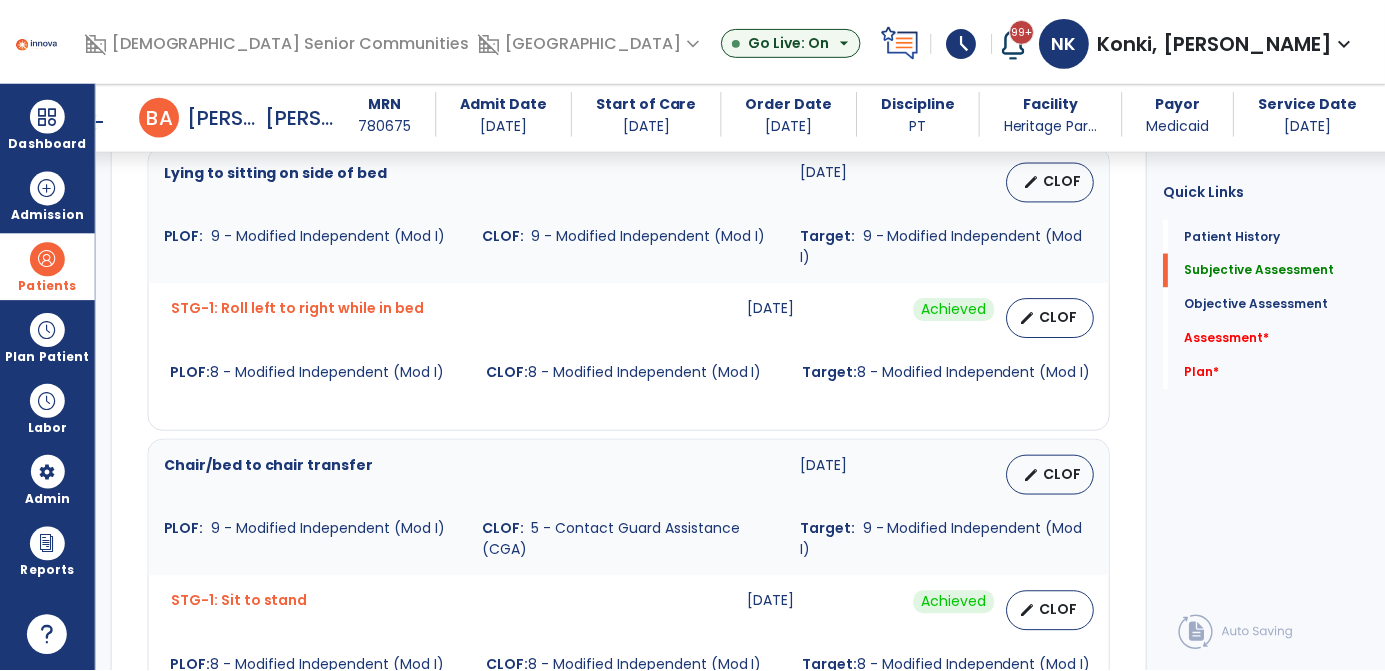 scroll, scrollTop: 1010, scrollLeft: 0, axis: vertical 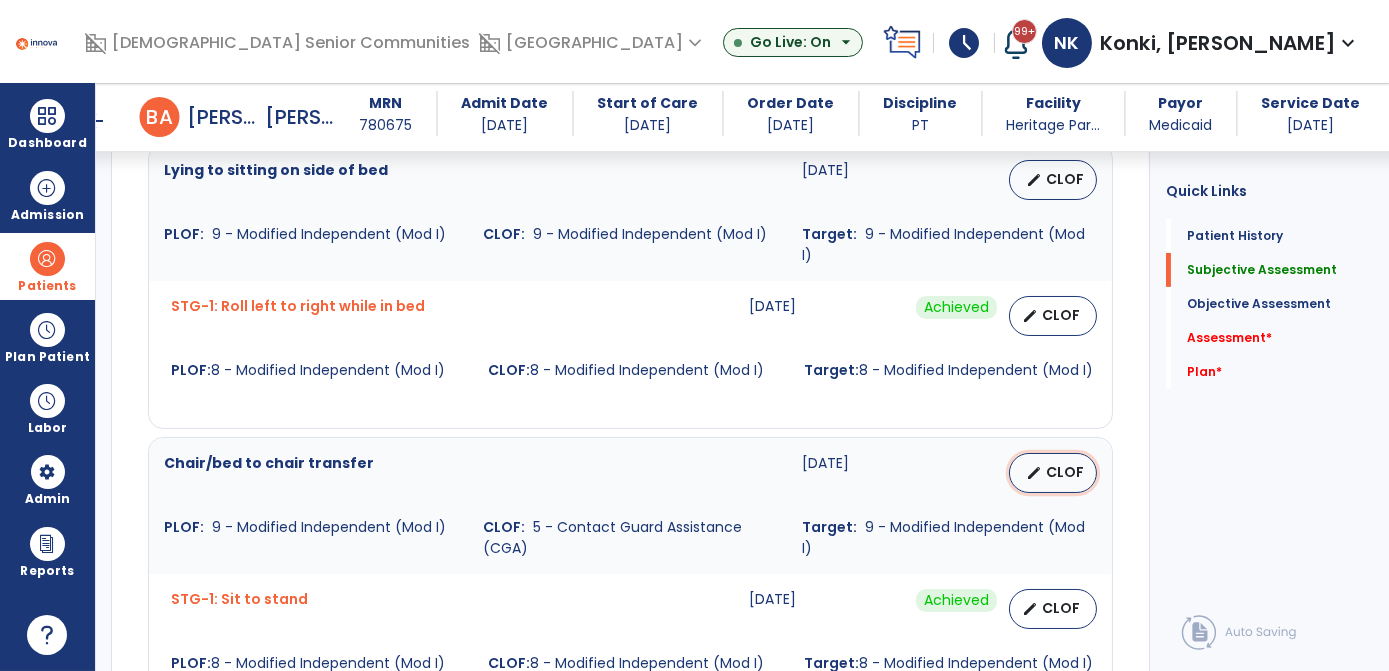 click on "CLOF" at bounding box center [1065, 472] 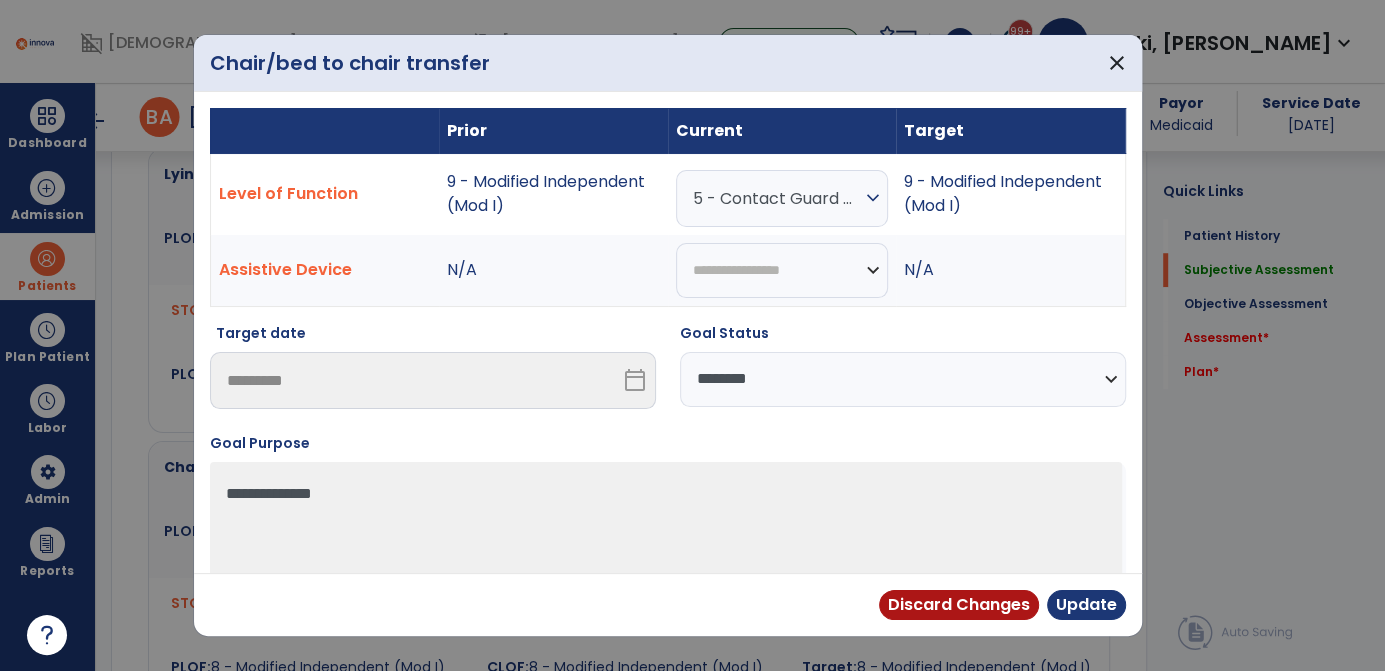 scroll, scrollTop: 1010, scrollLeft: 0, axis: vertical 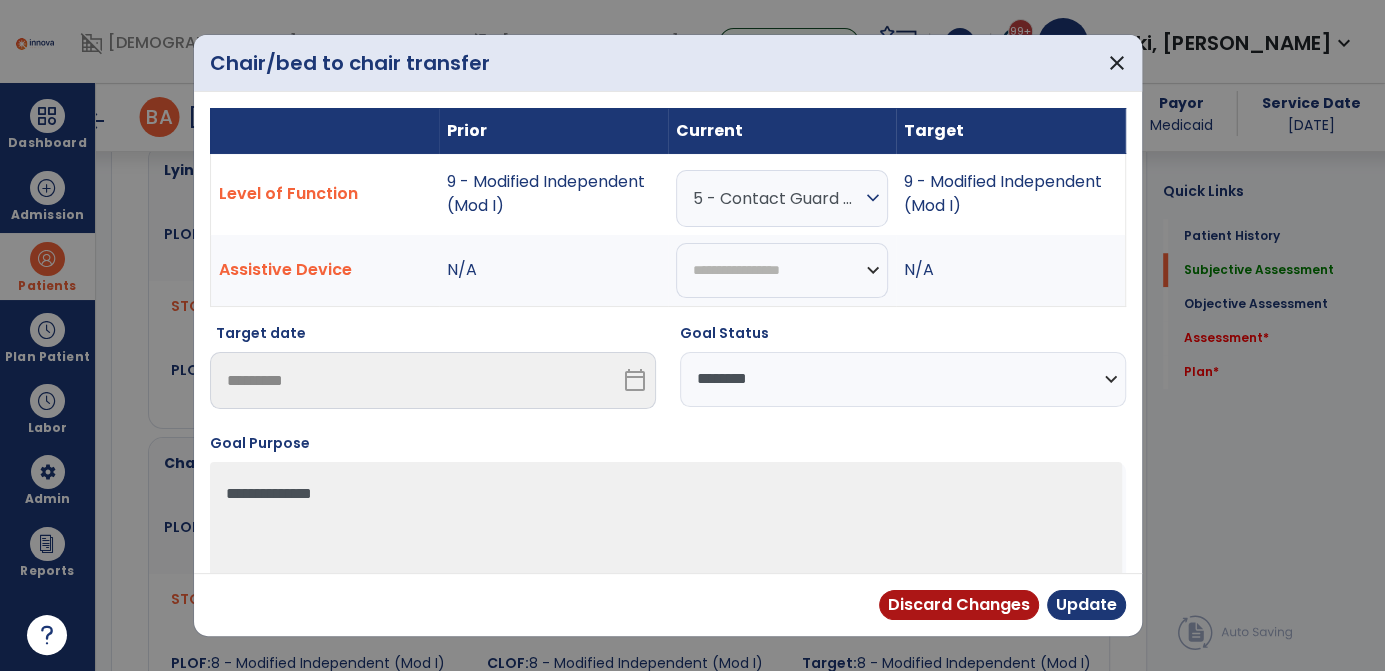 click on "5 - Contact Guard Assistance (CGA)" at bounding box center [777, 198] 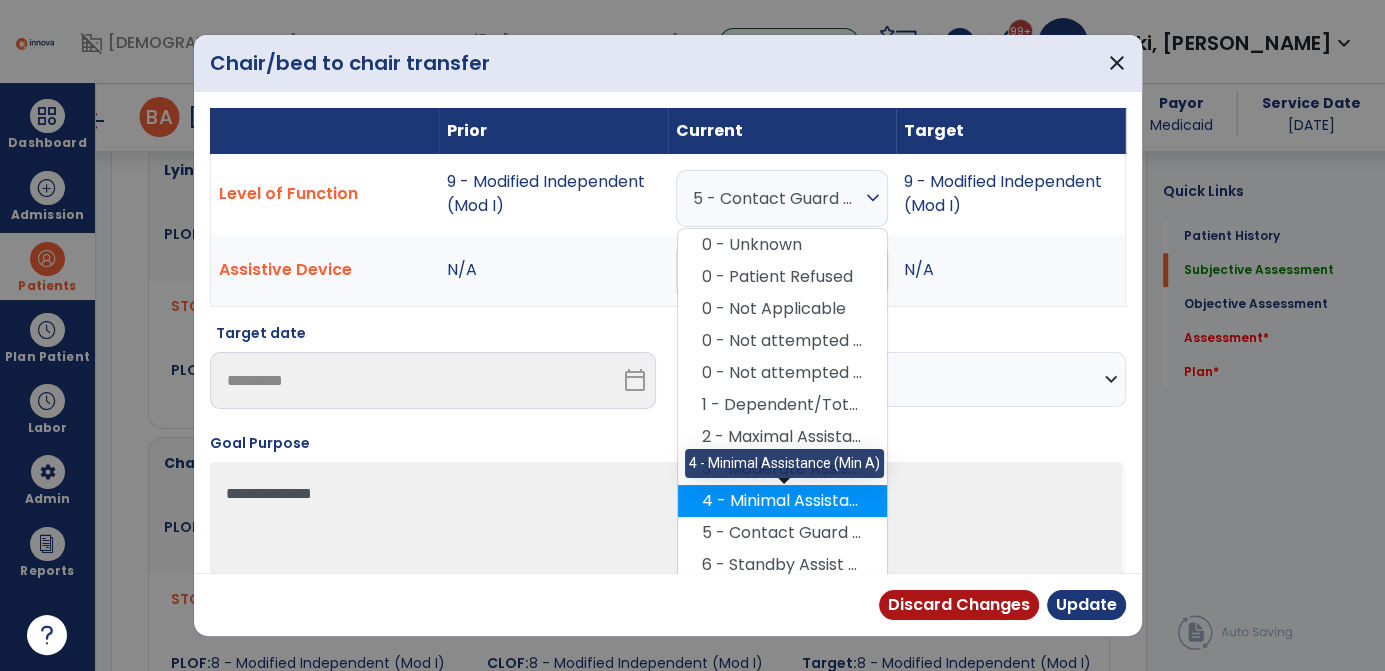 scroll, scrollTop: 133, scrollLeft: 0, axis: vertical 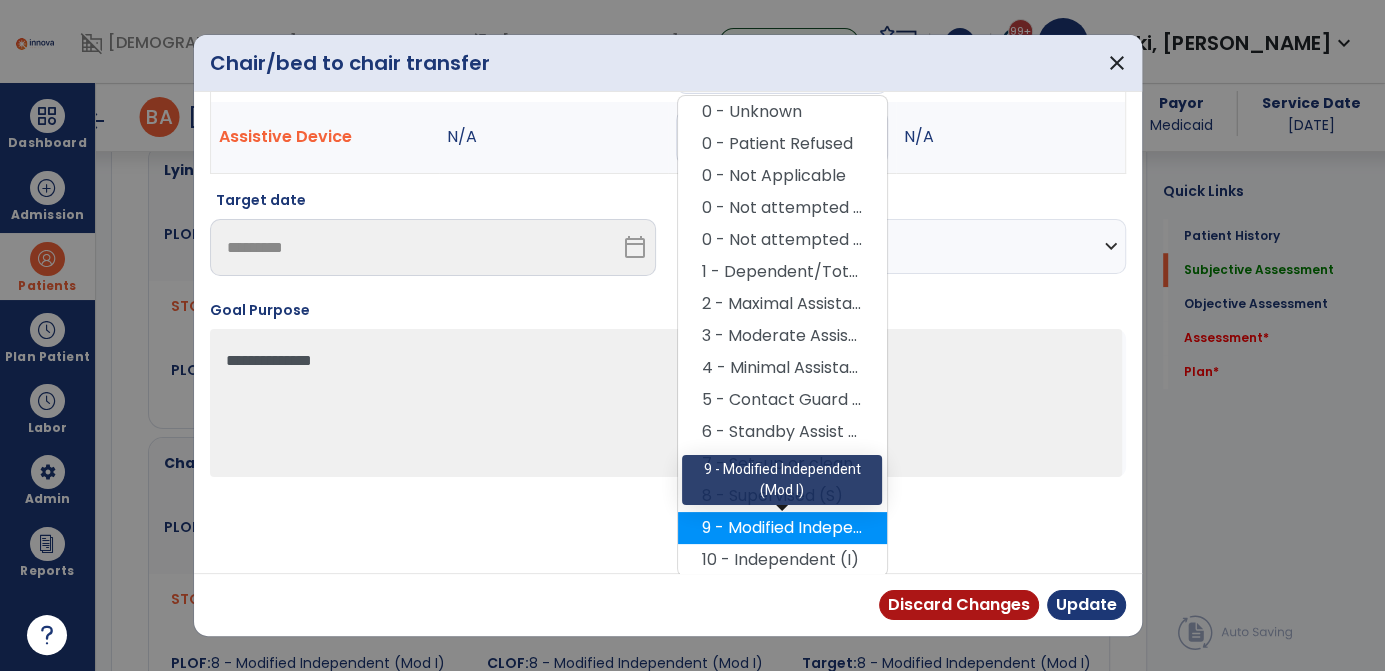 click on "9 - Modified Independent (Mod I)" at bounding box center [782, 528] 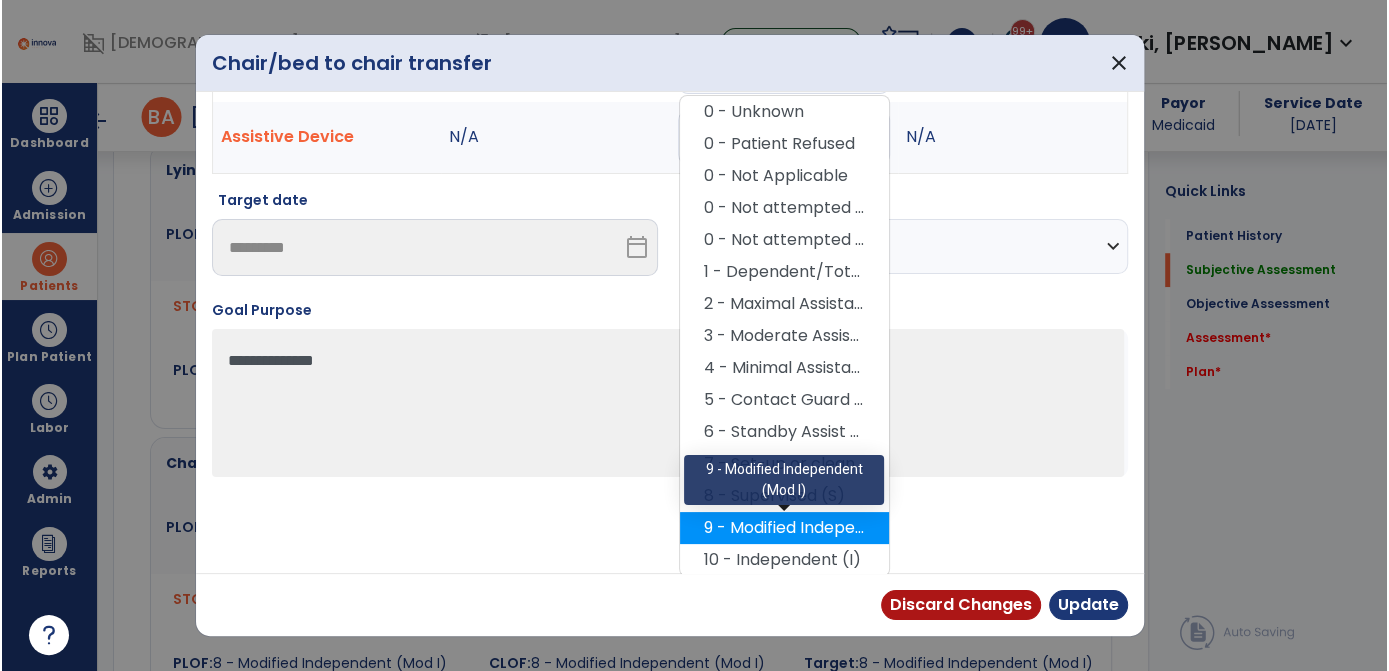 scroll, scrollTop: 48, scrollLeft: 0, axis: vertical 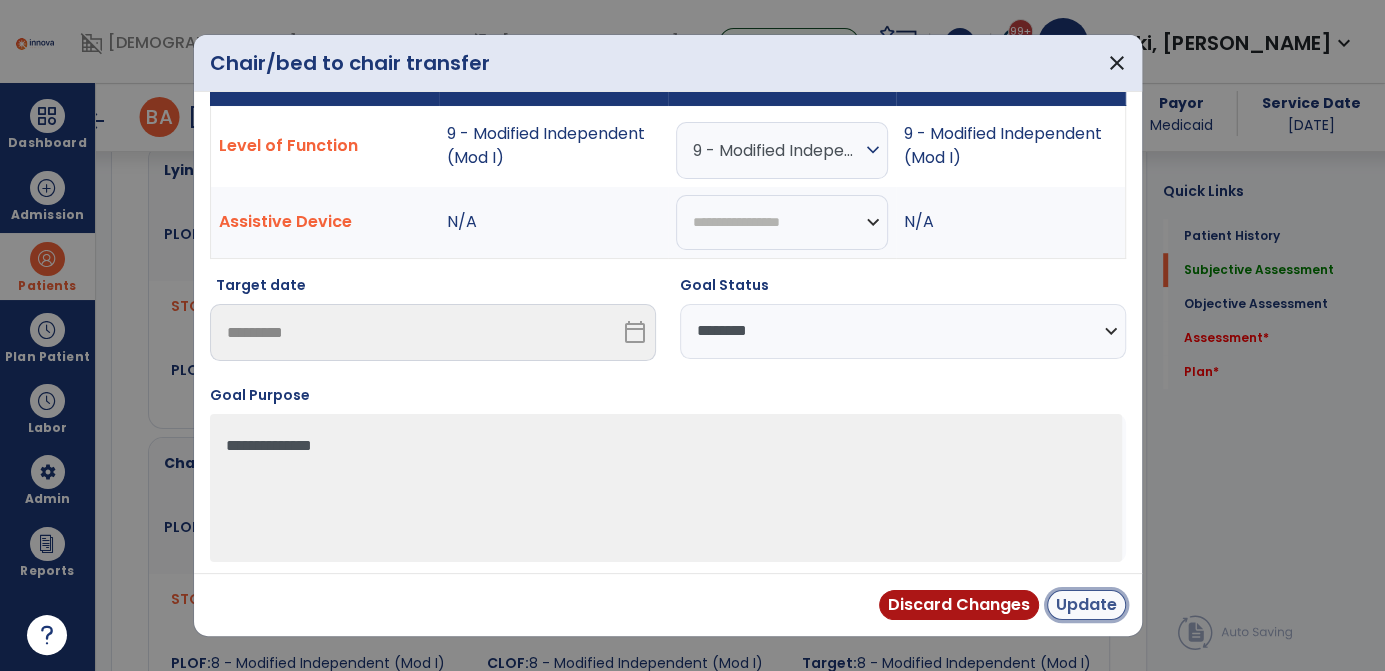 click on "Update" at bounding box center [1086, 605] 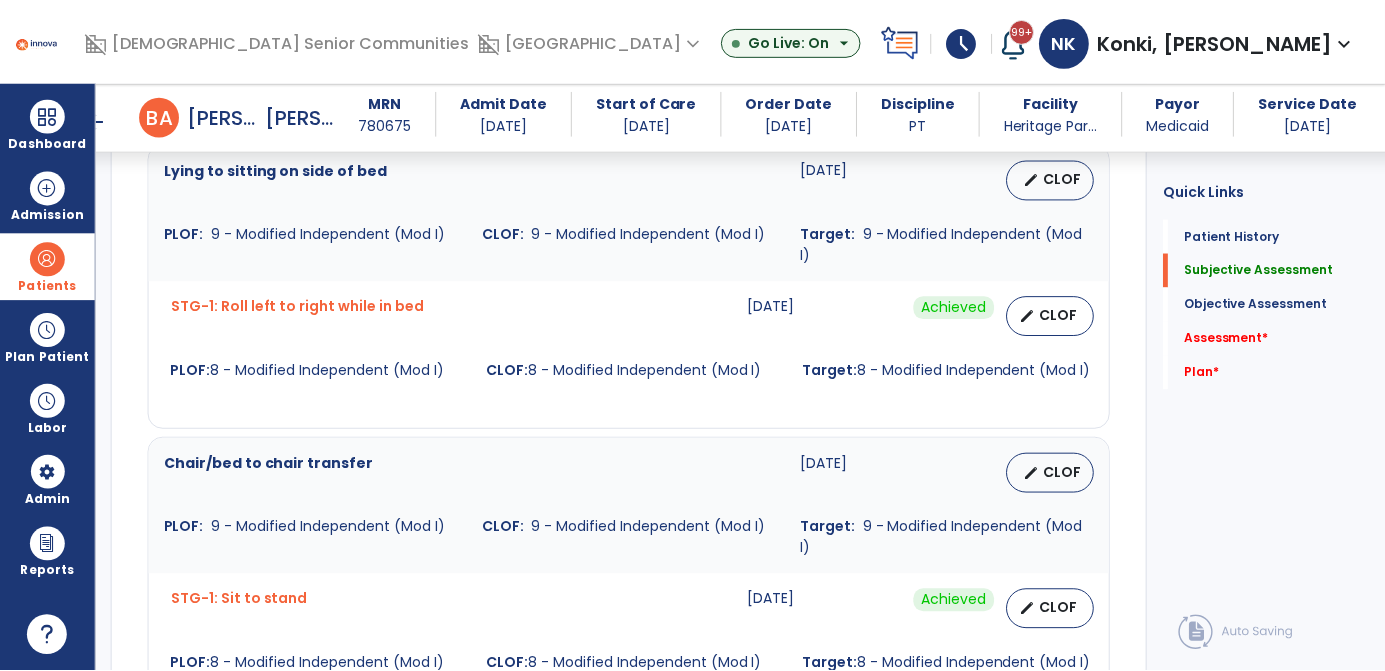 scroll, scrollTop: 916, scrollLeft: 0, axis: vertical 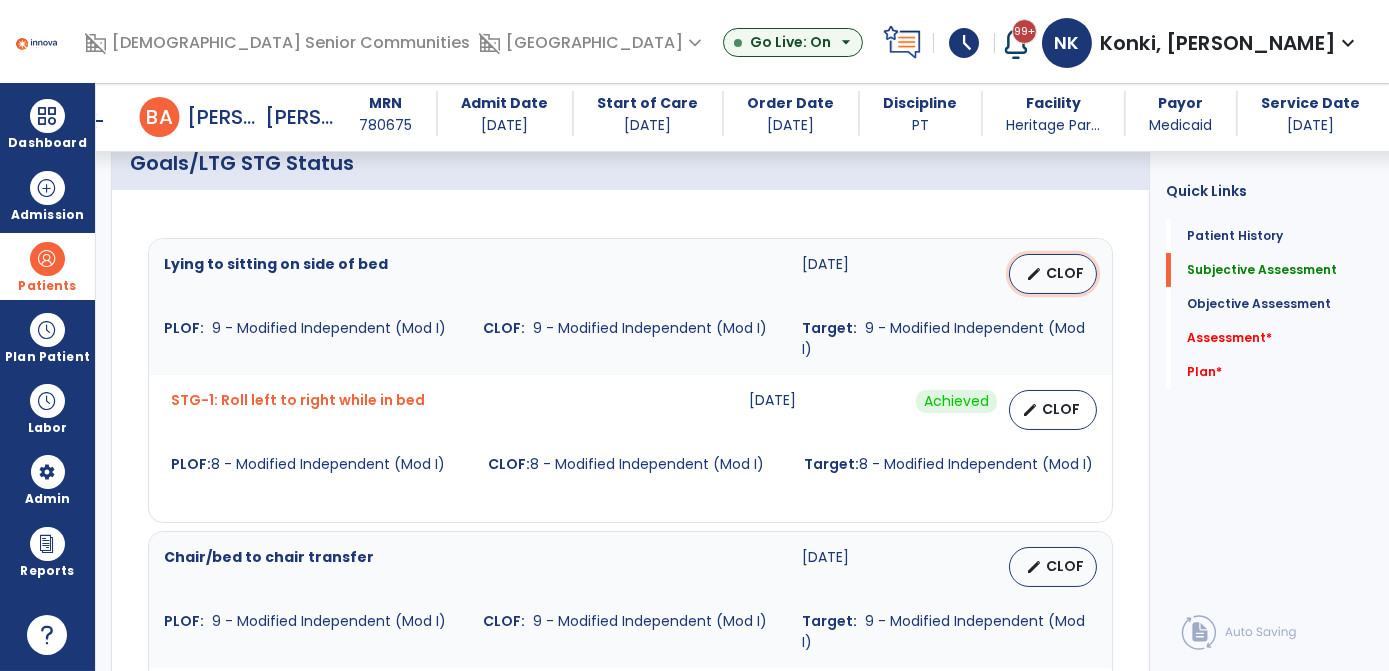 click on "CLOF" at bounding box center [1065, 273] 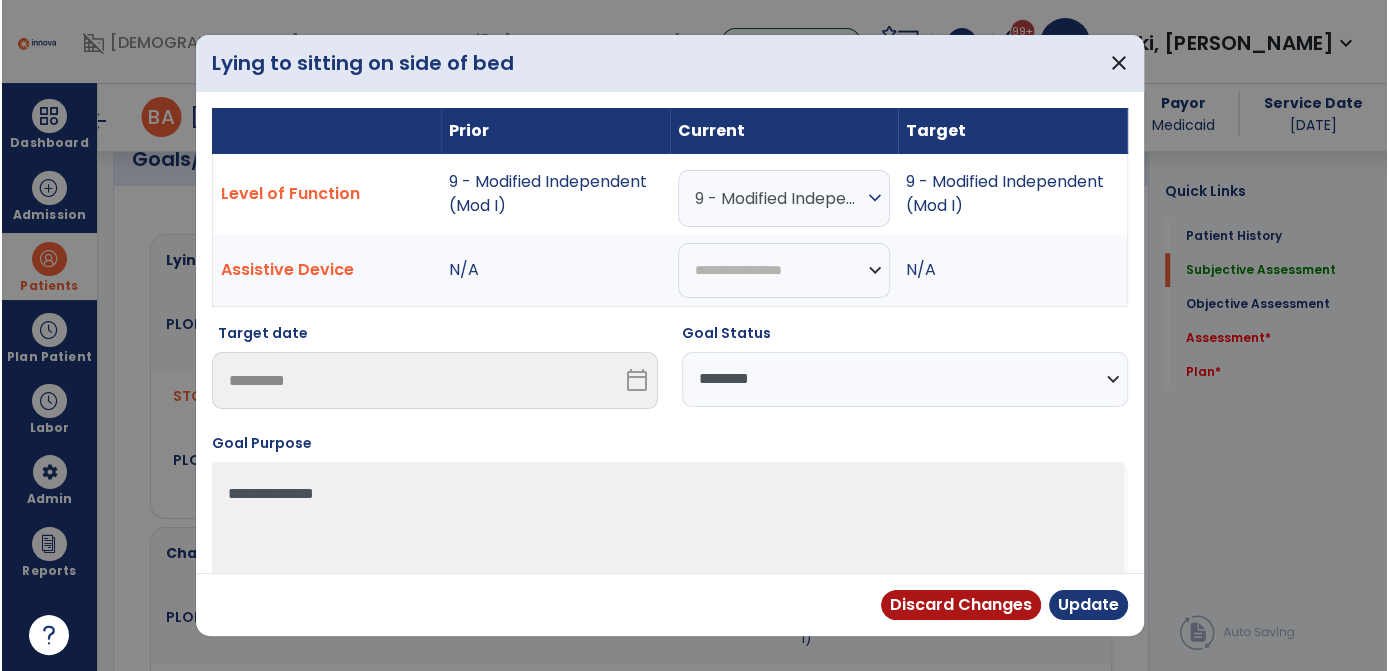 scroll, scrollTop: 916, scrollLeft: 0, axis: vertical 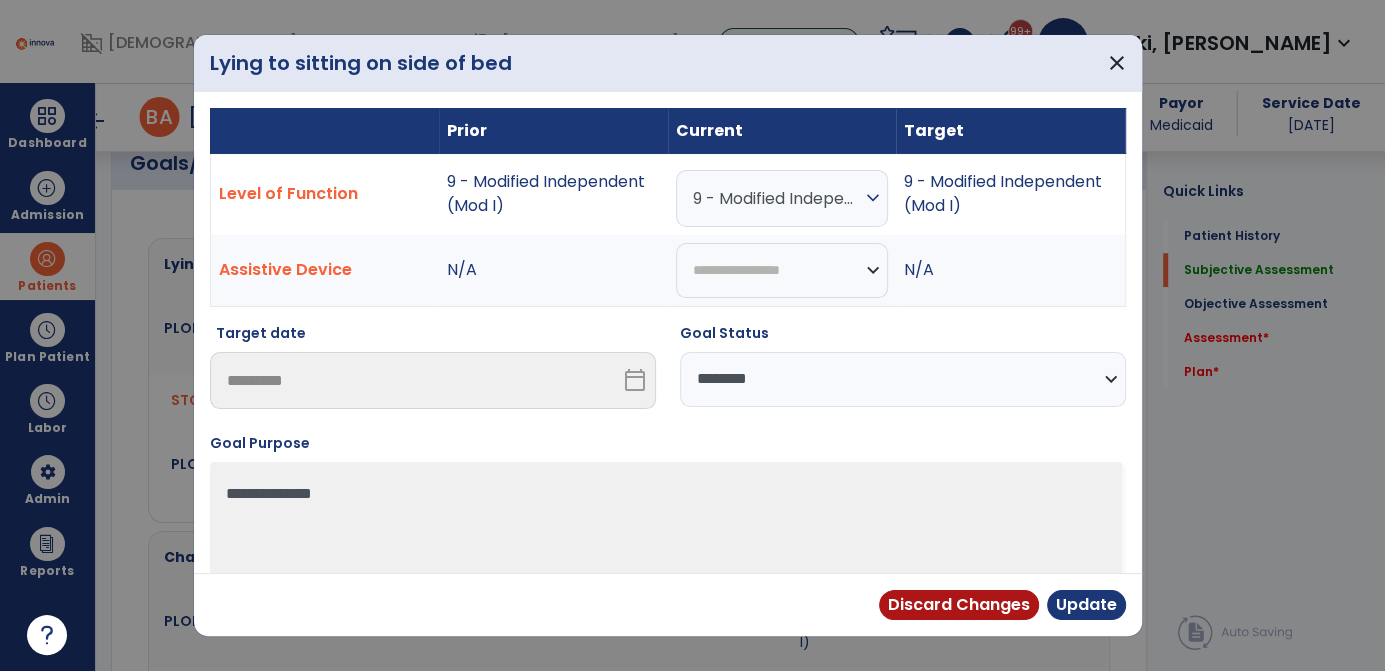 click on "**********" at bounding box center [903, 379] 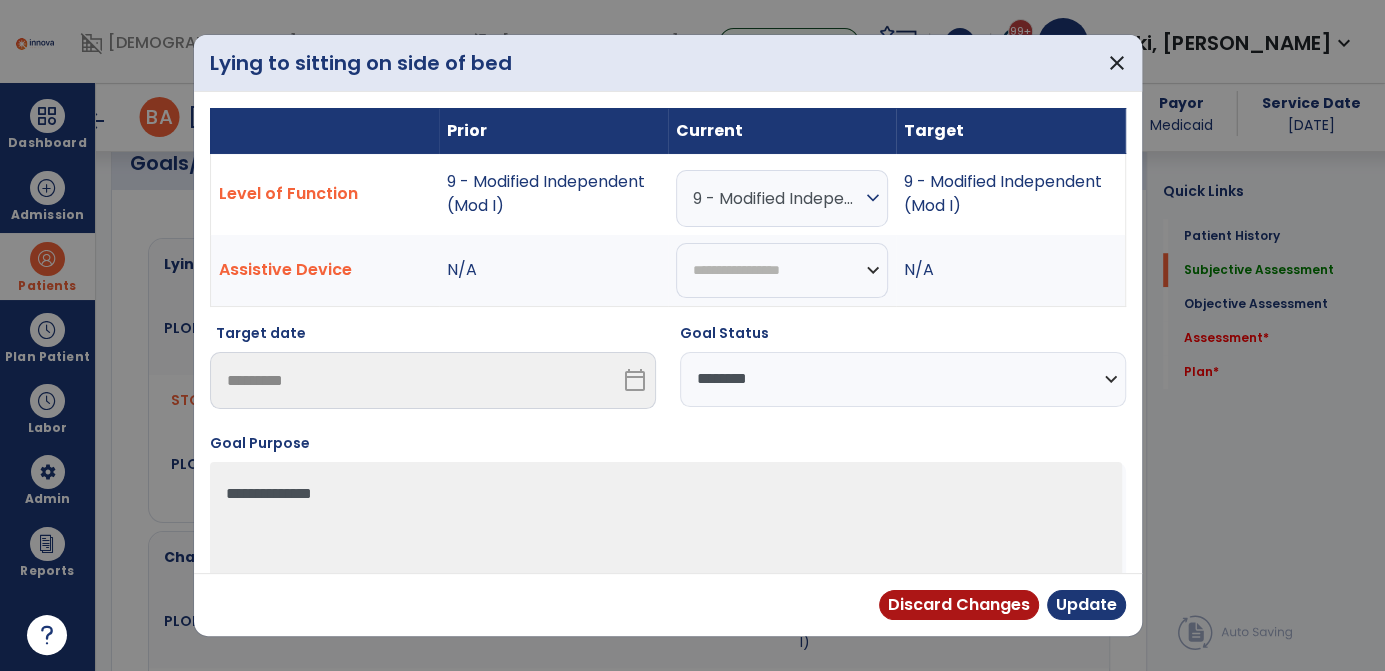 select on "********" 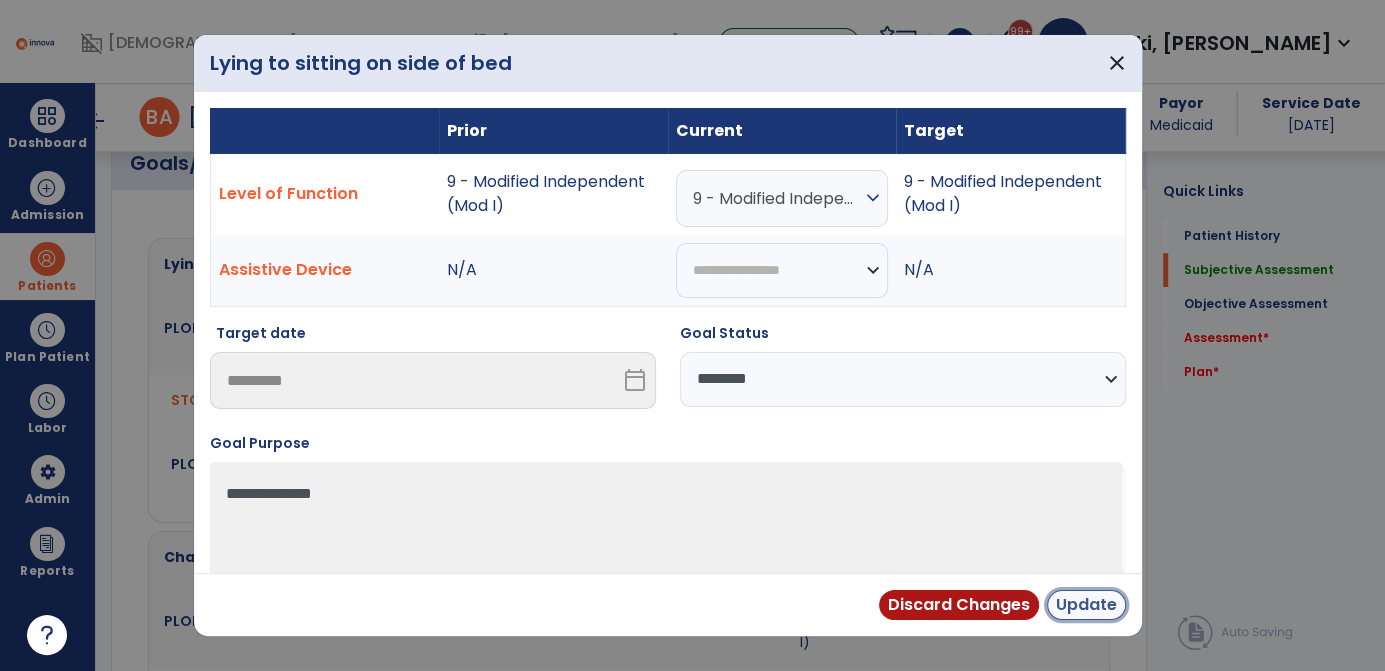 click on "Update" at bounding box center [1086, 605] 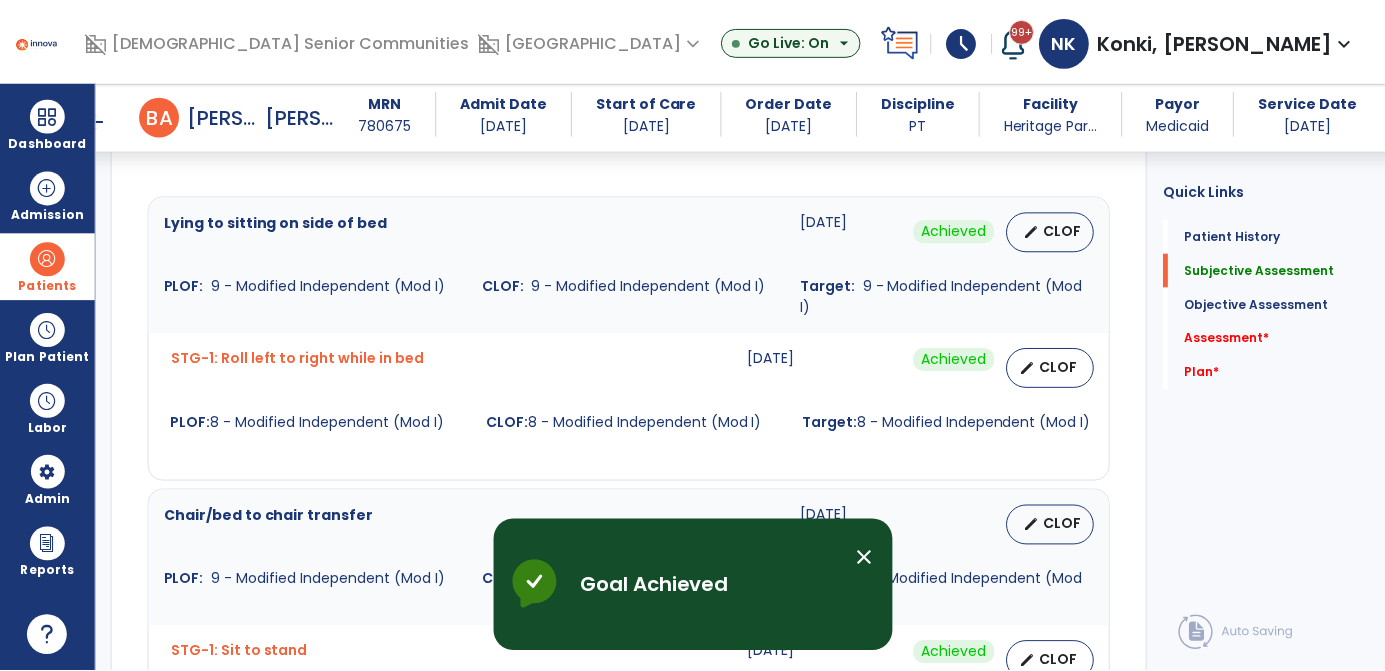 scroll, scrollTop: 960, scrollLeft: 0, axis: vertical 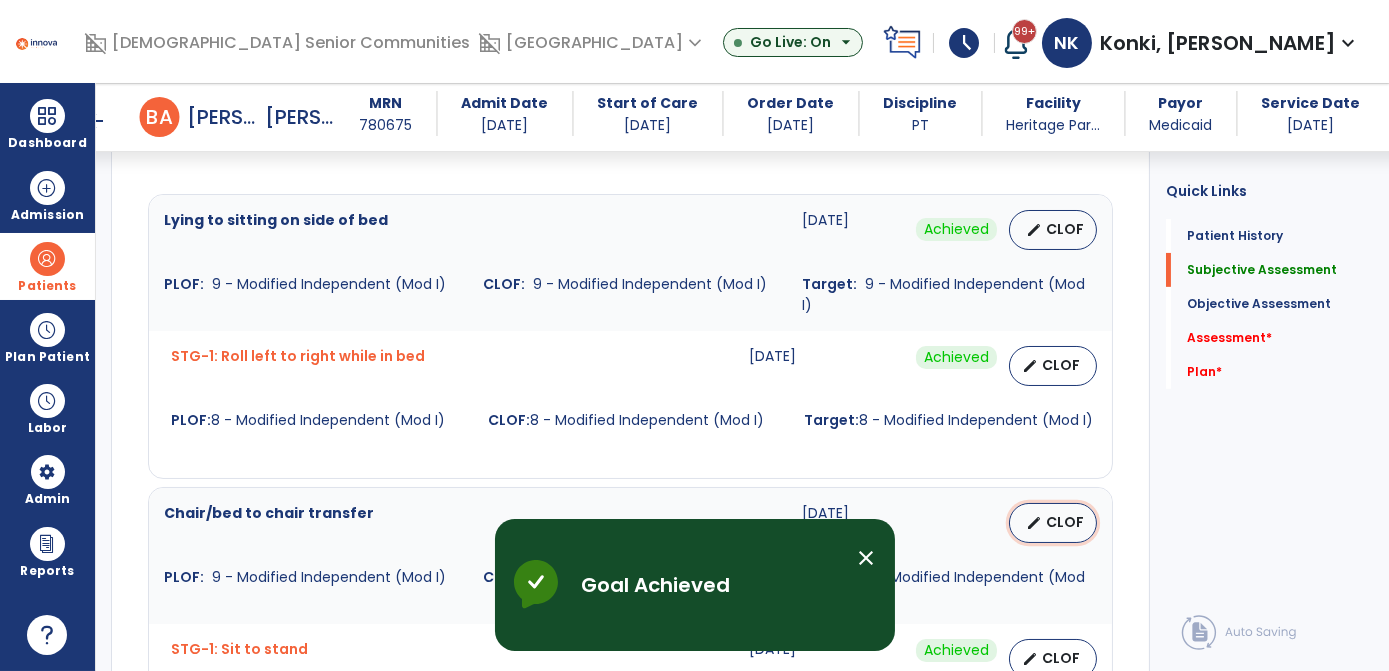 click on "CLOF" at bounding box center (1065, 522) 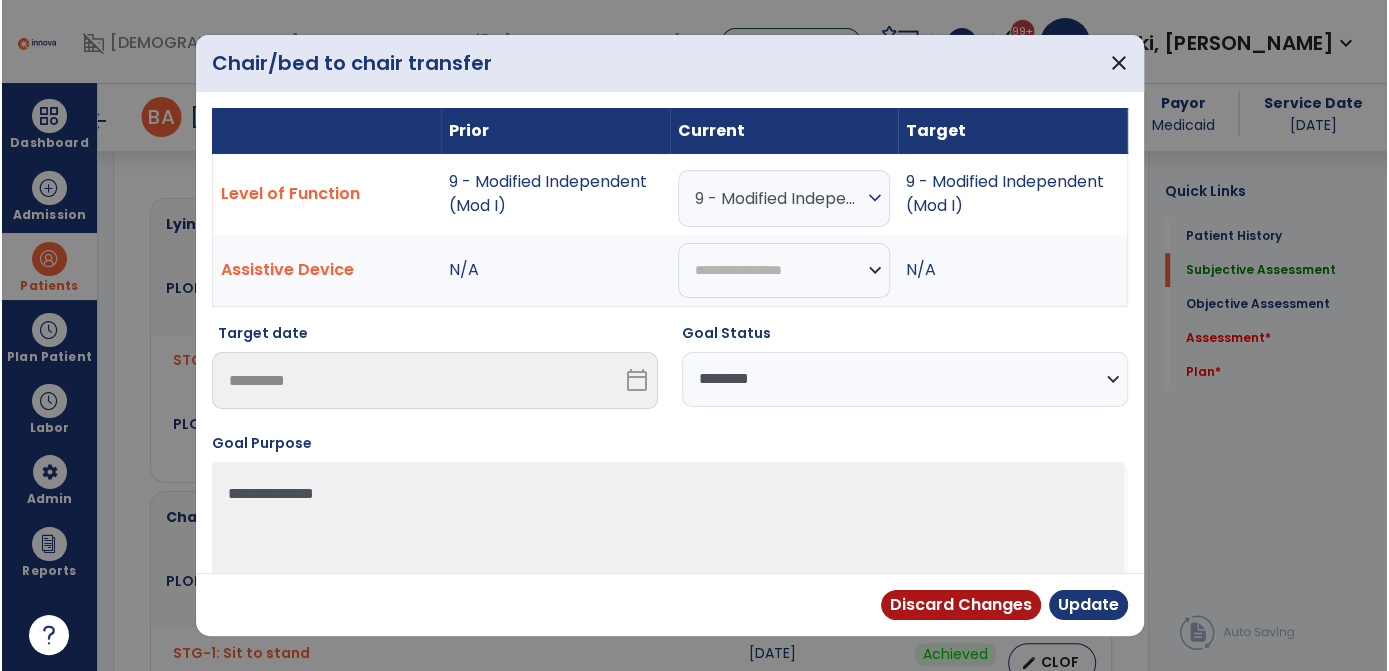 scroll, scrollTop: 960, scrollLeft: 0, axis: vertical 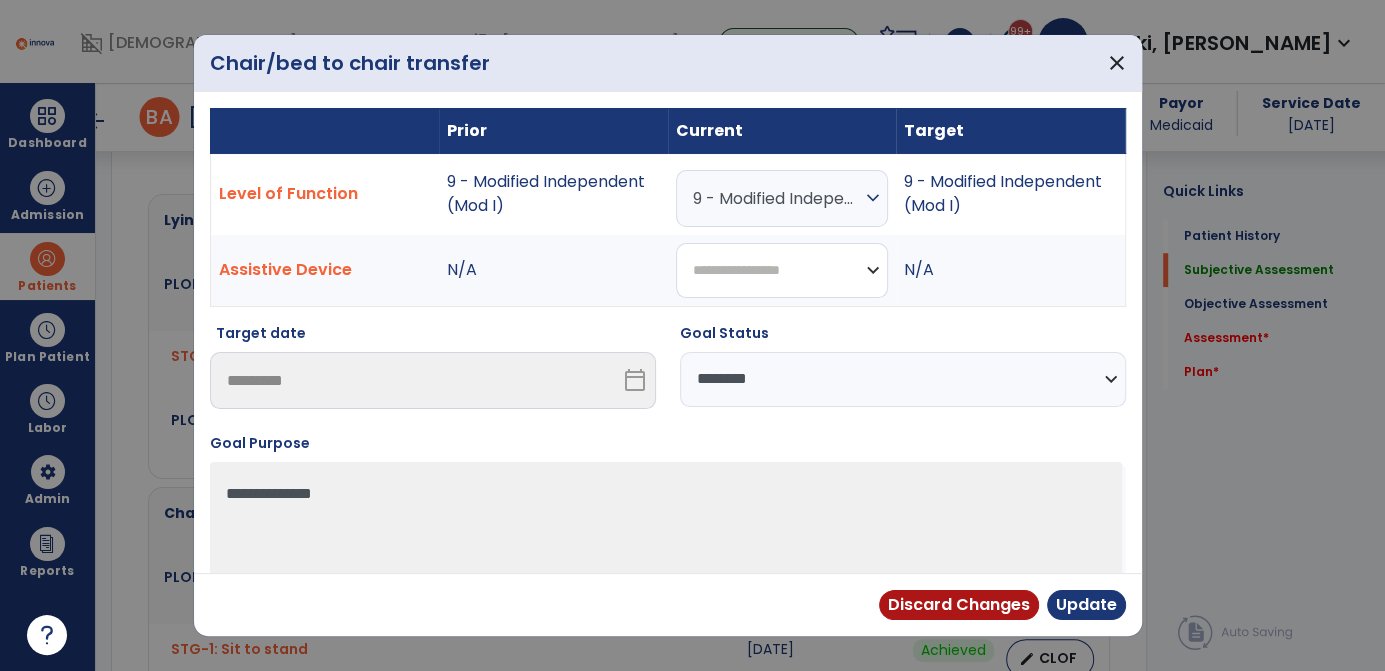 click on "**********" at bounding box center [782, 270] 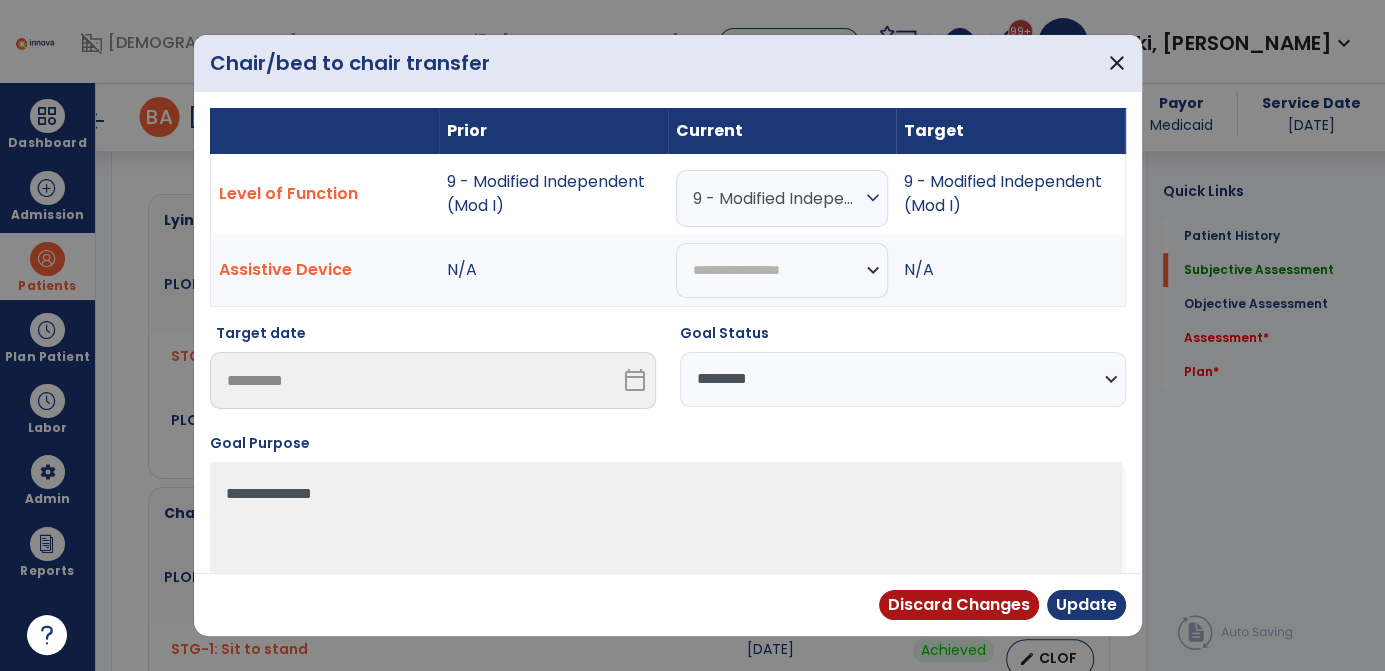 click on "**********" at bounding box center [903, 379] 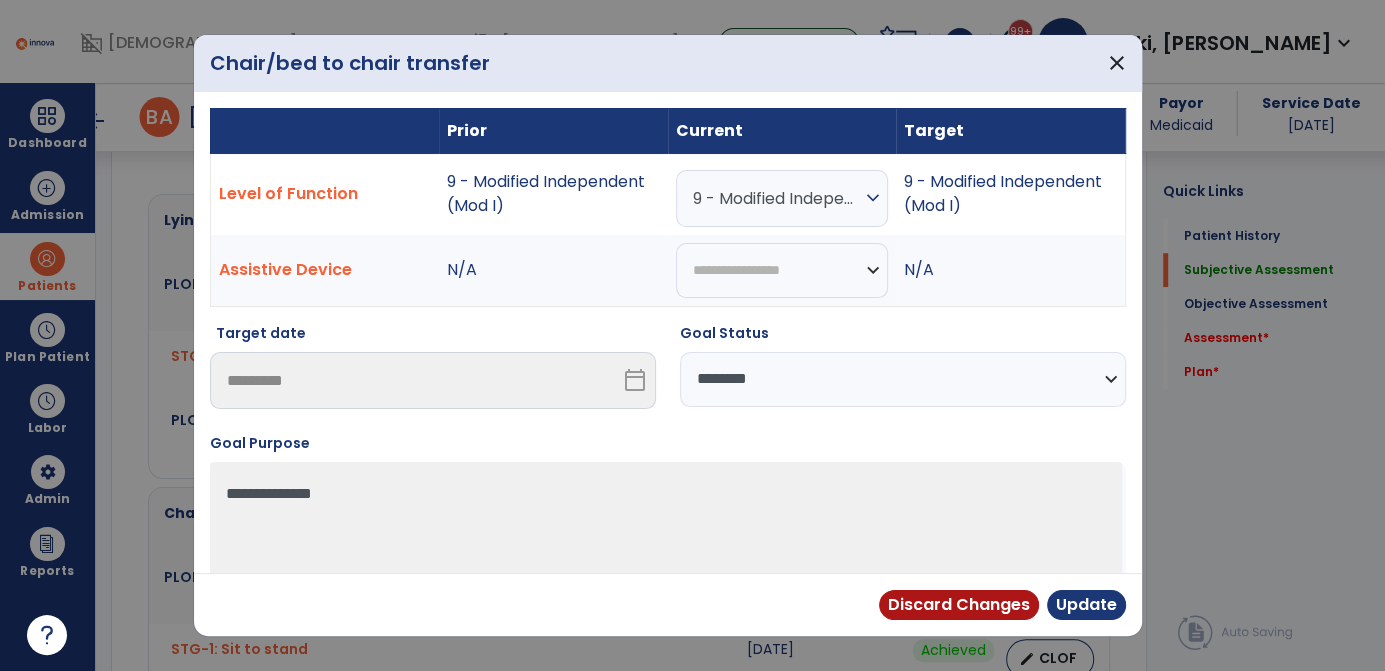 select on "********" 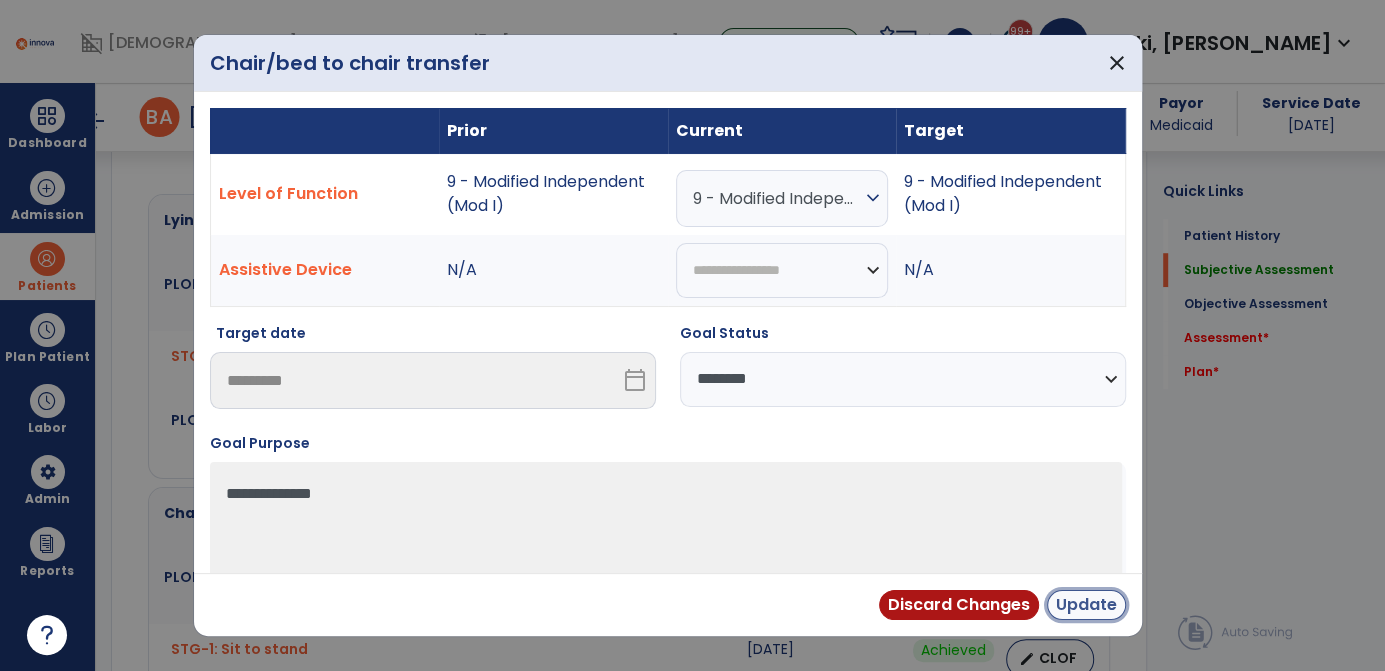 click on "Update" at bounding box center (1086, 605) 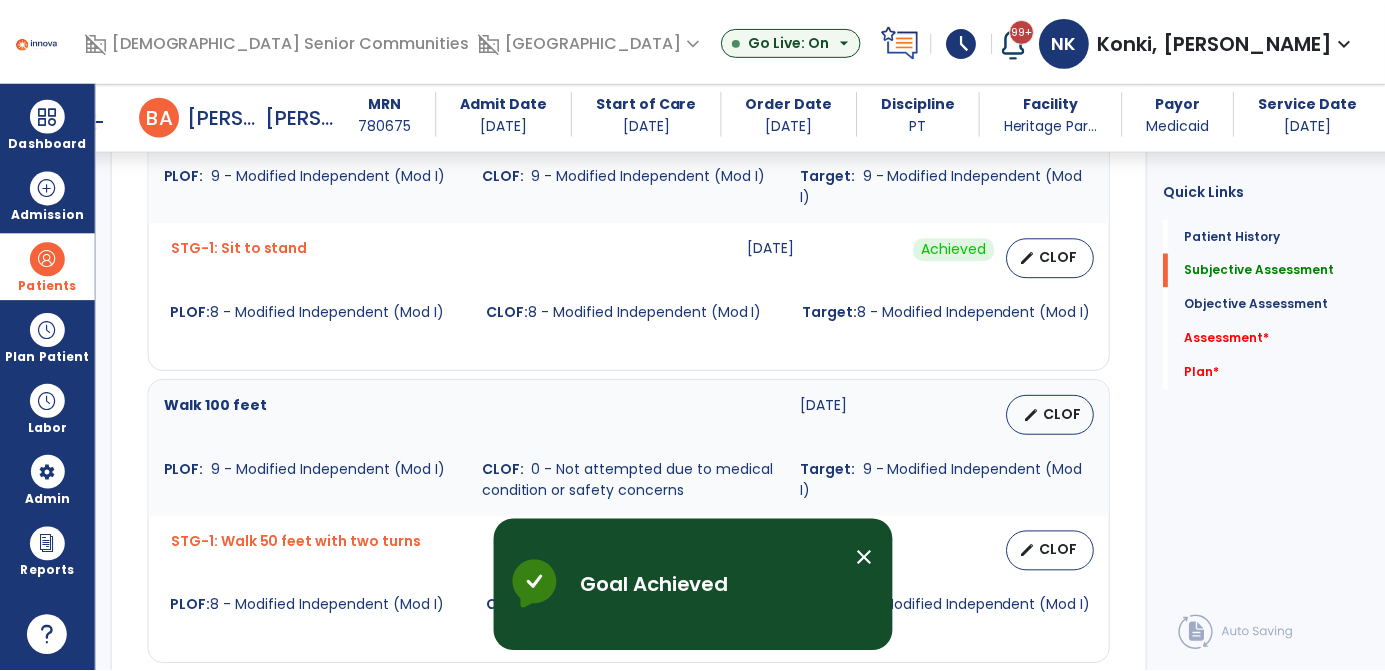 scroll, scrollTop: 1362, scrollLeft: 0, axis: vertical 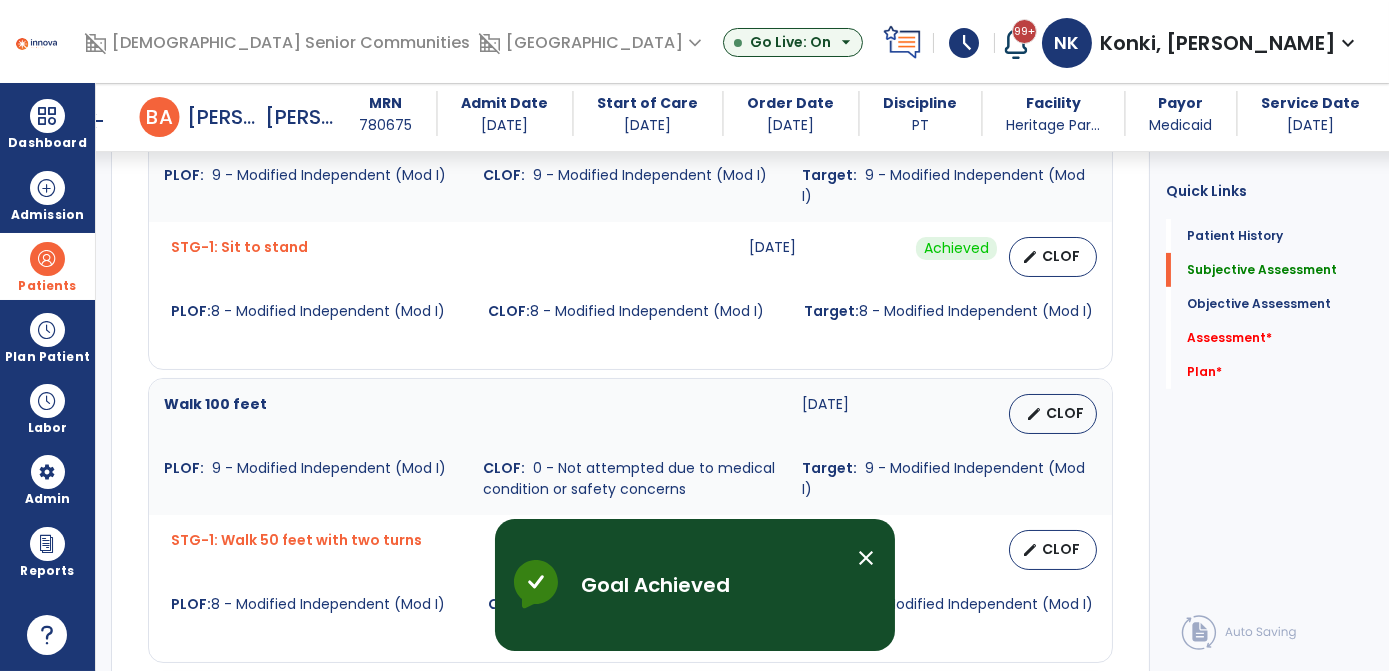 click on "close" at bounding box center (867, 558) 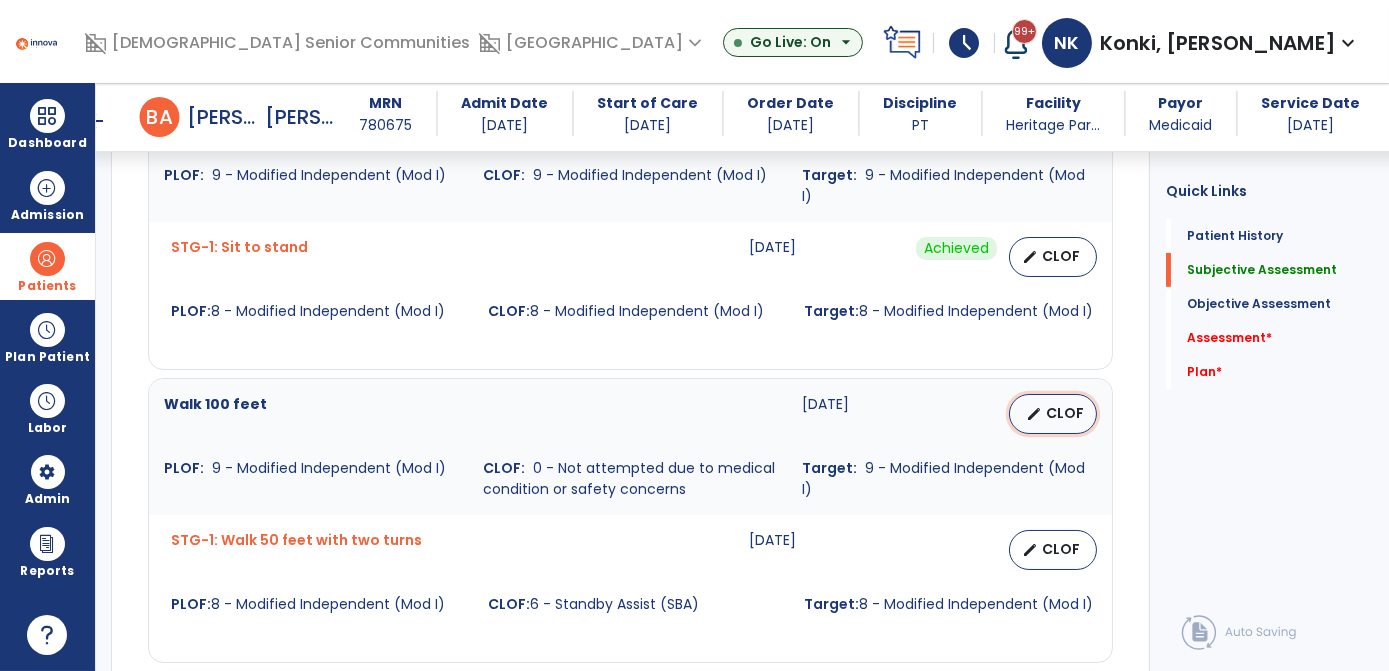 click on "CLOF" at bounding box center (1065, 413) 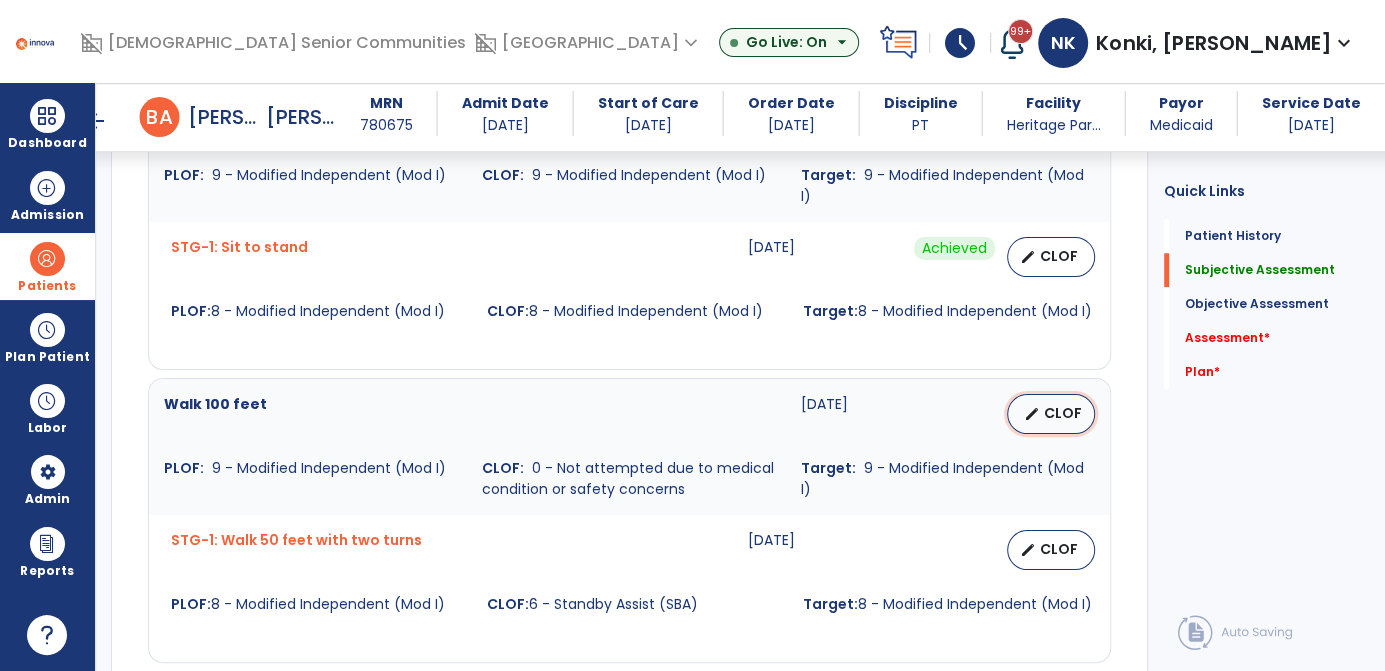 select on "********" 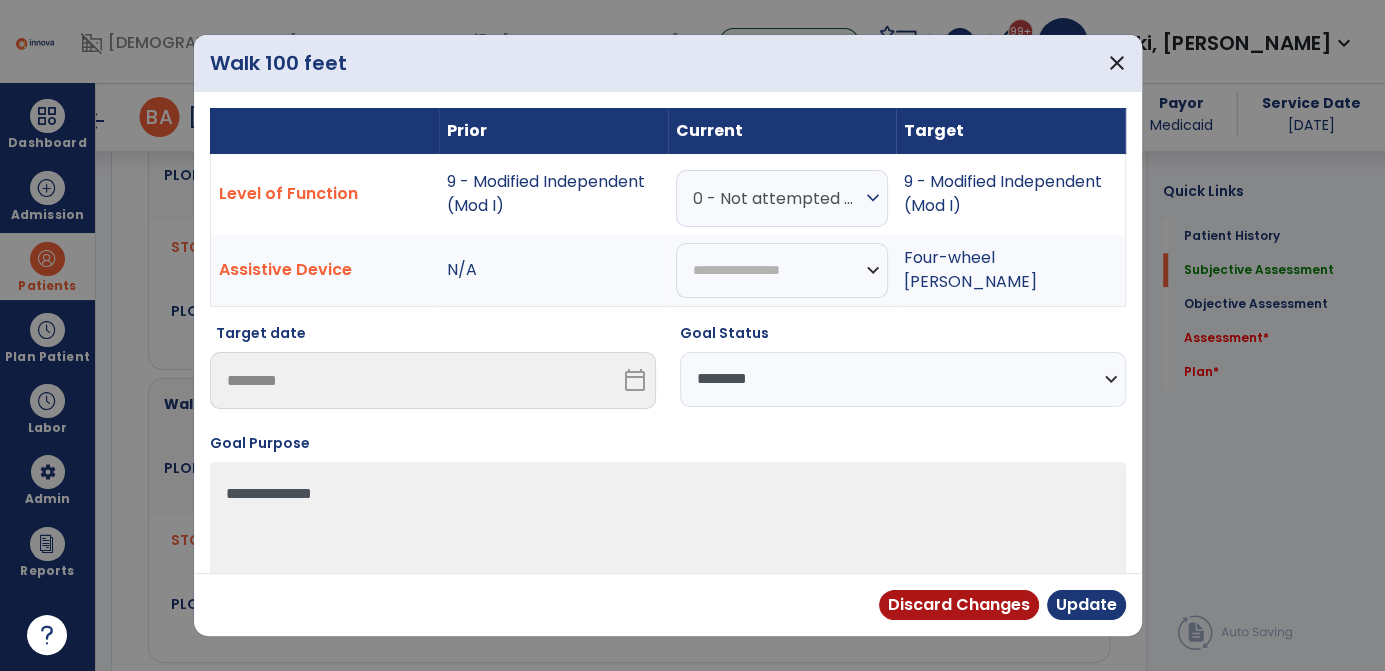 scroll, scrollTop: 1362, scrollLeft: 0, axis: vertical 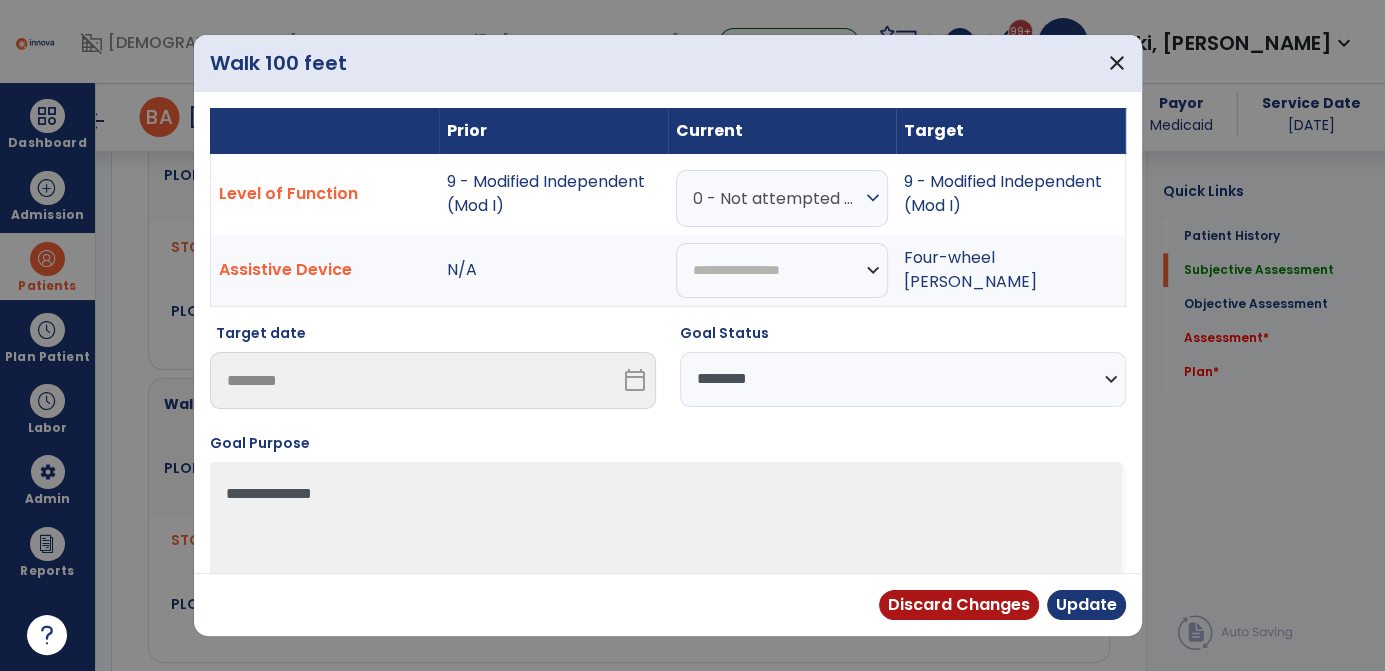drag, startPoint x: 856, startPoint y: 233, endPoint x: 869, endPoint y: 196, distance: 39.217342 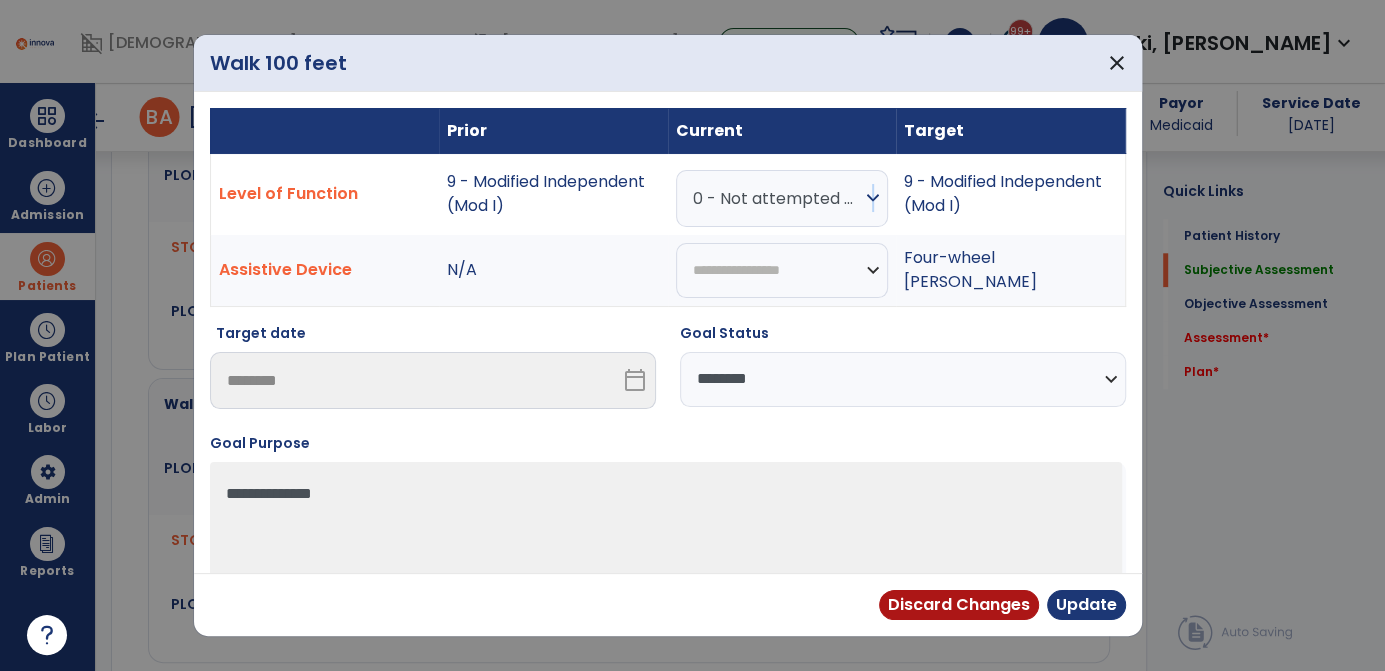click on "expand_more" at bounding box center (873, 198) 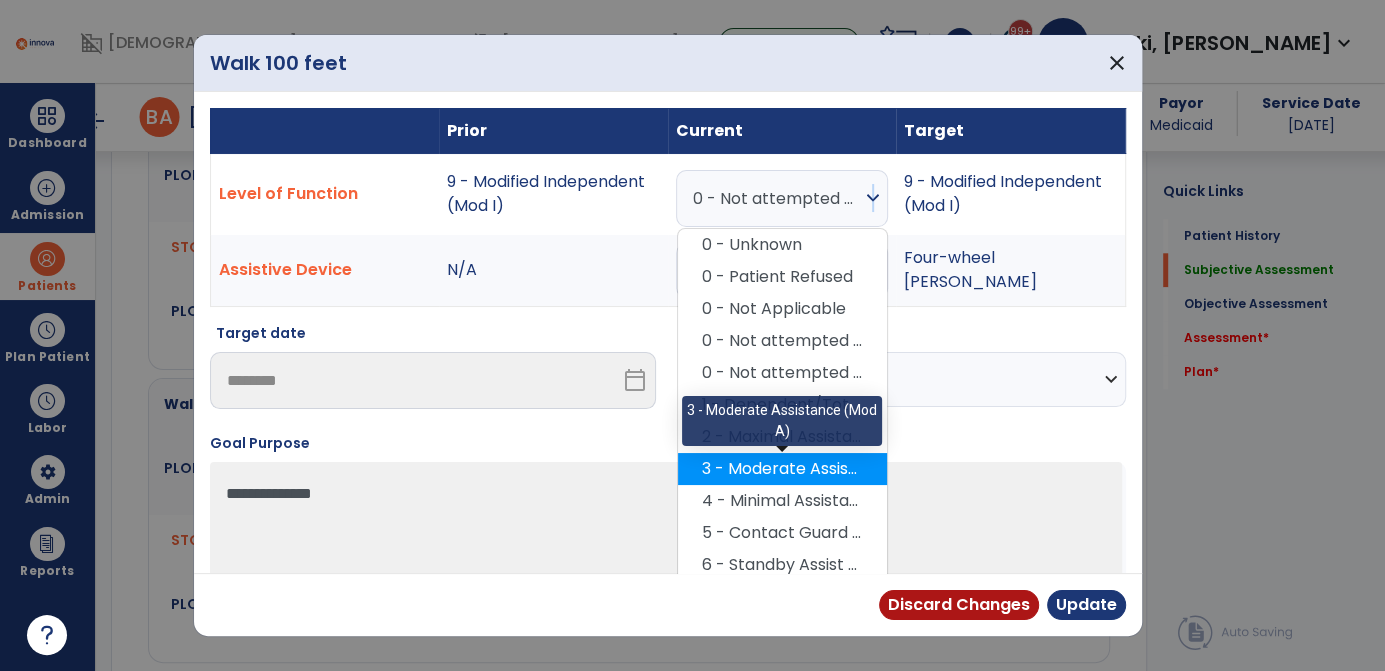 scroll, scrollTop: 133, scrollLeft: 0, axis: vertical 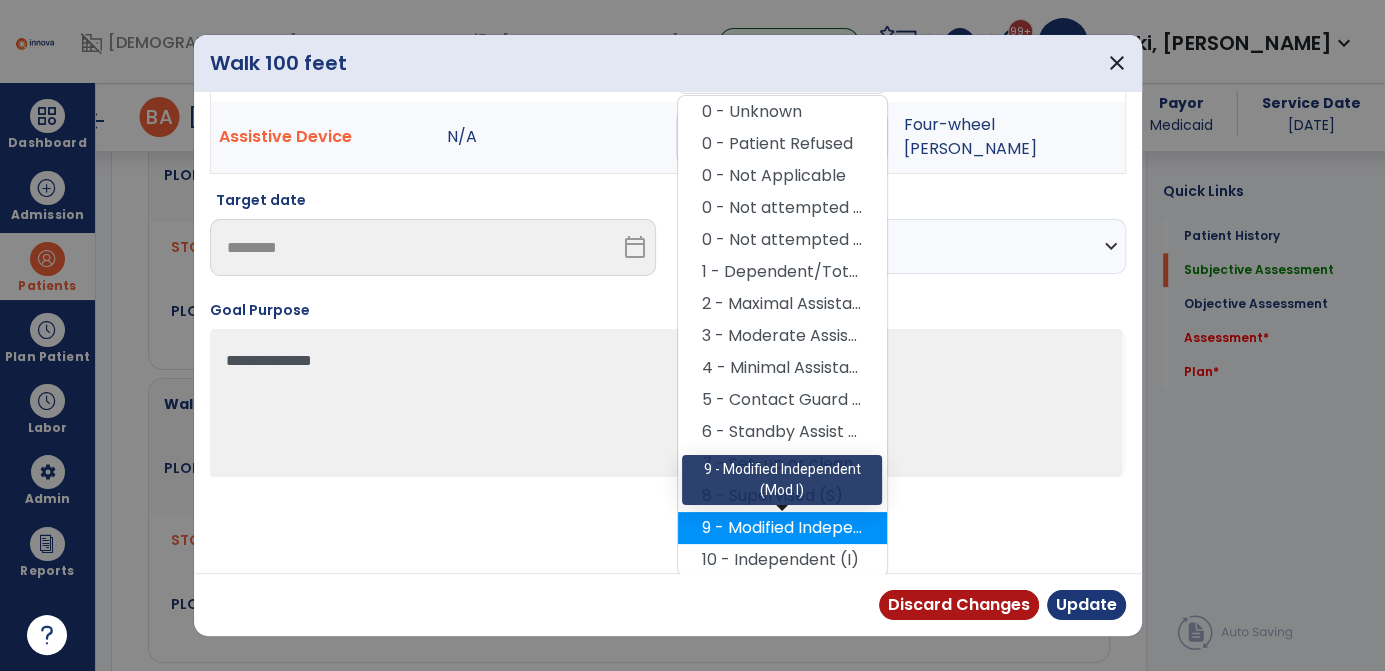 click on "9 - Modified Independent (Mod I)" at bounding box center [782, 528] 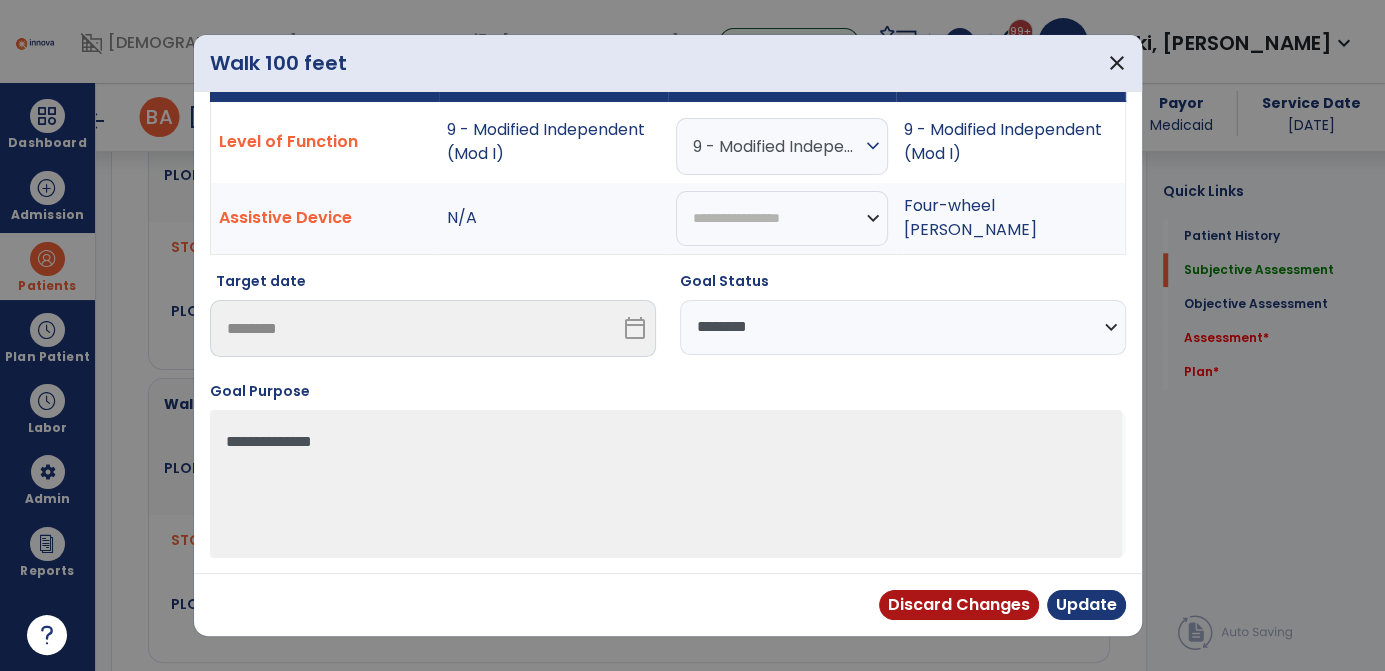 scroll, scrollTop: 48, scrollLeft: 0, axis: vertical 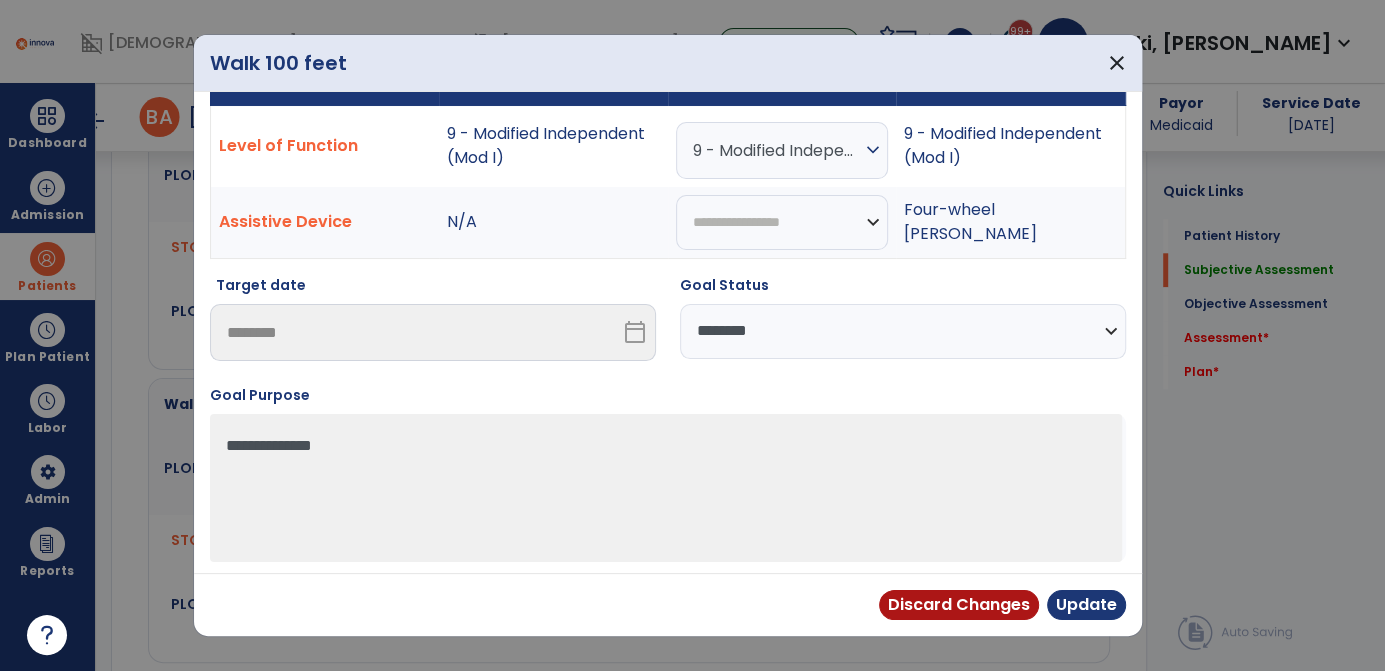 click on "**********" at bounding box center (782, 223) 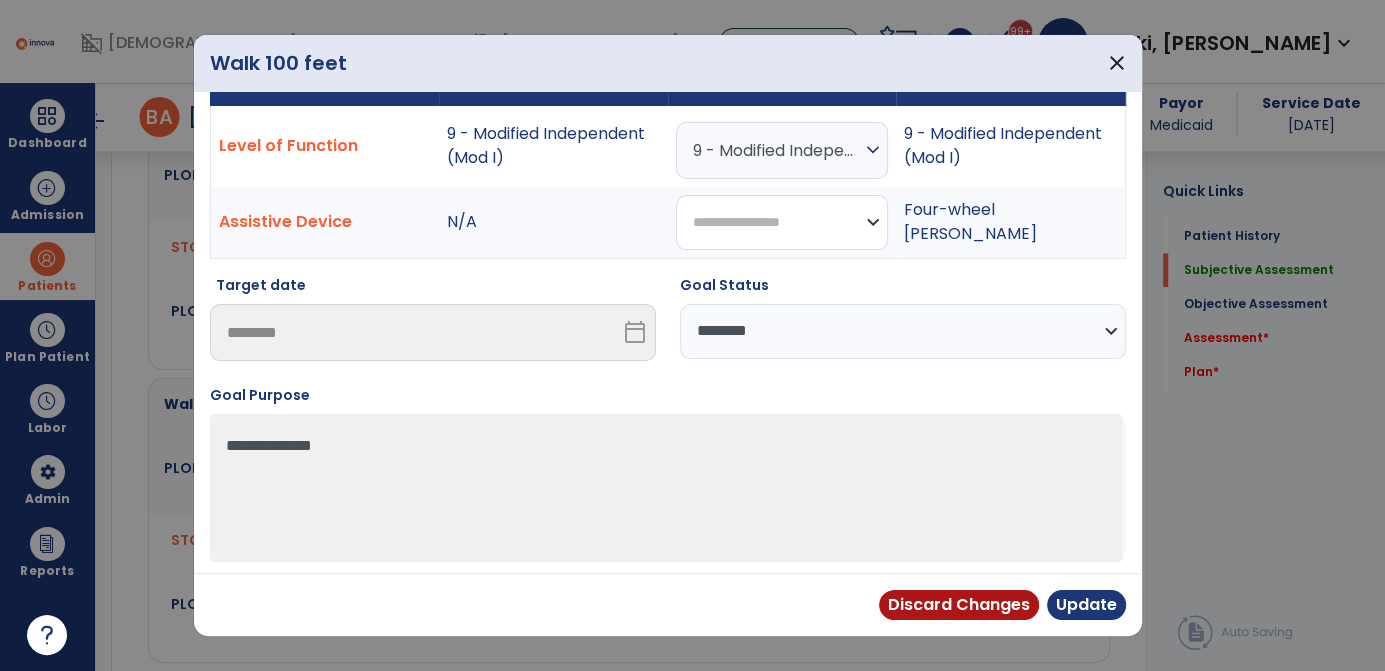 click on "**********" at bounding box center [782, 222] 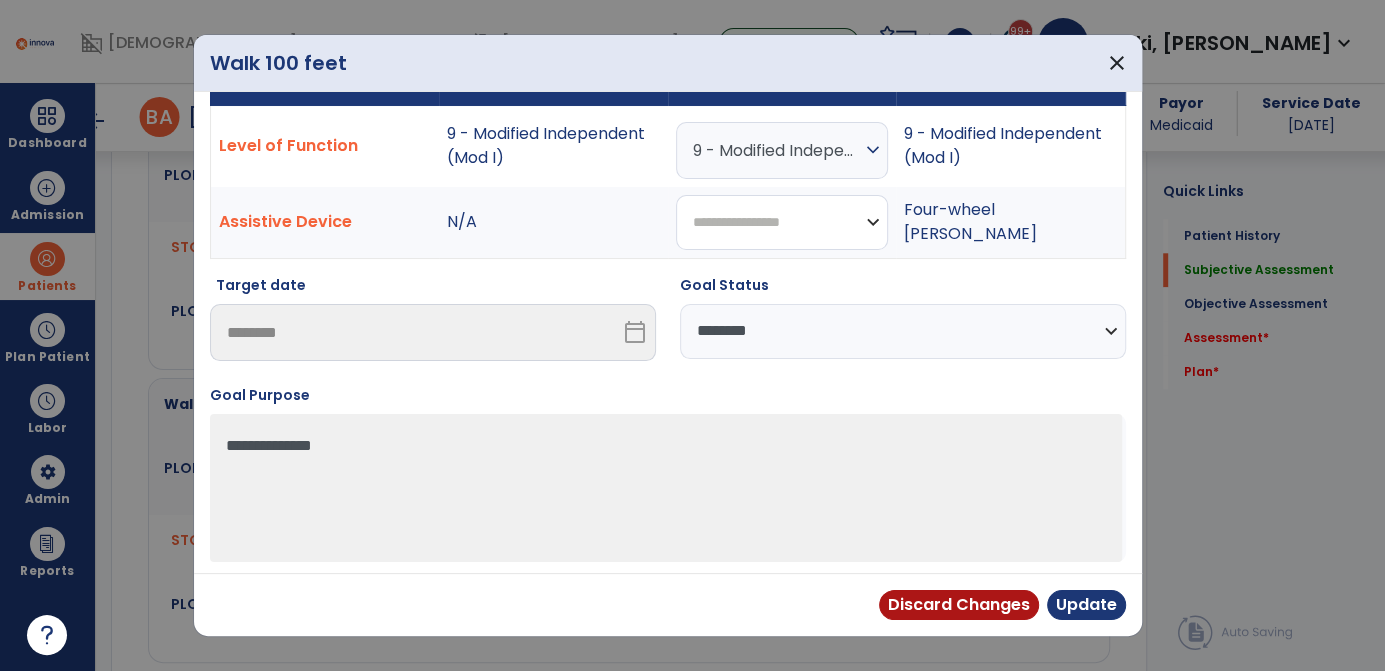 select on "**********" 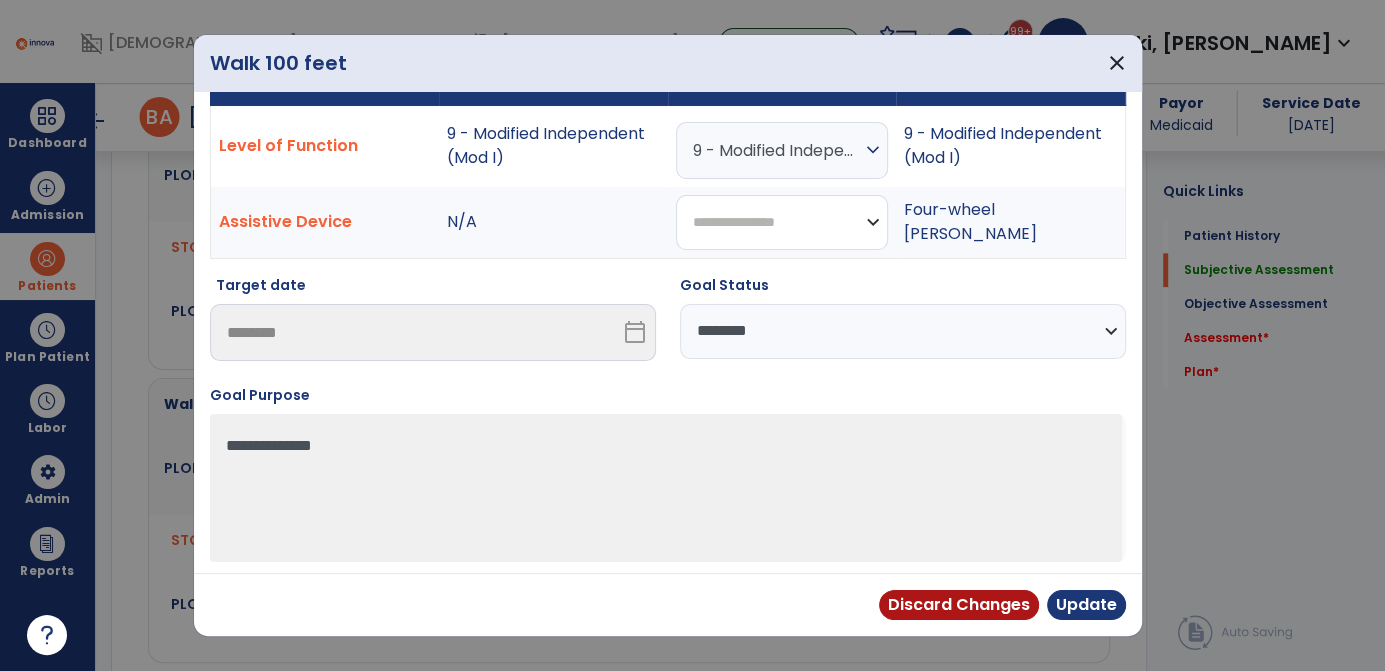 click on "**********" at bounding box center [782, 222] 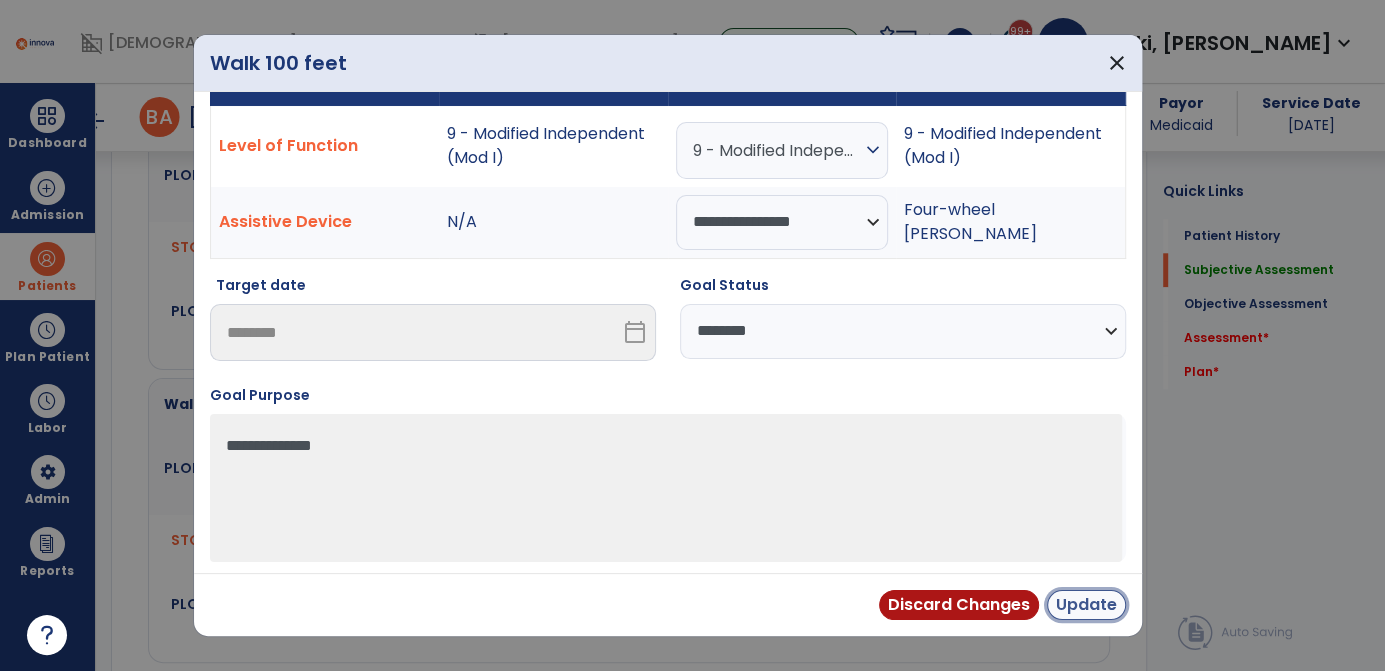 click on "Update" at bounding box center (1086, 605) 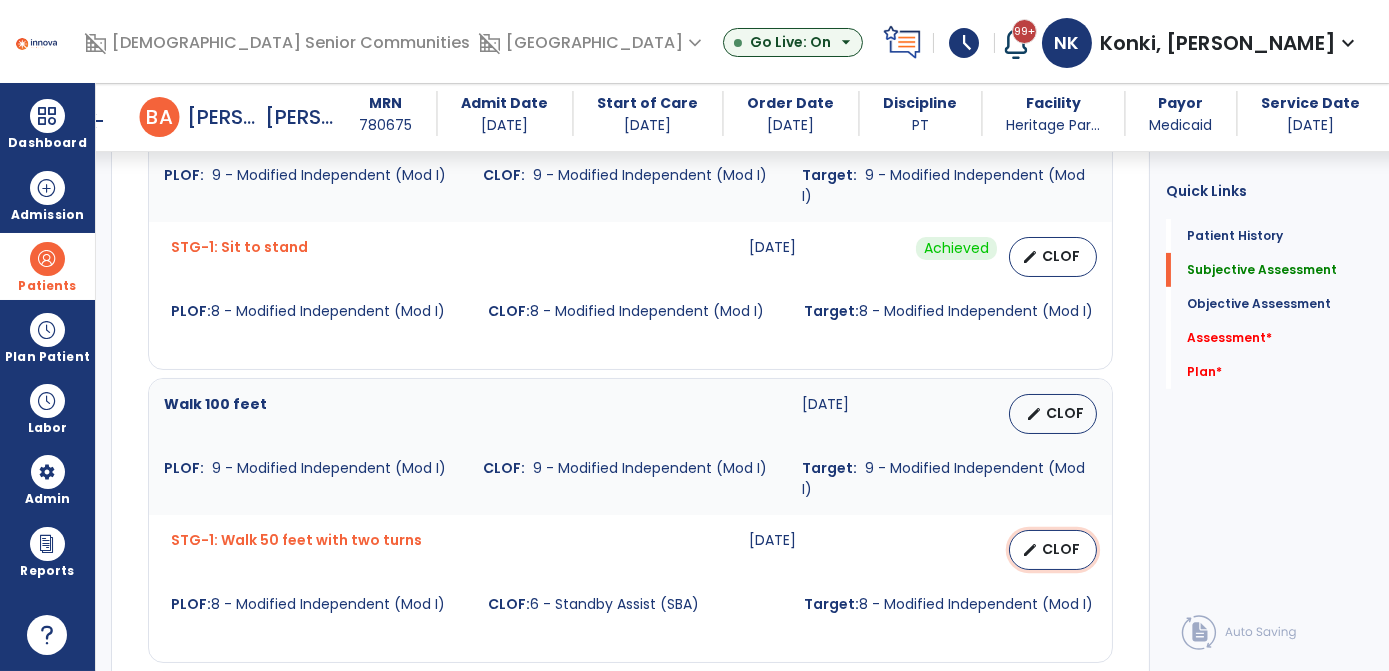 click on "CLOF" at bounding box center [1061, 549] 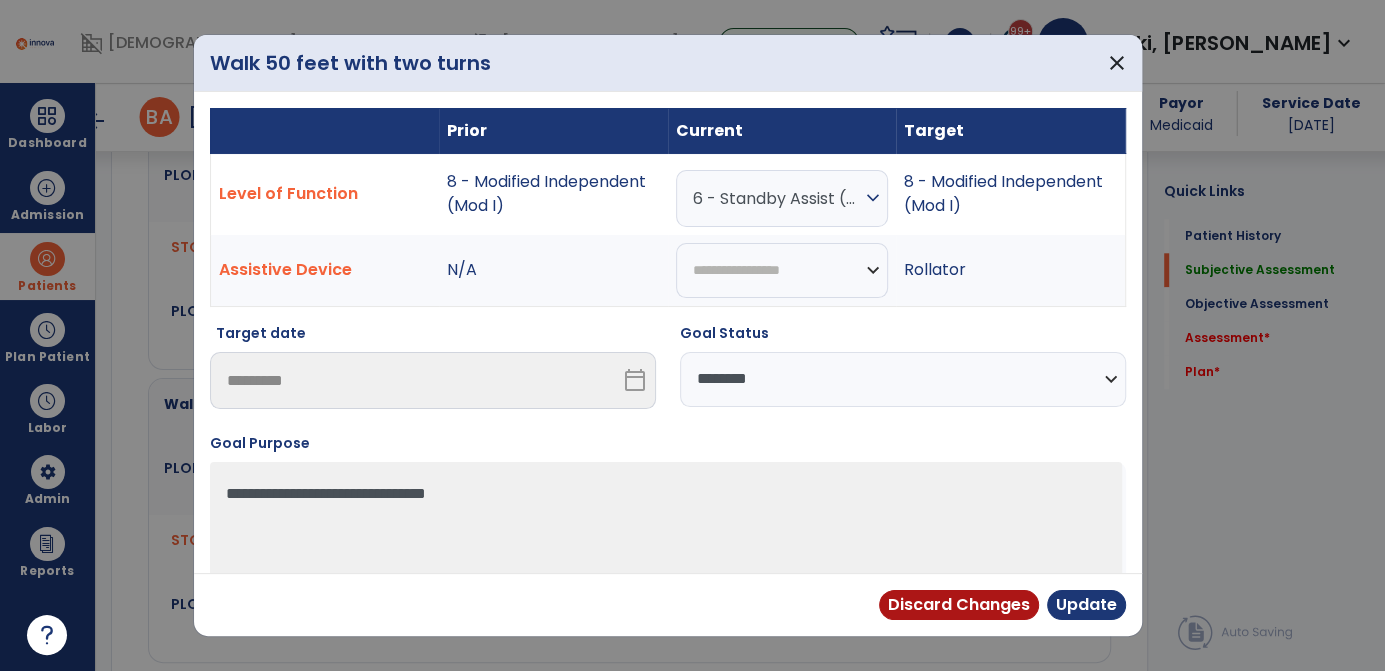 scroll, scrollTop: 1362, scrollLeft: 0, axis: vertical 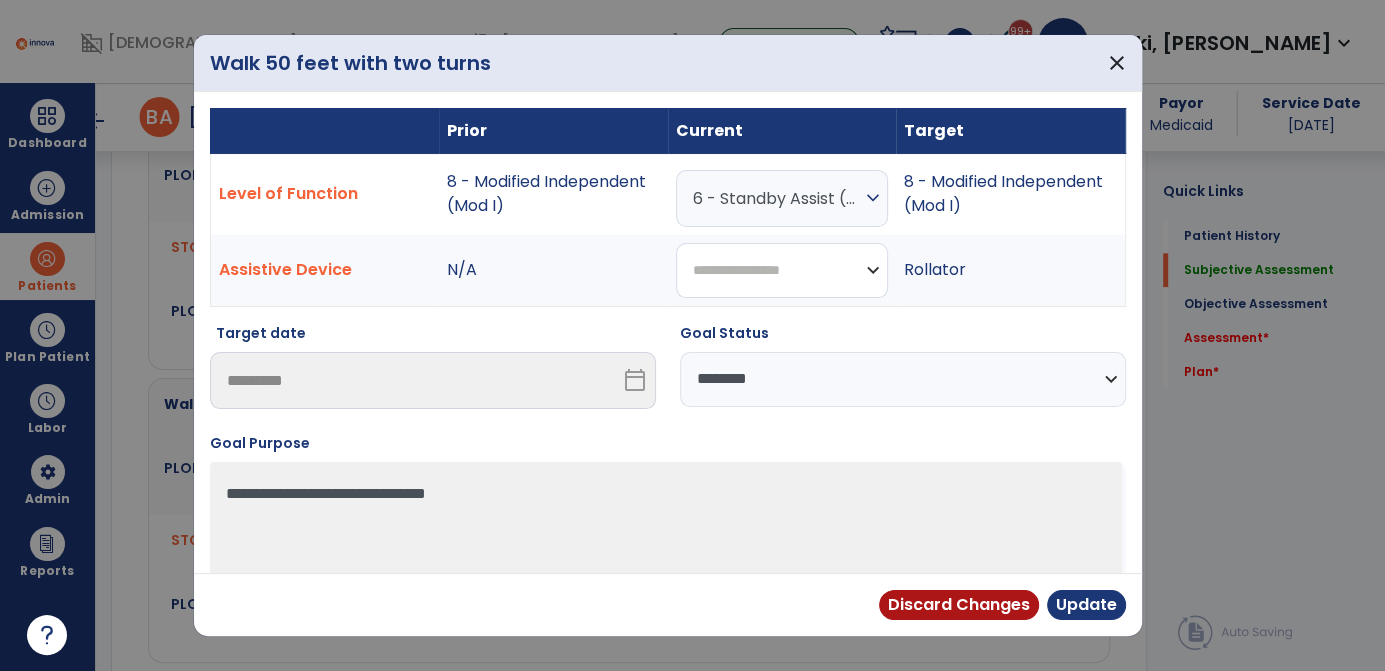 click on "**********" at bounding box center (782, 270) 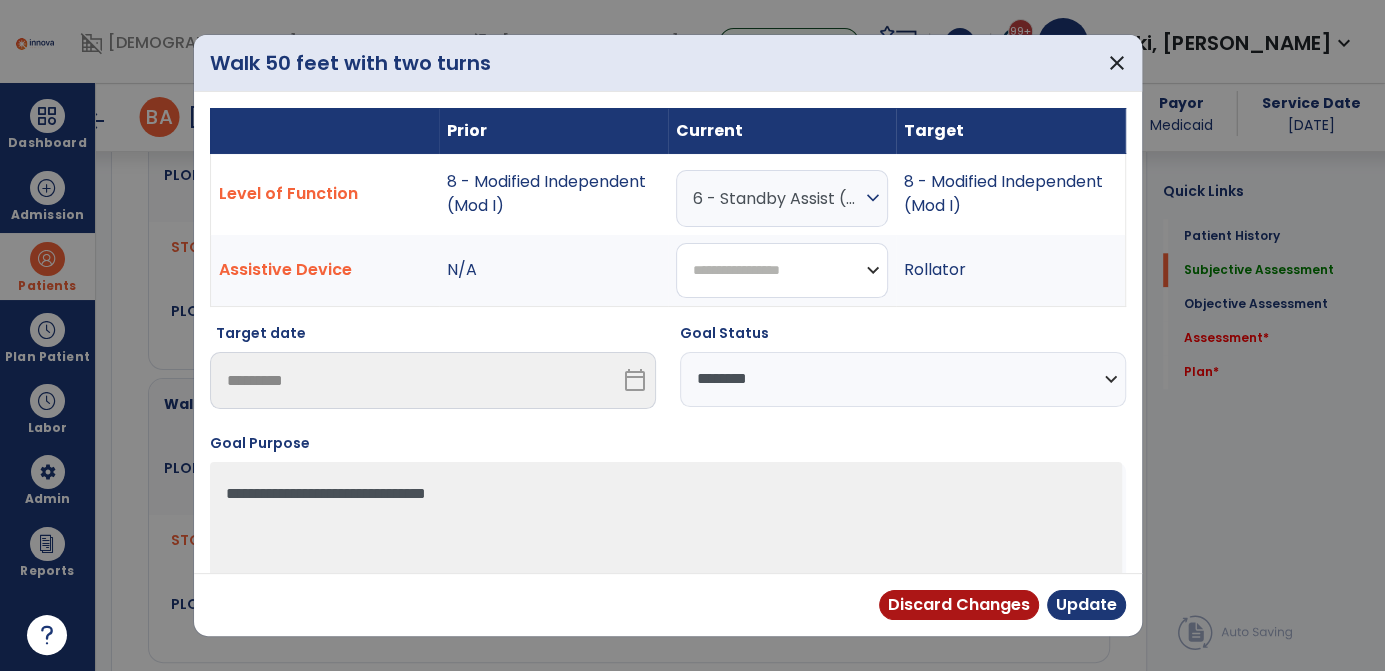 select on "**********" 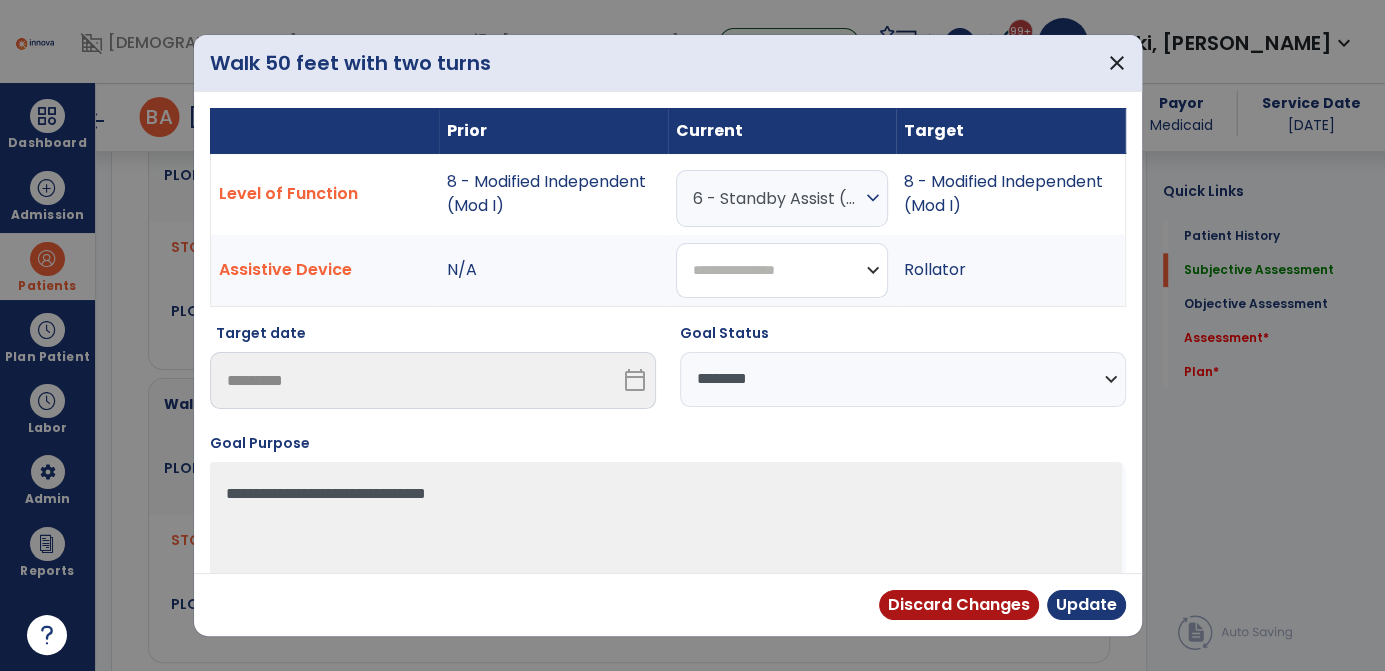 click on "**********" at bounding box center (782, 270) 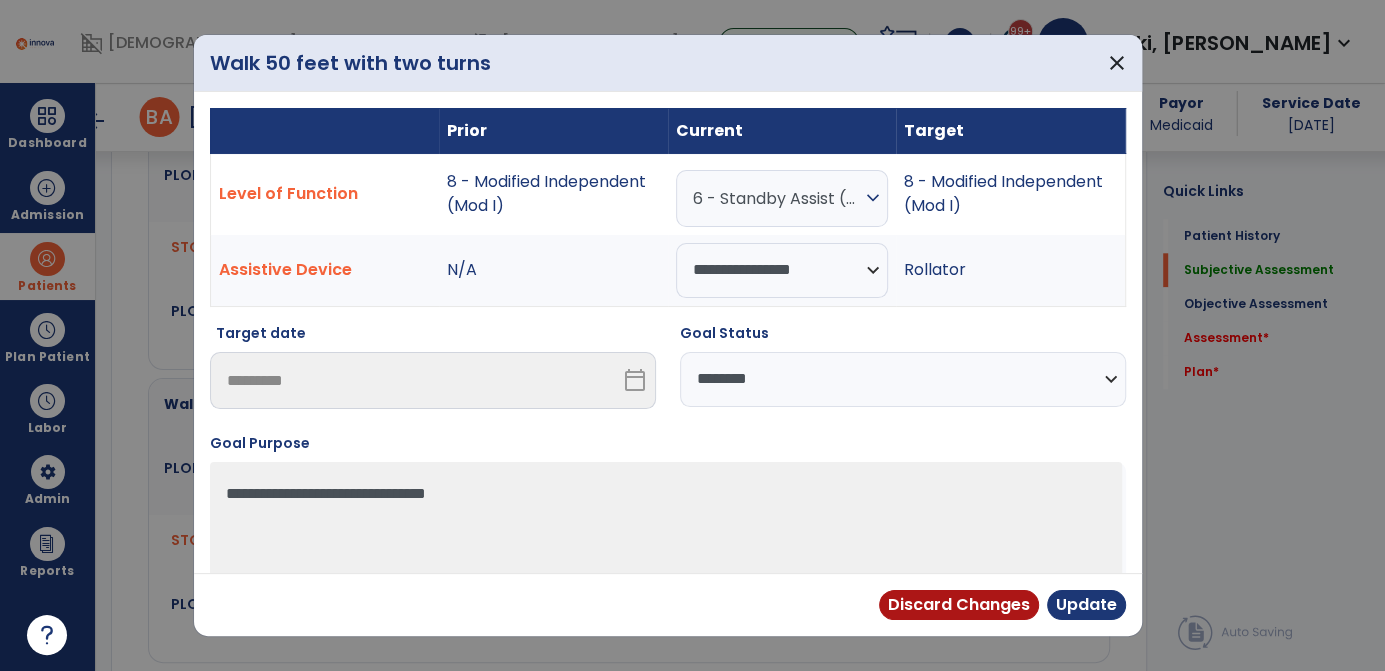click on "6 - Standby Assist (SBA)" at bounding box center [777, 198] 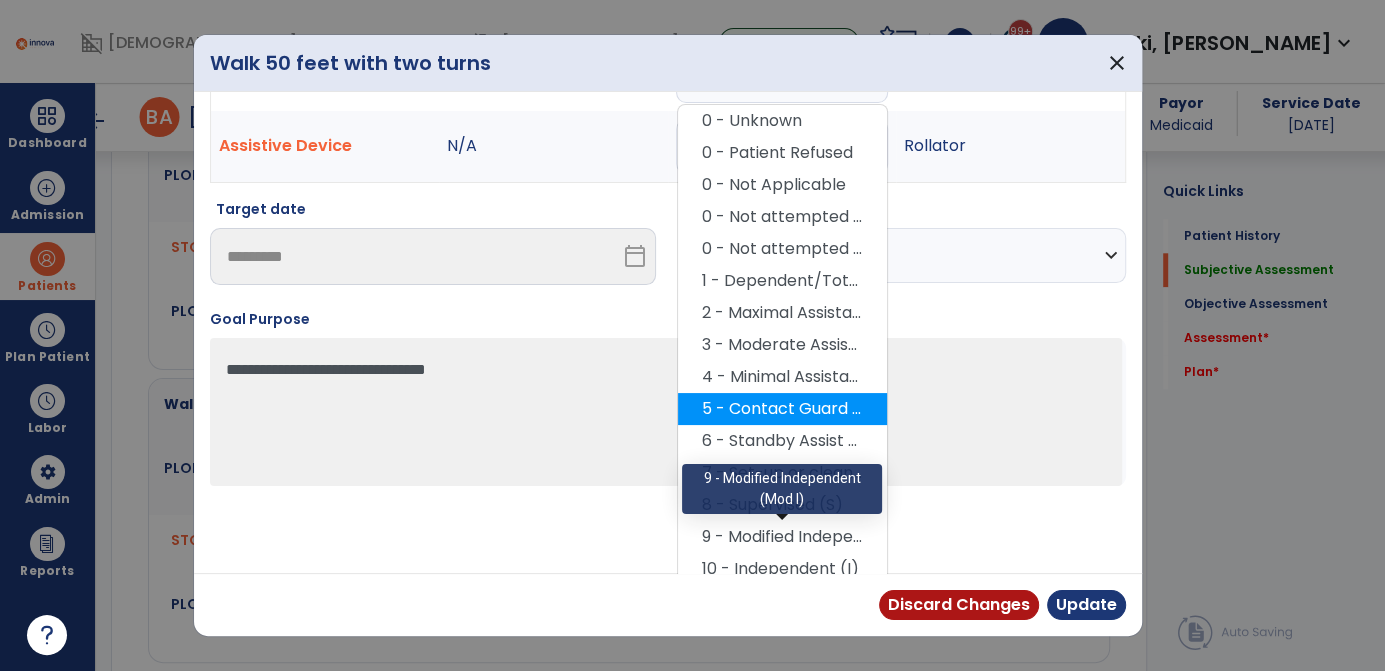 click on "9 - Modified Independent (Mod I)" at bounding box center [782, 537] 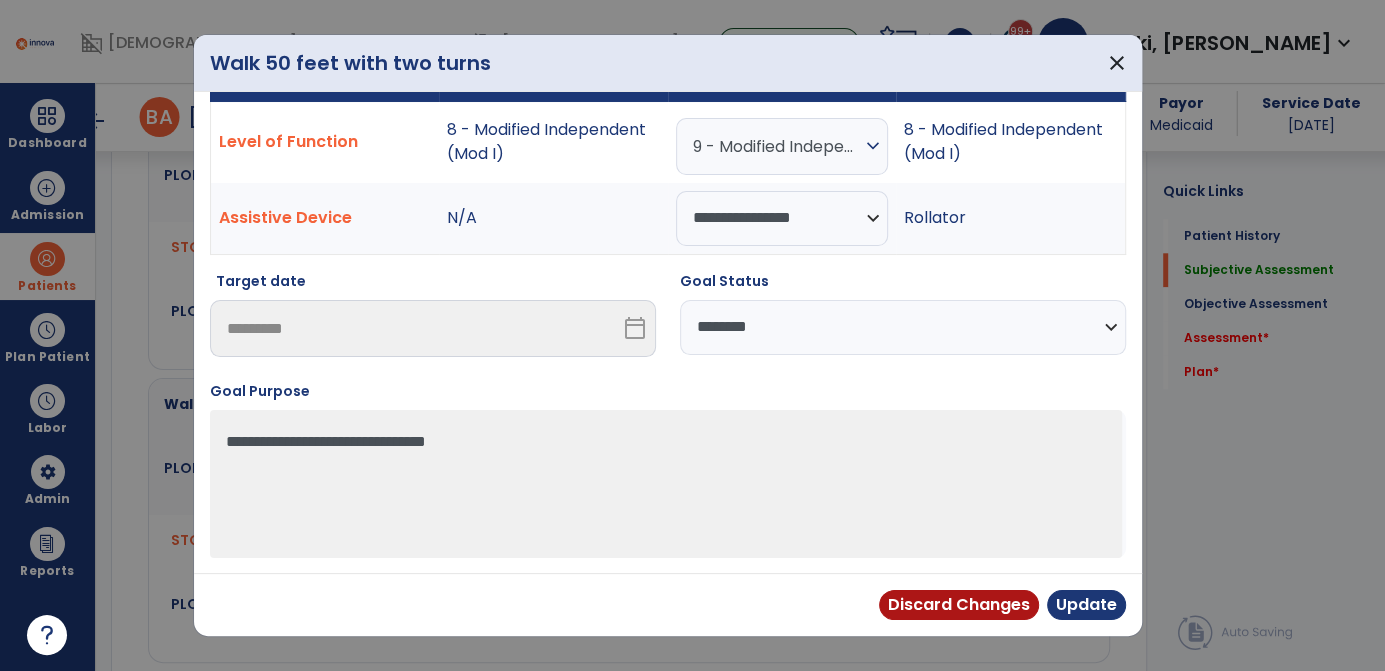 scroll, scrollTop: 48, scrollLeft: 0, axis: vertical 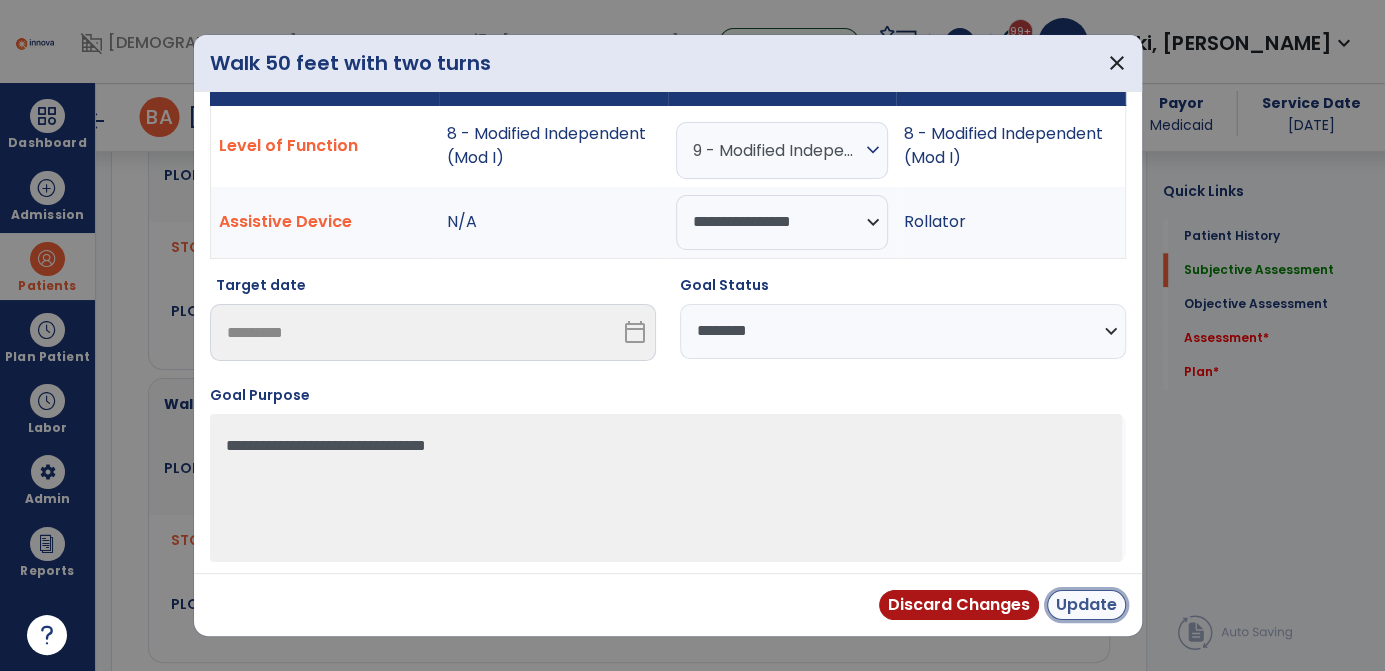 click on "Update" at bounding box center [1086, 605] 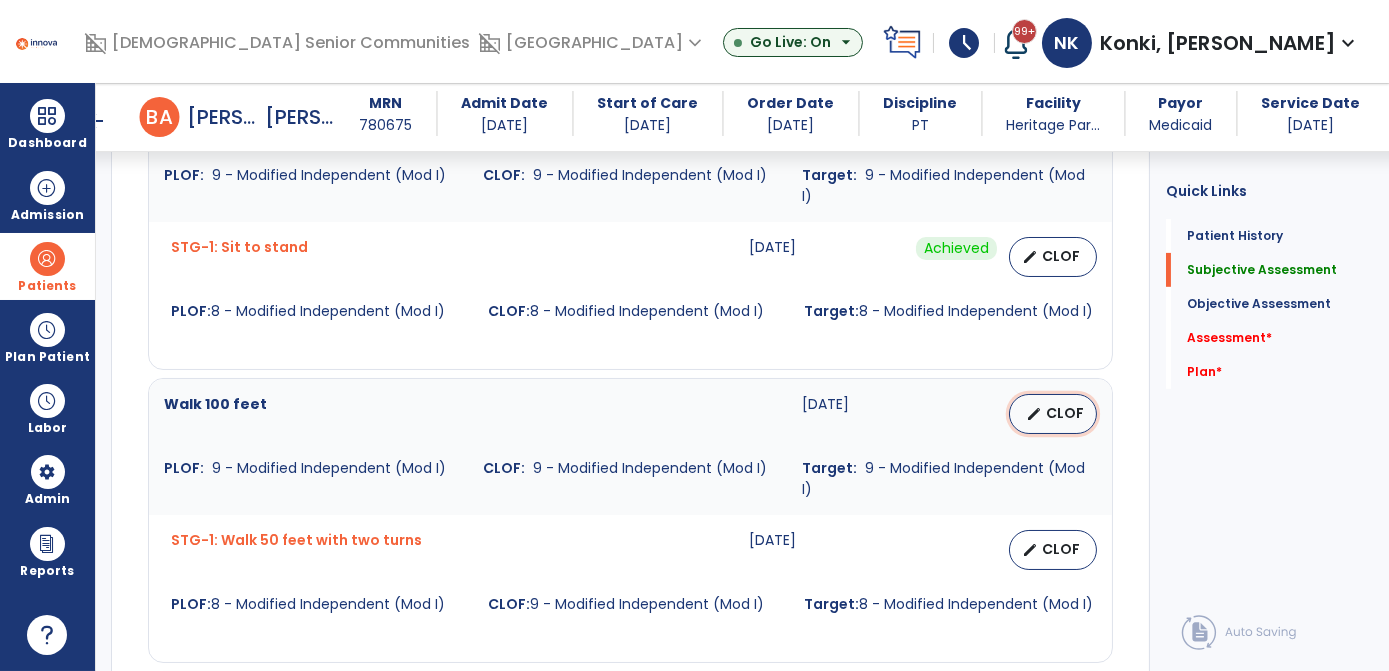click on "edit   CLOF" at bounding box center [1053, 414] 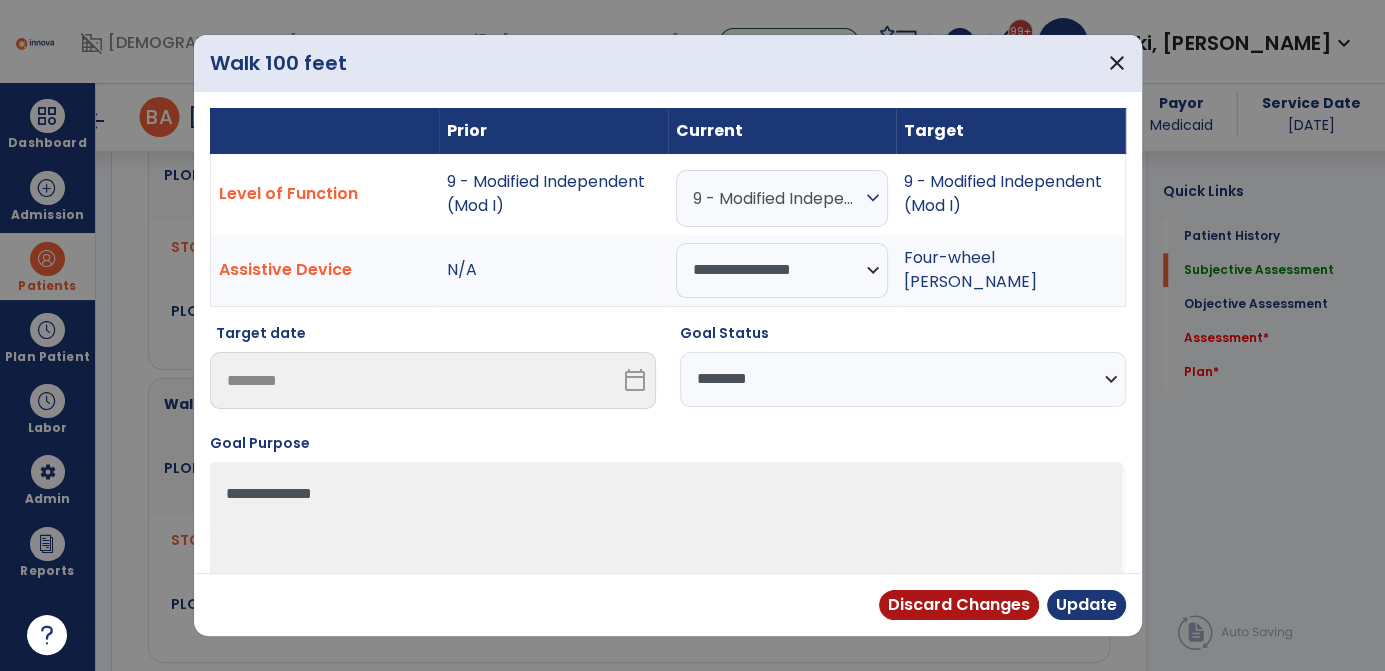 scroll, scrollTop: 1362, scrollLeft: 0, axis: vertical 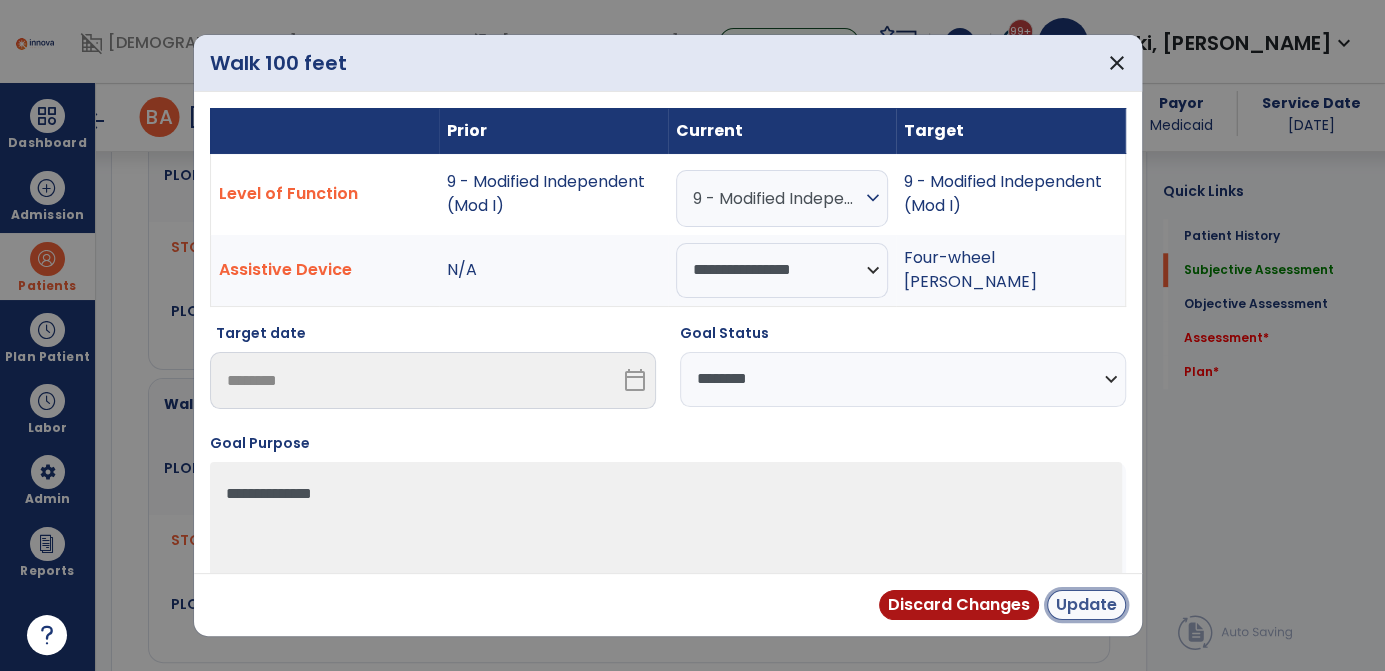 click on "Update" at bounding box center [1086, 605] 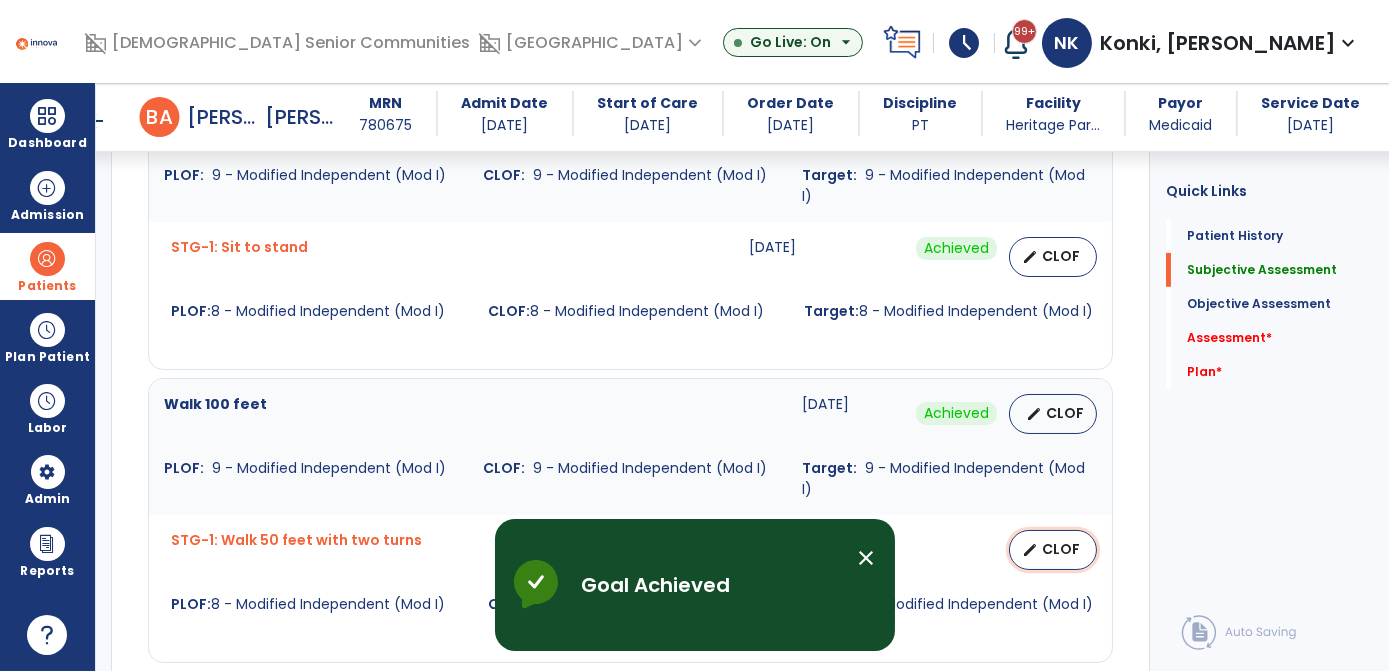 click on "CLOF" at bounding box center (1061, 549) 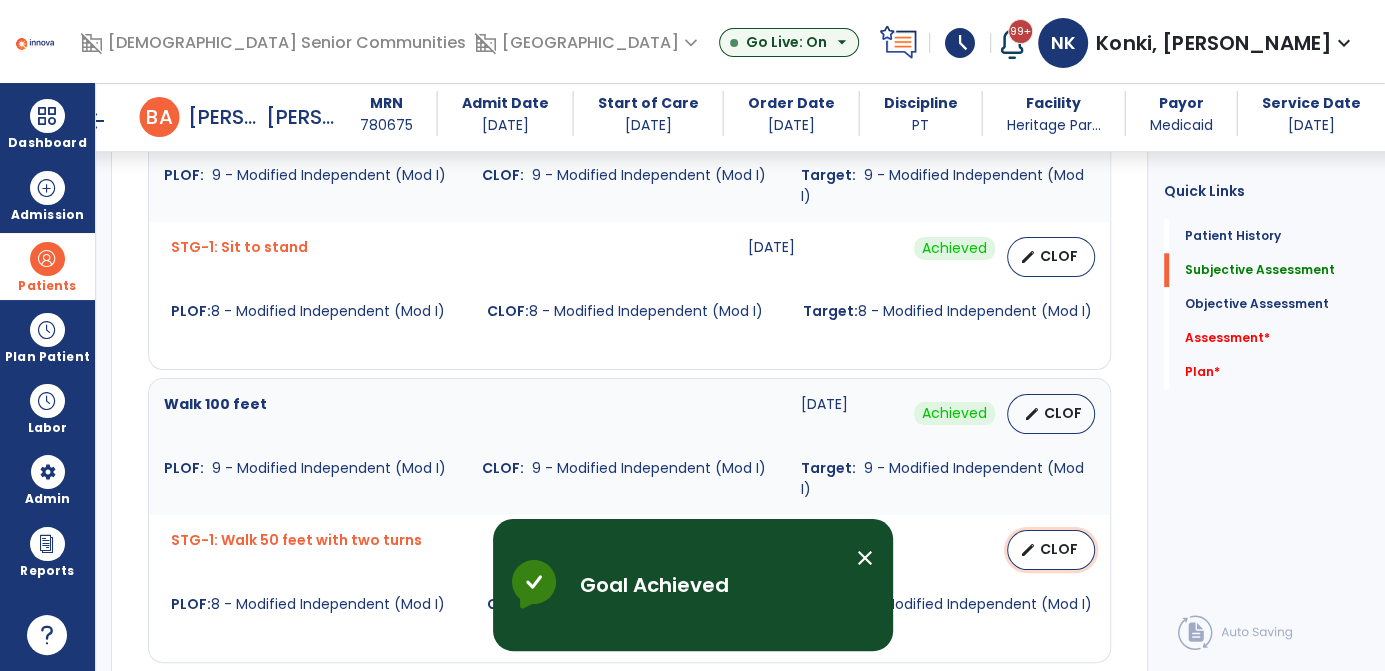 select on "**********" 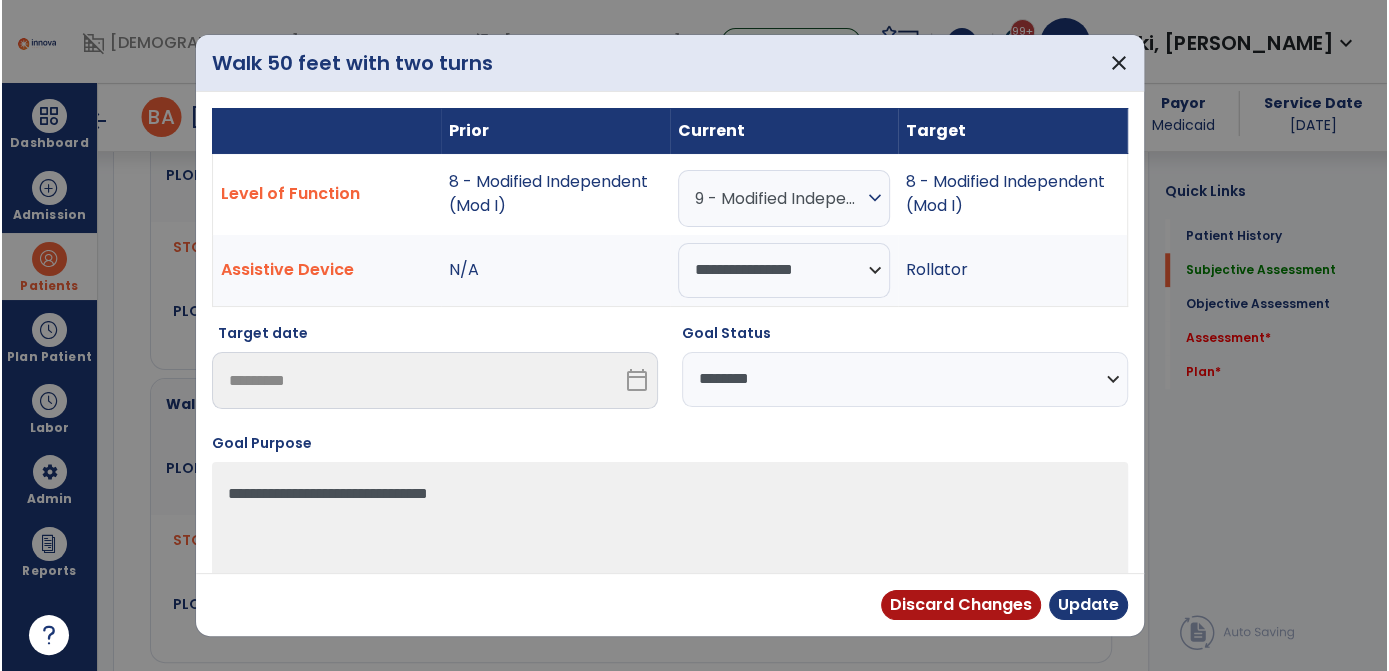 scroll, scrollTop: 1362, scrollLeft: 0, axis: vertical 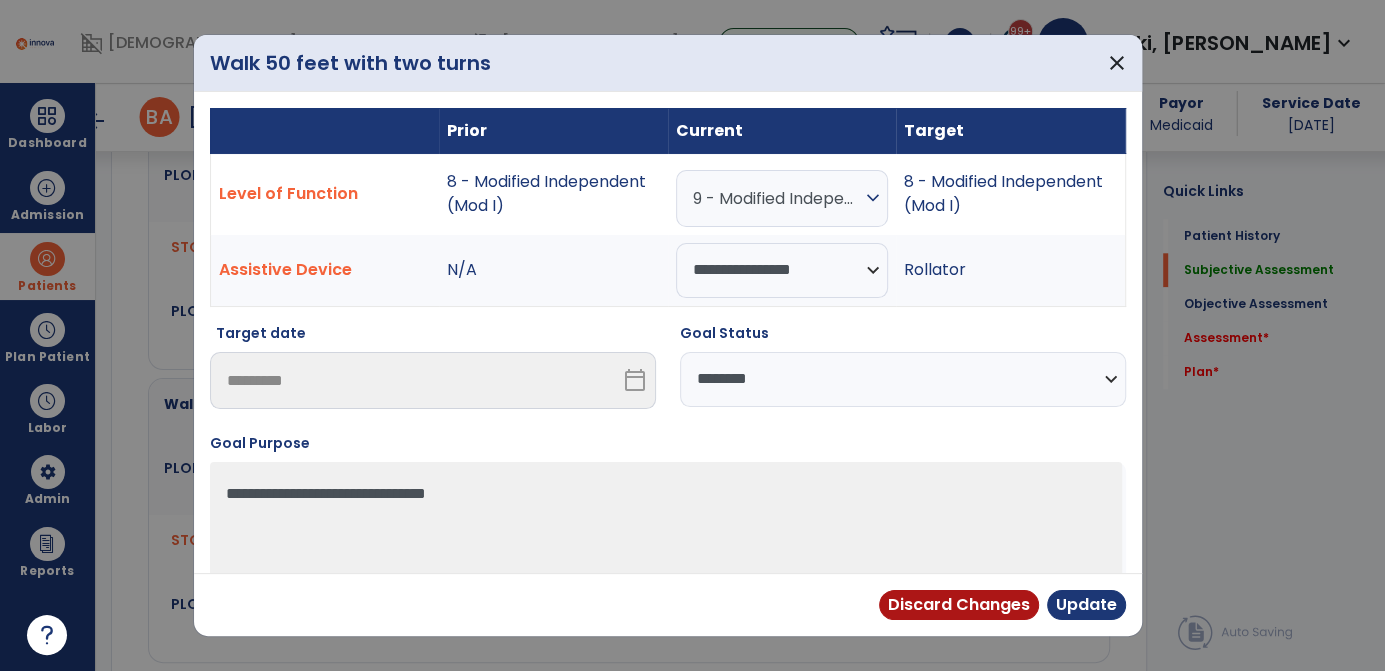 click on "**********" at bounding box center (903, 379) 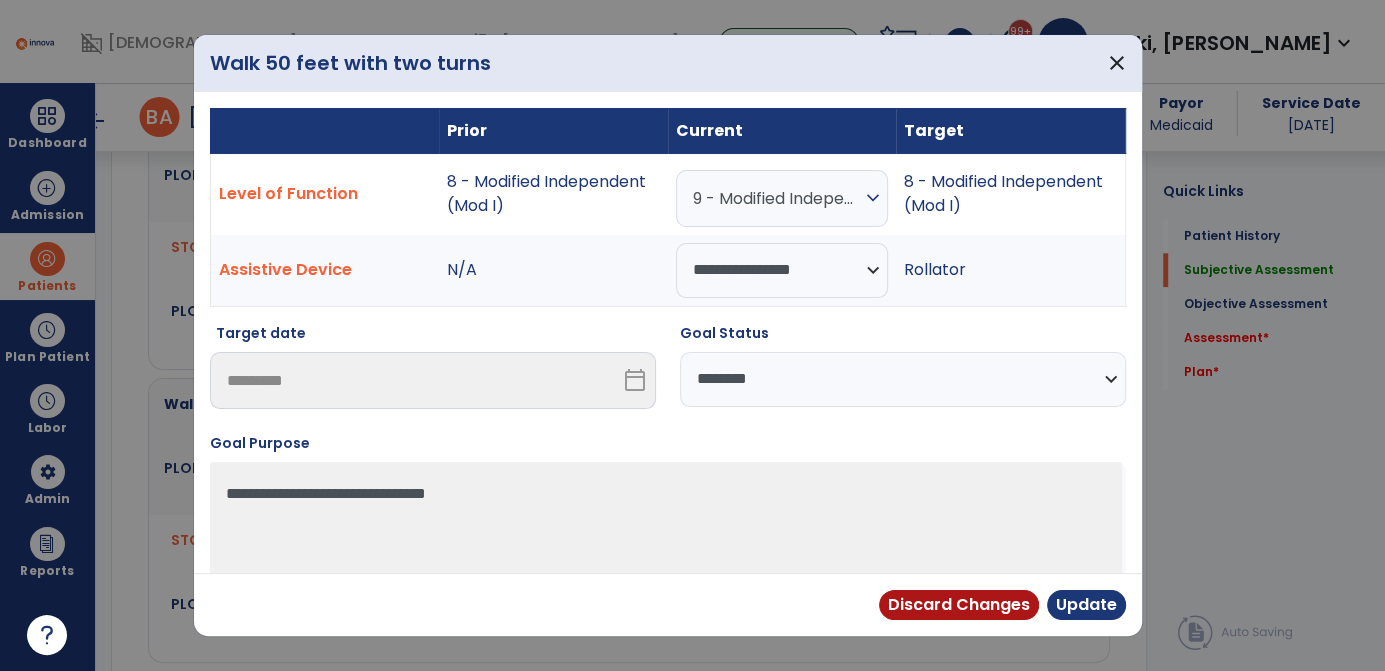 click on "**********" at bounding box center (903, 379) 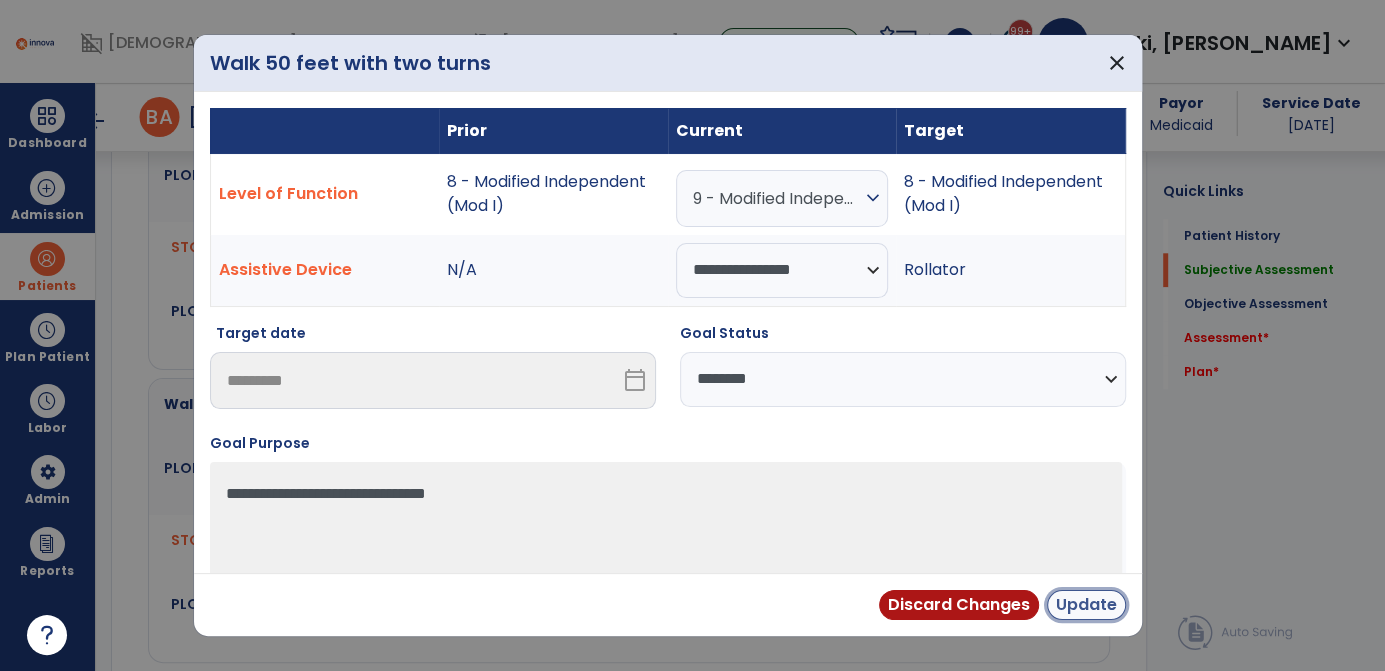 click on "Update" at bounding box center [1086, 605] 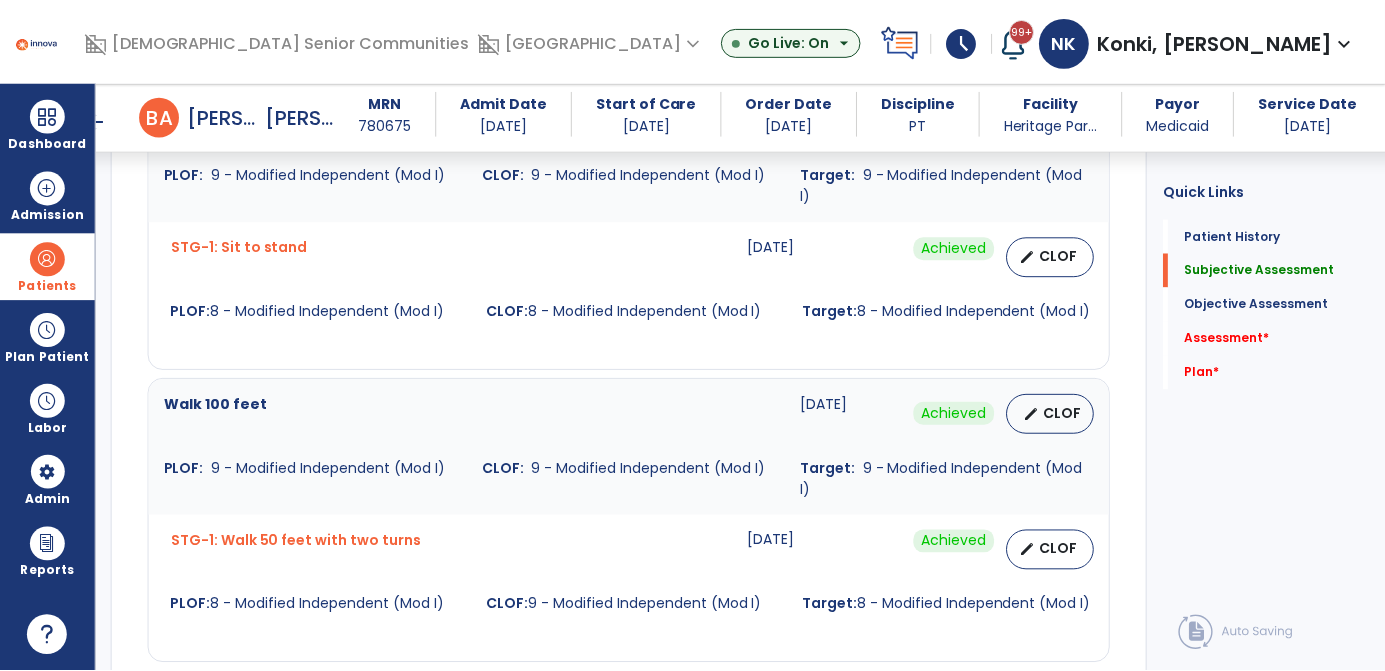 scroll, scrollTop: 1450, scrollLeft: 0, axis: vertical 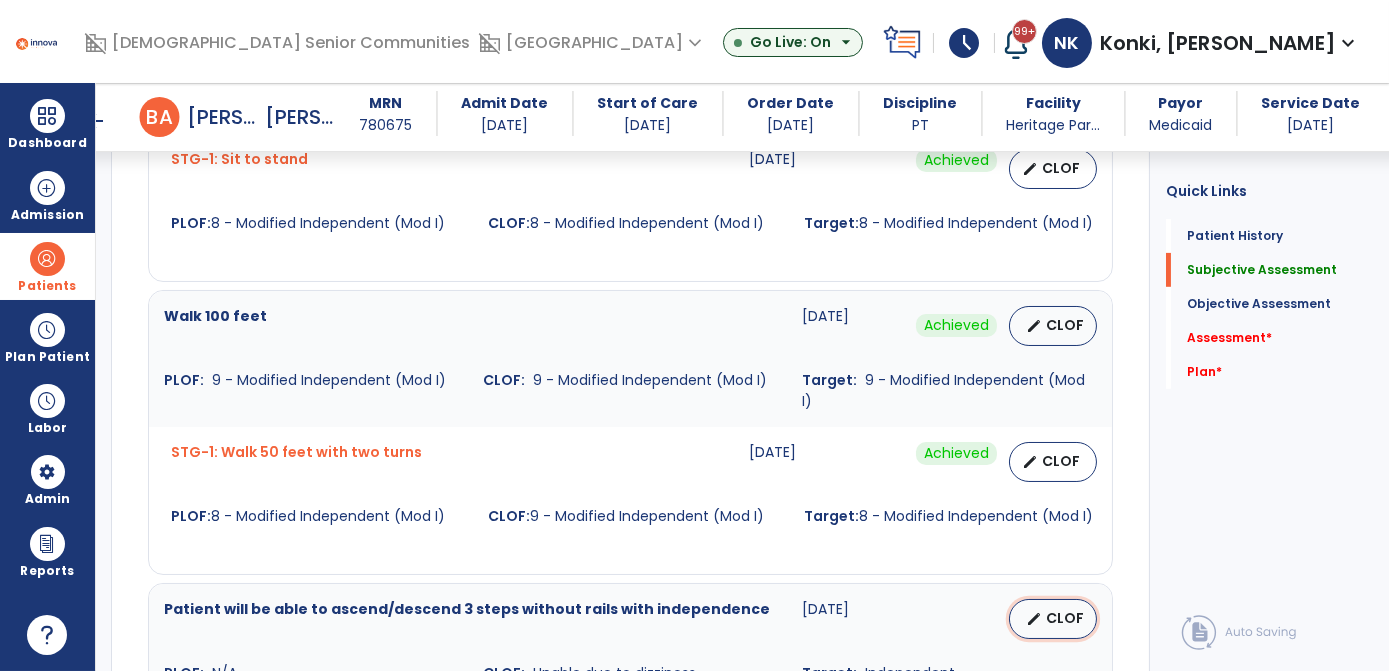 click on "CLOF" at bounding box center [1065, 618] 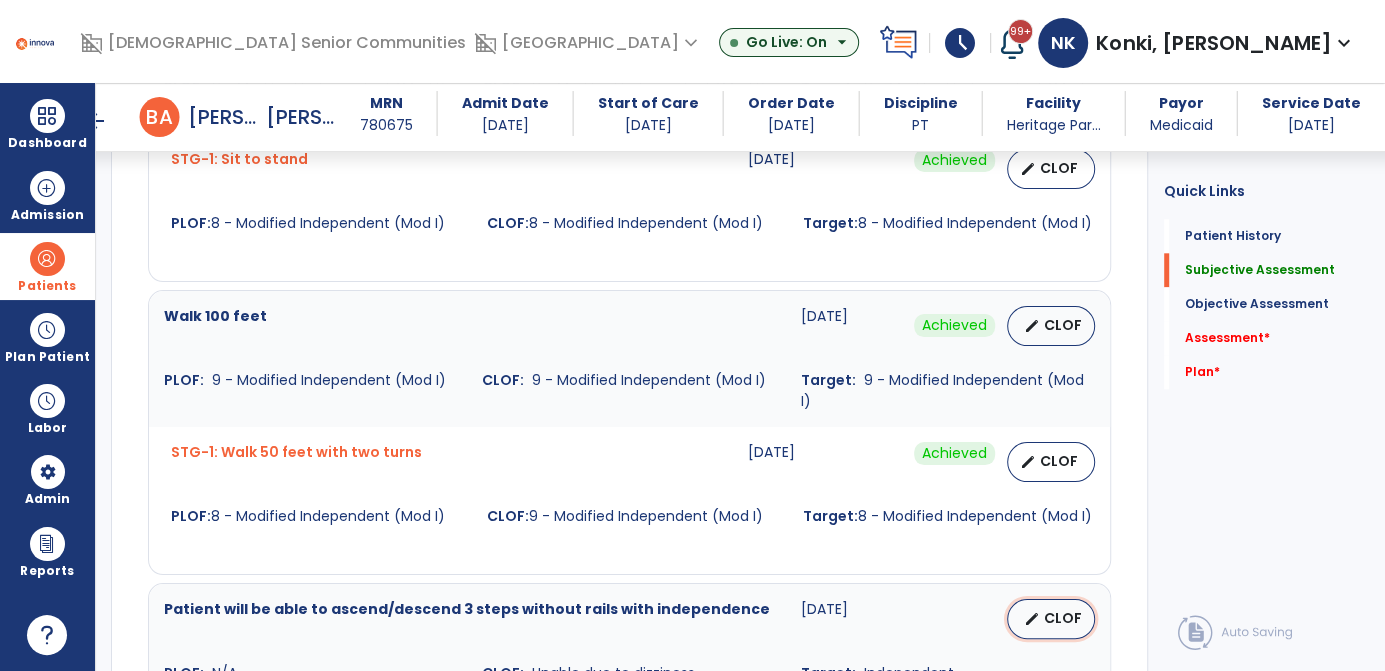 select on "********" 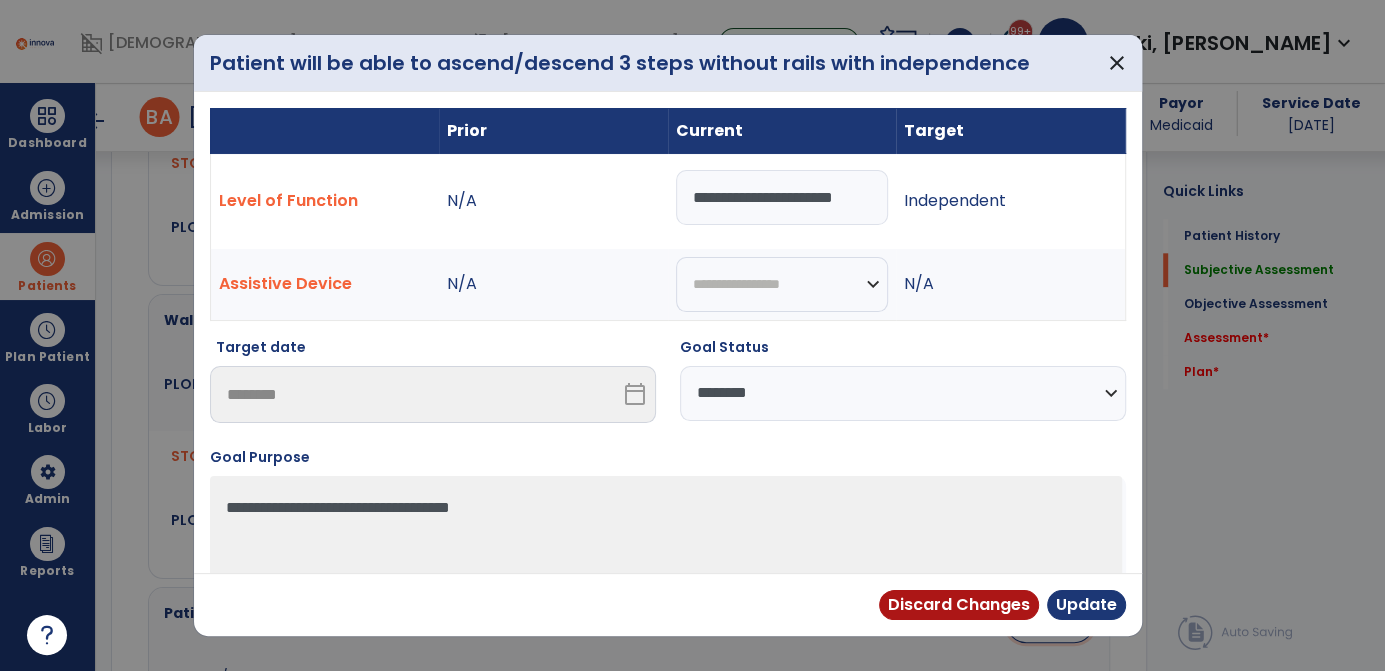 scroll, scrollTop: 1450, scrollLeft: 0, axis: vertical 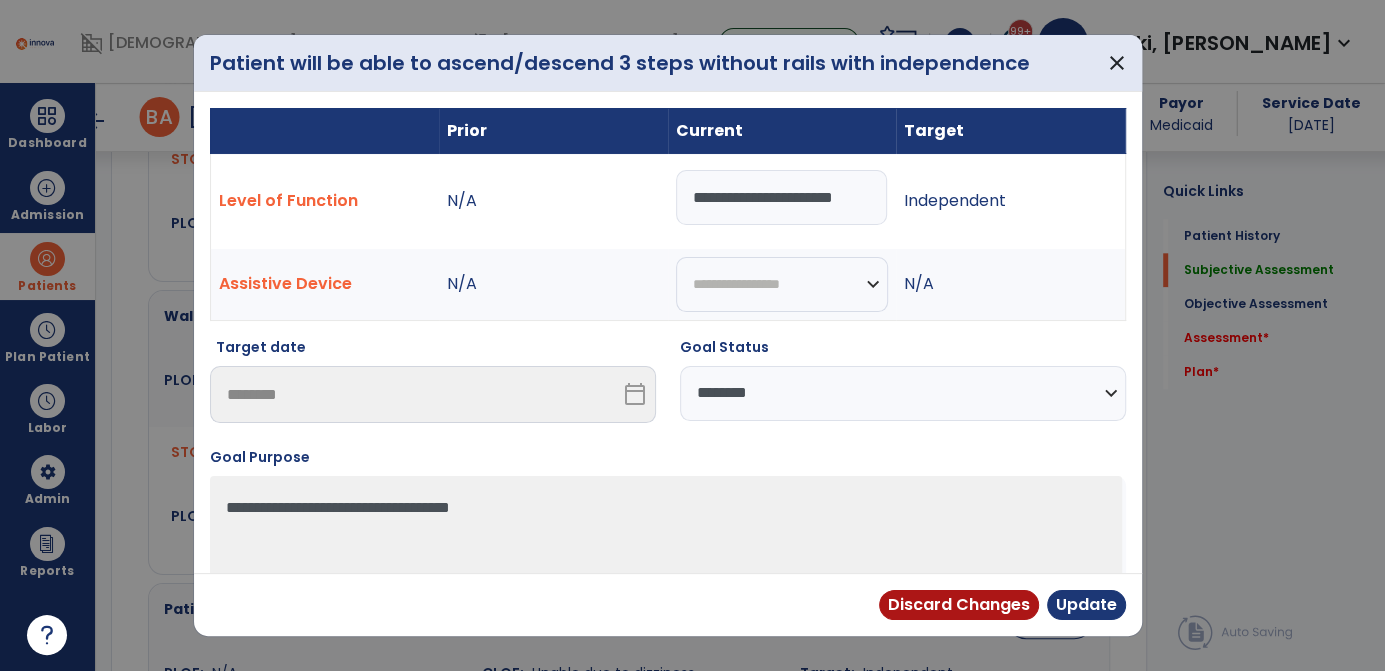 drag, startPoint x: 872, startPoint y: 191, endPoint x: 392, endPoint y: 169, distance: 480.5039 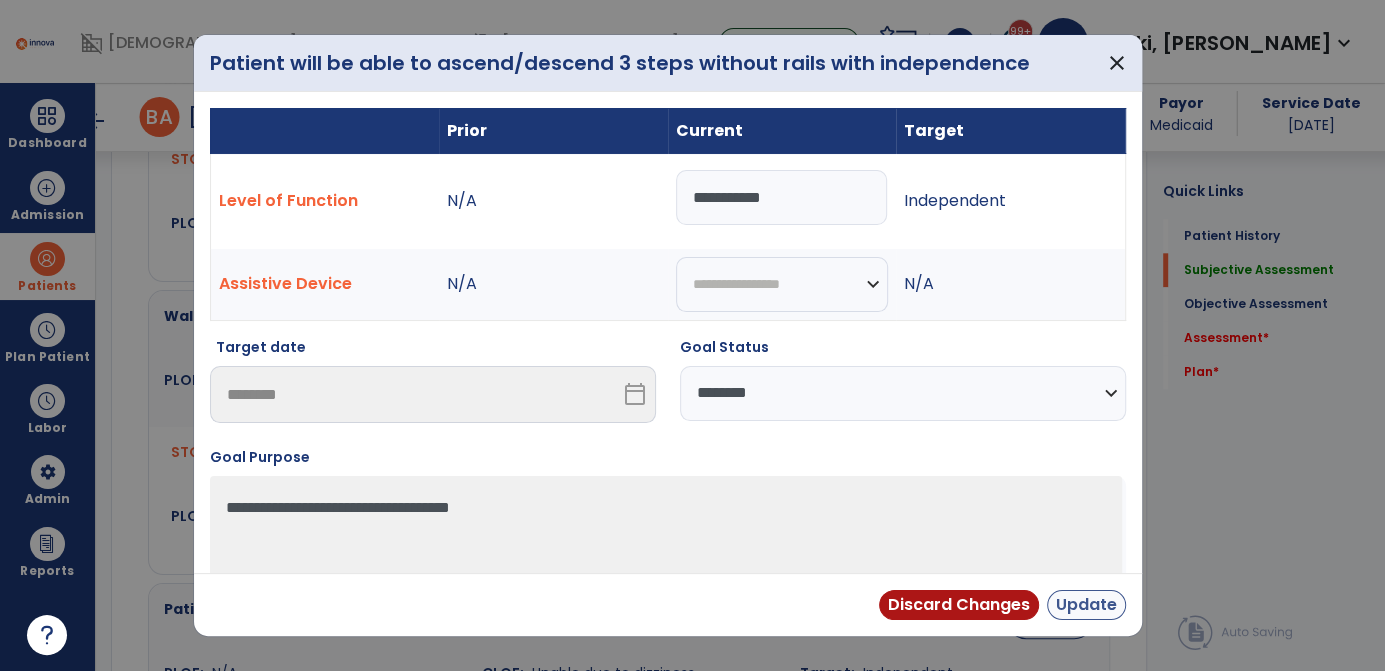 type on "**********" 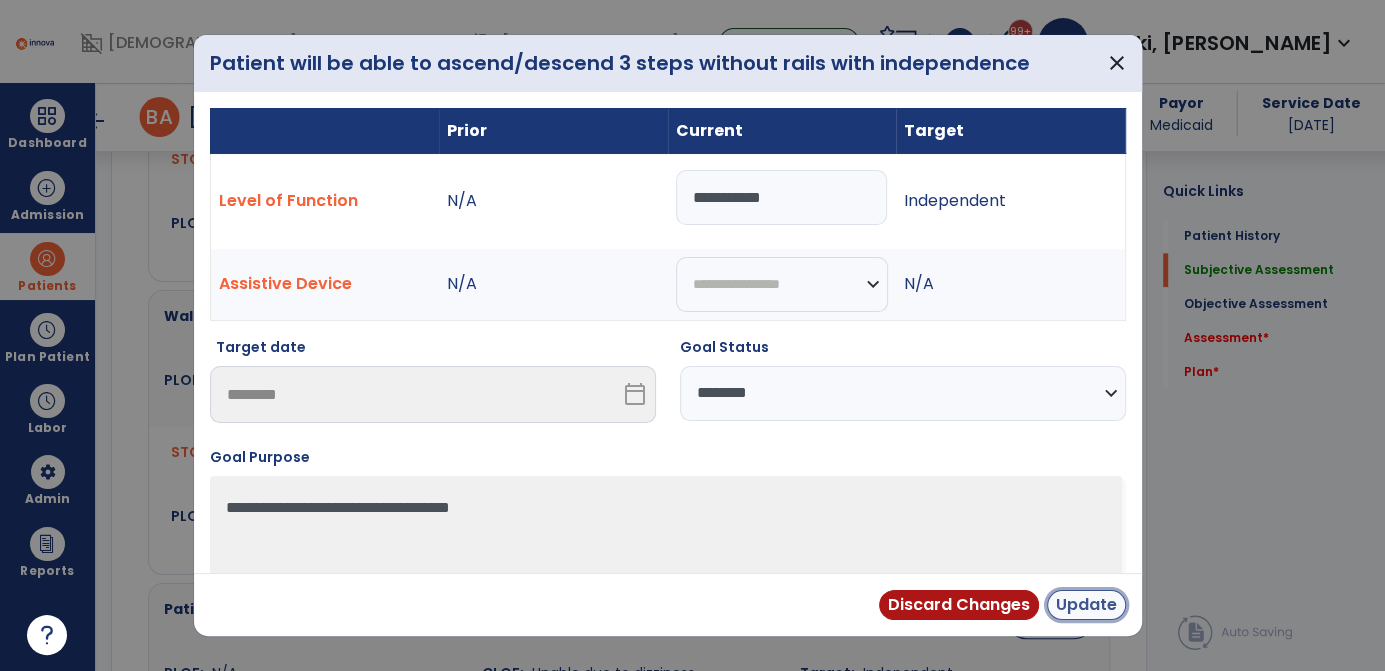 click on "Update" at bounding box center [1086, 605] 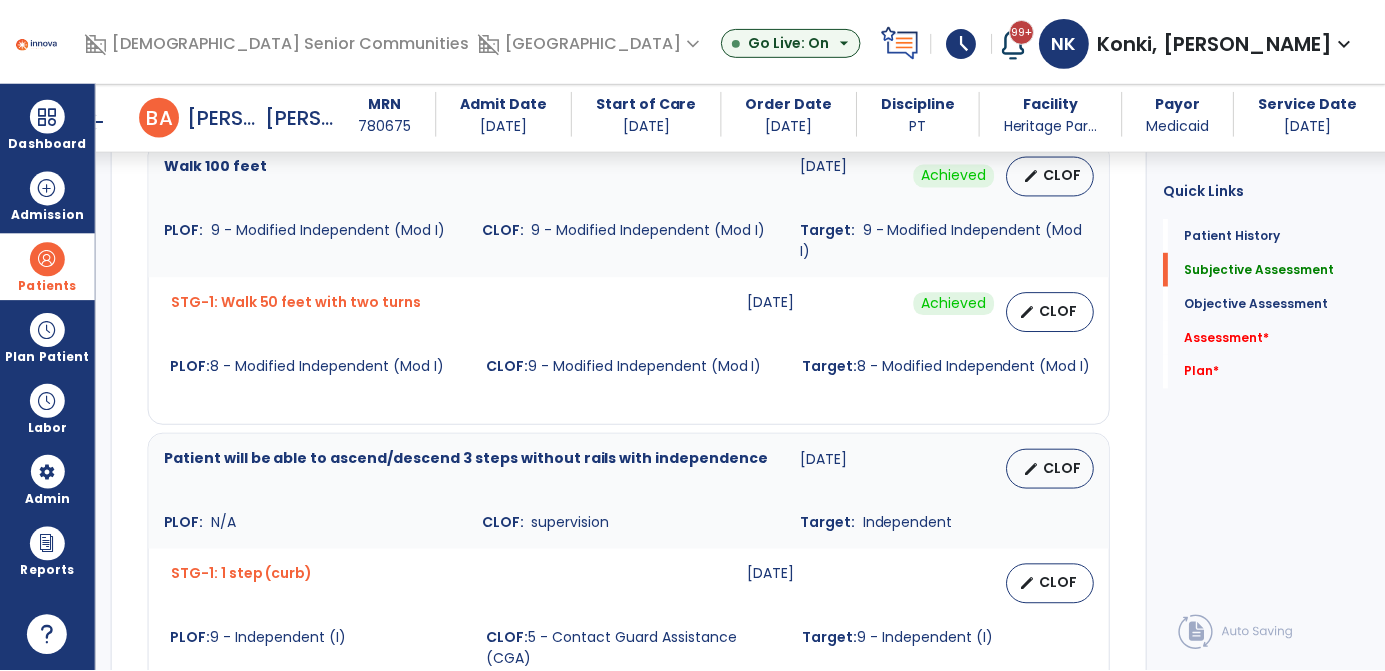 scroll, scrollTop: 1725, scrollLeft: 0, axis: vertical 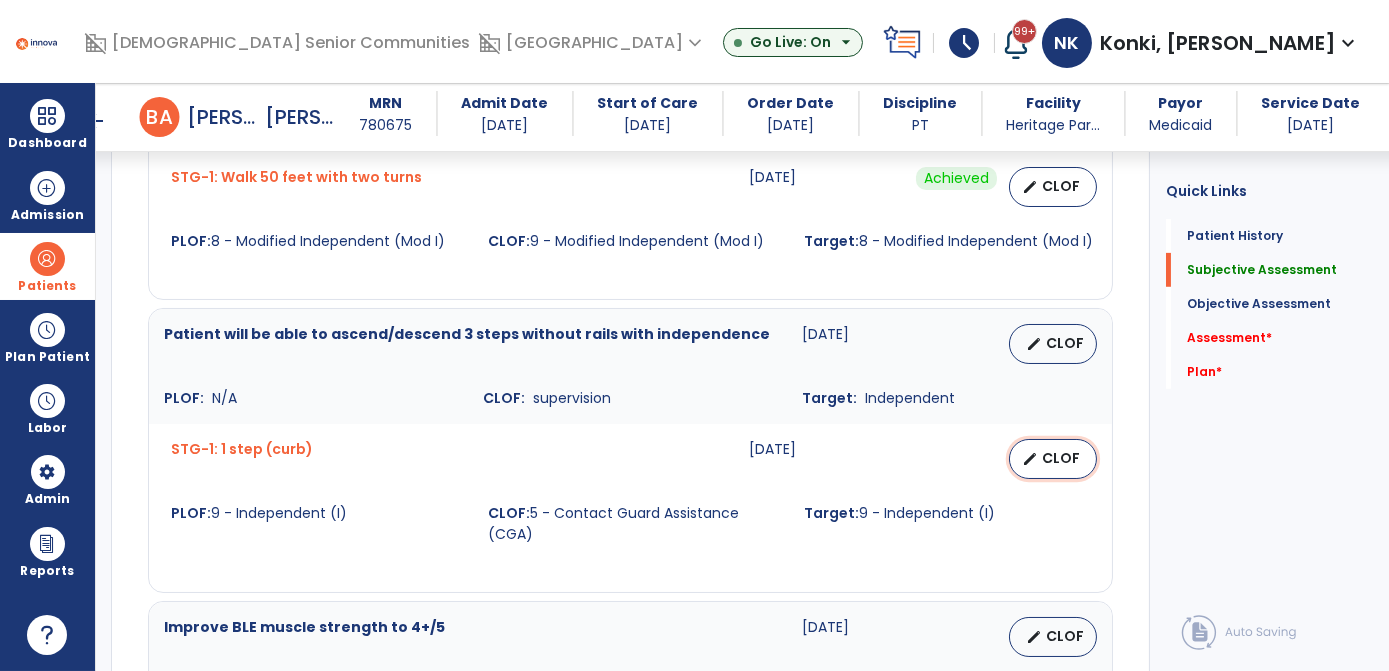 click on "edit   CLOF" at bounding box center [1053, 459] 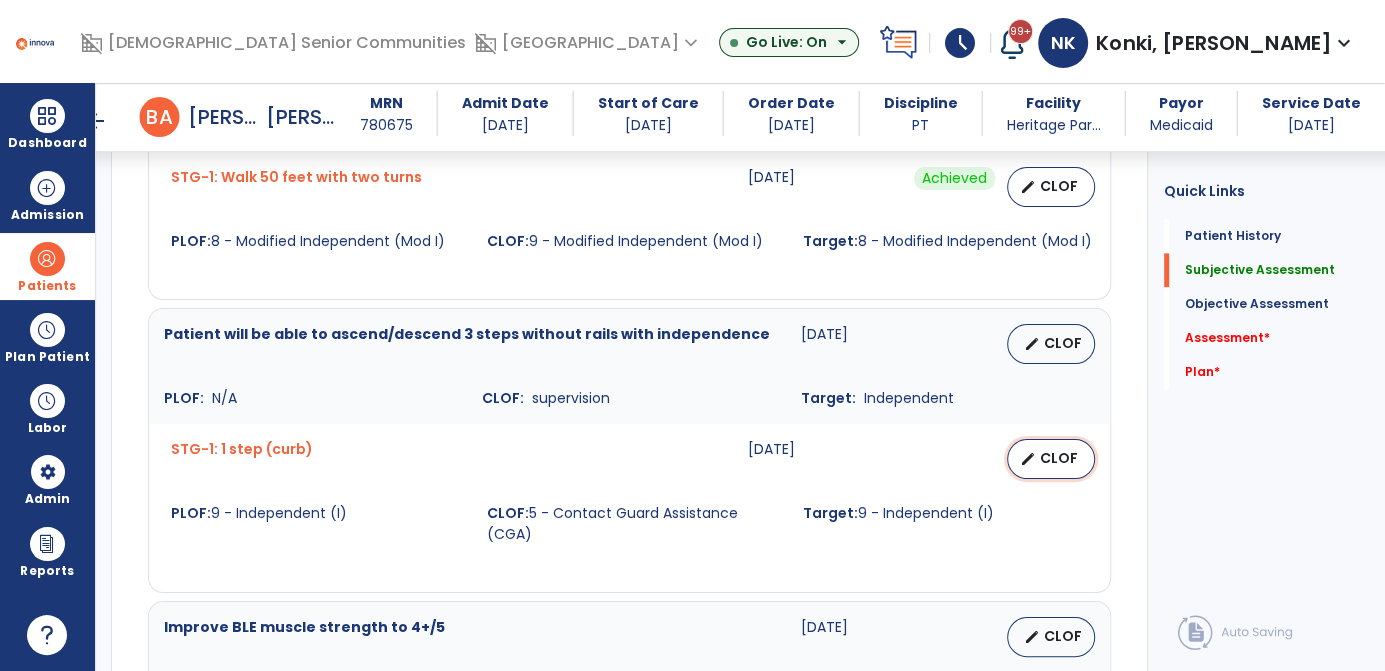 select on "********" 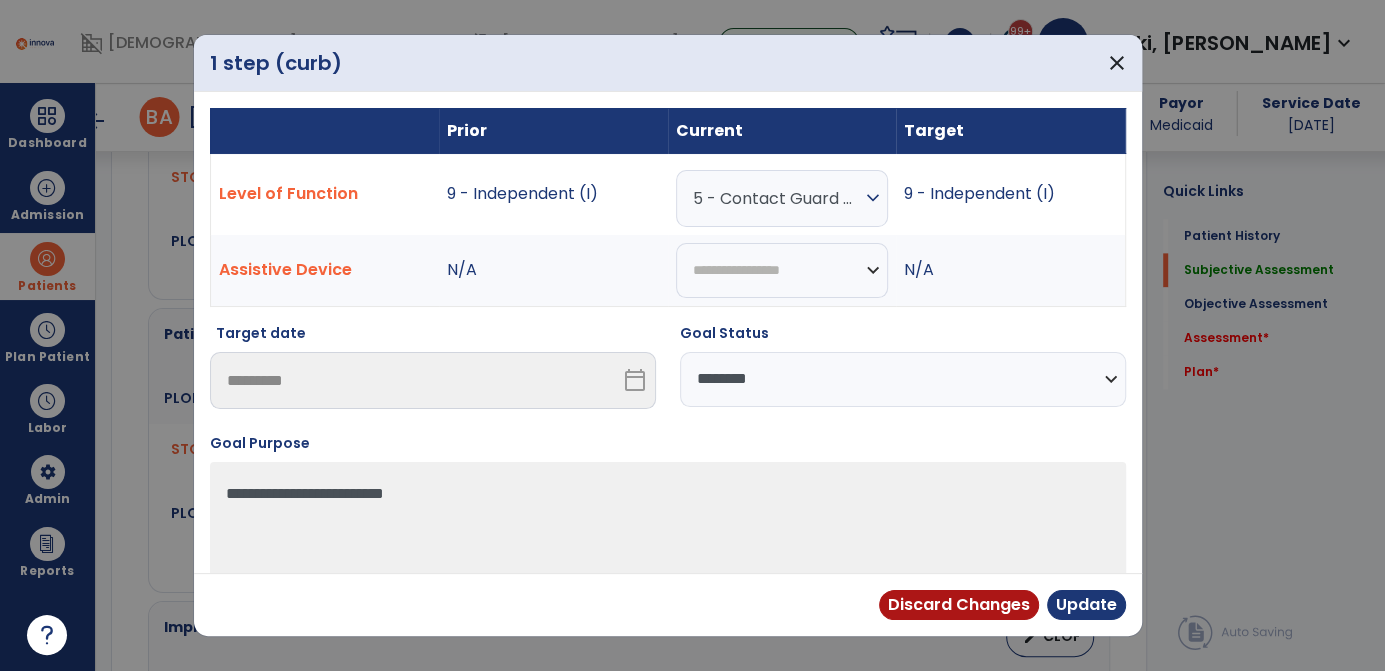 scroll, scrollTop: 1725, scrollLeft: 0, axis: vertical 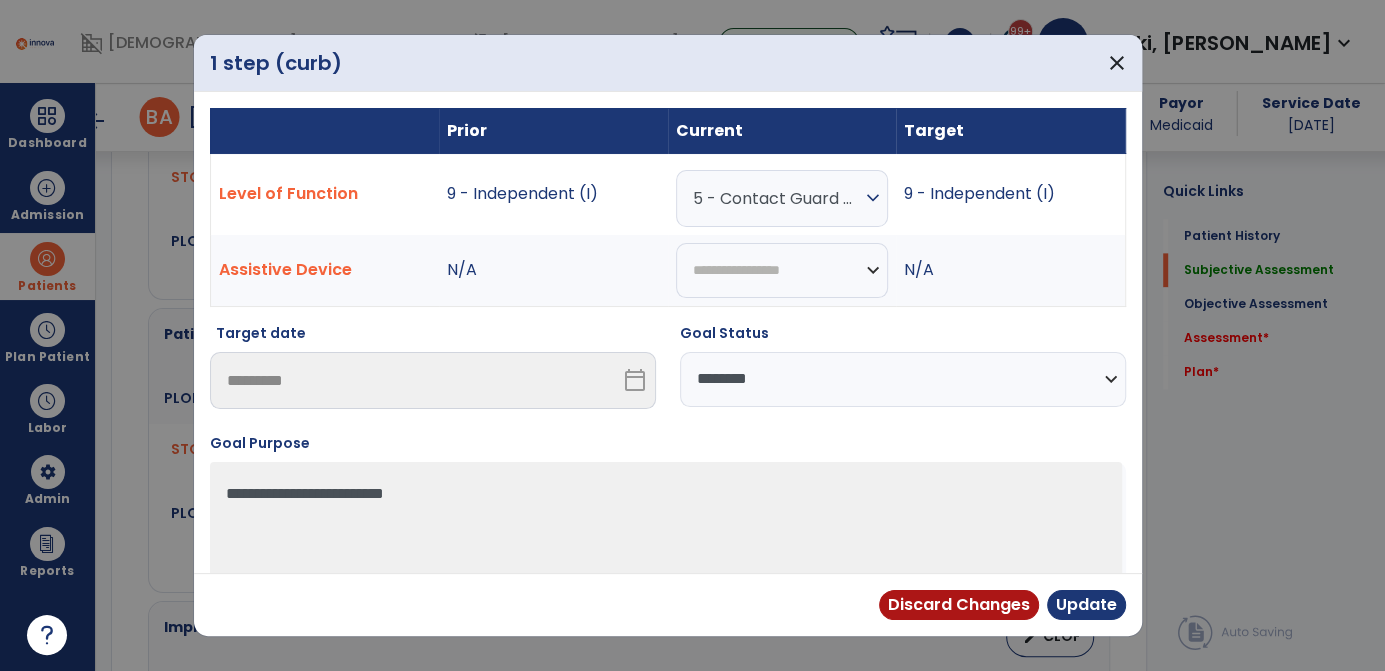click on "expand_more" at bounding box center (873, 198) 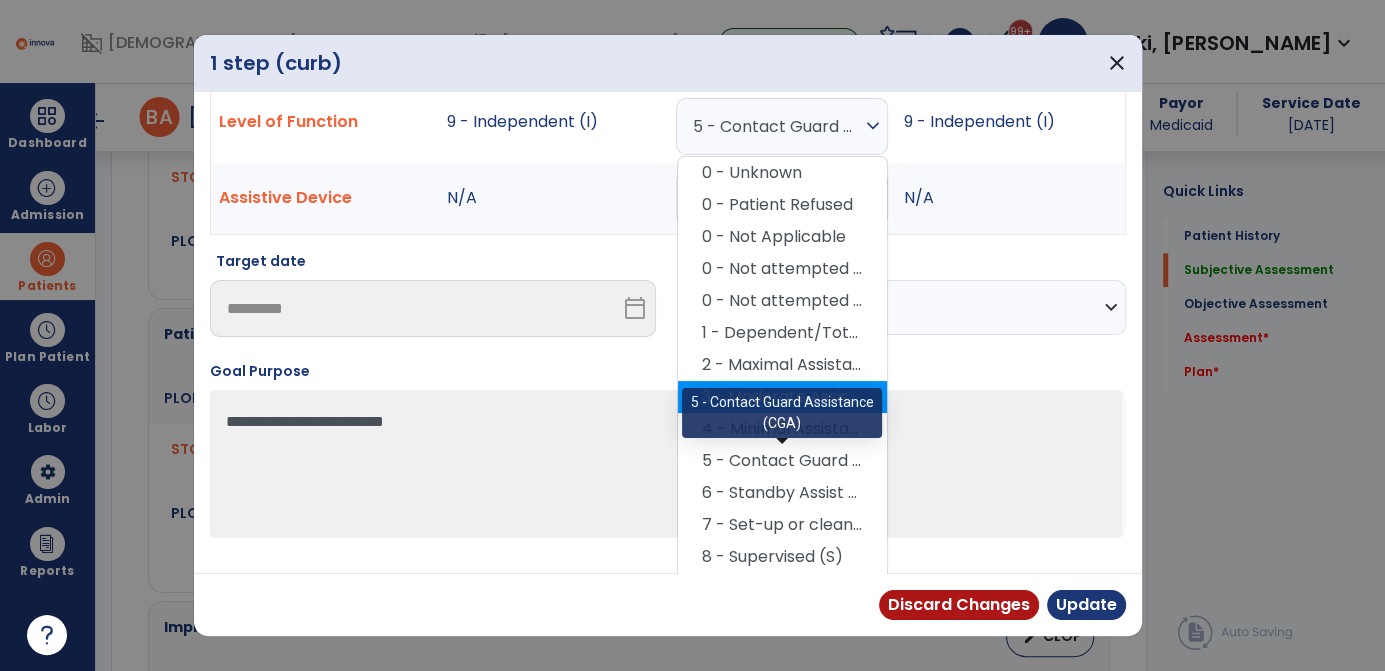 scroll, scrollTop: 72, scrollLeft: 0, axis: vertical 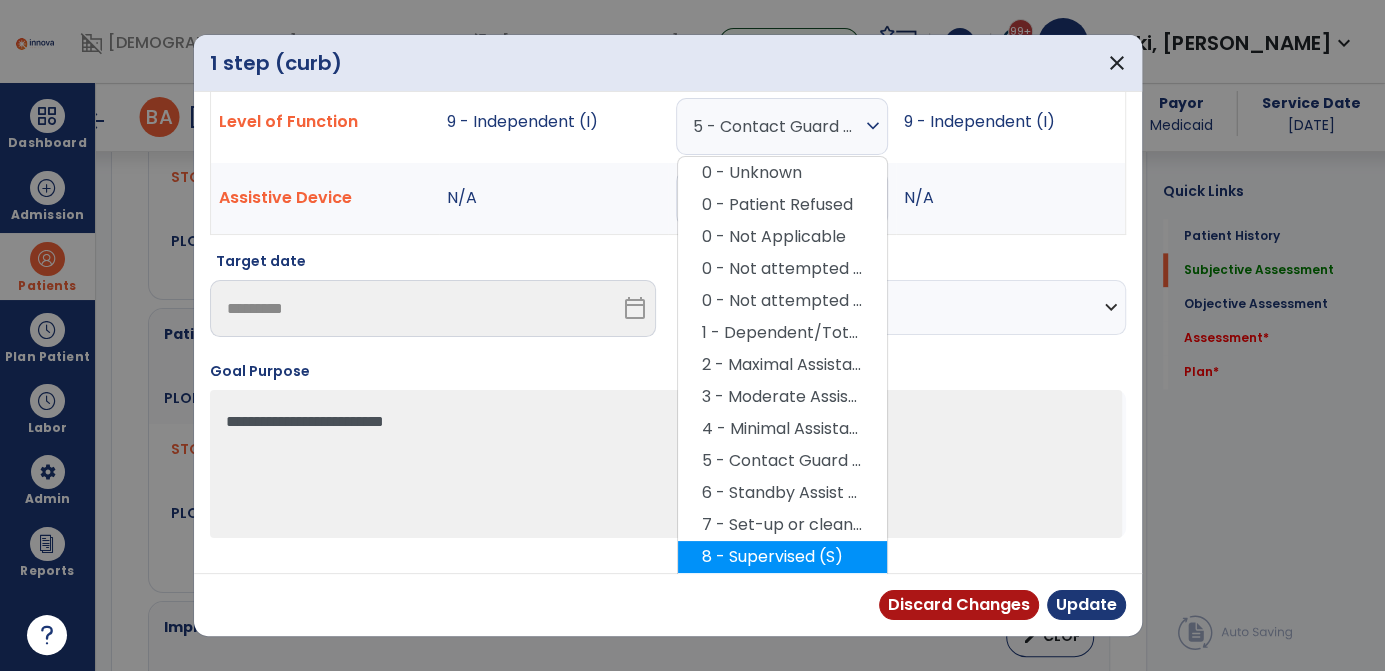 click on "8 - Supervised (S)" at bounding box center [782, 557] 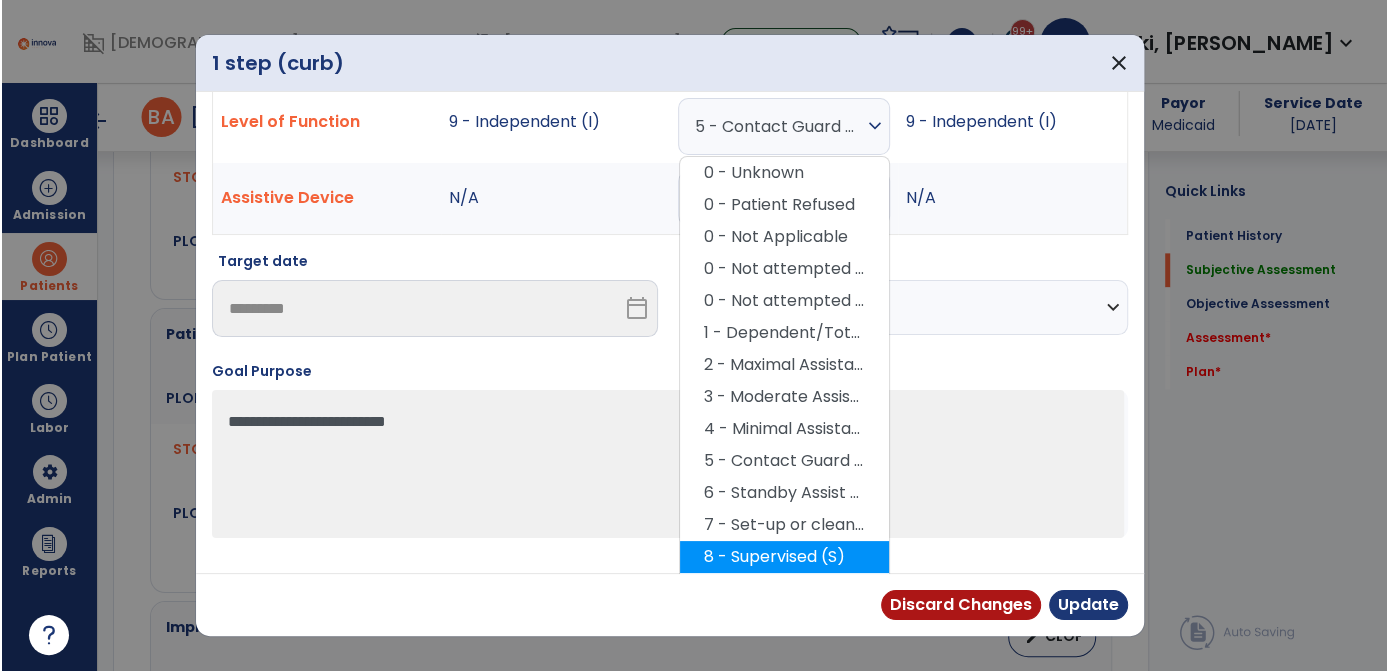 scroll, scrollTop: 48, scrollLeft: 0, axis: vertical 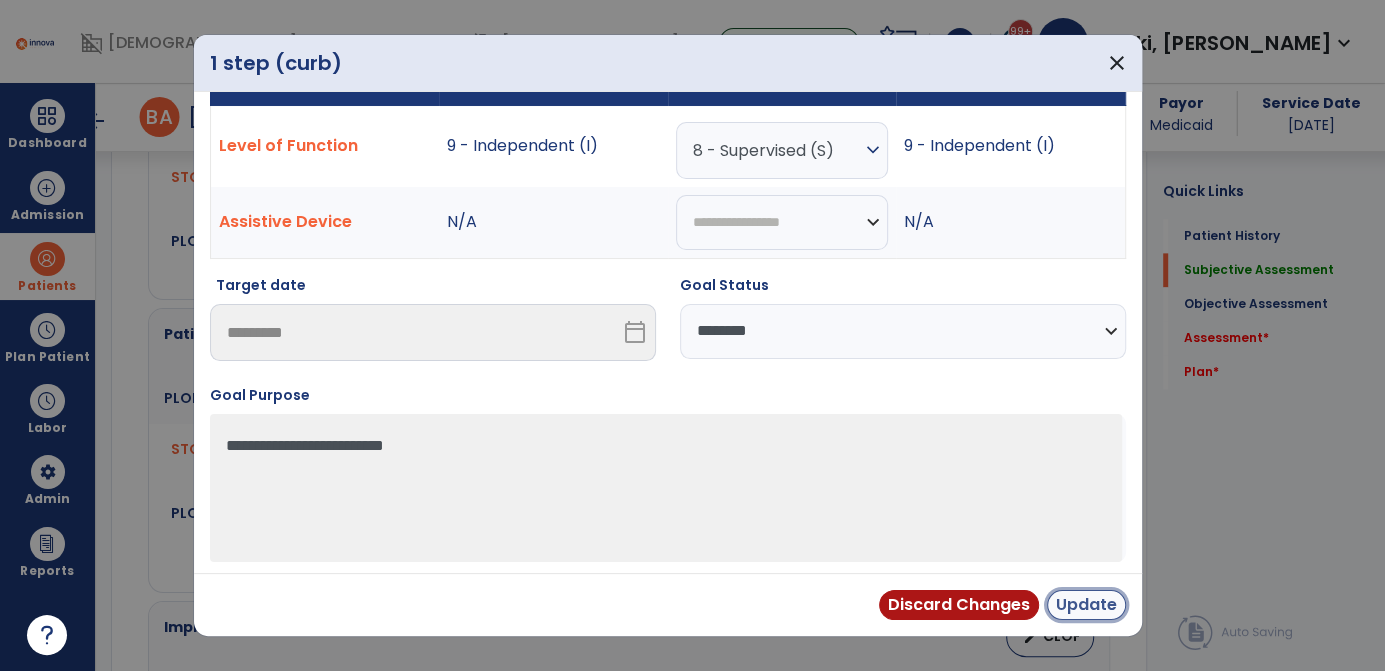 click on "Update" at bounding box center (1086, 605) 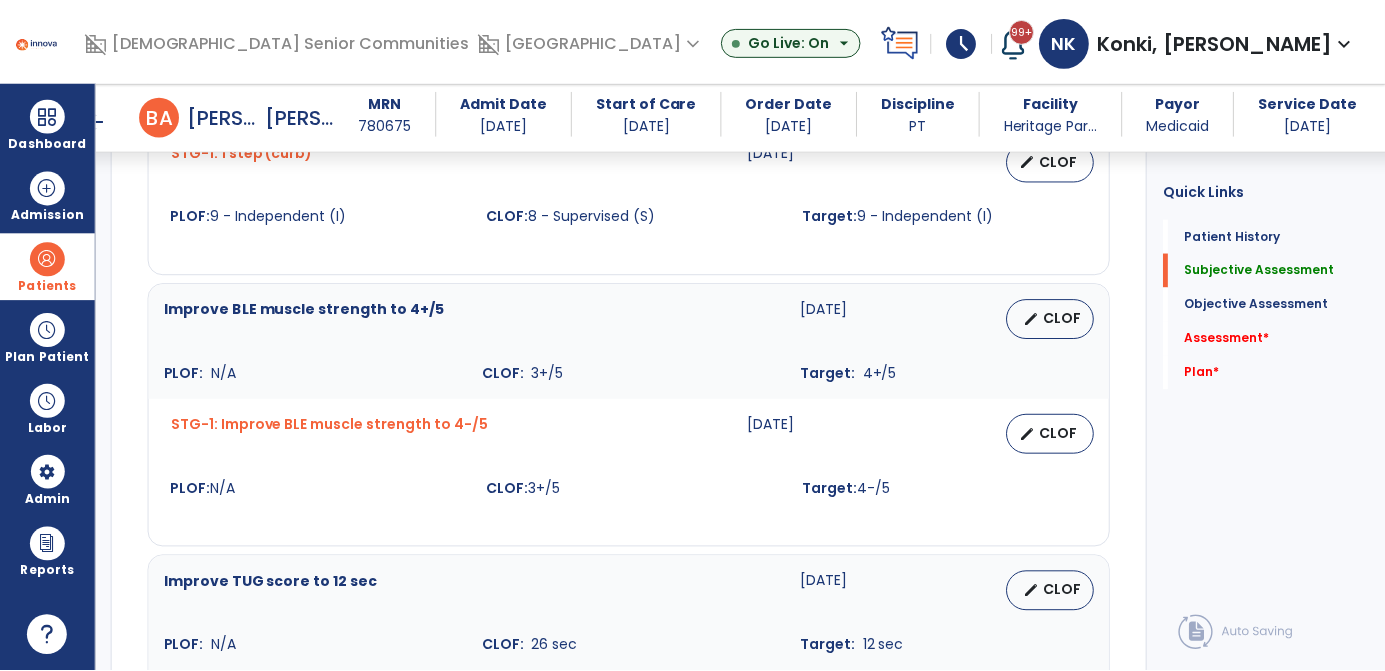 scroll, scrollTop: 1933, scrollLeft: 0, axis: vertical 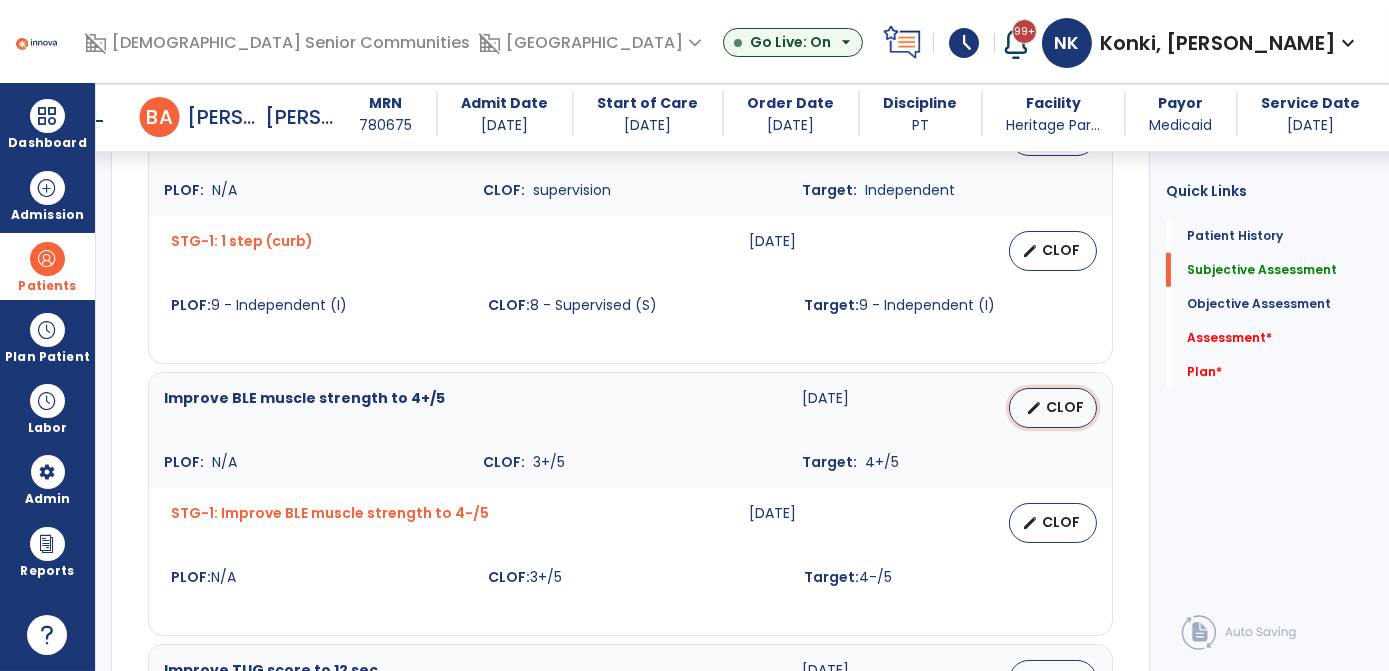 click on "CLOF" at bounding box center [1065, 407] 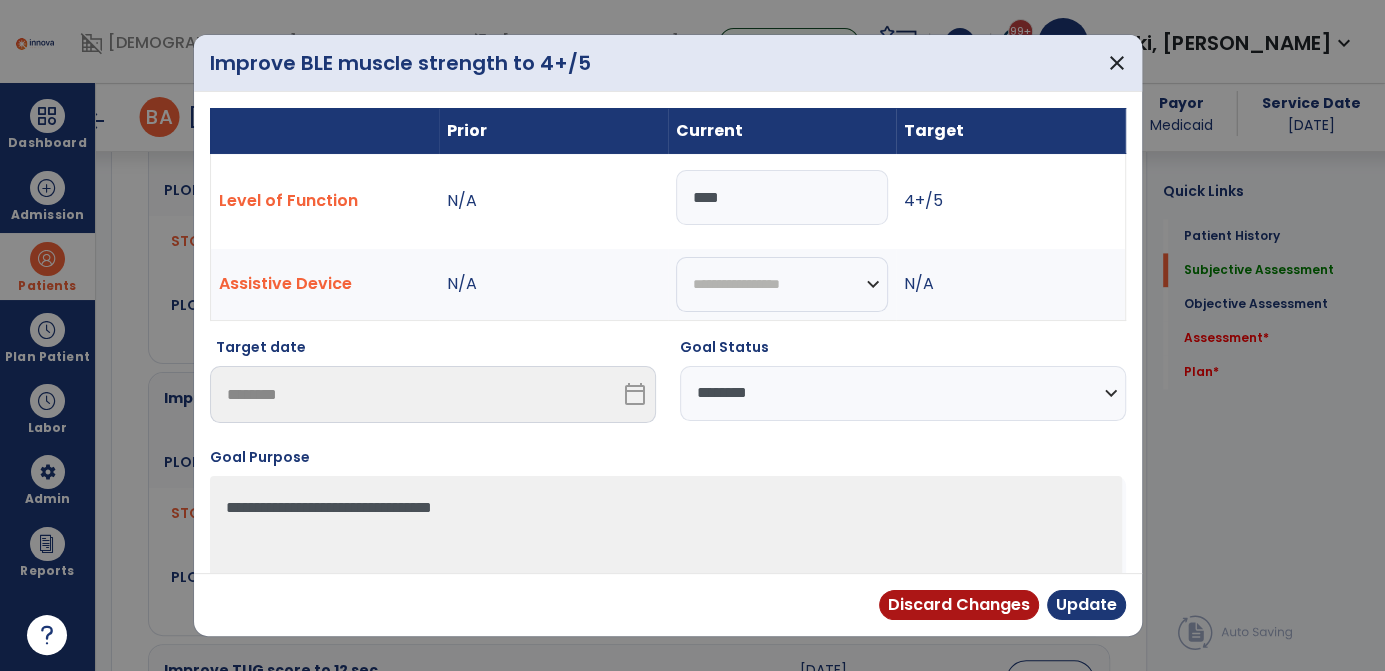 scroll, scrollTop: 1933, scrollLeft: 0, axis: vertical 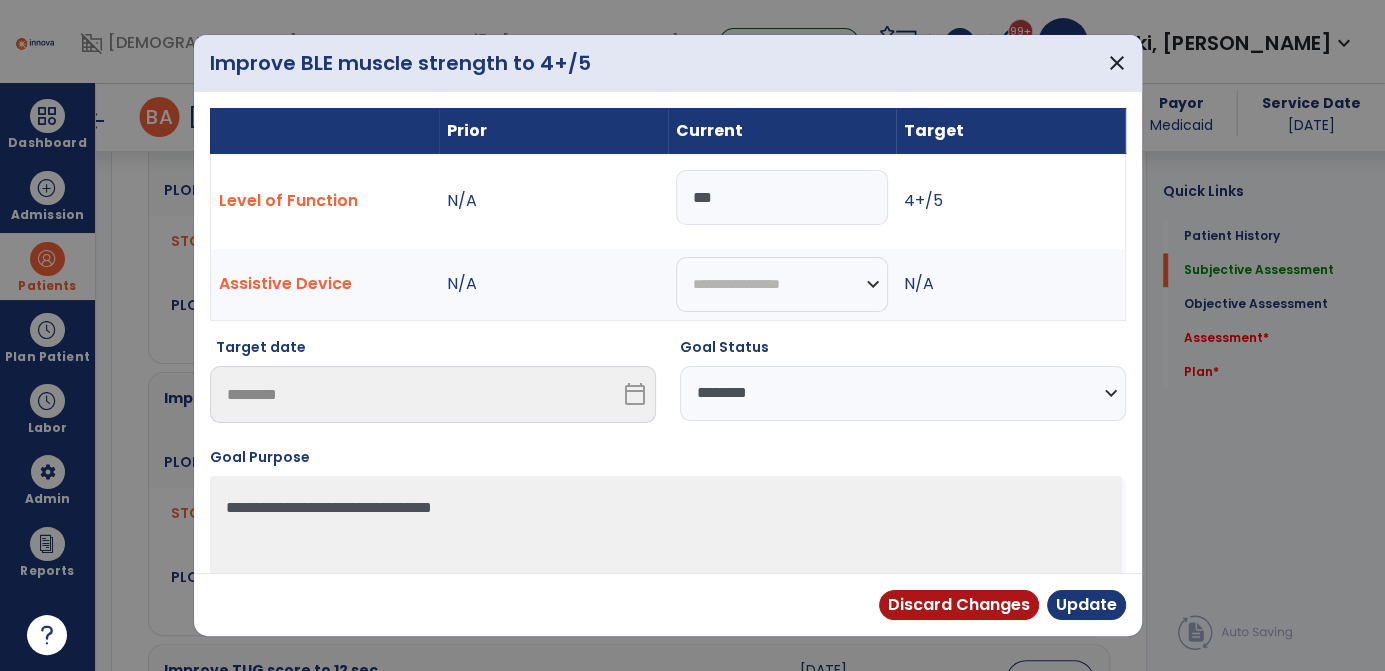 type on "***" 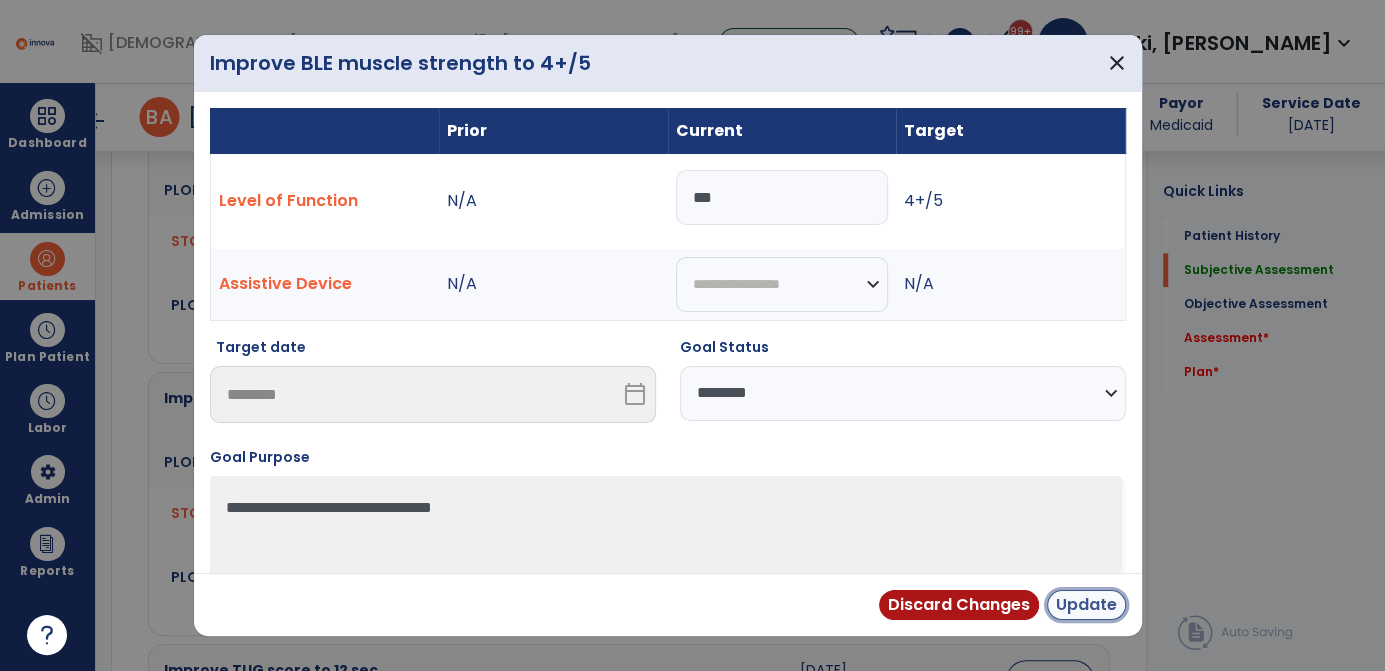 click on "Update" at bounding box center (1086, 605) 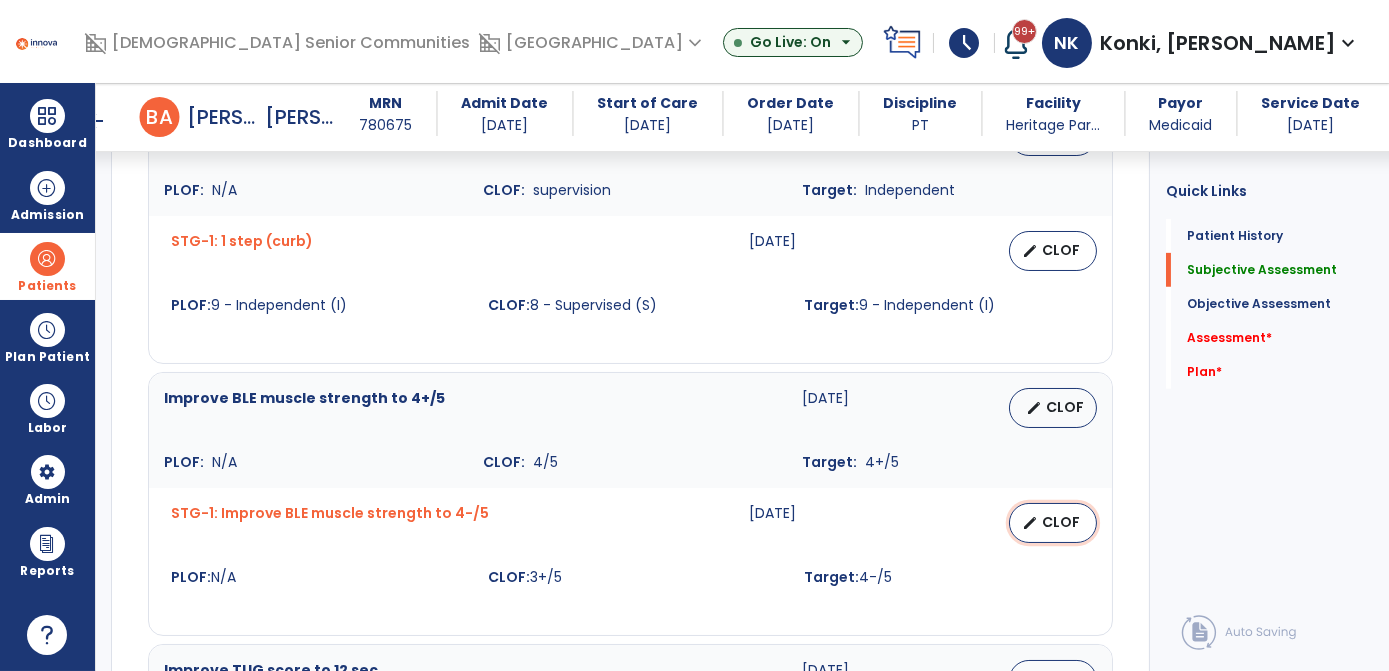 click on "edit   CLOF" at bounding box center (1053, 523) 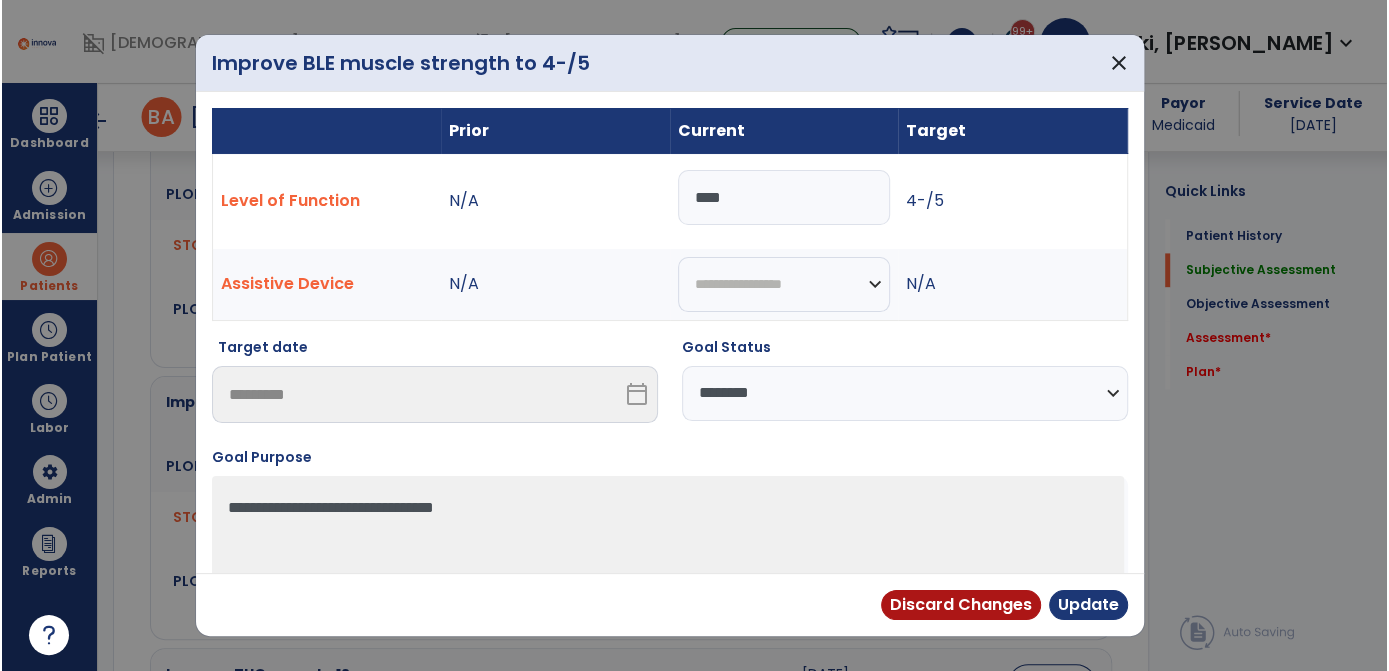 scroll, scrollTop: 1933, scrollLeft: 0, axis: vertical 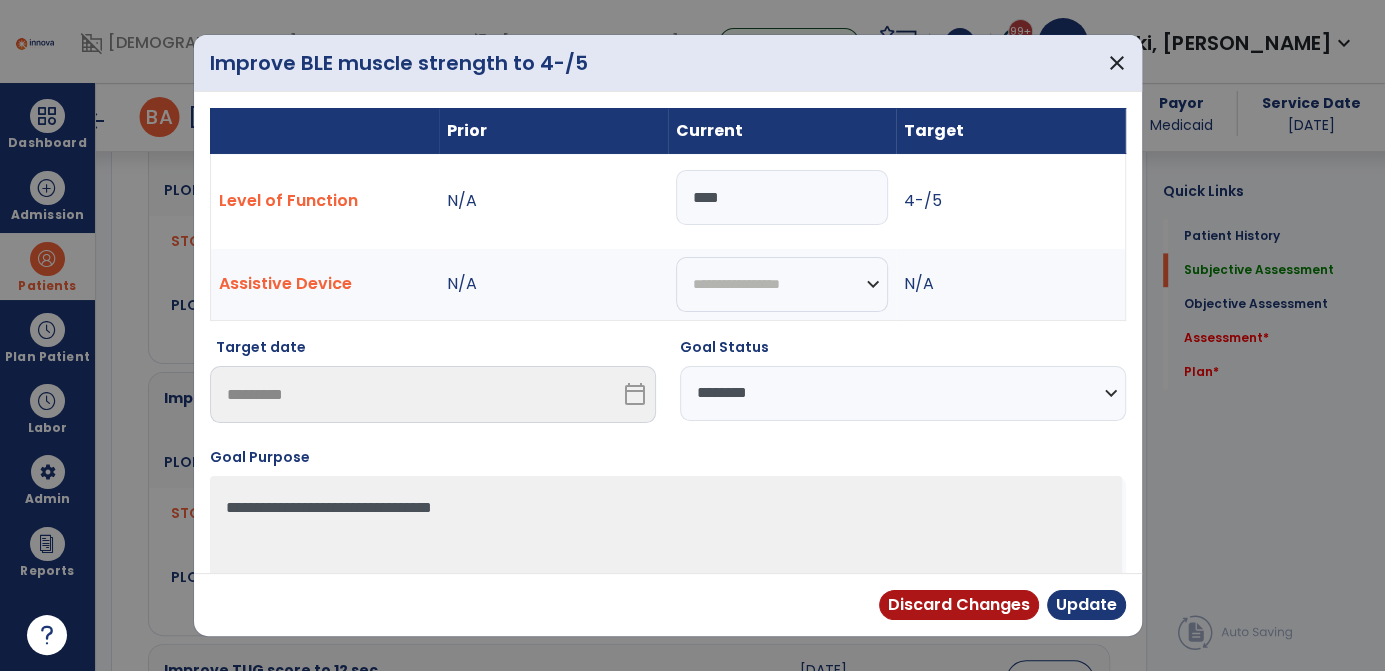 drag, startPoint x: 867, startPoint y: 166, endPoint x: 782, endPoint y: 214, distance: 97.6166 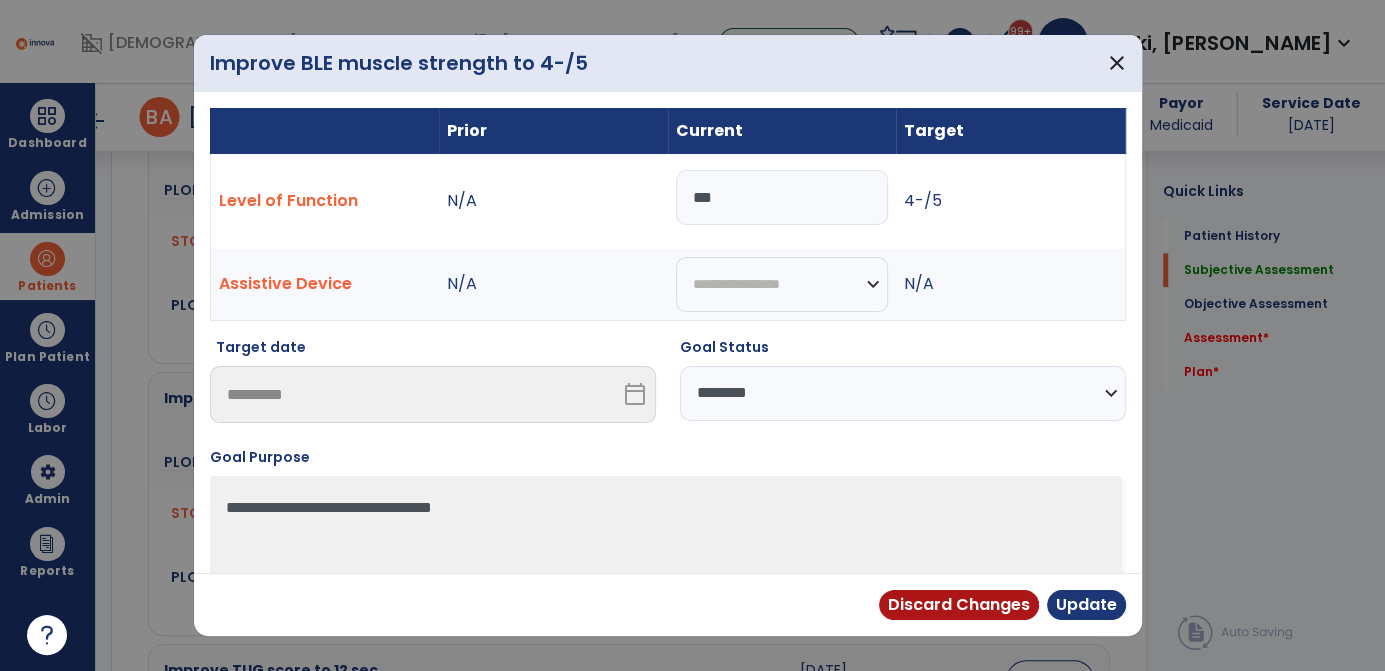 type on "***" 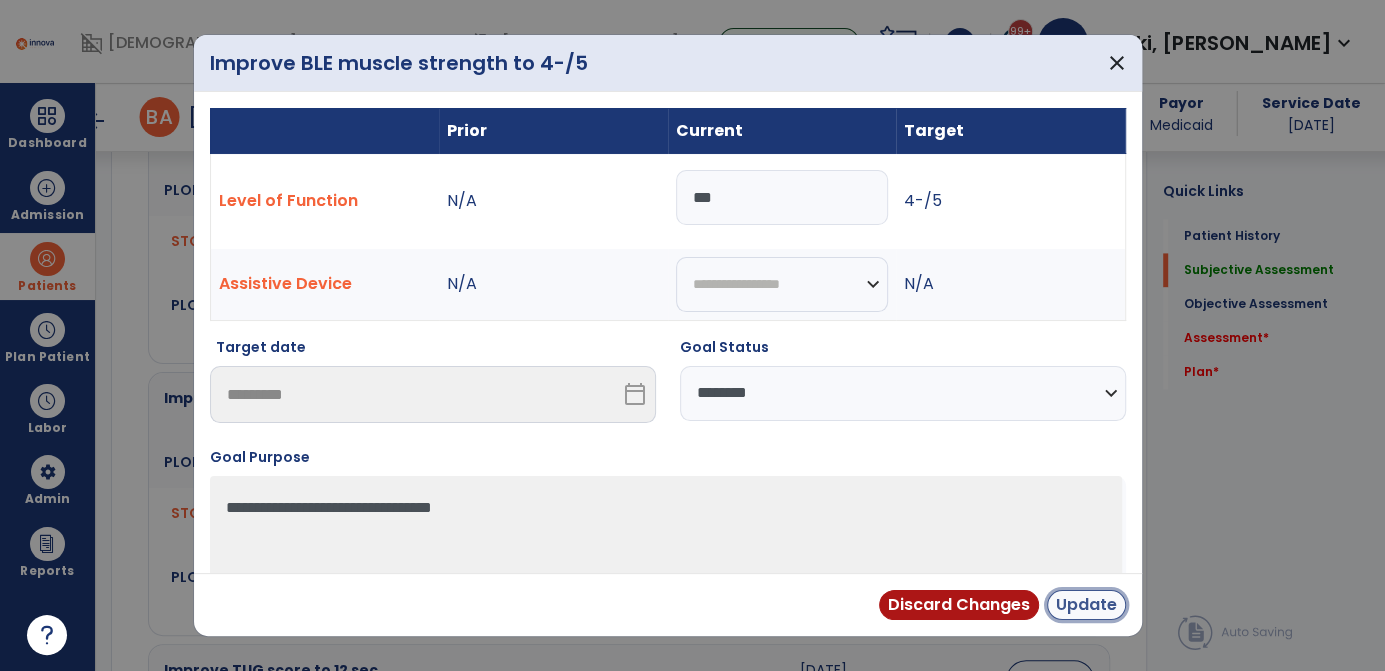 click on "Update" at bounding box center [1086, 605] 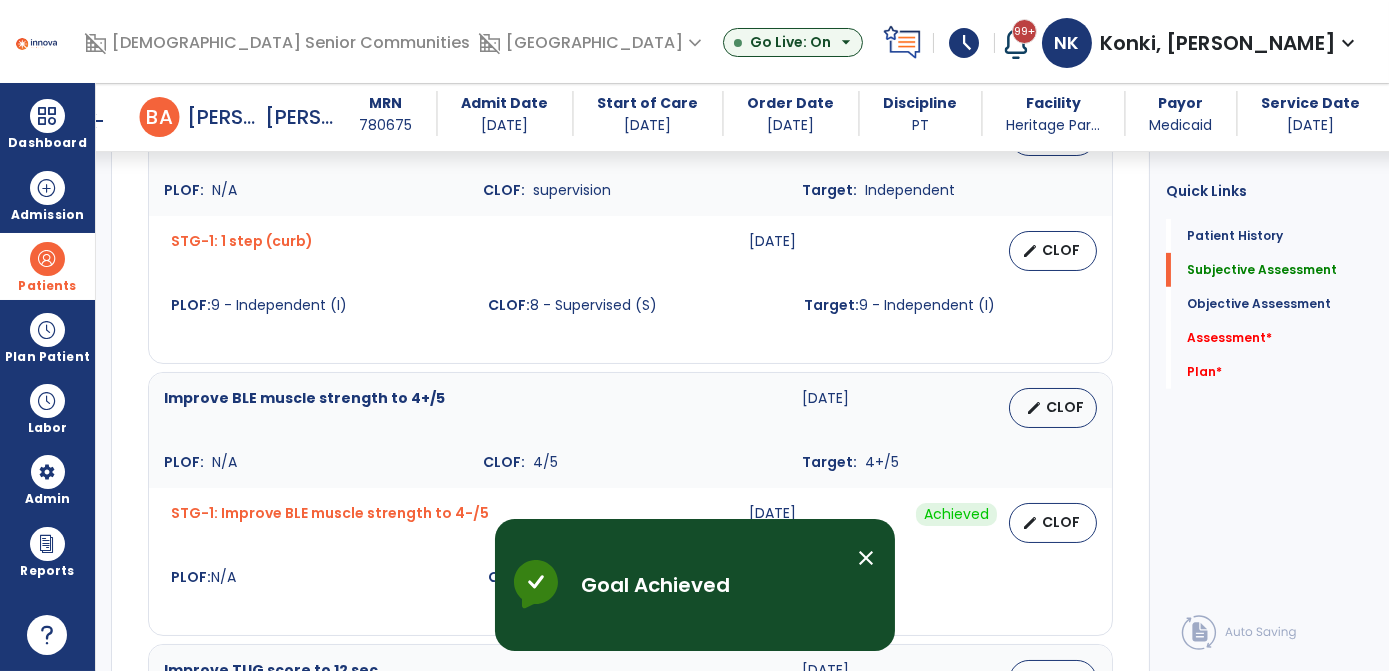 click on "close" at bounding box center [867, 558] 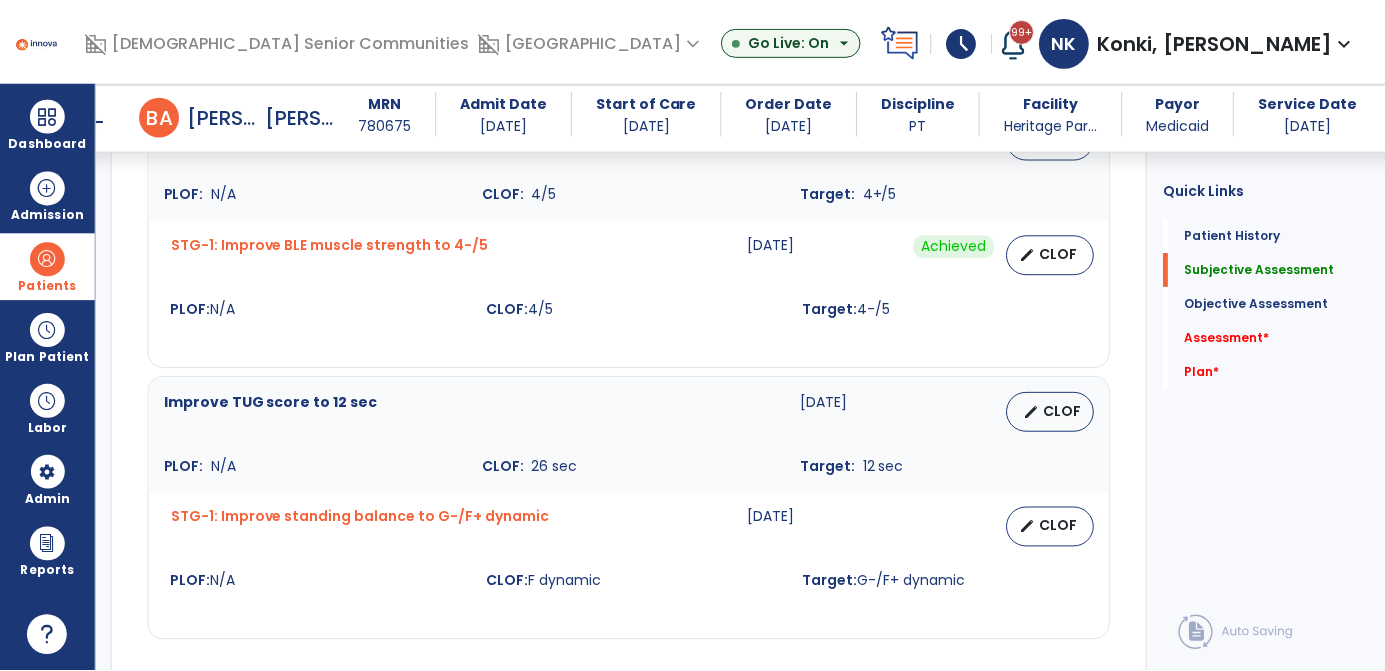 scroll, scrollTop: 2203, scrollLeft: 0, axis: vertical 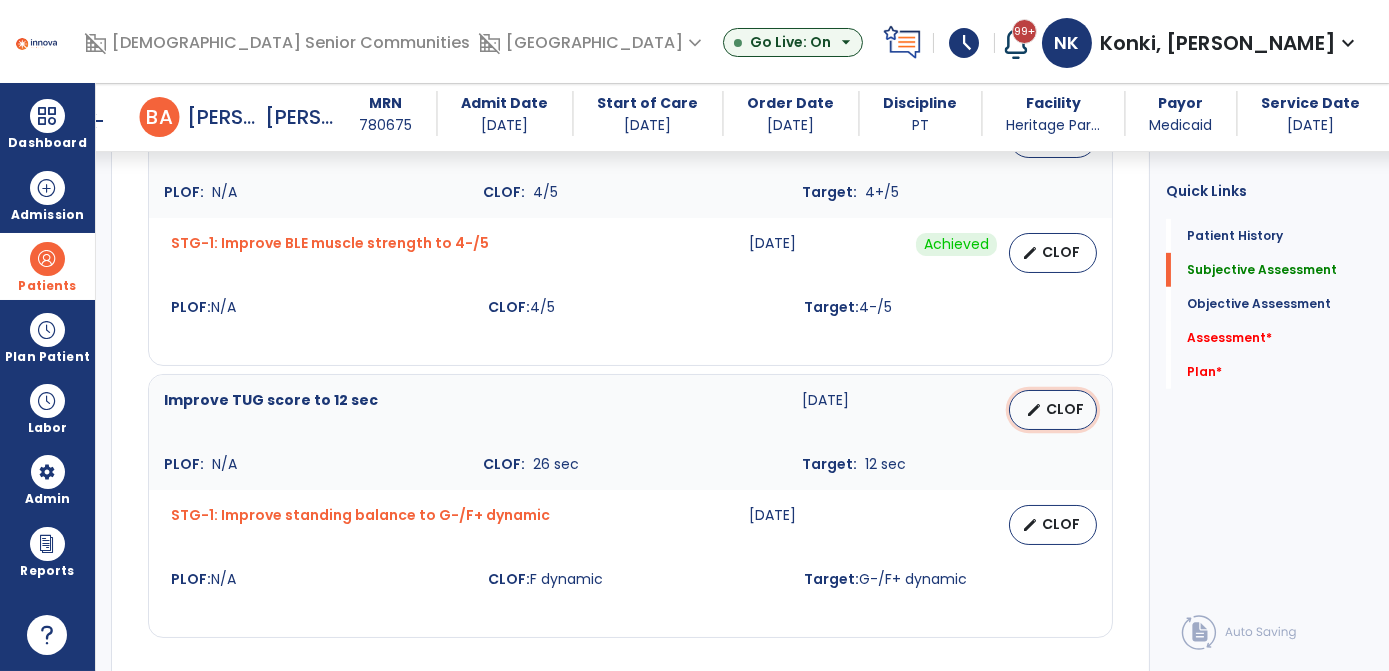 click on "edit   CLOF" at bounding box center (1053, 410) 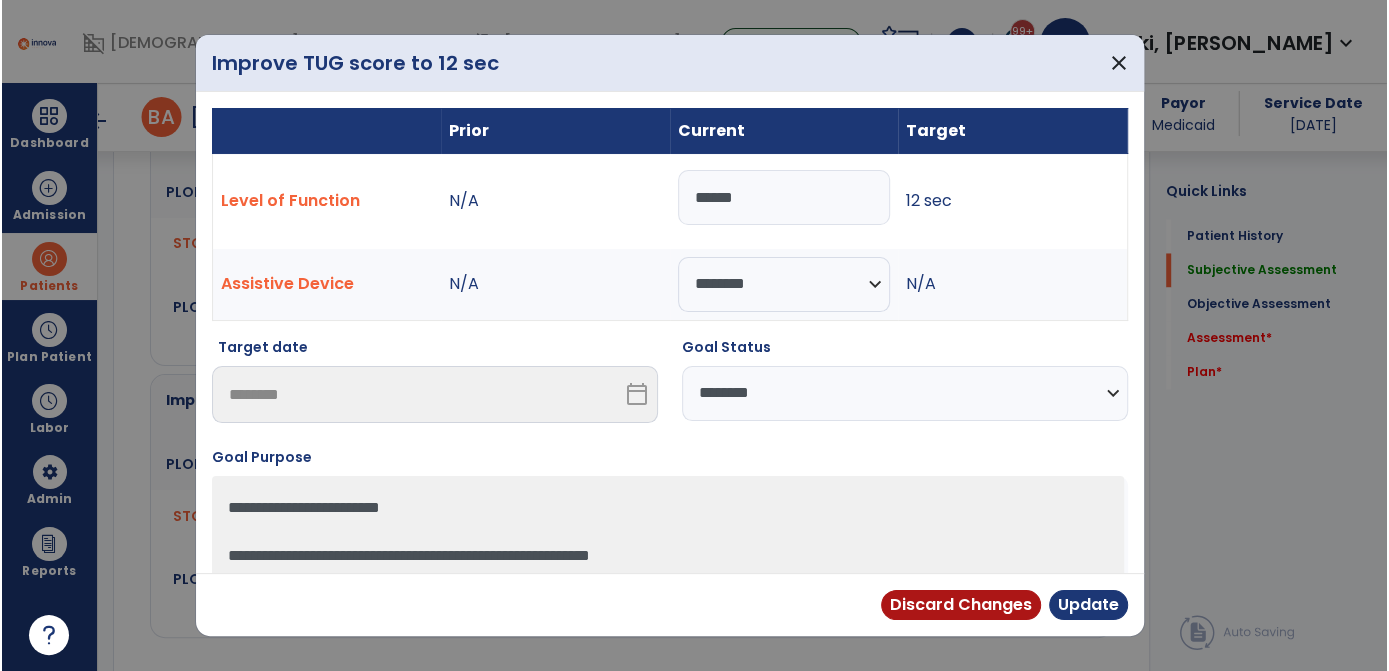 scroll, scrollTop: 2203, scrollLeft: 0, axis: vertical 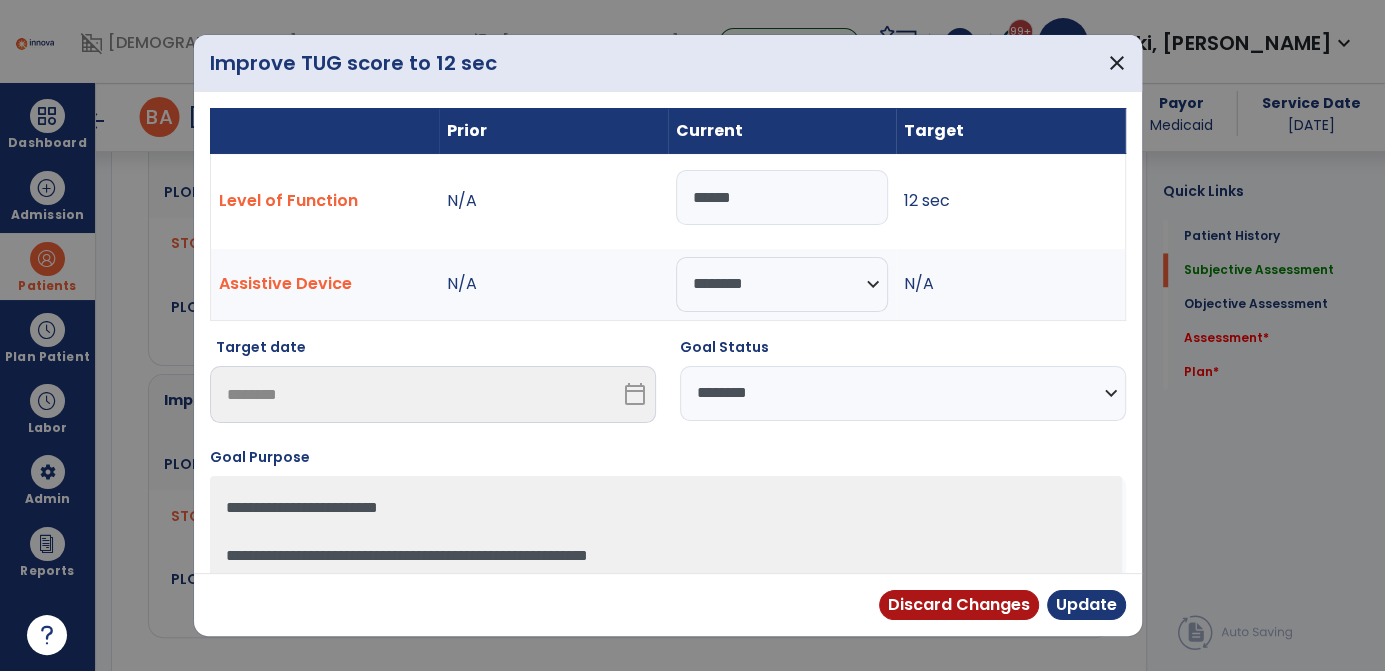 drag, startPoint x: 718, startPoint y: 196, endPoint x: 665, endPoint y: 198, distance: 53.037724 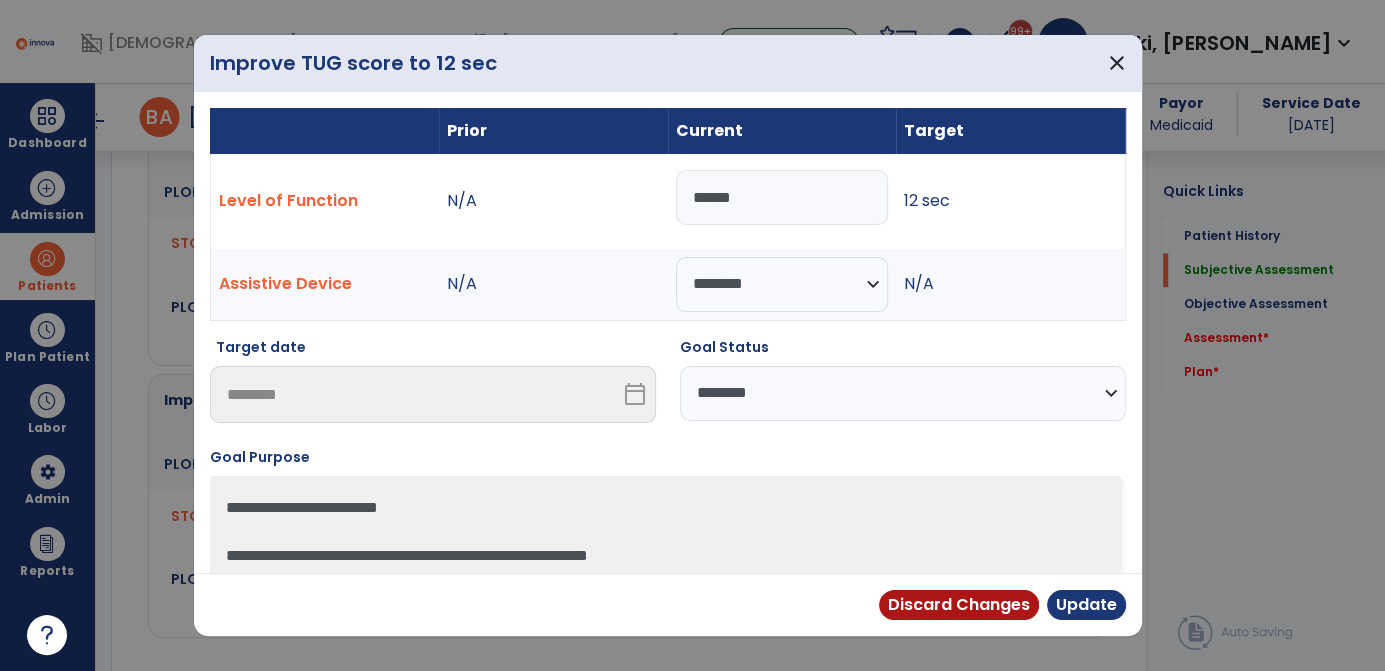 click on "******" at bounding box center (782, 201) 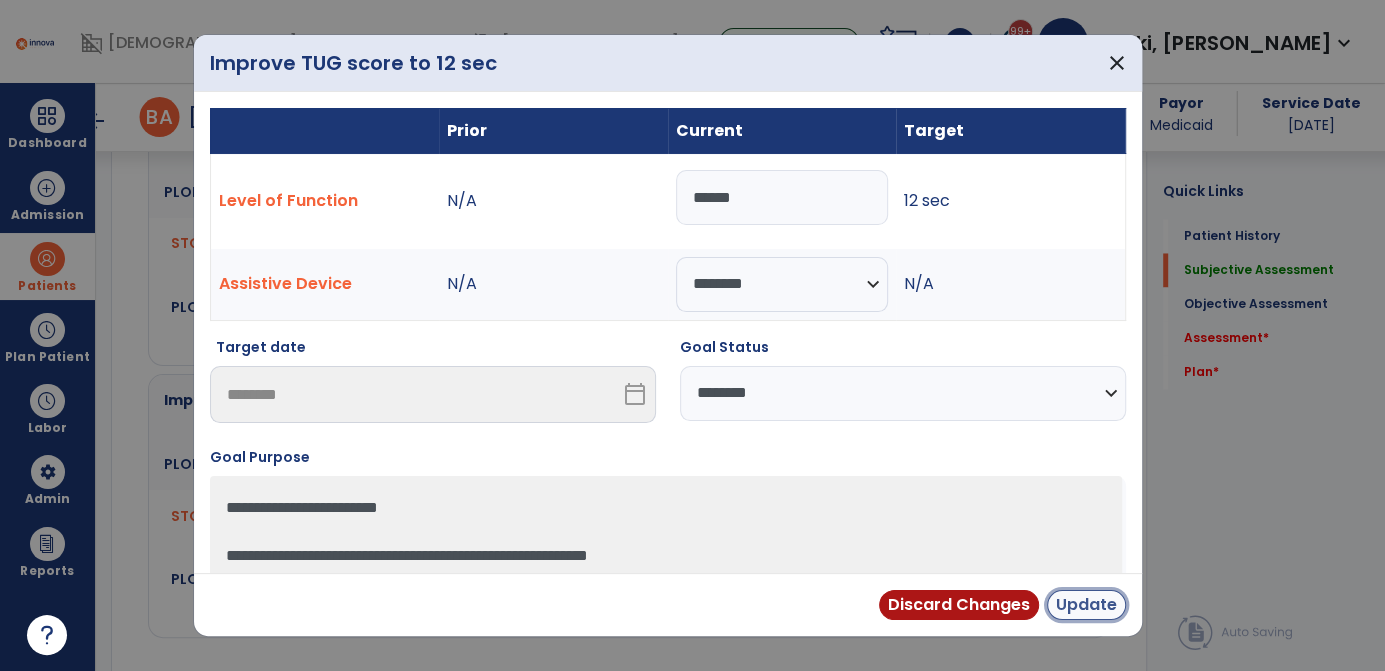 click on "Update" at bounding box center [1086, 605] 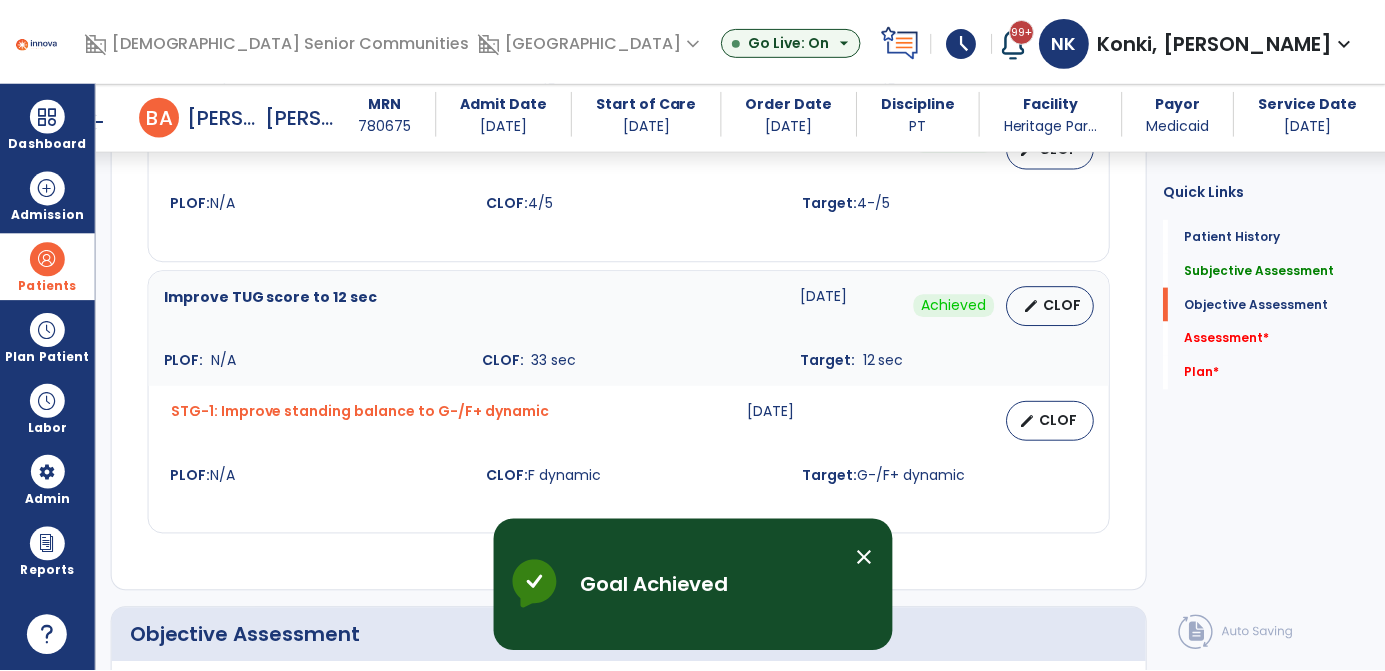 scroll, scrollTop: 2309, scrollLeft: 0, axis: vertical 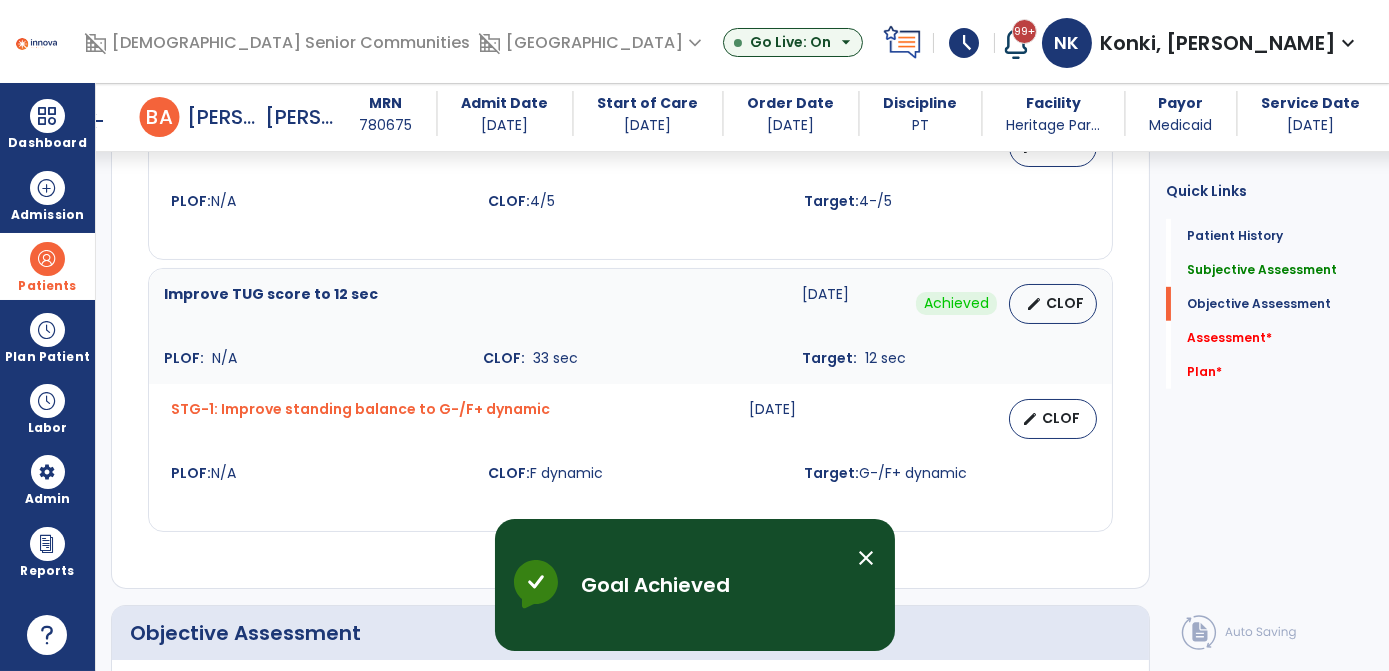 click on "close" at bounding box center [867, 558] 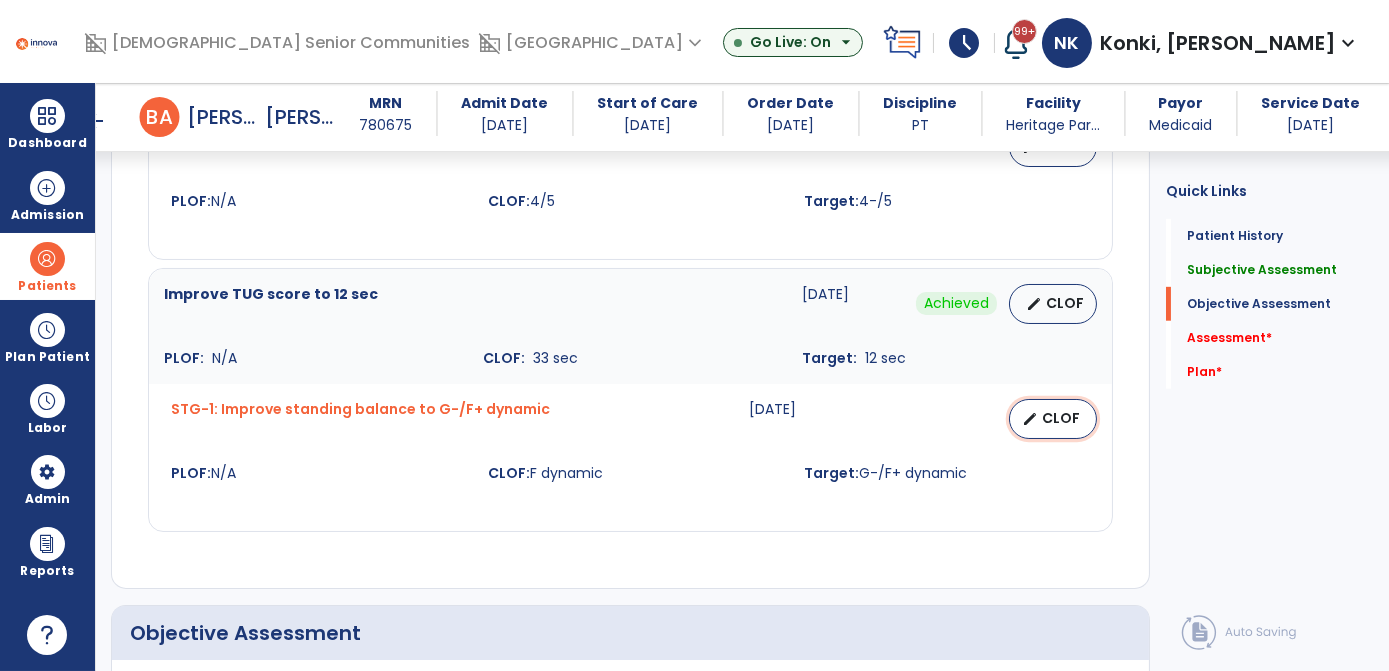 click on "CLOF" at bounding box center (1061, 418) 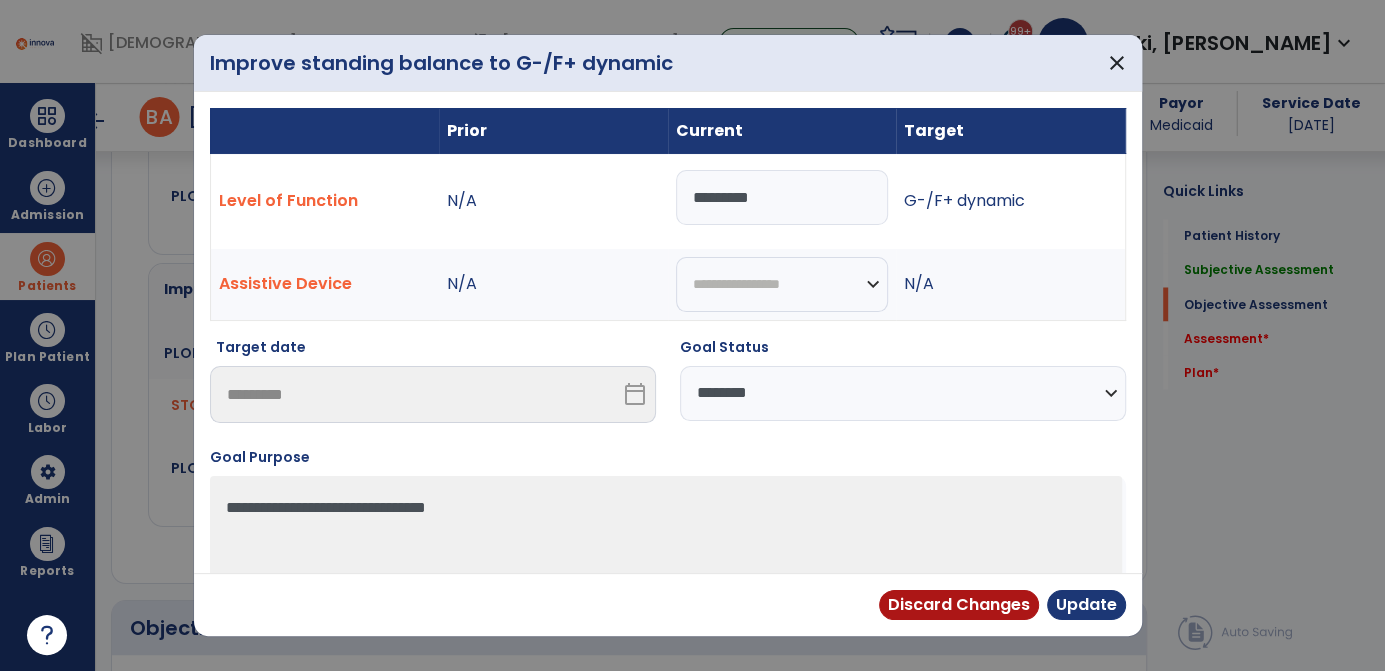 scroll, scrollTop: 2309, scrollLeft: 0, axis: vertical 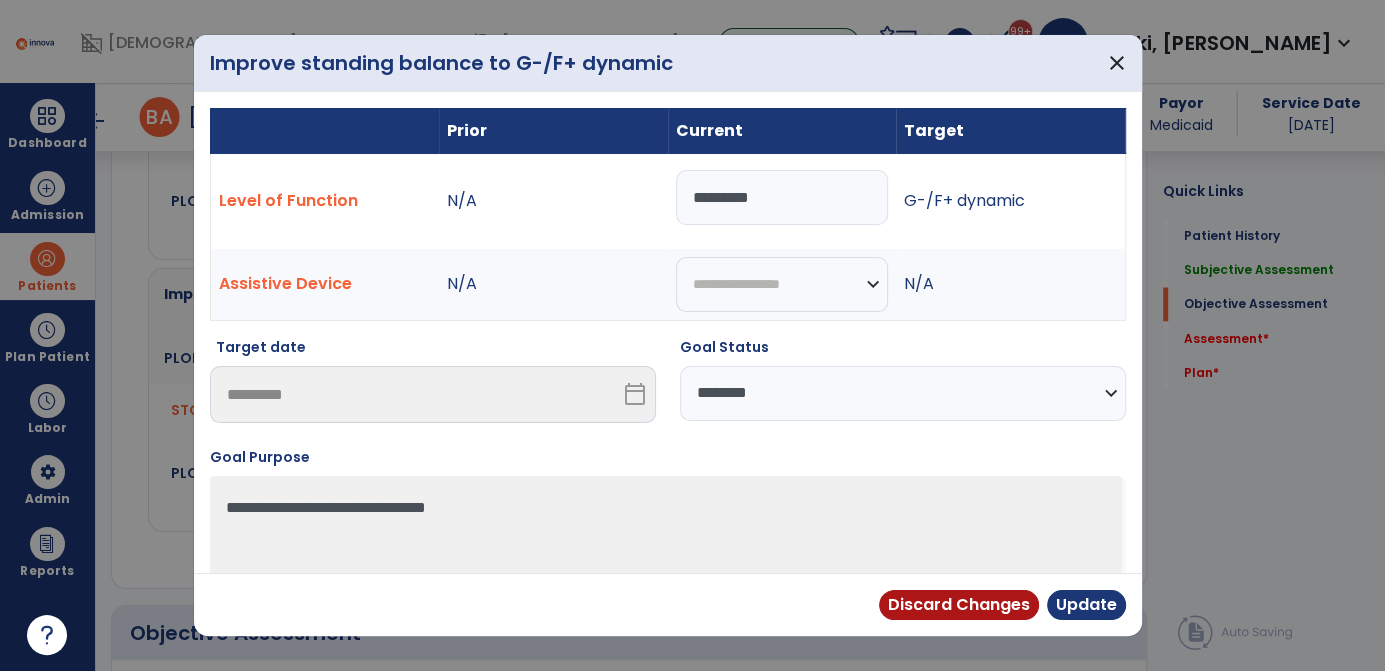 drag, startPoint x: 777, startPoint y: 191, endPoint x: 509, endPoint y: 193, distance: 268.00748 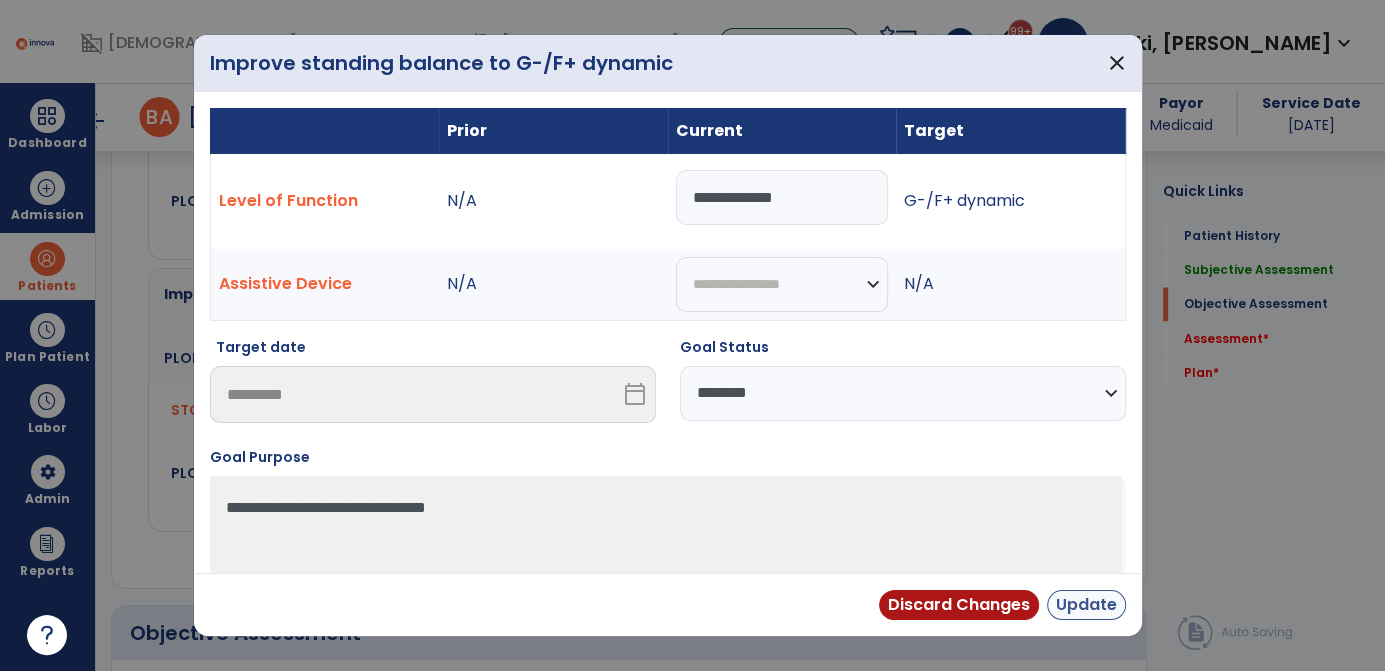 type on "**********" 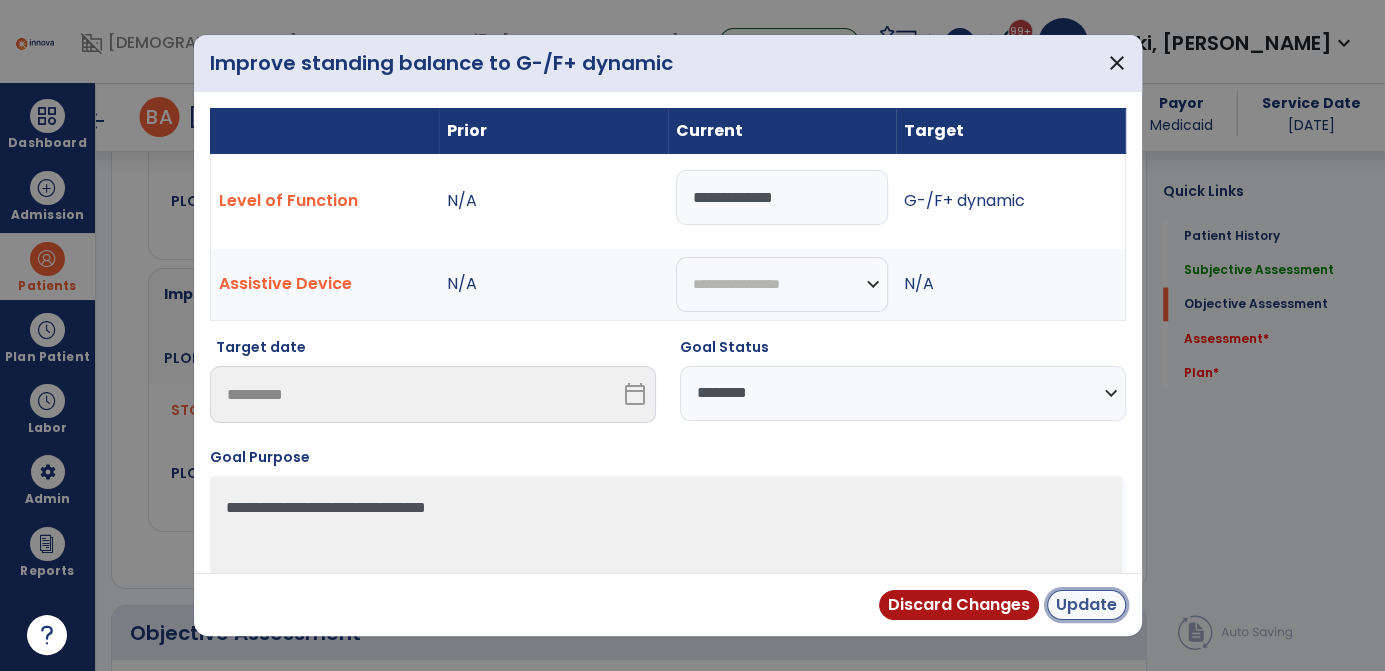 click on "Update" at bounding box center (1086, 605) 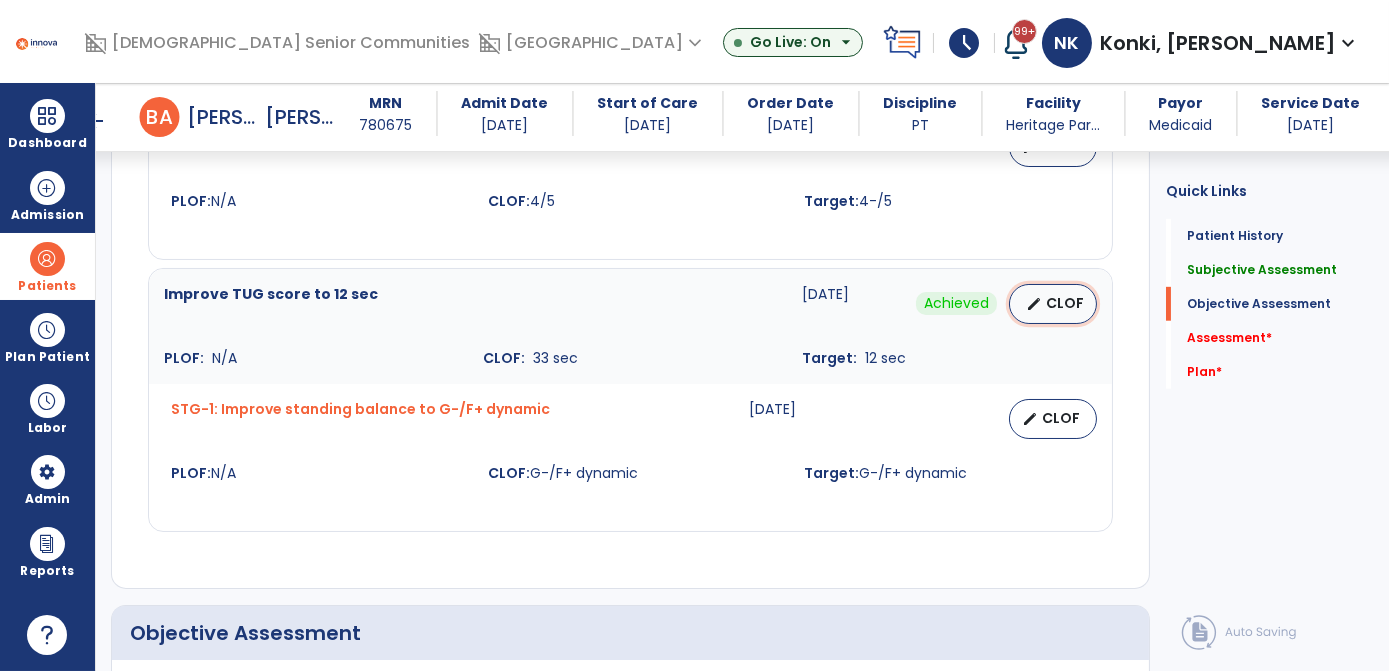 click on "CLOF" at bounding box center [1065, 303] 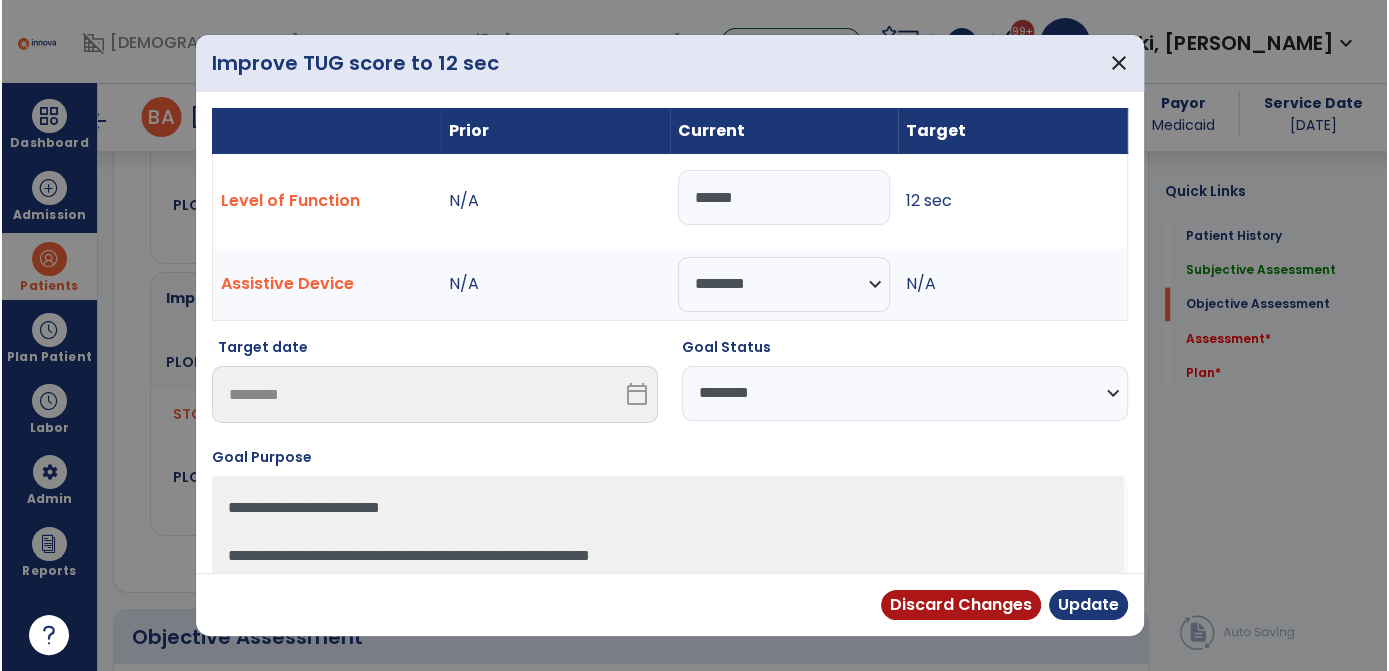 scroll, scrollTop: 2309, scrollLeft: 0, axis: vertical 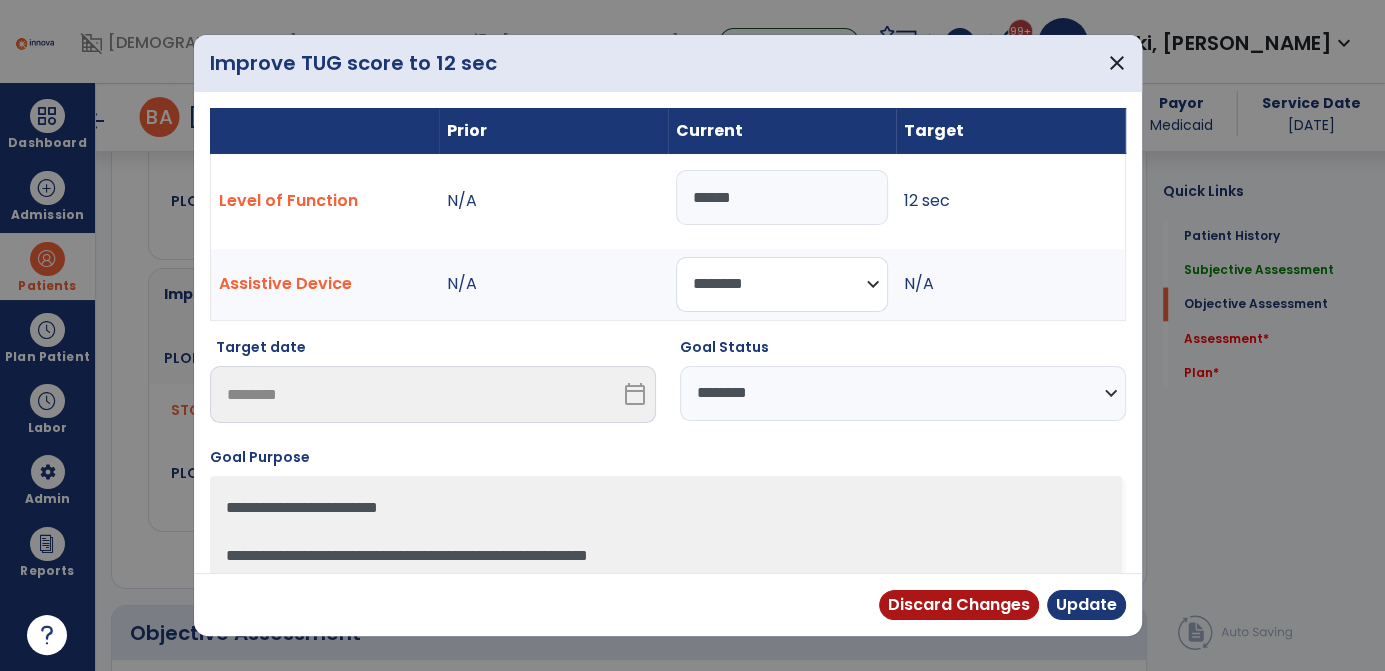 click on "**********" at bounding box center [782, 284] 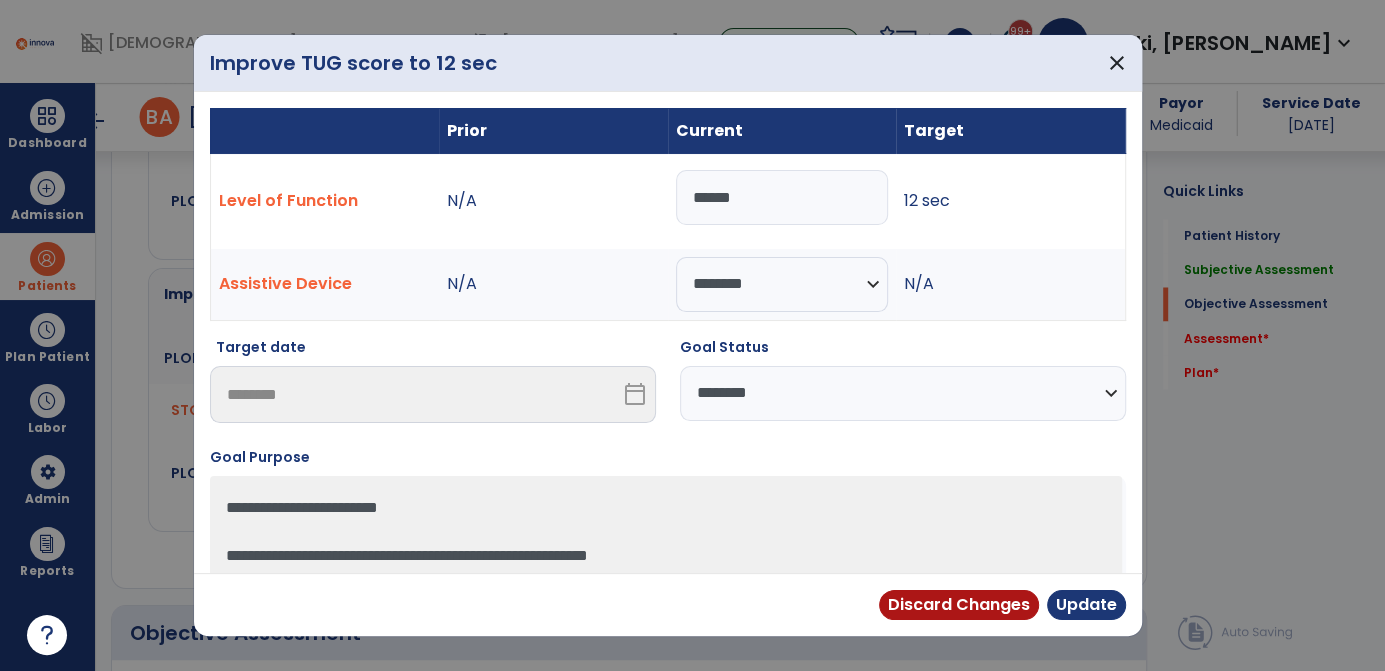 click on "**********" at bounding box center (903, 393) 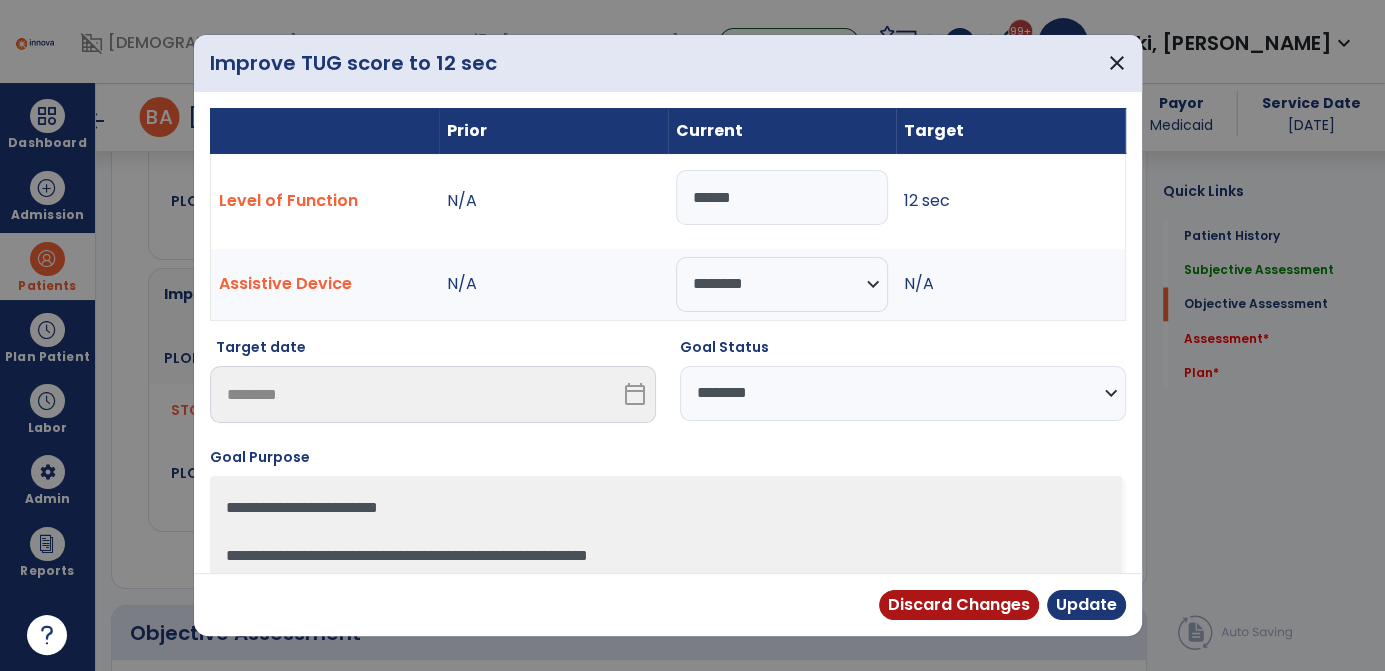 select on "********" 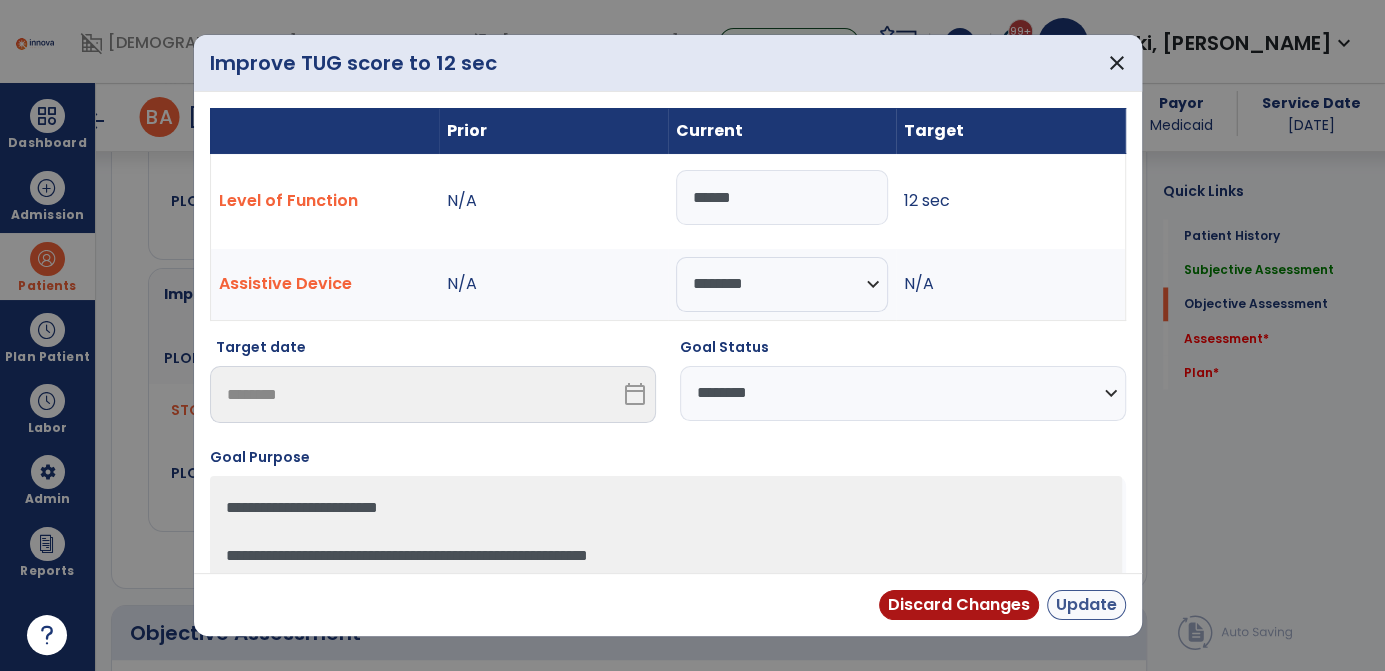 drag, startPoint x: 1130, startPoint y: 610, endPoint x: 1096, endPoint y: 601, distance: 35.17101 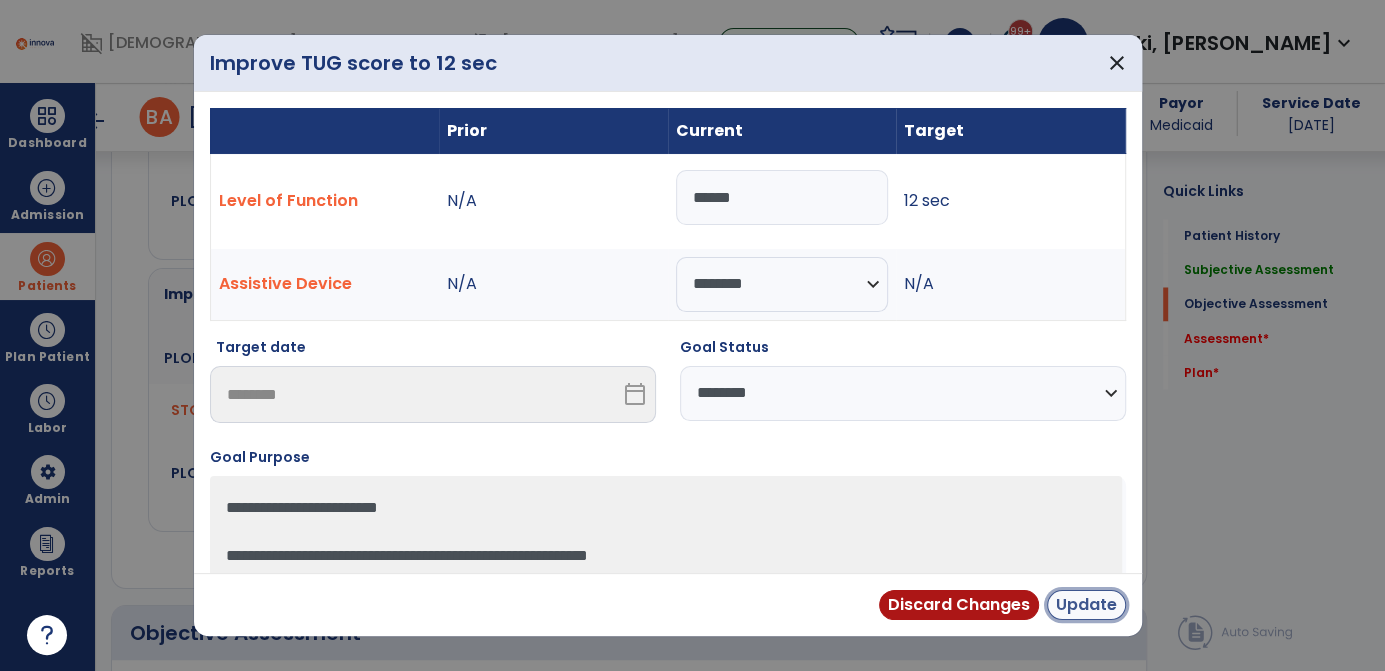 click on "Update" at bounding box center (1086, 605) 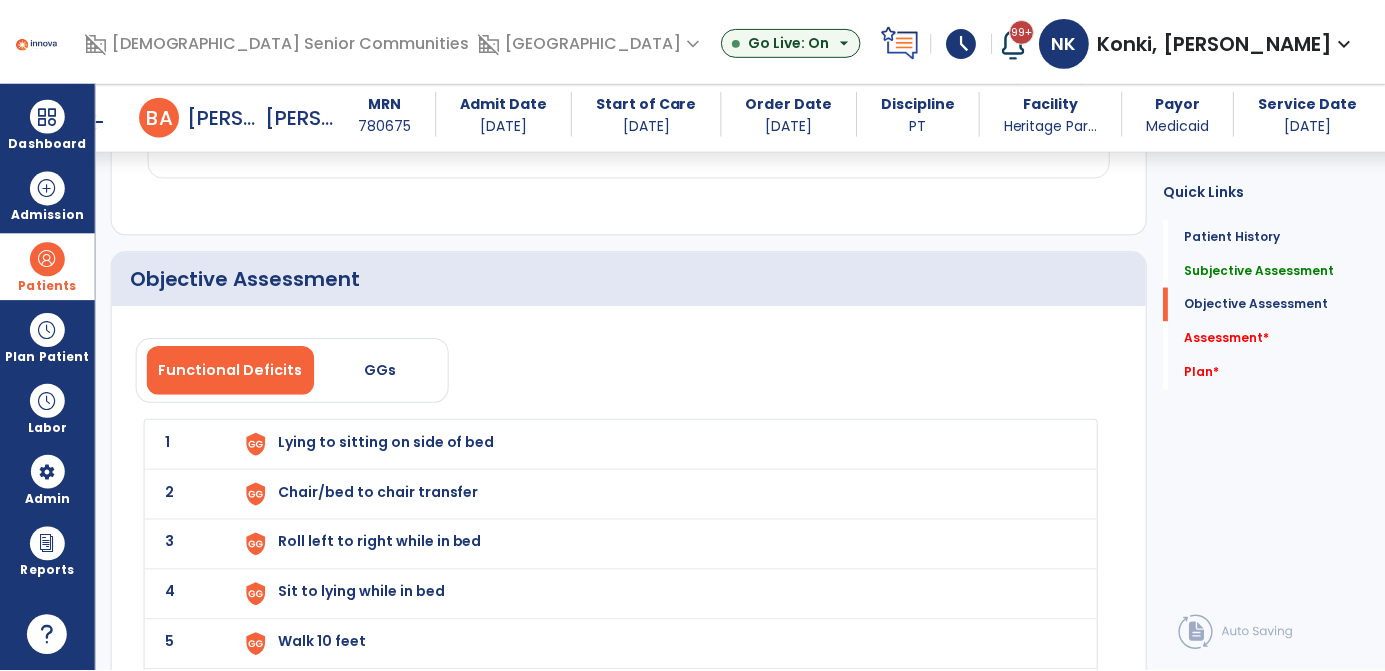 scroll, scrollTop: 2666, scrollLeft: 0, axis: vertical 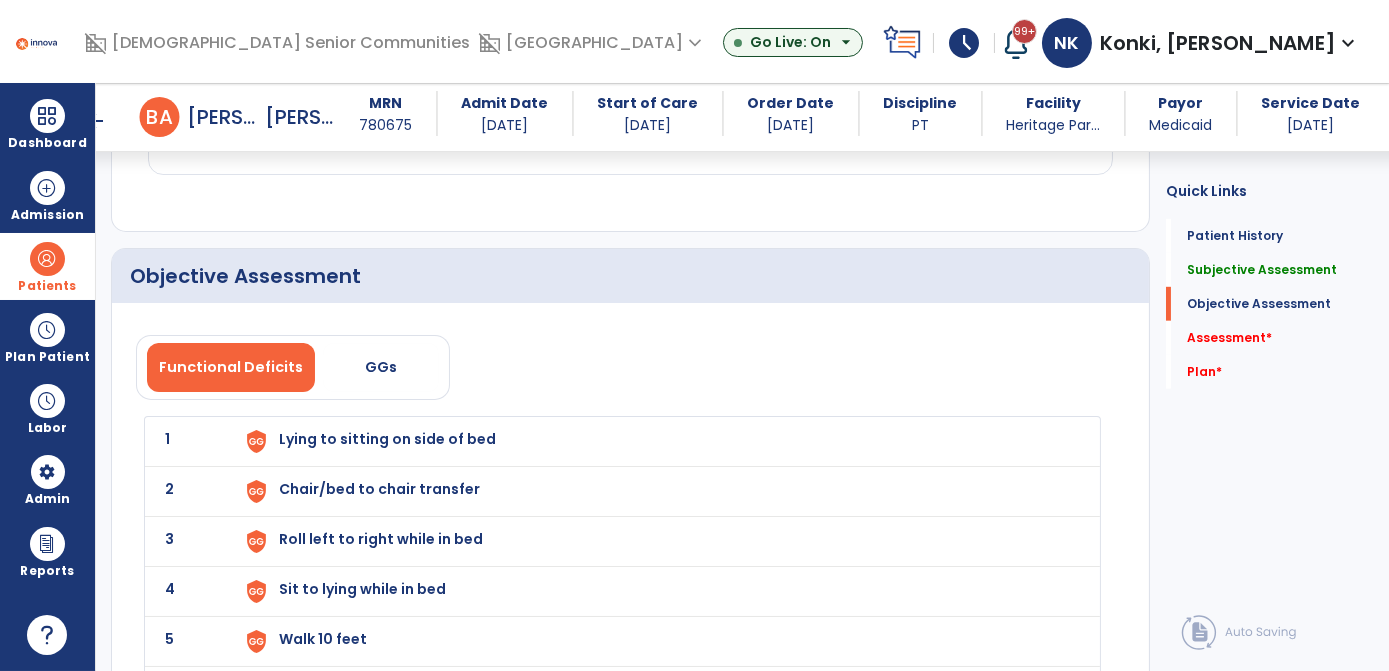 click on "Lying to sitting on side of bed" at bounding box center [657, 441] 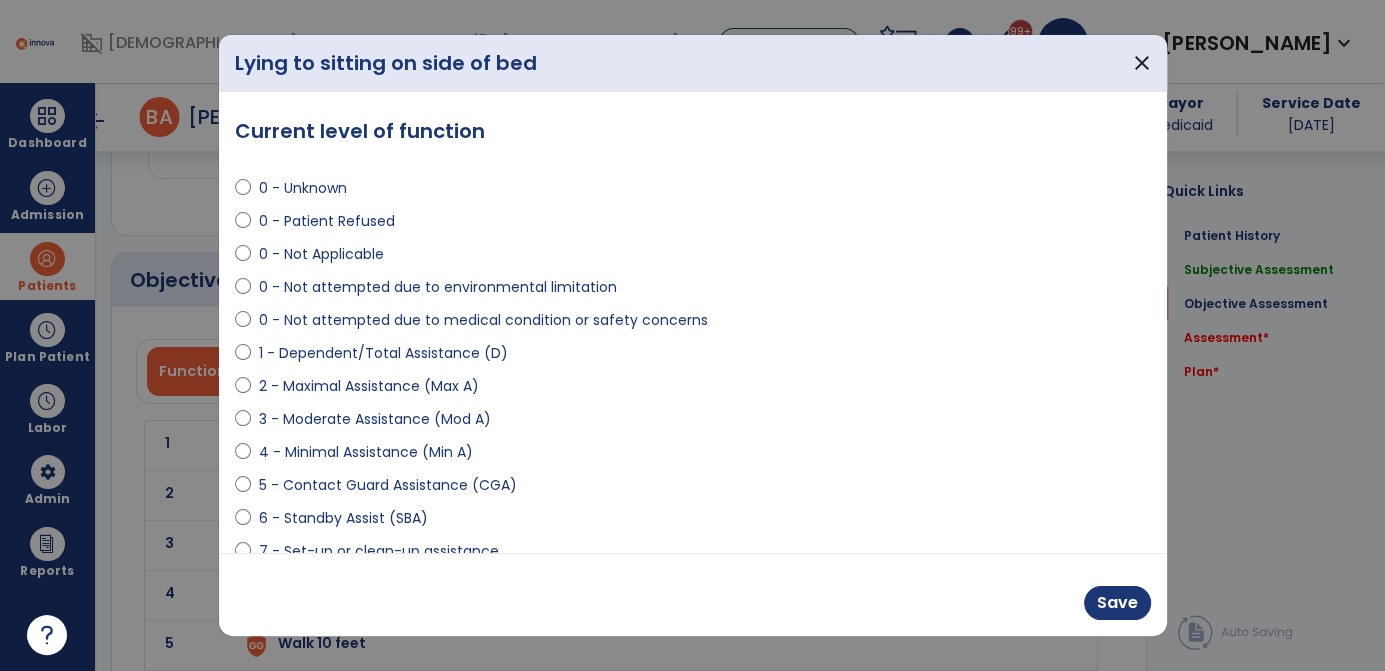 scroll, scrollTop: 2666, scrollLeft: 0, axis: vertical 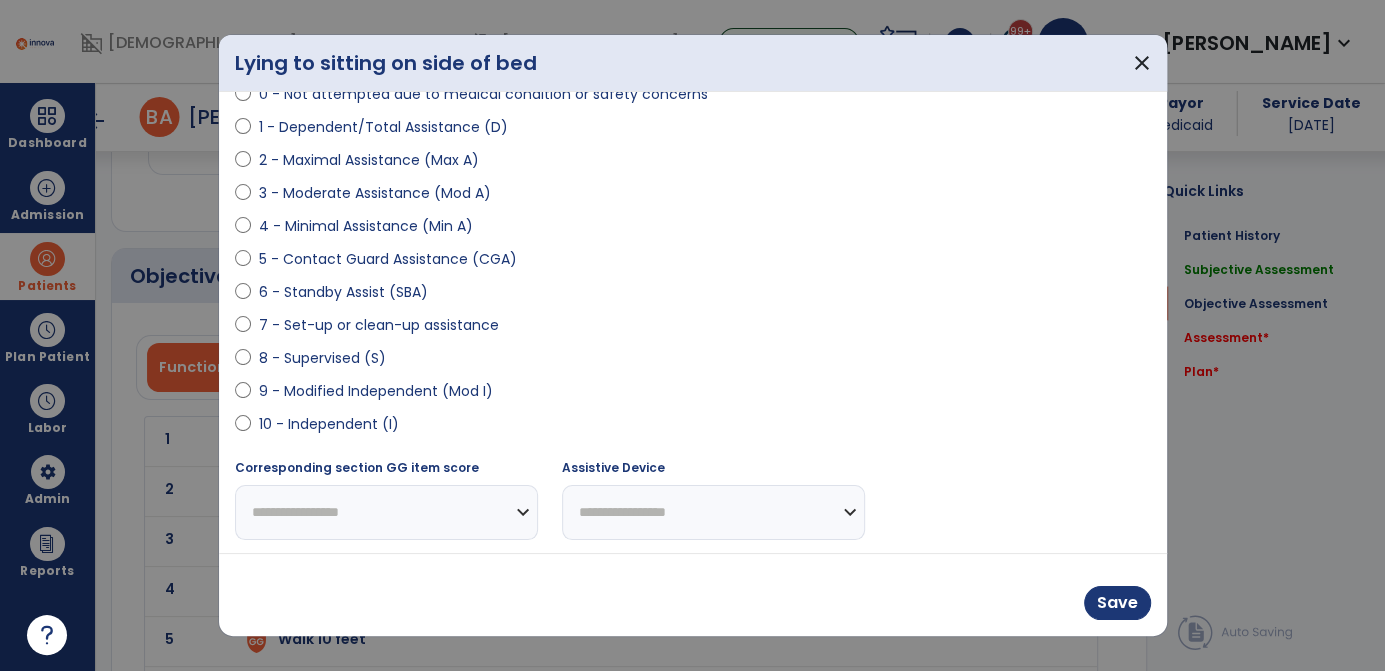 click on "9 - Modified Independent (Mod I)" at bounding box center [376, 391] 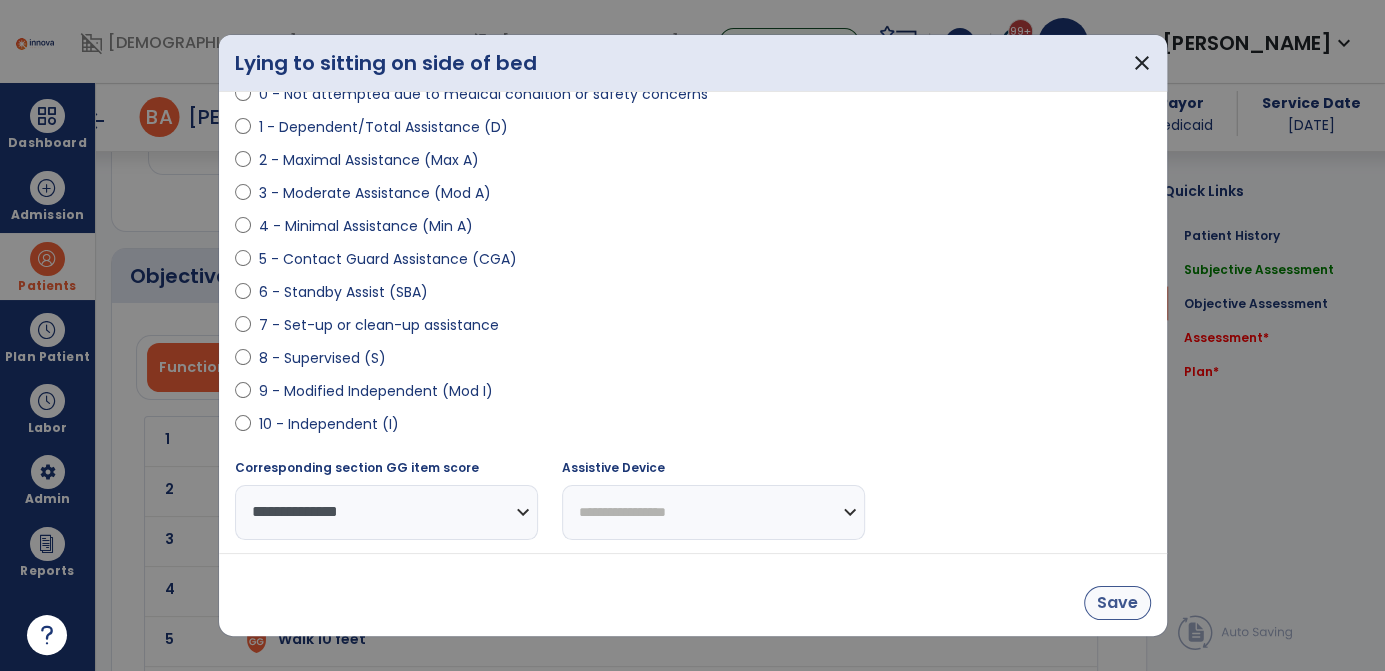 drag, startPoint x: 1108, startPoint y: 623, endPoint x: 1115, endPoint y: 614, distance: 11.401754 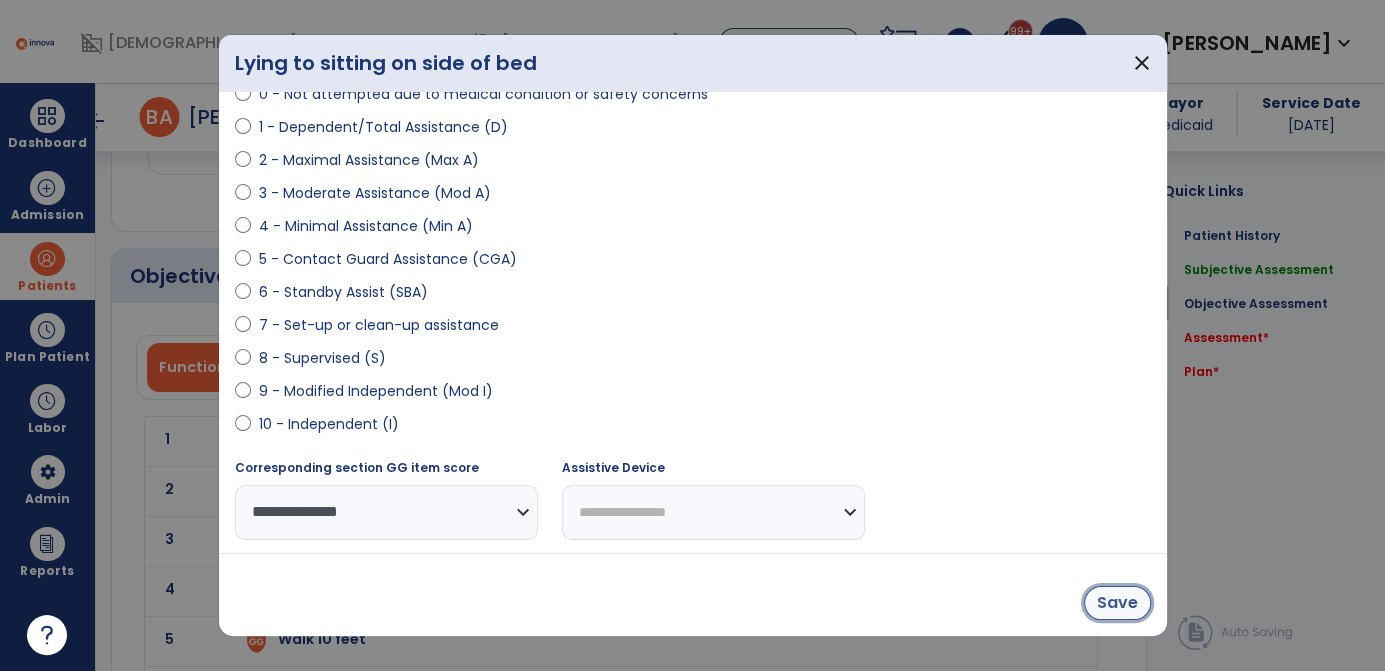 click on "Save" at bounding box center [1117, 603] 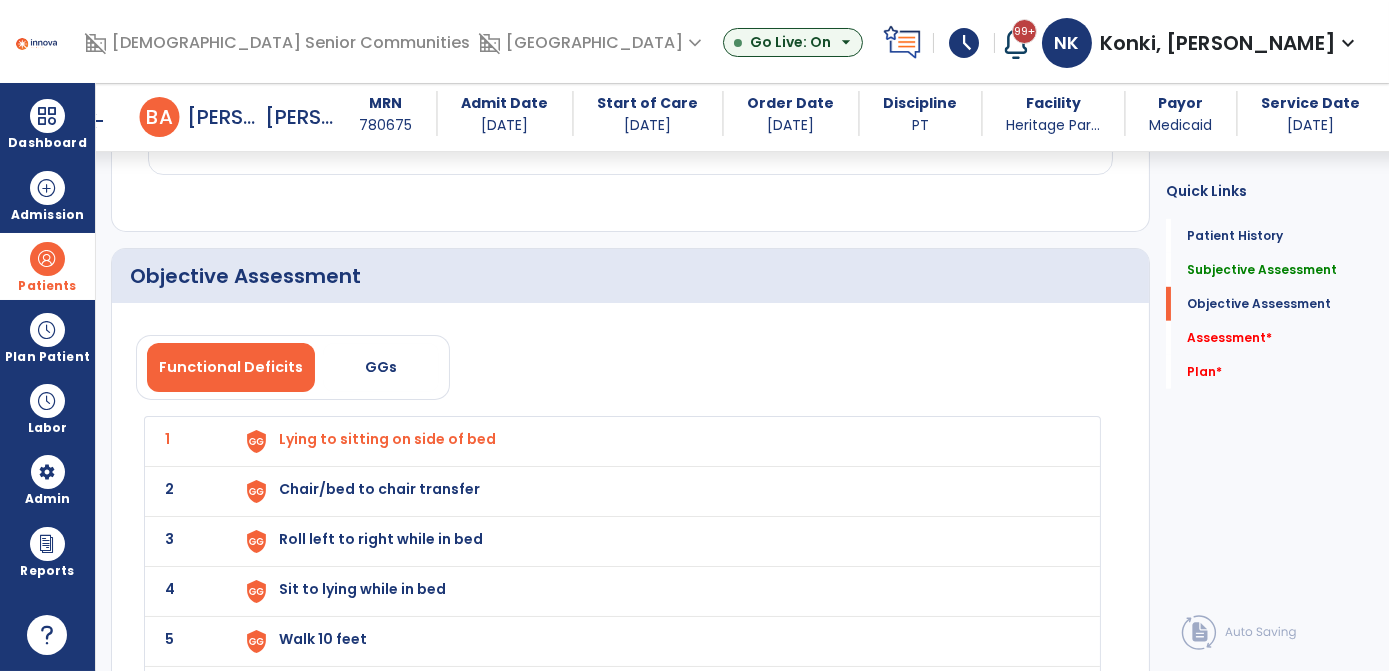 click on "Chair/bed to chair transfer" at bounding box center (657, 441) 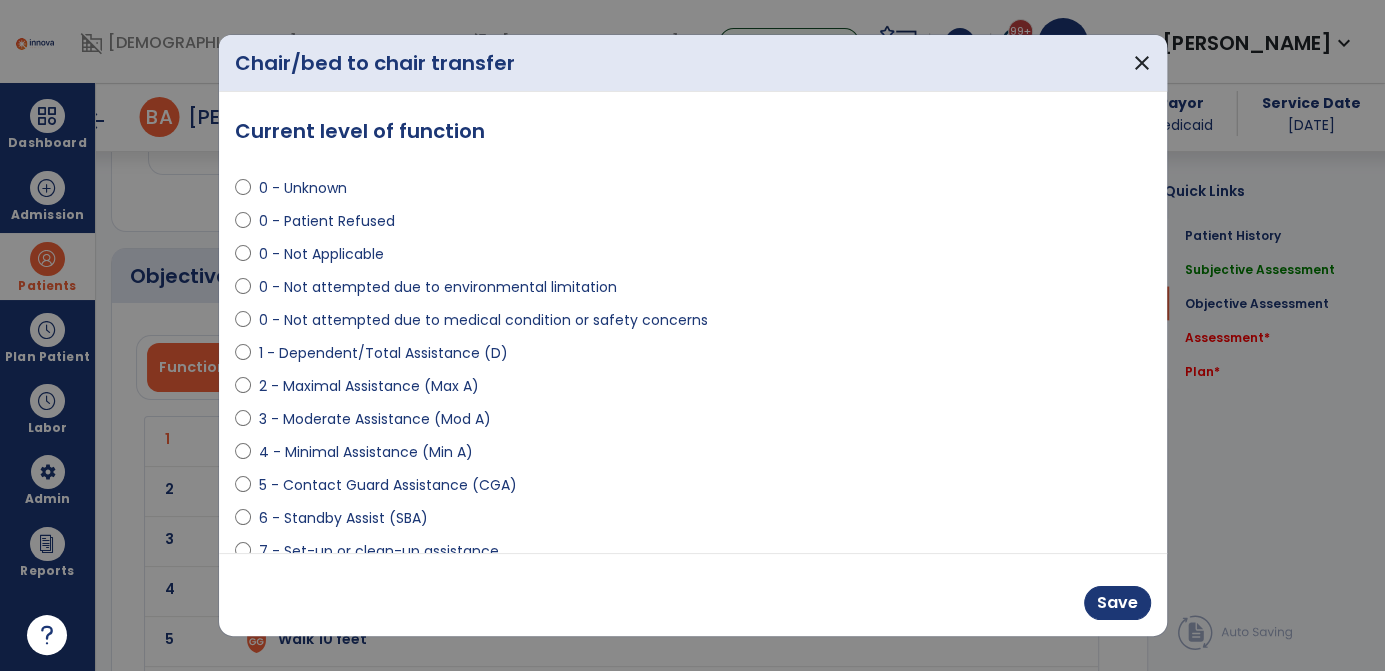 scroll, scrollTop: 2666, scrollLeft: 0, axis: vertical 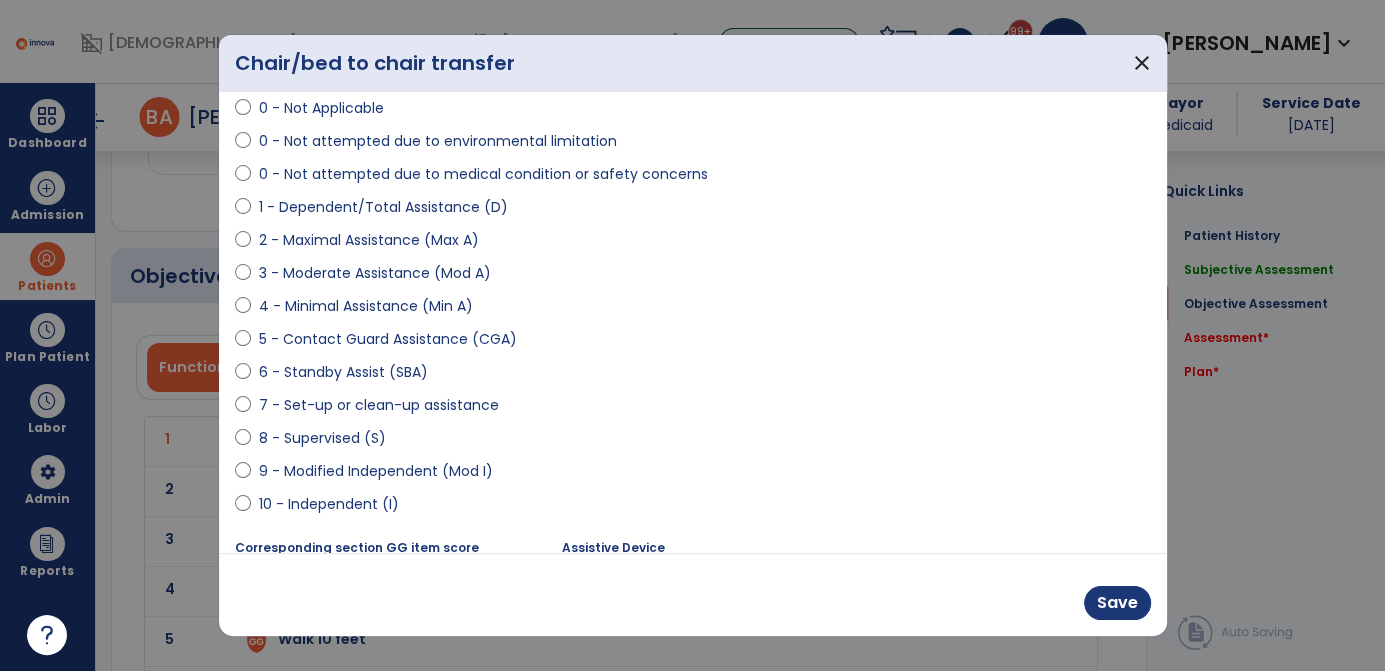 click on "9 - Modified Independent (Mod I)" at bounding box center (376, 471) 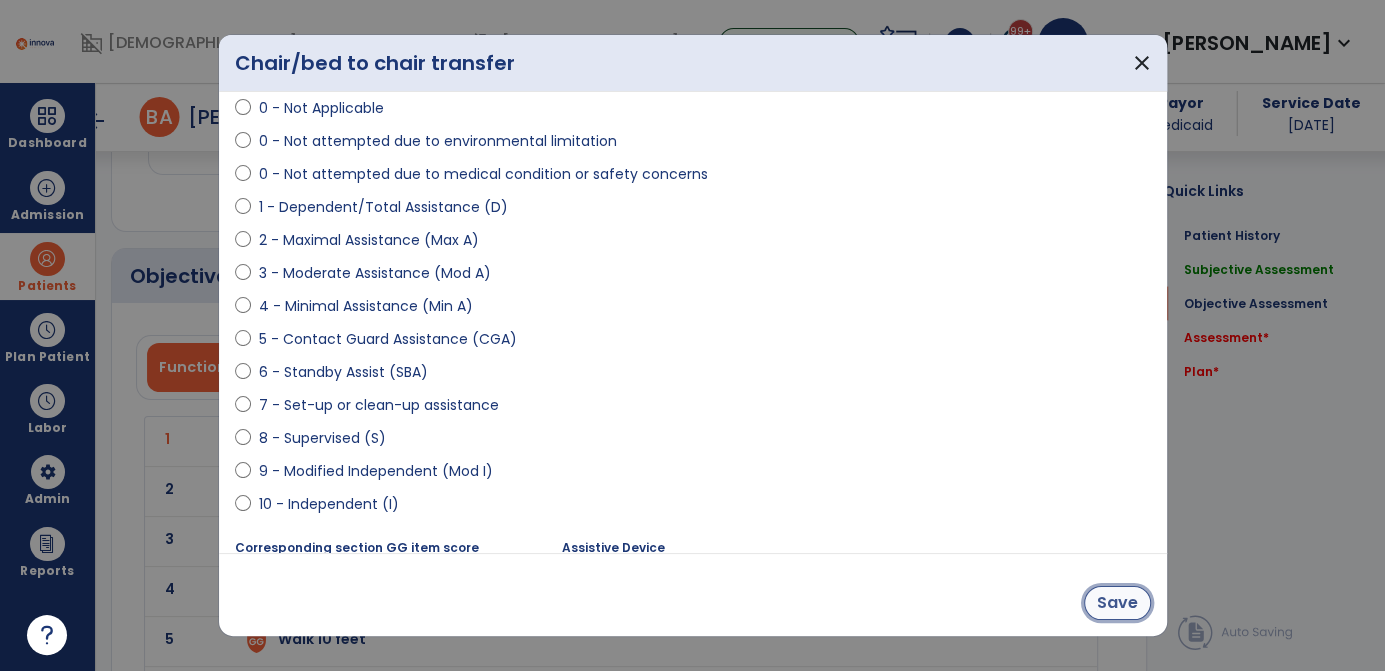 click on "Save" at bounding box center (1117, 603) 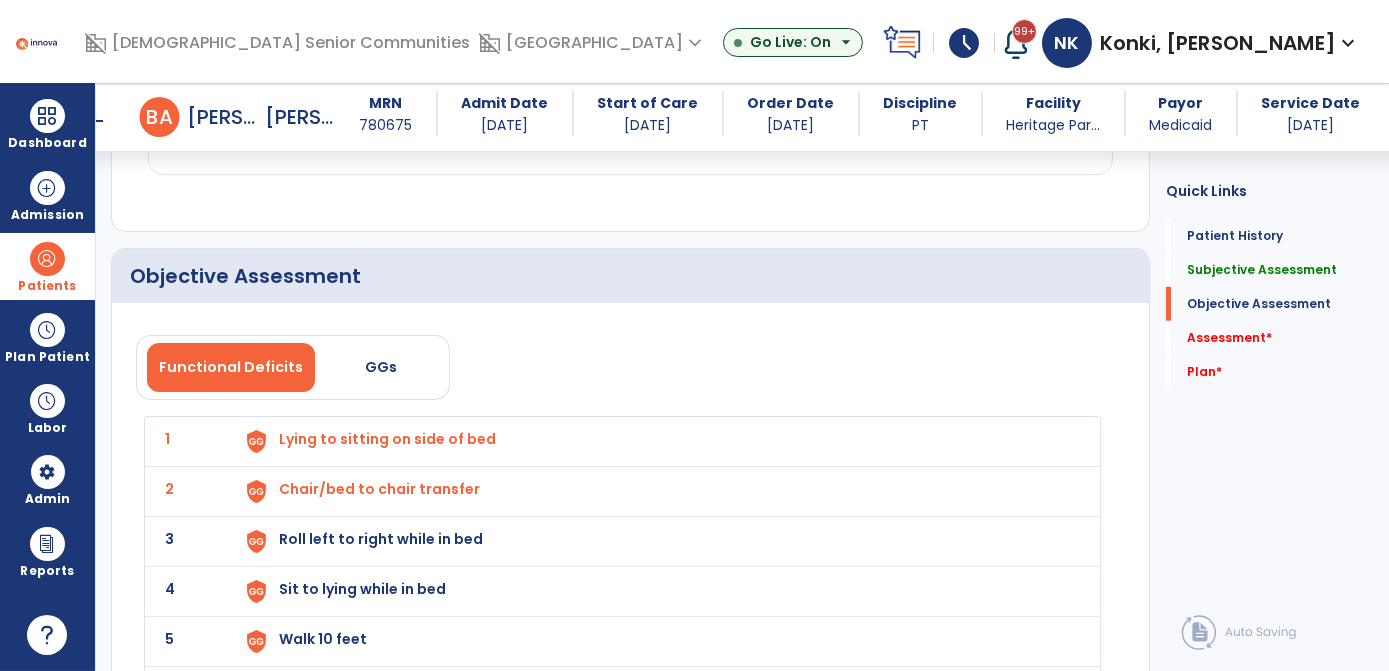 click on "3 Roll left to right while in bed" 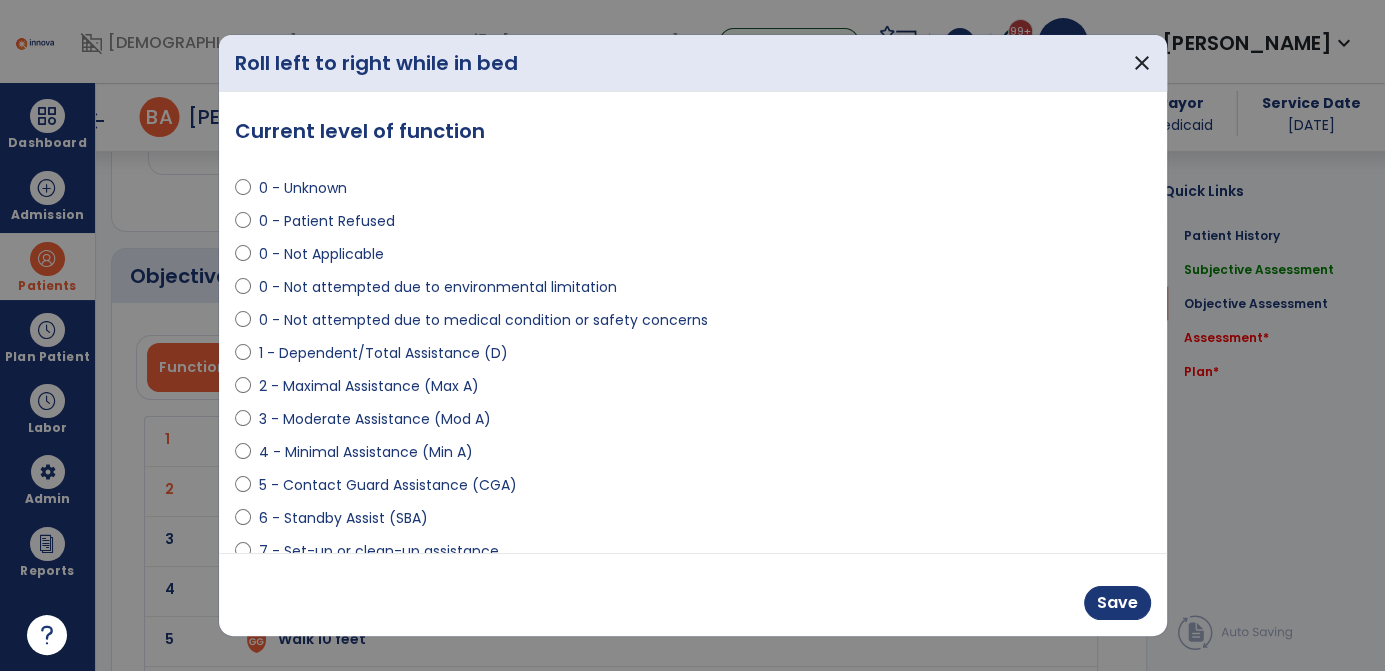 scroll, scrollTop: 2666, scrollLeft: 0, axis: vertical 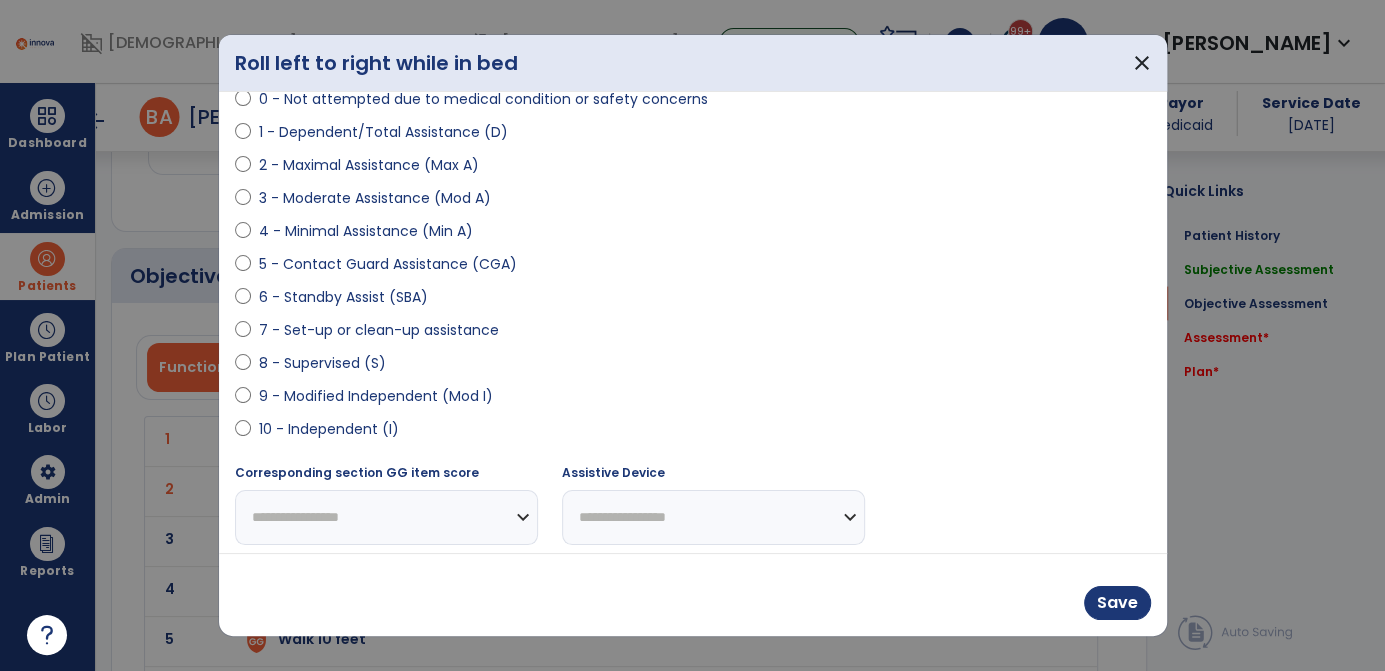 click on "9 - Modified Independent (Mod I)" at bounding box center [693, 400] 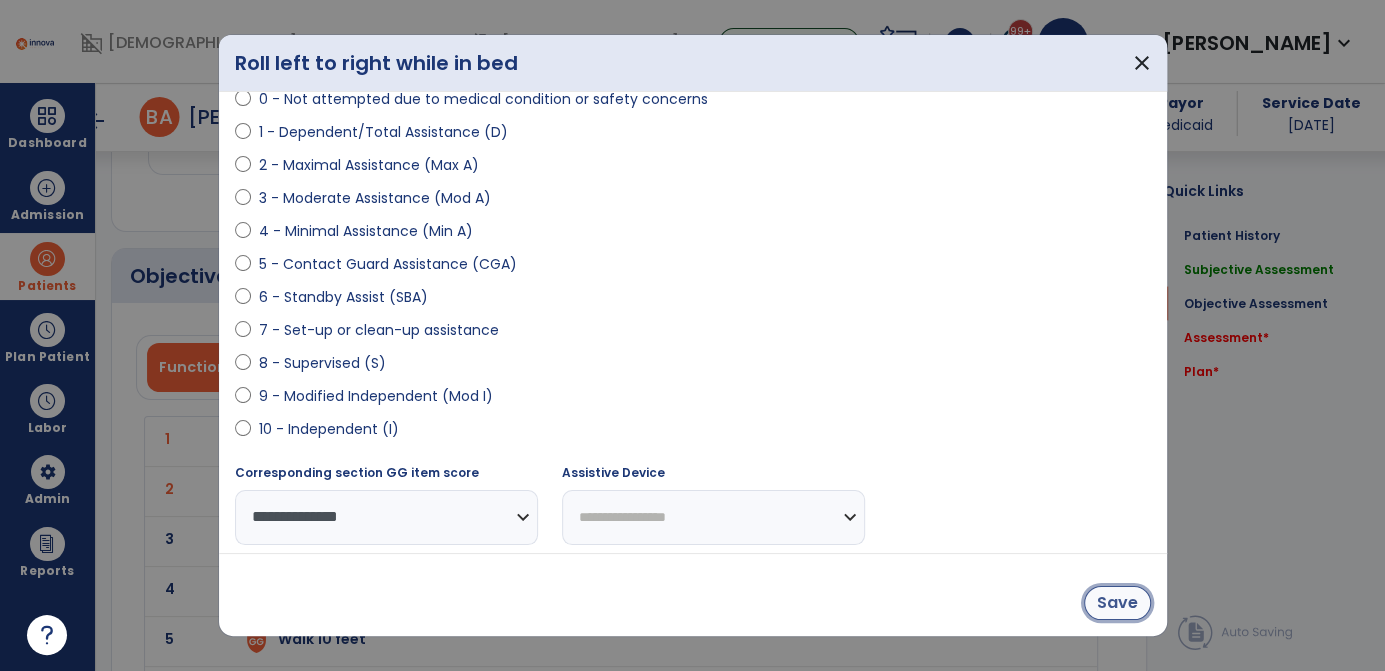 click on "Save" at bounding box center [1117, 603] 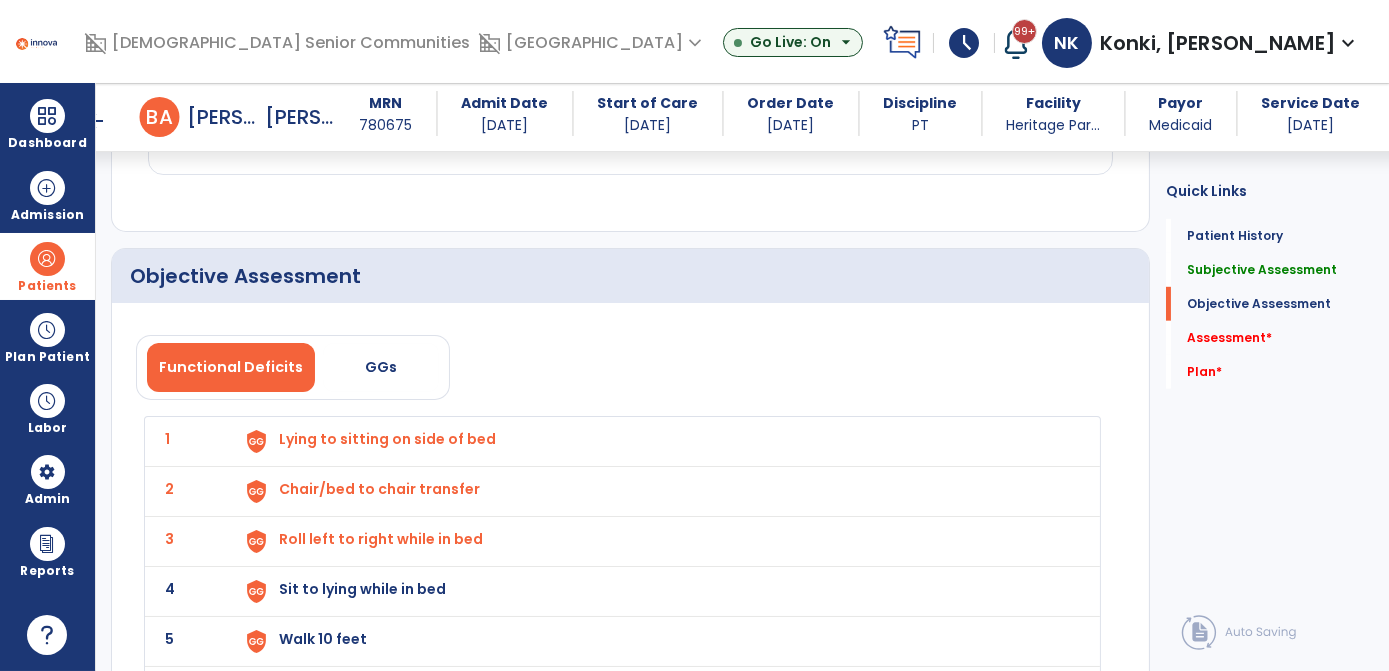 click on "Sit to lying while in bed" at bounding box center [387, 439] 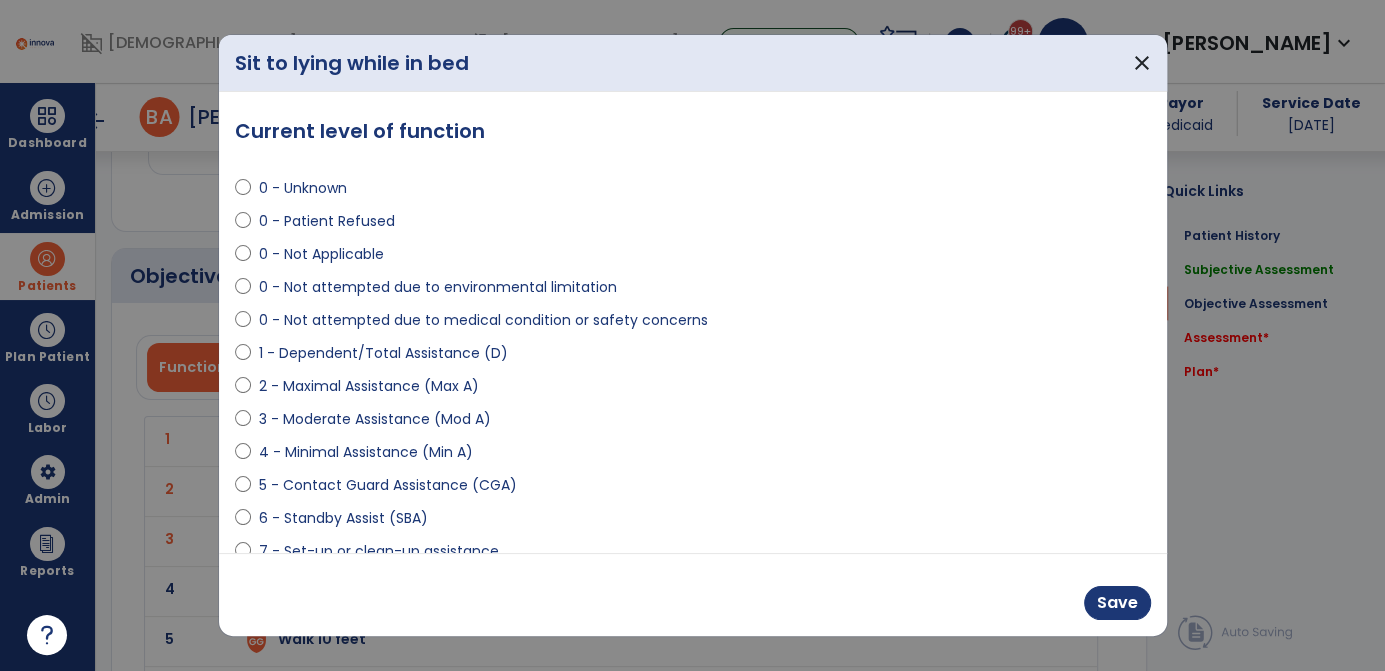 scroll, scrollTop: 2666, scrollLeft: 0, axis: vertical 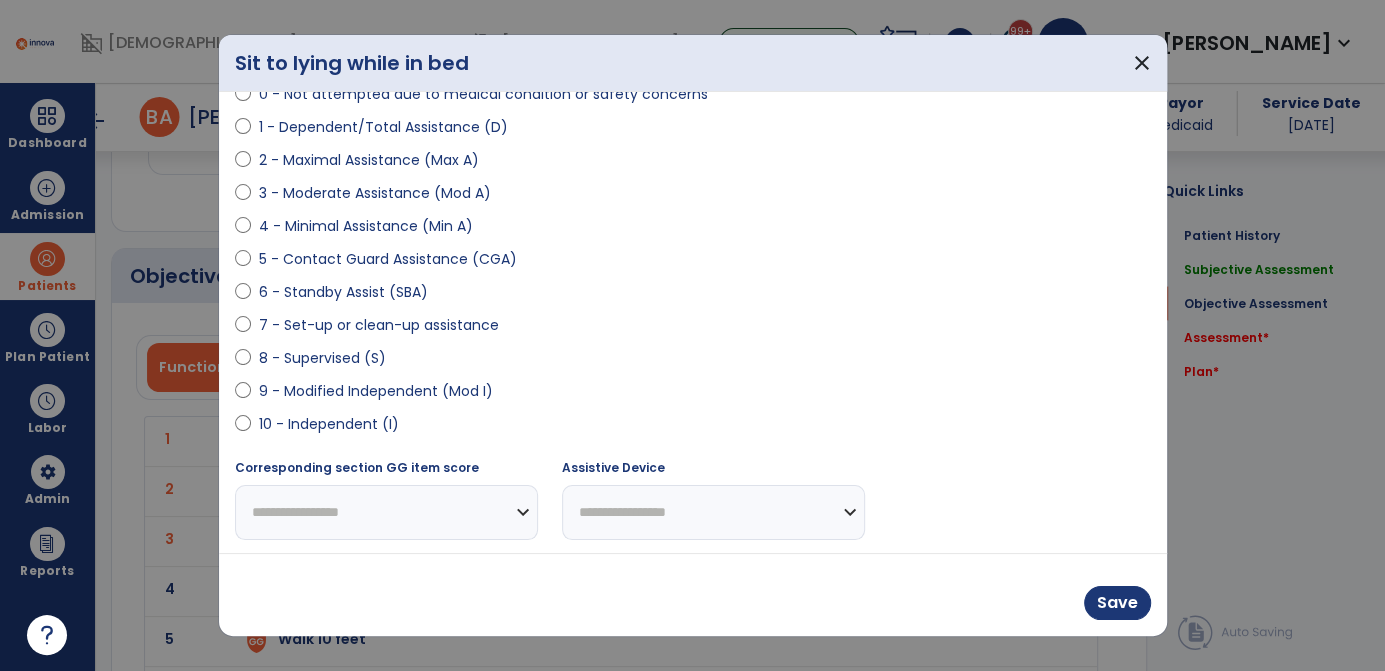 click on "9 - Modified Independent (Mod I)" at bounding box center [376, 391] 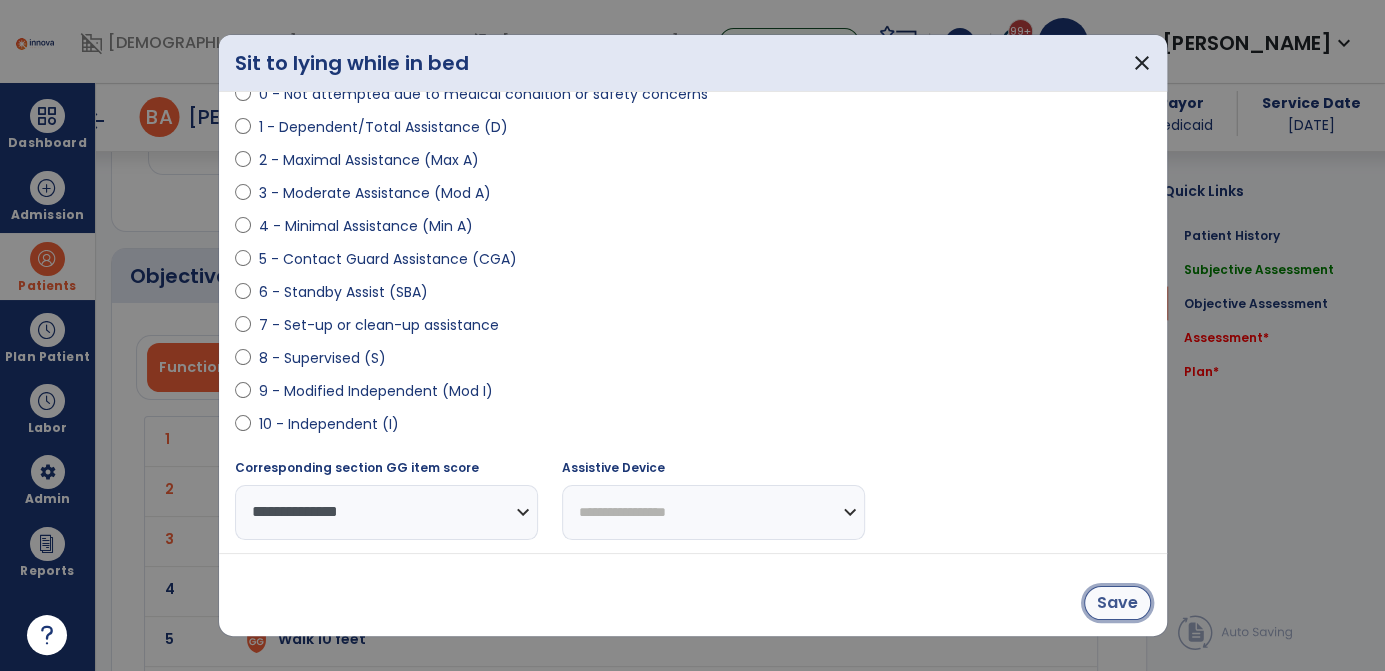 click on "Save" at bounding box center (1117, 603) 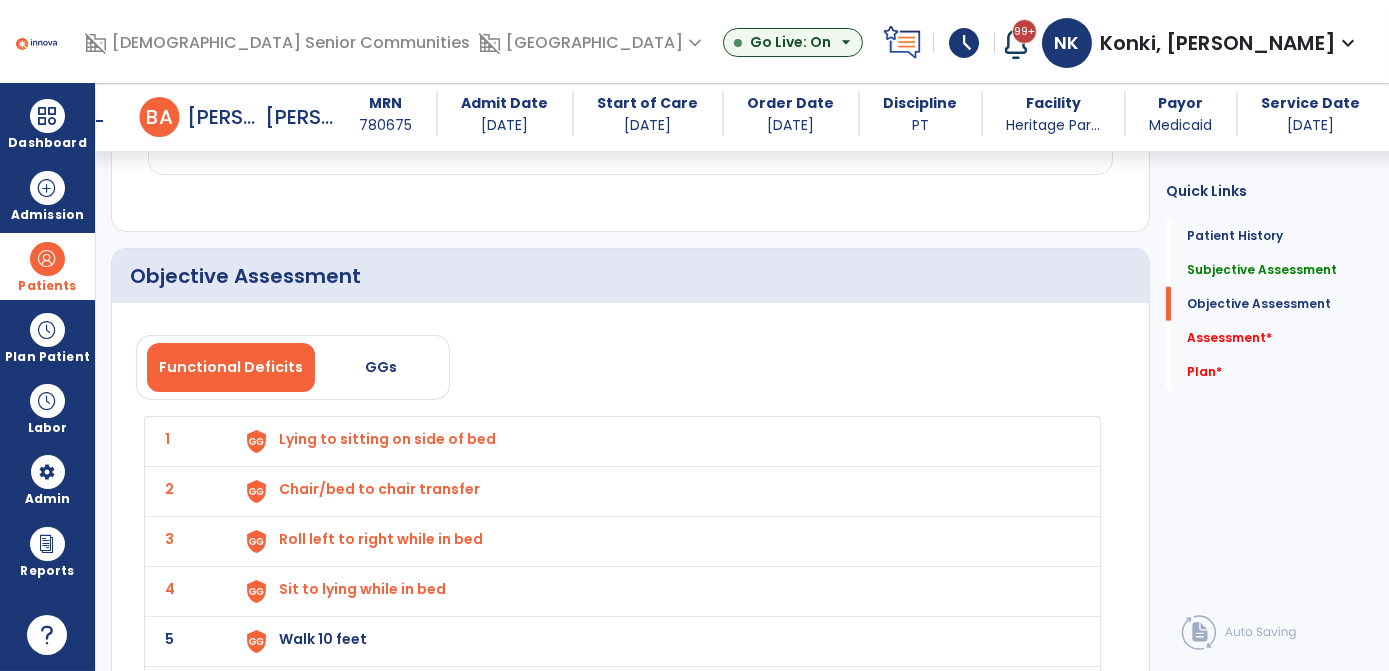 click on "Walk 10 feet" at bounding box center [657, 441] 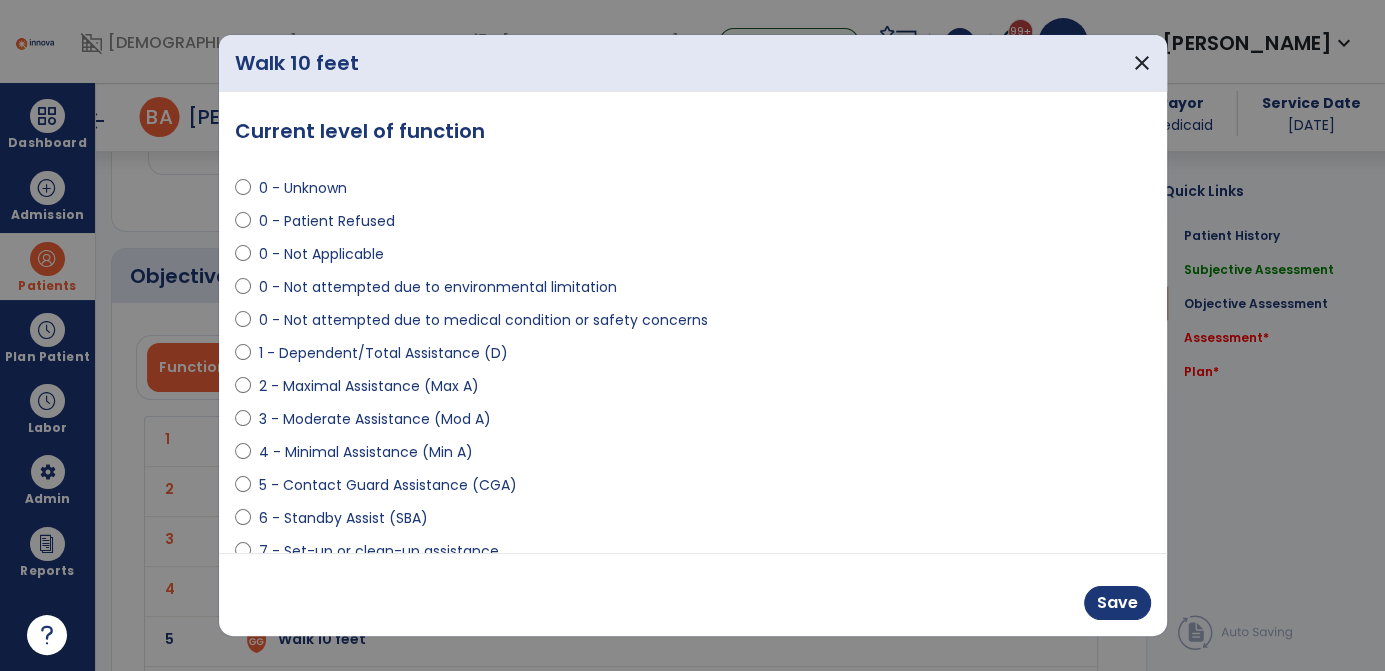 scroll, scrollTop: 2666, scrollLeft: 0, axis: vertical 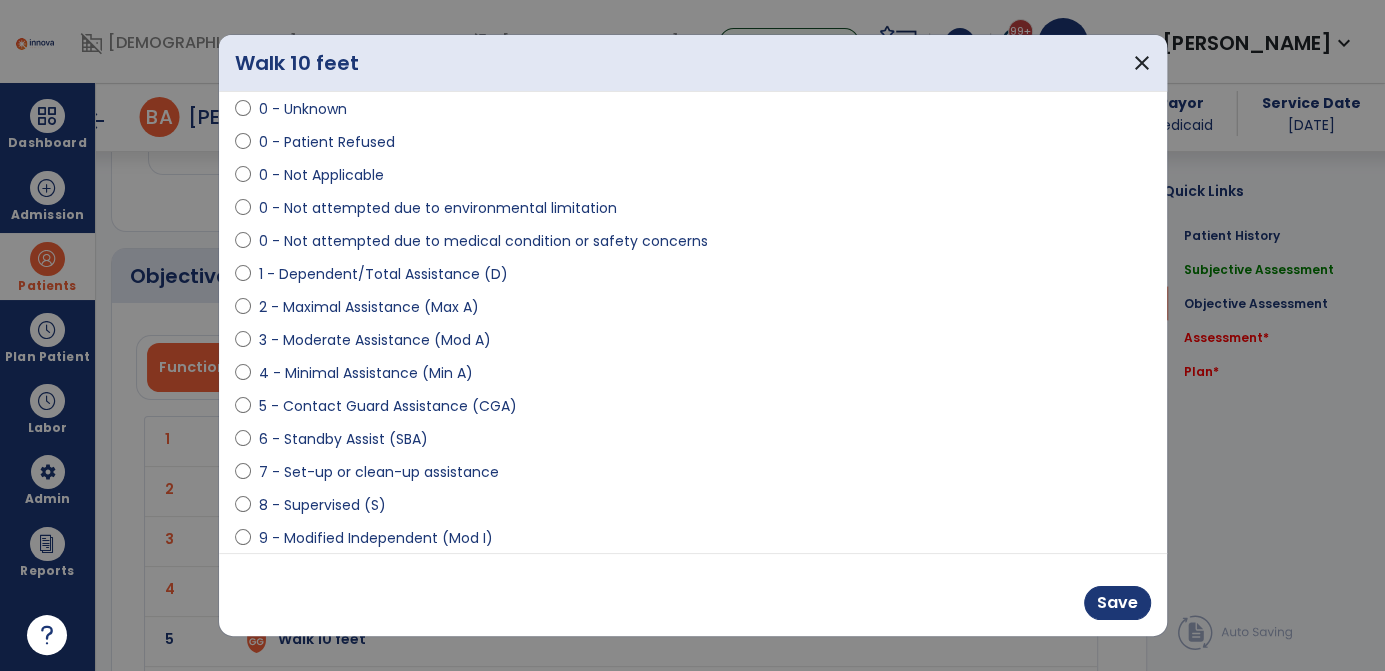 click on "9 - Modified Independent (Mod I)" at bounding box center [376, 538] 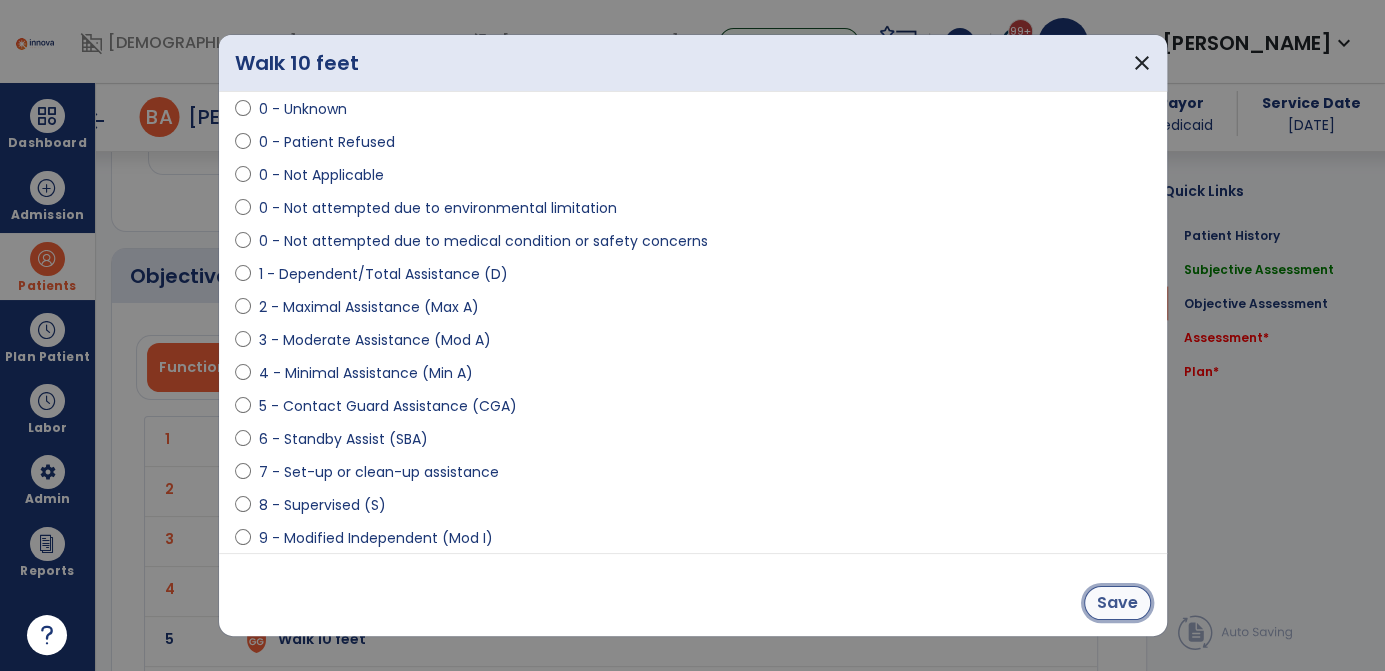 click on "Save" at bounding box center [1117, 603] 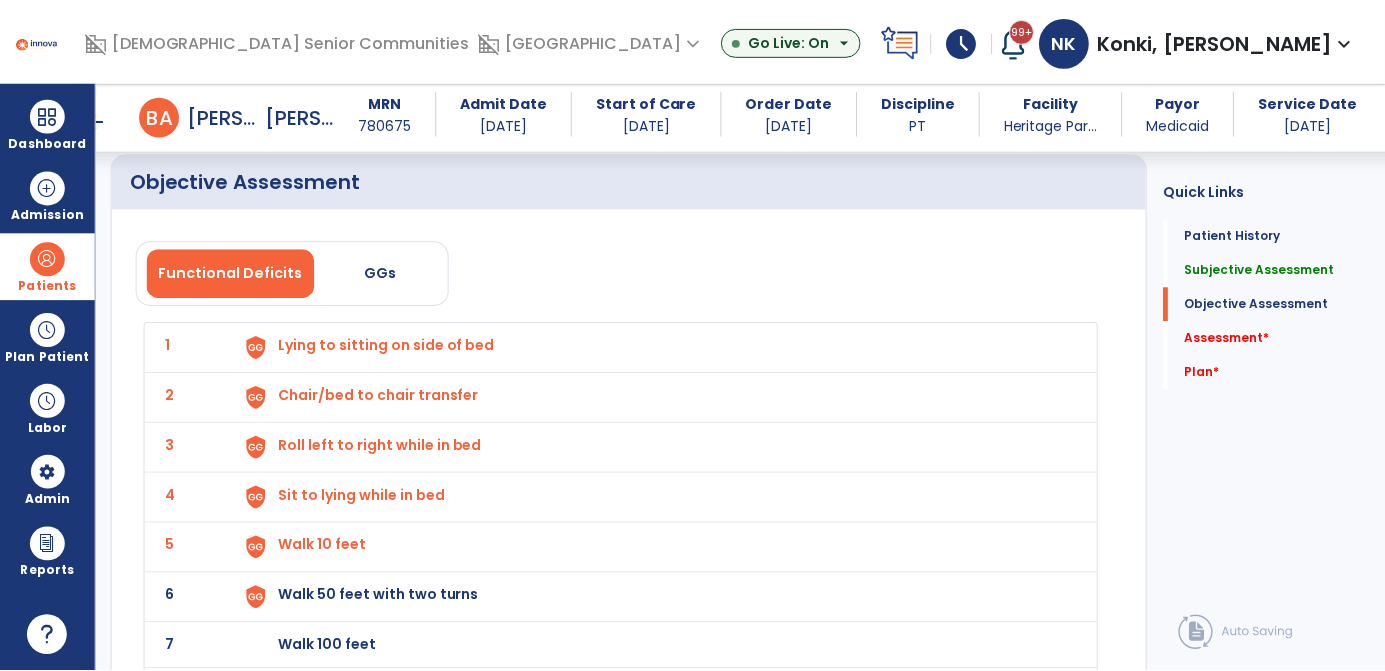 scroll, scrollTop: 2762, scrollLeft: 0, axis: vertical 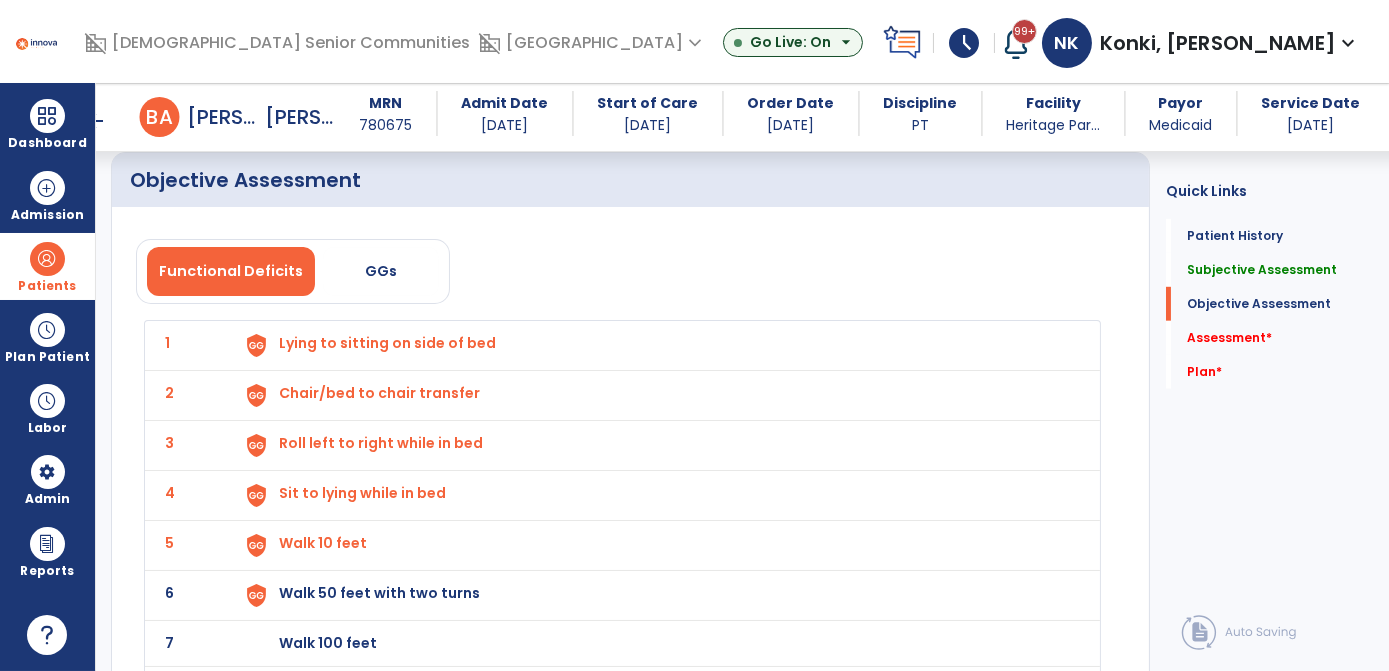 click on "6 Walk 50 feet with two turns" 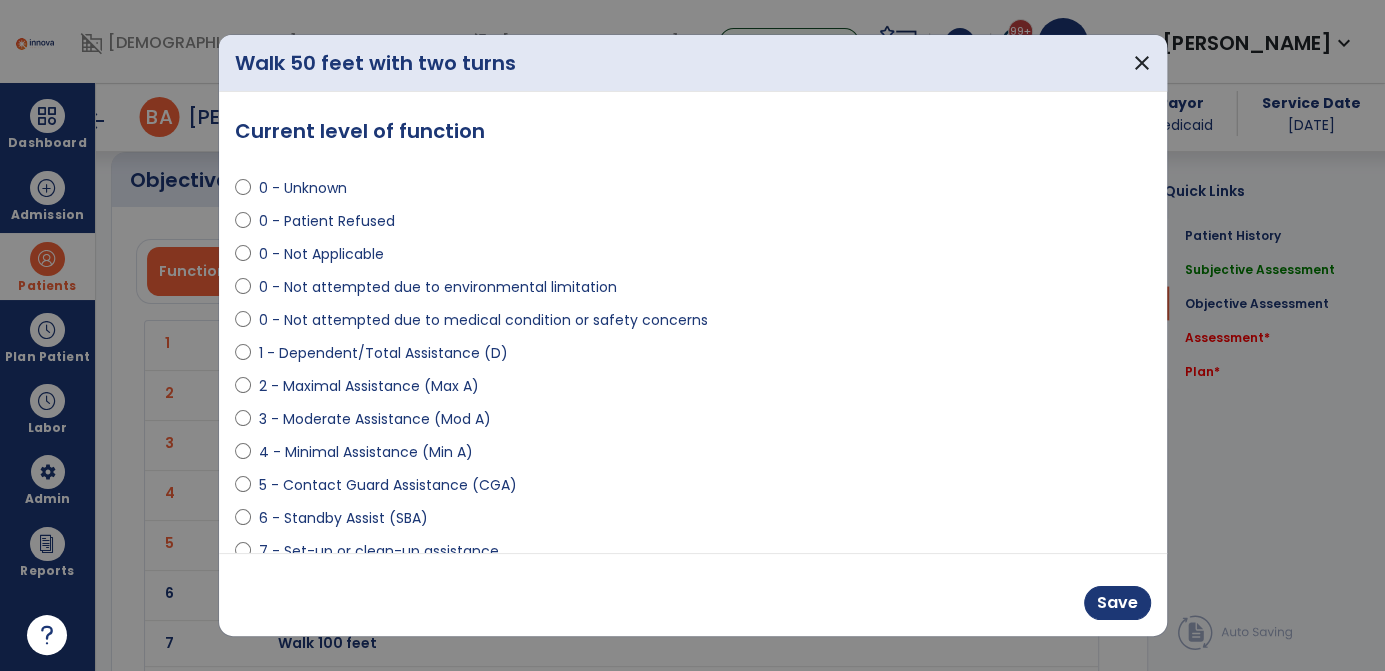 scroll, scrollTop: 2762, scrollLeft: 0, axis: vertical 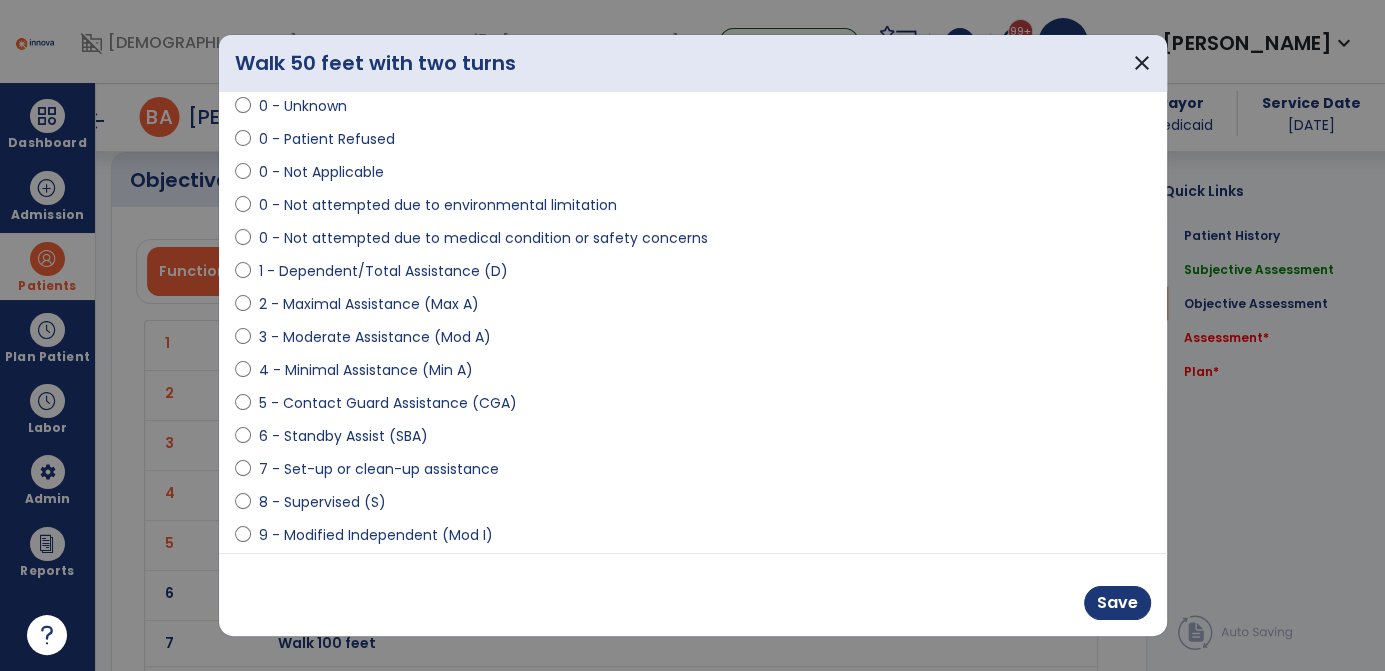 click on "9 - Modified Independent (Mod I)" at bounding box center [376, 535] 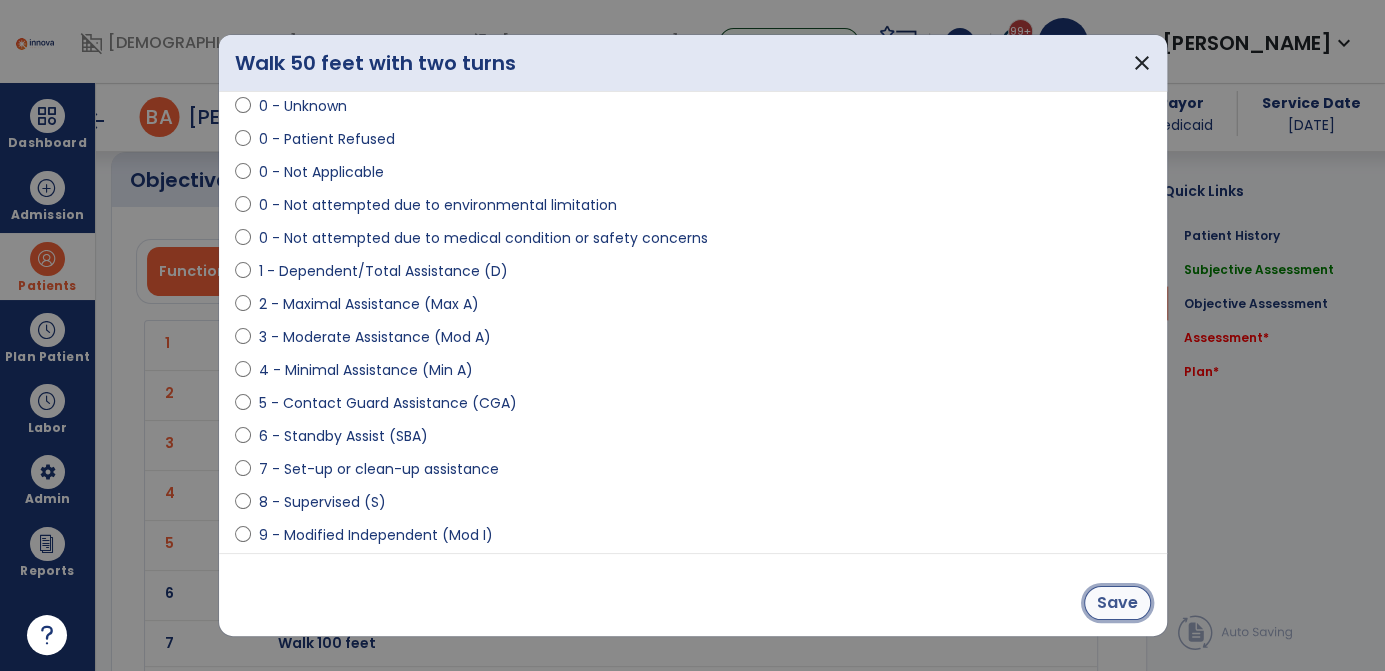 click on "Save" at bounding box center (1117, 603) 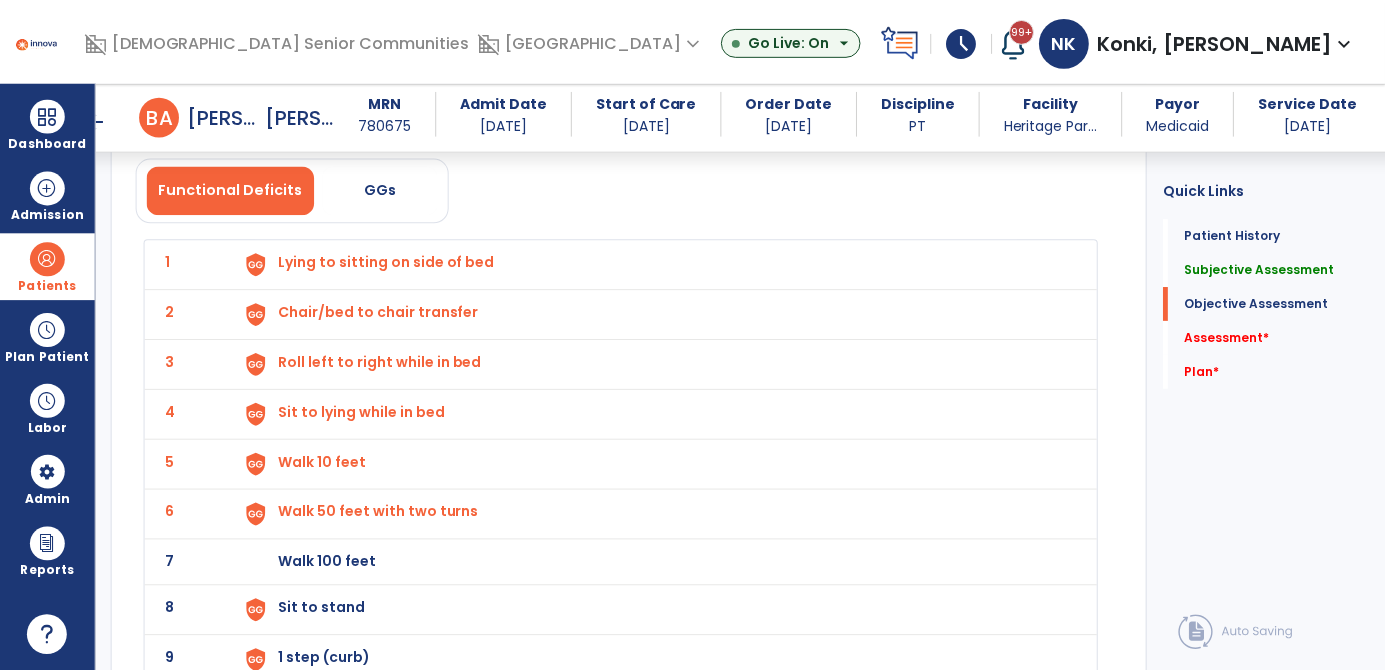 scroll, scrollTop: 2847, scrollLeft: 0, axis: vertical 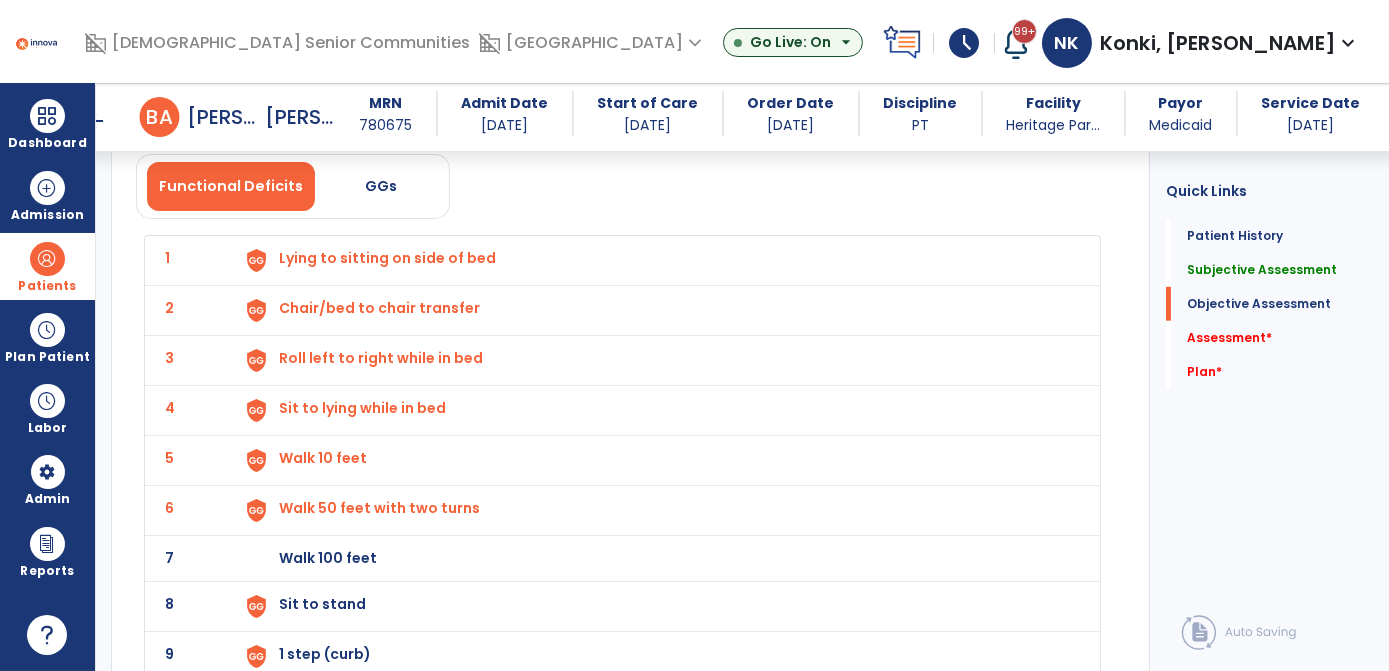 click on "Walk 100 feet" at bounding box center (657, 260) 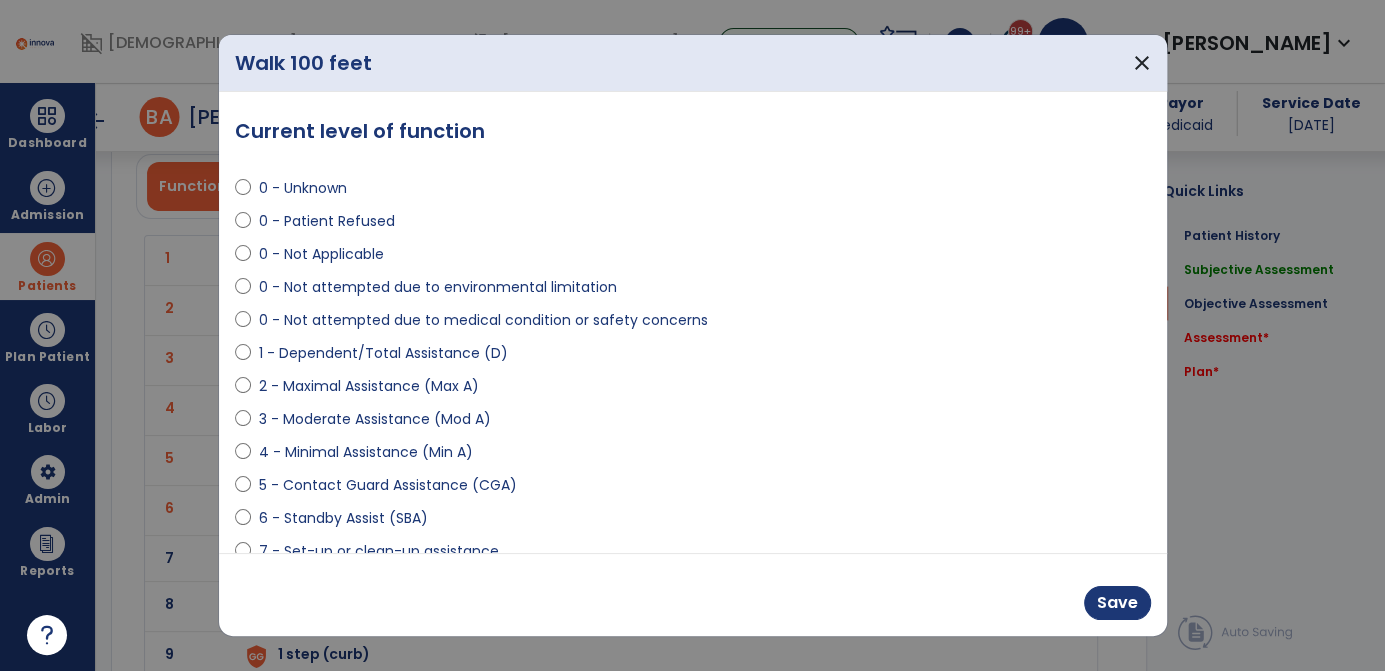 scroll, scrollTop: 2847, scrollLeft: 0, axis: vertical 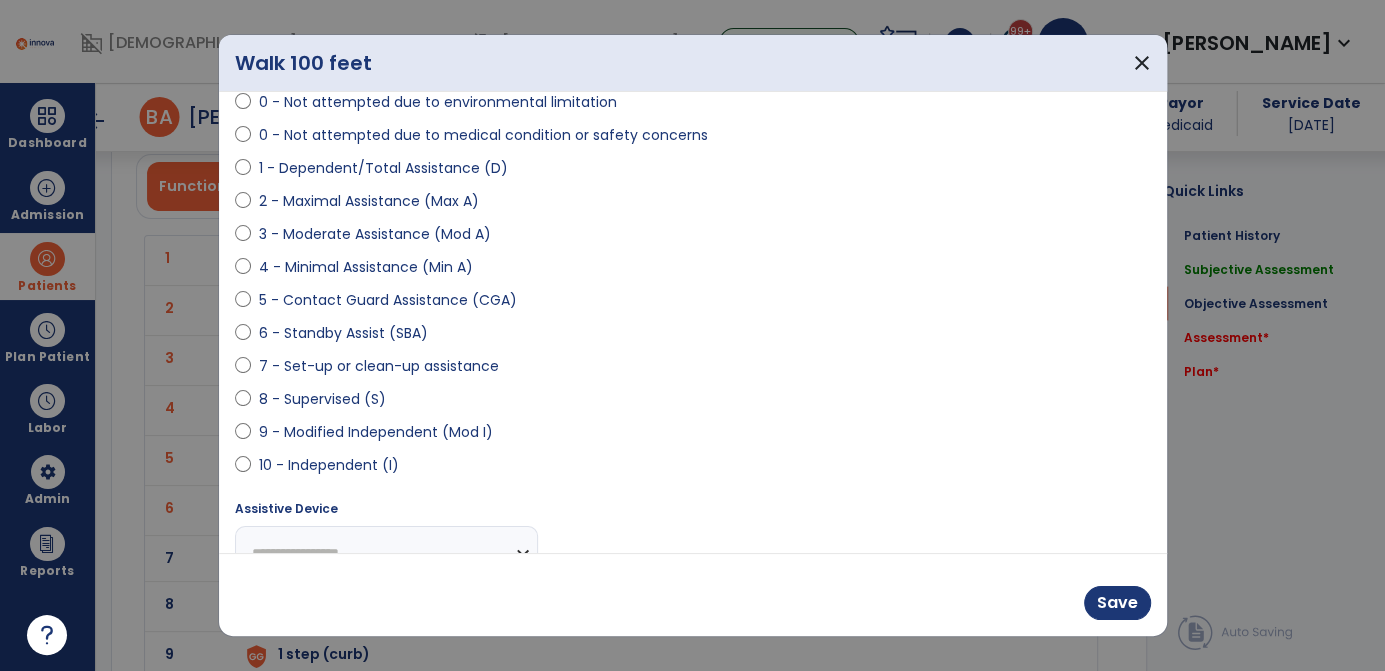 click on "9 - Modified Independent (Mod I)" at bounding box center [376, 432] 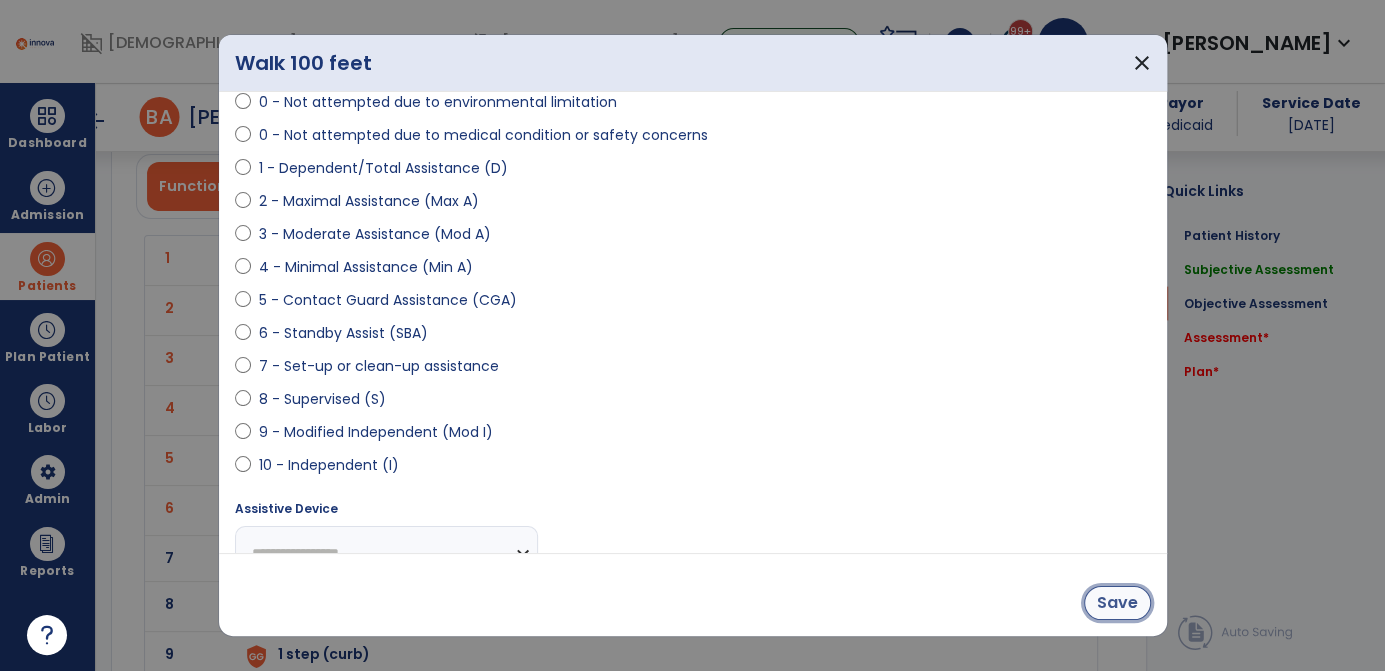 click on "Save" at bounding box center [1117, 603] 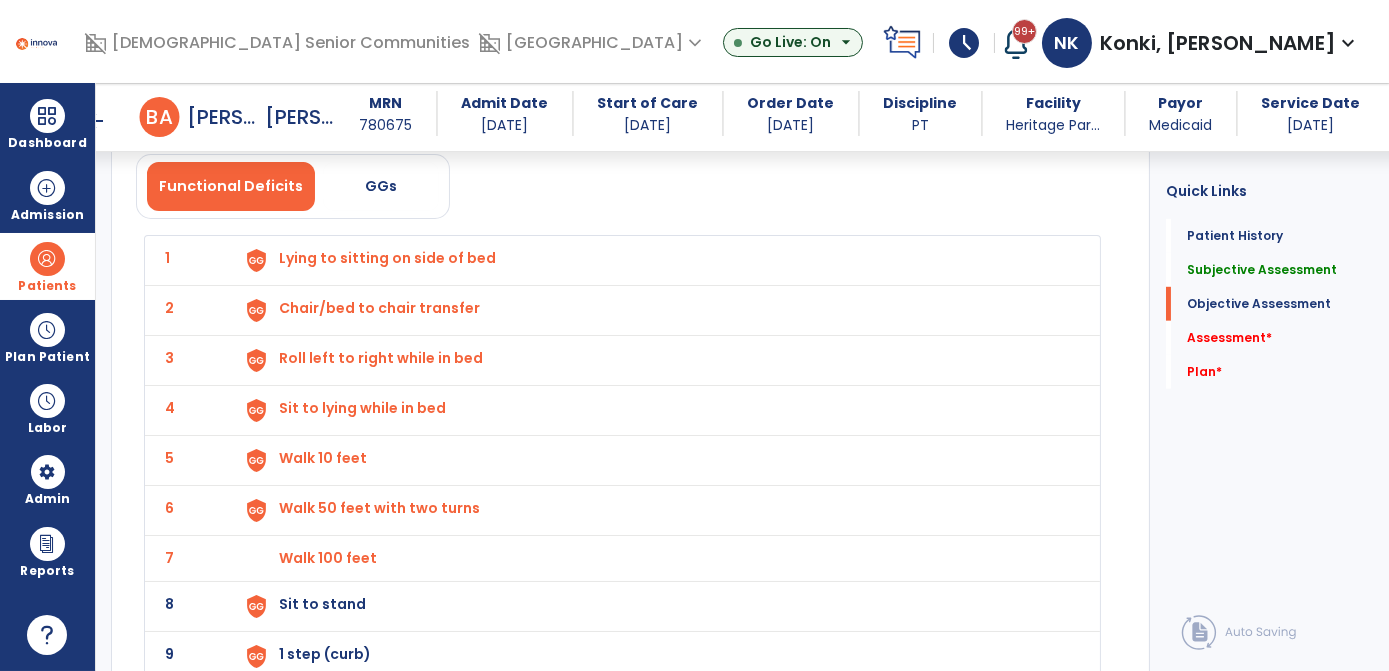 click on "8 Sit to stand" 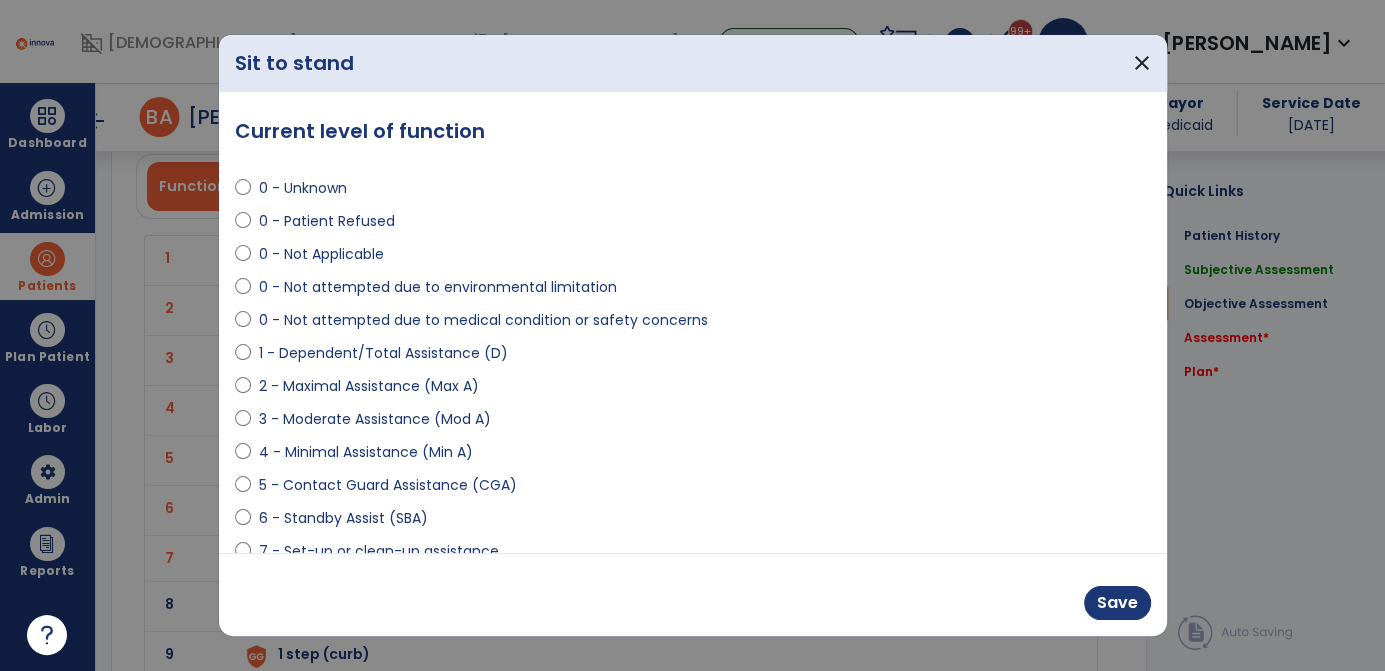scroll, scrollTop: 2847, scrollLeft: 0, axis: vertical 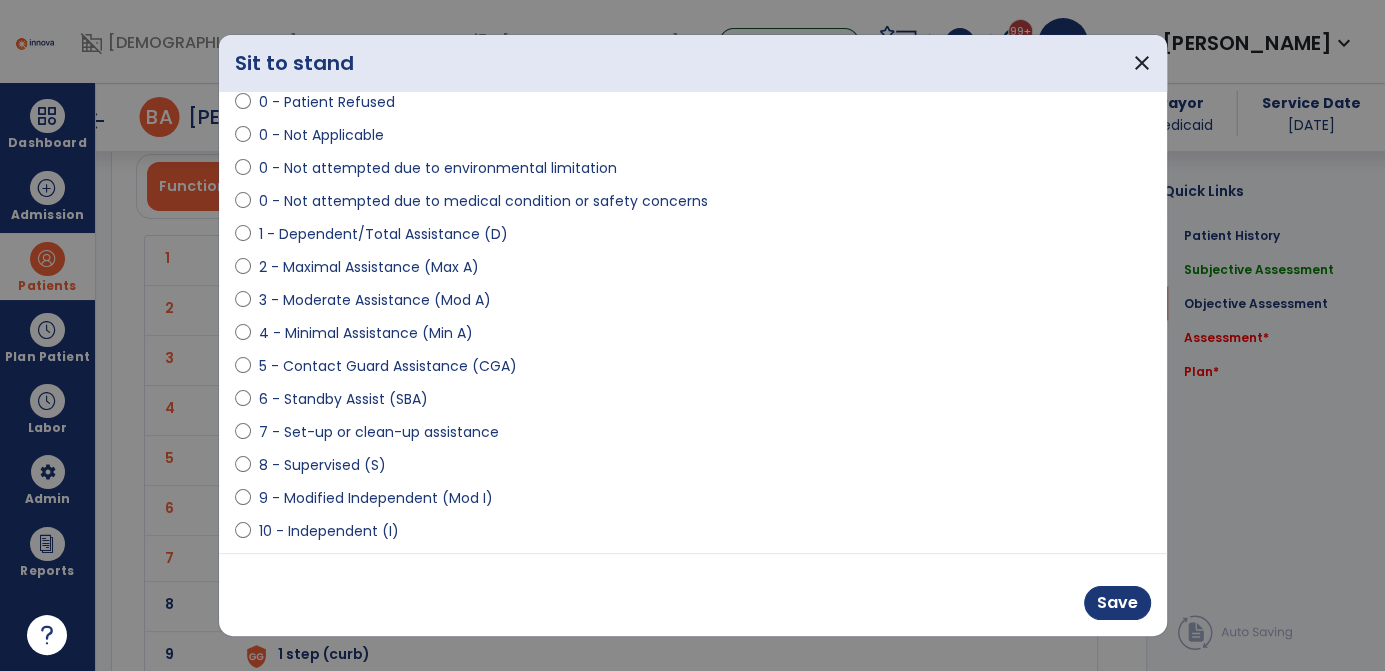 click on "8 - Supervised (S)" at bounding box center (322, 465) 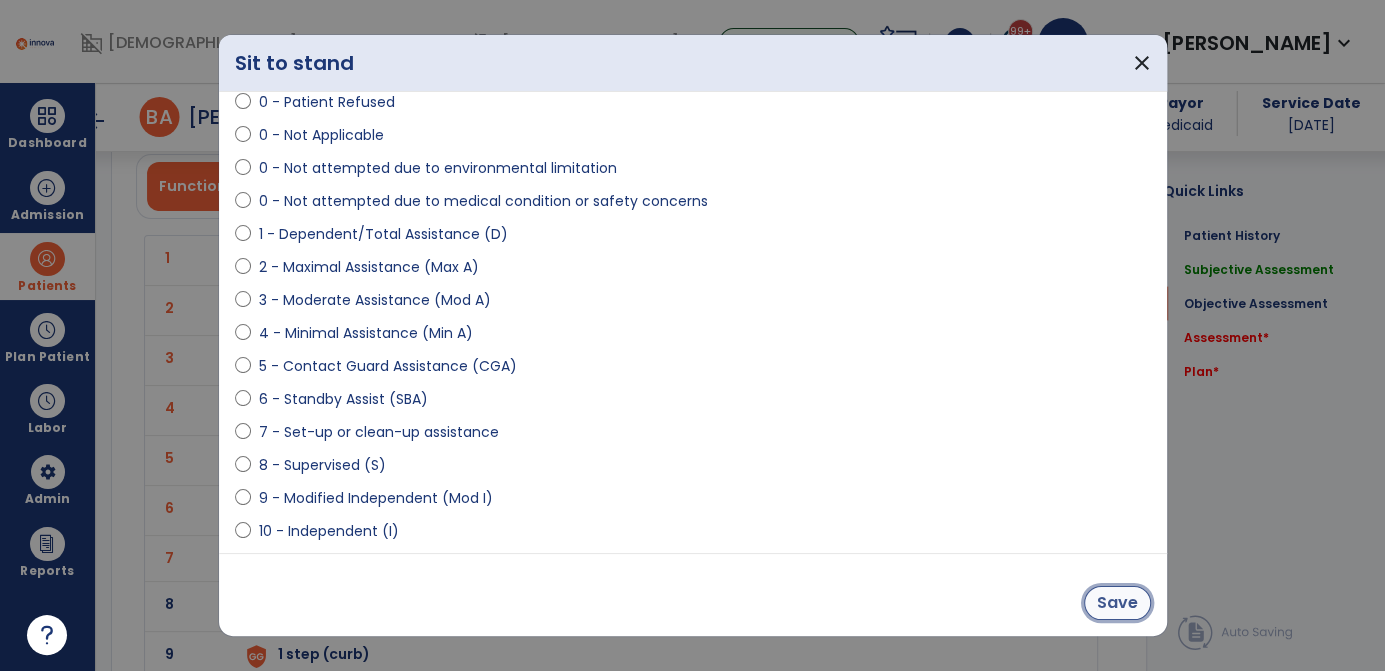 click on "Save" at bounding box center (1117, 603) 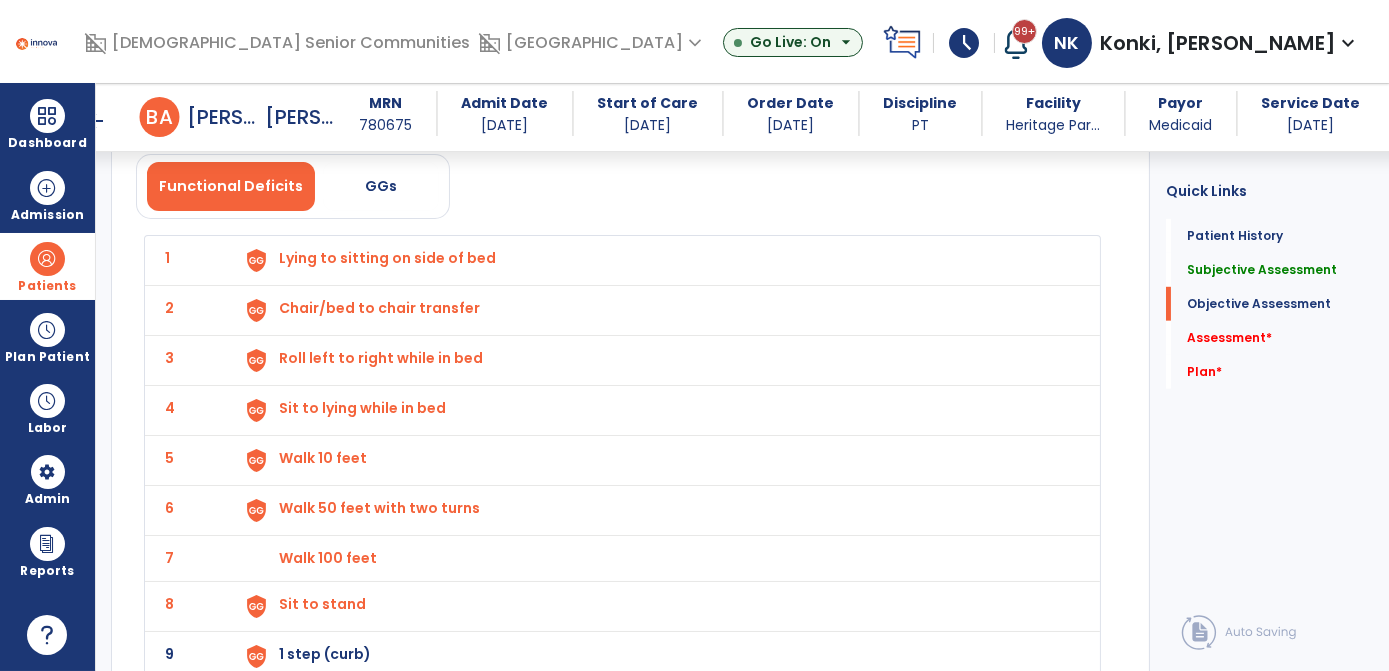 click on "1 step (curb)" at bounding box center [657, 260] 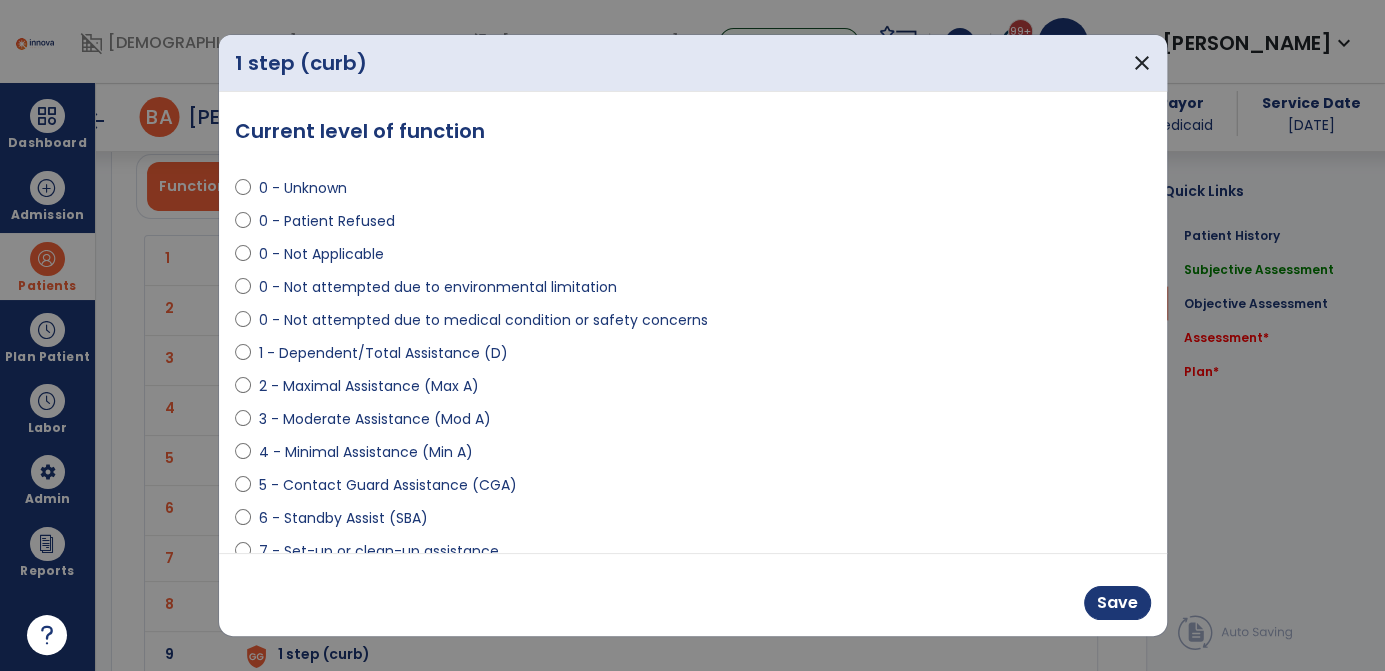 scroll, scrollTop: 2847, scrollLeft: 0, axis: vertical 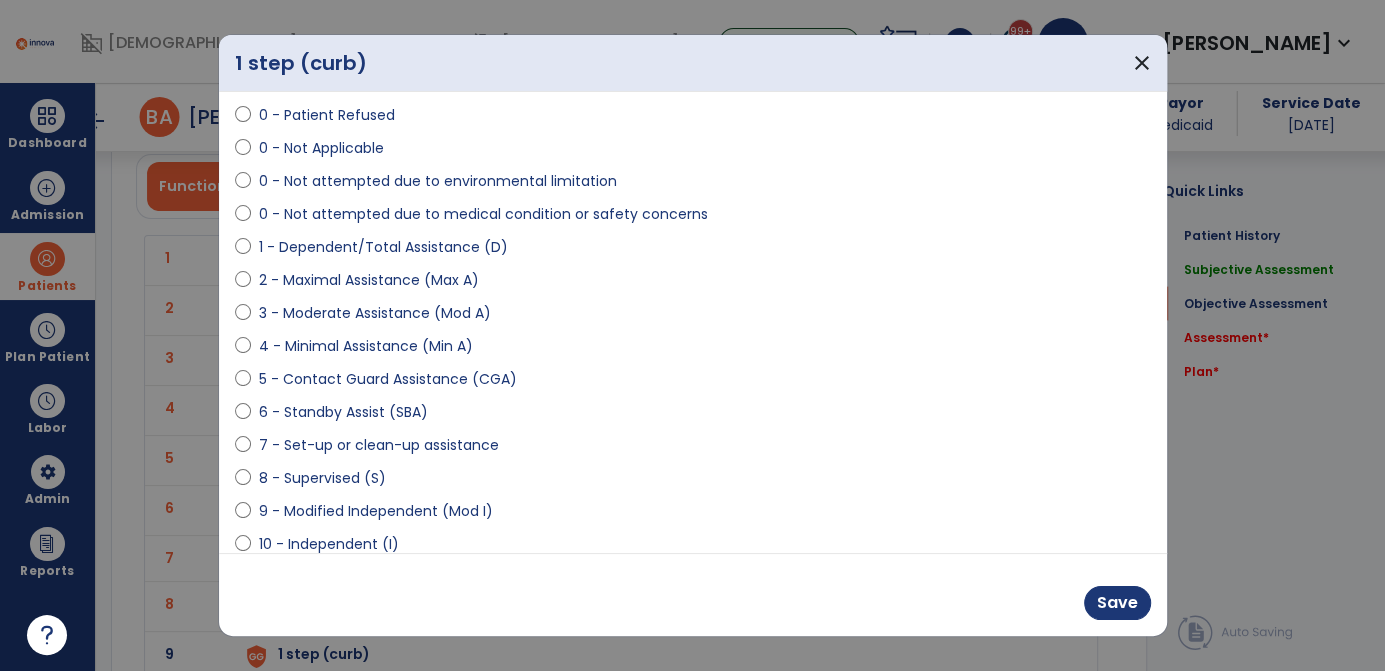 click on "8 - Supervised (S)" at bounding box center (322, 478) 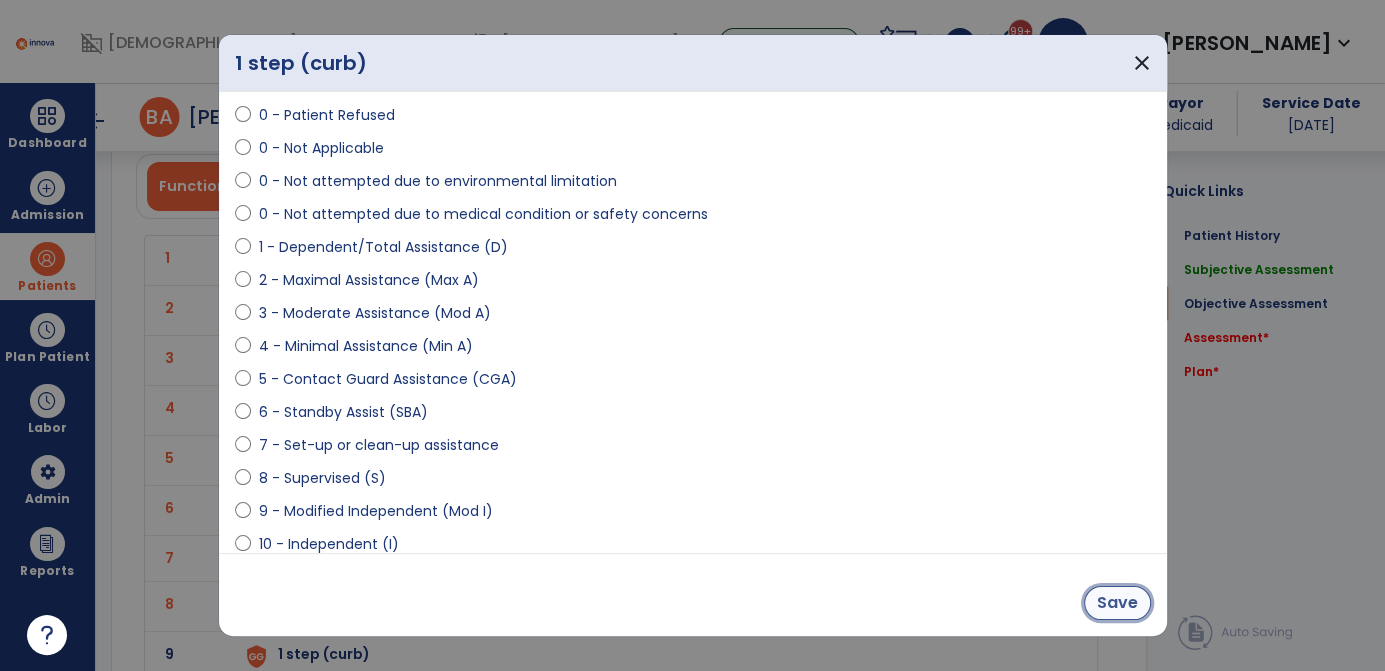 click on "Save" at bounding box center [1117, 603] 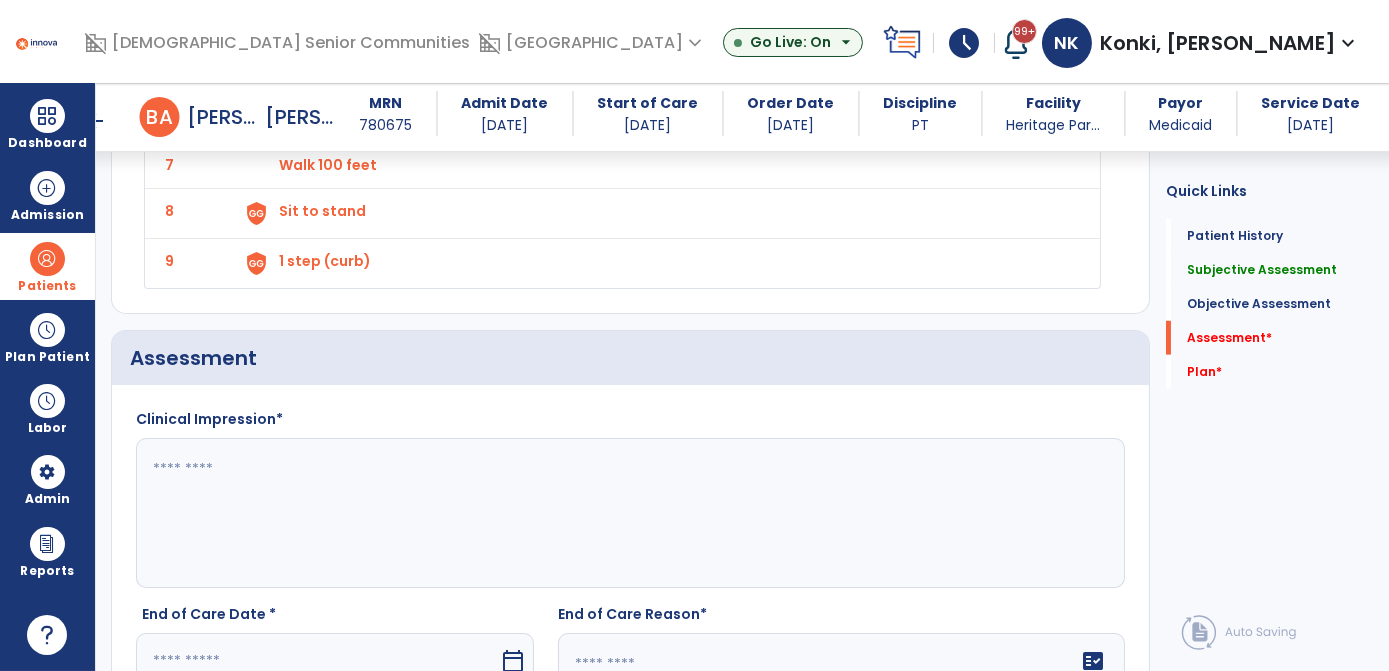 scroll, scrollTop: 3248, scrollLeft: 0, axis: vertical 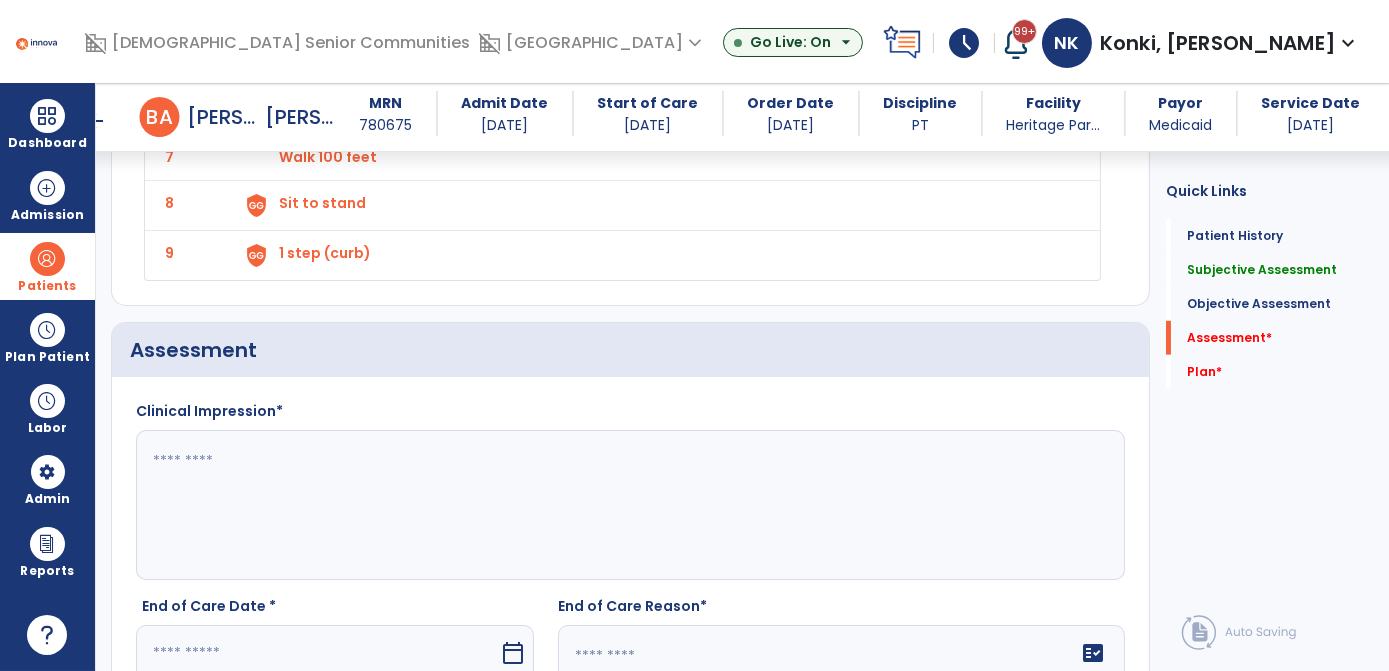 click 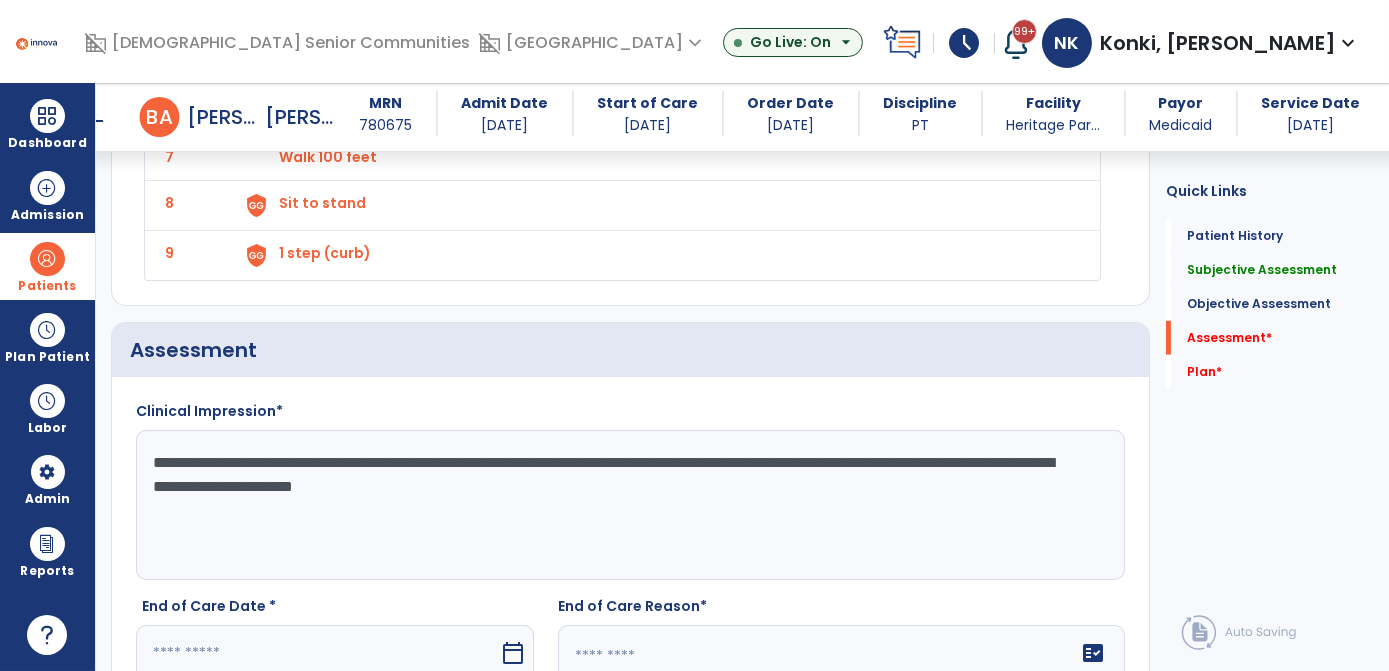 type on "**********" 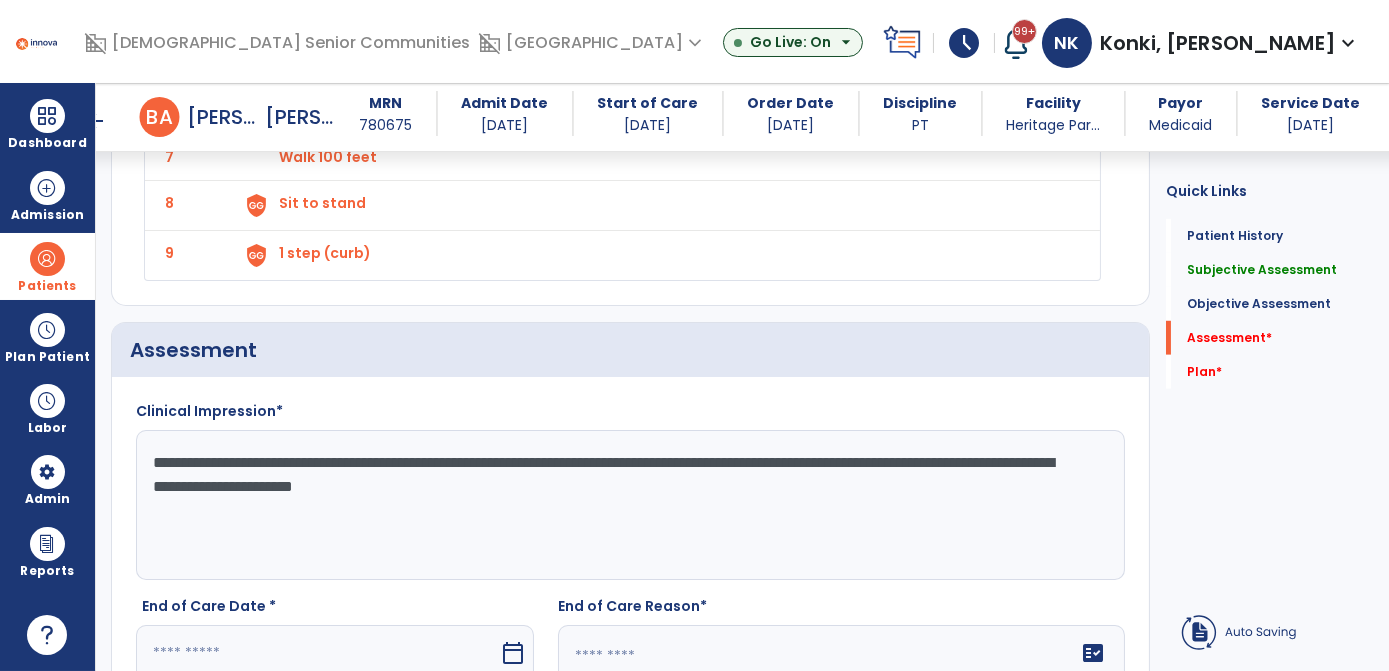 click at bounding box center [317, 653] 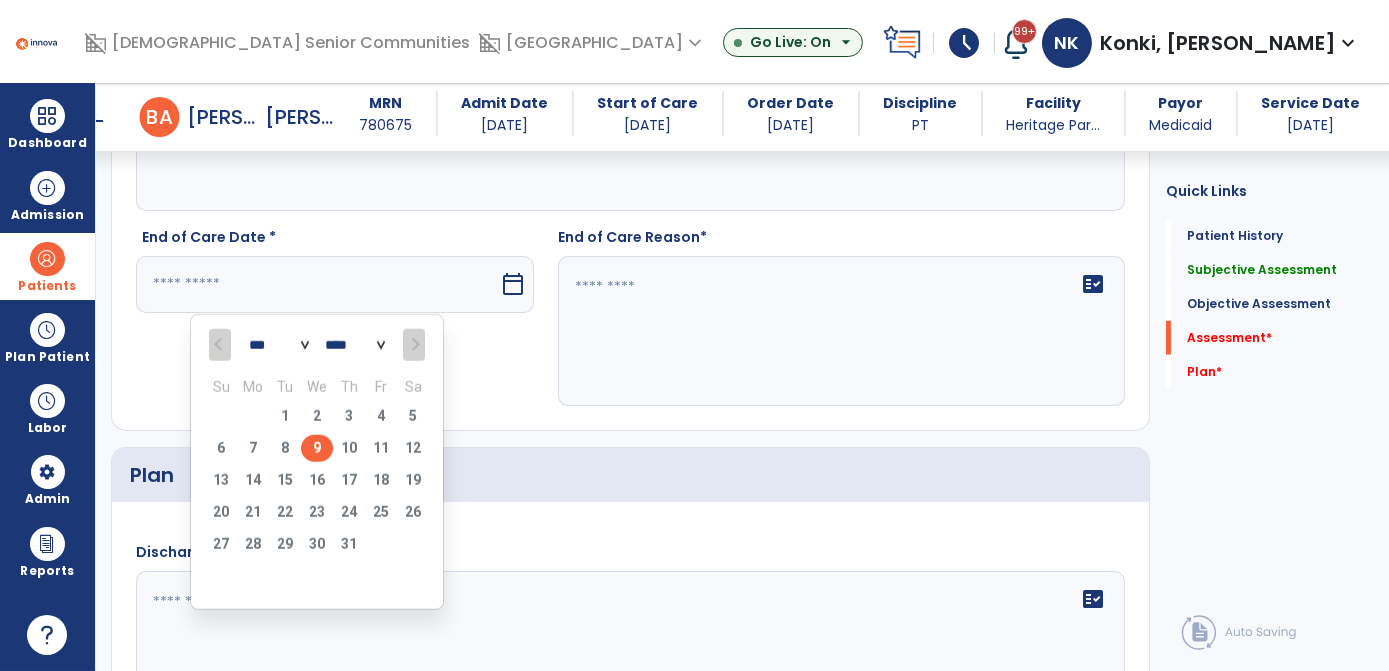click on "9" at bounding box center [317, 448] 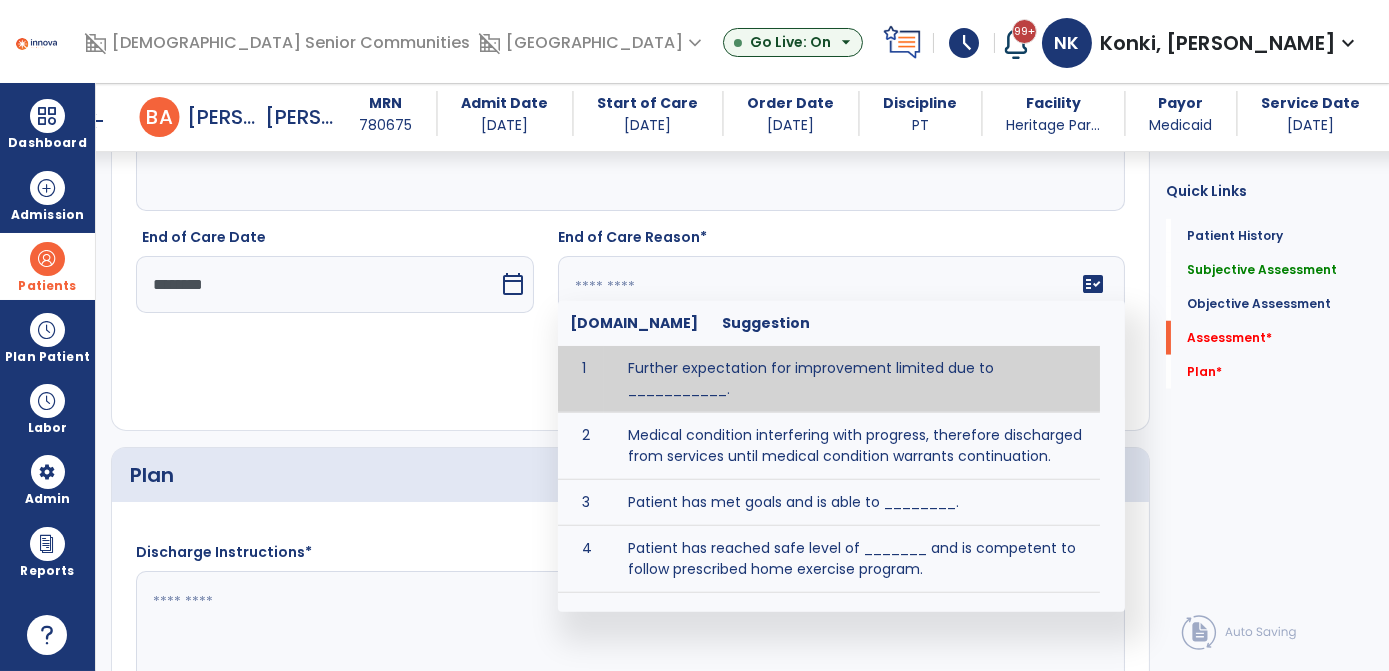 click on "fact_check  [DOMAIN_NAME] Suggestion 1 Further expectation for improvement limited due to ___________. 2 Medical condition interfering with progress, therefore discharged from services until medical condition warrants continuation. 3 Patient has met goals and is able to ________. 4 Patient has reached safe level of _______ and is competent to follow prescribed home exercise program. 5 Patient responded to therapy ____________. 6 Unexpected facility discharge - patient continues to warrant further therapy and will be re-screened upon readmission. 7 Unstable medical condition makes continued services inappropriate at this time." 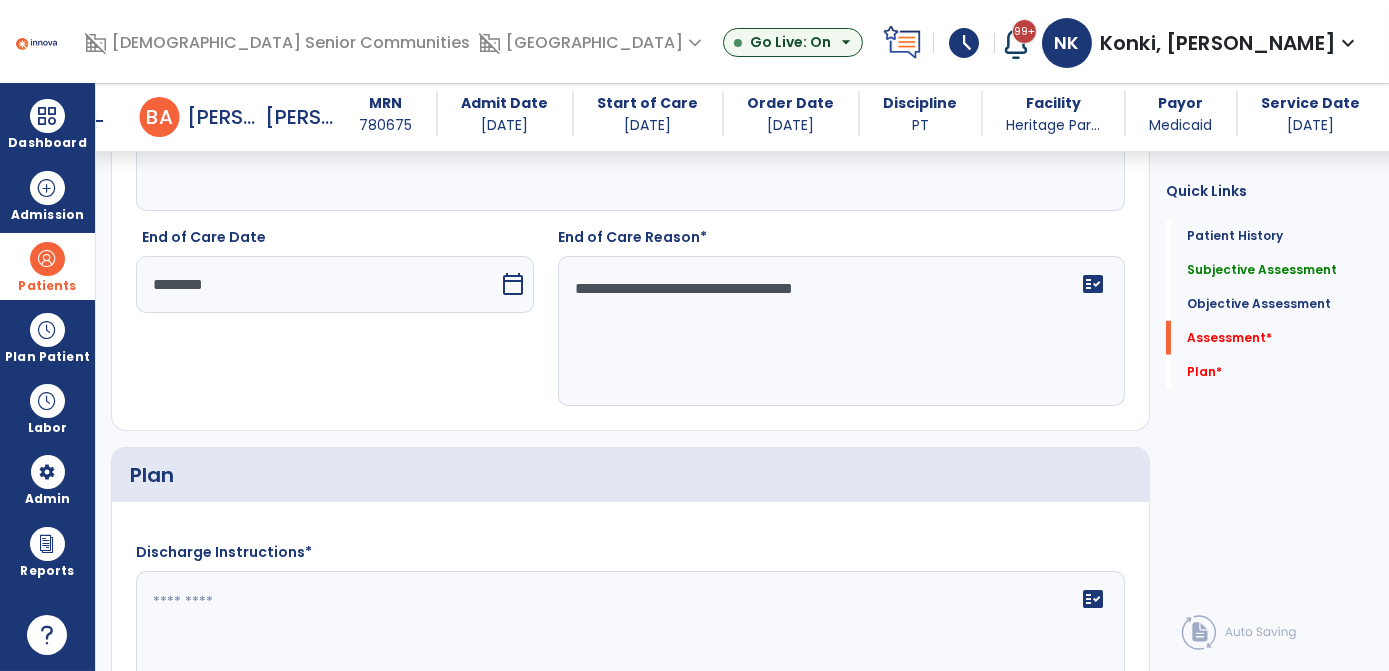 type on "**********" 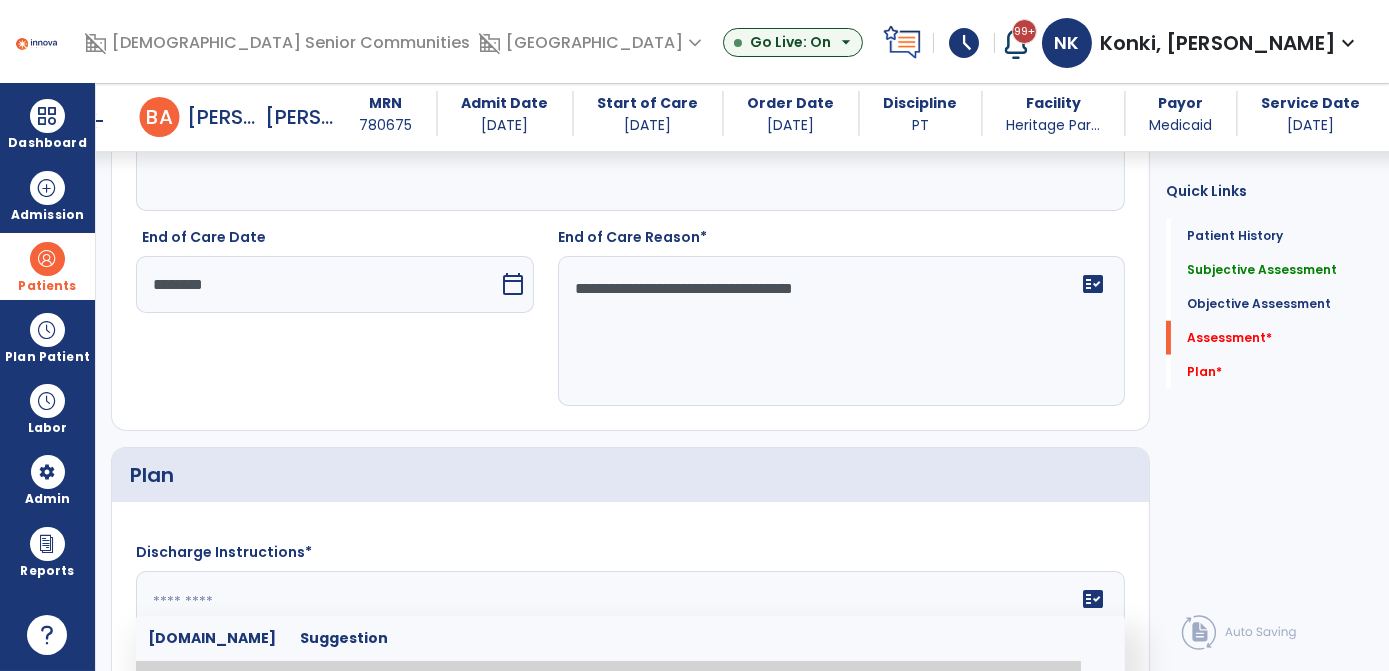 click 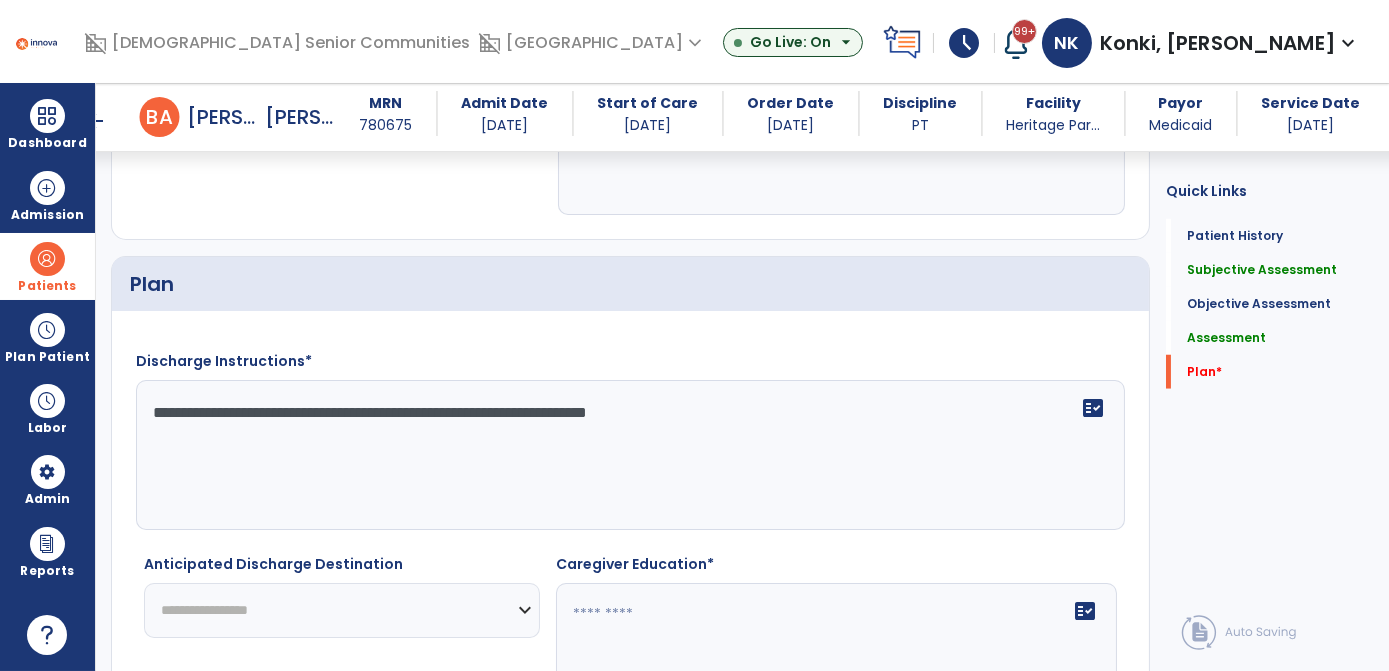 scroll, scrollTop: 3813, scrollLeft: 0, axis: vertical 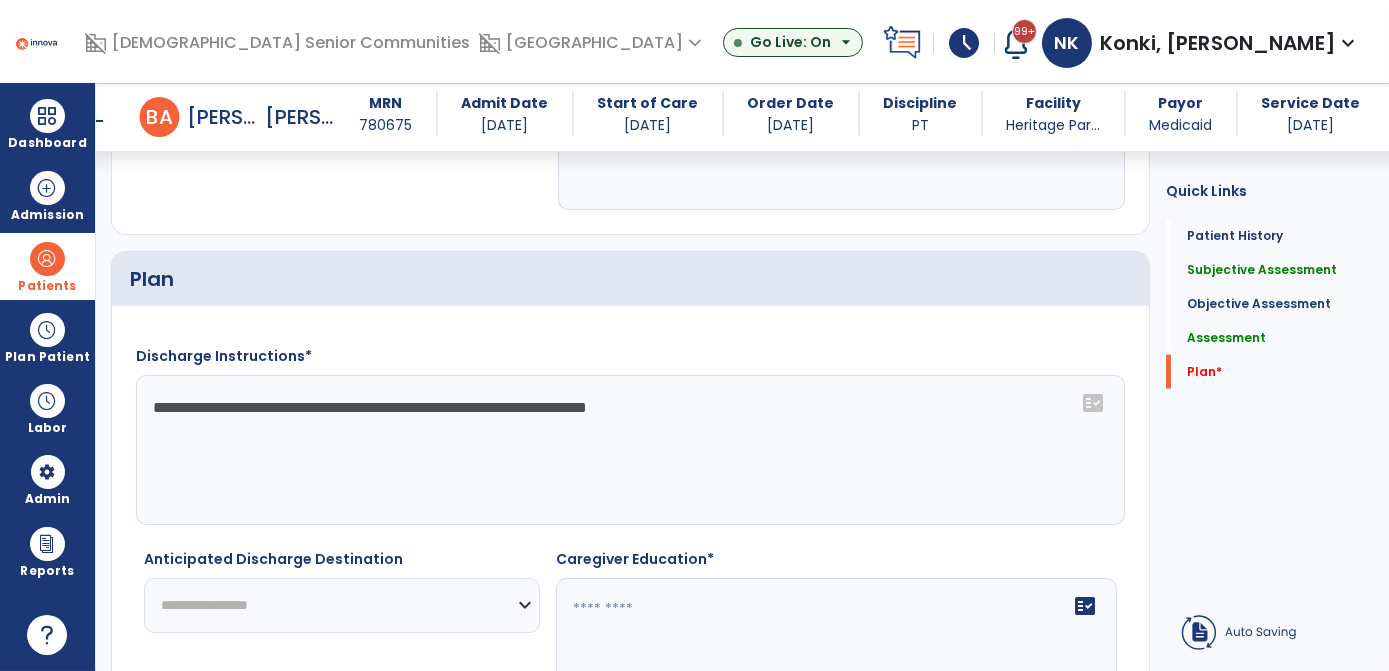 type on "**********" 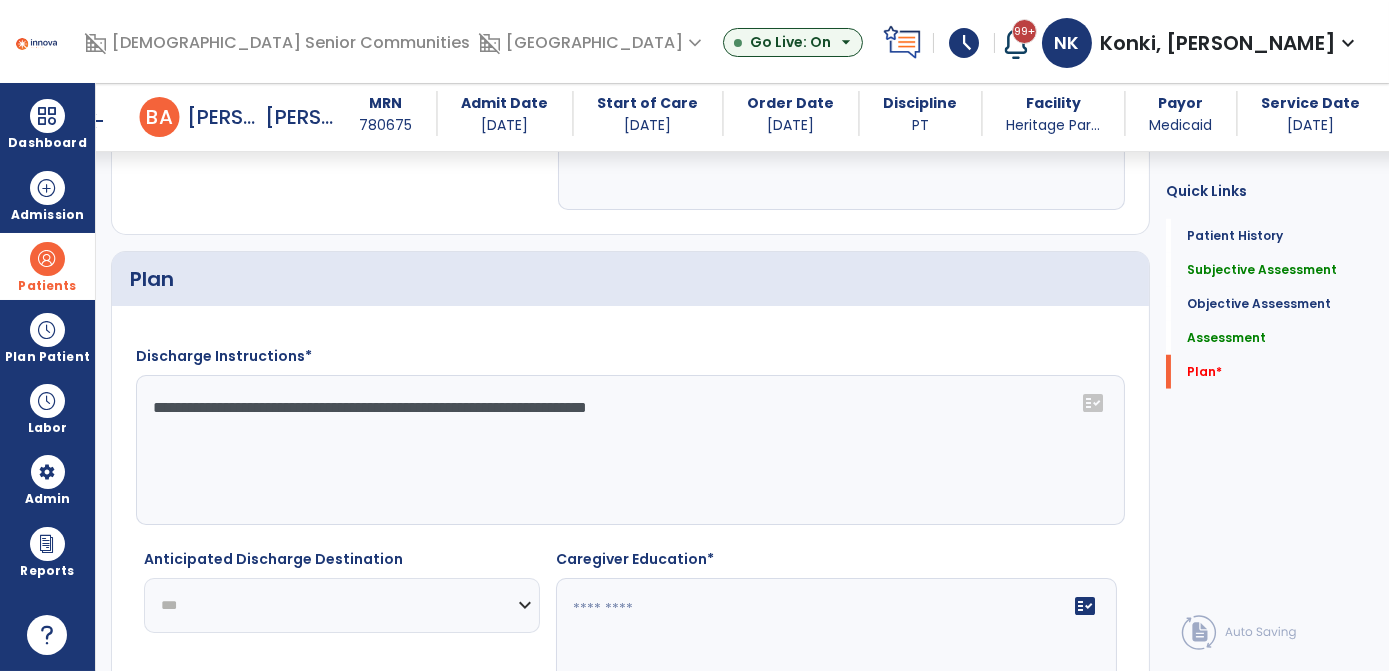 click on "**********" 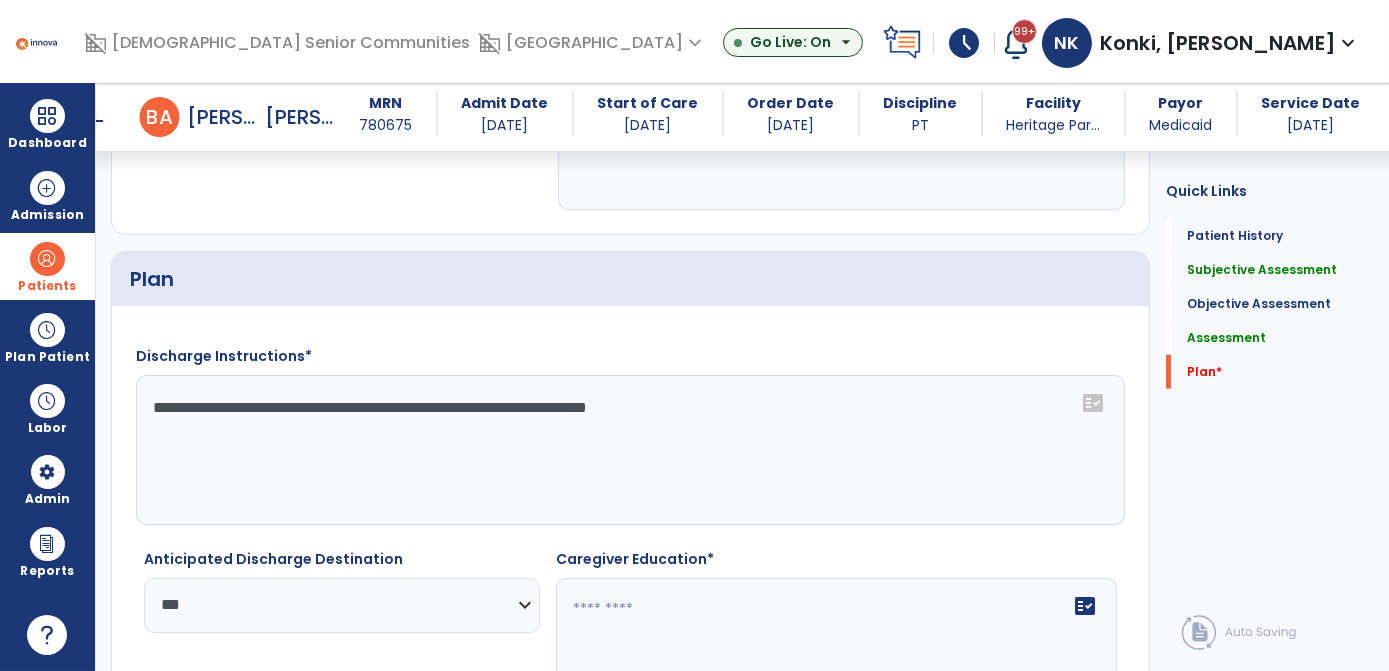 click on "**********" 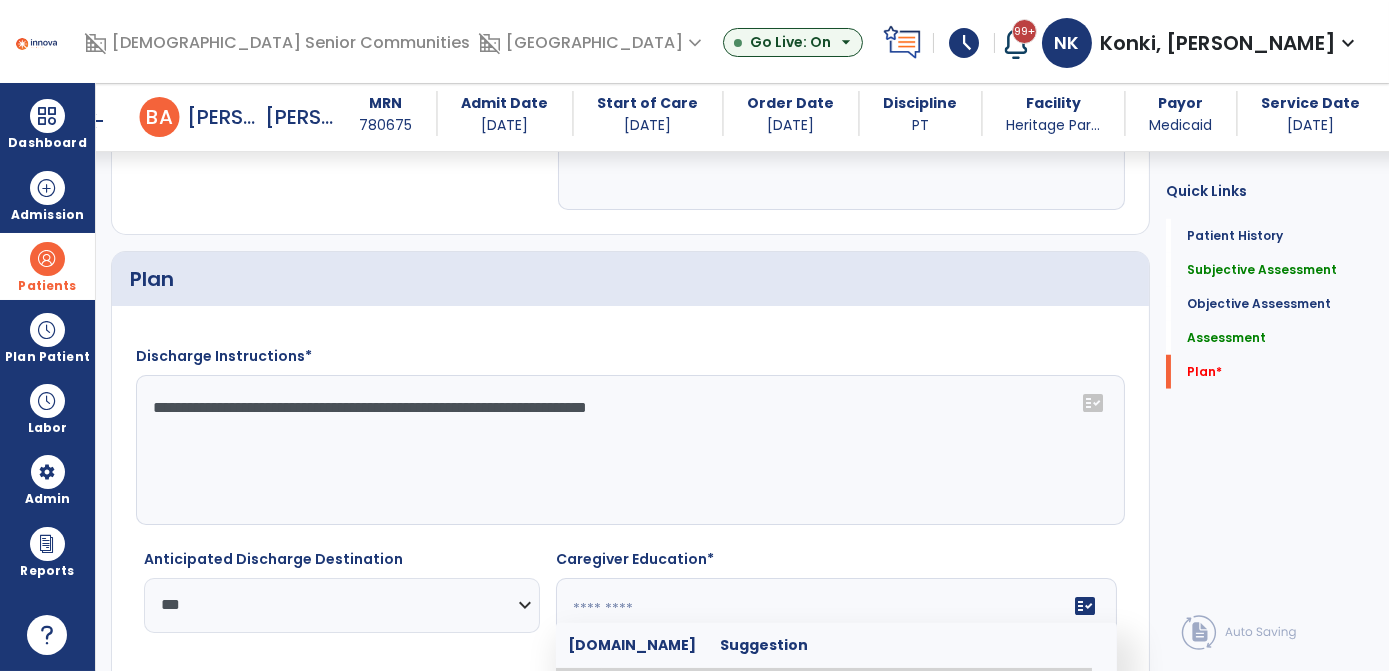 click on "fact_check  [DOMAIN_NAME] Suggestion 1 Caregiver able to demonstrate _______ with competency. 2 Caregiver educated in precautions and is able to recount information with accuracy. 3 Caregiver education initiated with _______ focusing on the following tasks/activities __________. 4 Home exercise program initiated with caregiver focusing on __________. 5 Patient educated in precautions and is able to recount information with [VALUE]% accuracy." 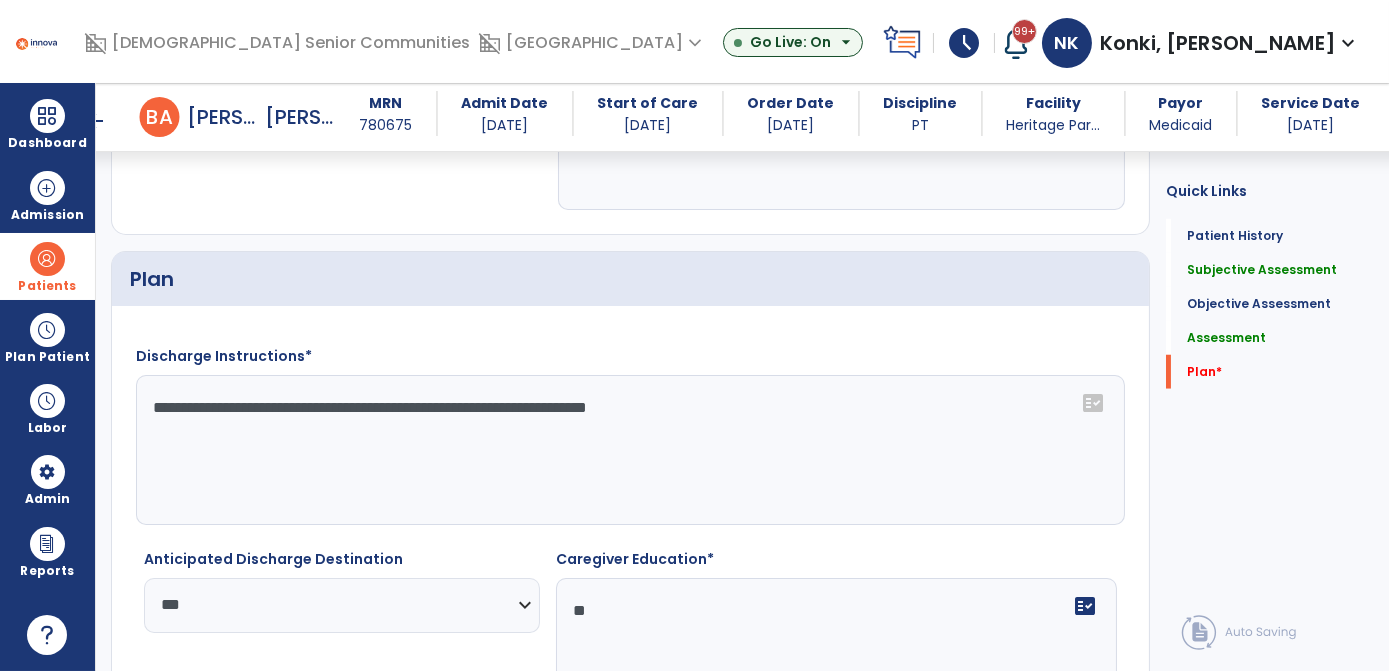 type on "*" 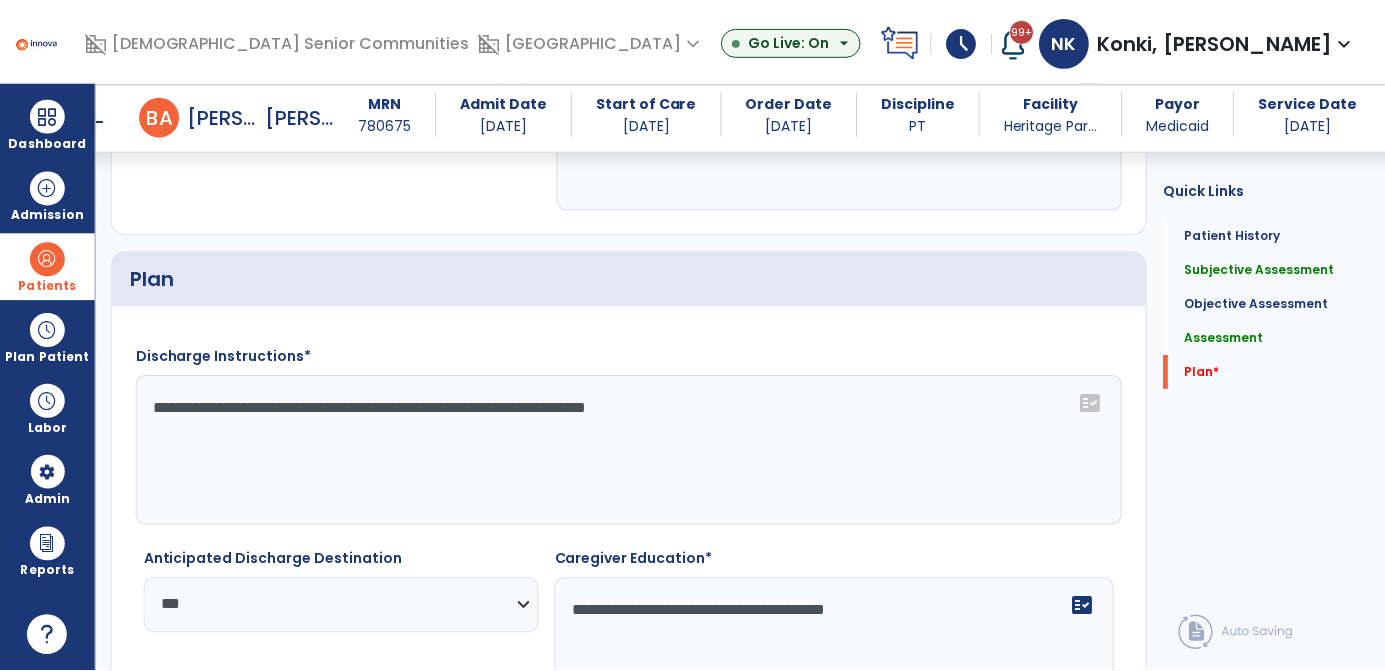 scroll, scrollTop: 3898, scrollLeft: 0, axis: vertical 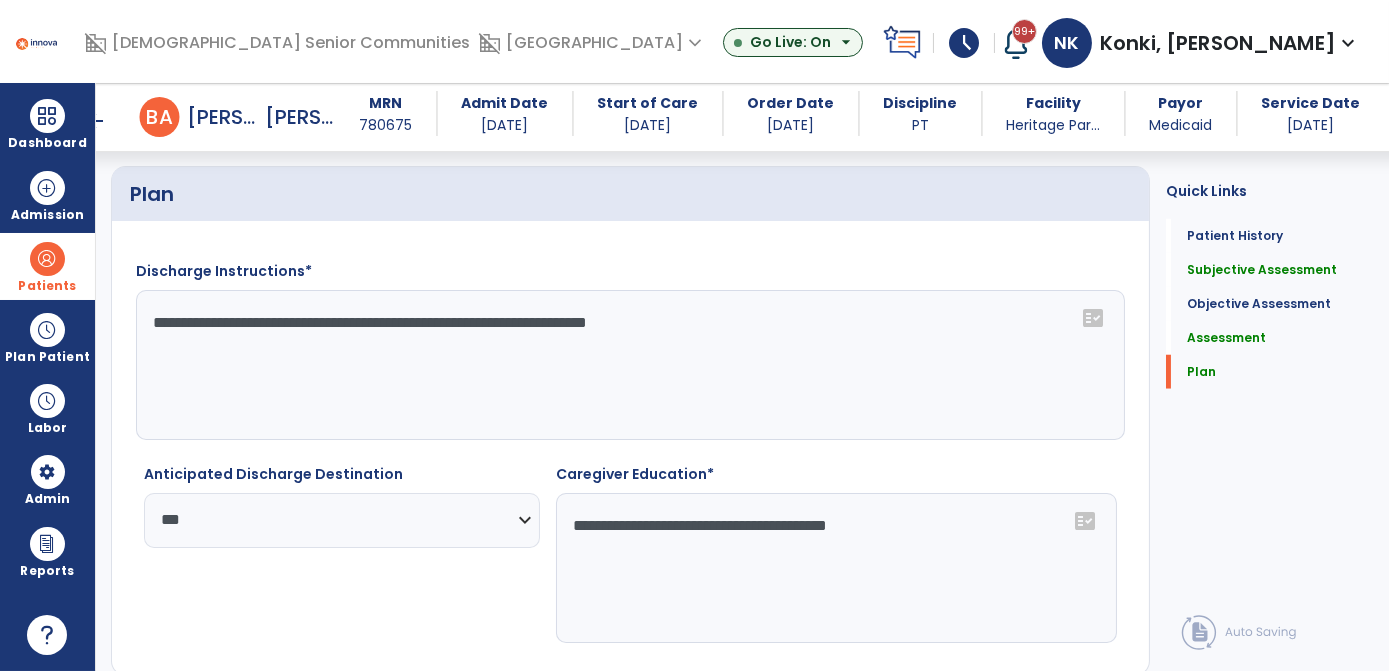 type on "**********" 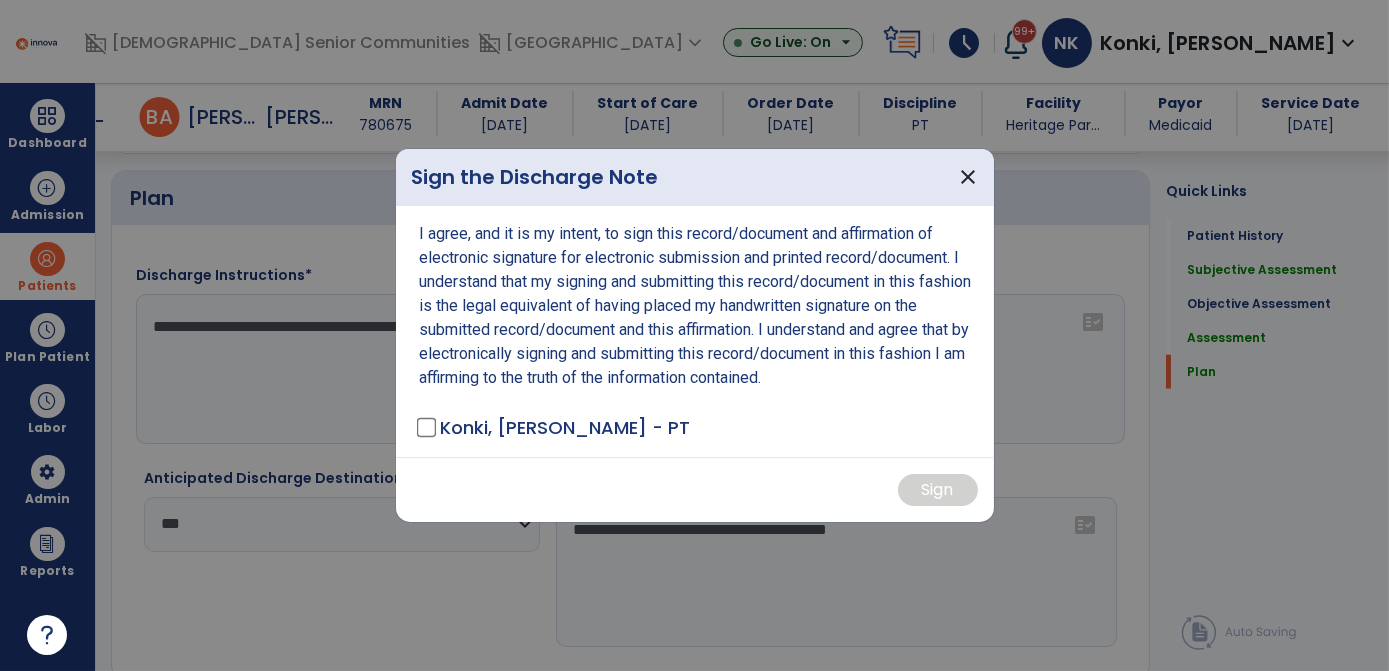 scroll, scrollTop: 3898, scrollLeft: 0, axis: vertical 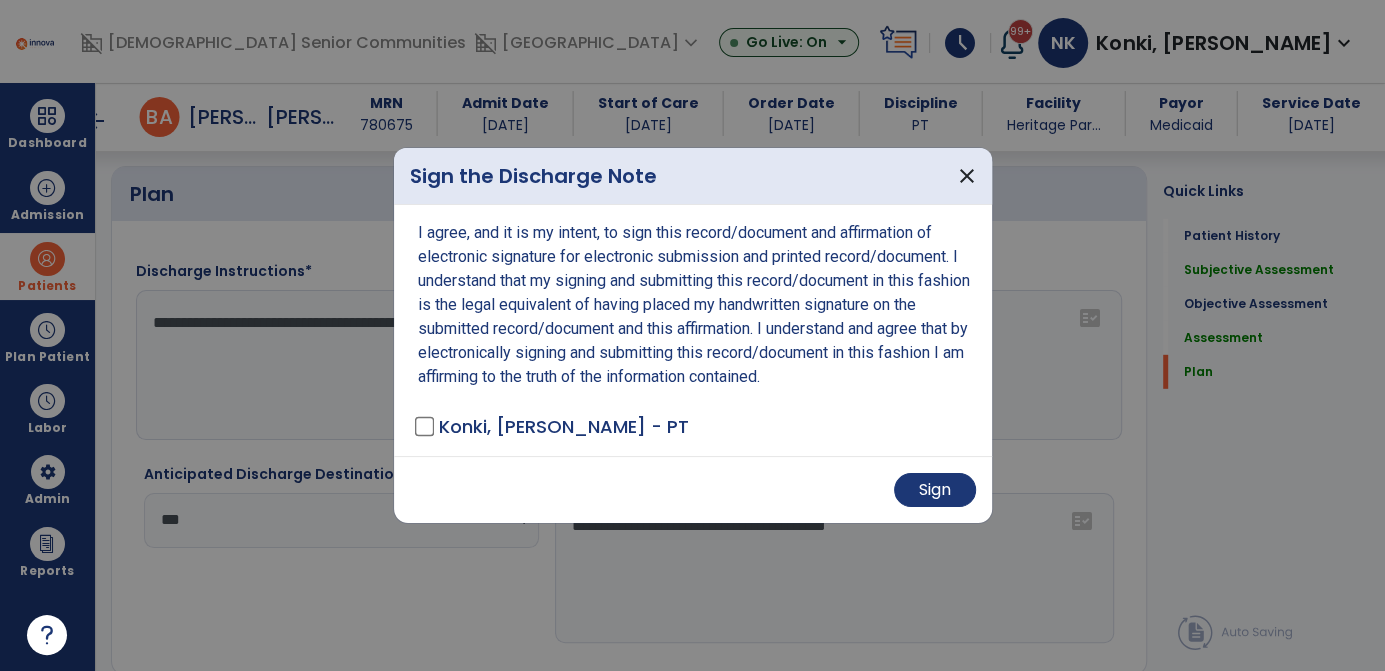 click on "Sign" at bounding box center (693, 489) 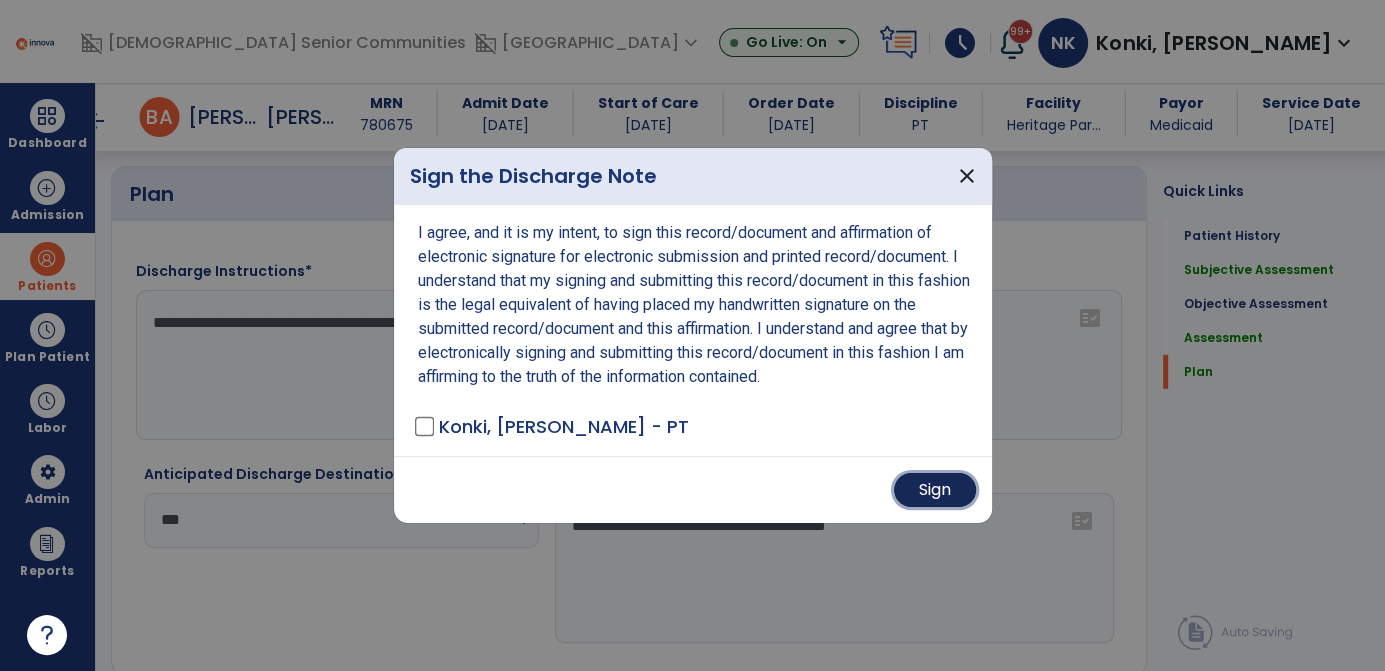 click on "Sign" at bounding box center [935, 490] 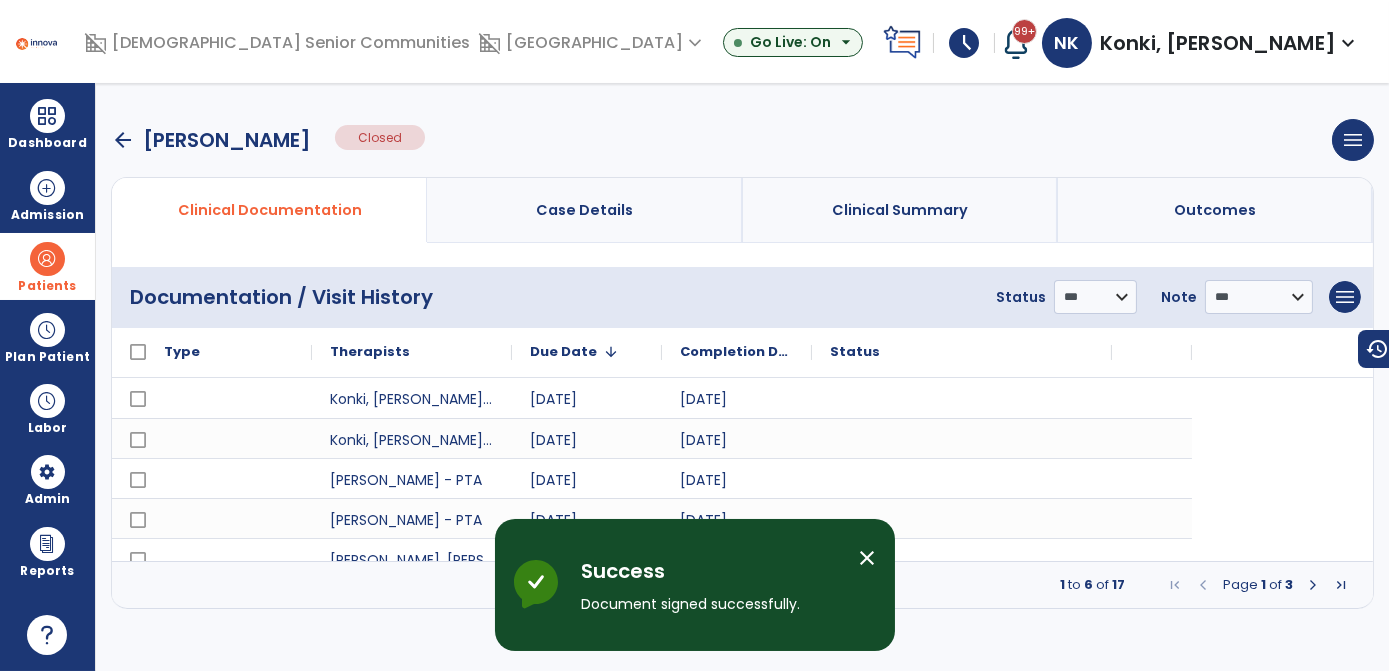 scroll, scrollTop: 0, scrollLeft: 0, axis: both 